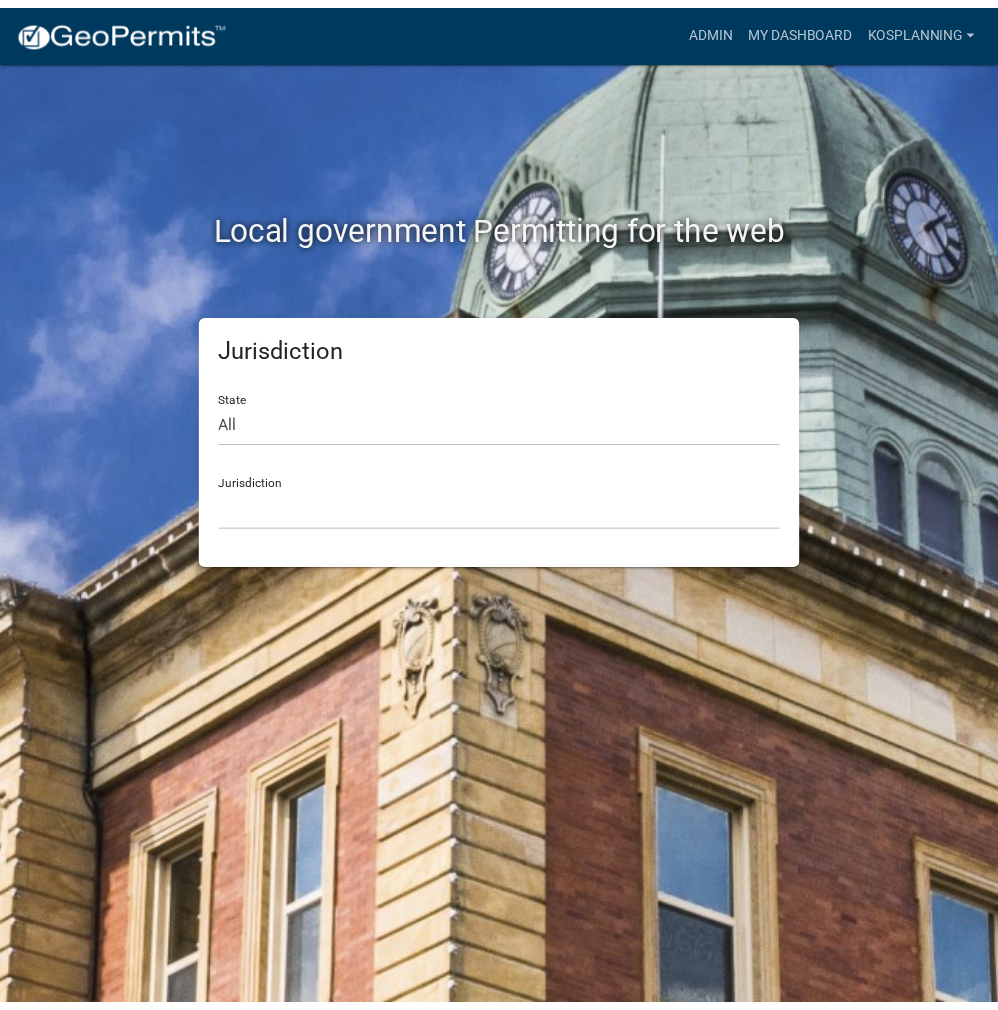 scroll, scrollTop: 0, scrollLeft: 0, axis: both 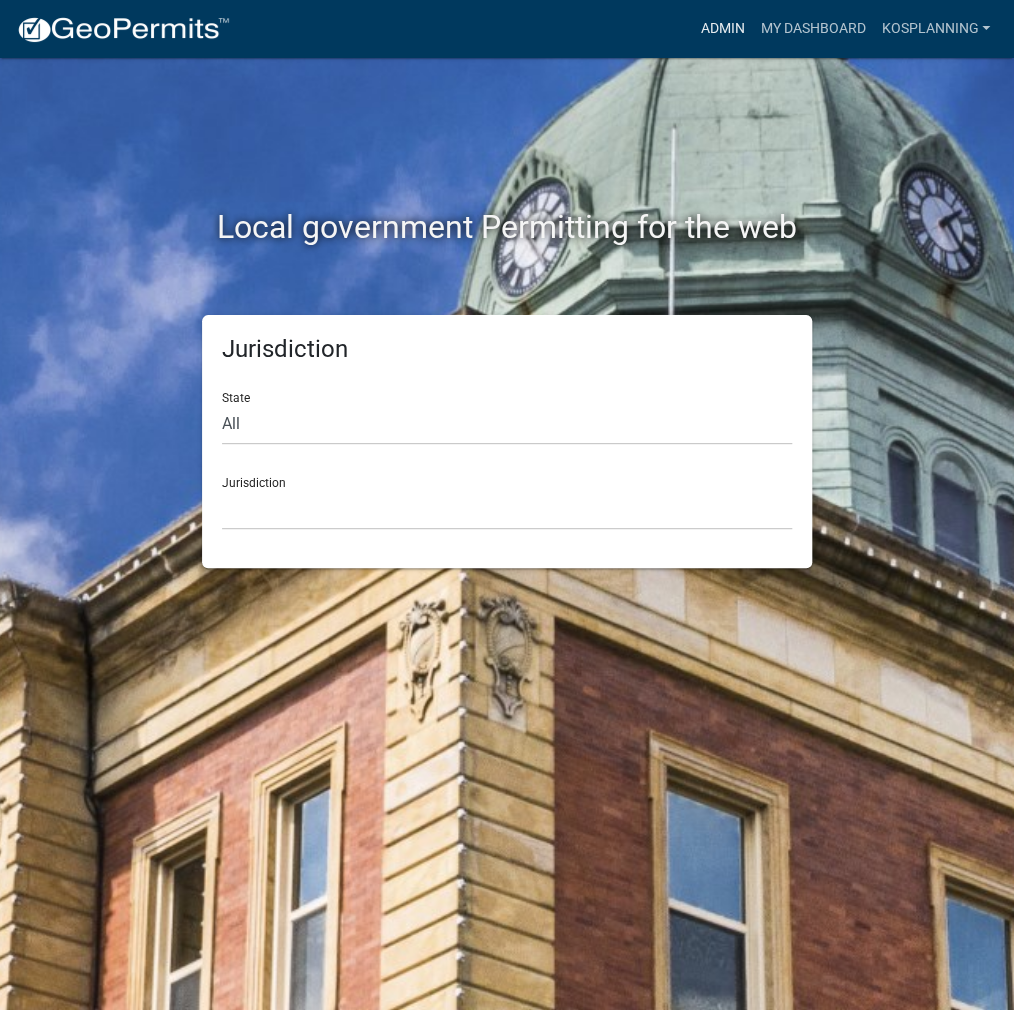 click on "Admin" at bounding box center (722, 29) 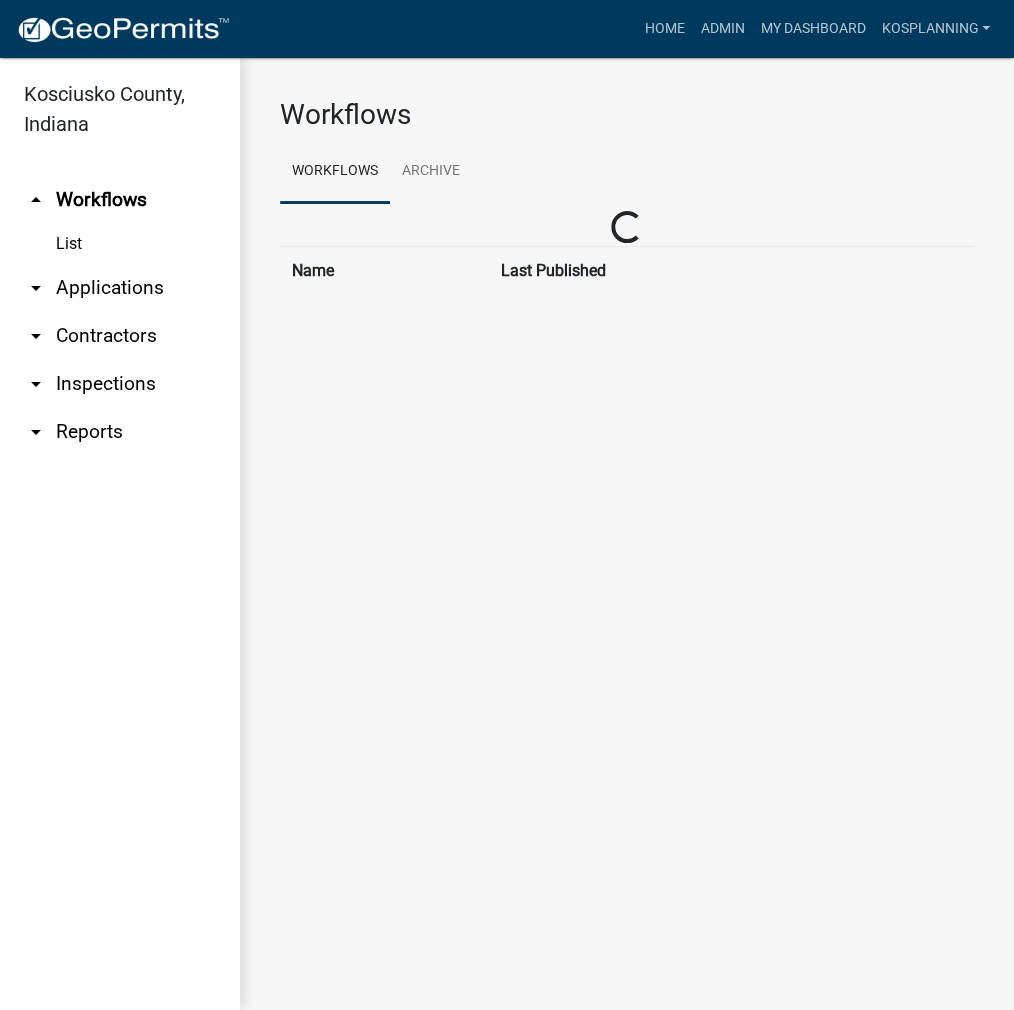 click on "arrow_drop_down   Contractors" at bounding box center (120, 336) 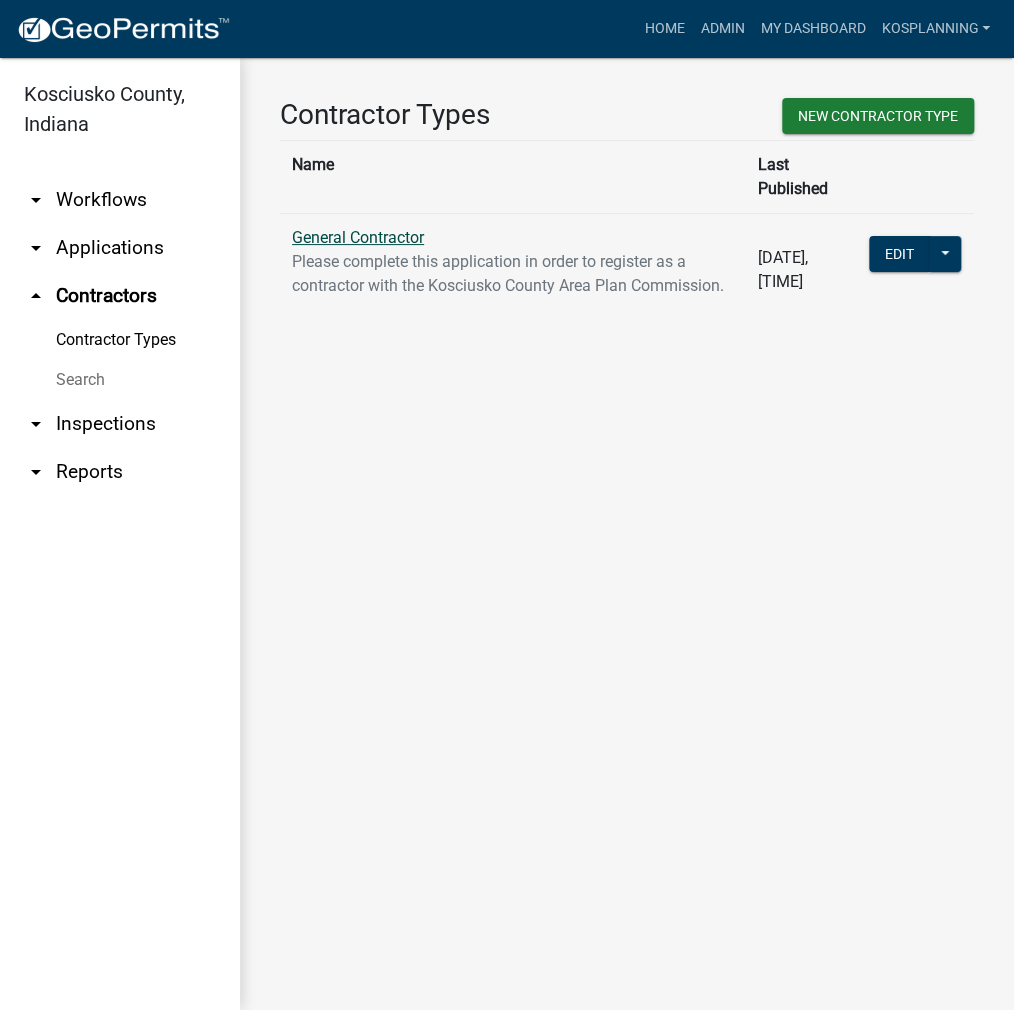 click on "General Contractor" 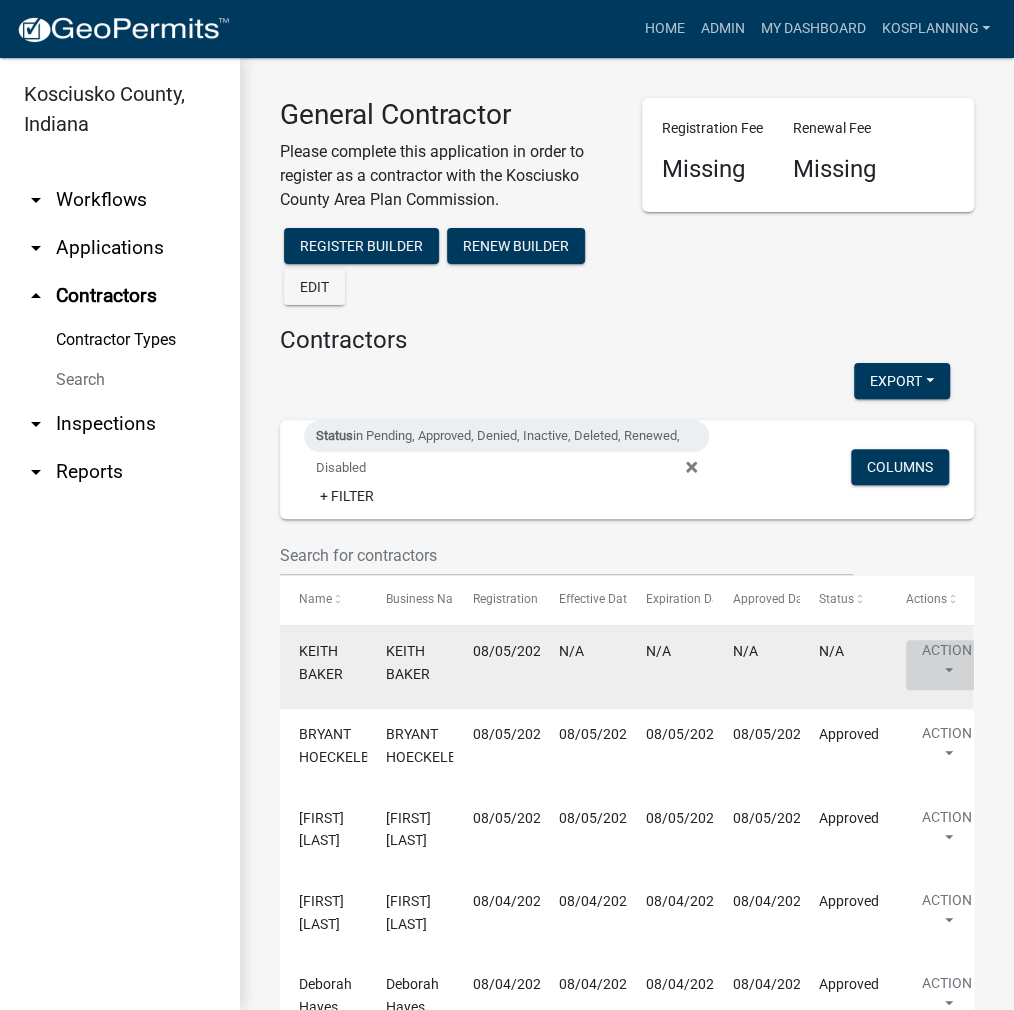click on "Action" at bounding box center (947, 665) 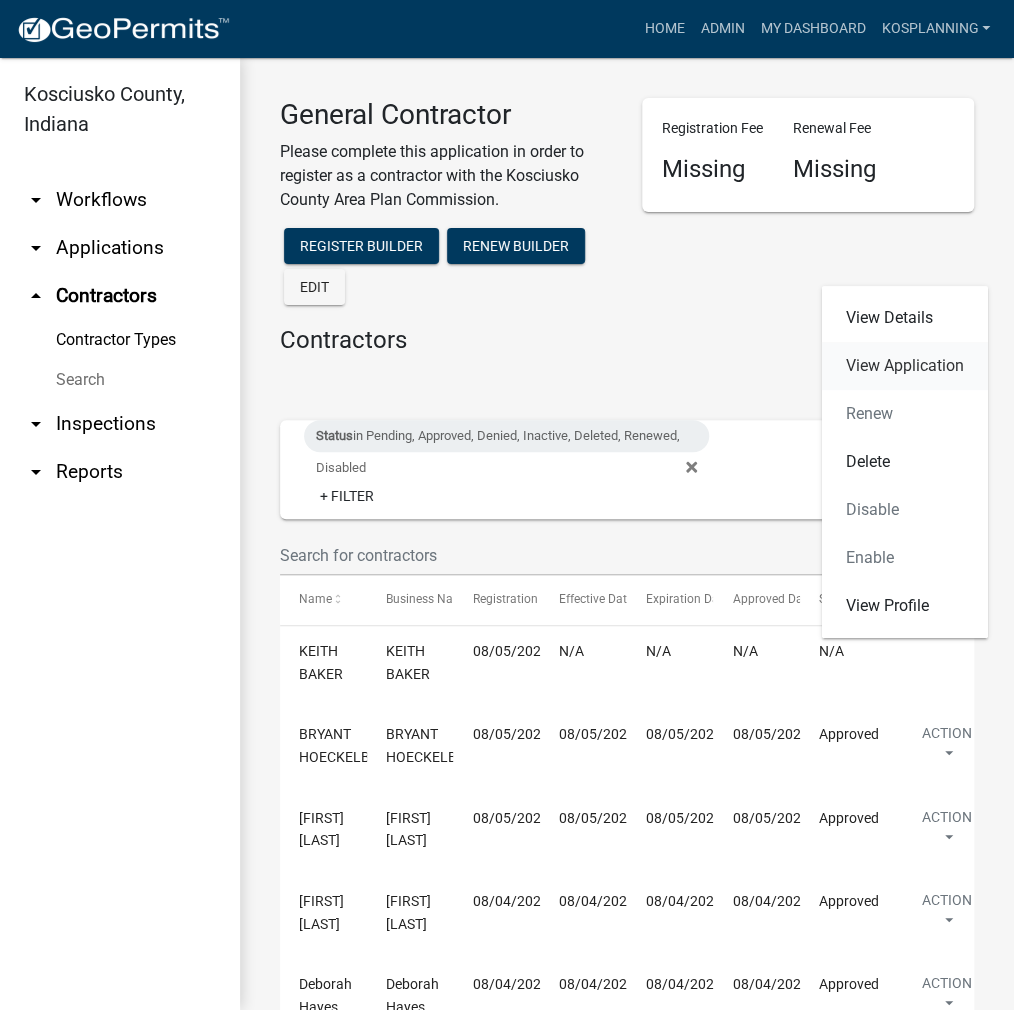 click on "View Application" at bounding box center (905, 366) 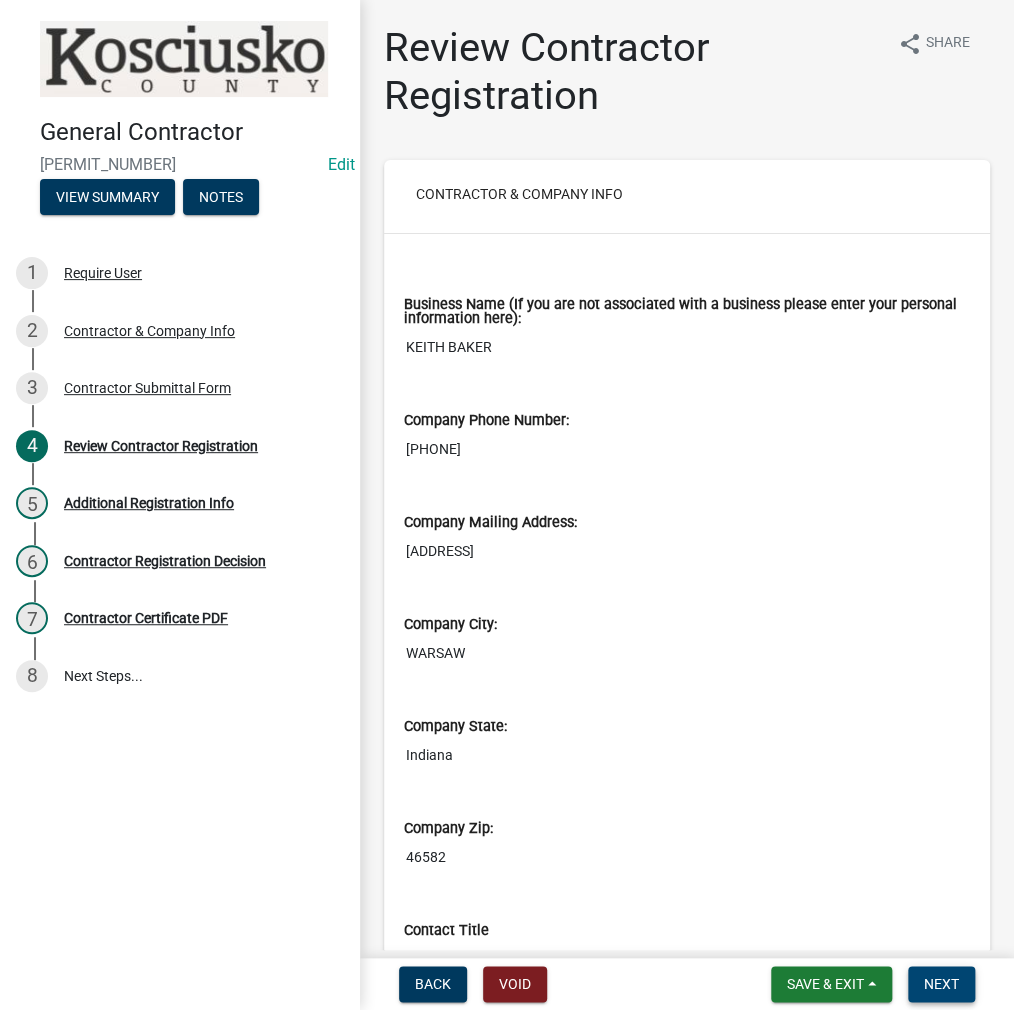 click on "Next" at bounding box center (941, 984) 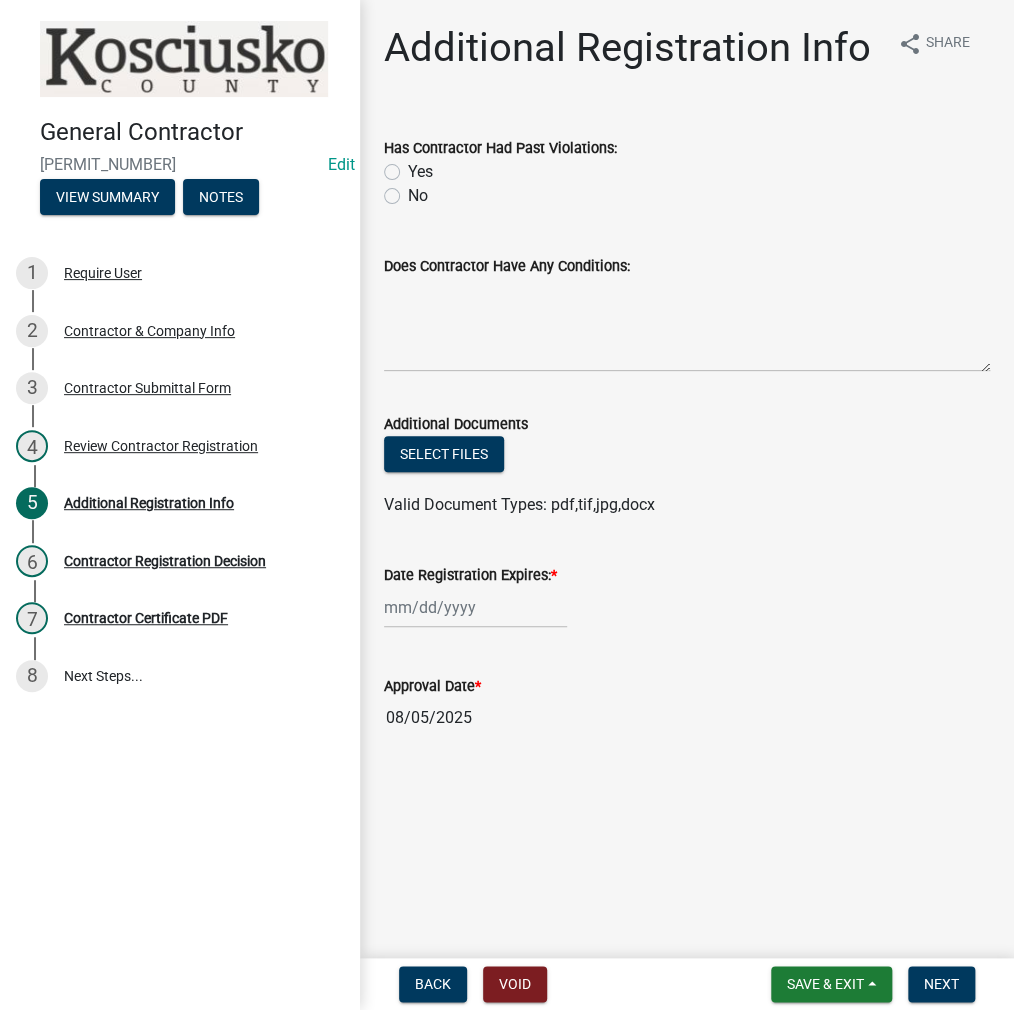 click on "No" 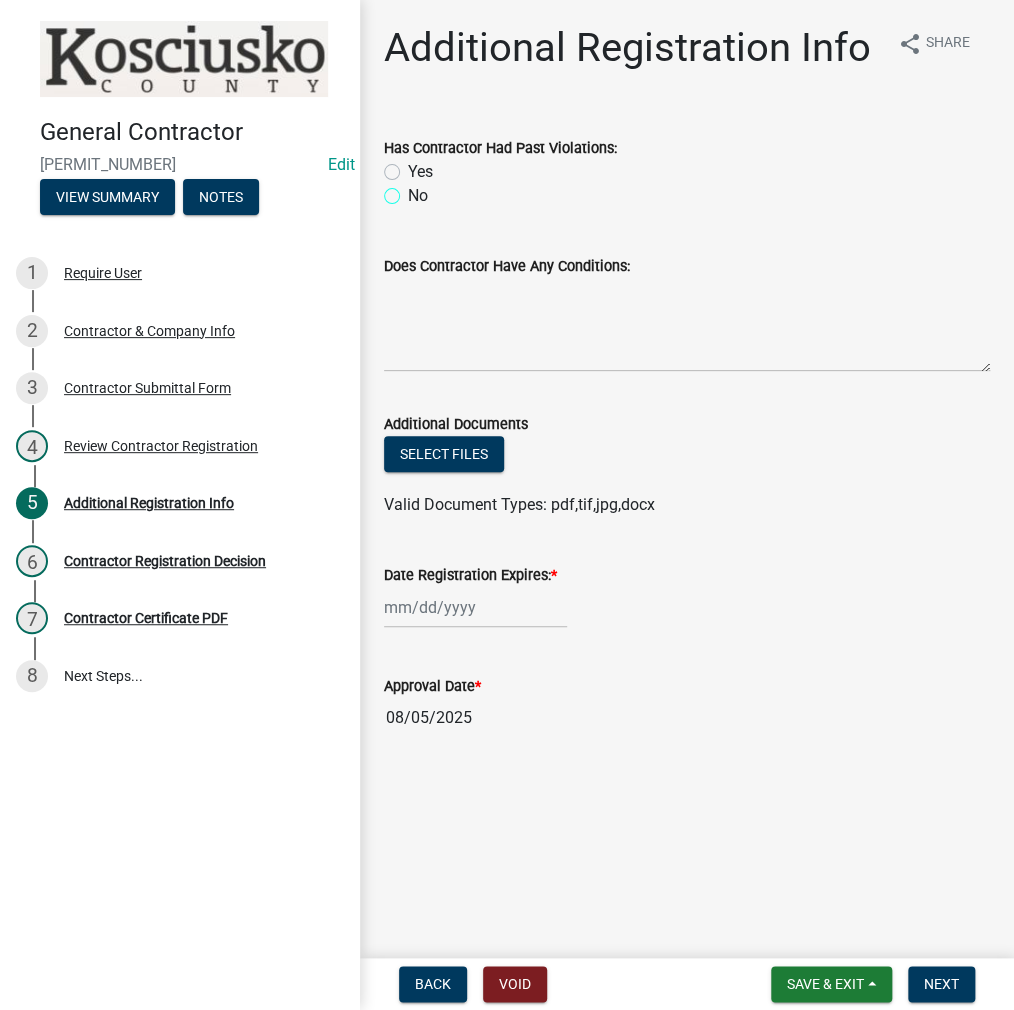 click on "No" at bounding box center [414, 190] 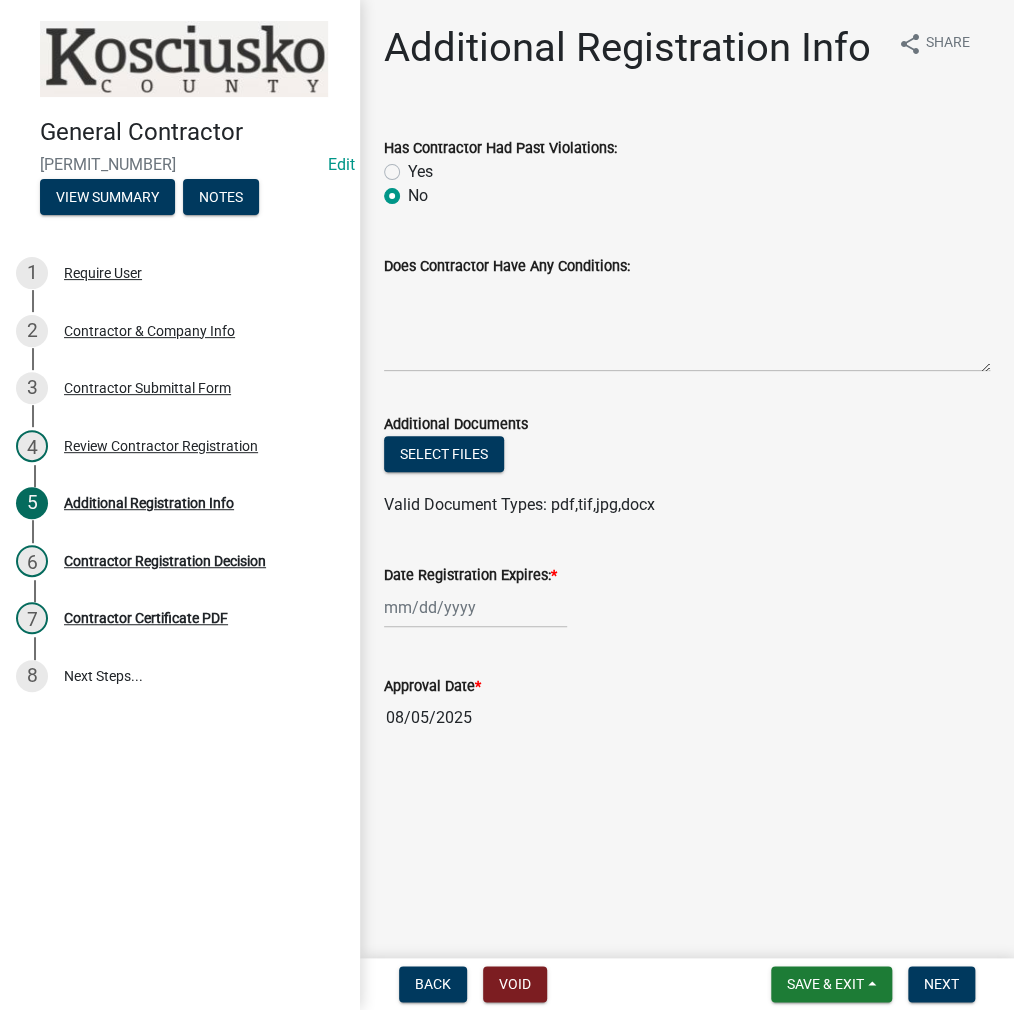 radio on "true" 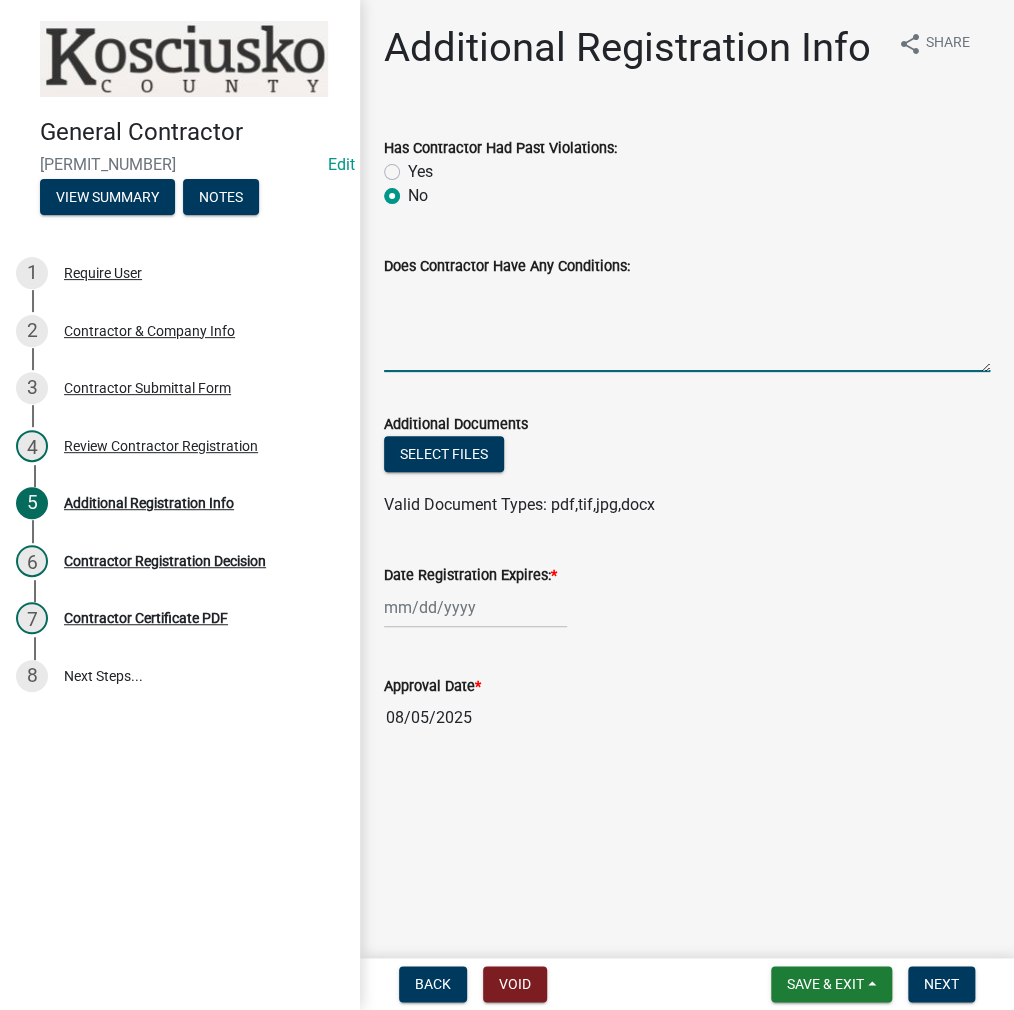 click on "Does Contractor Have Any Conditions:" at bounding box center (687, 325) 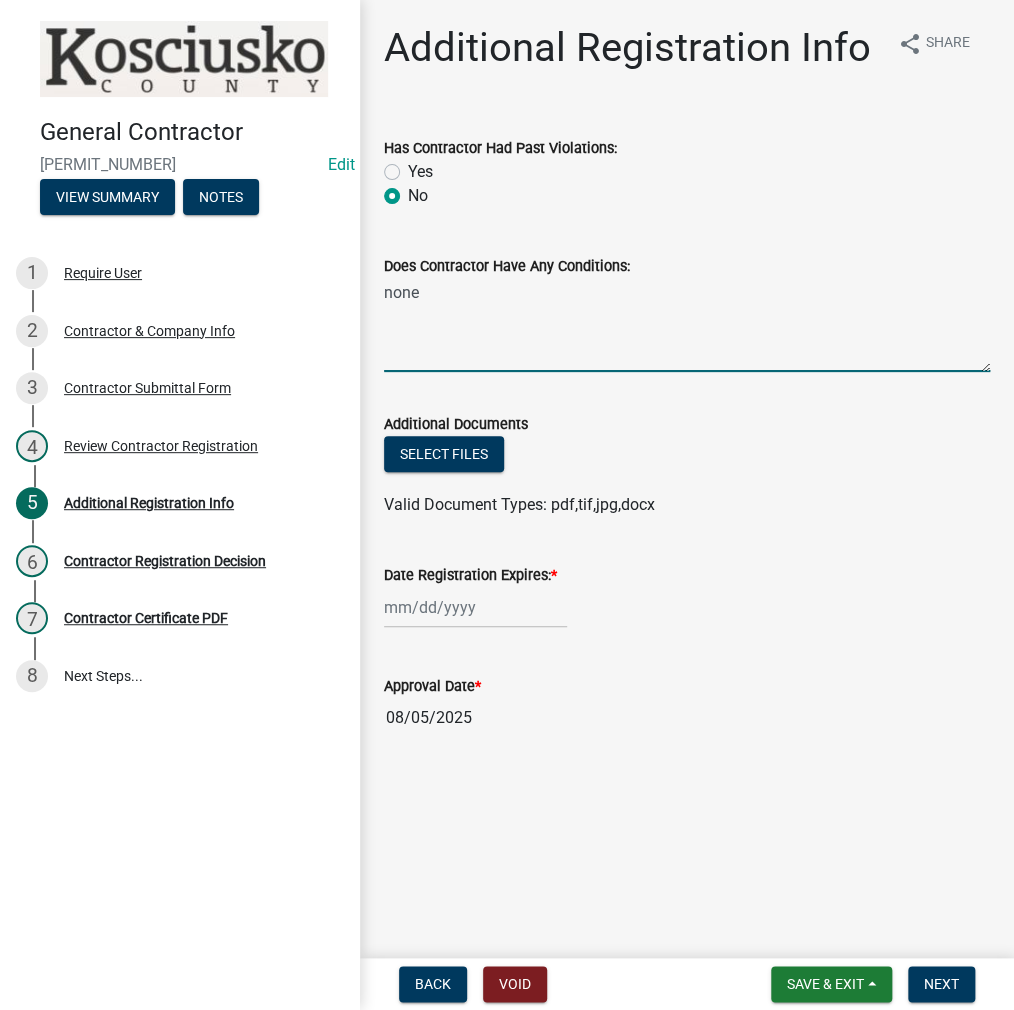 type on "none" 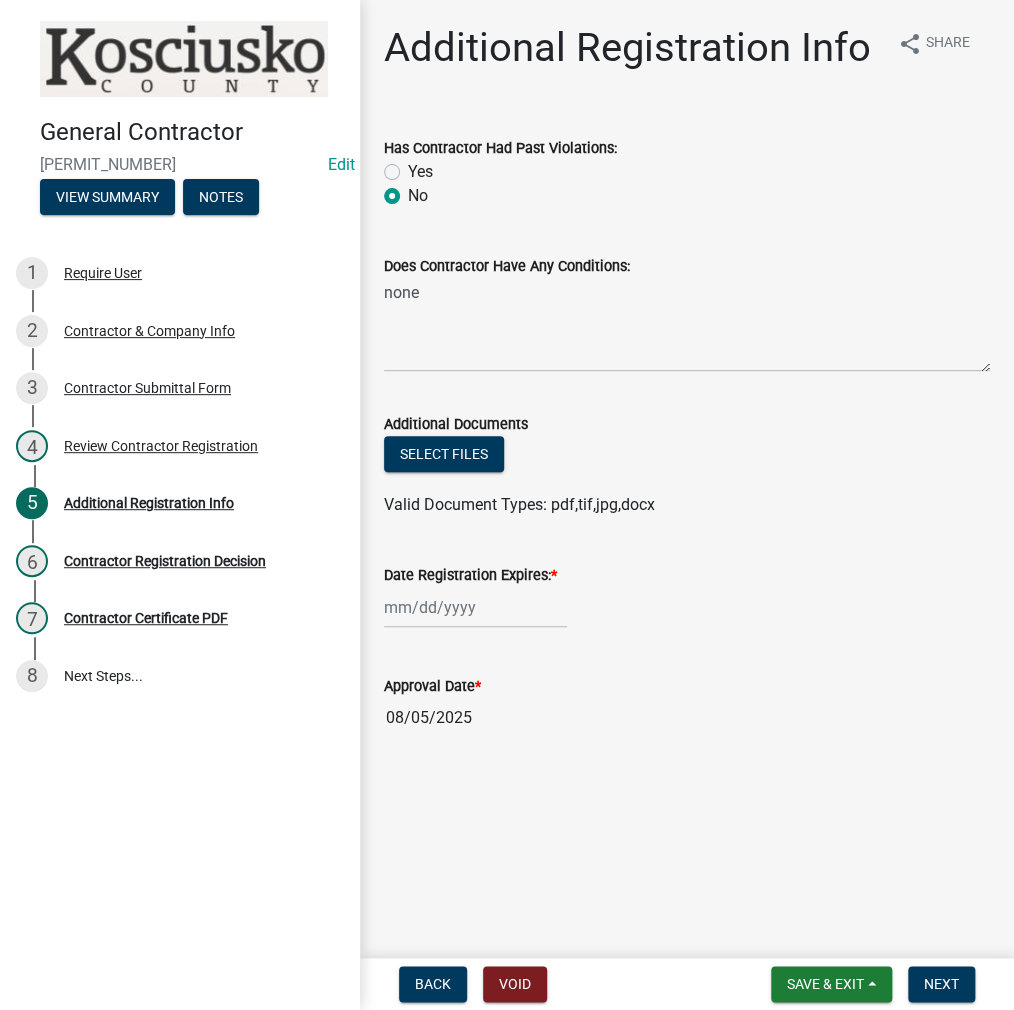 click on "Date Registration Expires:  *" 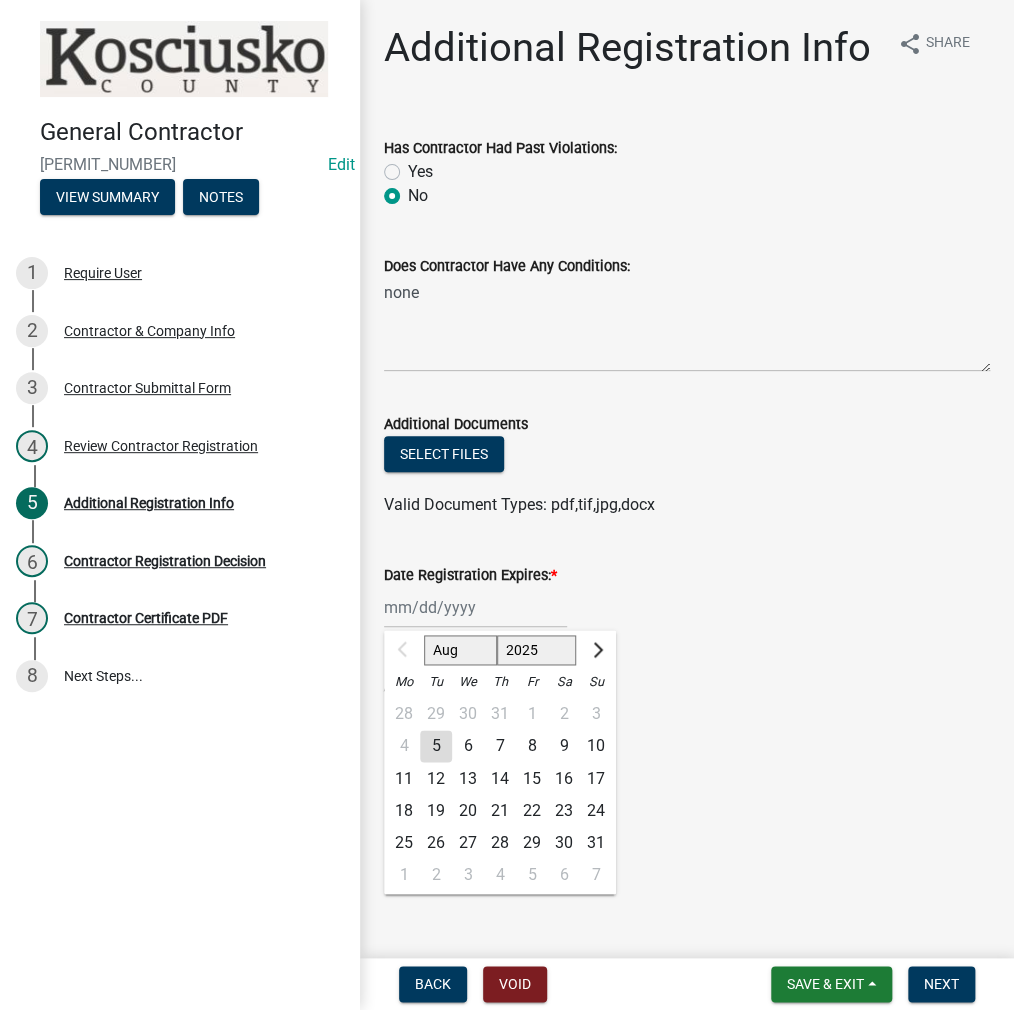 click on "2025 2026 2027 2028 2029 2030 2031 2032 2033 2034 2035 2036 2037 2038 2039 2040 2041 2042 2043 2044 2045 2046 2047 2048 2049 2050 2051 2052 2053 2054 2055 2056 2057 2058 2059 2060 2061 2062 2063 2064 2065 2066 2067 2068 2069 2070 2071 2072 2073 2074 2075 2076 2077 2078 2079 2080 2081 2082 2083 2084 2085 2086 2087 2088 2089 2090 2091 2092 2093 2094 2095 2096 2097 2098 2099 2100 2101 2102 2103 2104 2105 2106 2107 2108 2109 2110 2111 2112 2113 2114 2115 2116 2117 2118 2119 2120 2121 2122 2123 2124 2125 2126 2127 2128 2129 2130 2131 2132 2133 2134 2135 2136 2137 2138 2139 2140 2141 2142 2143 2144 2145 2146 2147 2148 2149 2150 2151 2152 2153 2154 2155 2156 2157 2158 2159 2160 2161 2162 2163 2164 2165 2166 2167 2168 2169 2170 2171 2172 2173 2174 2175 2176 2177 2178 2179 2180 2181 2182 2183 2184 2185 2186 2187 2188 2189 2190 2191 2192 2193 2194 2195 2196 2197 2198 2199 2200 2201 2202 2203 2204 2205 2206 2207 2208 2209 2210 2211 2212 2213 2214 2215 2216 2217 2218 2219 2220 2221 2222 2223 2224 2225 2226 2227 2228 2229" 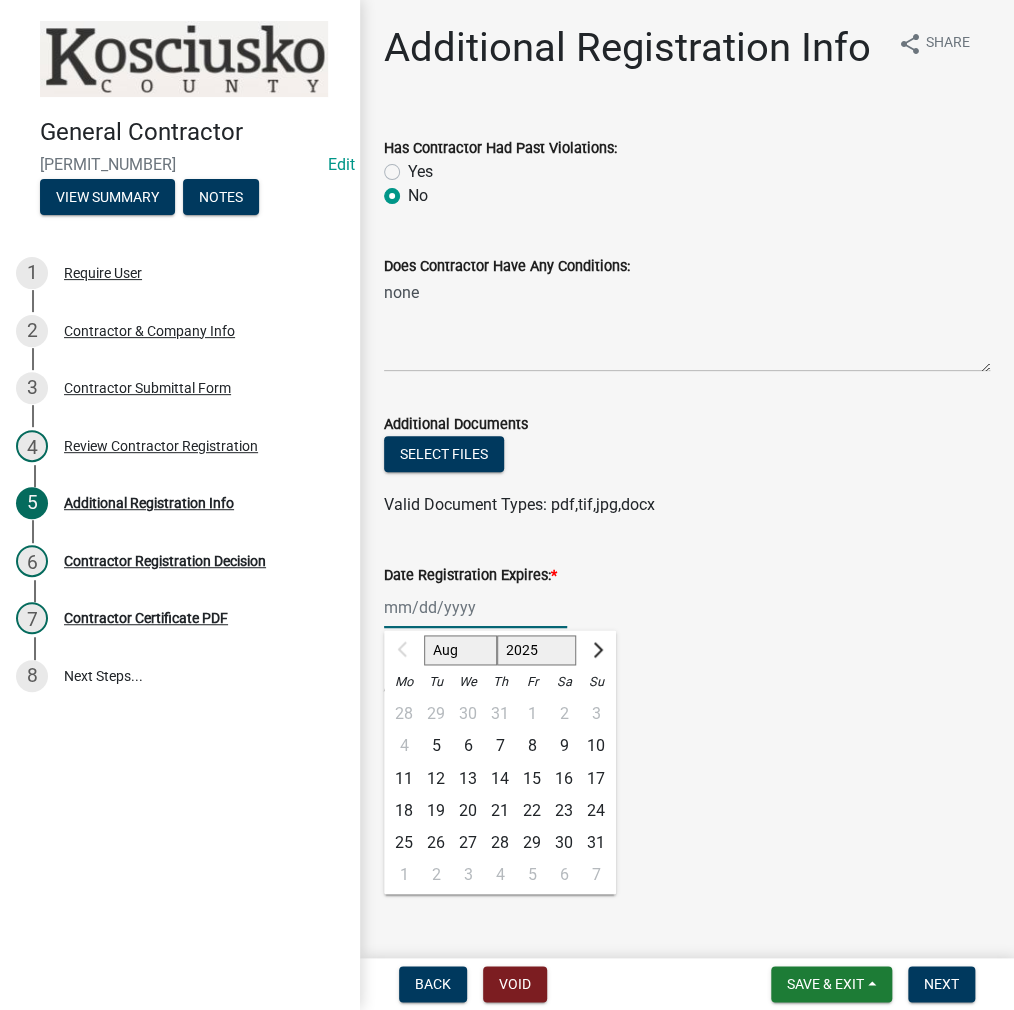 select on "2026" 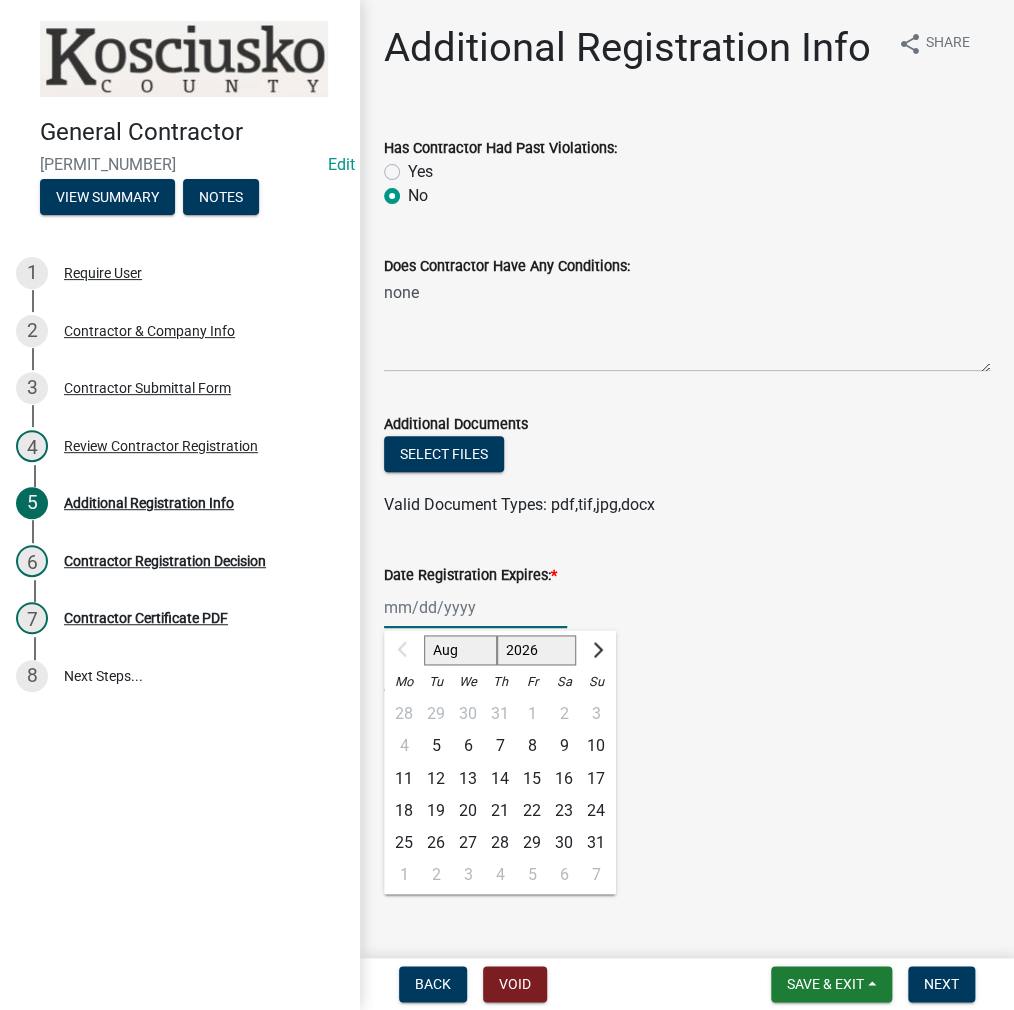 click on "2025 2026 2027 2028 2029 2030 2031 2032 2033 2034 2035 2036 2037 2038 2039 2040 2041 2042 2043 2044 2045 2046 2047 2048 2049 2050 2051 2052 2053 2054 2055 2056 2057 2058 2059 2060 2061 2062 2063 2064 2065 2066 2067 2068 2069 2070 2071 2072 2073 2074 2075 2076 2077 2078 2079 2080 2081 2082 2083 2084 2085 2086 2087 2088 2089 2090 2091 2092 2093 2094 2095 2096 2097 2098 2099 2100 2101 2102 2103 2104 2105 2106 2107 2108 2109 2110 2111 2112 2113 2114 2115 2116 2117 2118 2119 2120 2121 2122 2123 2124 2125 2126 2127 2128 2129 2130 2131 2132 2133 2134 2135 2136 2137 2138 2139 2140 2141 2142 2143 2144 2145 2146 2147 2148 2149 2150 2151 2152 2153 2154 2155 2156 2157 2158 2159 2160 2161 2162 2163 2164 2165 2166 2167 2168 2169 2170 2171 2172 2173 2174 2175 2176 2177 2178 2179 2180 2181 2182 2183 2184 2185 2186 2187 2188 2189 2190 2191 2192 2193 2194 2195 2196 2197 2198 2199 2200 2201 2202 2203 2204 2205 2206 2207 2208 2209 2210 2211 2212 2213 2214 2215 2216 2217 2218 2219 2220 2221 2222 2223 2224 2225 2226 2227 2228 2229" 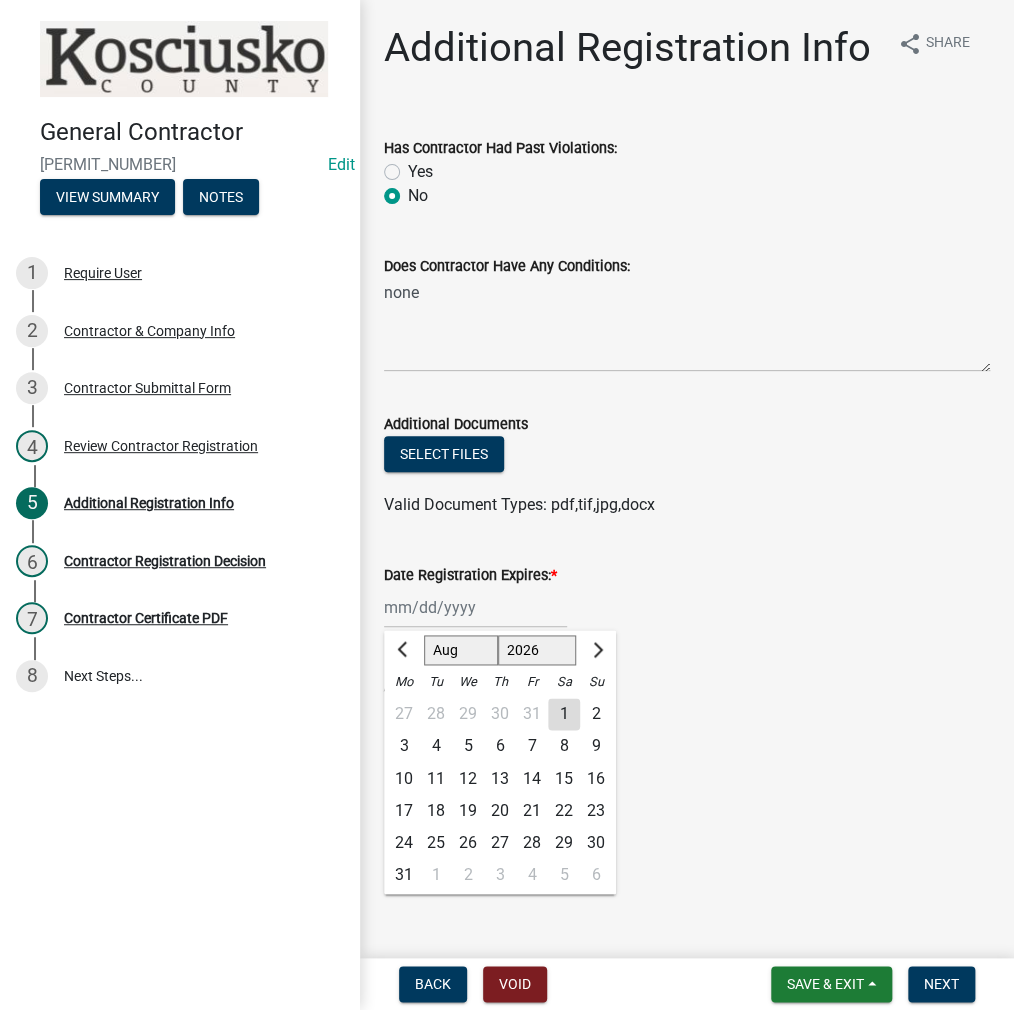 click on "5" 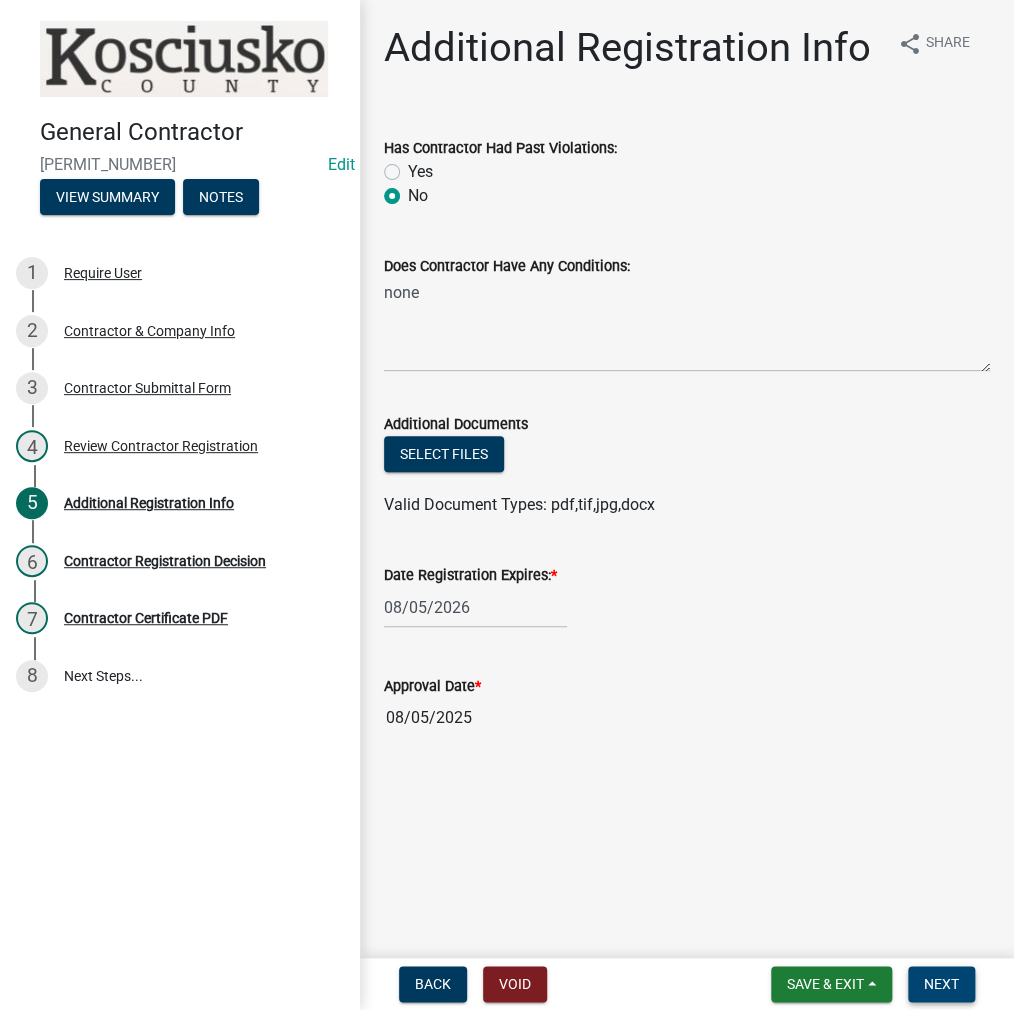 click on "Next" at bounding box center (941, 984) 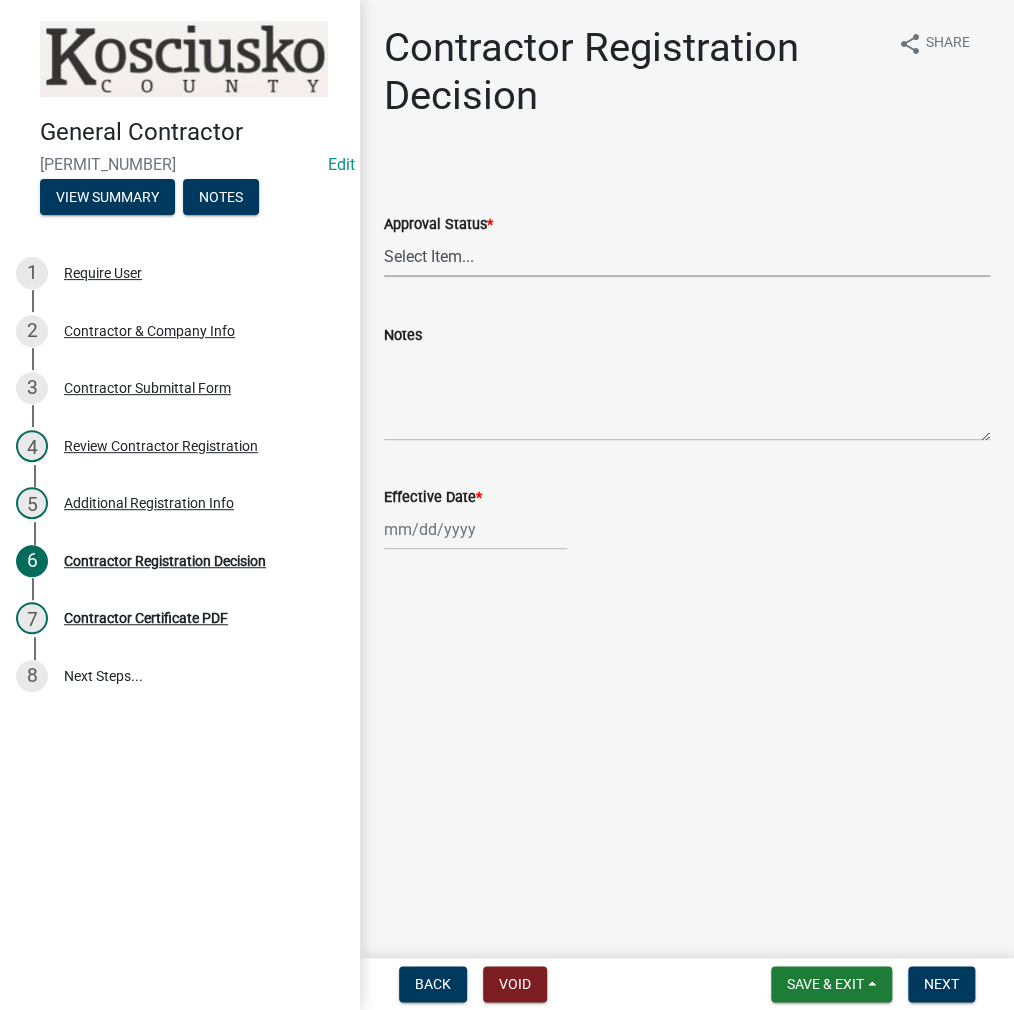 click on "Select Item...   Approved   Denied" at bounding box center (687, 256) 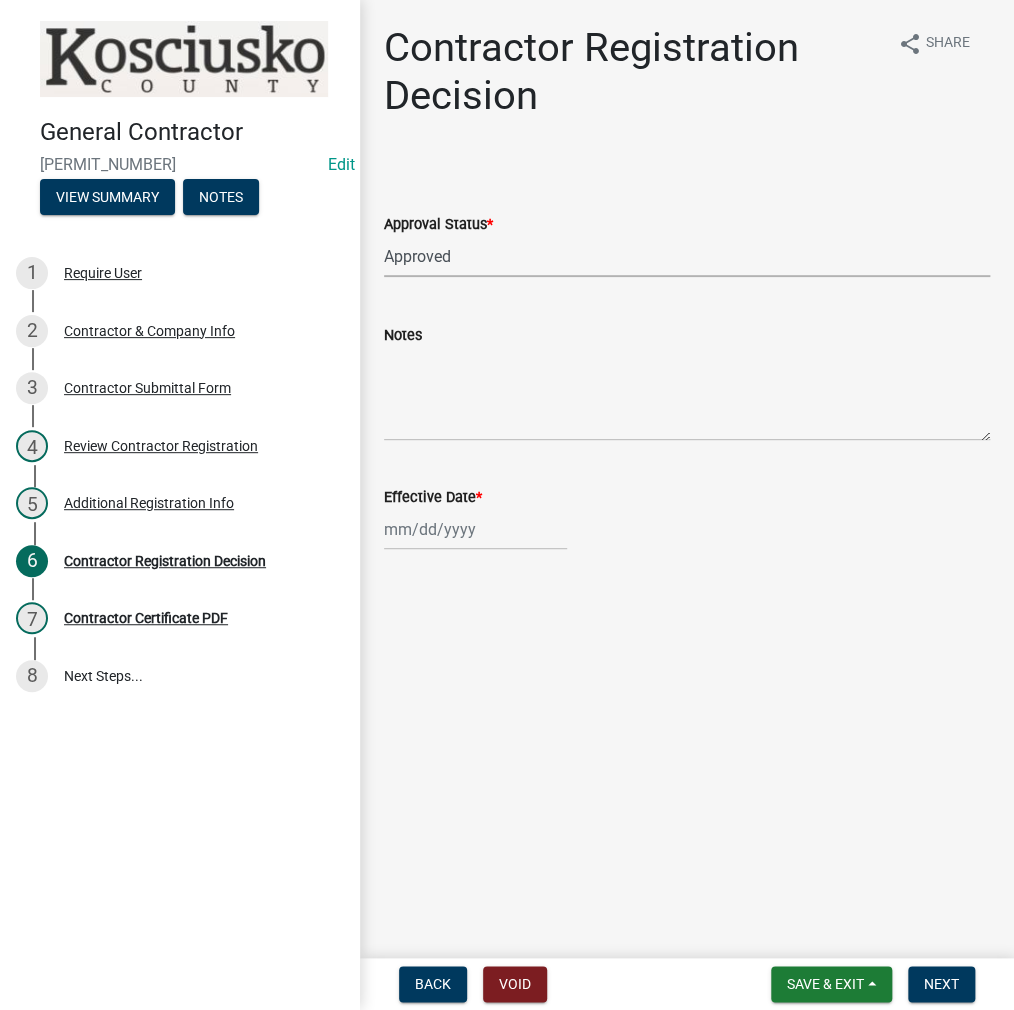 click on "Select Item...   Approved   Denied" at bounding box center (687, 256) 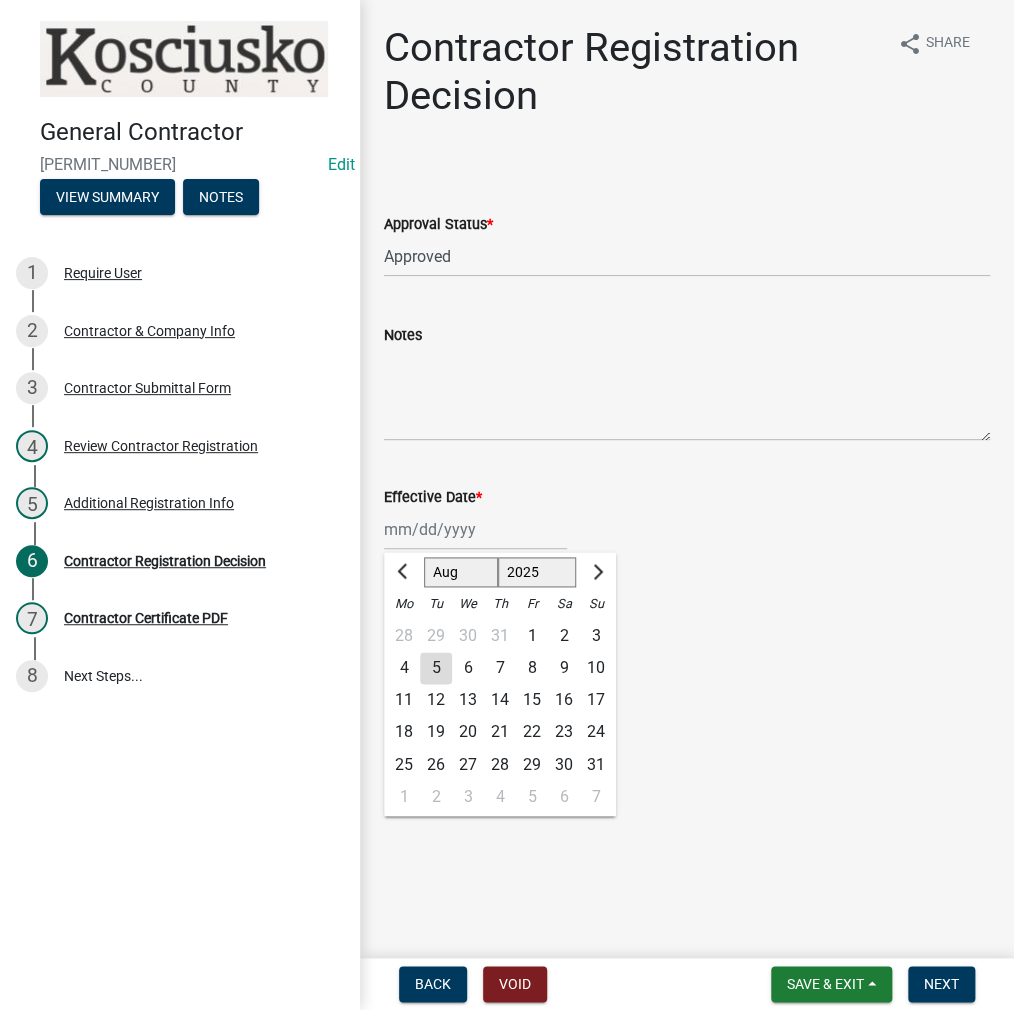 click on "5" 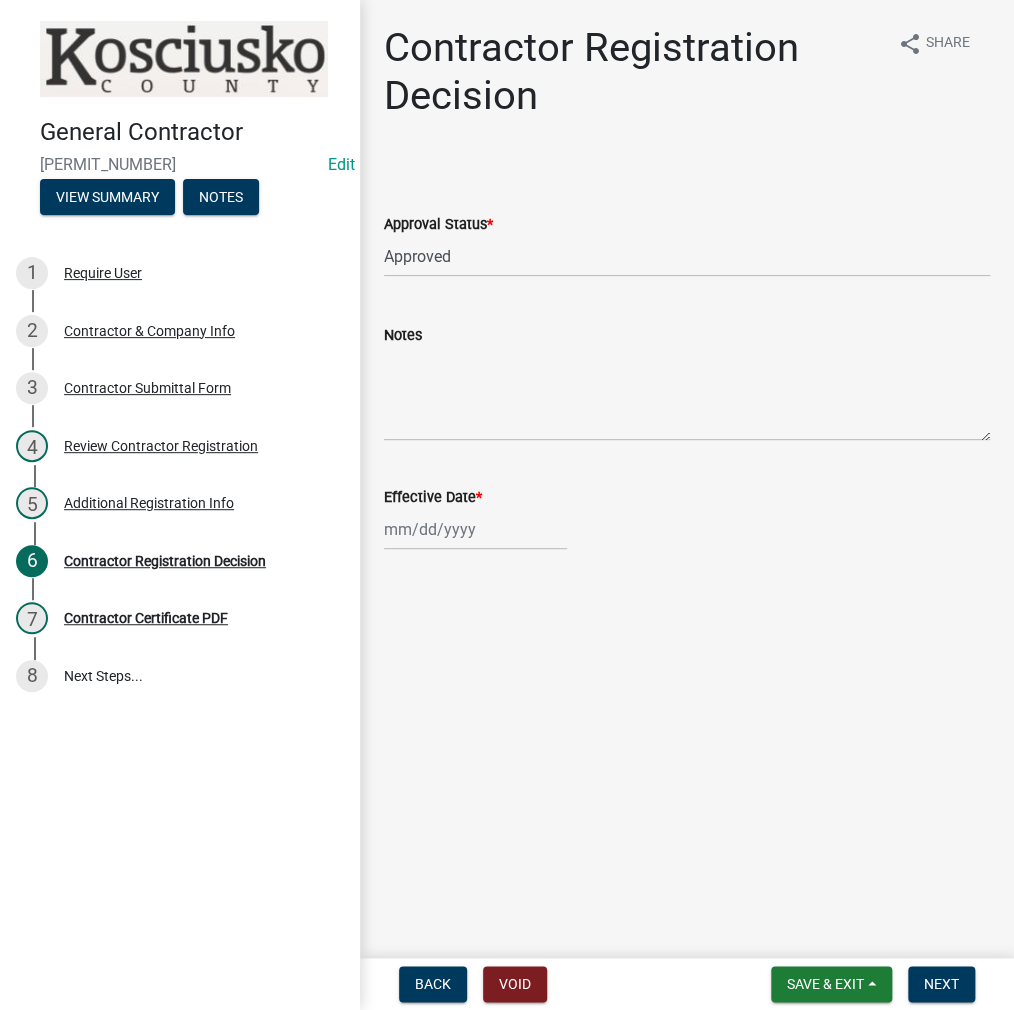 type on "08/05/2025" 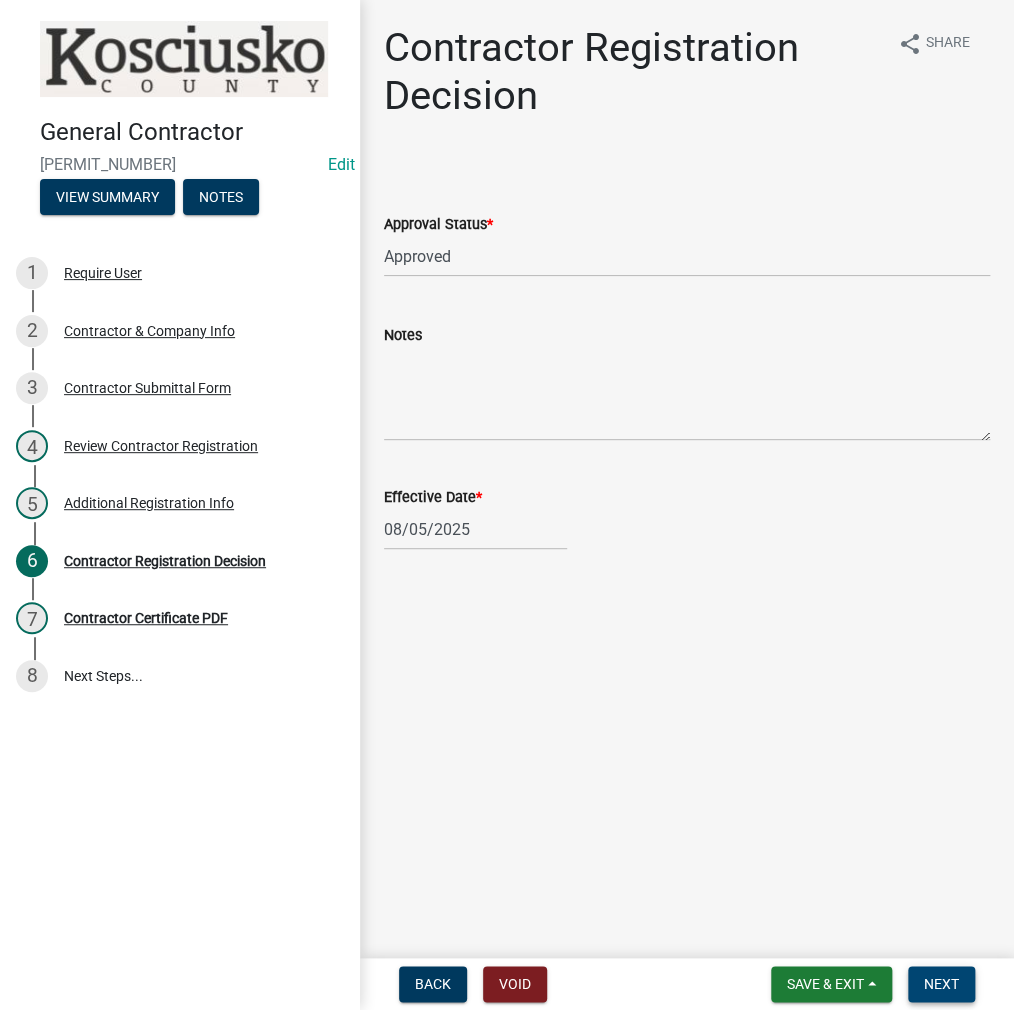 click on "Next" at bounding box center (941, 984) 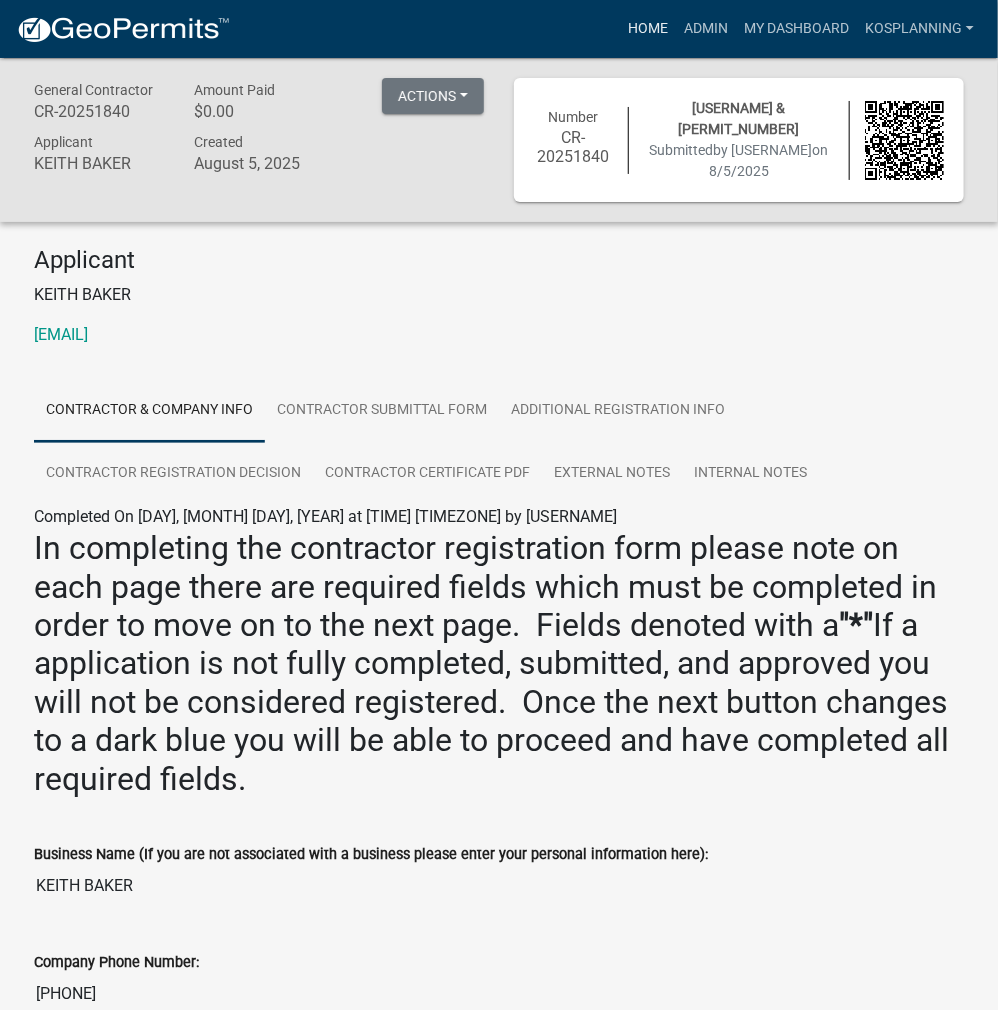 click on "Home" at bounding box center [648, 29] 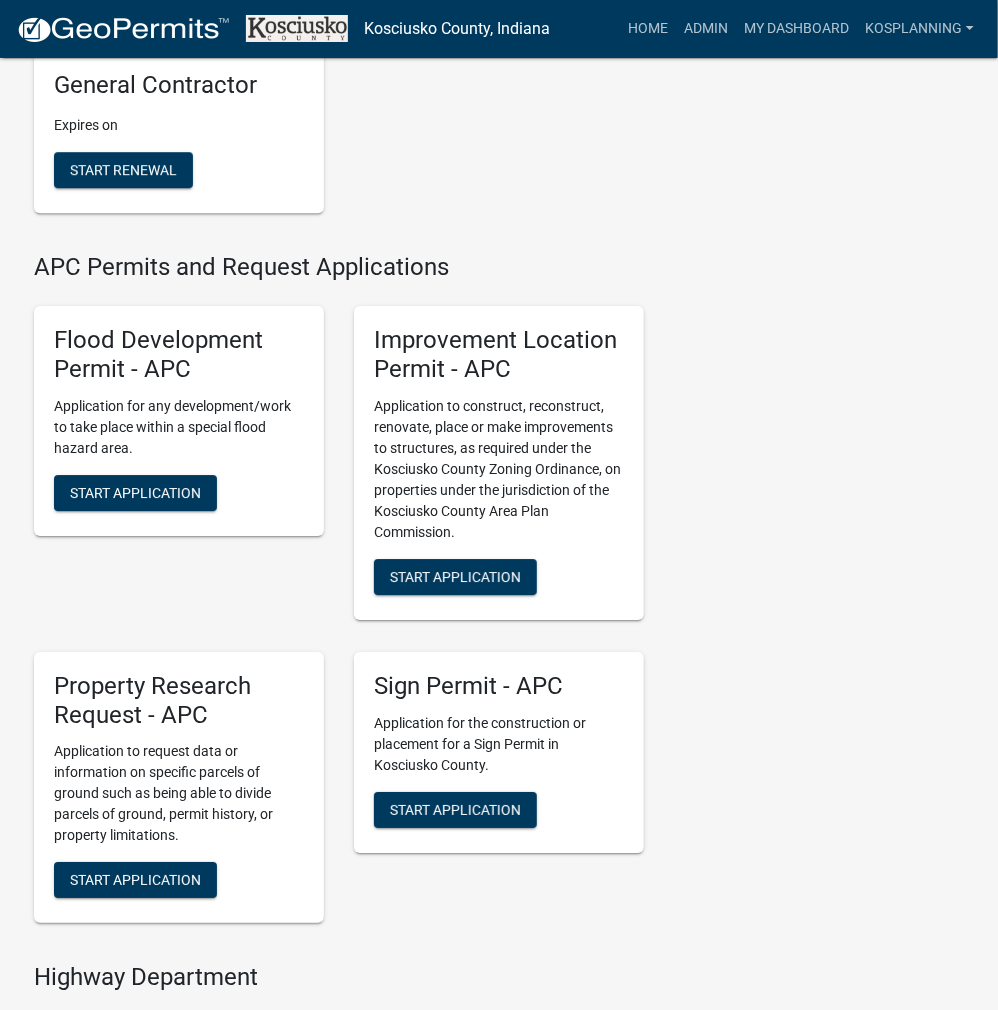 scroll, scrollTop: 2000, scrollLeft: 0, axis: vertical 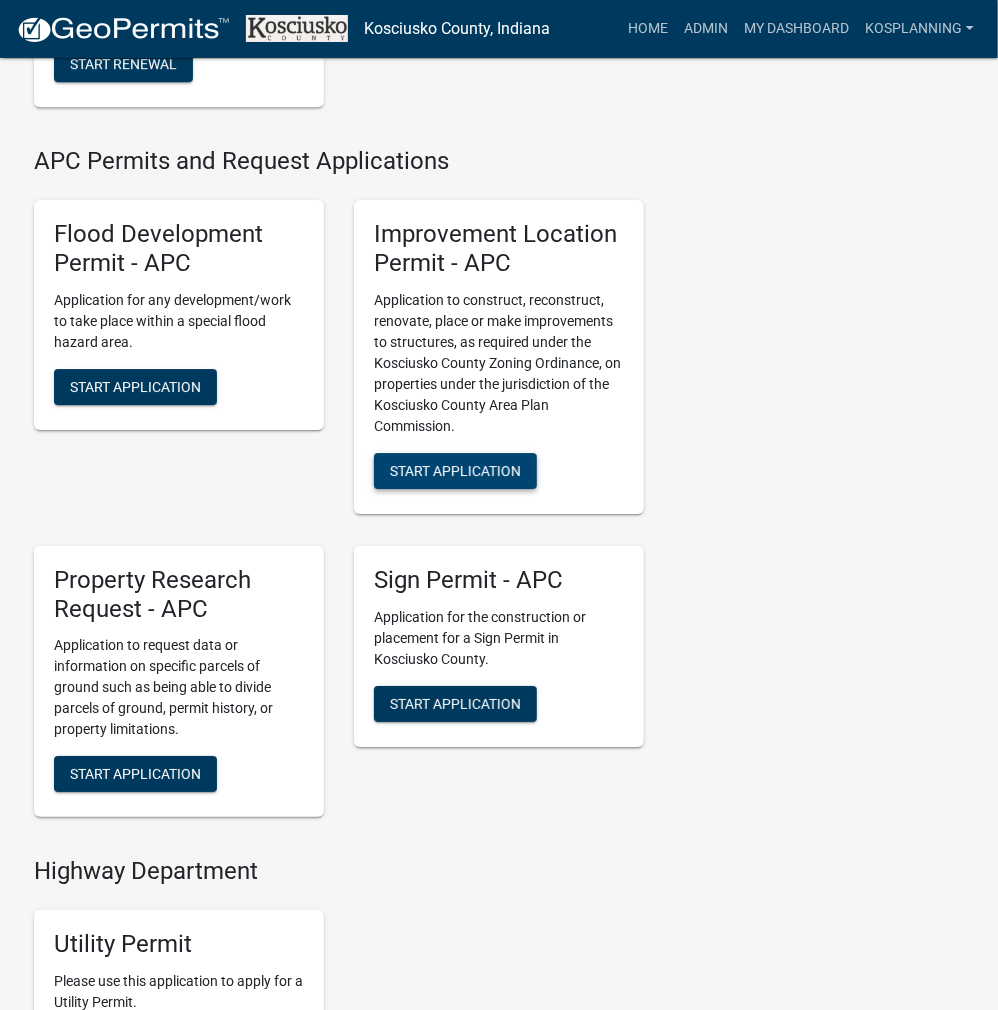 click on "Start Application" at bounding box center (455, 470) 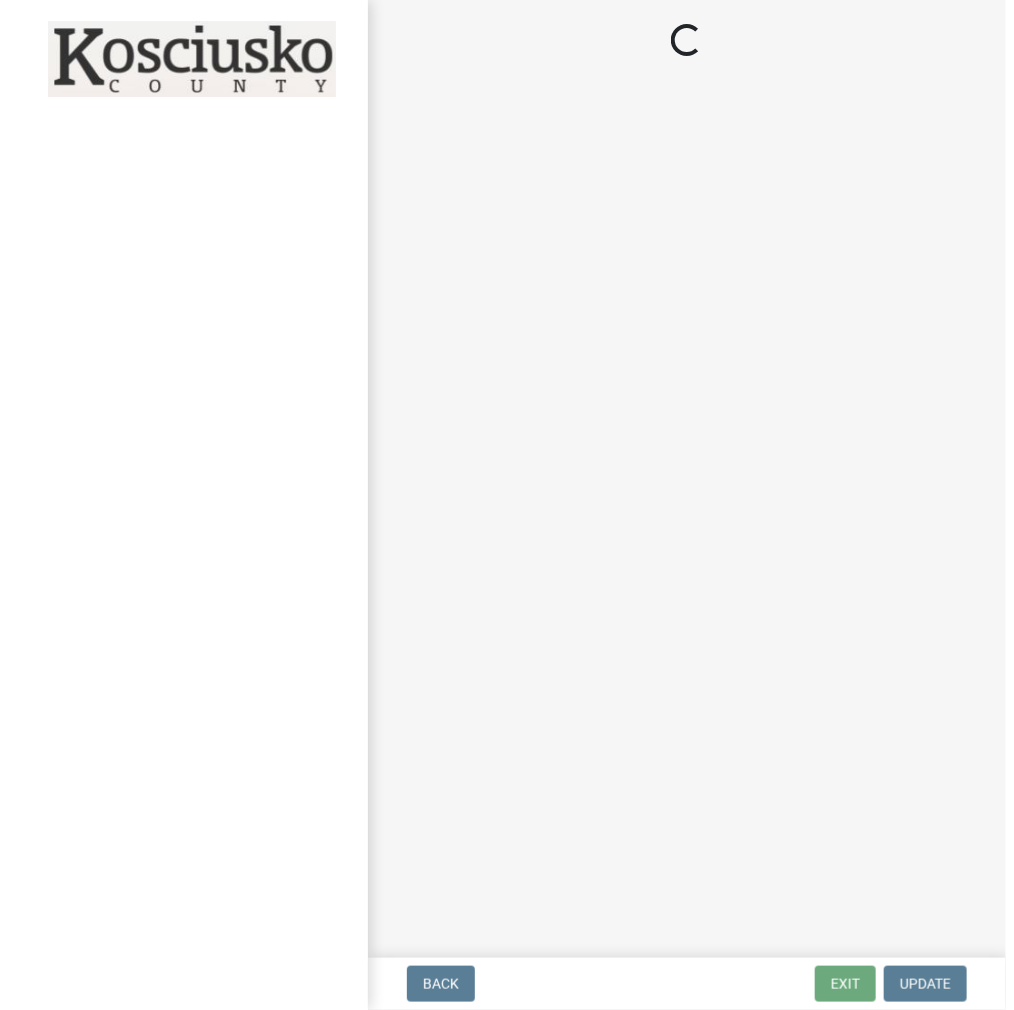 scroll, scrollTop: 0, scrollLeft: 0, axis: both 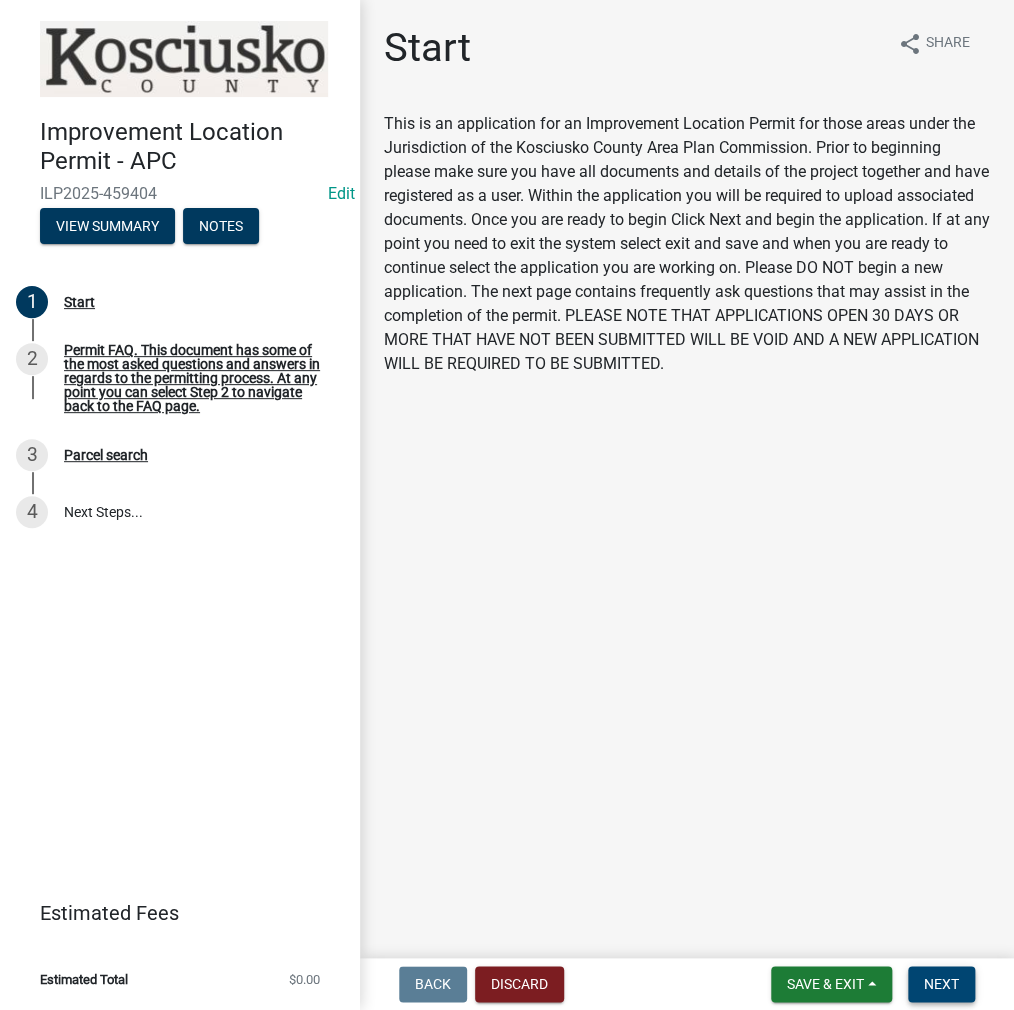 click on "Next" at bounding box center [941, 984] 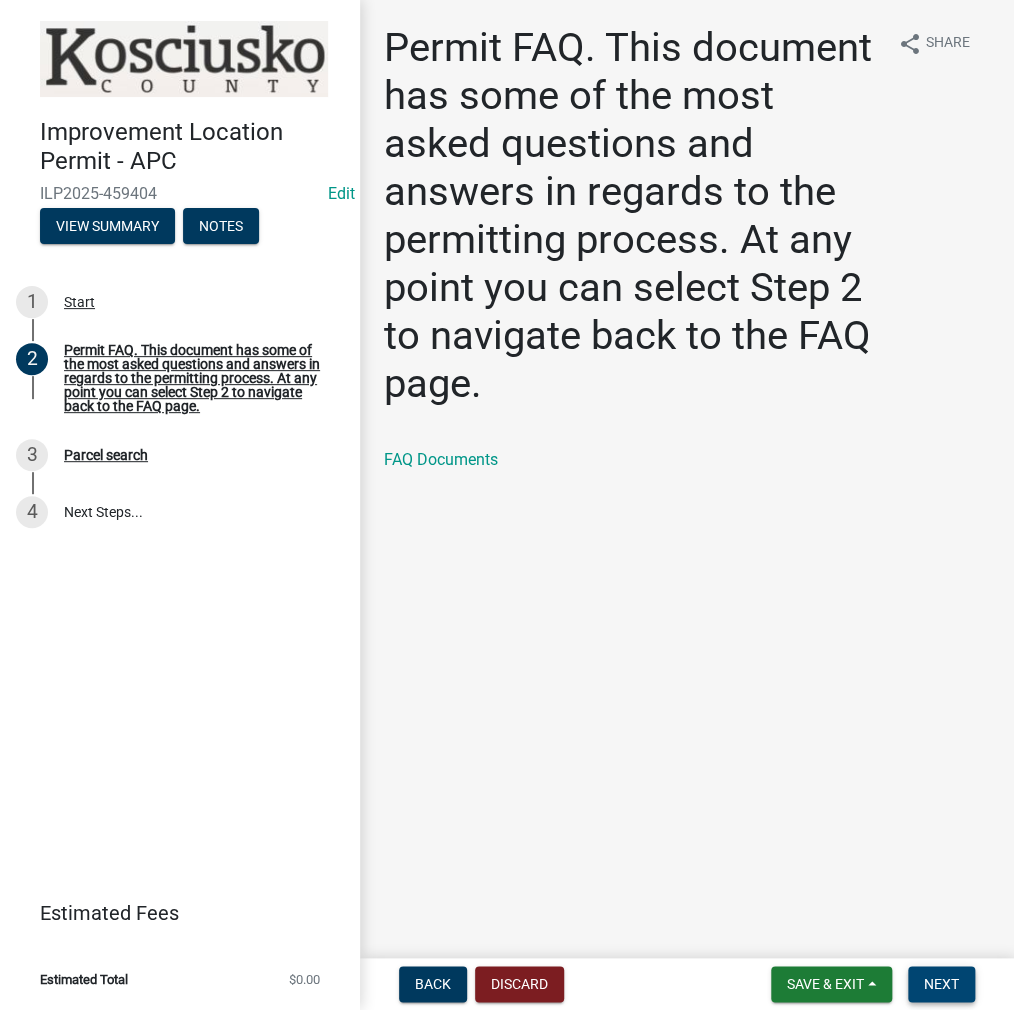 click on "Next" at bounding box center (941, 984) 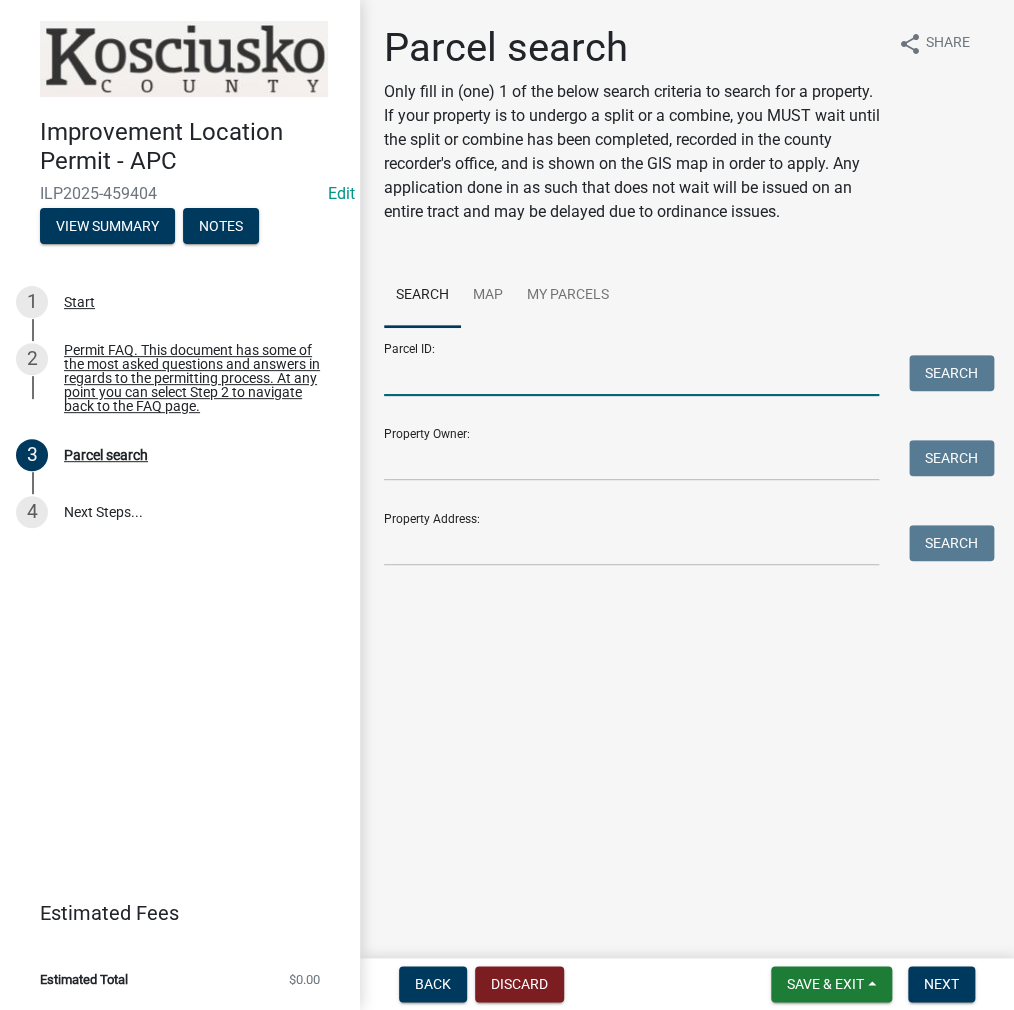 click on "Parcel ID:" at bounding box center [631, 375] 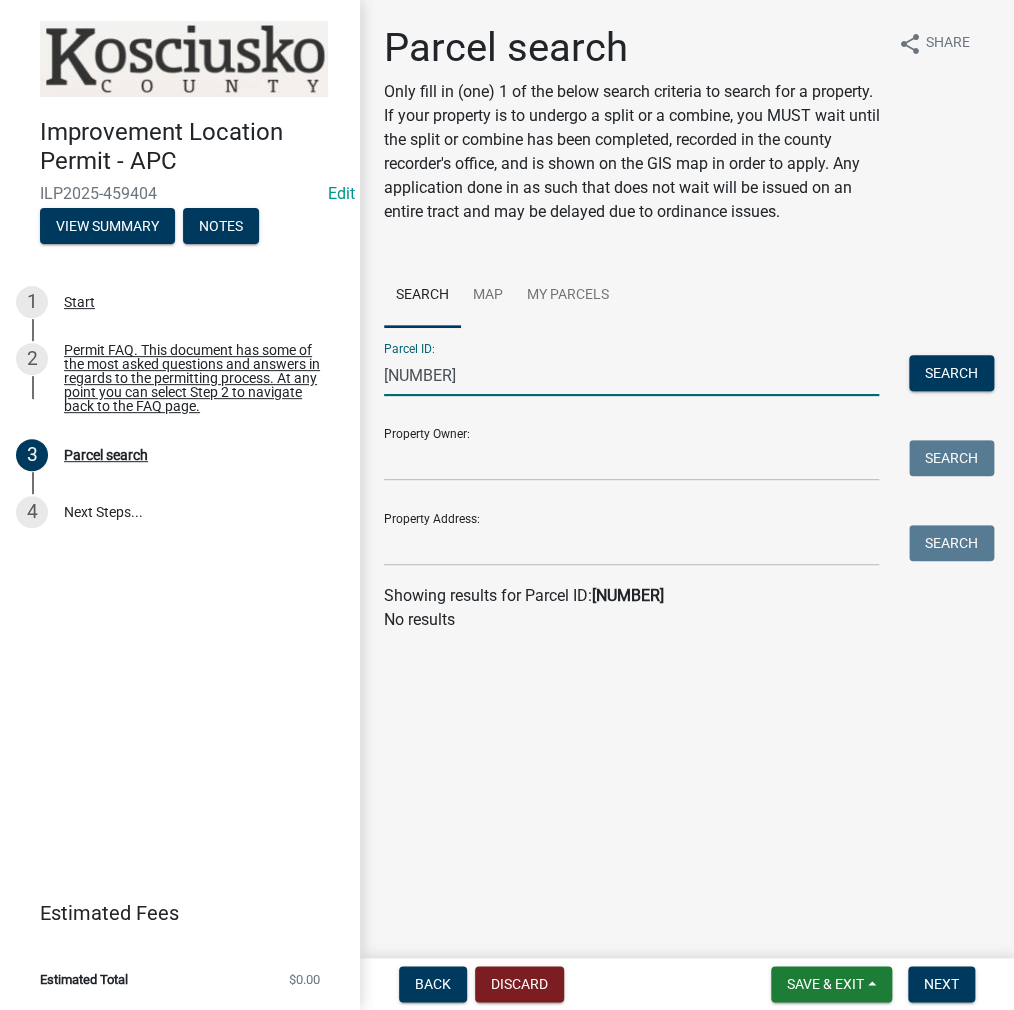click on "[NUMBER]" at bounding box center [631, 375] 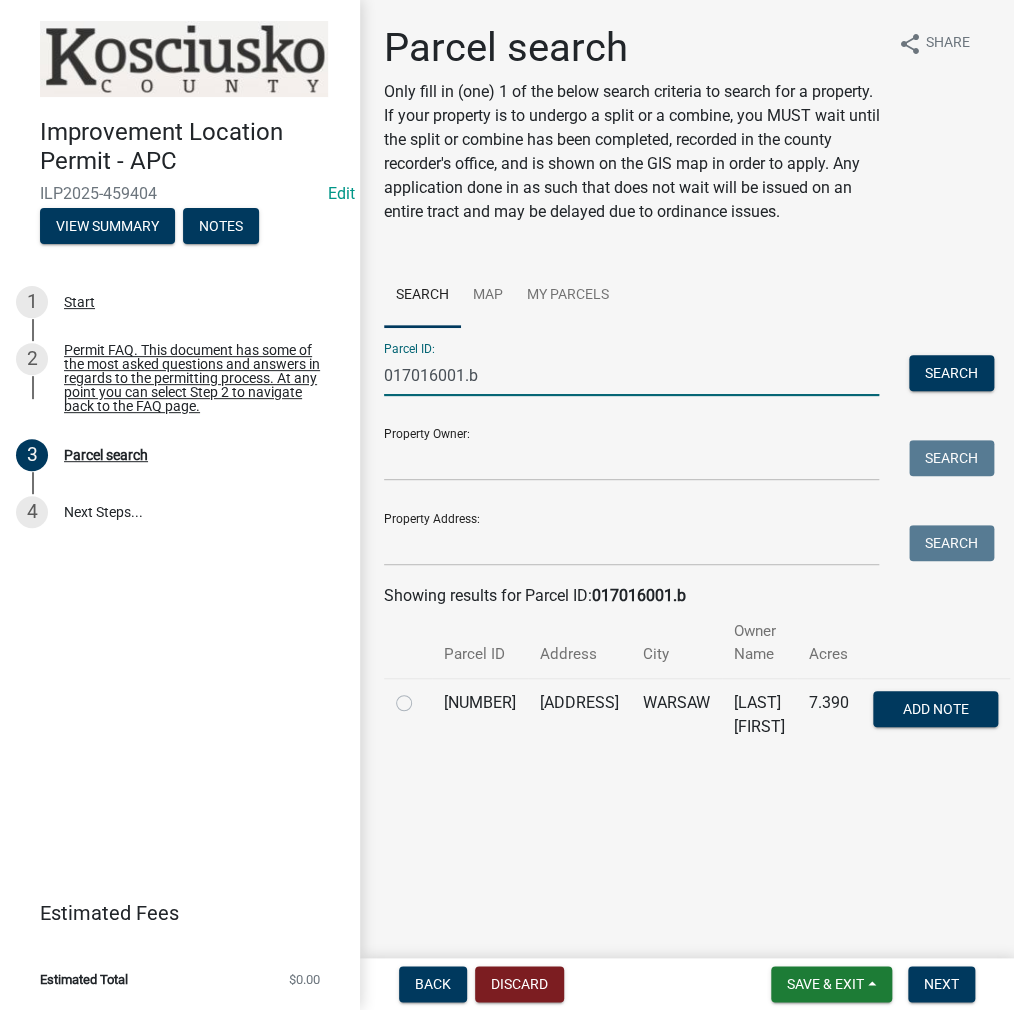type on "017016001.b" 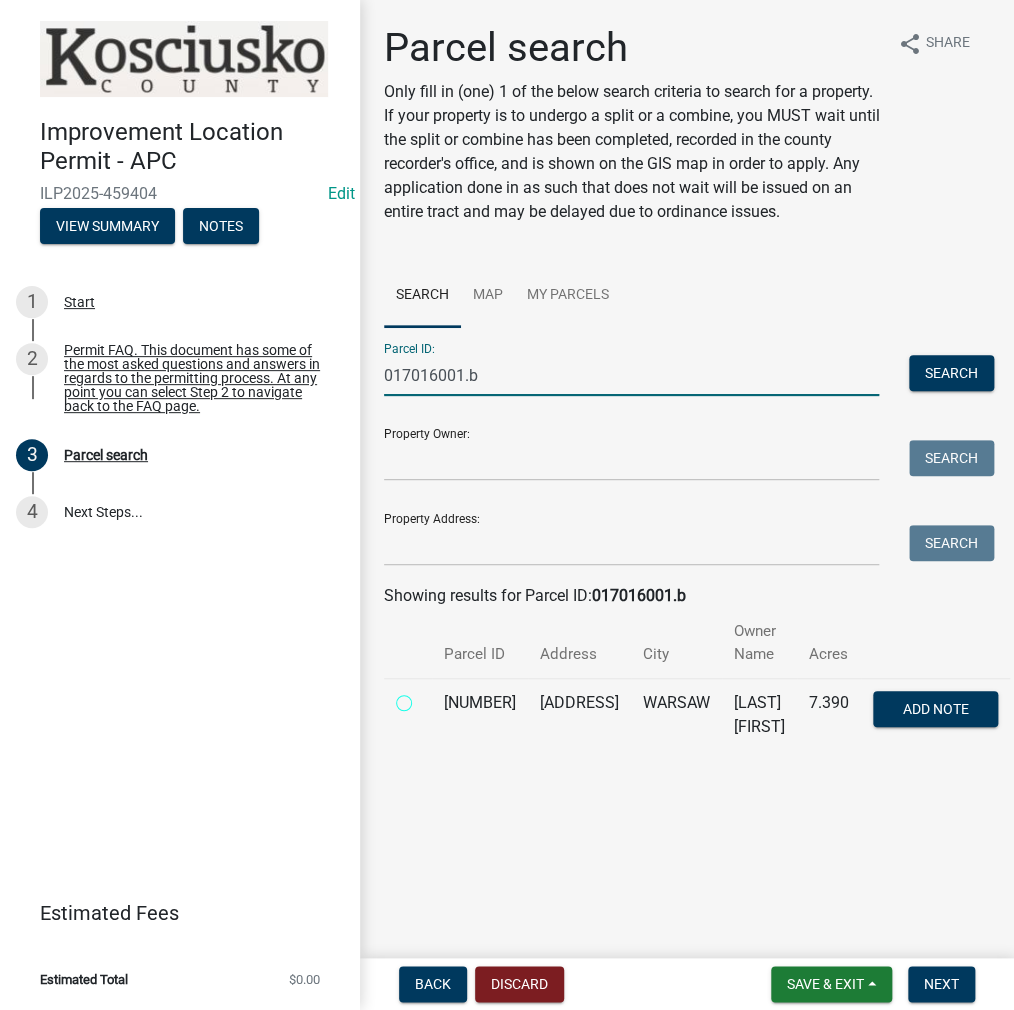 click at bounding box center [426, 697] 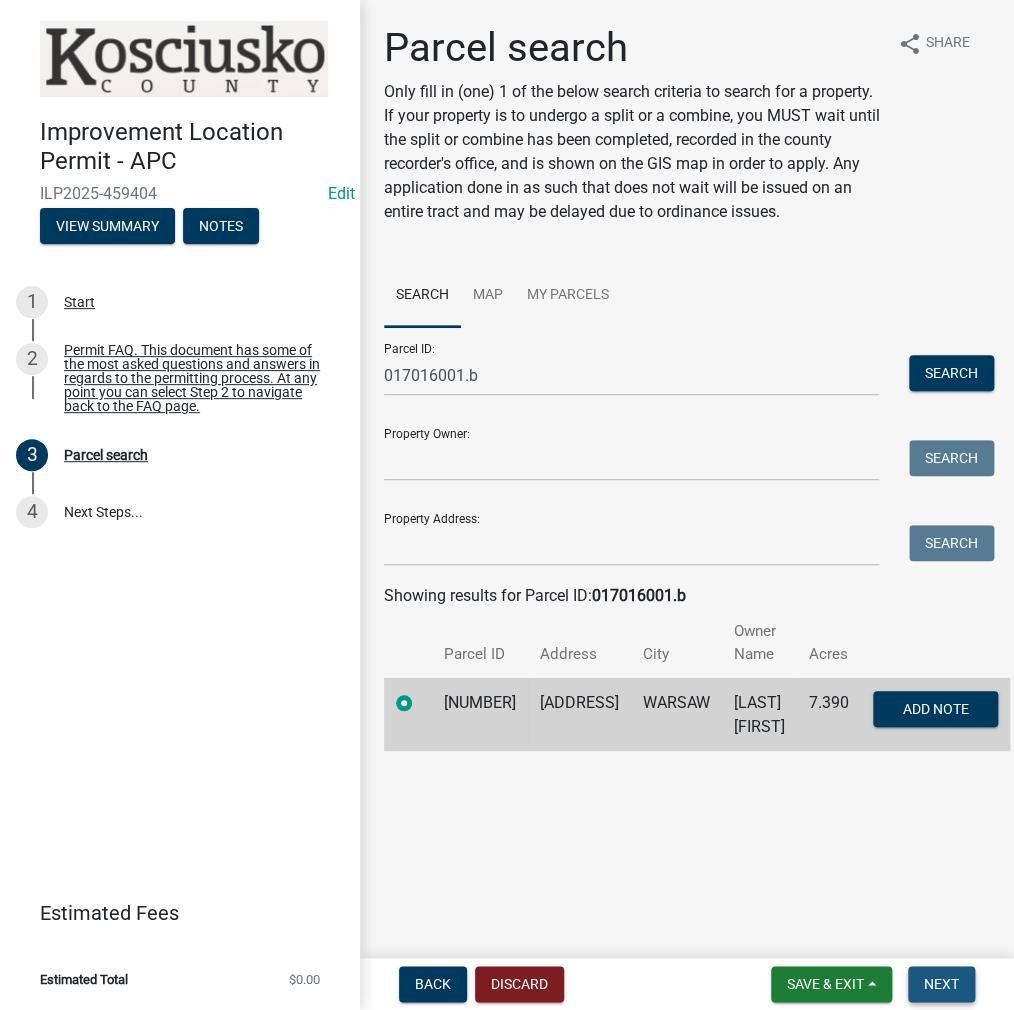click on "Next" at bounding box center (941, 984) 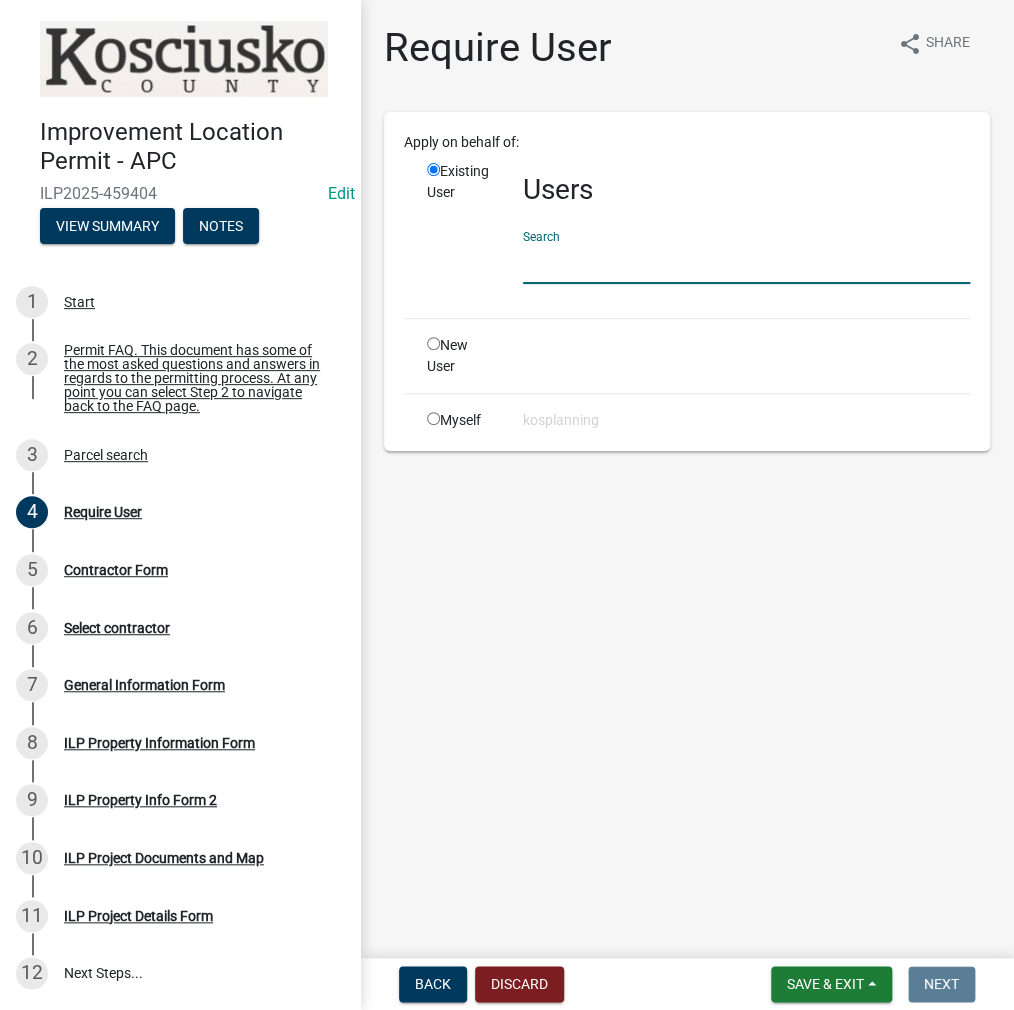click 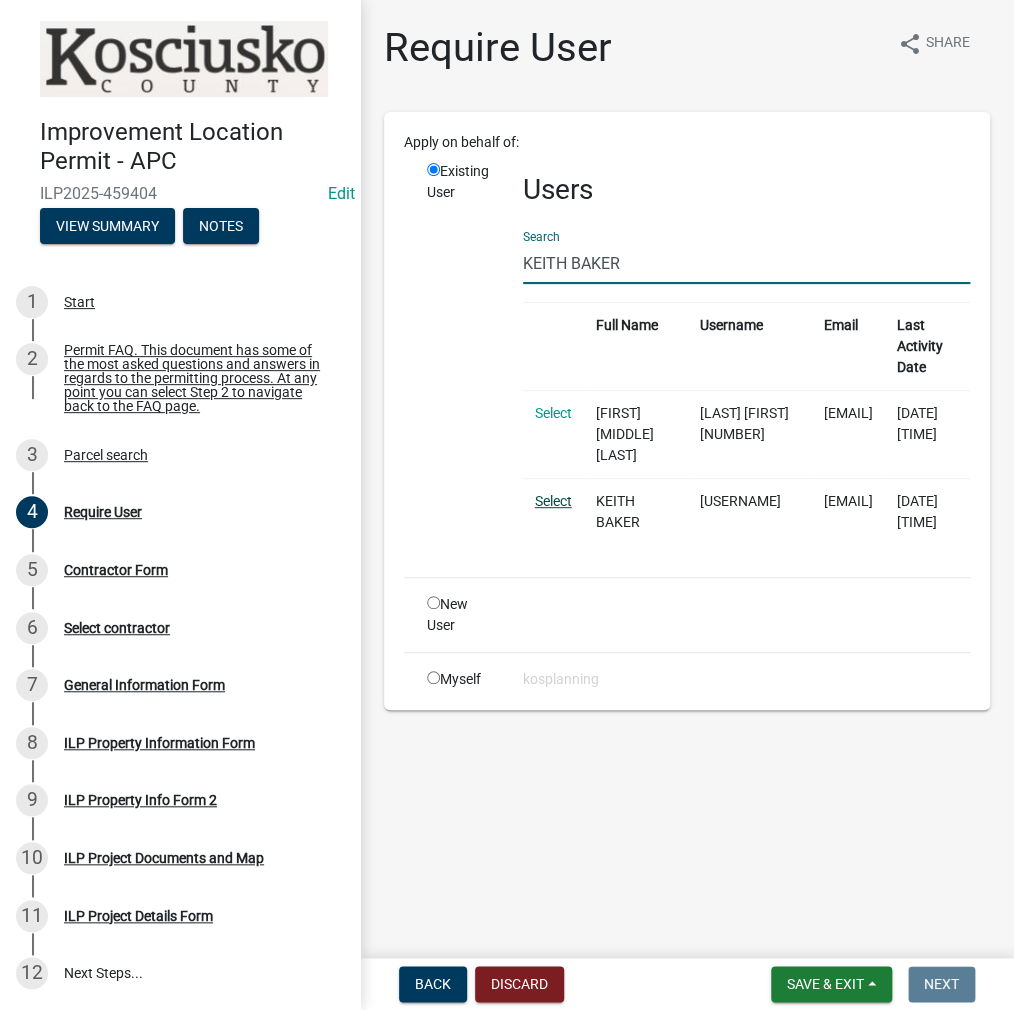 type on "KEITH BAKER" 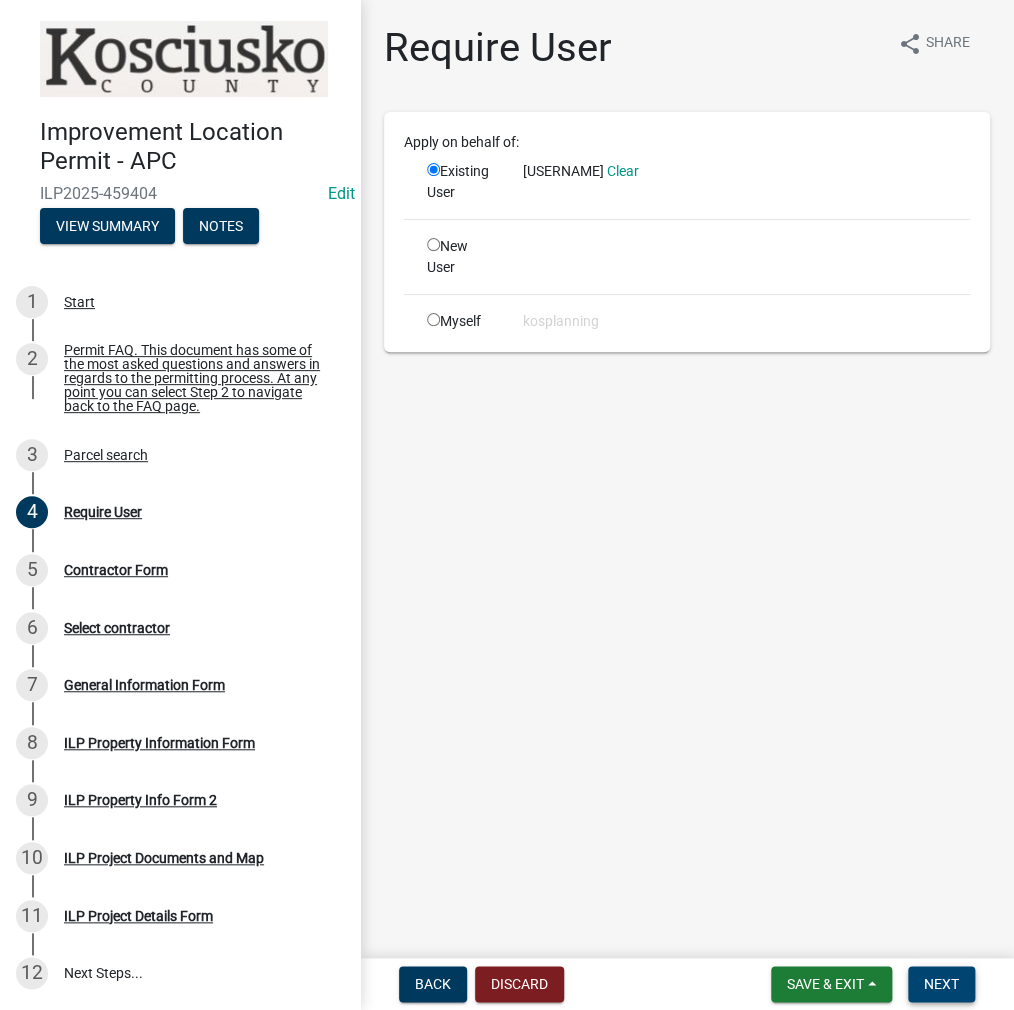 click on "Next" at bounding box center (941, 984) 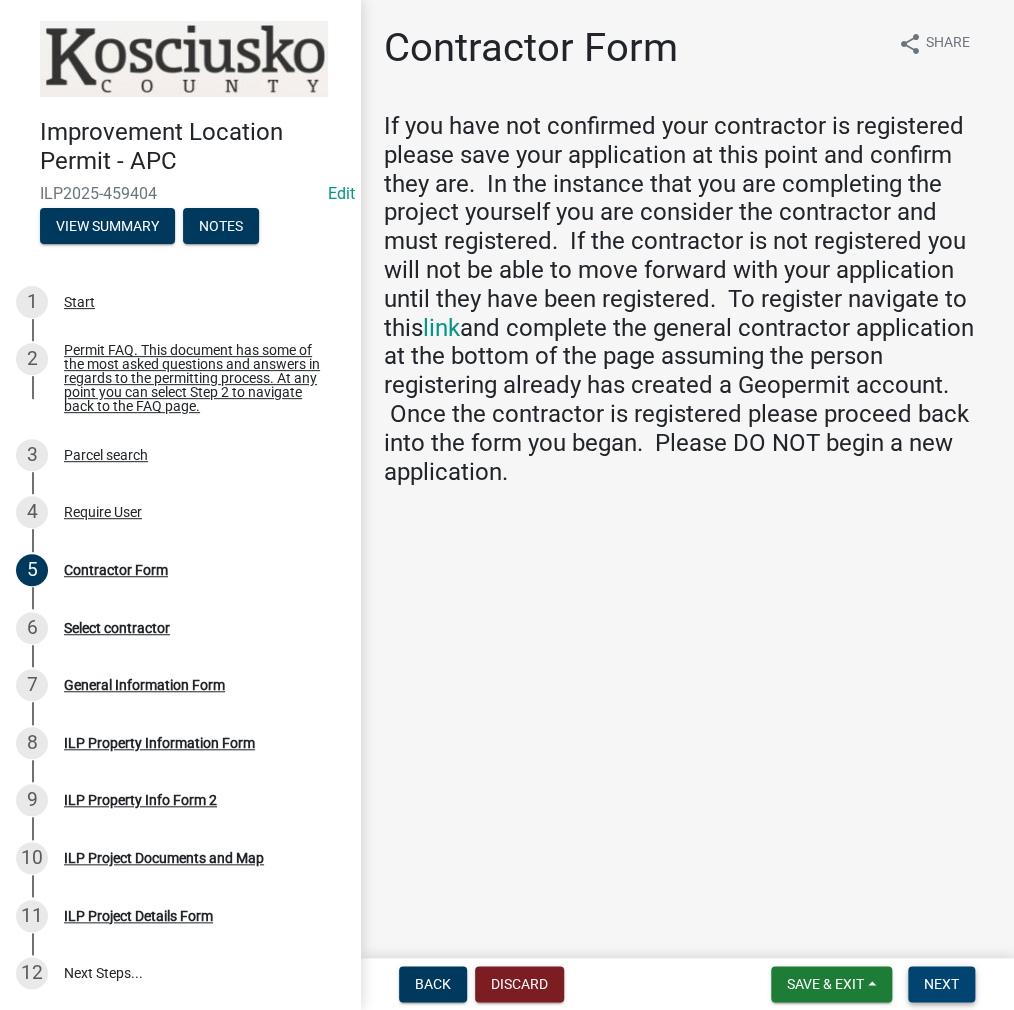 click on "Next" at bounding box center [941, 984] 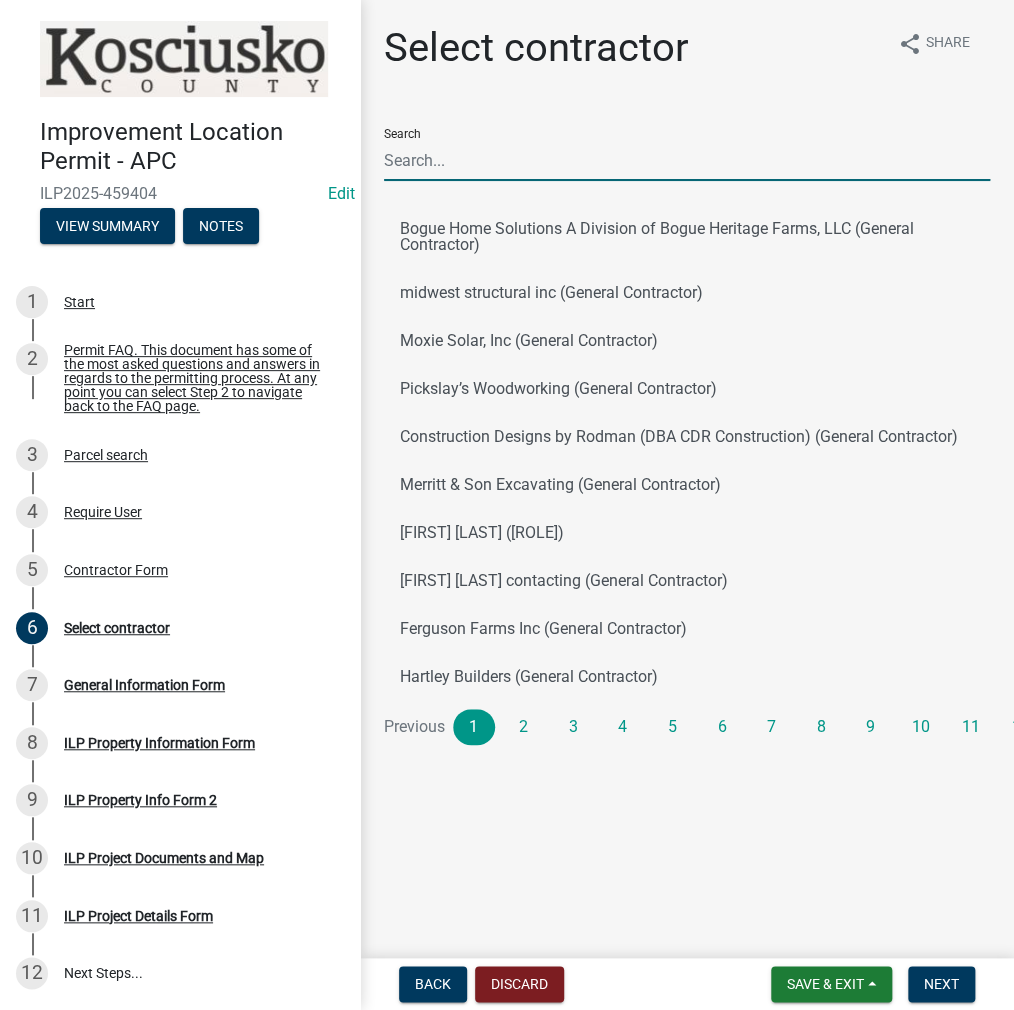 click on "Search" at bounding box center (687, 160) 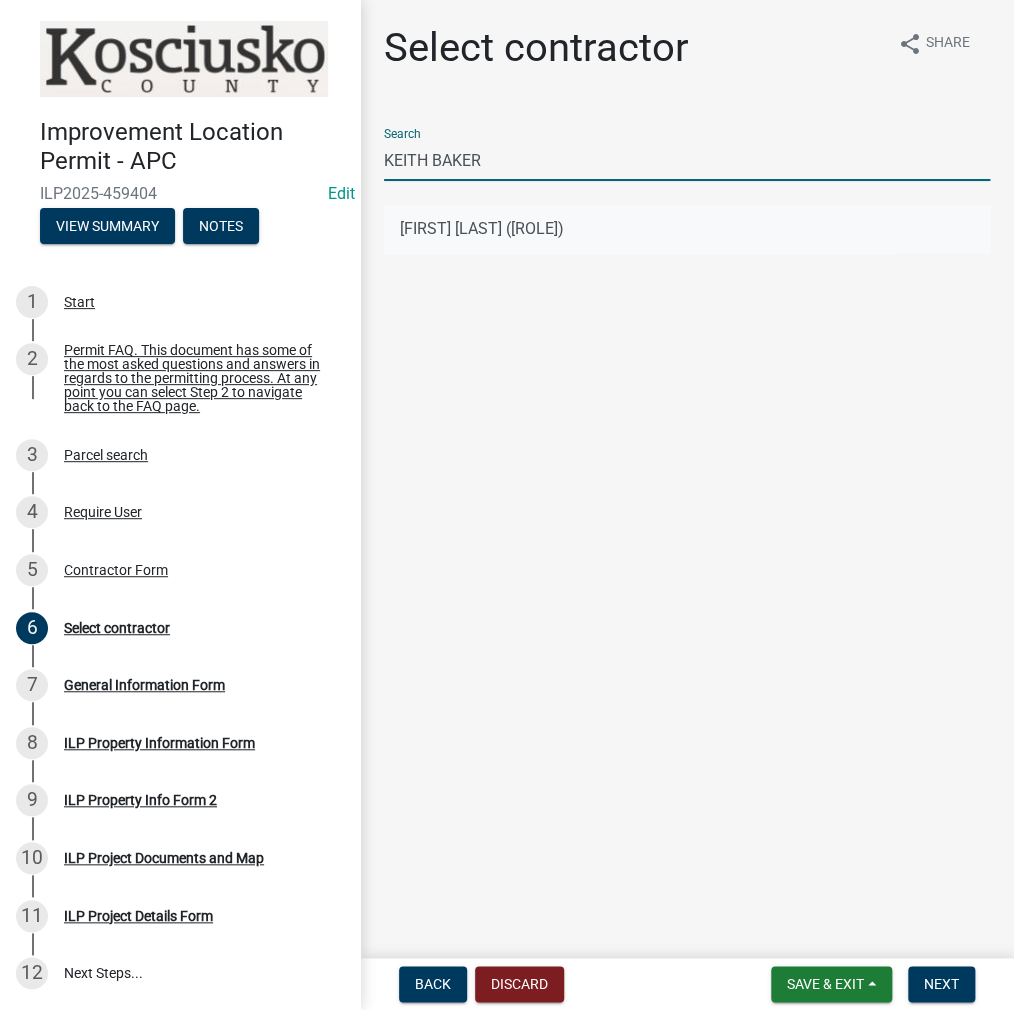 type on "KEITH BAKER" 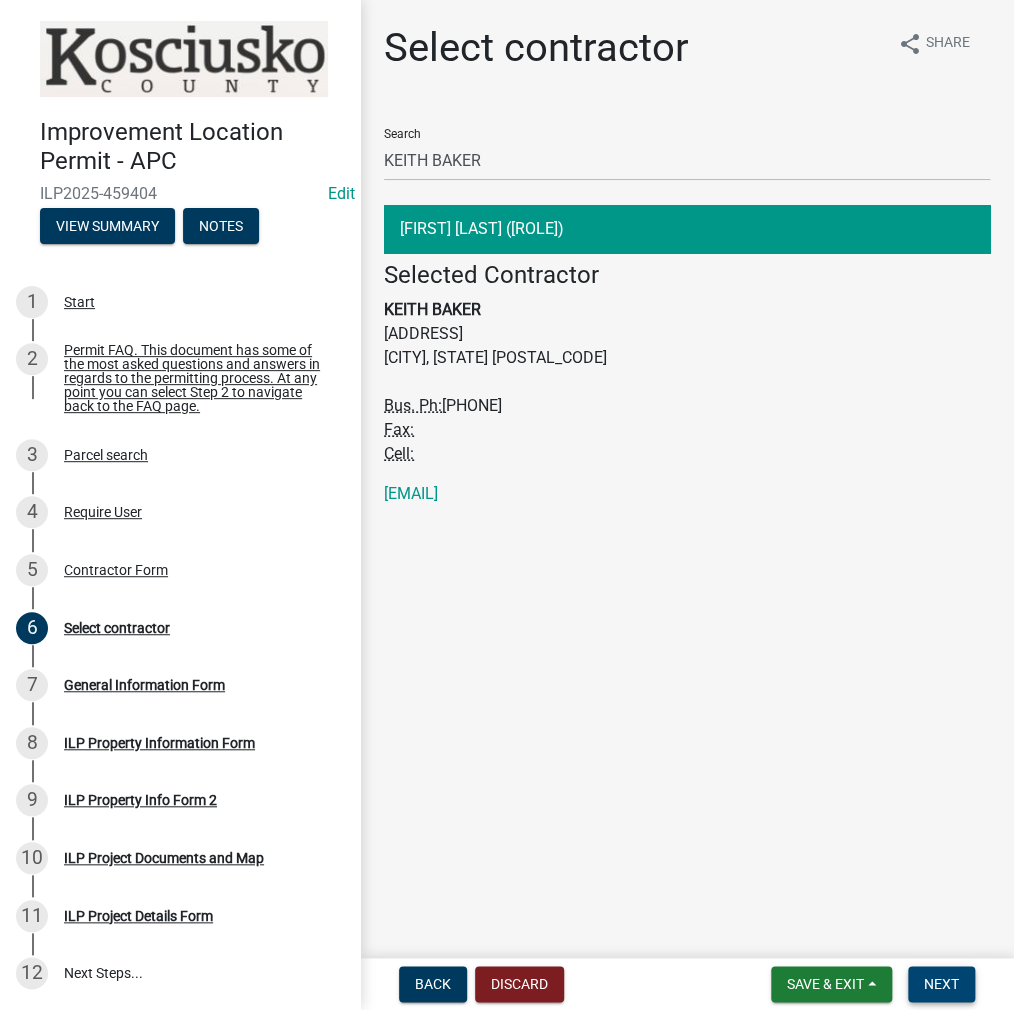 click on "Next" at bounding box center [941, 984] 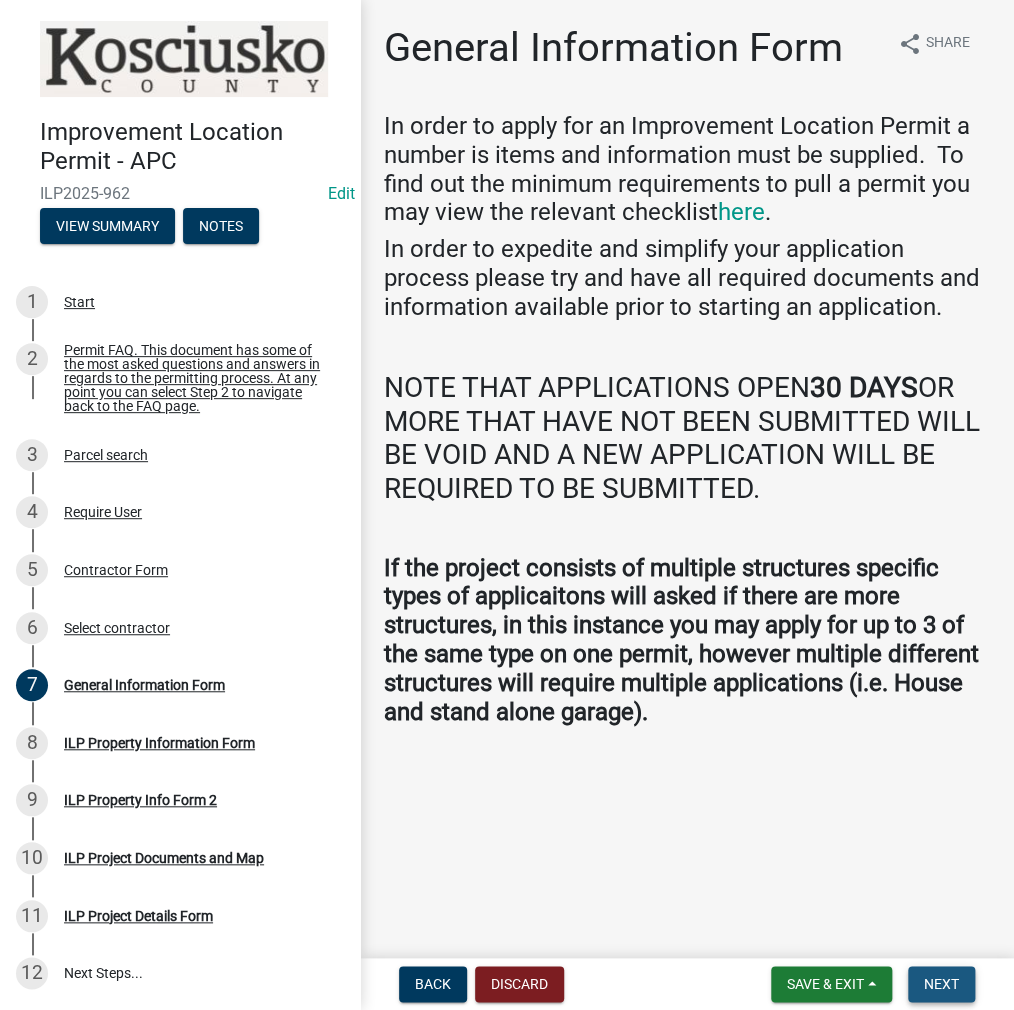 click on "Next" at bounding box center (941, 984) 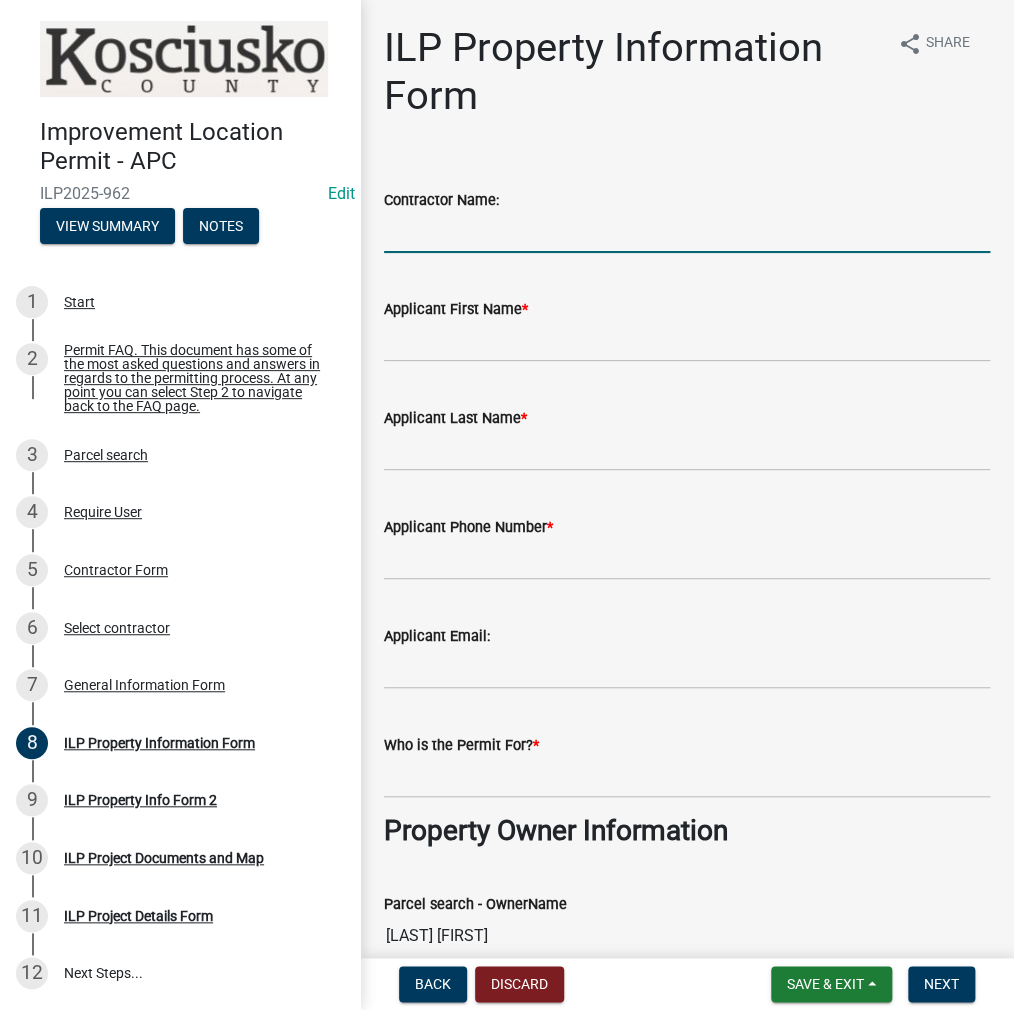 click on "Contractor Name:" at bounding box center [687, 232] 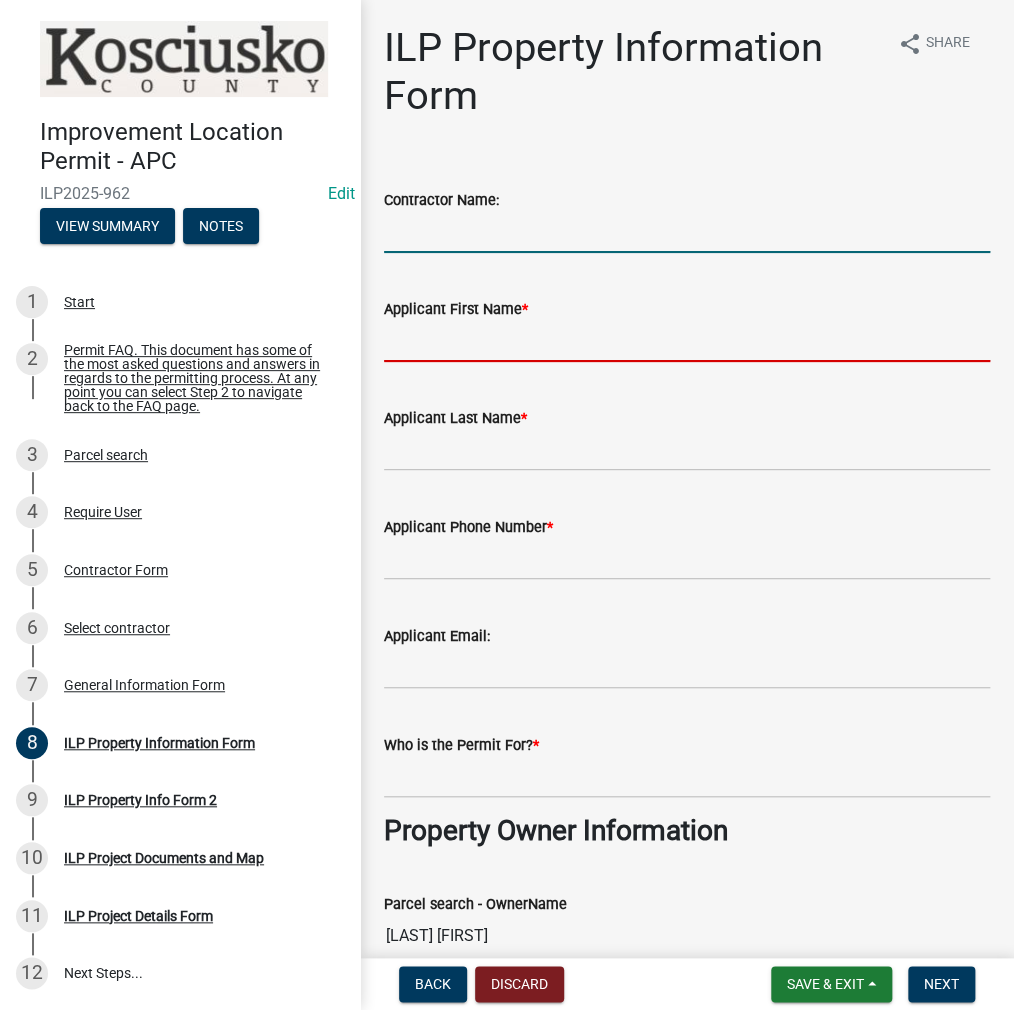 click on "Applicant First Name  *" at bounding box center (687, 341) 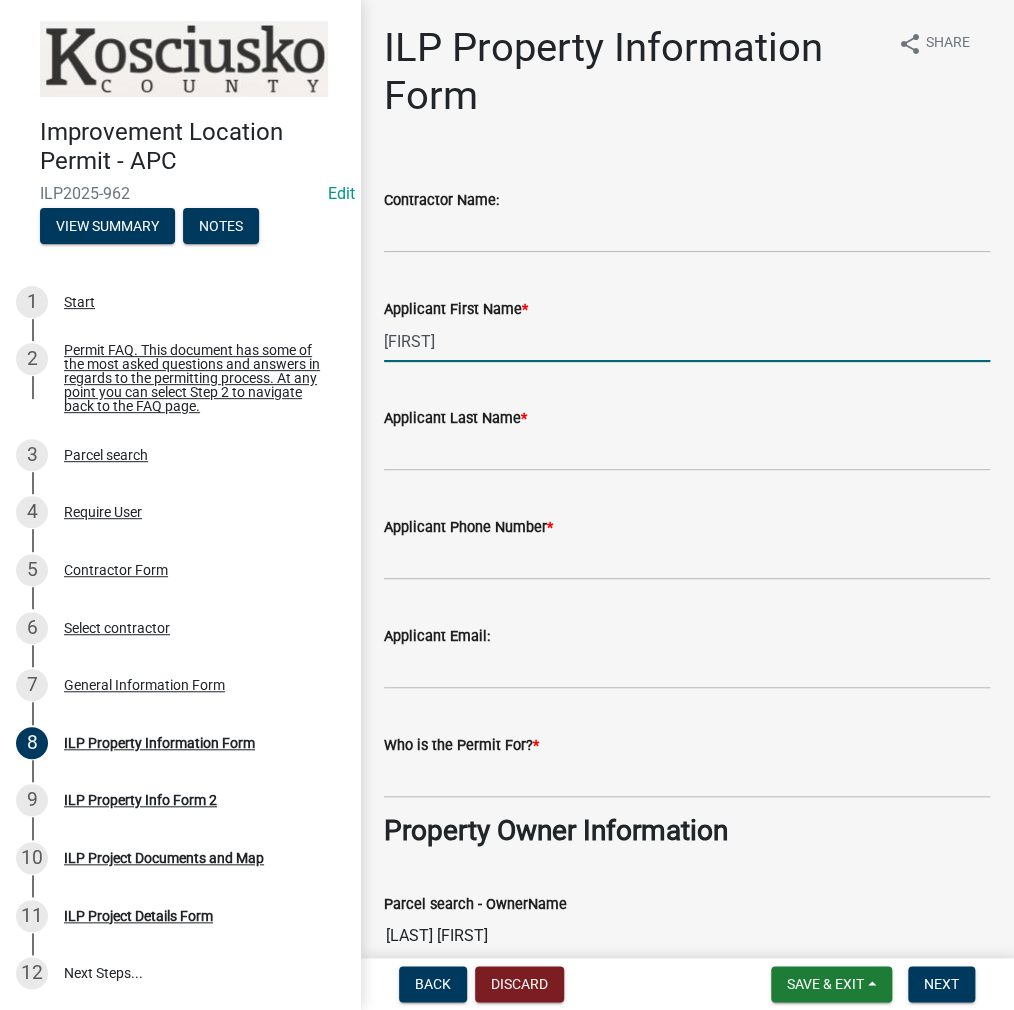 type on "[FIRST]" 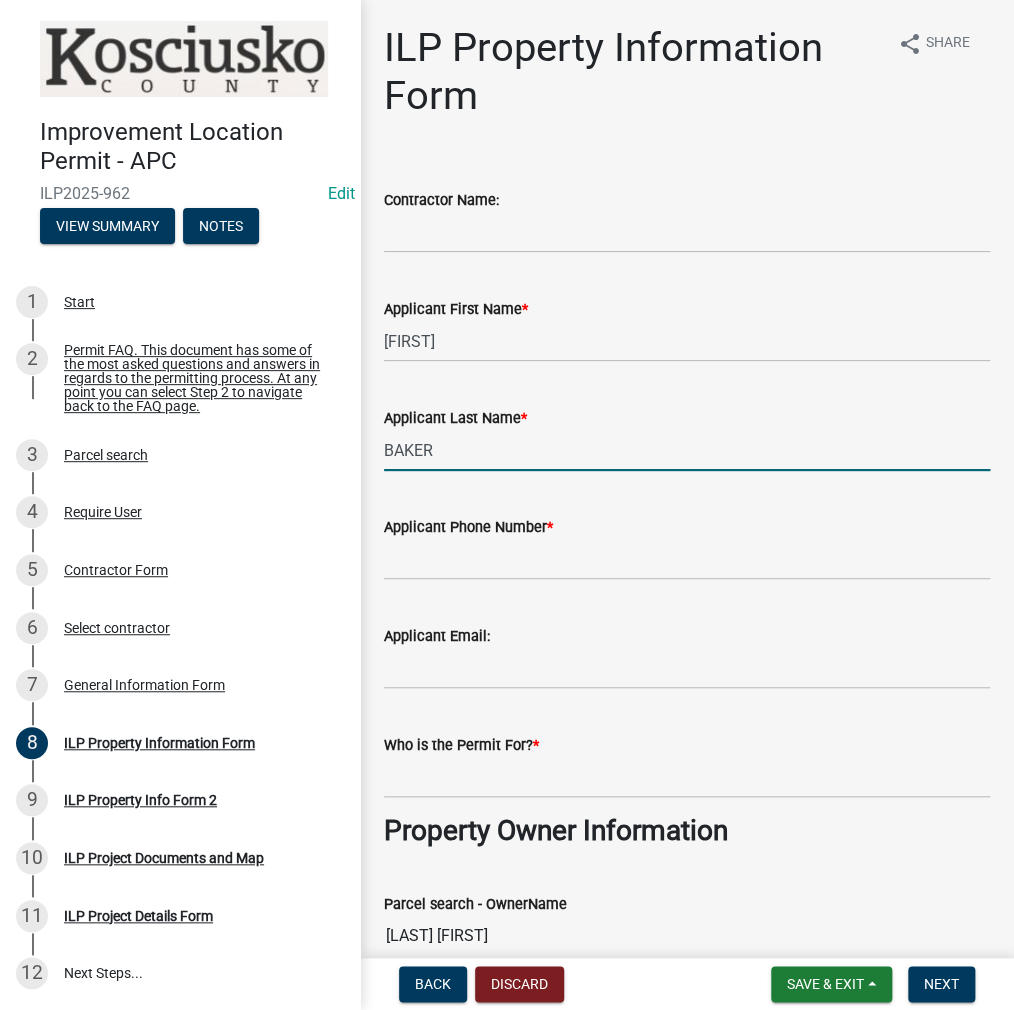 type on "BAKER" 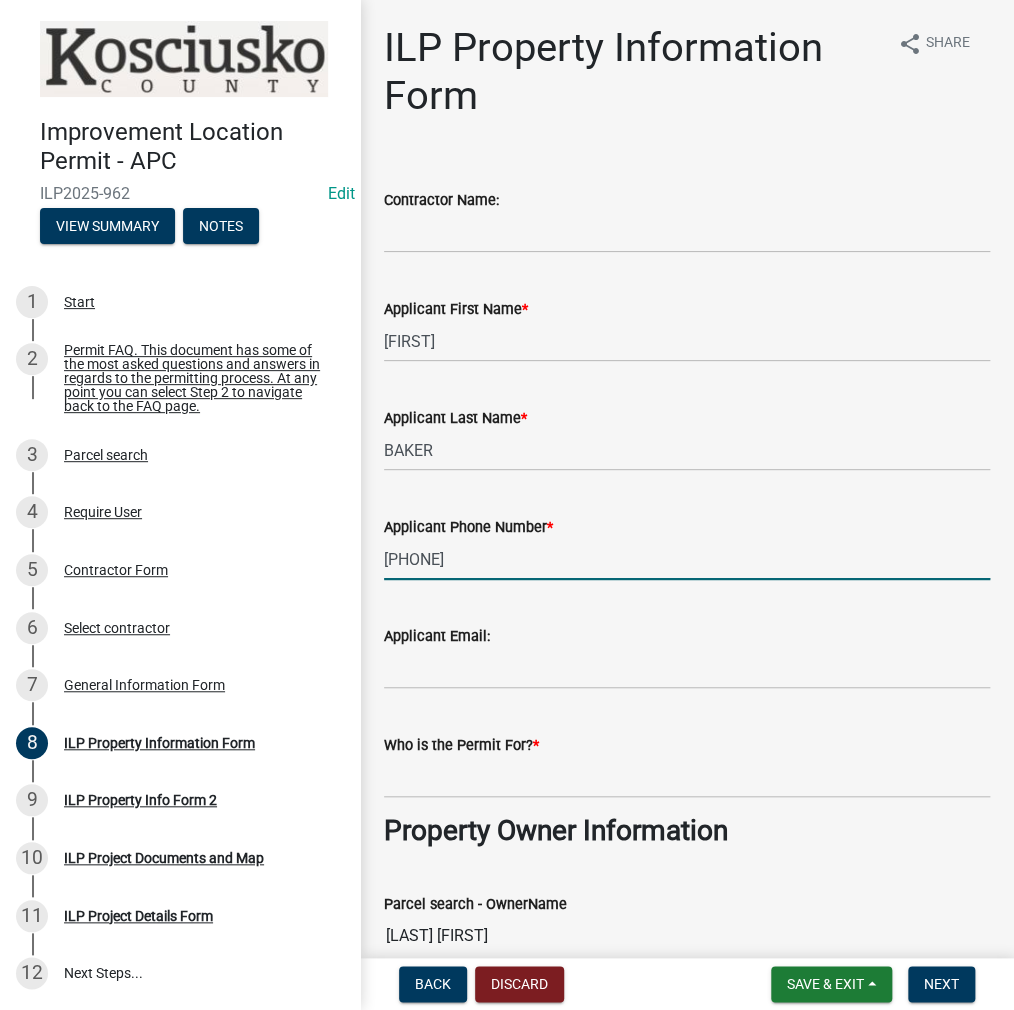 type on "[PHONE]" 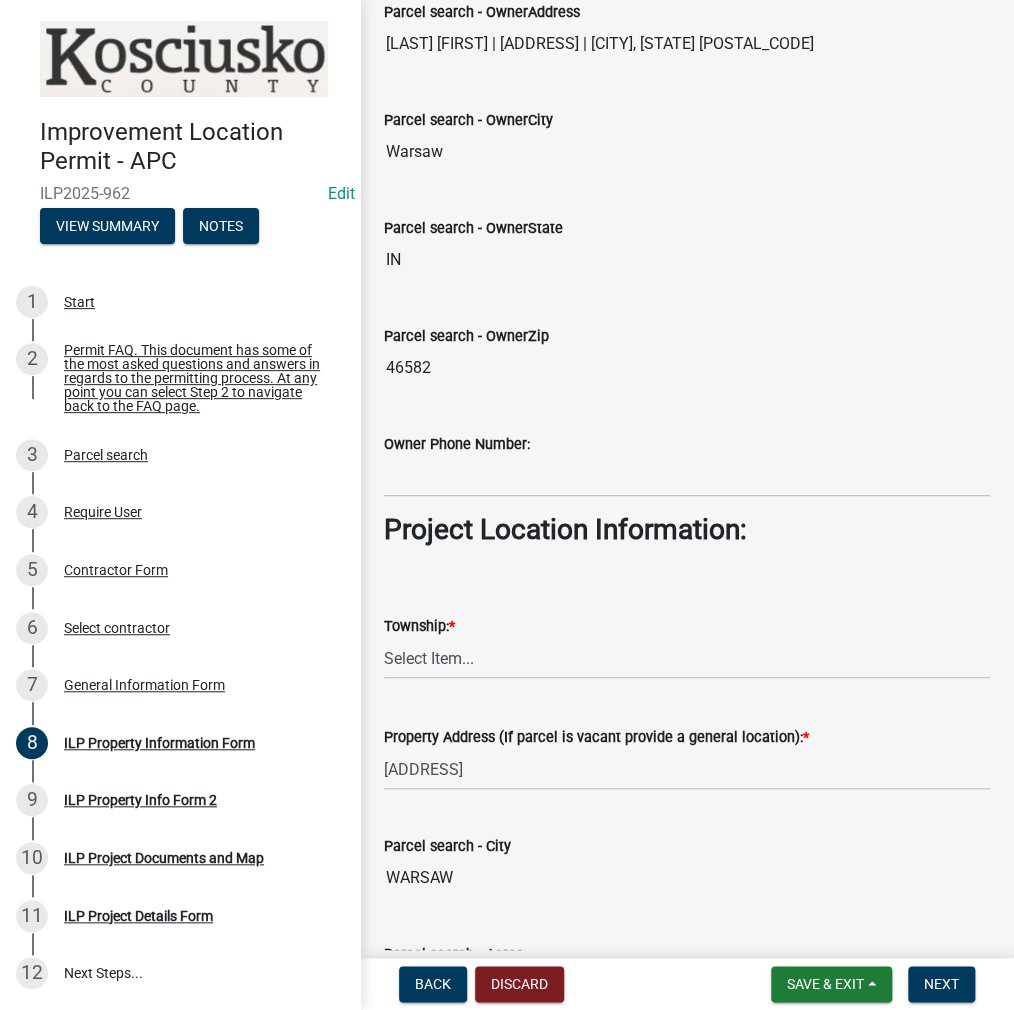 scroll, scrollTop: 1400, scrollLeft: 0, axis: vertical 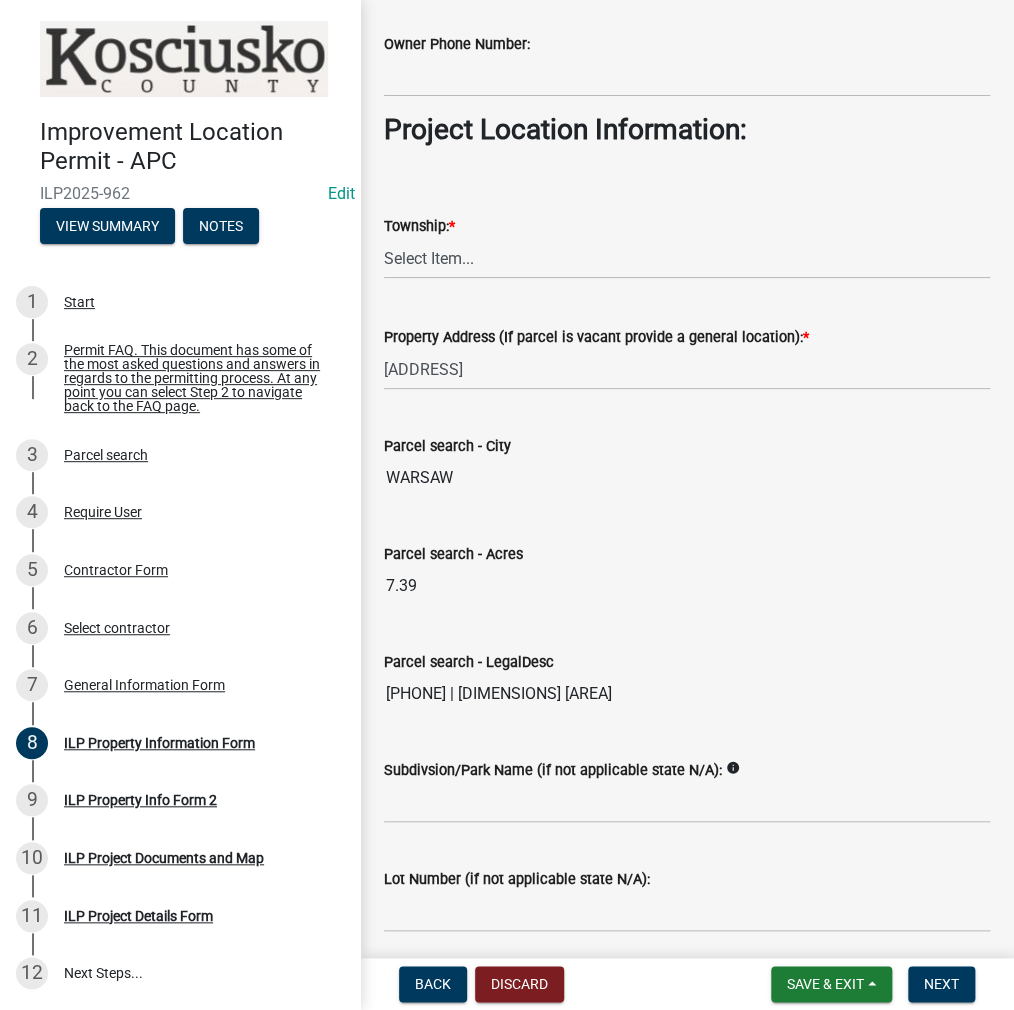 type on "KEITH BAKER" 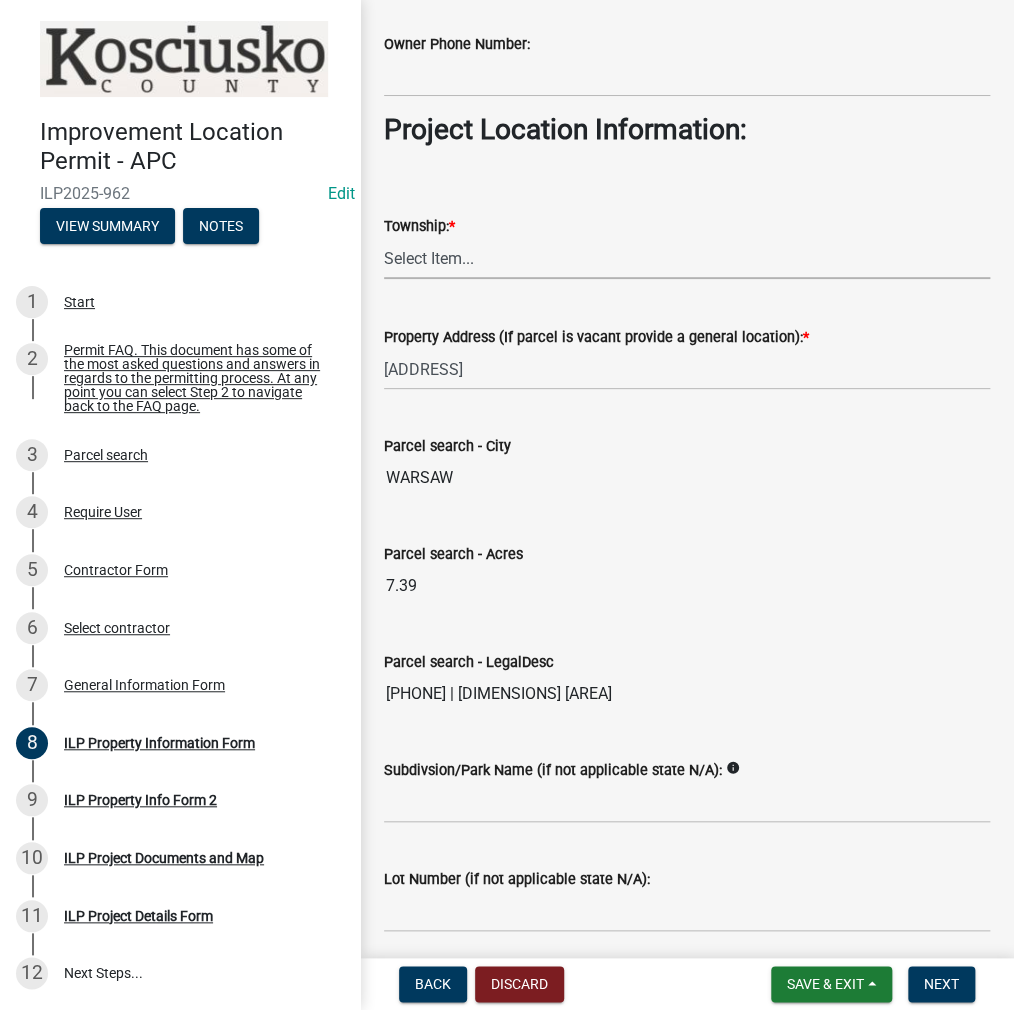 click on "Select Item...   Benton - Elkhart Co   Clay   Etna   Franklin   Harrison   Jackson   Jefferson   Lake   Monroe   Plain   Prairie   Scott   Seward   Tippecanoe   Turkey Creek   Van Buren   Washington   Wayne" at bounding box center (687, 258) 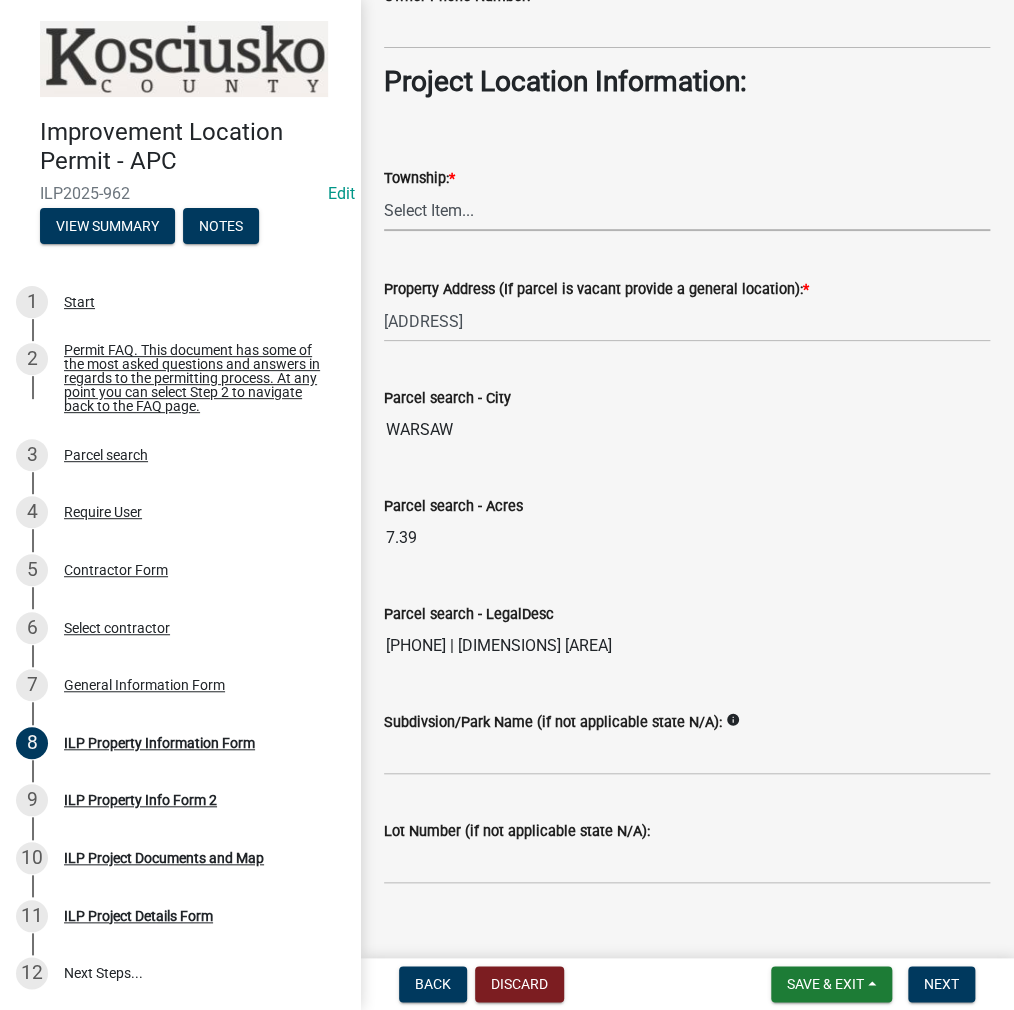 scroll, scrollTop: 1472, scrollLeft: 0, axis: vertical 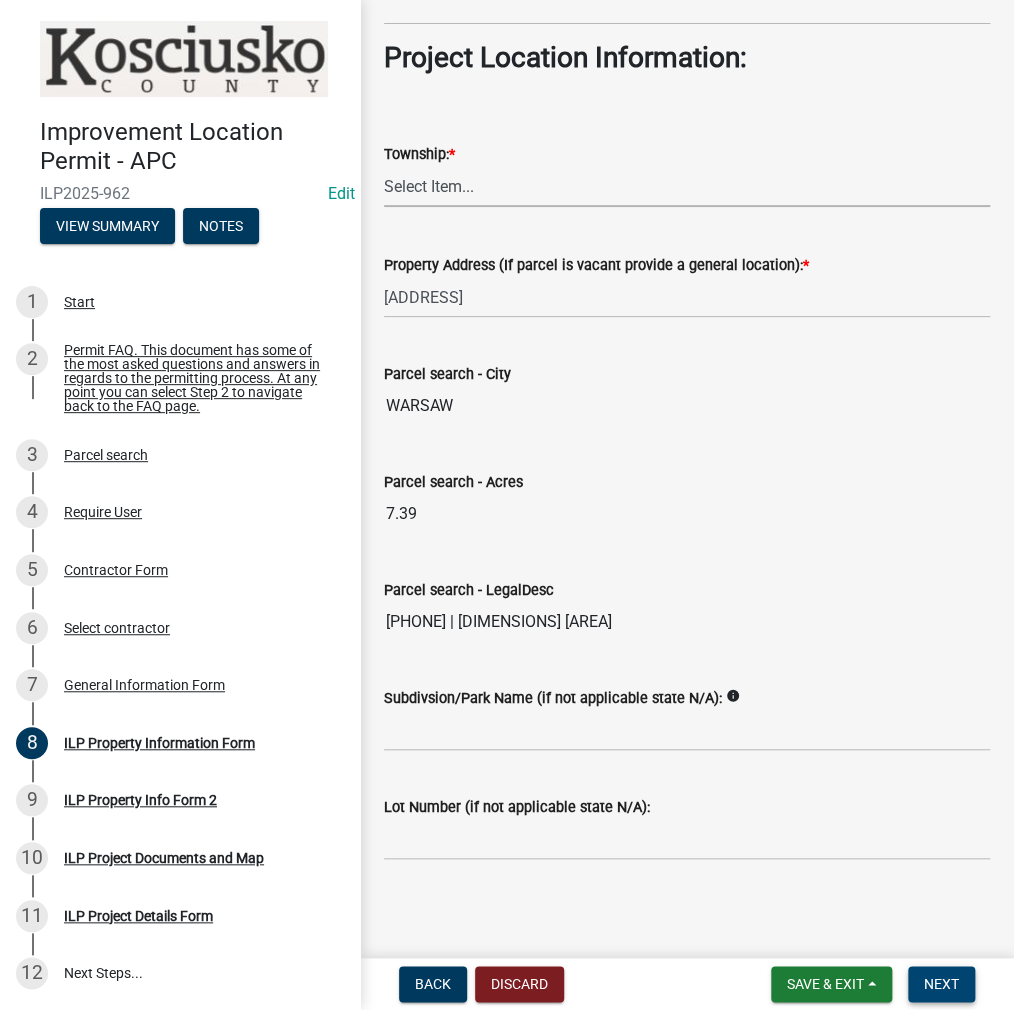 click on "Next" at bounding box center [941, 984] 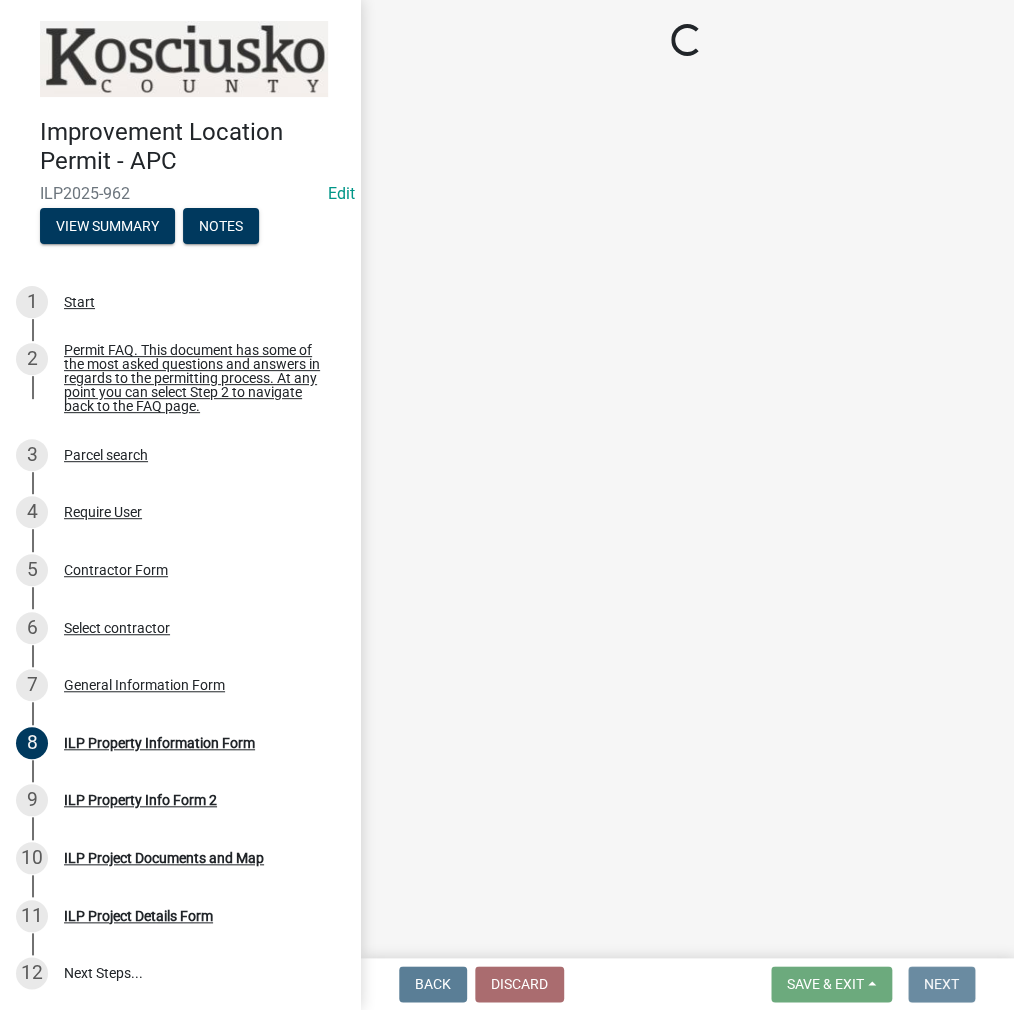 scroll, scrollTop: 0, scrollLeft: 0, axis: both 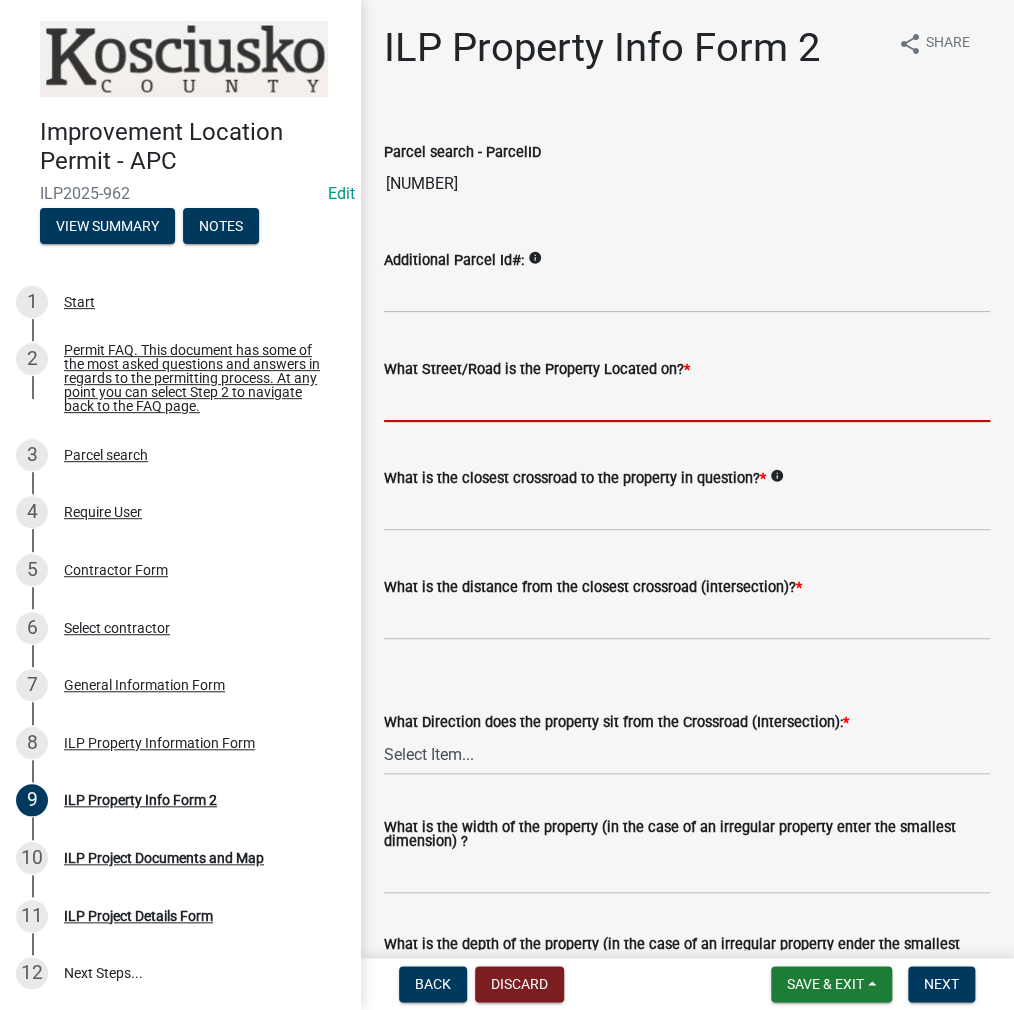 click on "What Street/Road is the Property Located on?  *" at bounding box center (687, 401) 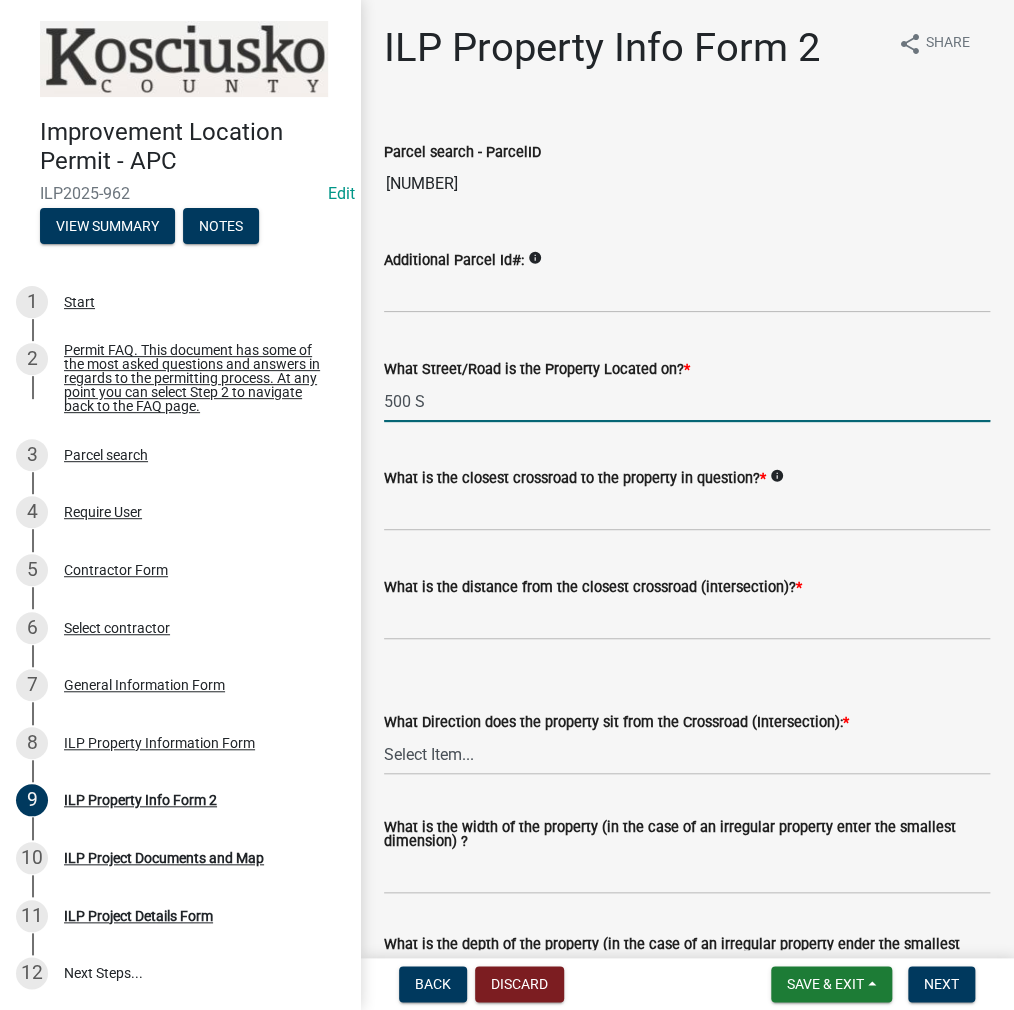 type on "500 S" 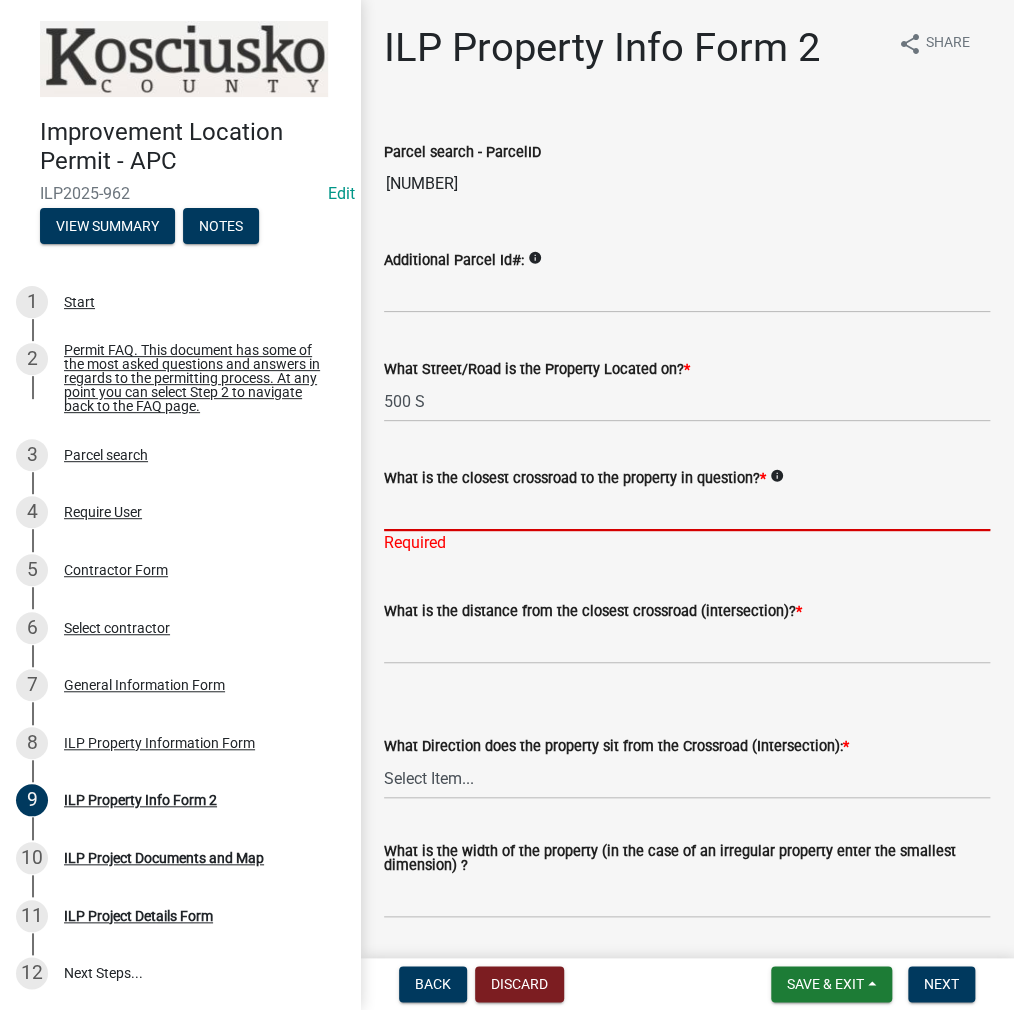 click on "What is the closest crossroad to the property in question?  *" at bounding box center (687, 510) 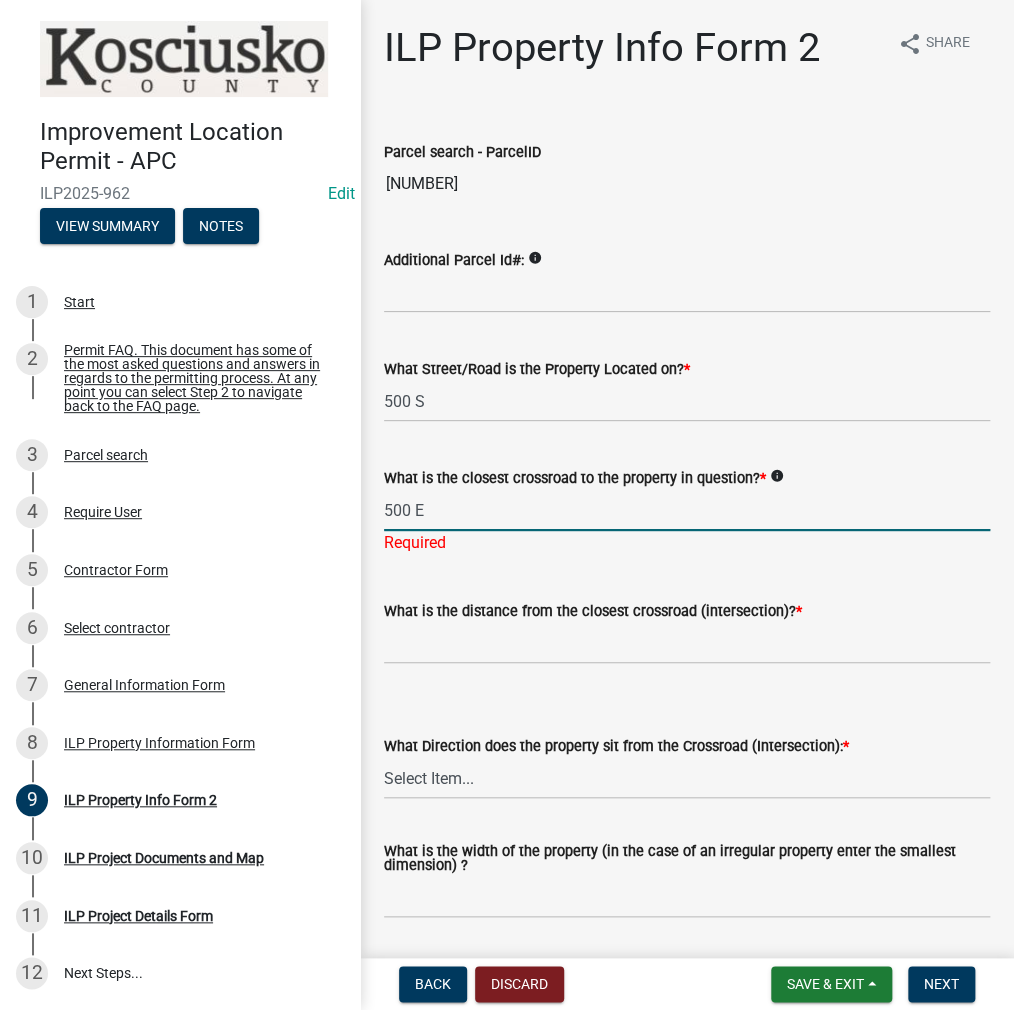 type on "500 E" 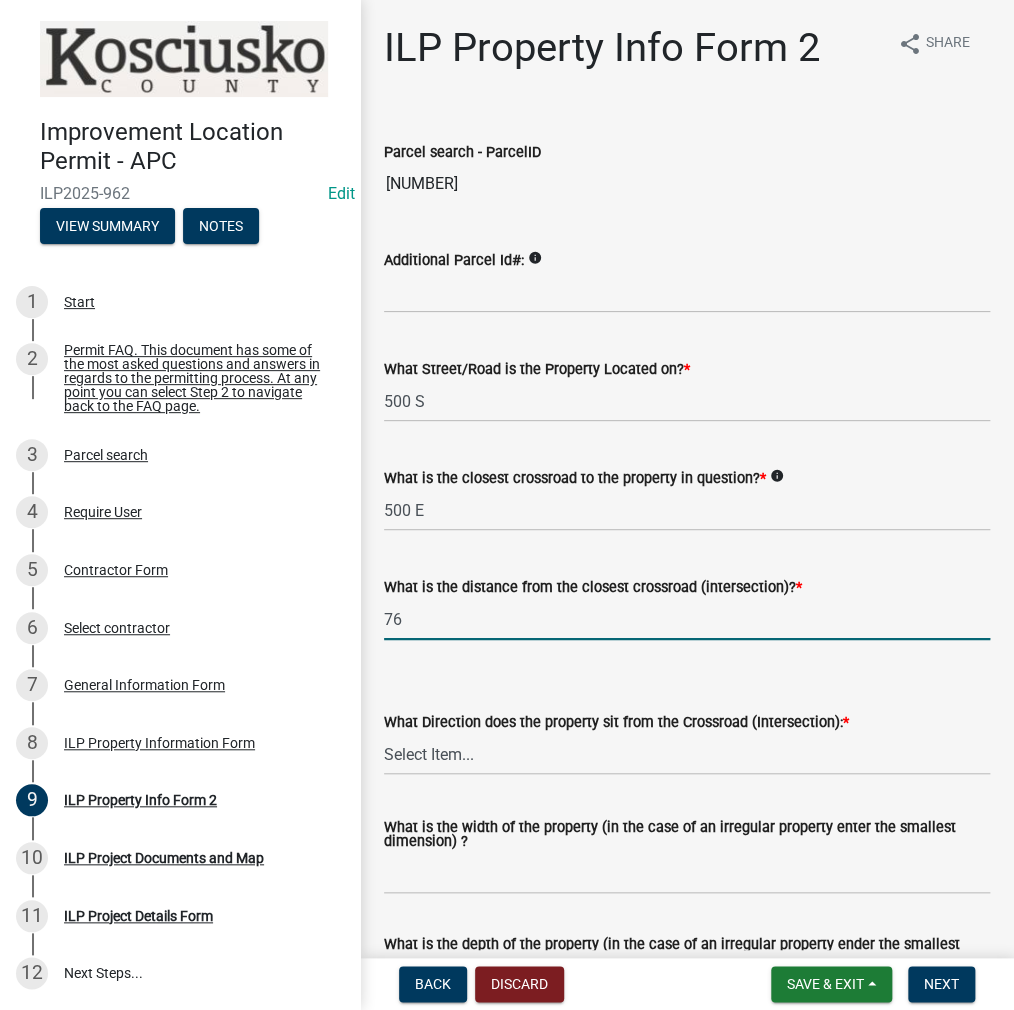 type on "7" 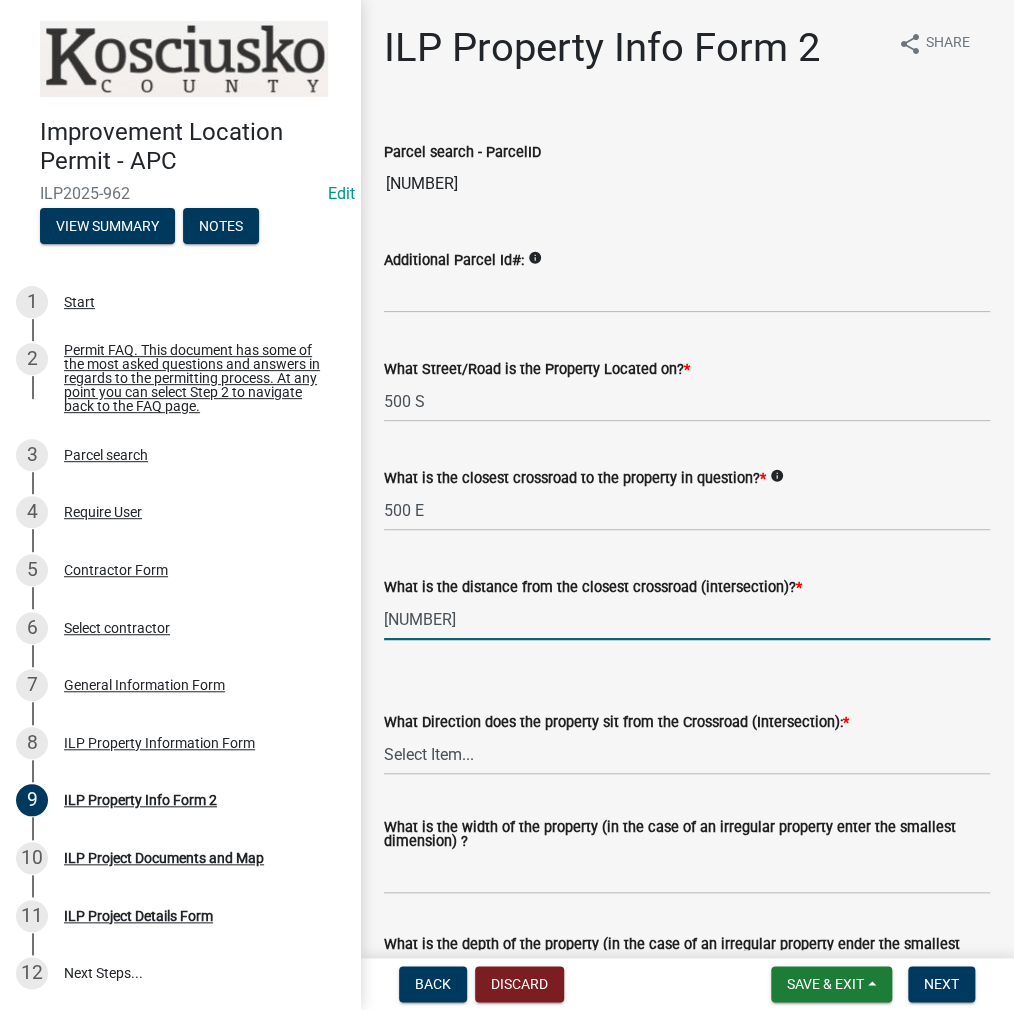 type on "[NUMBER]" 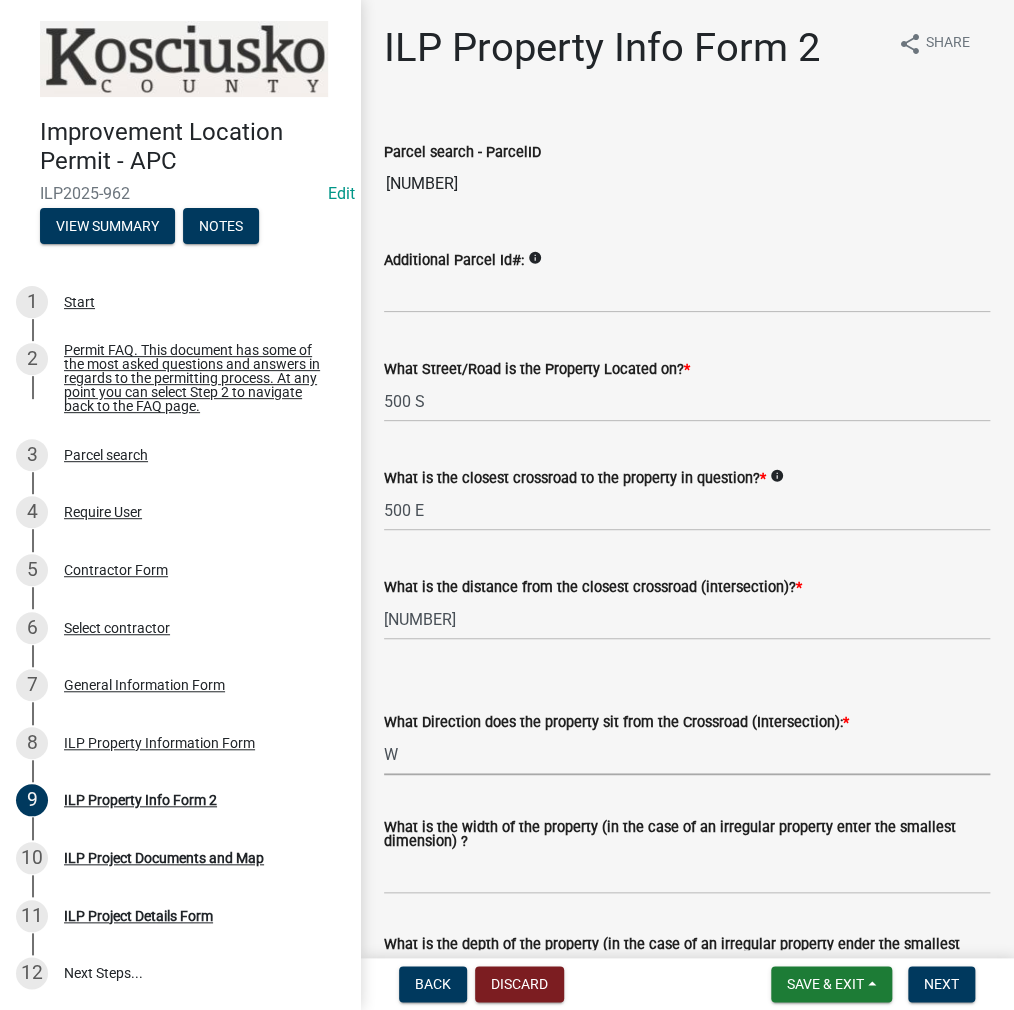 select on "7b11be74-d7bb-4878-8b50-4ecdc0000cbf" 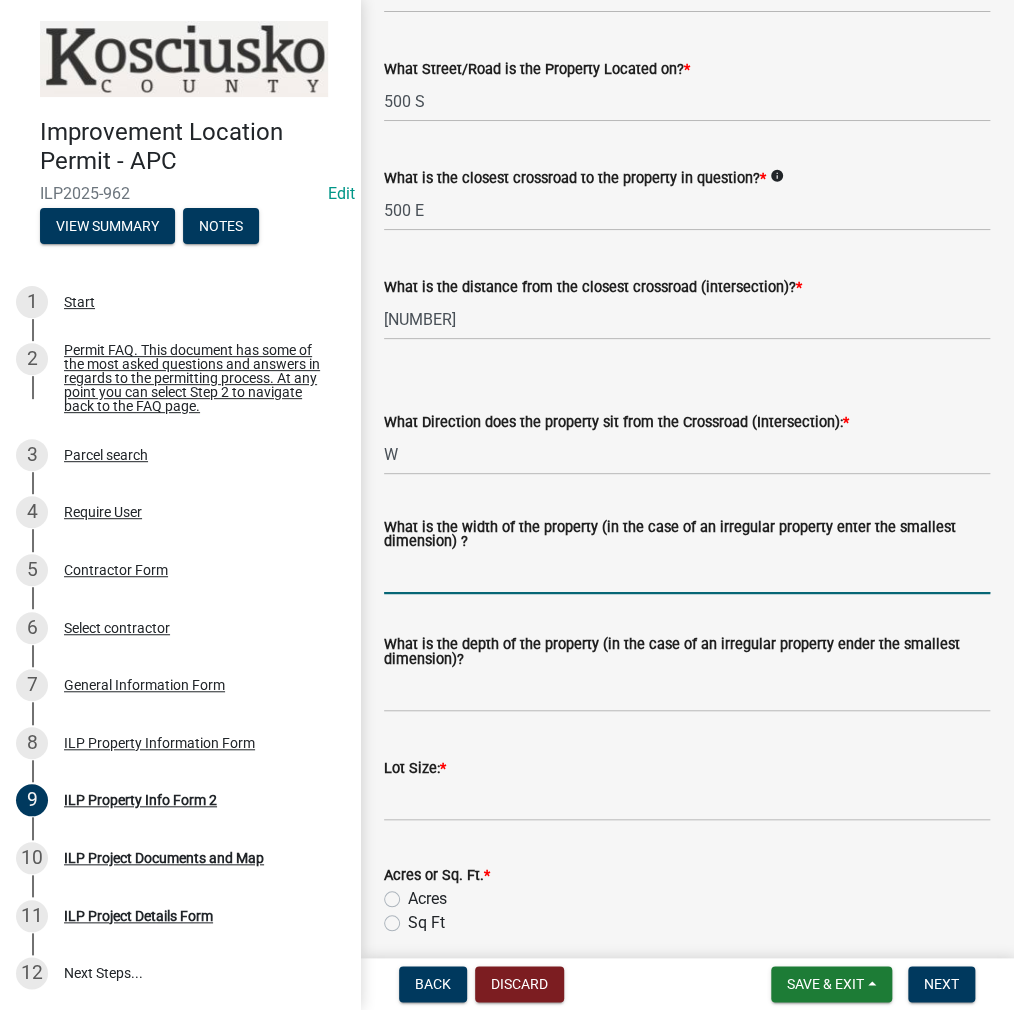 scroll, scrollTop: 500, scrollLeft: 0, axis: vertical 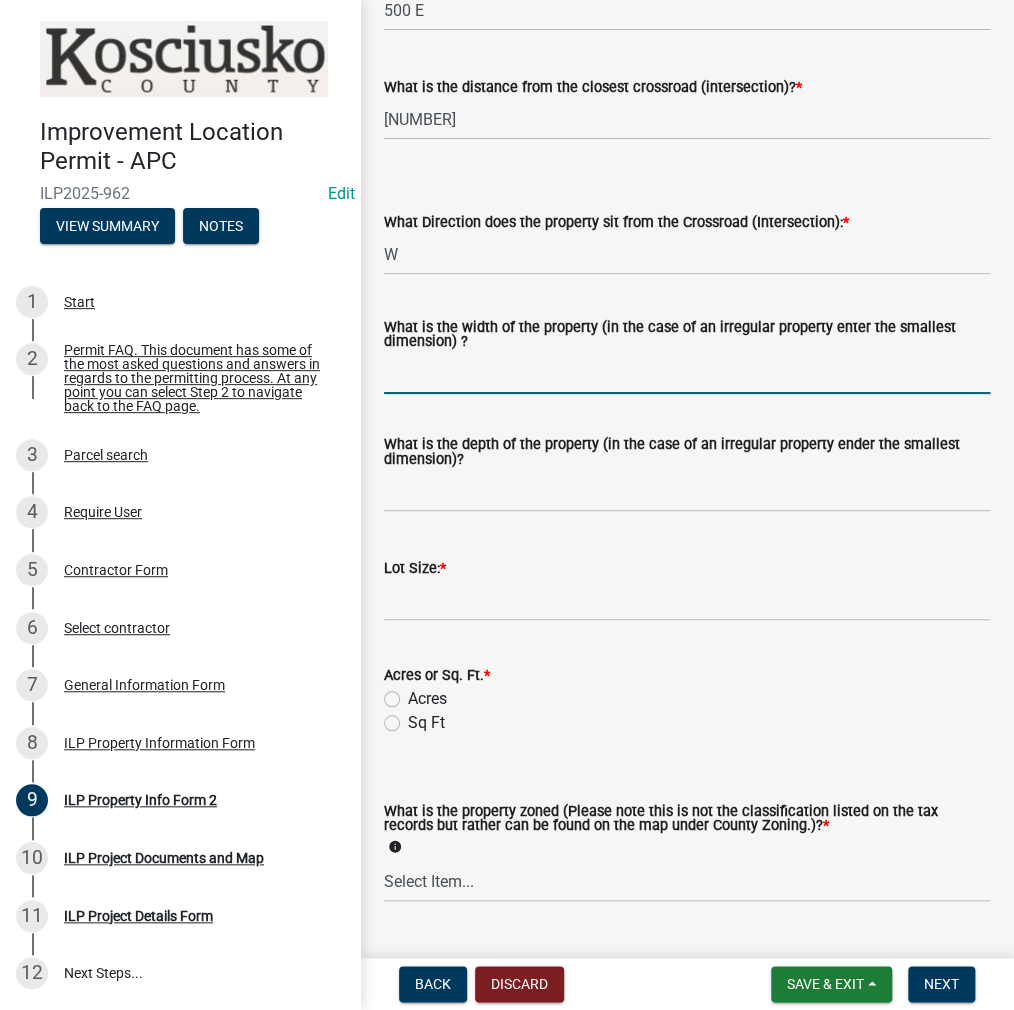 click on "What is the width of the property (in the case of an irregular property enter the smallest dimension) ?" at bounding box center (687, 373) 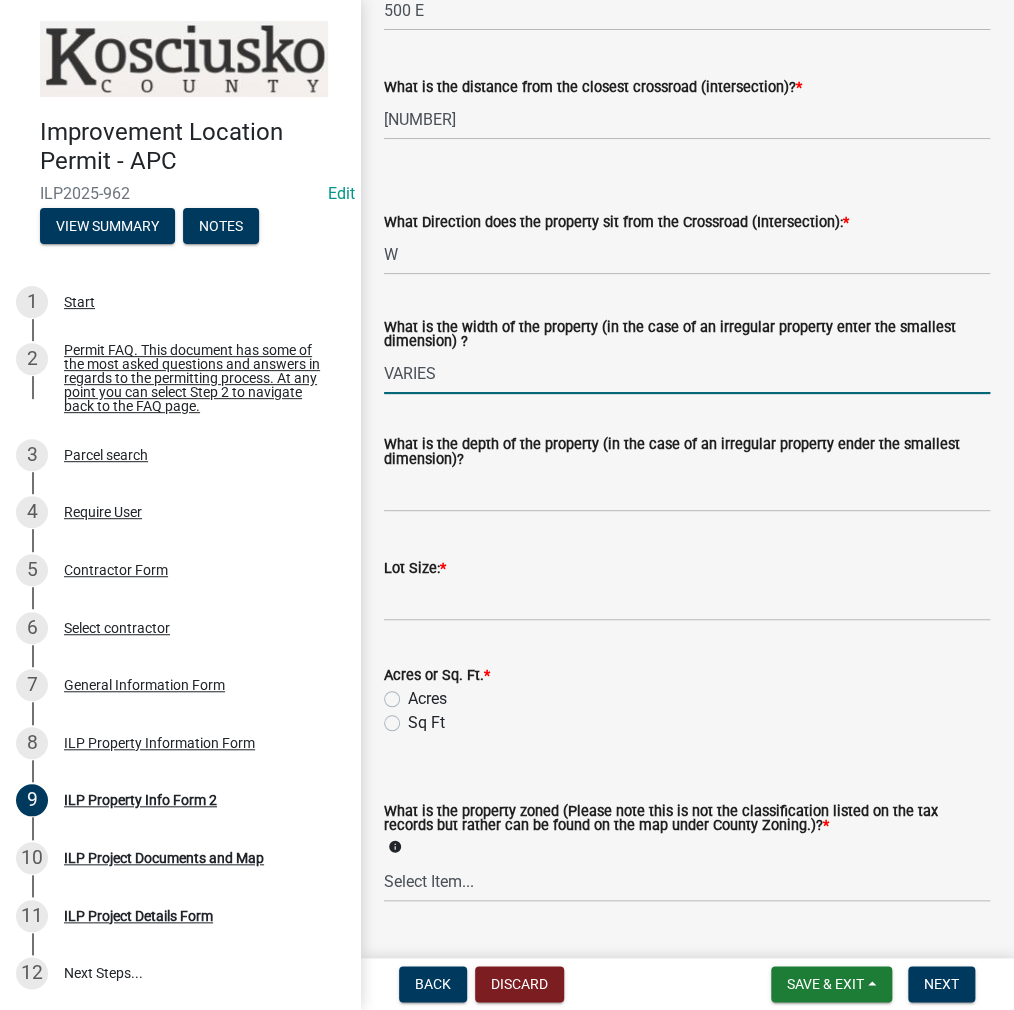 type on "VARIES" 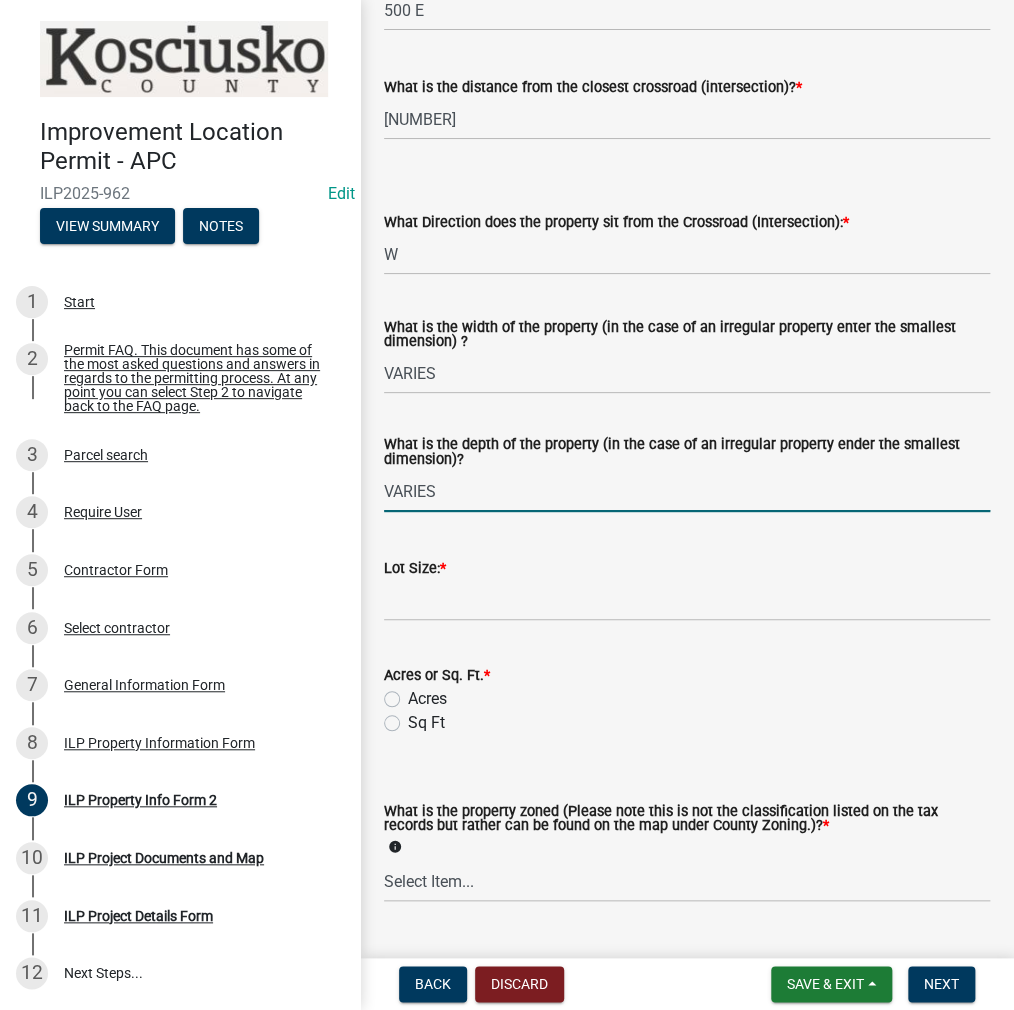 type on "VARIES" 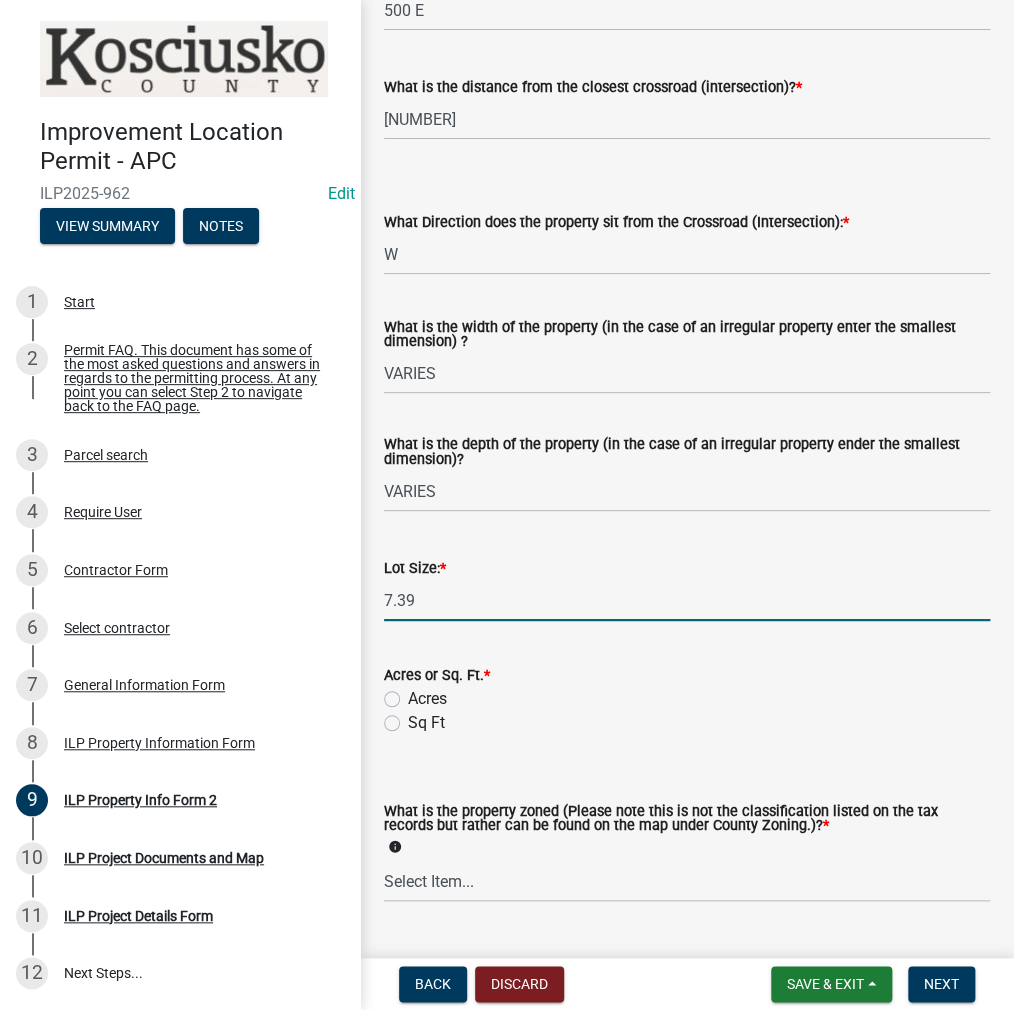 type on "7.39" 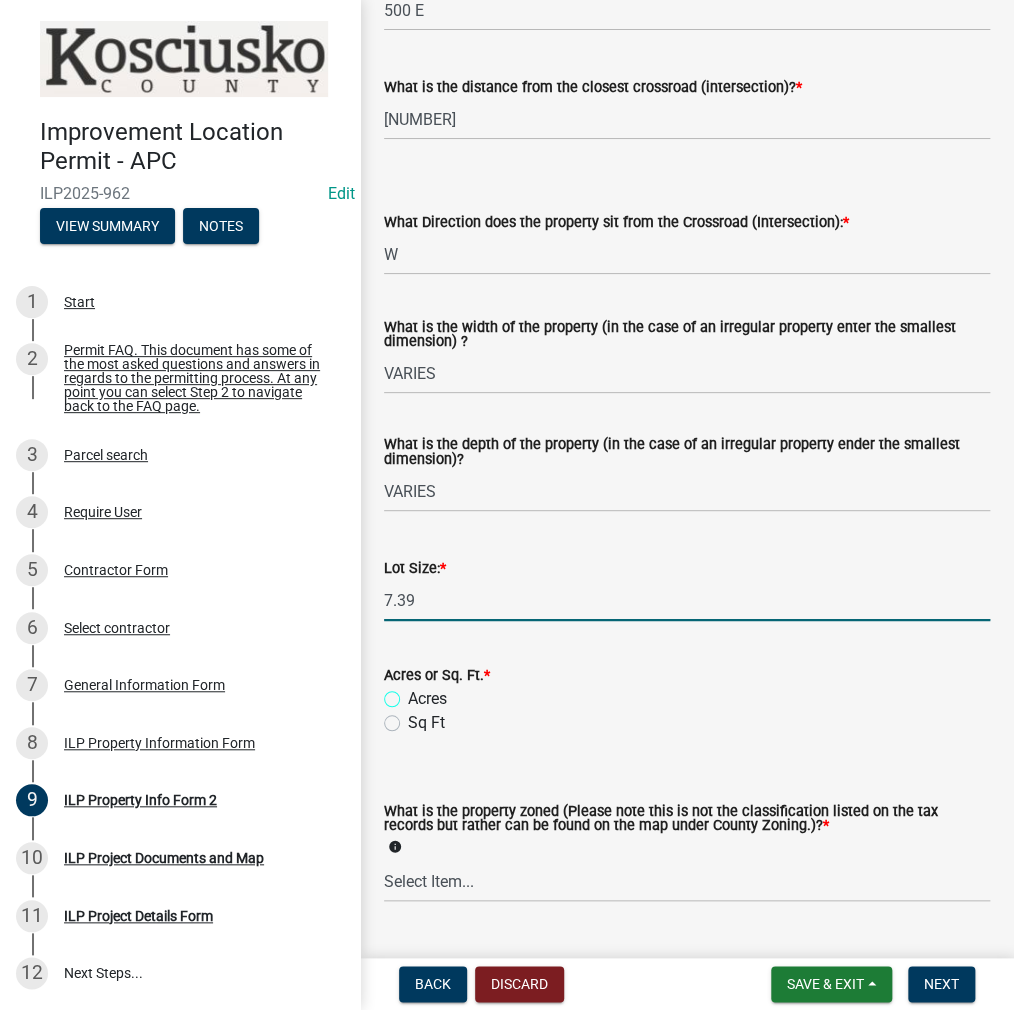 click on "Acres" at bounding box center (414, 693) 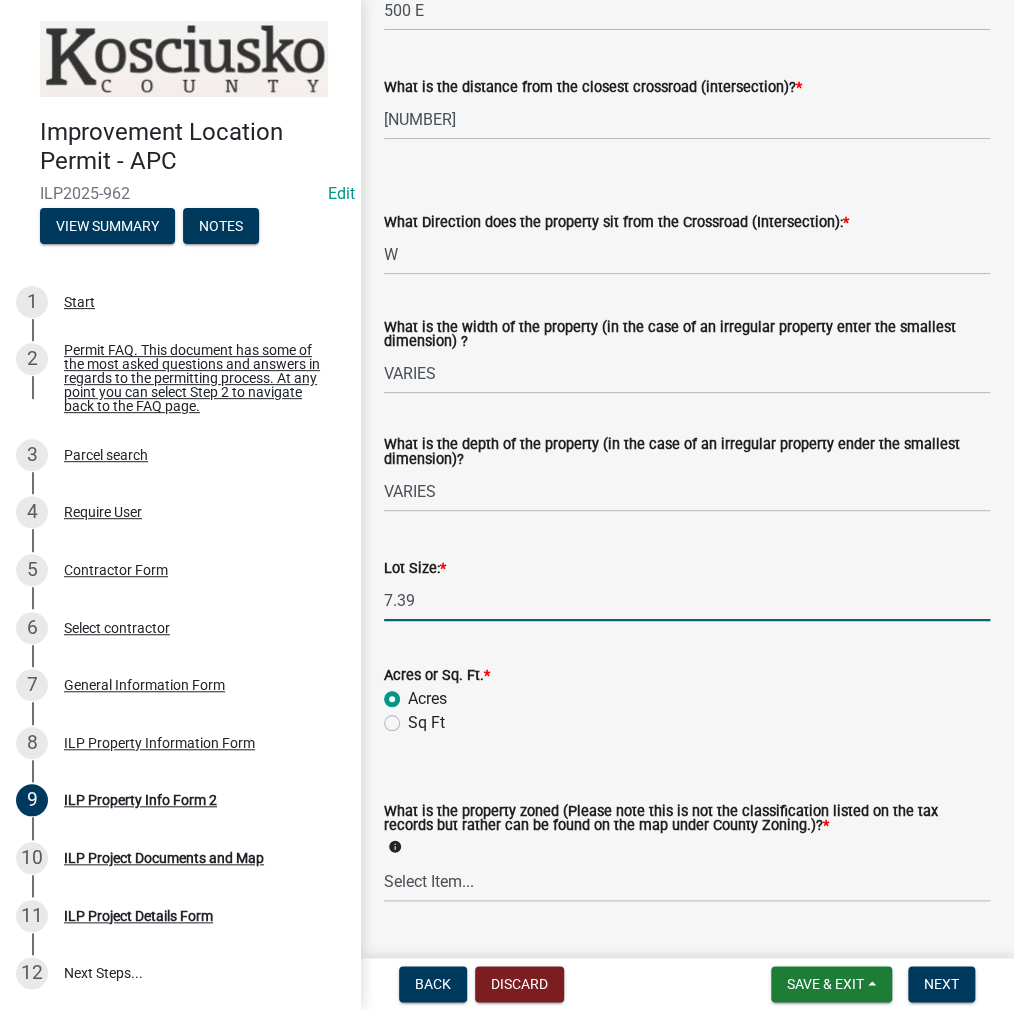 radio on "true" 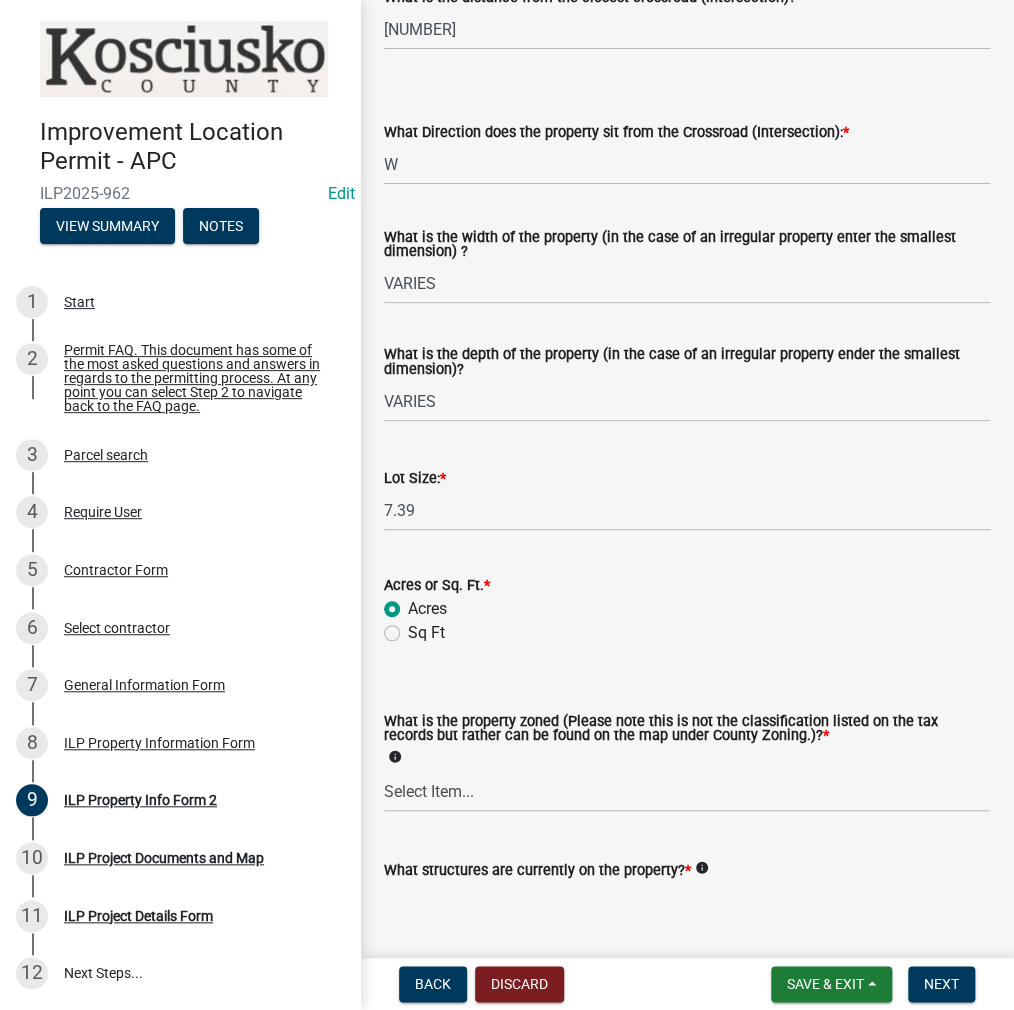 scroll, scrollTop: 710, scrollLeft: 0, axis: vertical 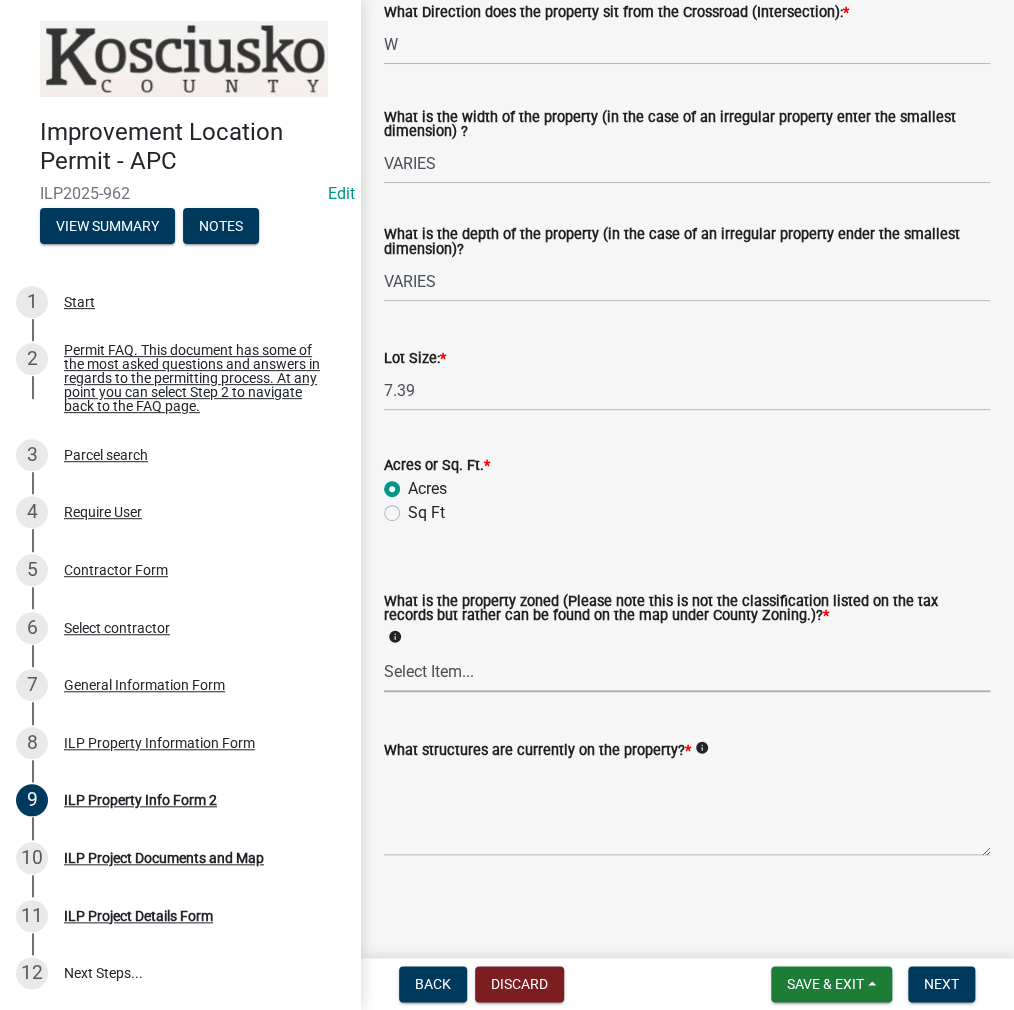 click on "Select Item...   Agricultural   Agricultural 2   Commercial   Environmental   Industrial 1   Industrial 2   Industrial 3   Public Use   Residential" at bounding box center [687, 671] 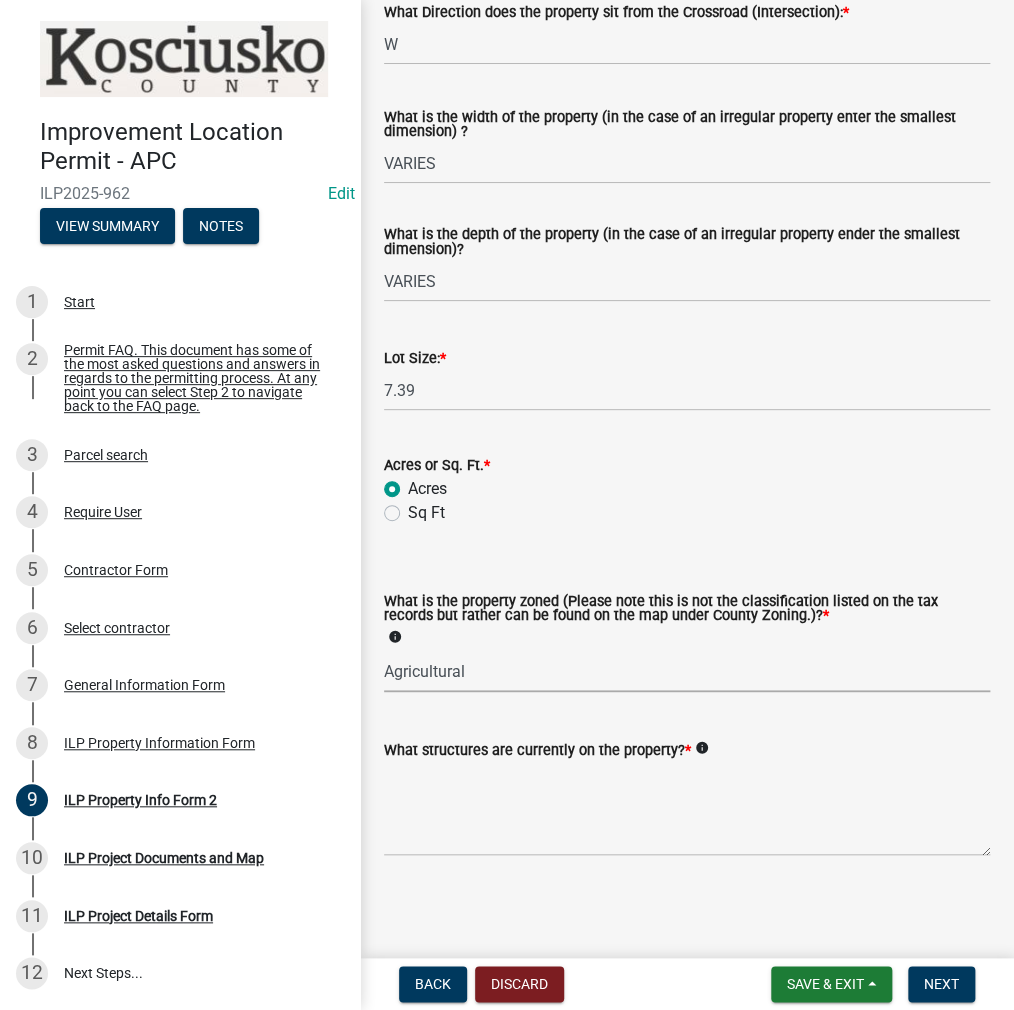 click on "Select Item...   Agricultural   Agricultural 2   Commercial   Environmental   Industrial 1   Industrial 2   Industrial 3   Public Use   Residential" at bounding box center [687, 671] 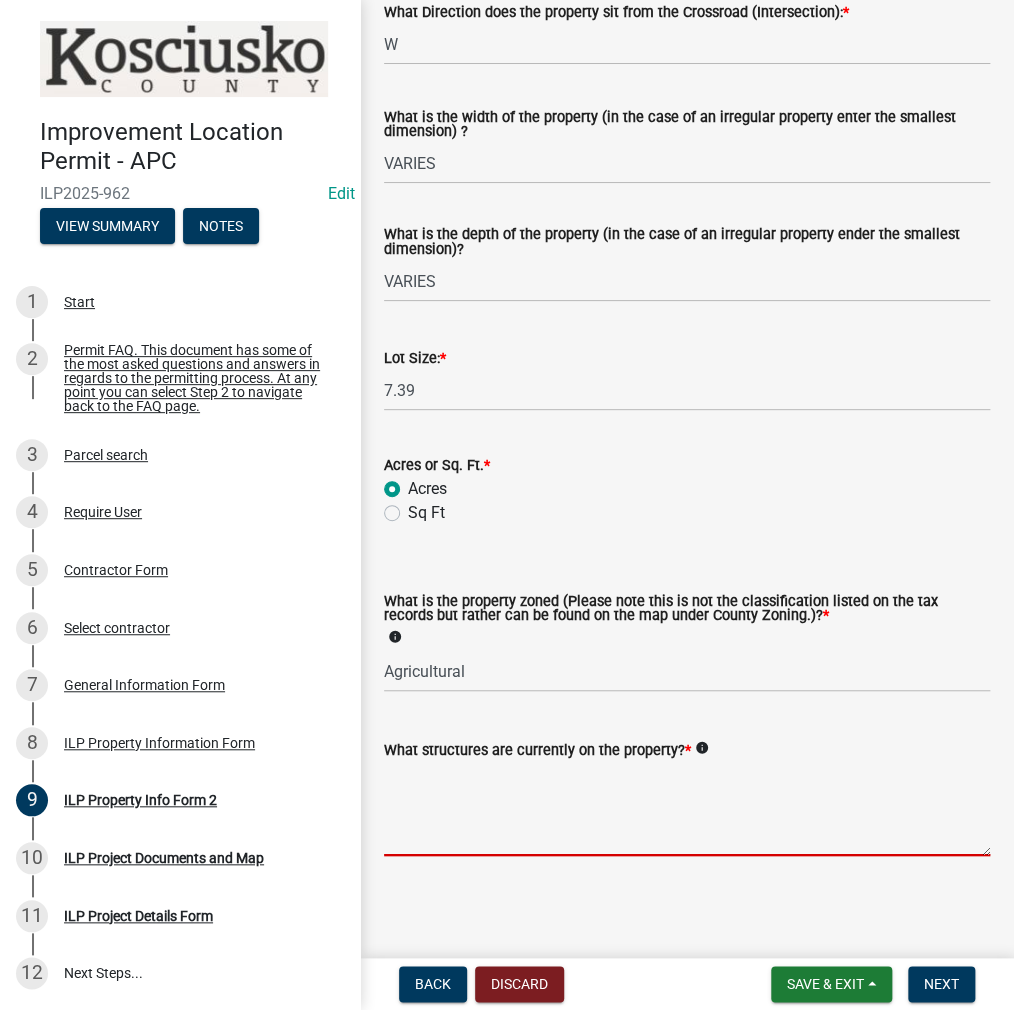click on "What structures are currently on the property?  *" at bounding box center (687, 809) 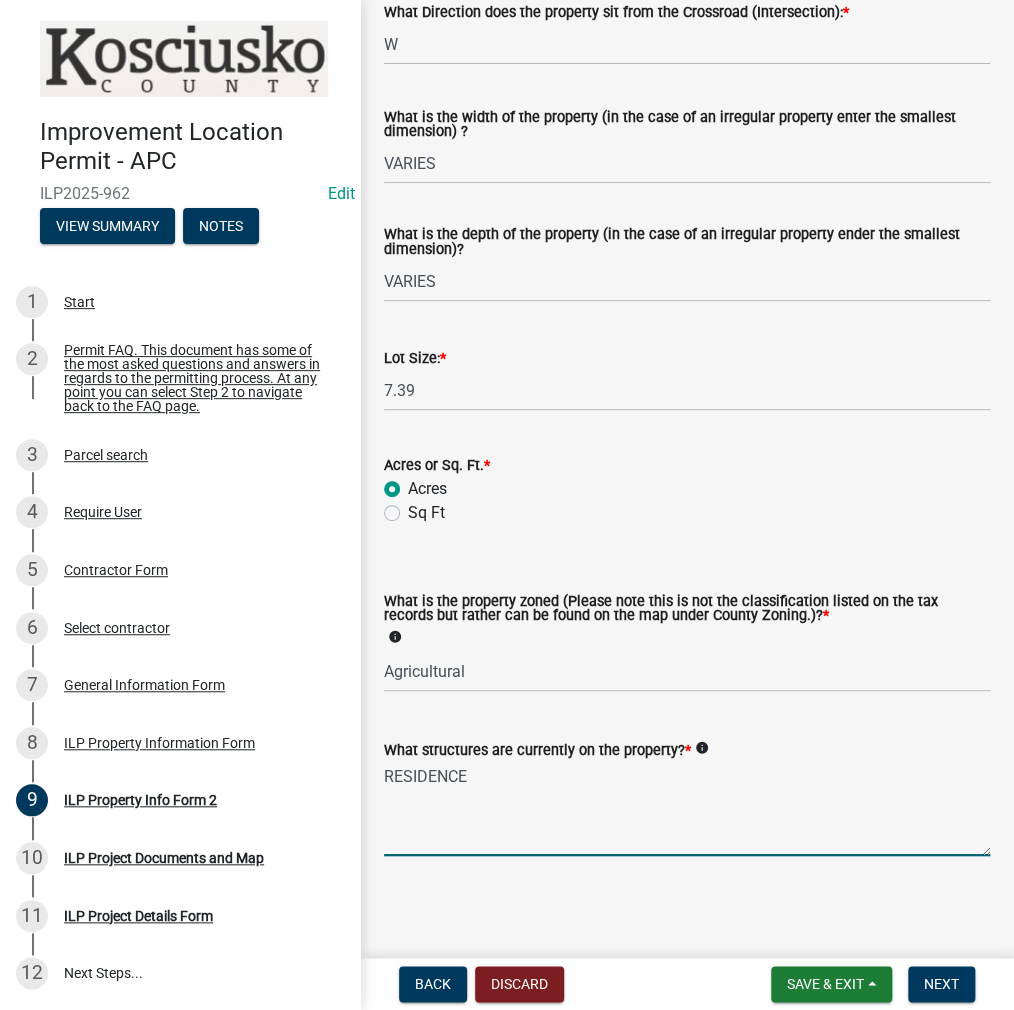 click on "RESIDENCE" at bounding box center [687, 809] 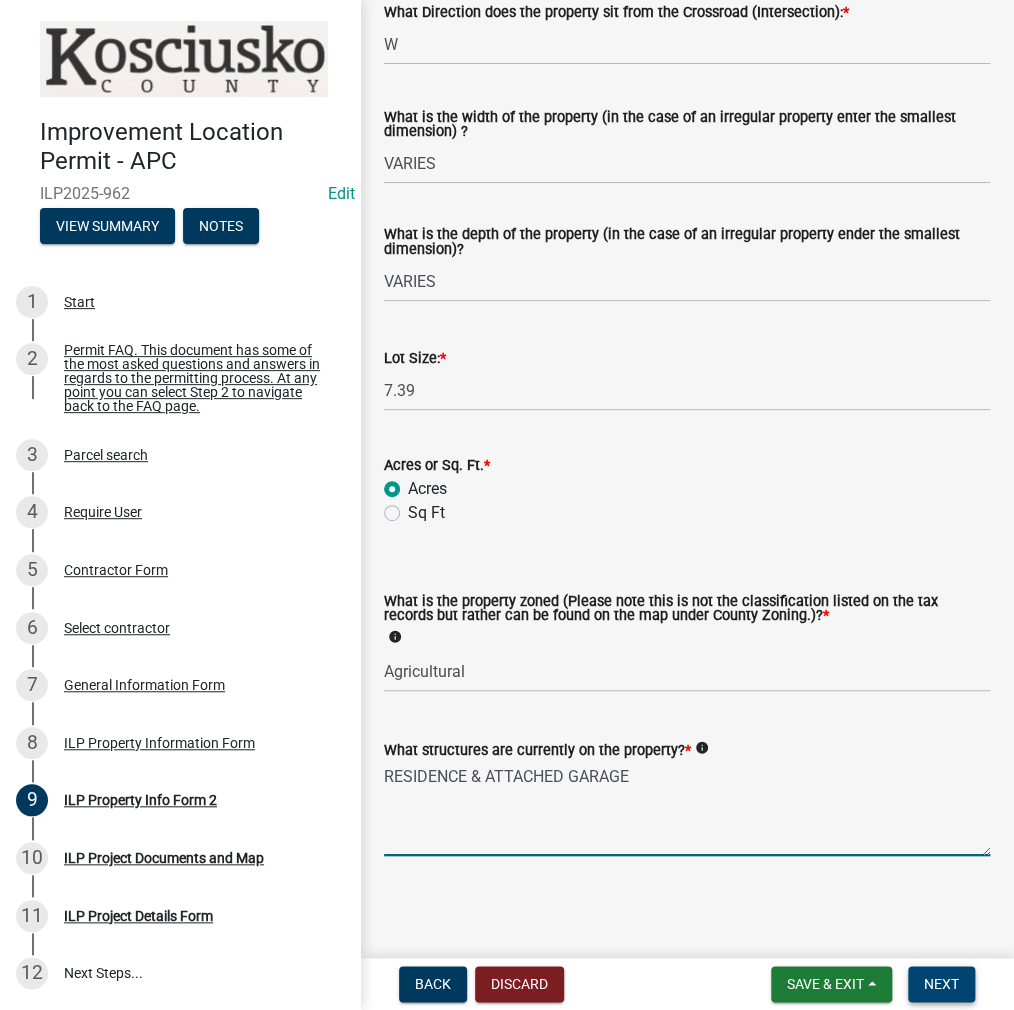type on "RESIDENCE & ATTACHED GARAGE" 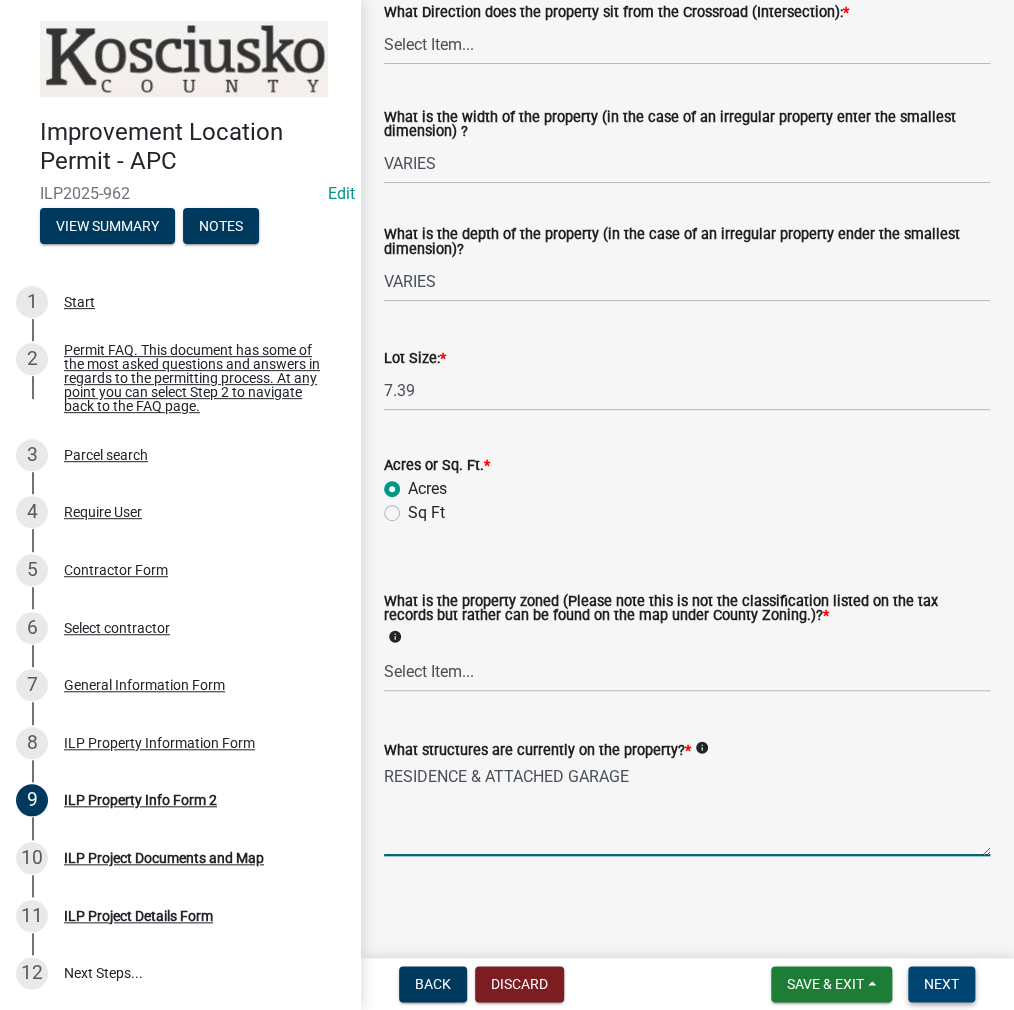 scroll, scrollTop: 0, scrollLeft: 0, axis: both 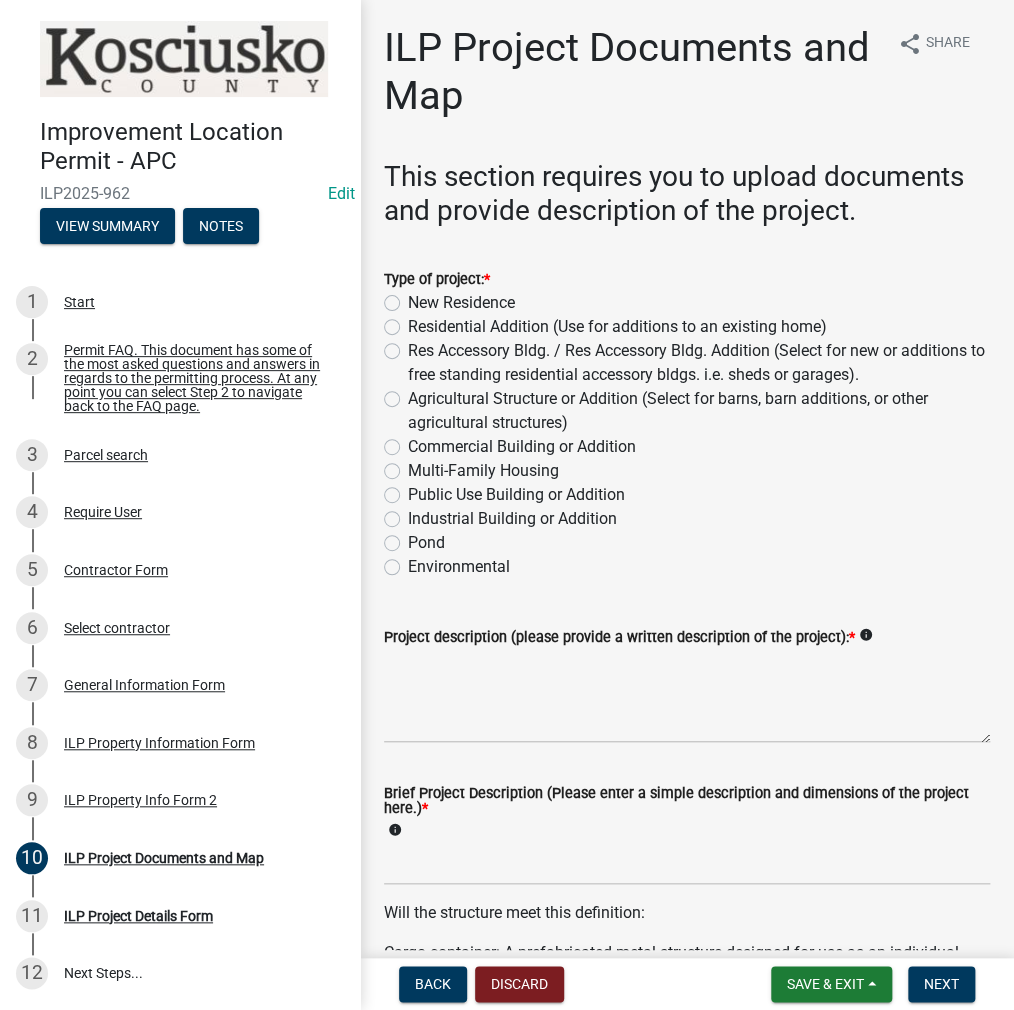 click on "Residential Addition (Use for additions to an existing home)" 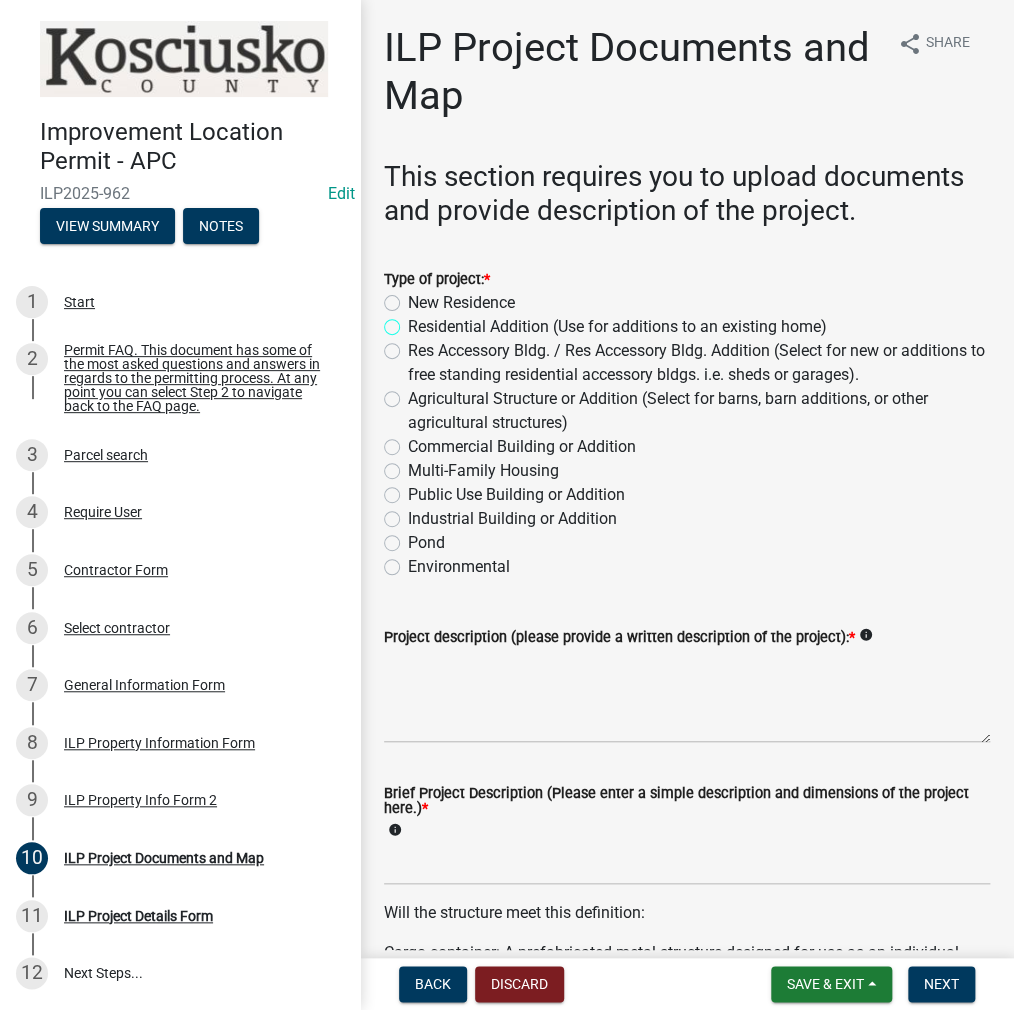 click on "Residential Addition (Use for additions to an existing home)" at bounding box center [414, 321] 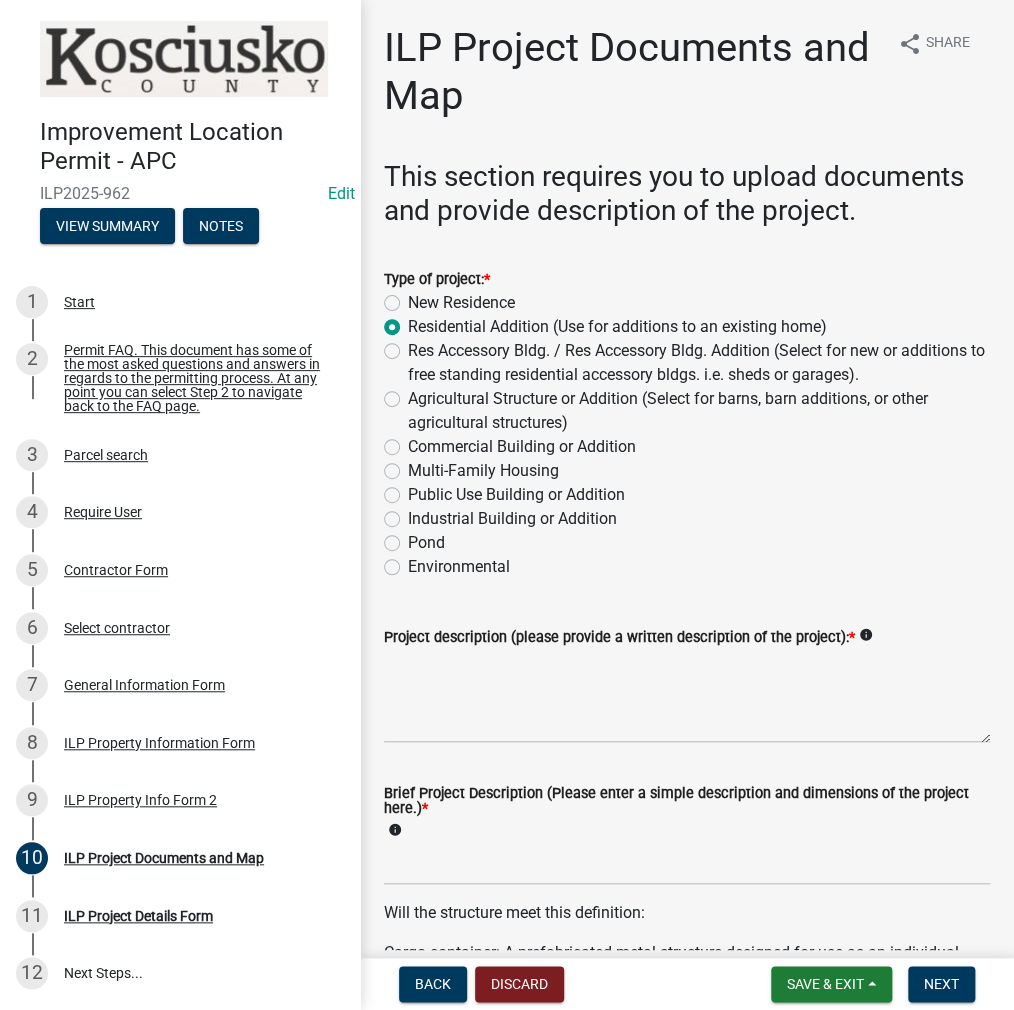 radio on "true" 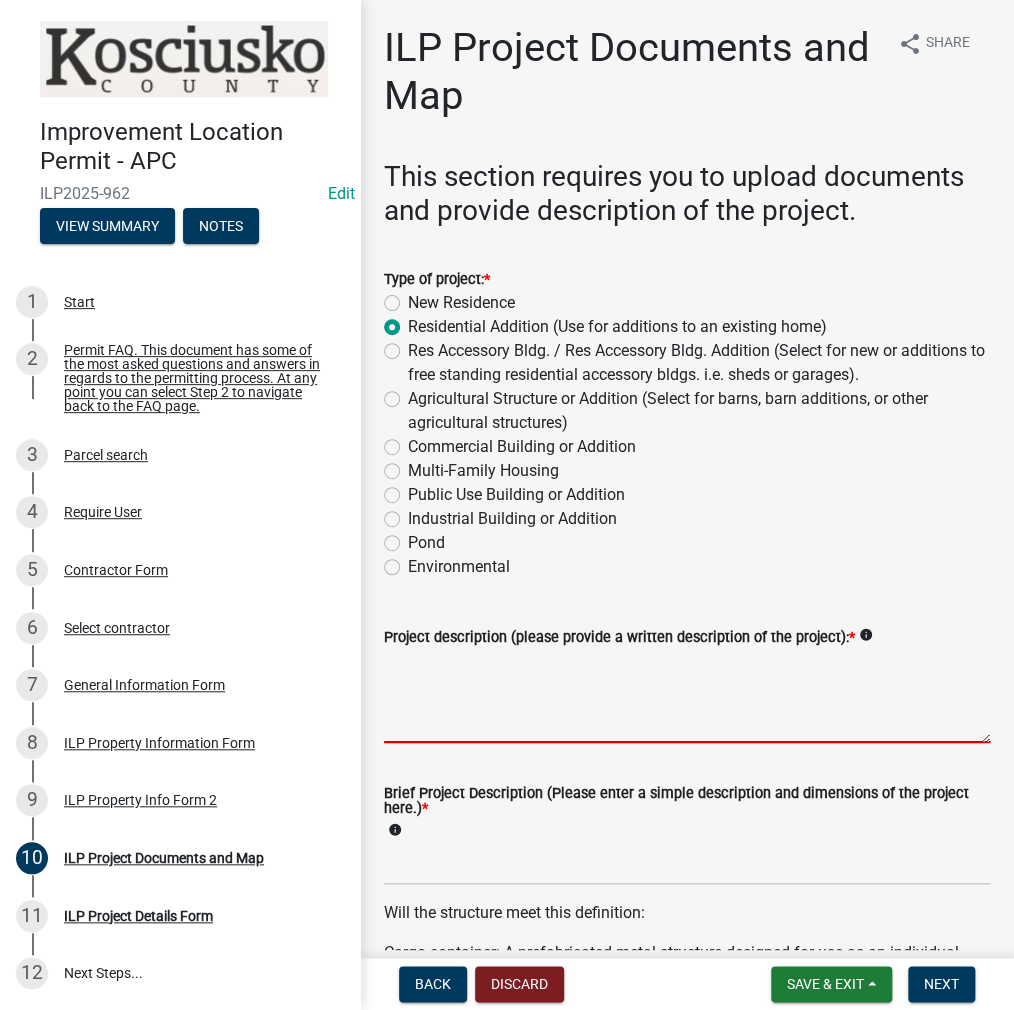 click on "Project description (please provide a written description of the project):  *" at bounding box center [687, 696] 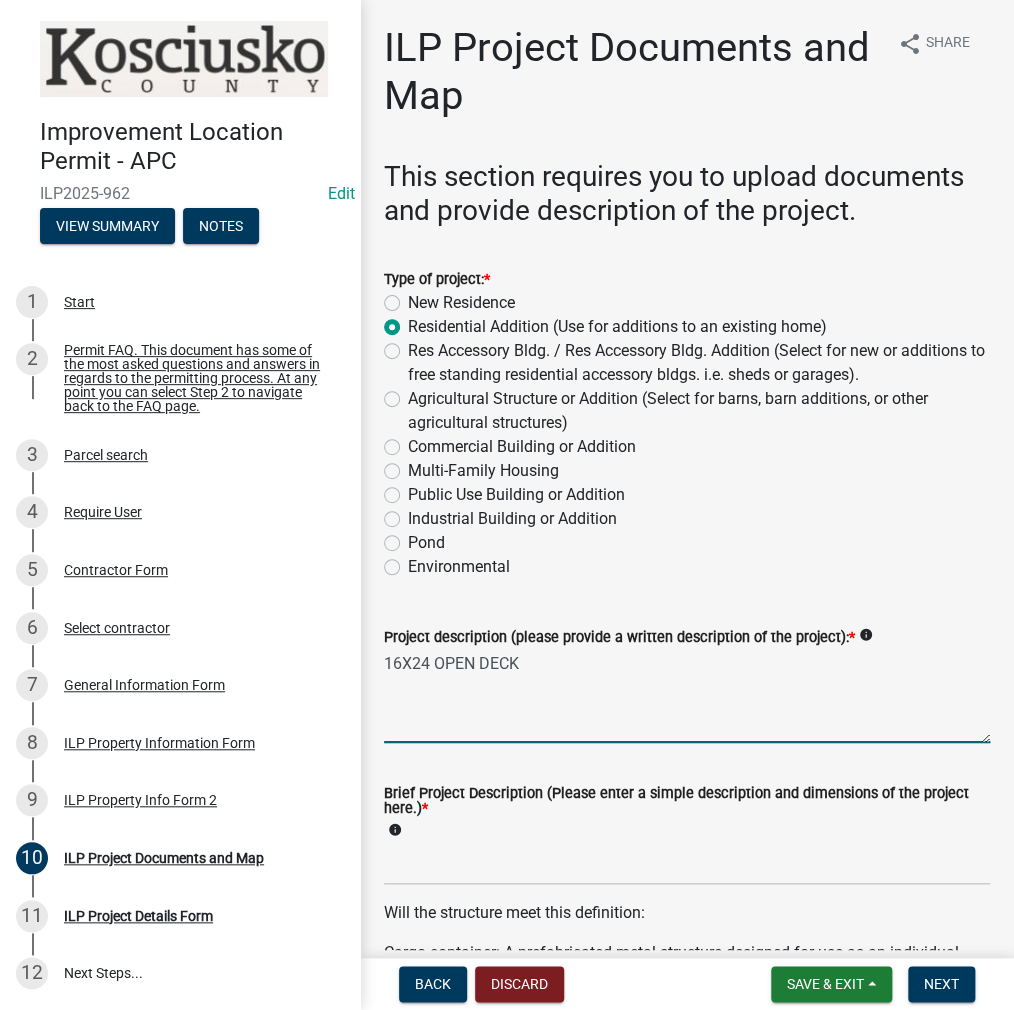 type on "16X24 OPEN DECK" 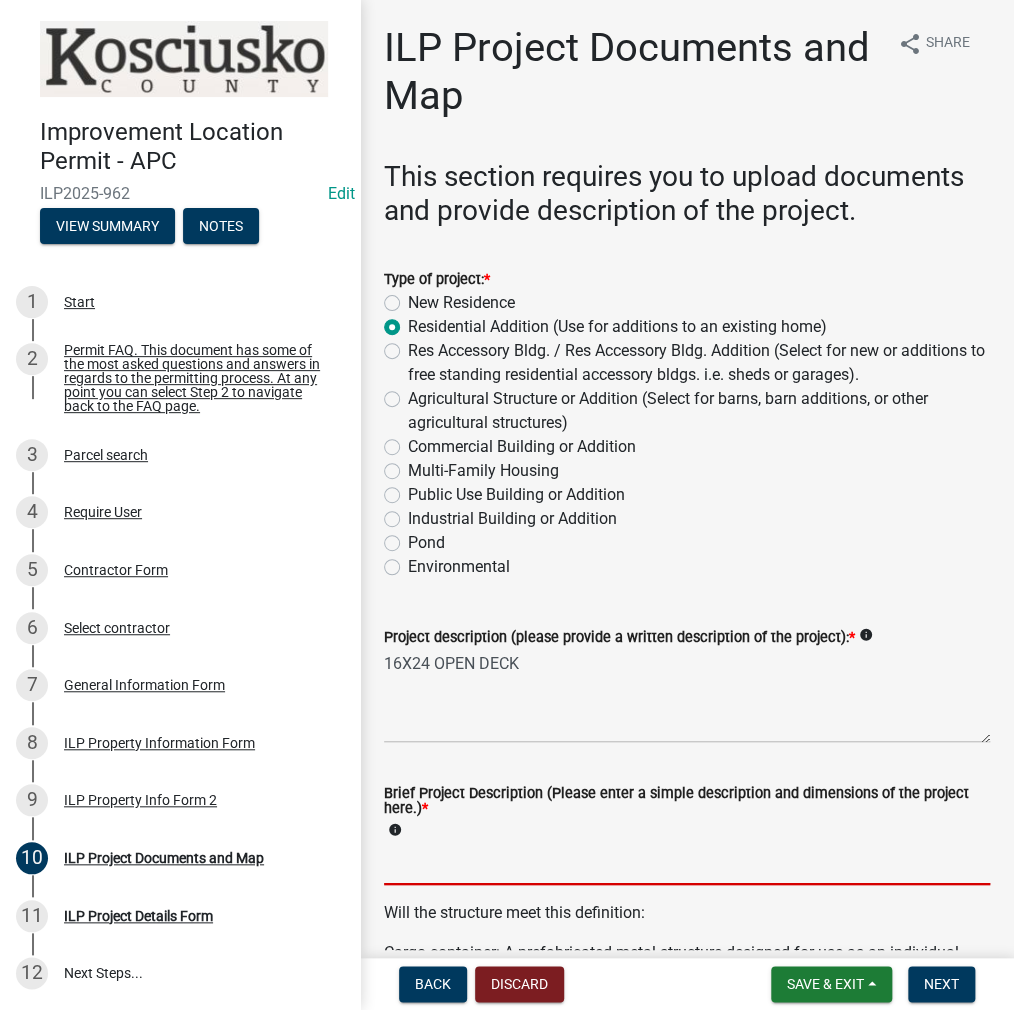 click on "Brief Project Description (Please enter a simple description and dimensions of the project here.)  *" at bounding box center [687, 864] 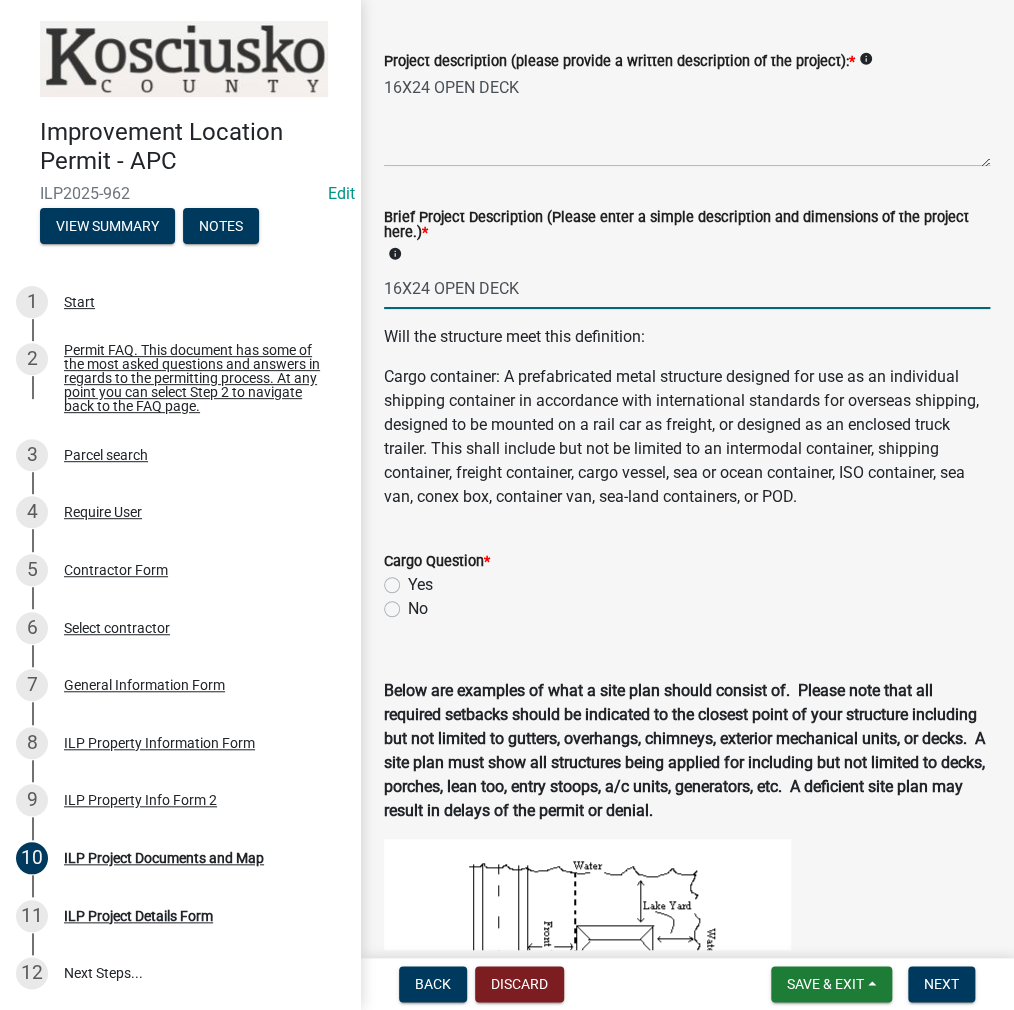 scroll, scrollTop: 700, scrollLeft: 0, axis: vertical 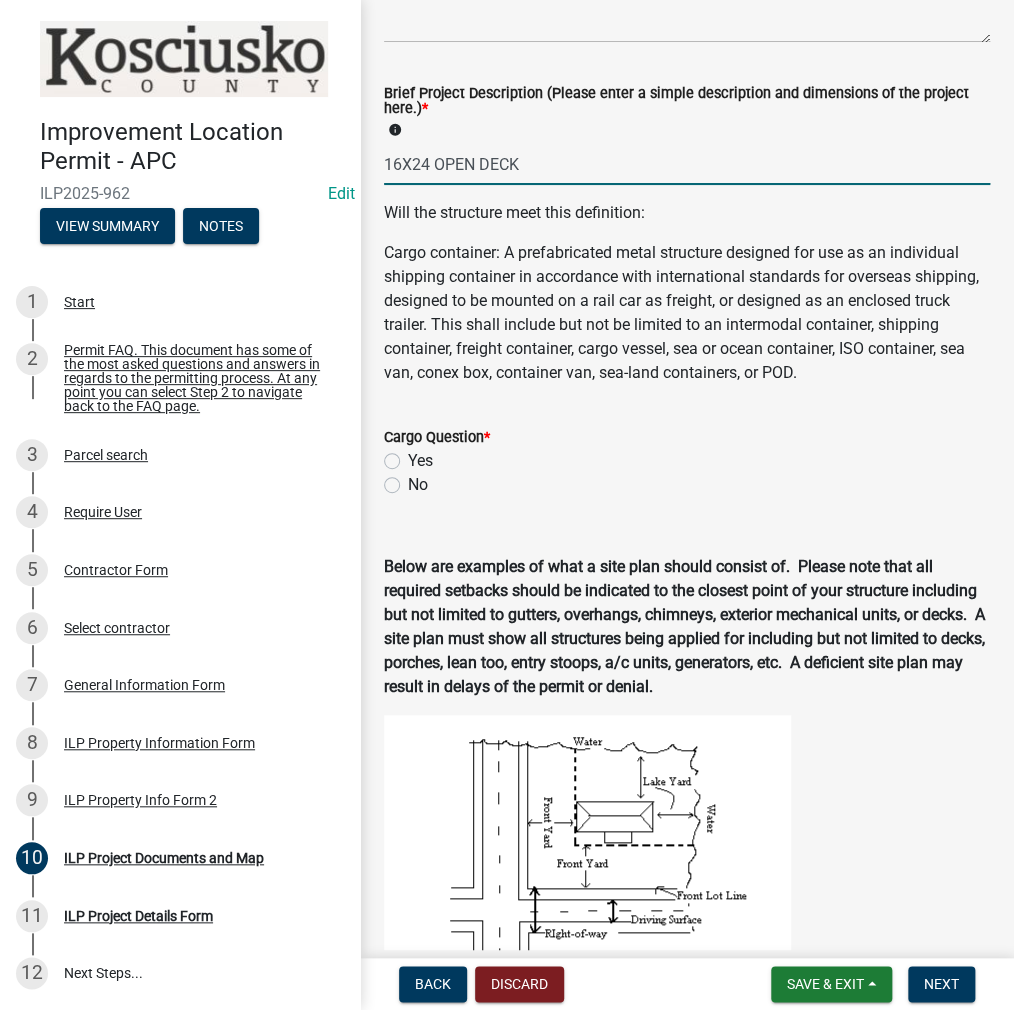 type on "16X24 OPEN DECK" 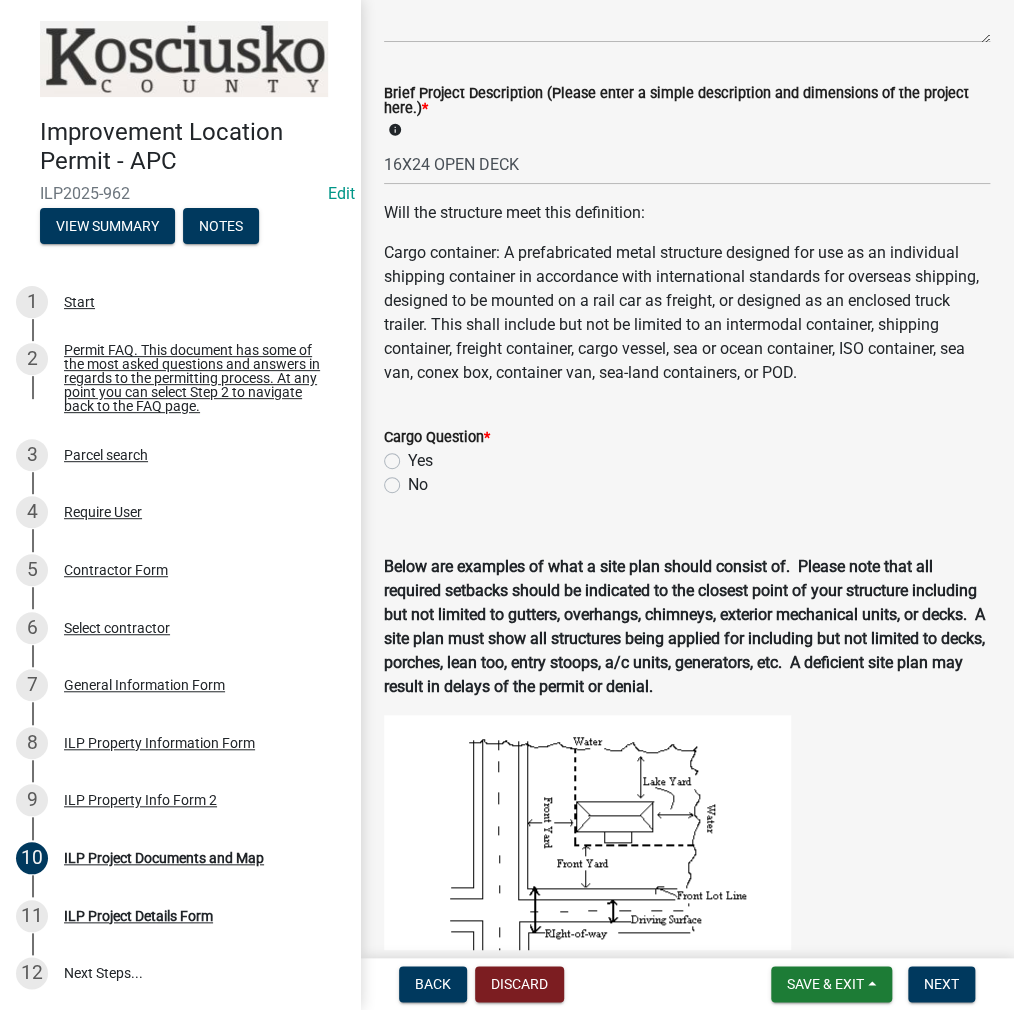 click on "No" 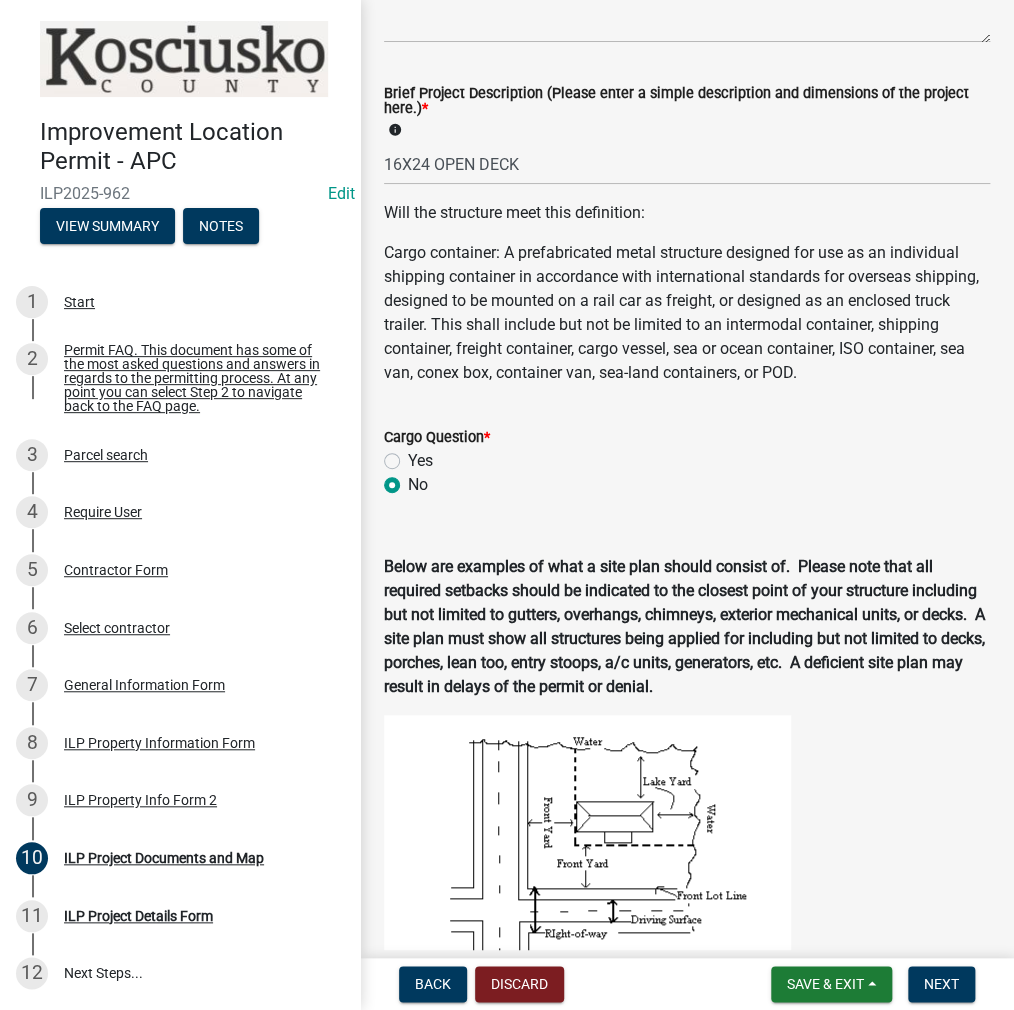 radio on "true" 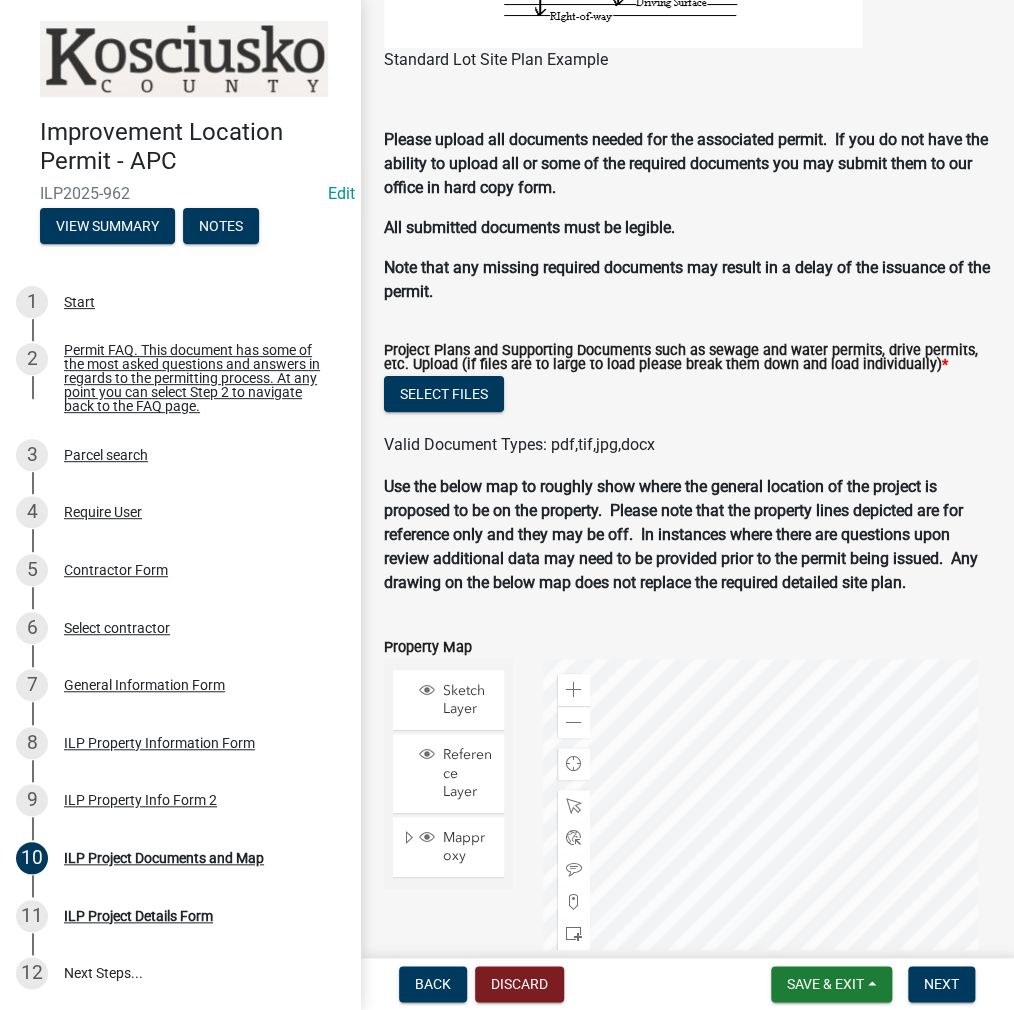 scroll, scrollTop: 1965, scrollLeft: 0, axis: vertical 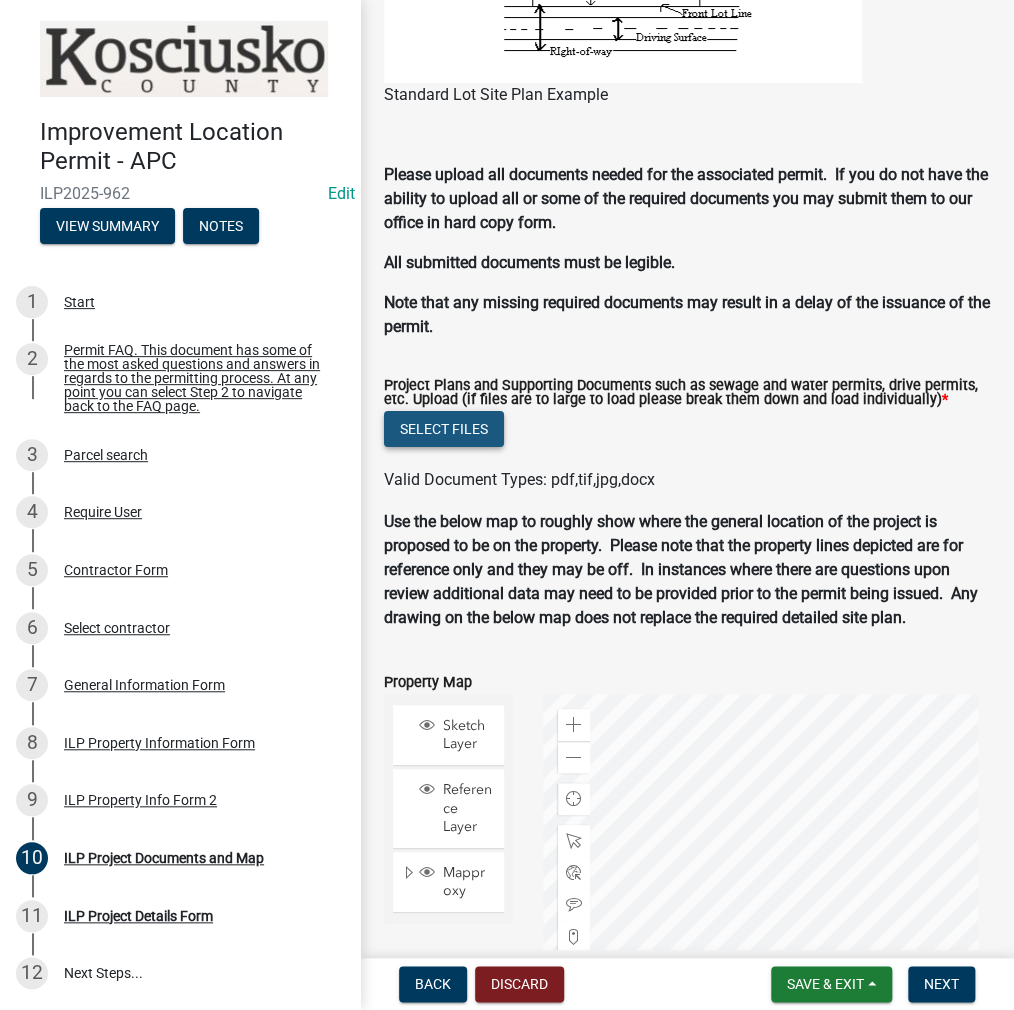 click on "Select files" 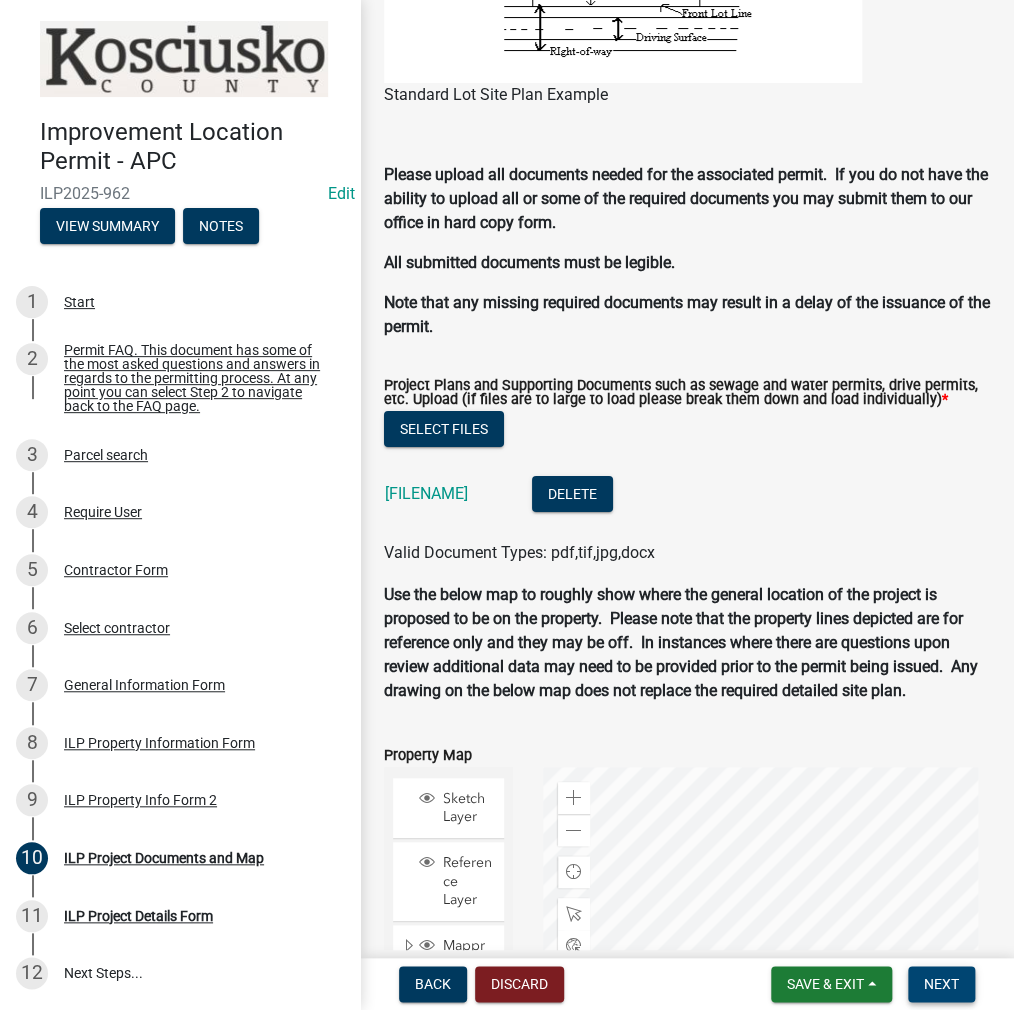click on "Next" at bounding box center (941, 984) 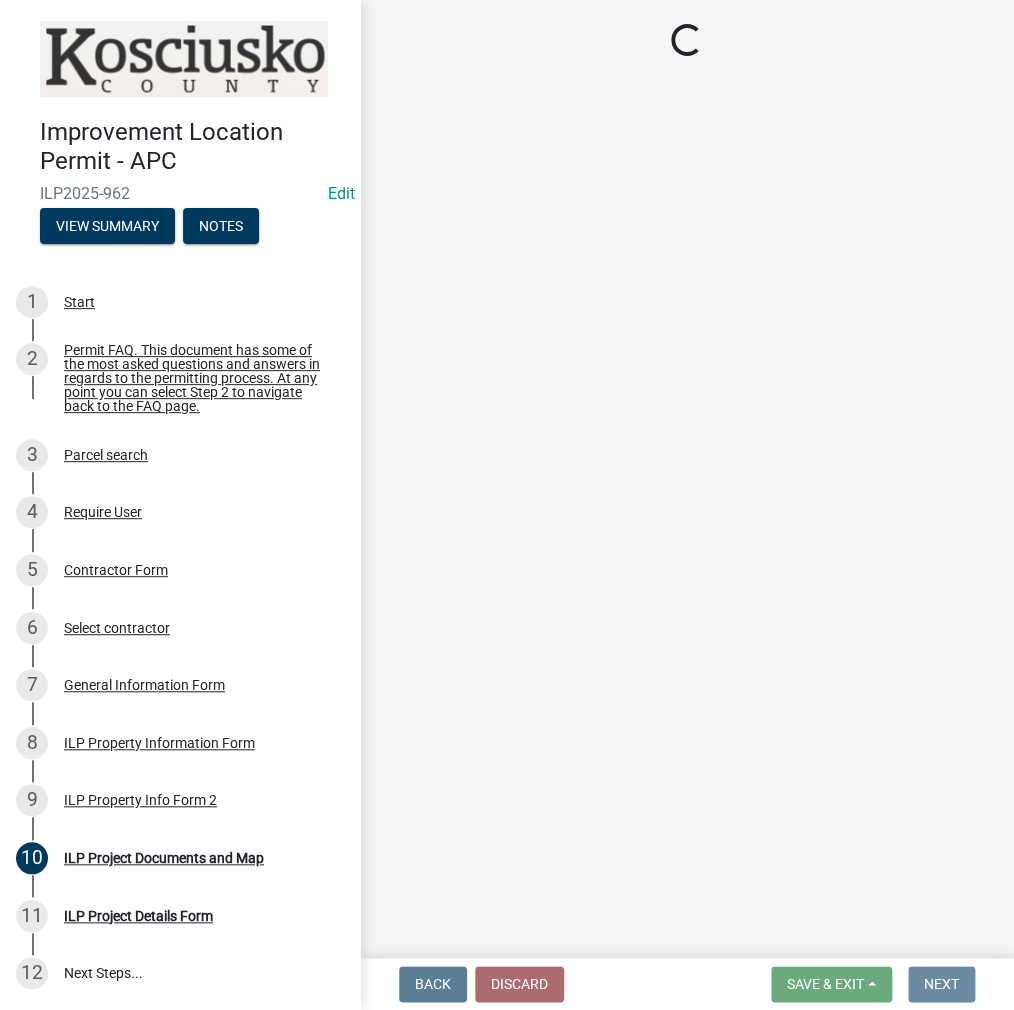 scroll, scrollTop: 0, scrollLeft: 0, axis: both 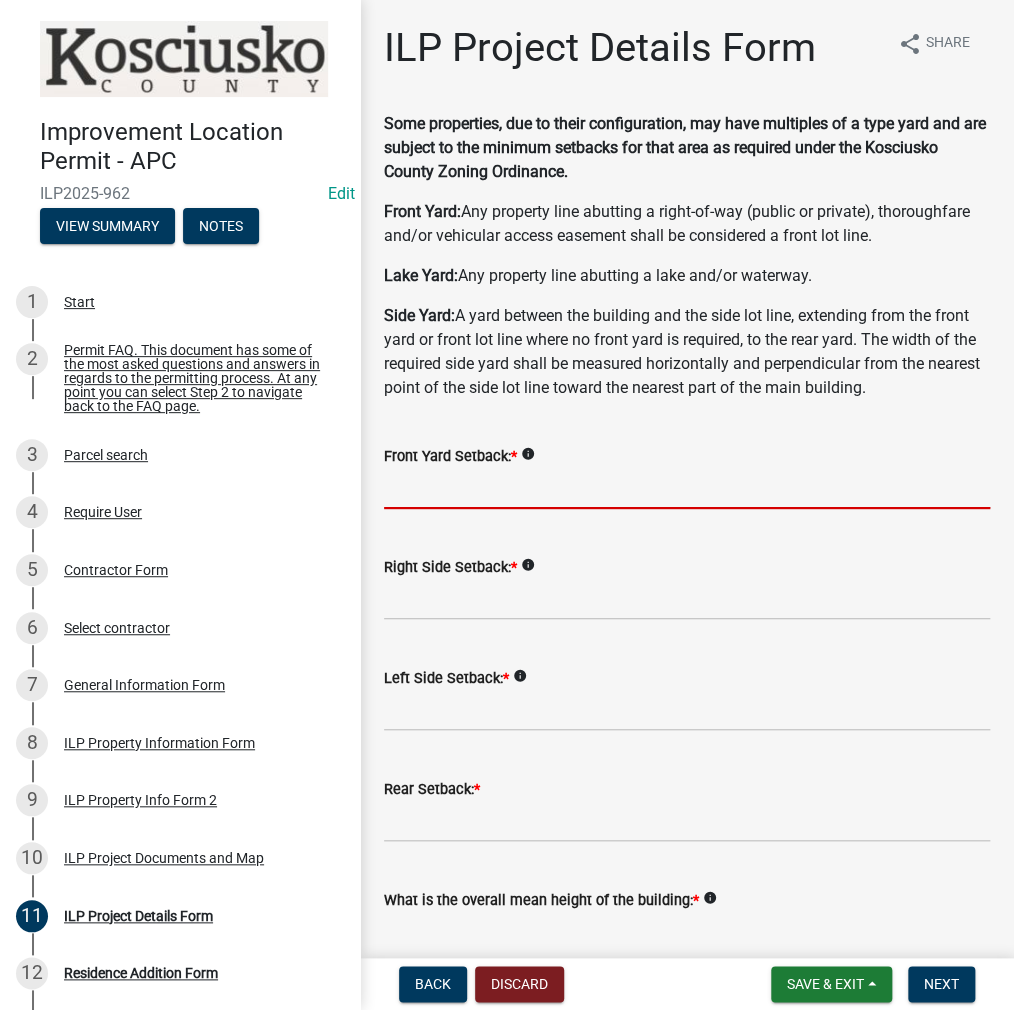 click 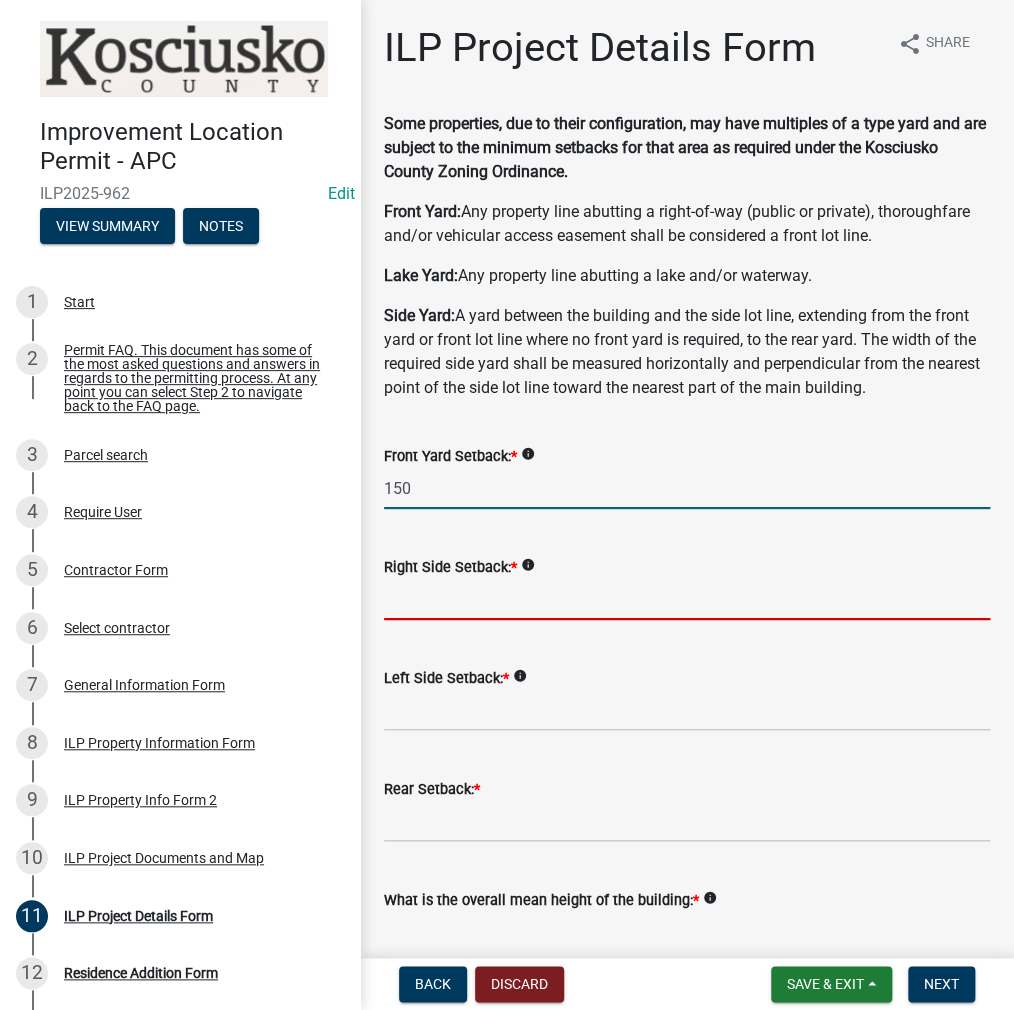 type on "150.0" 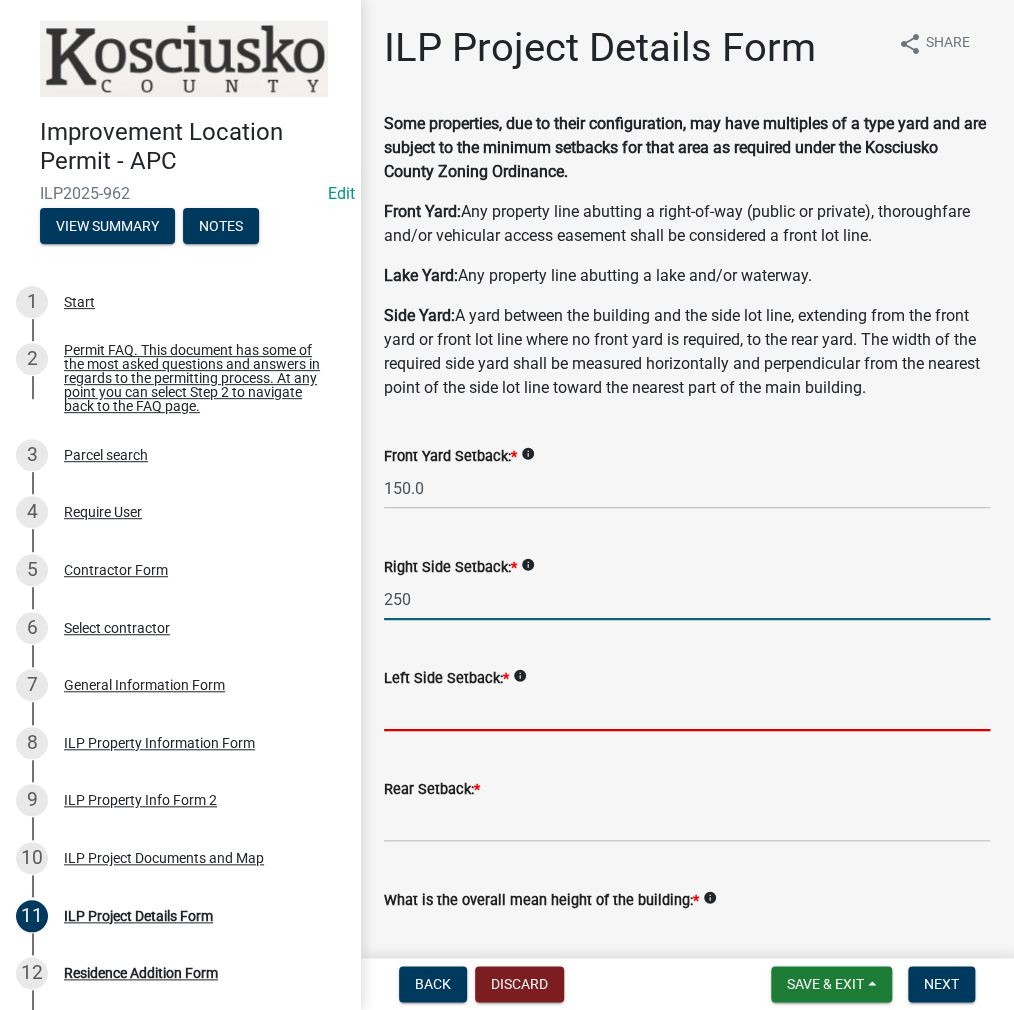 type on "250.0" 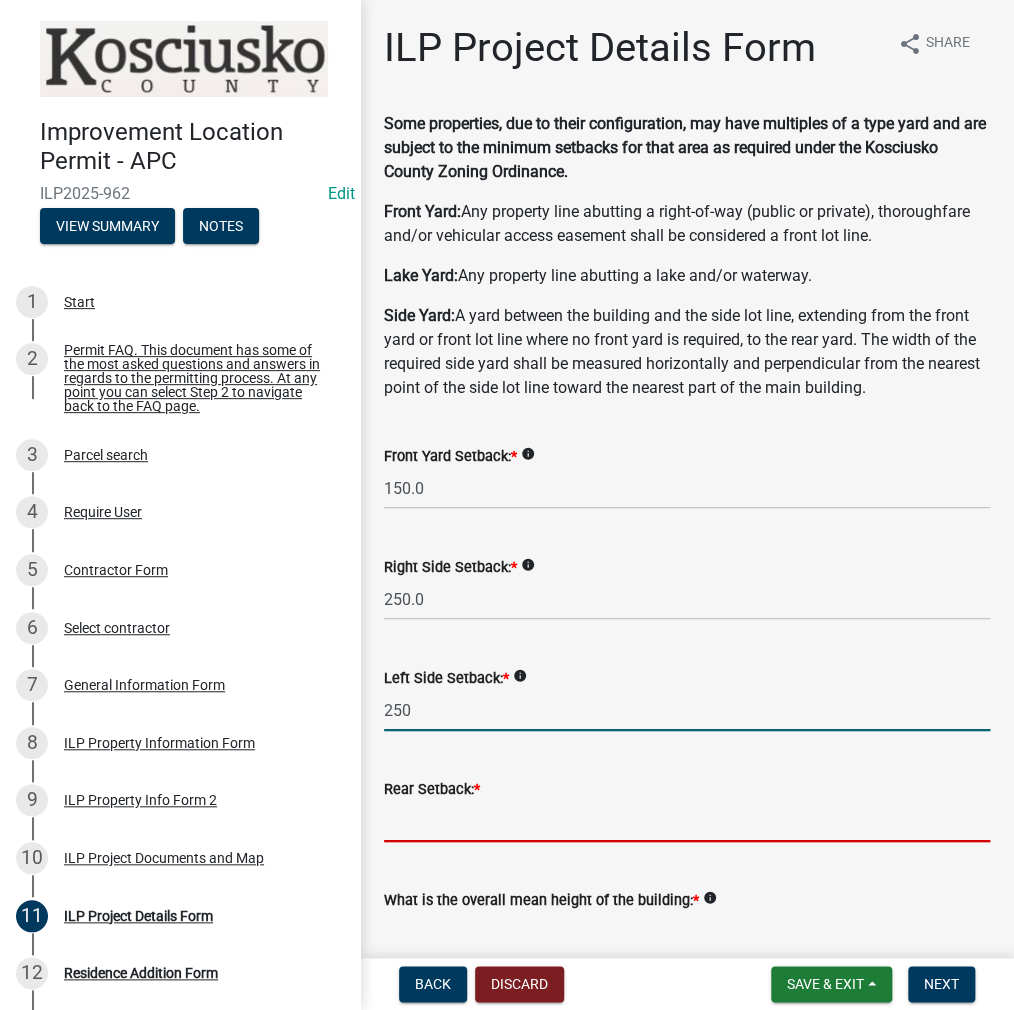 type on "250.0" 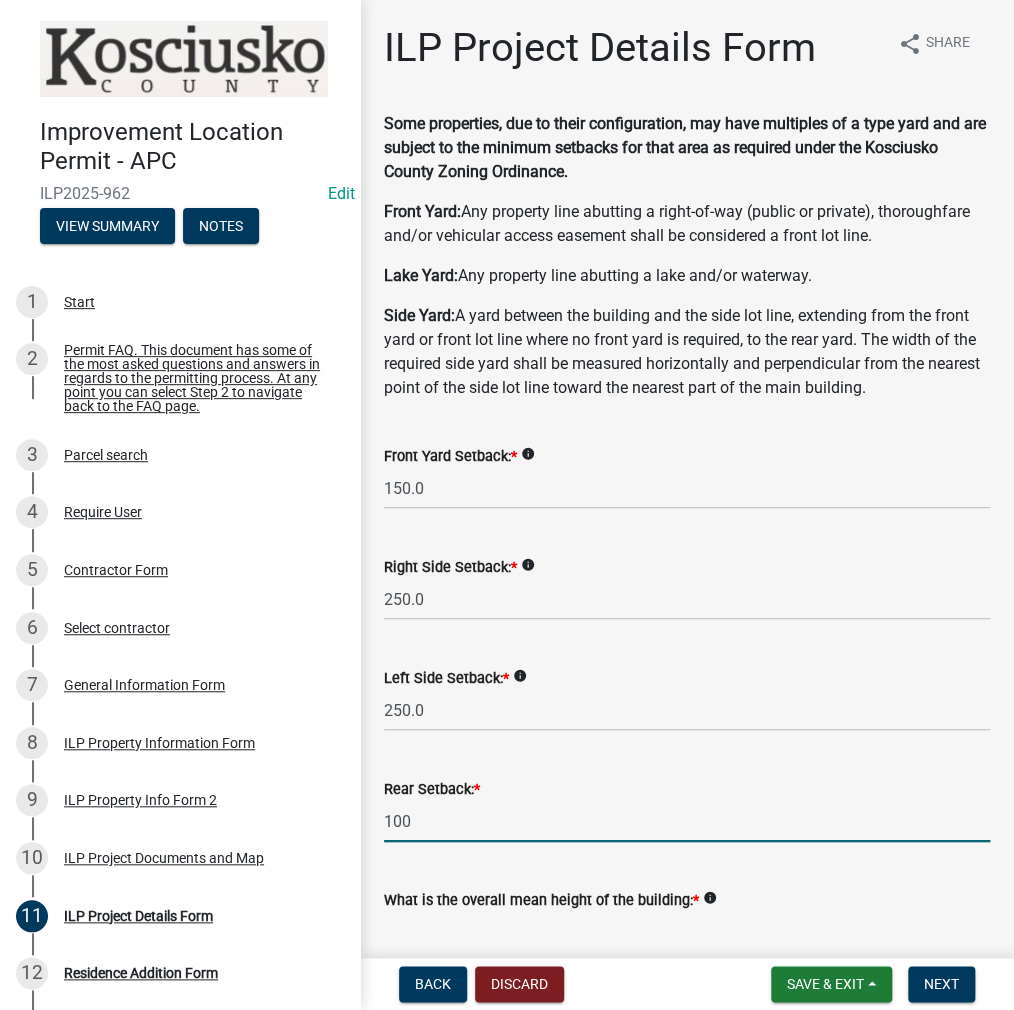 type on "100.0" 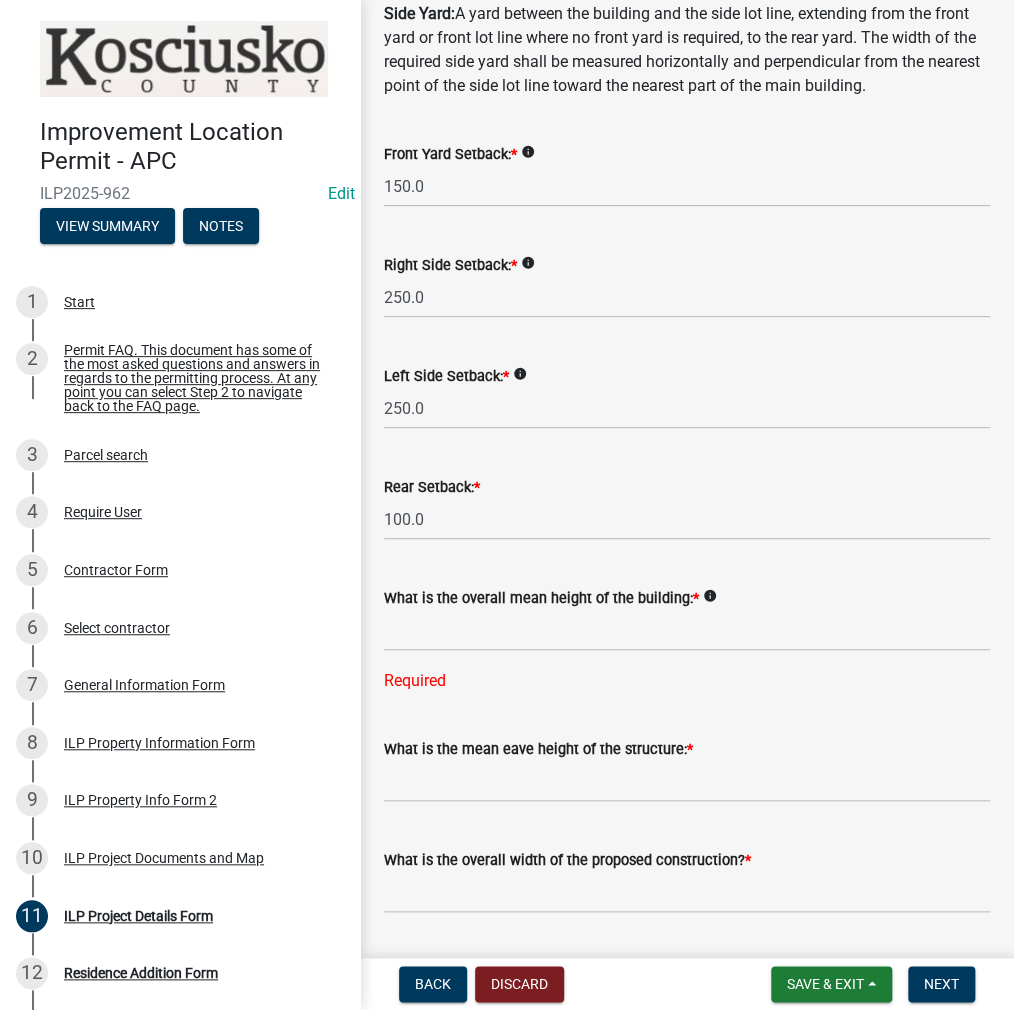 scroll, scrollTop: 602, scrollLeft: 0, axis: vertical 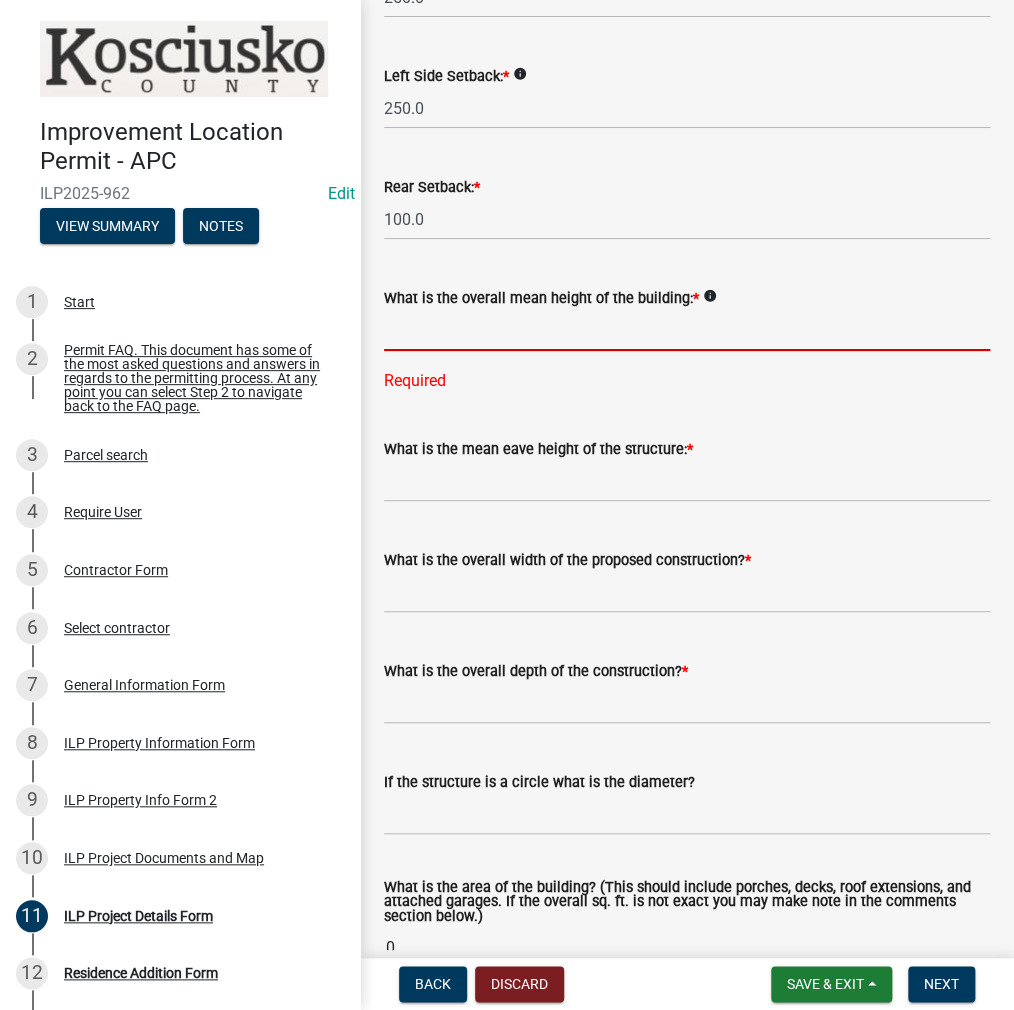 click 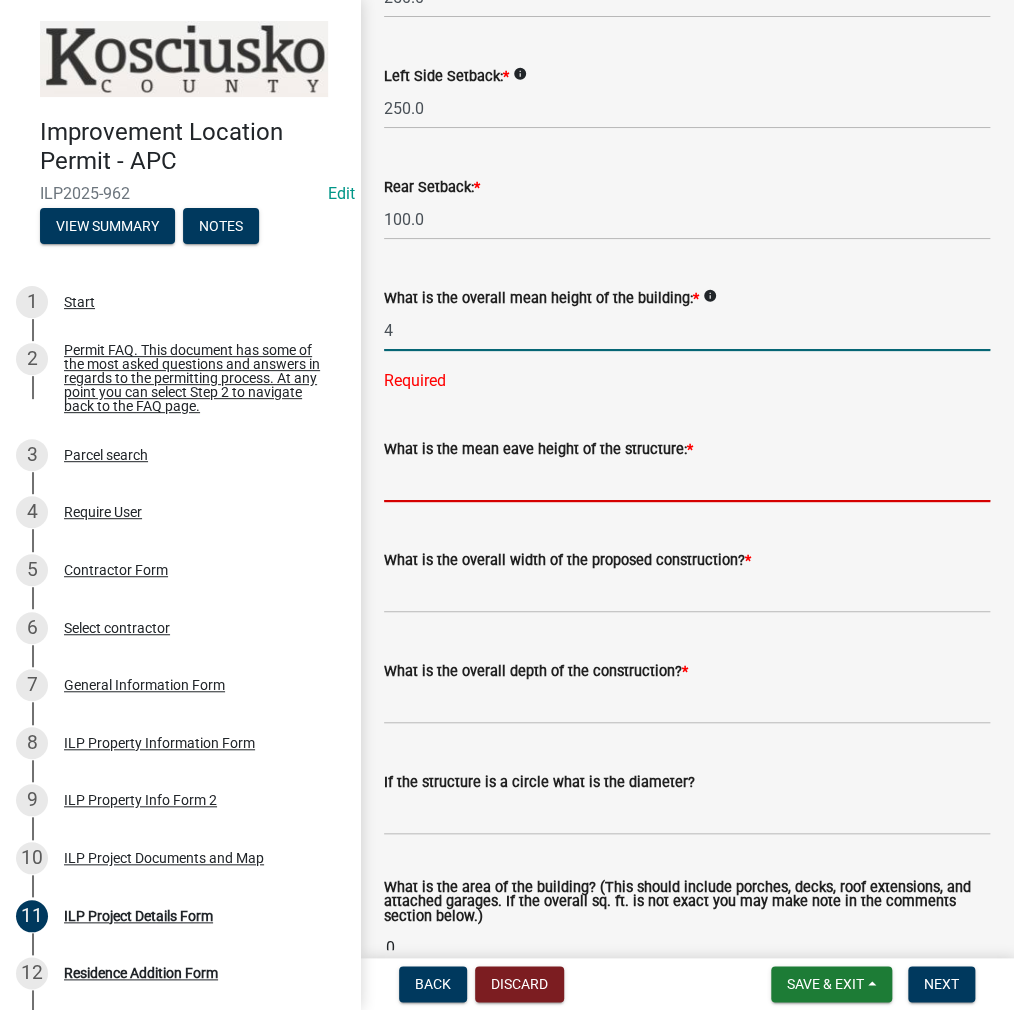 type on "4.0" 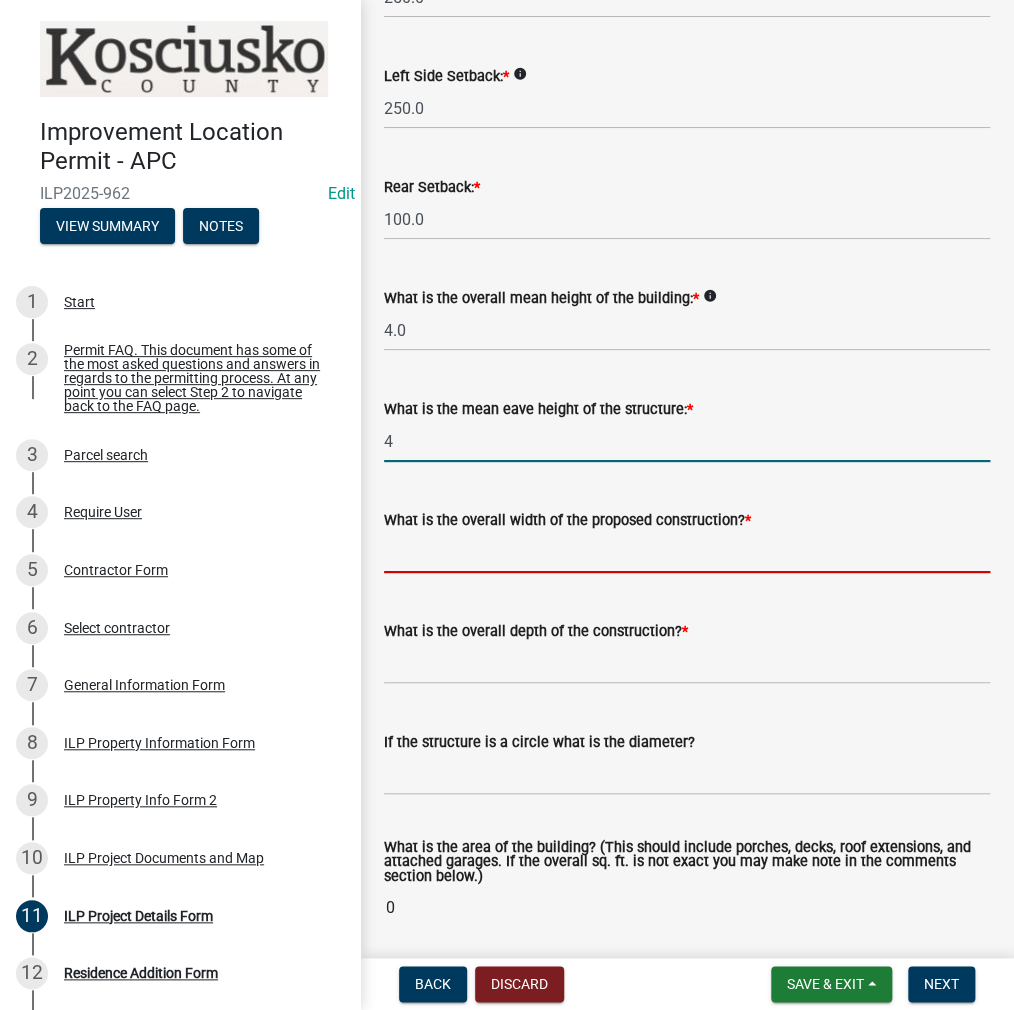 type on "4.0" 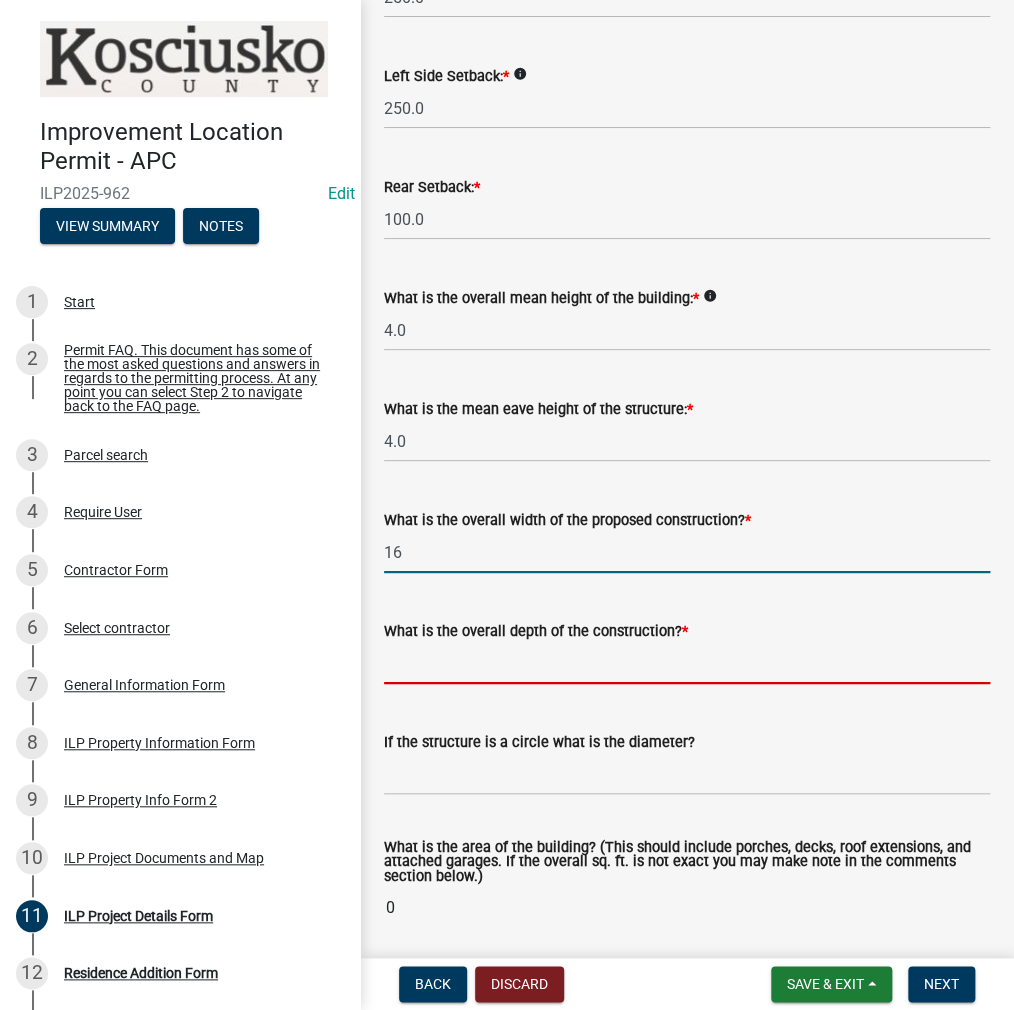 type on "16.00" 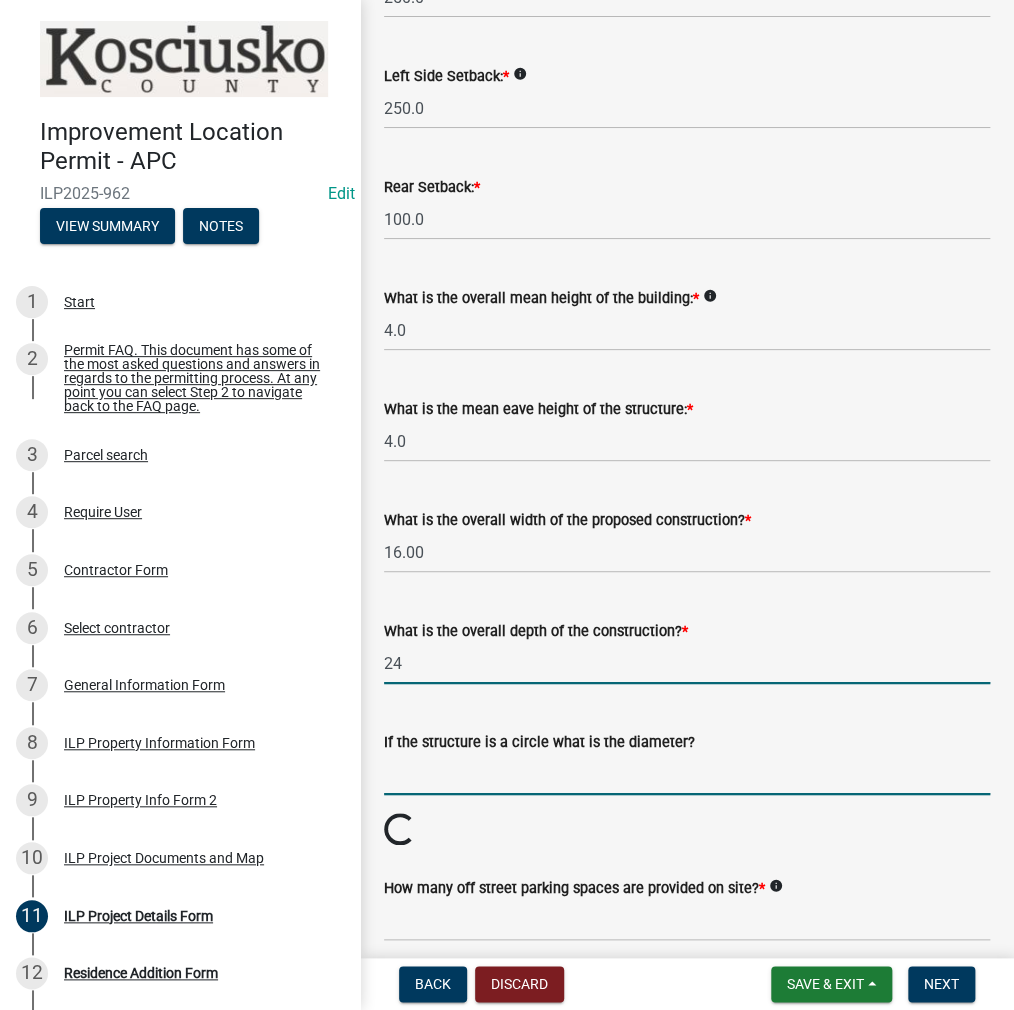 type on "24.00" 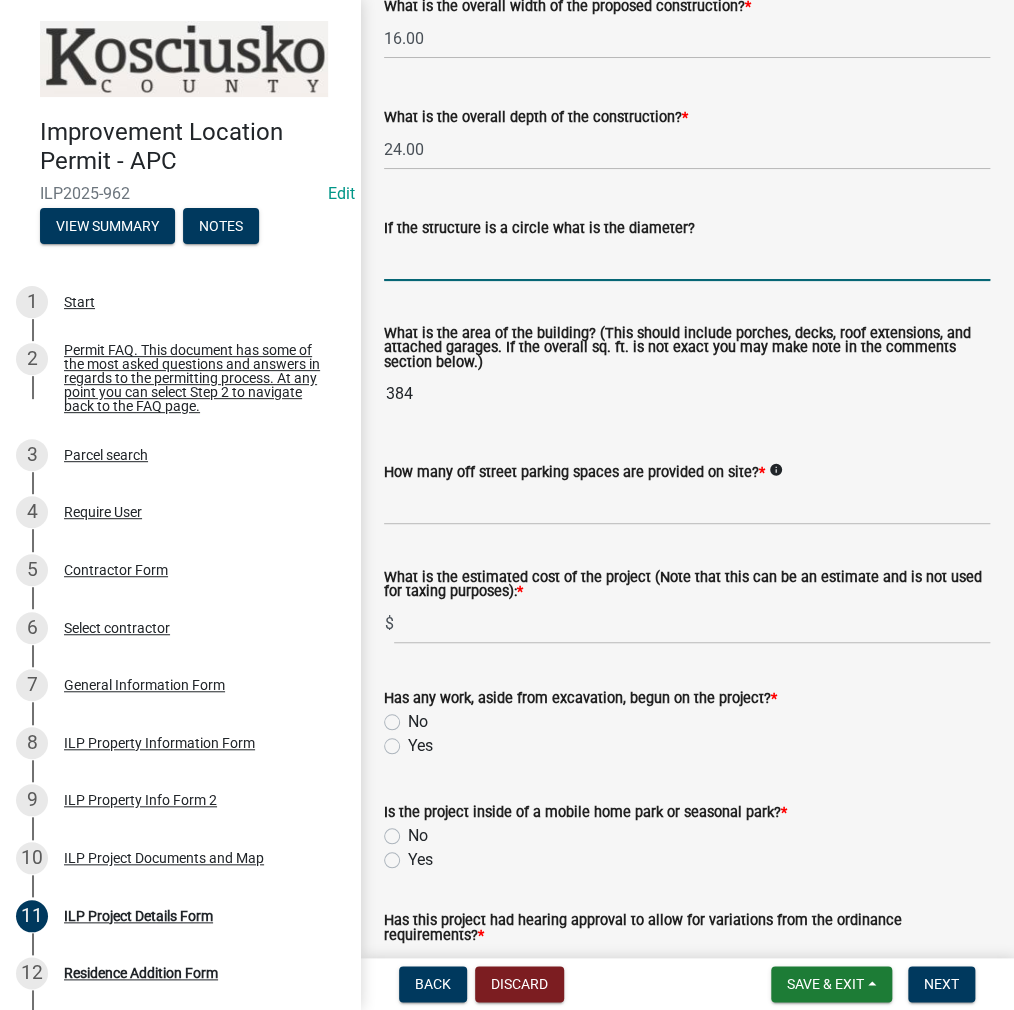 scroll, scrollTop: 1202, scrollLeft: 0, axis: vertical 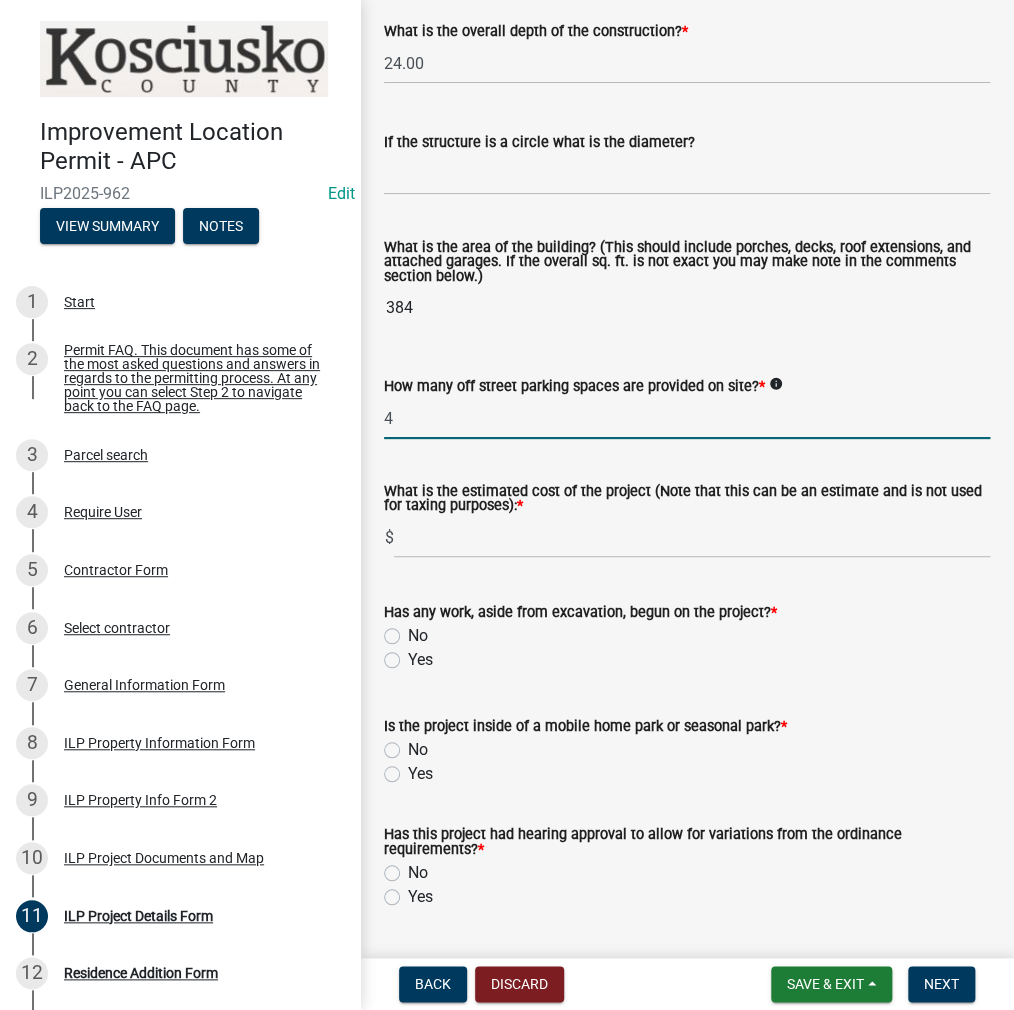 type on "4" 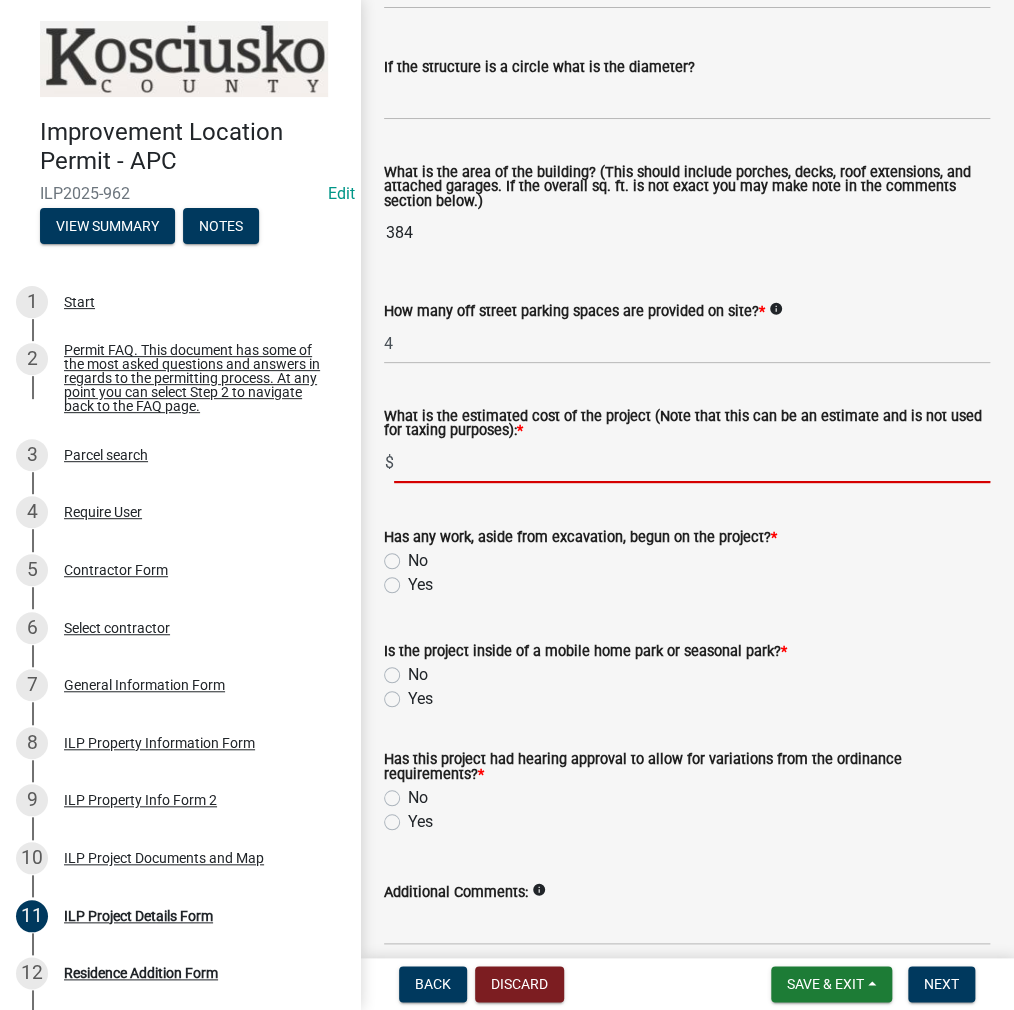 scroll, scrollTop: 1366, scrollLeft: 0, axis: vertical 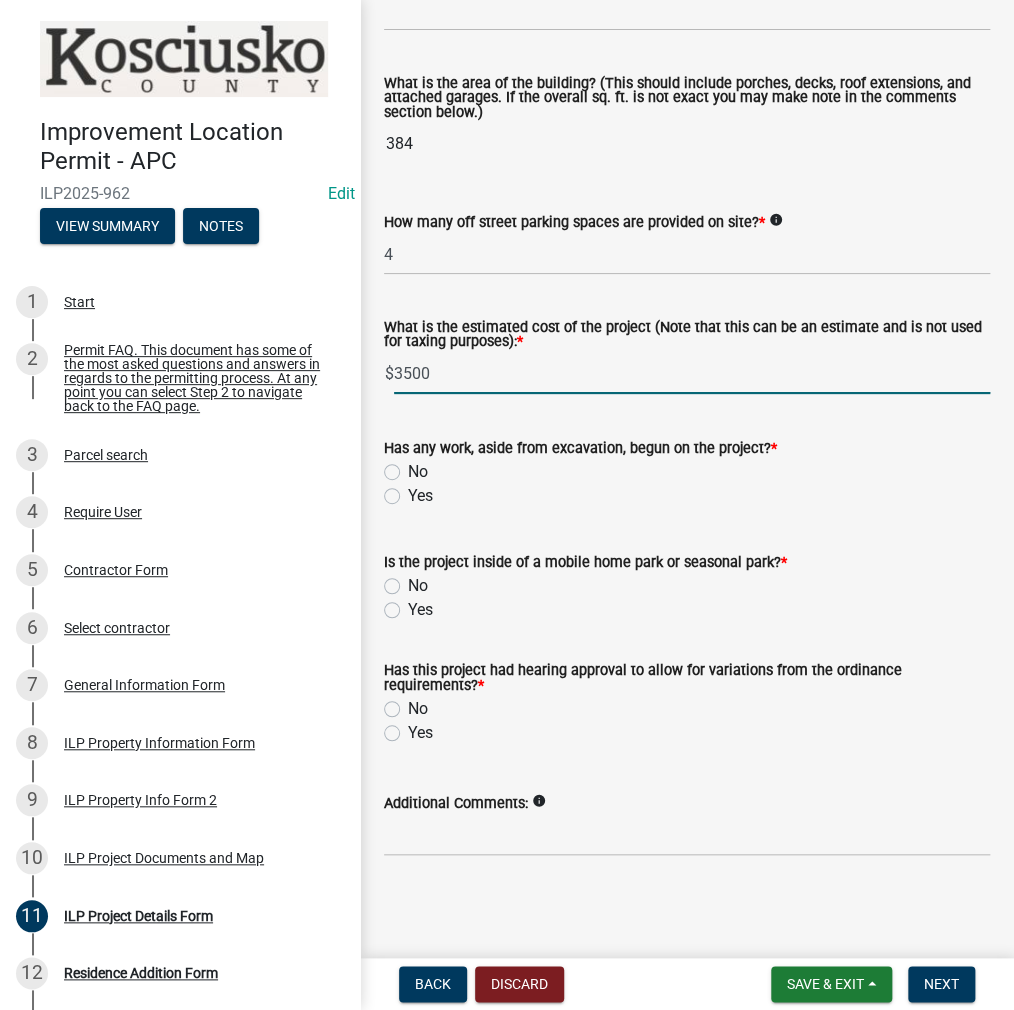 type on "3500" 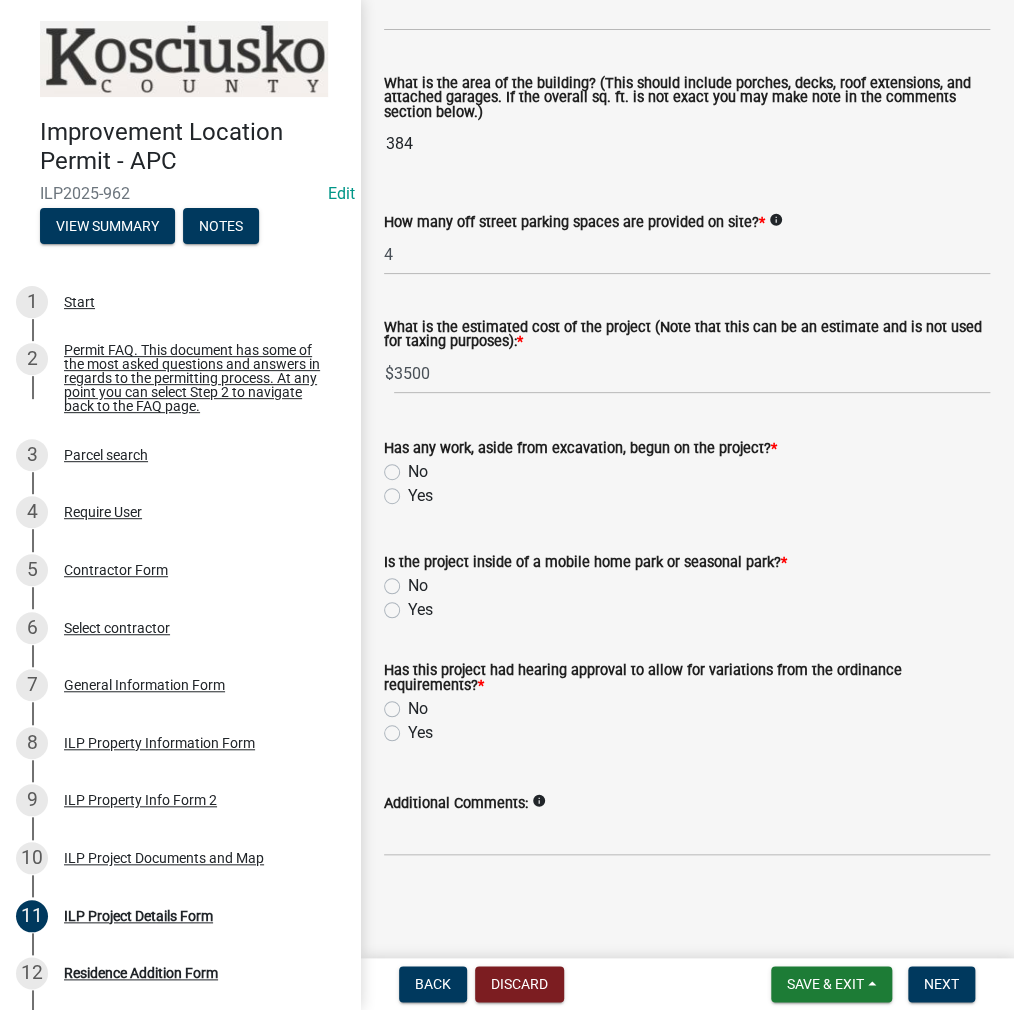 click on "No" 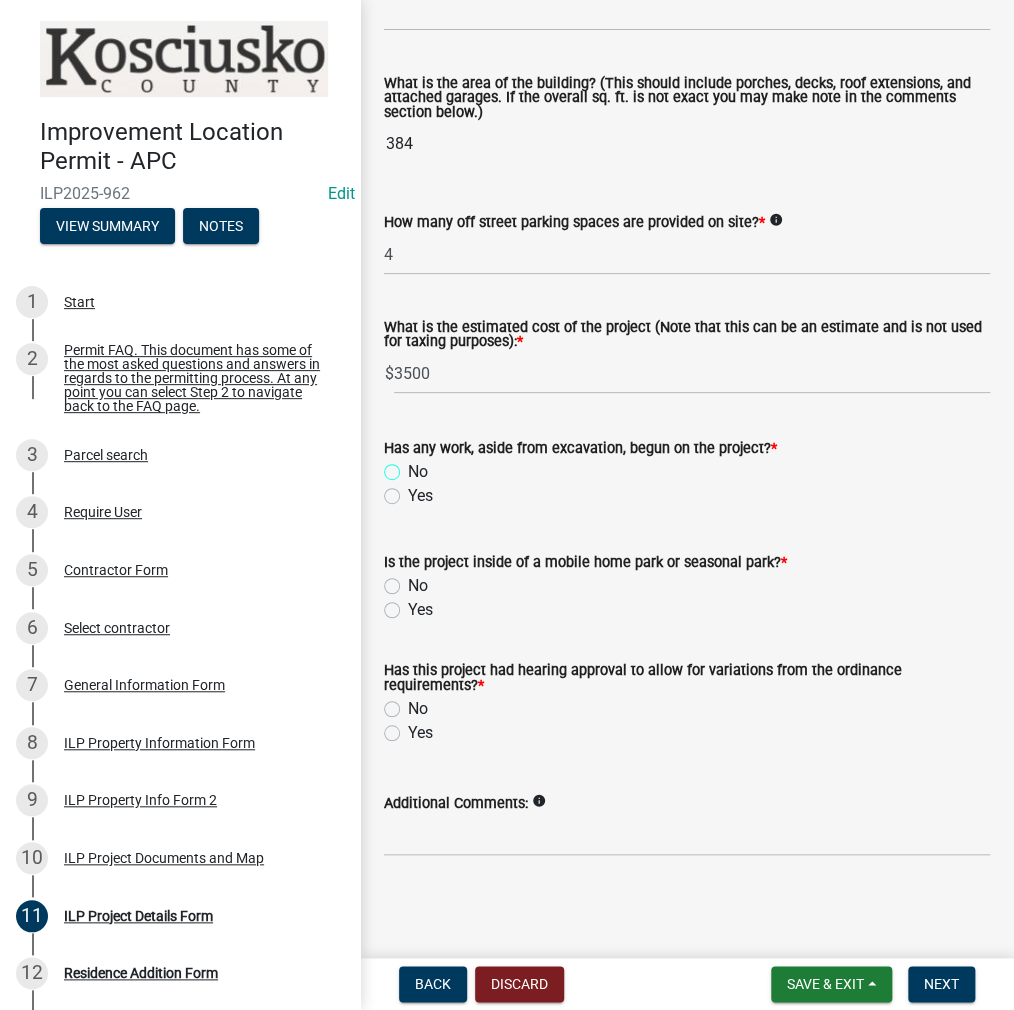 click on "No" at bounding box center (414, 466) 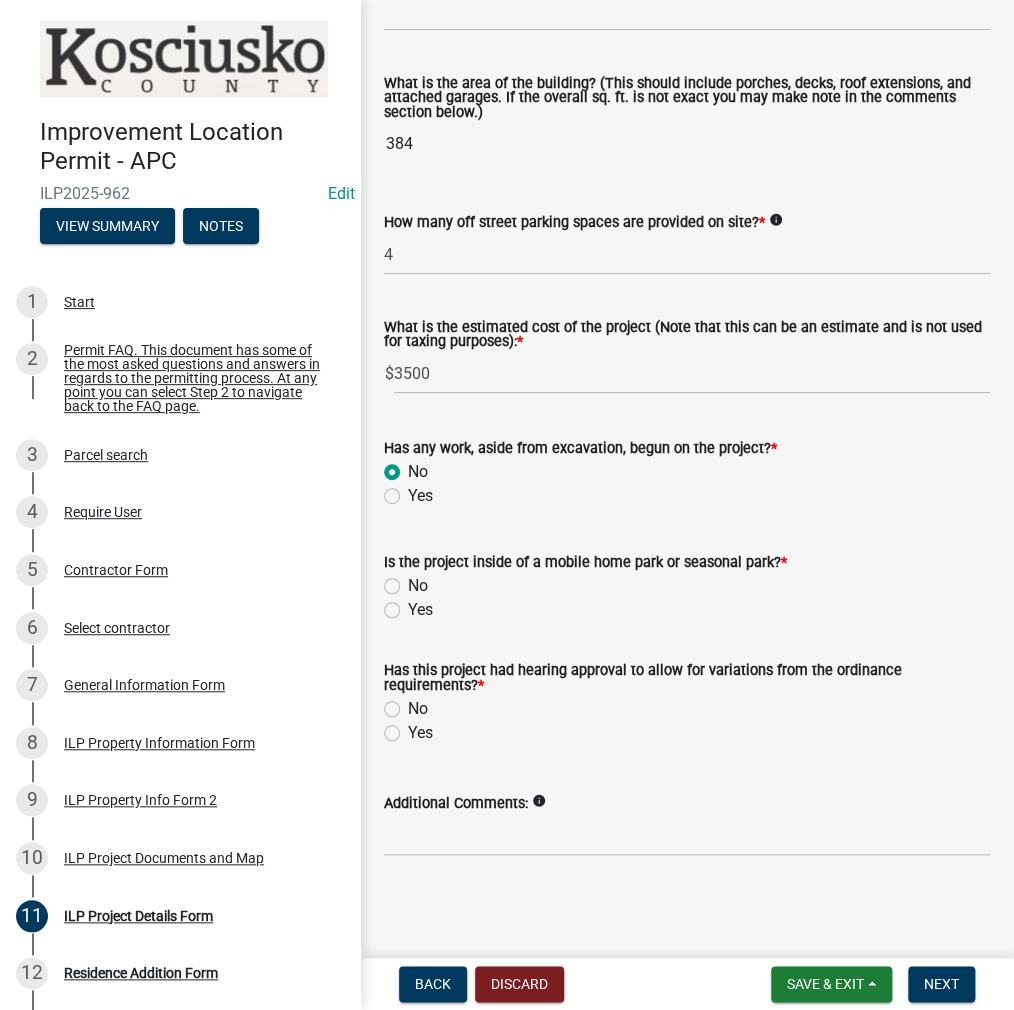 radio on "true" 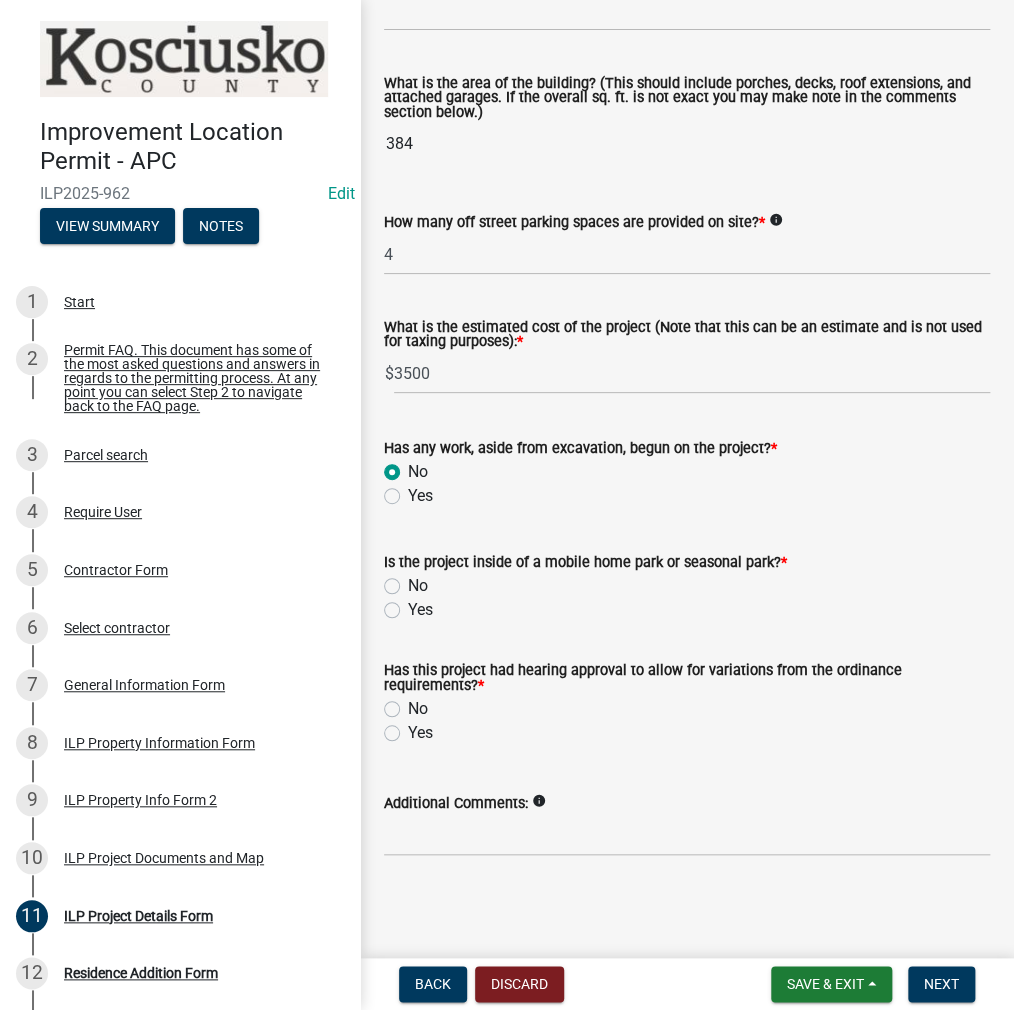 click on "No" 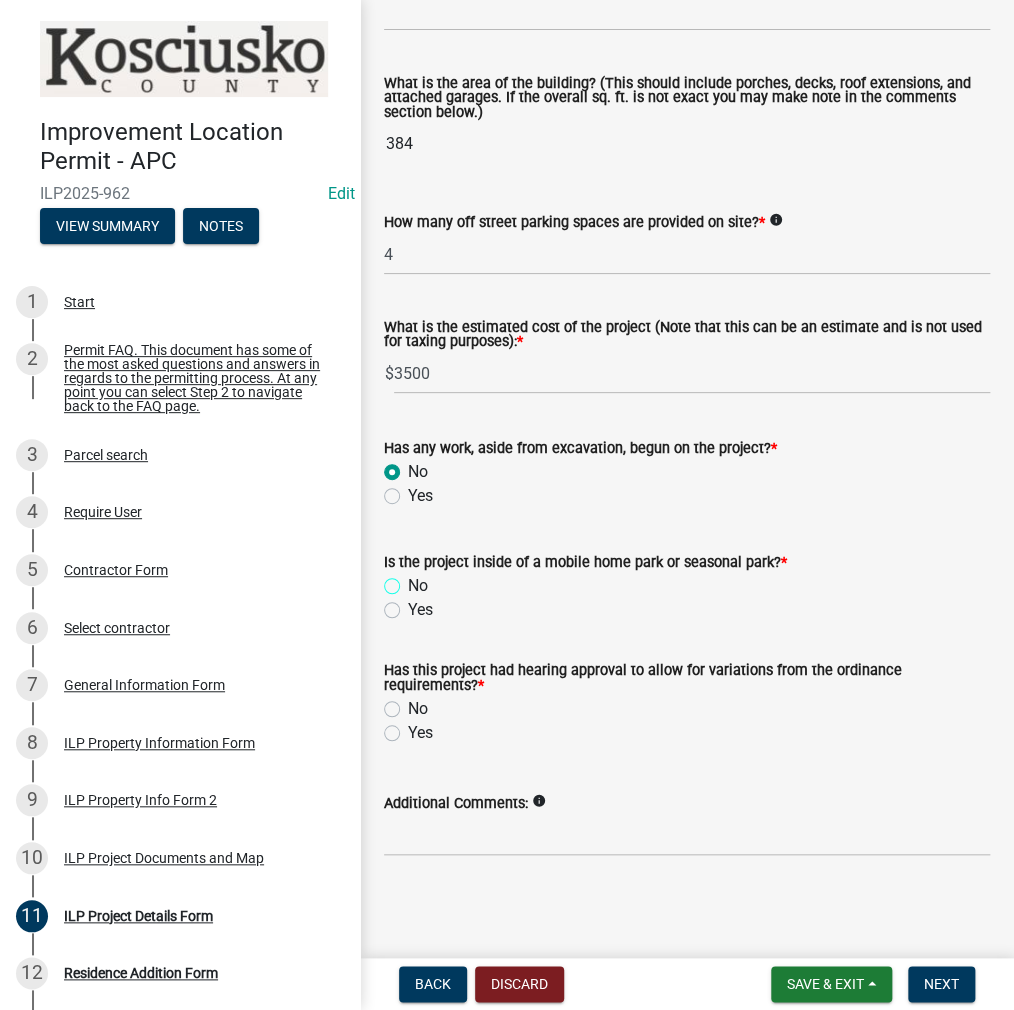 click on "No" at bounding box center (414, 580) 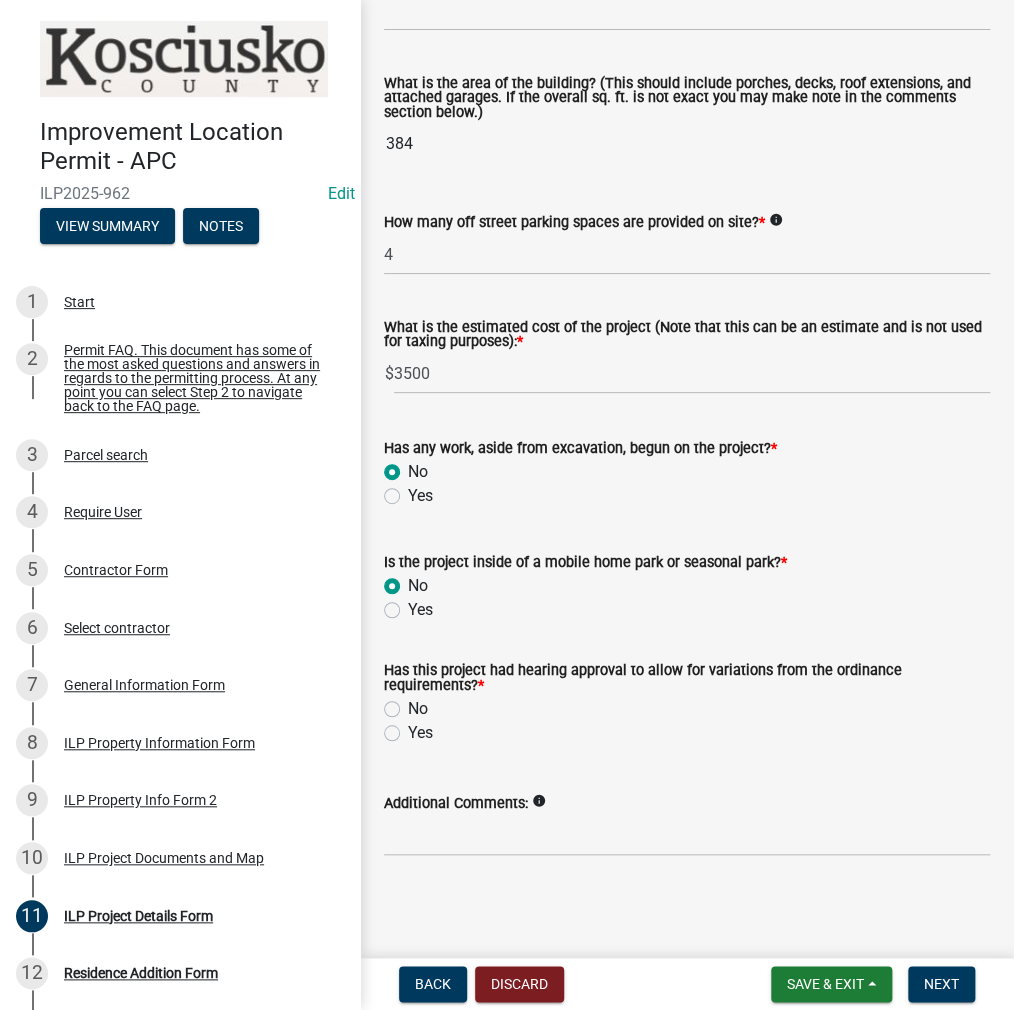 radio on "true" 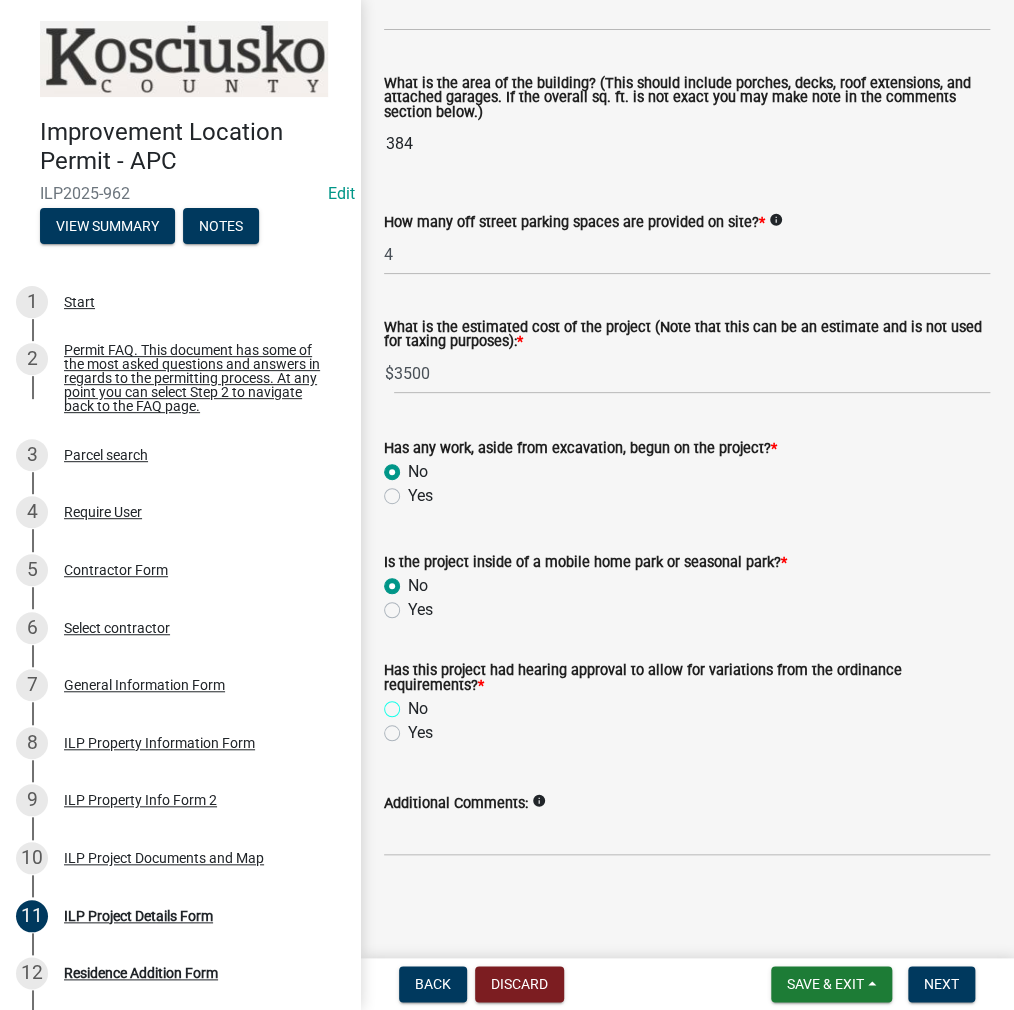 click on "No" at bounding box center (414, 703) 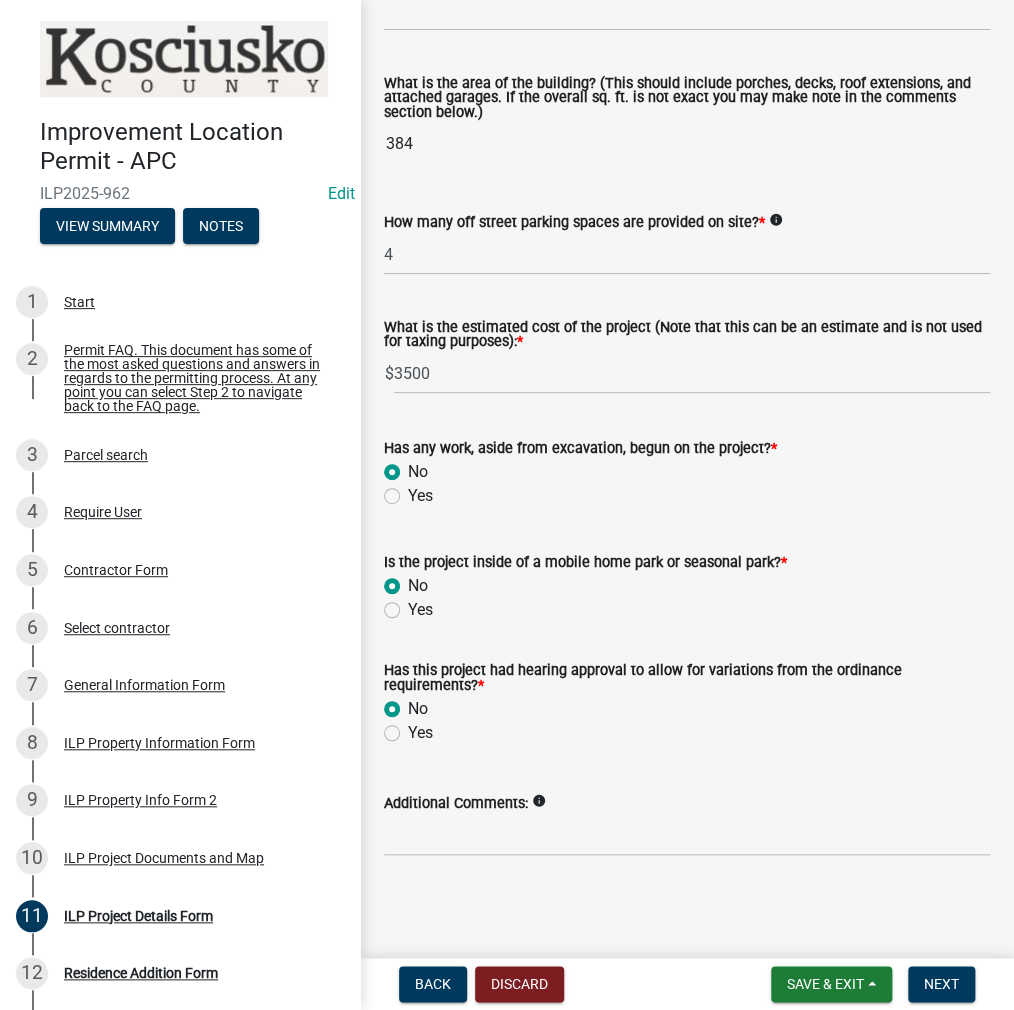 radio on "true" 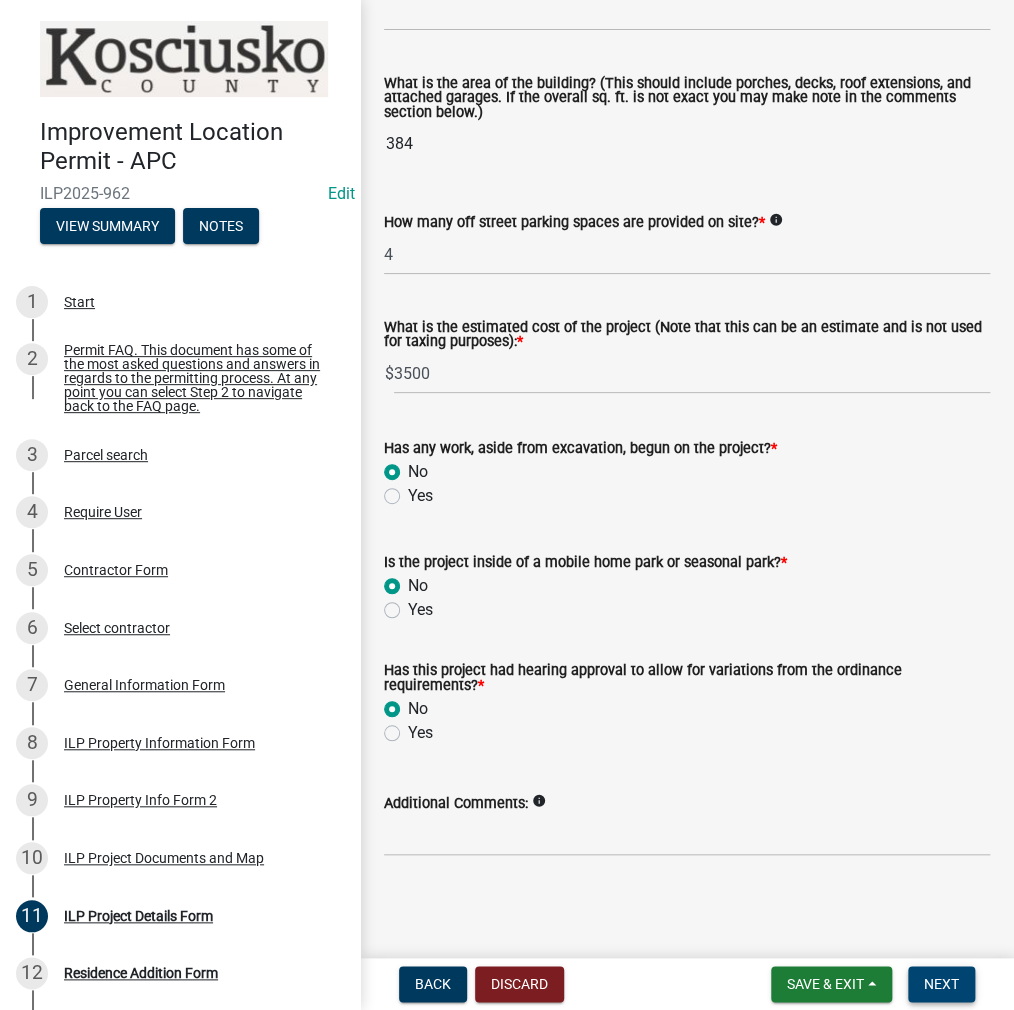 scroll, scrollTop: 1366, scrollLeft: 0, axis: vertical 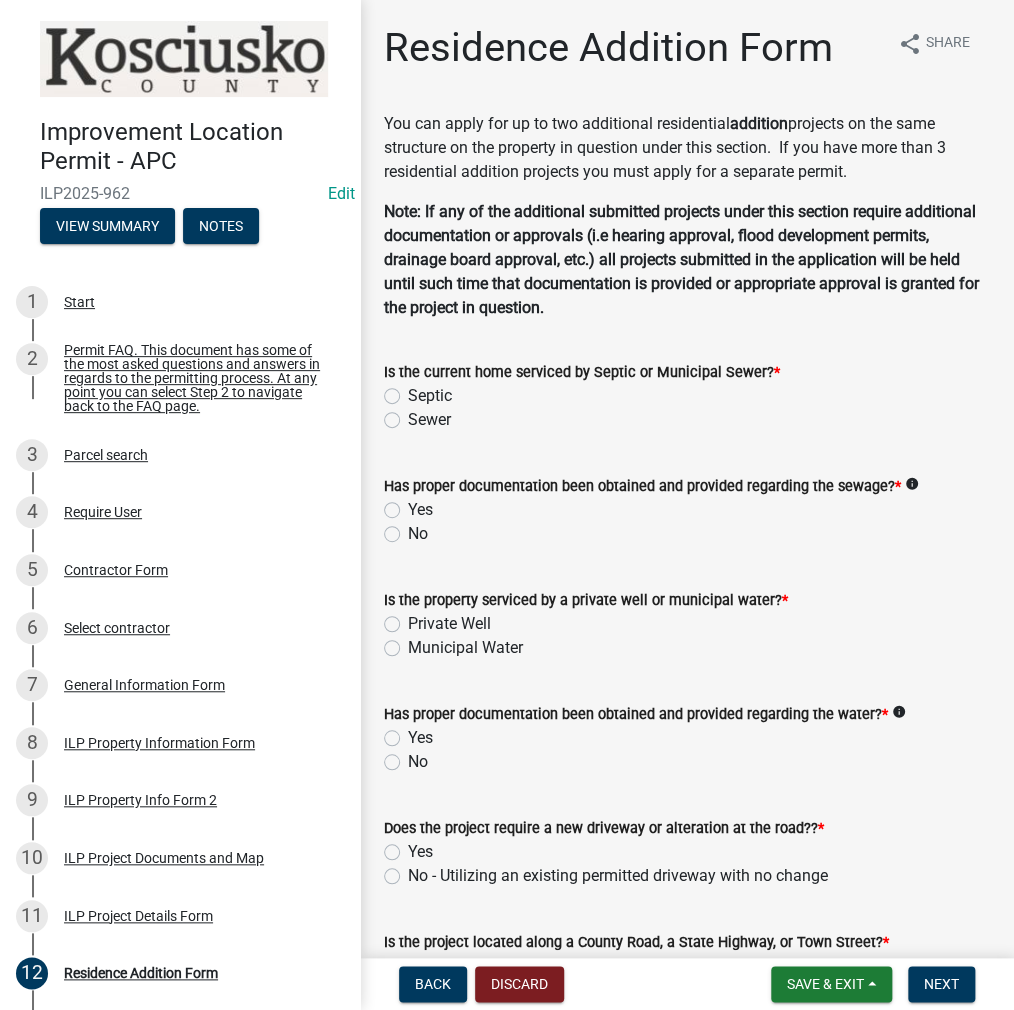 click on "Septic" 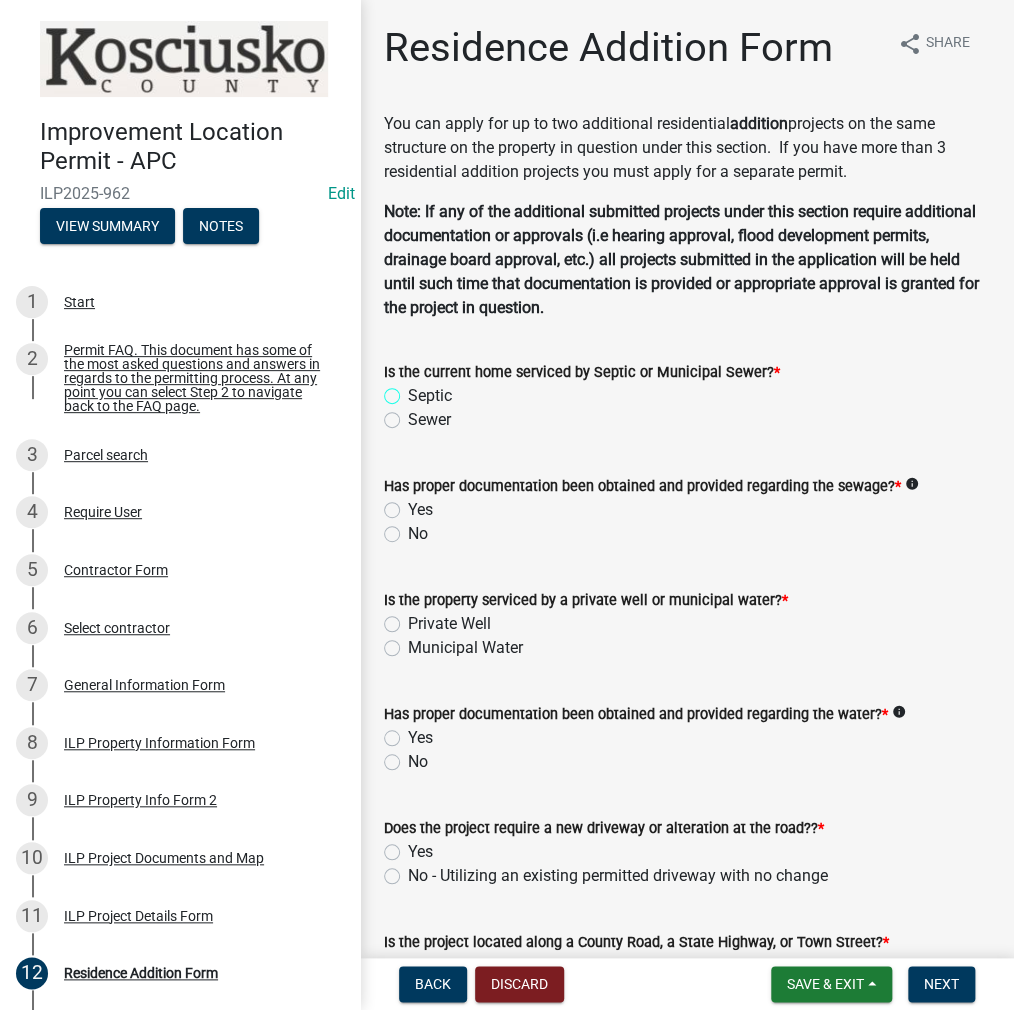 click on "Septic" at bounding box center [414, 390] 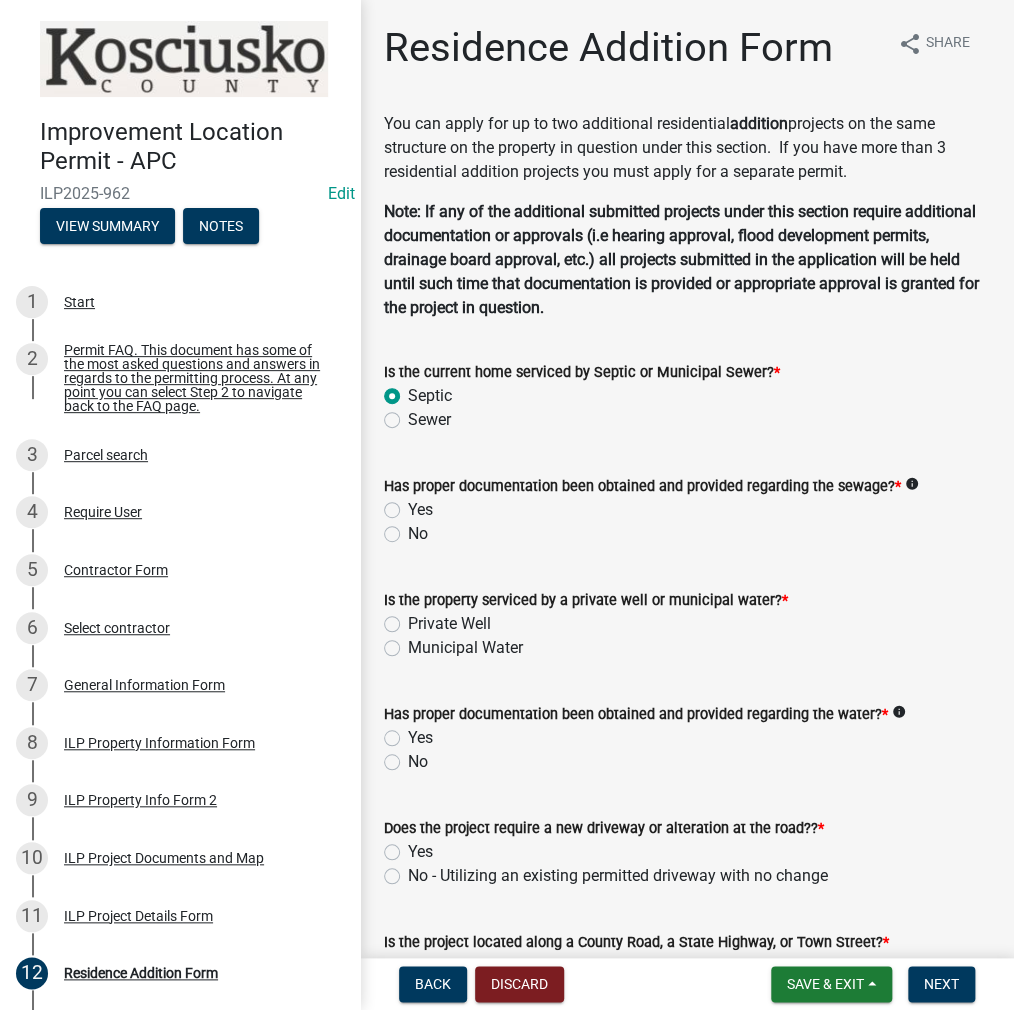 radio on "true" 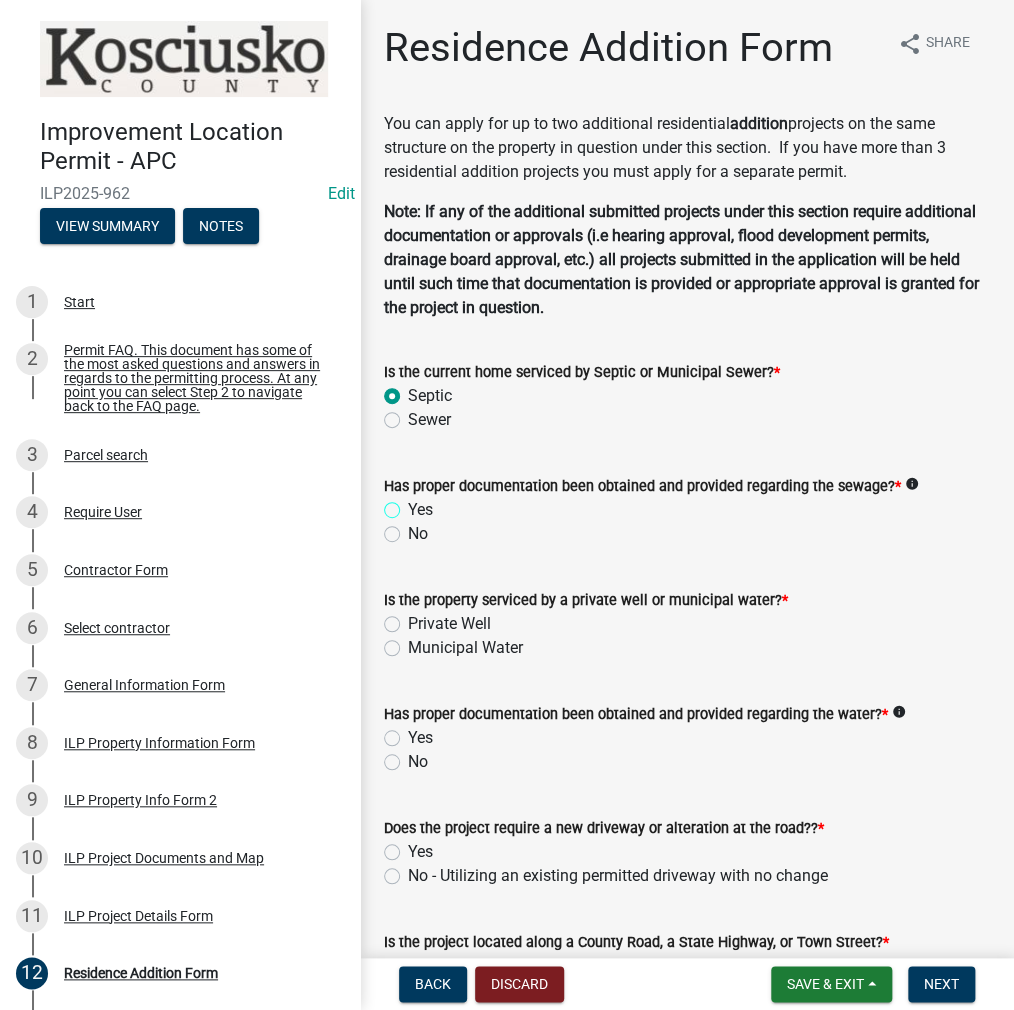 click on "Yes" at bounding box center [414, 504] 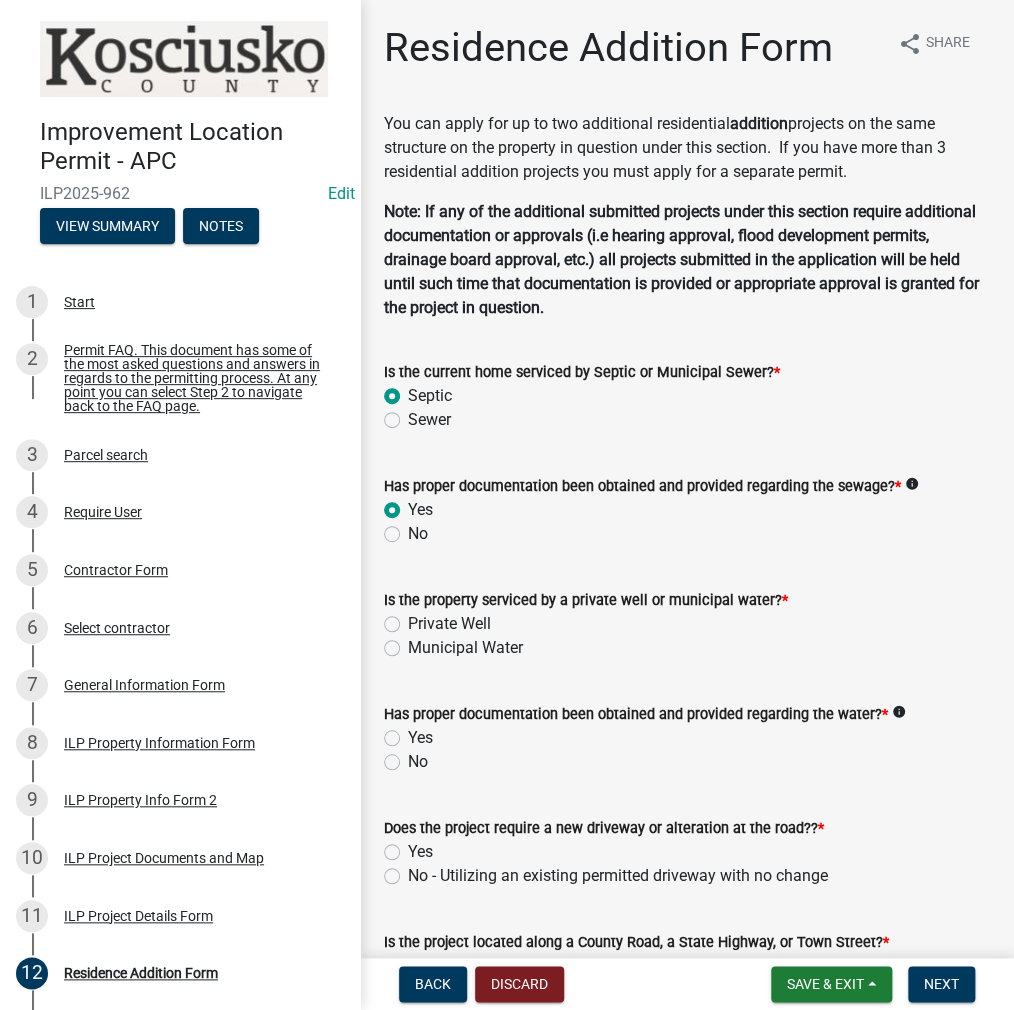 radio on "true" 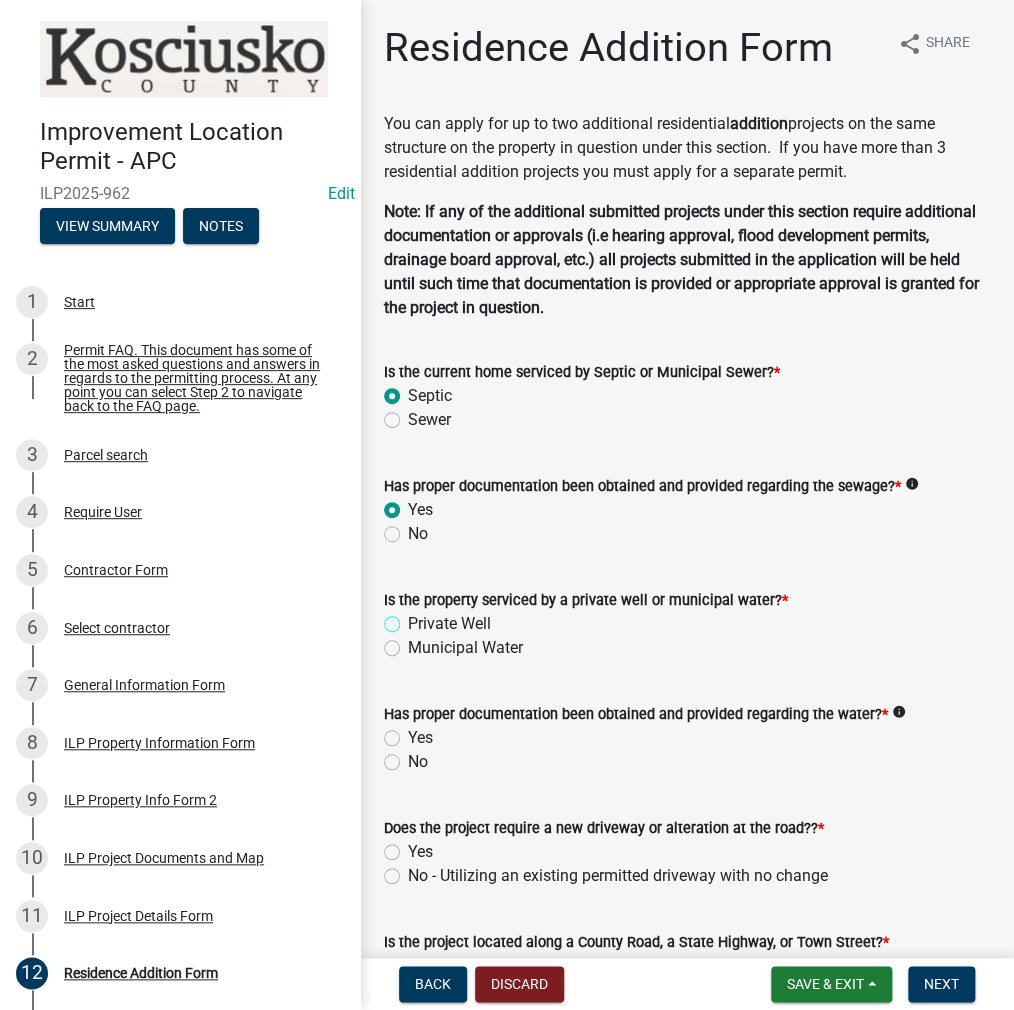 click on "Private Well" at bounding box center [414, 618] 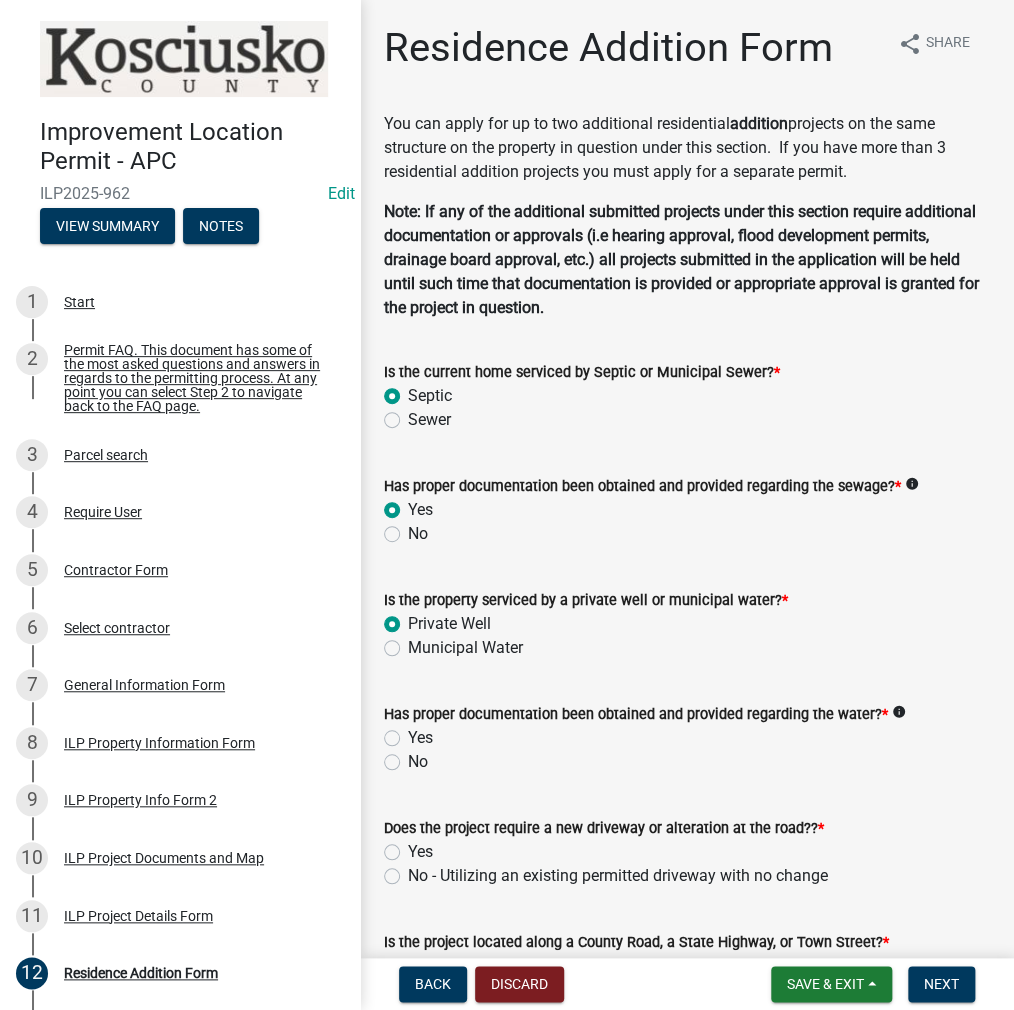 radio on "true" 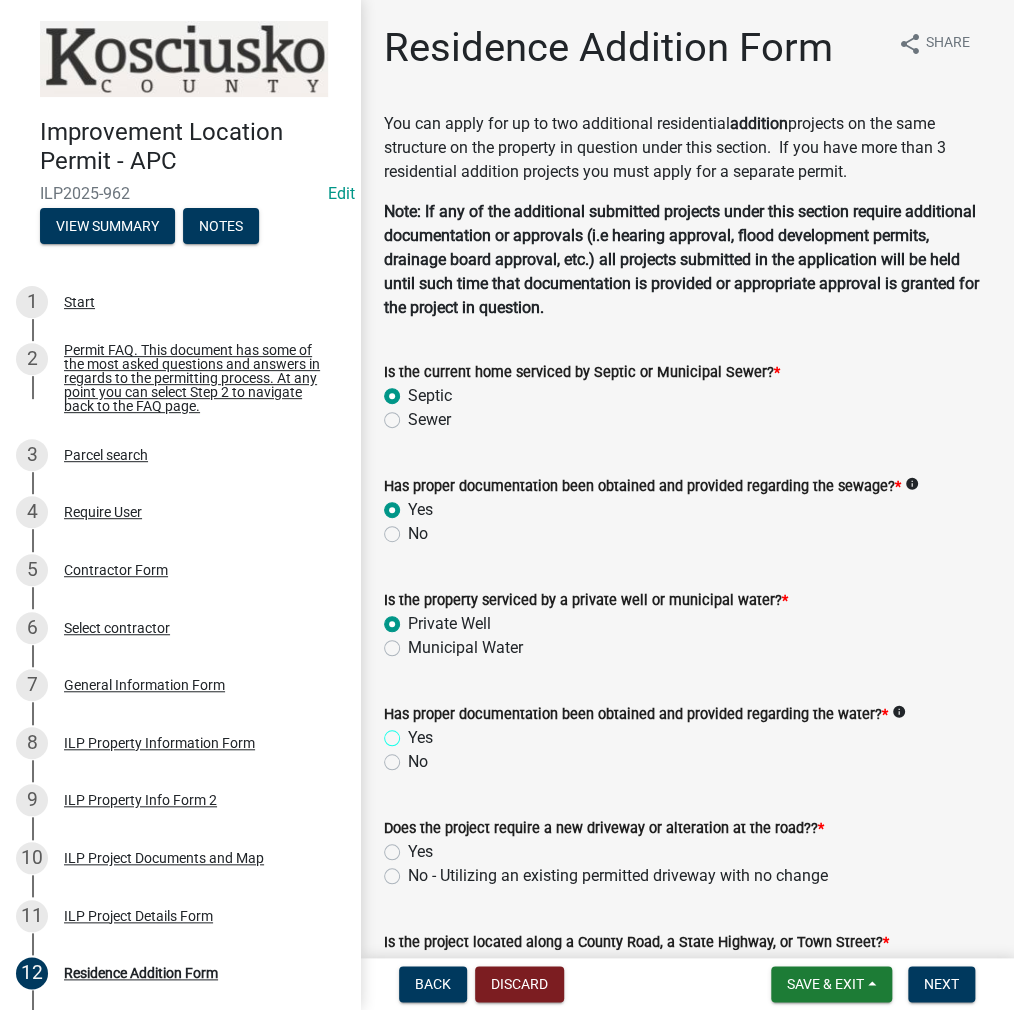 click on "Yes" at bounding box center [414, 732] 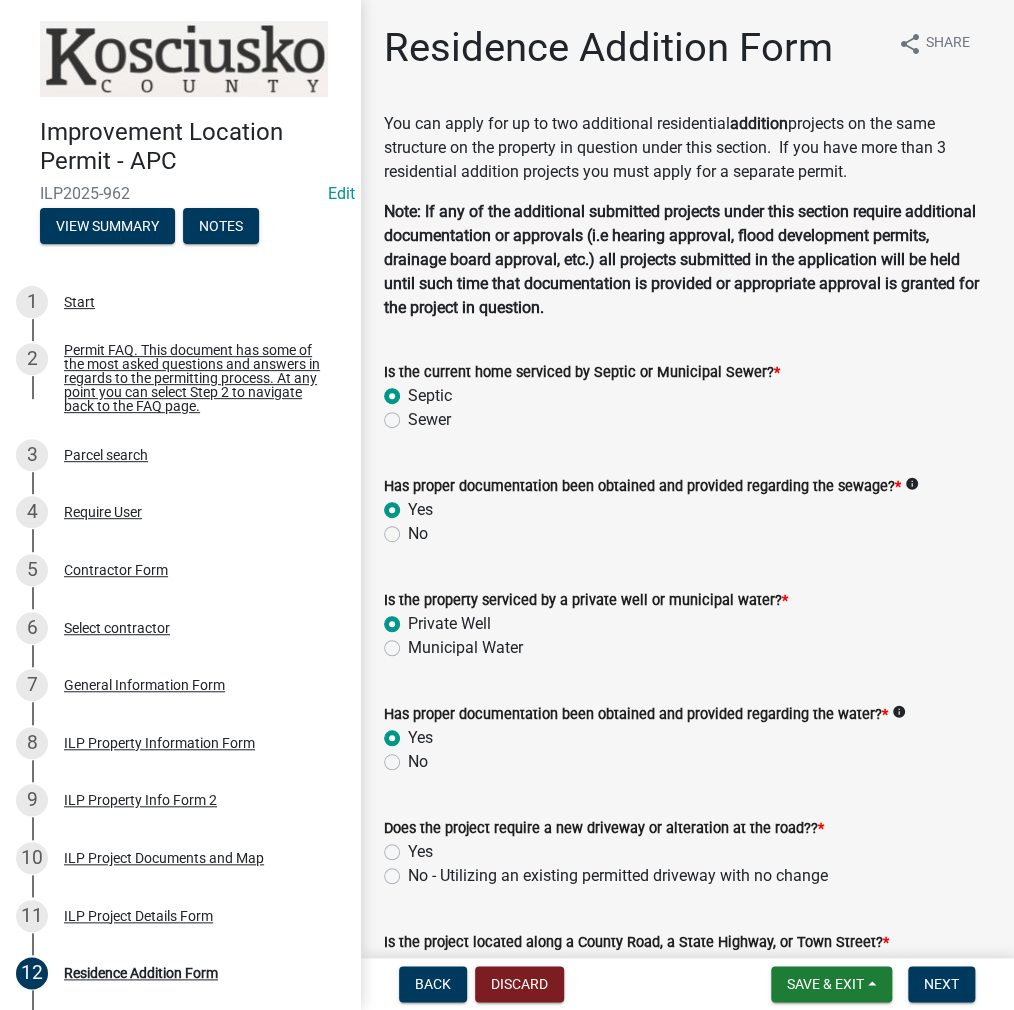 radio on "true" 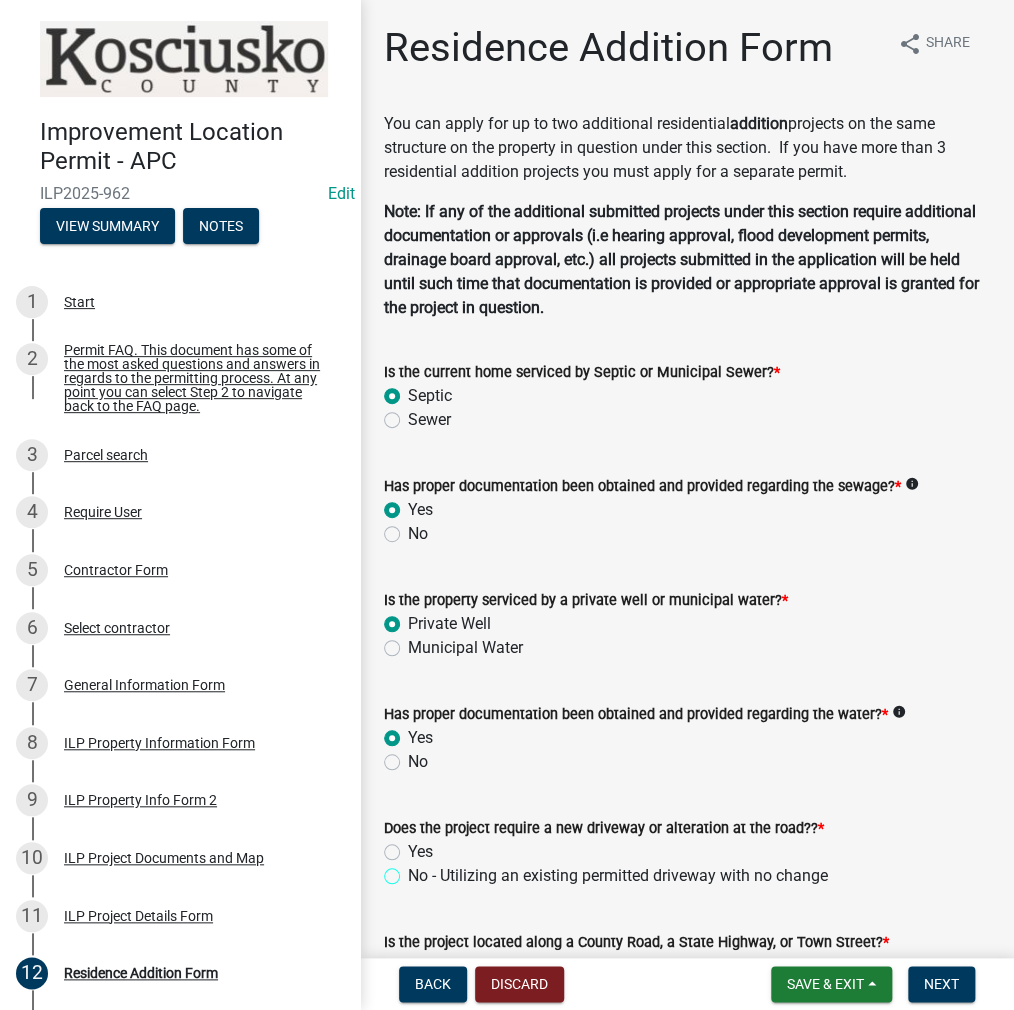 click on "No - Utilizing an existing permitted driveway with no change" at bounding box center [414, 870] 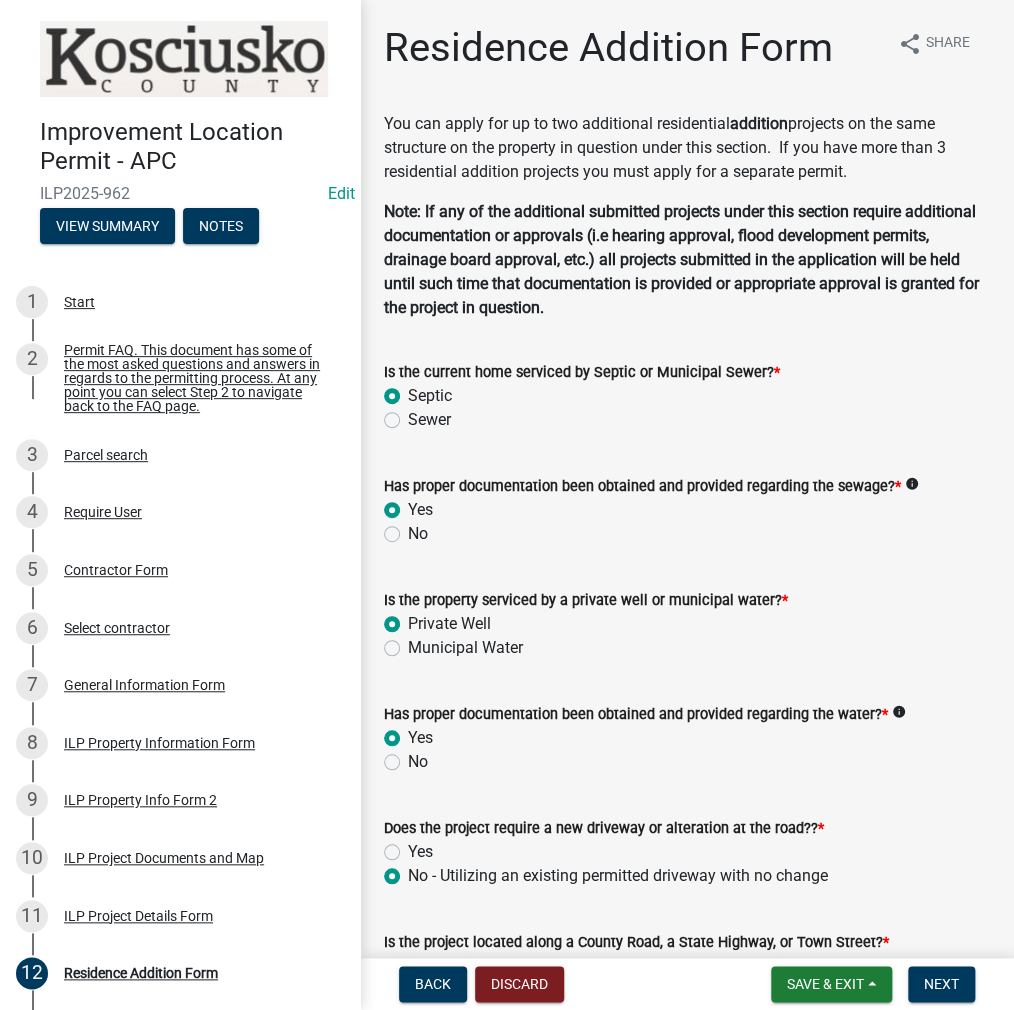 radio on "true" 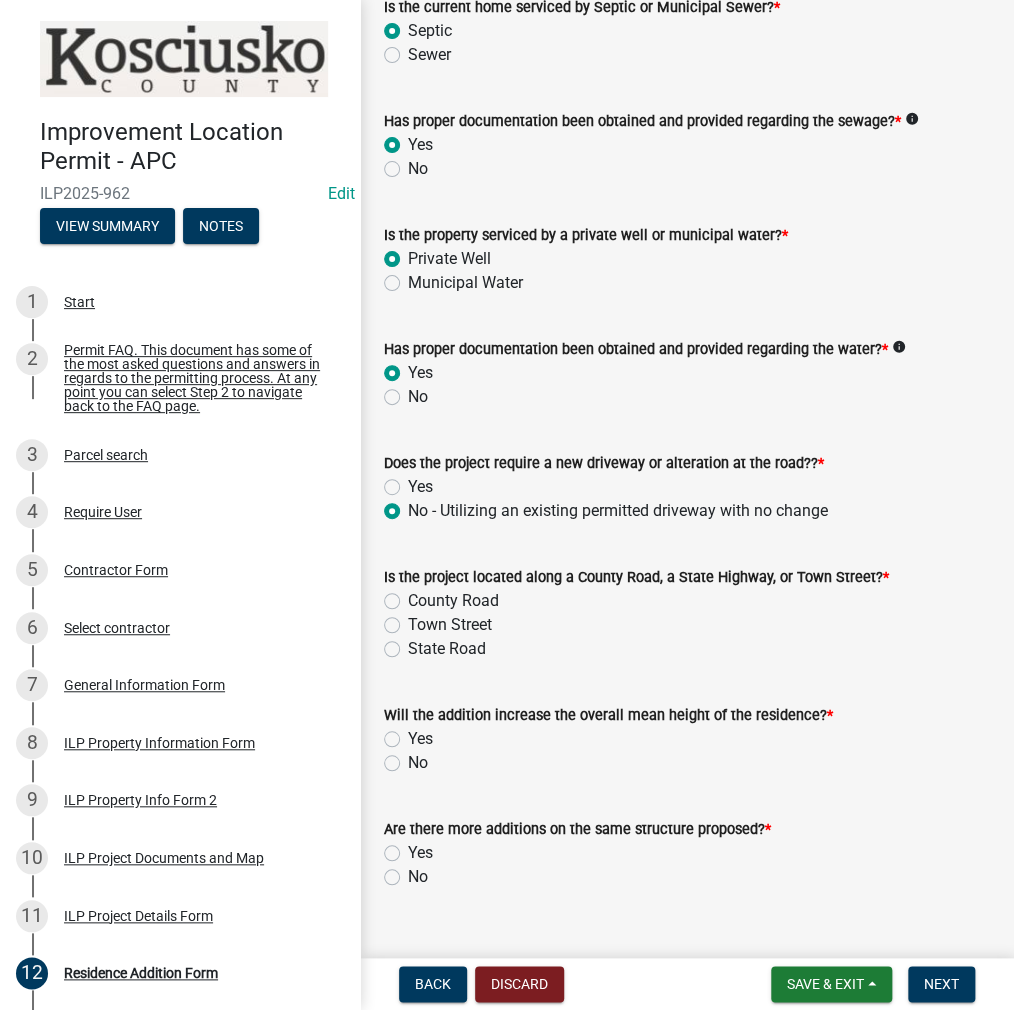 scroll, scrollTop: 400, scrollLeft: 0, axis: vertical 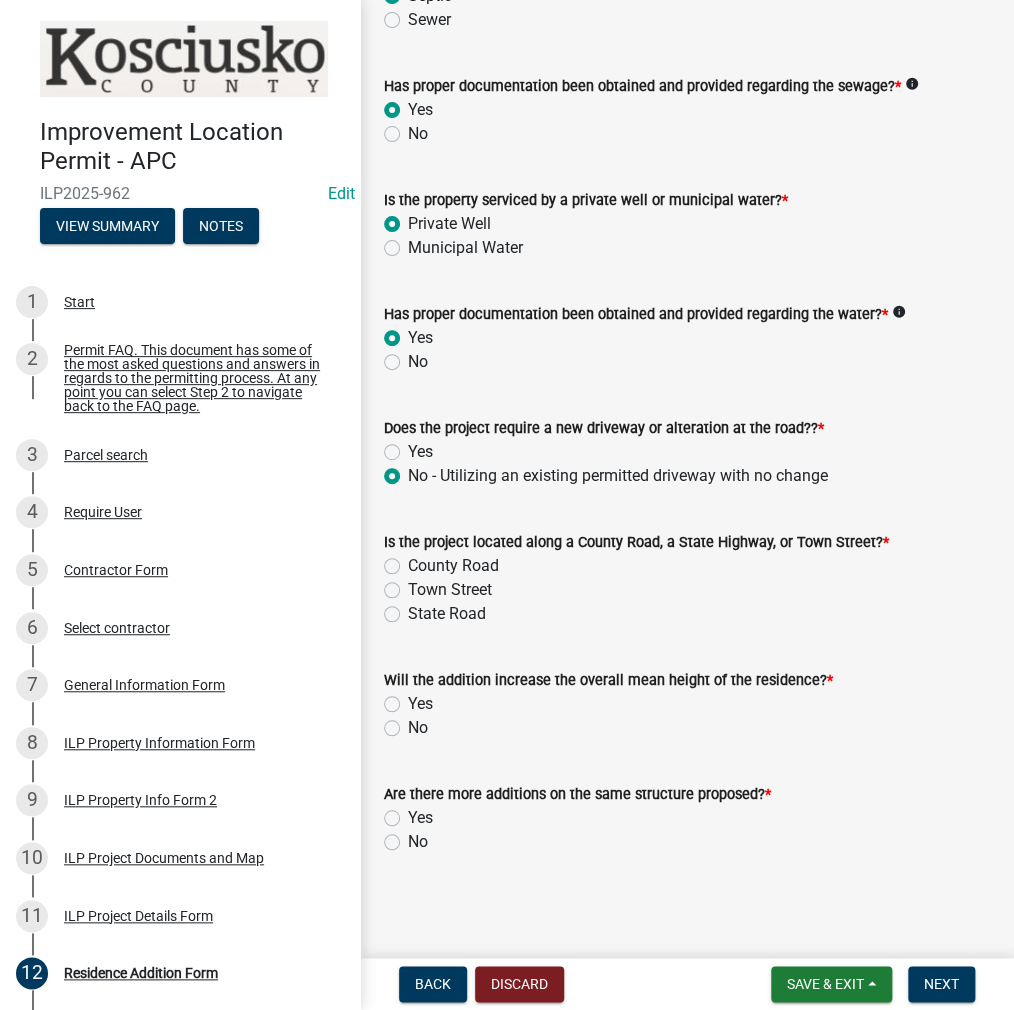 click on "County Road" 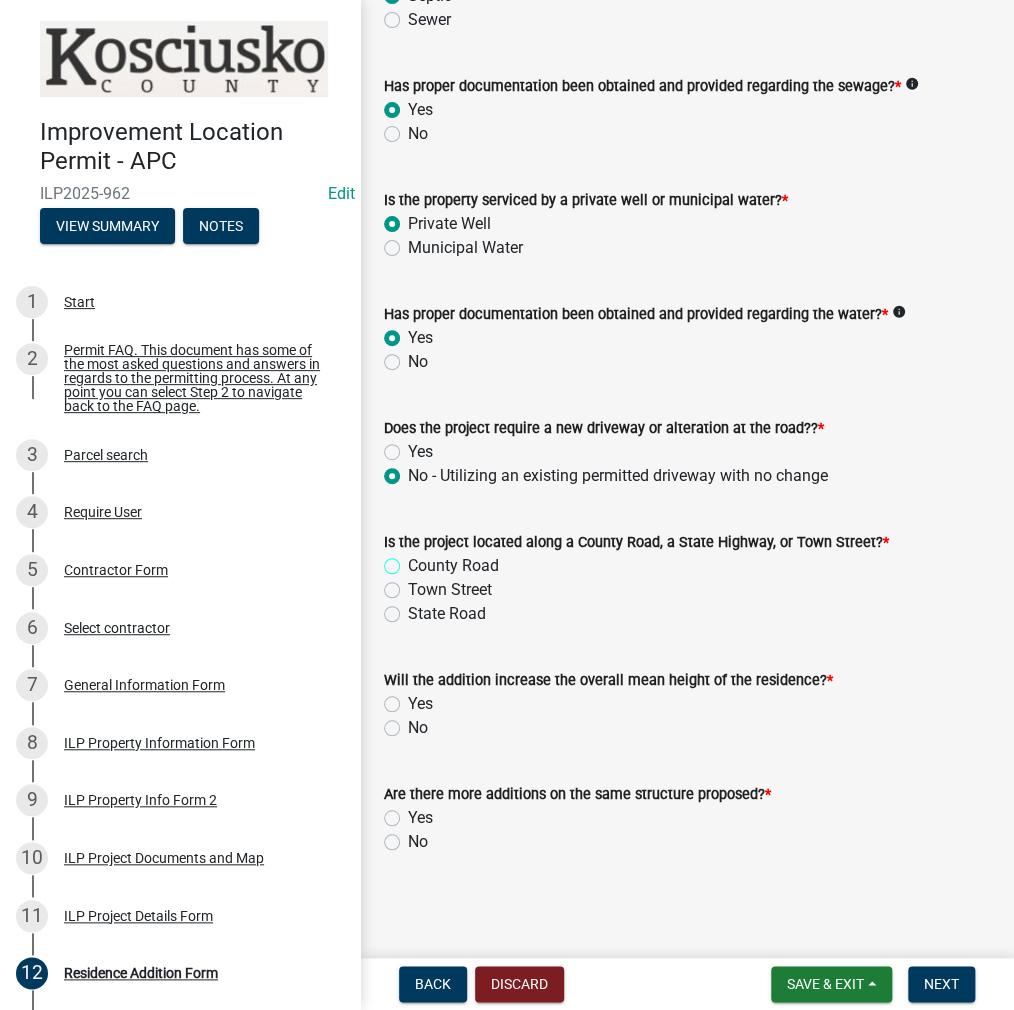 click on "County Road" at bounding box center [414, 560] 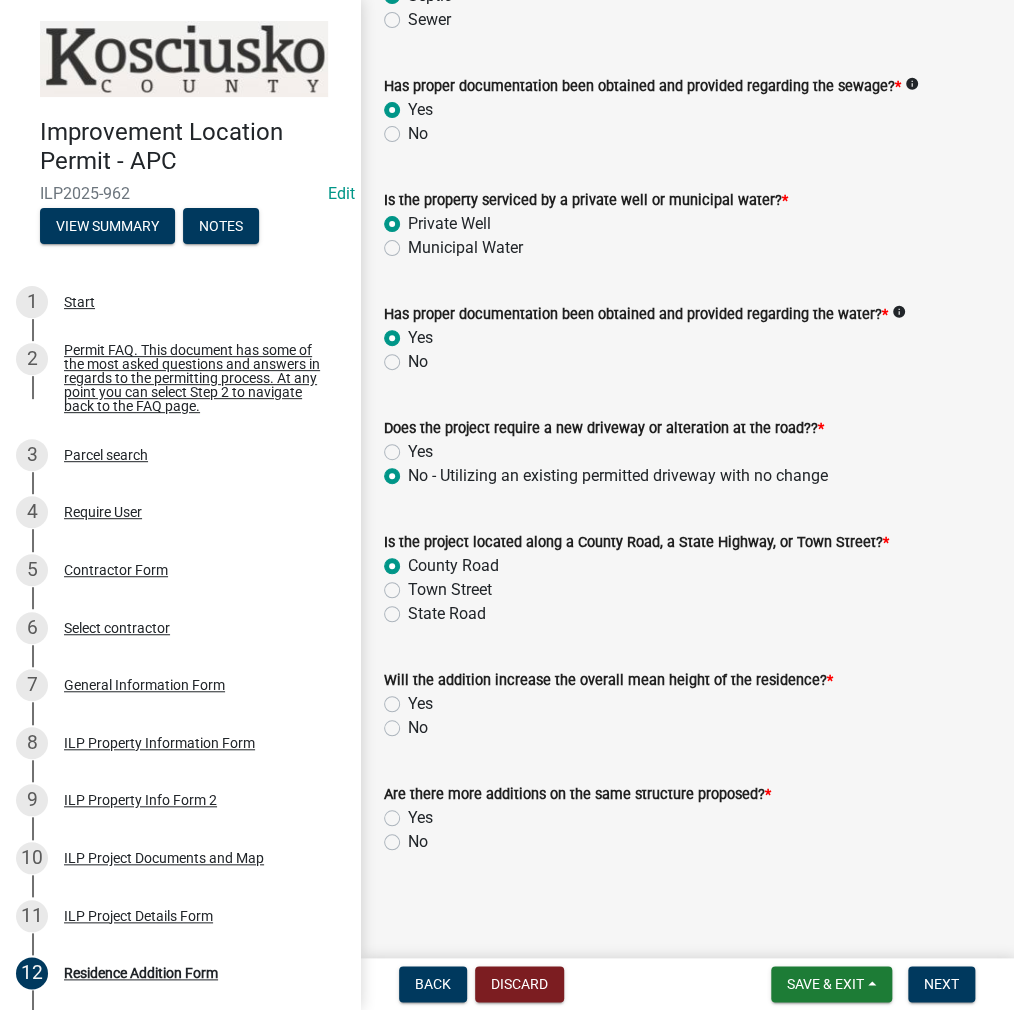 radio on "true" 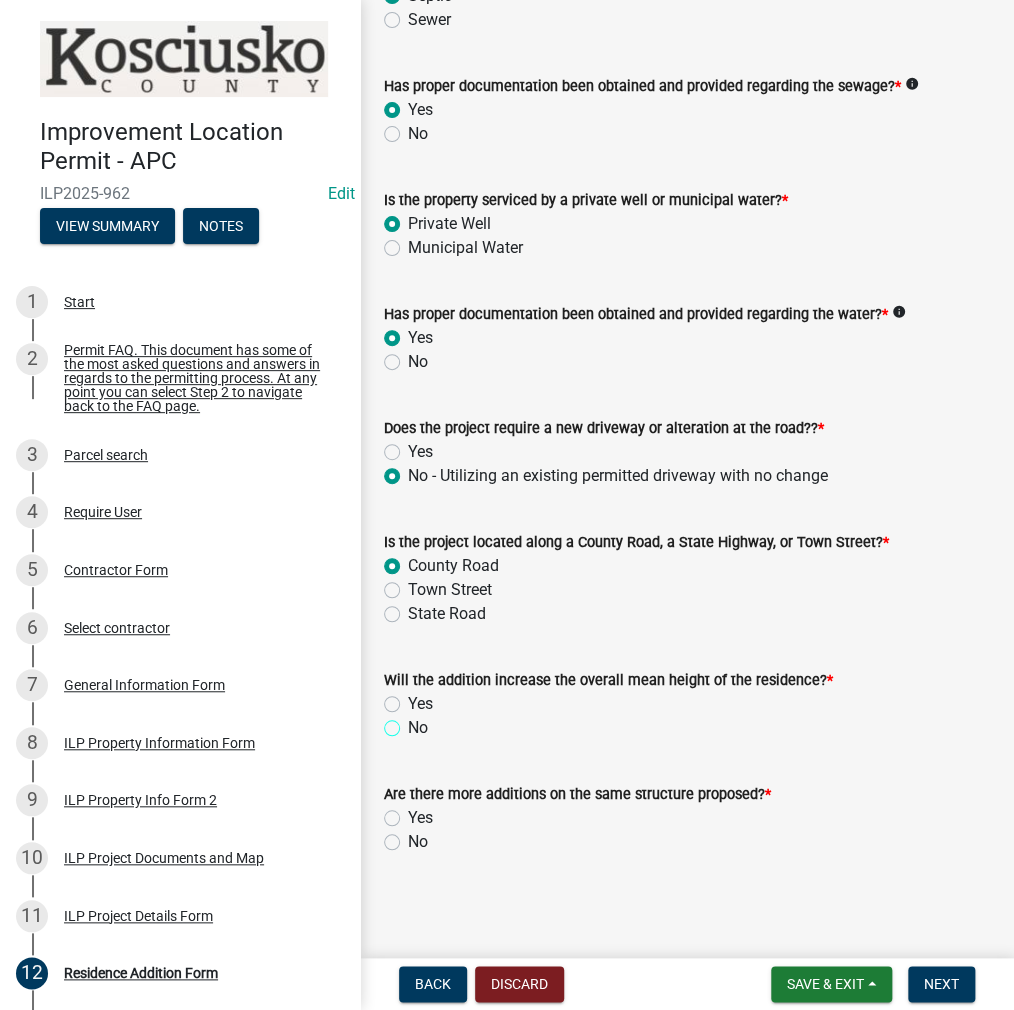 click on "No" at bounding box center (414, 722) 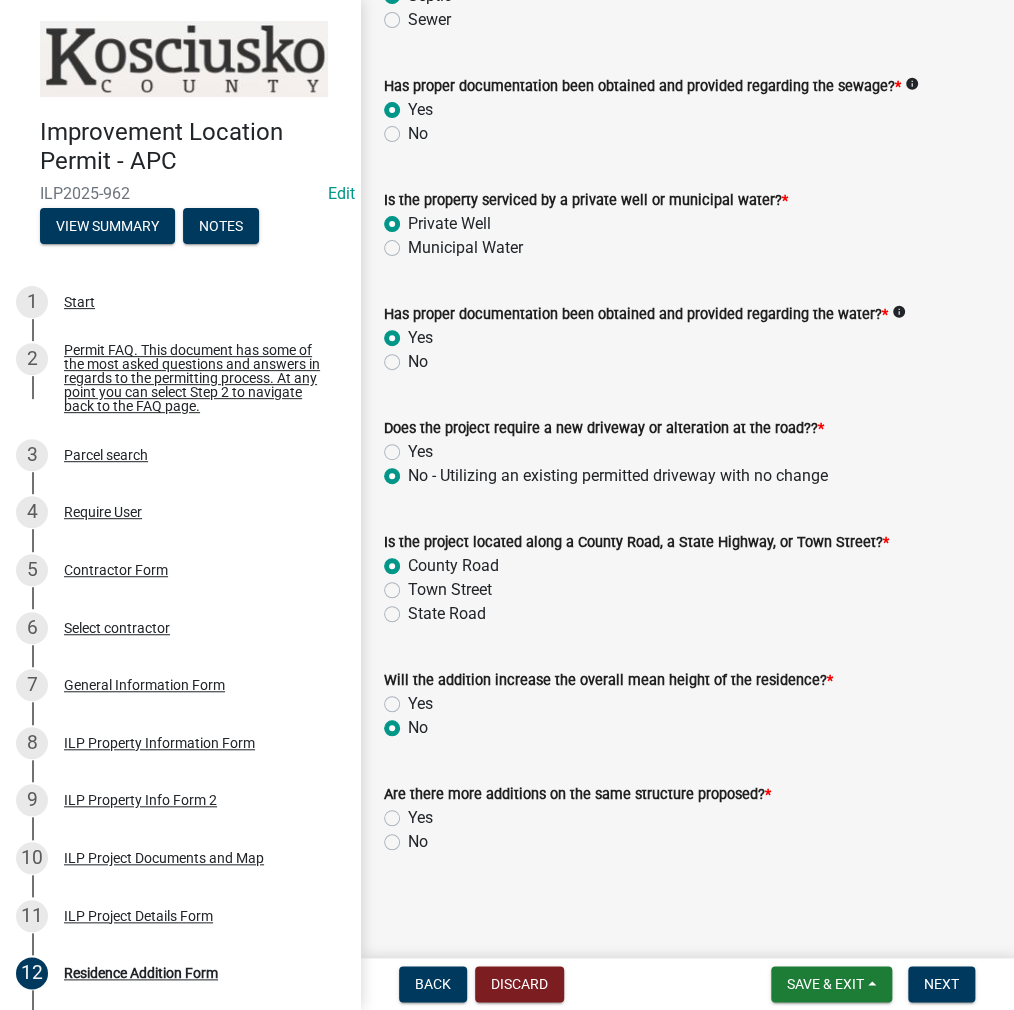radio on "true" 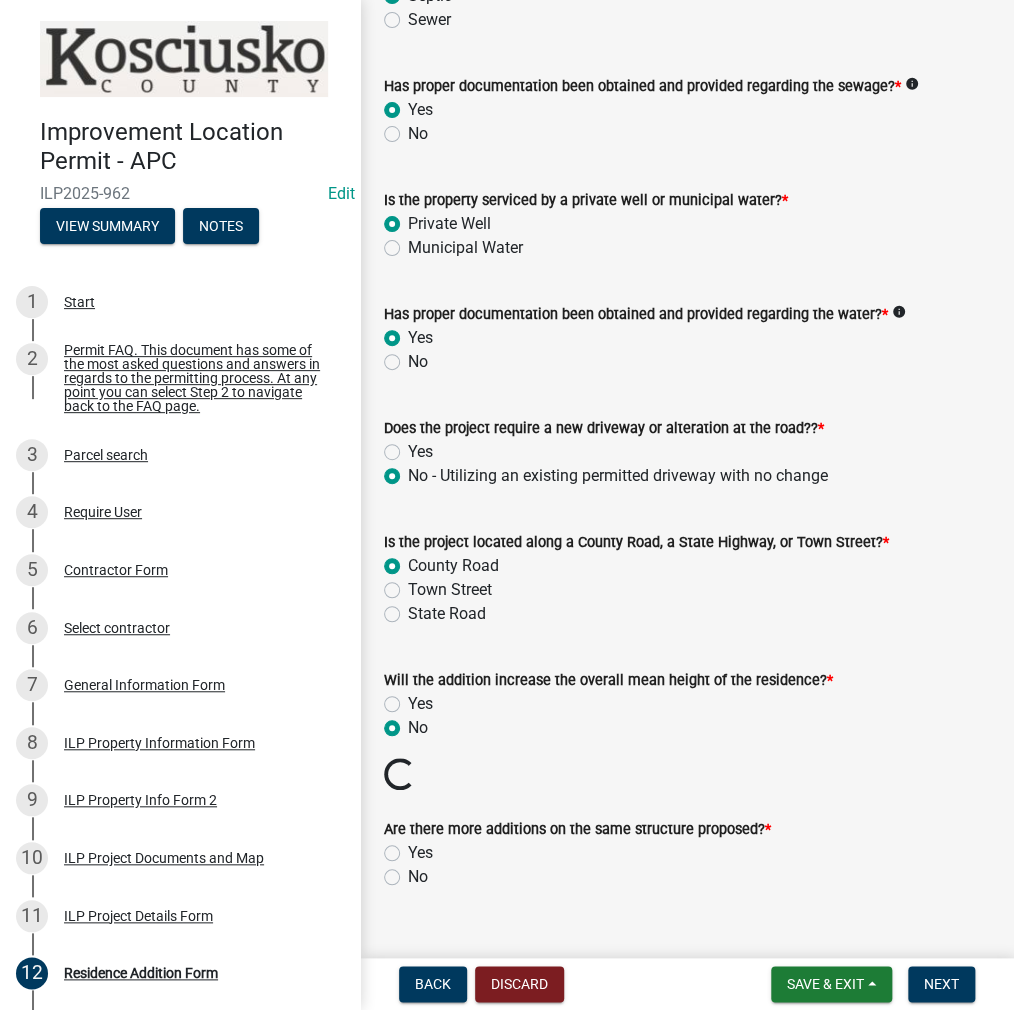 click on "No" 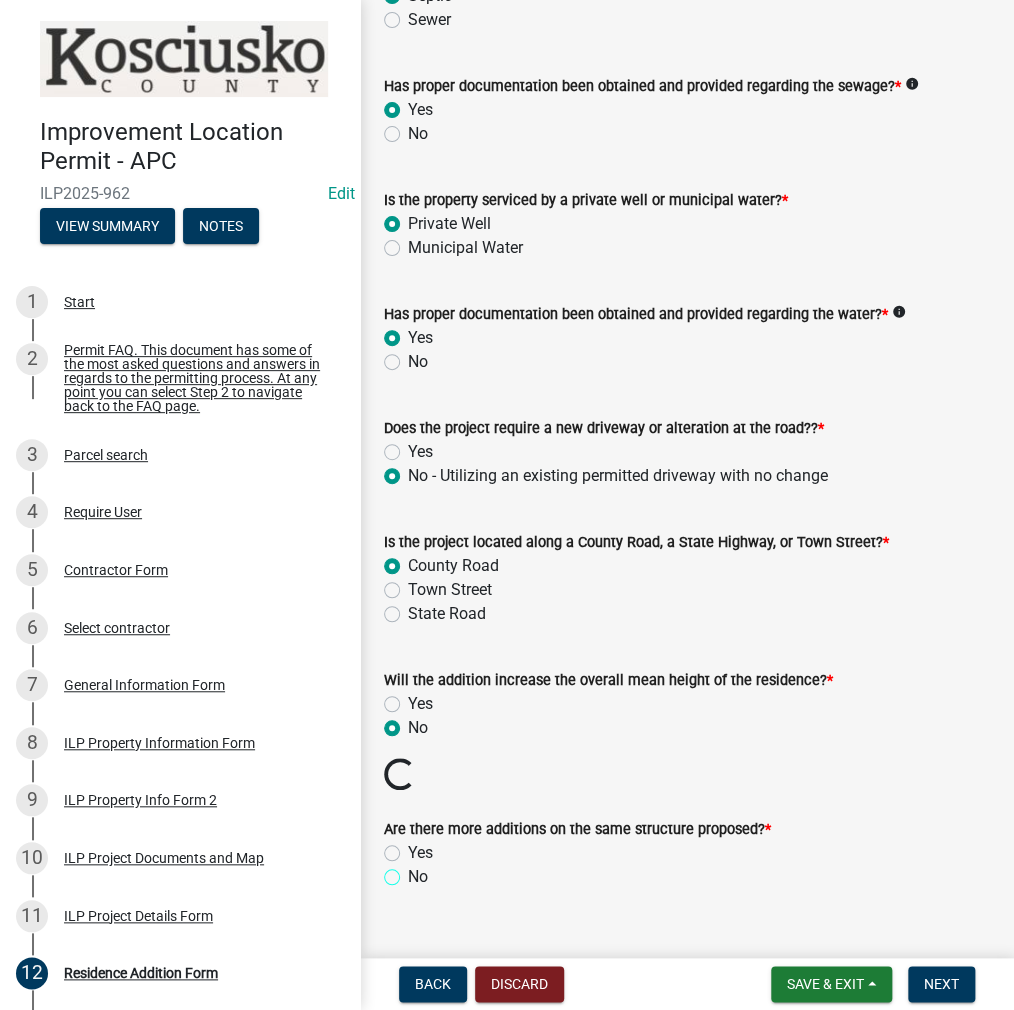 click on "No" at bounding box center (414, 871) 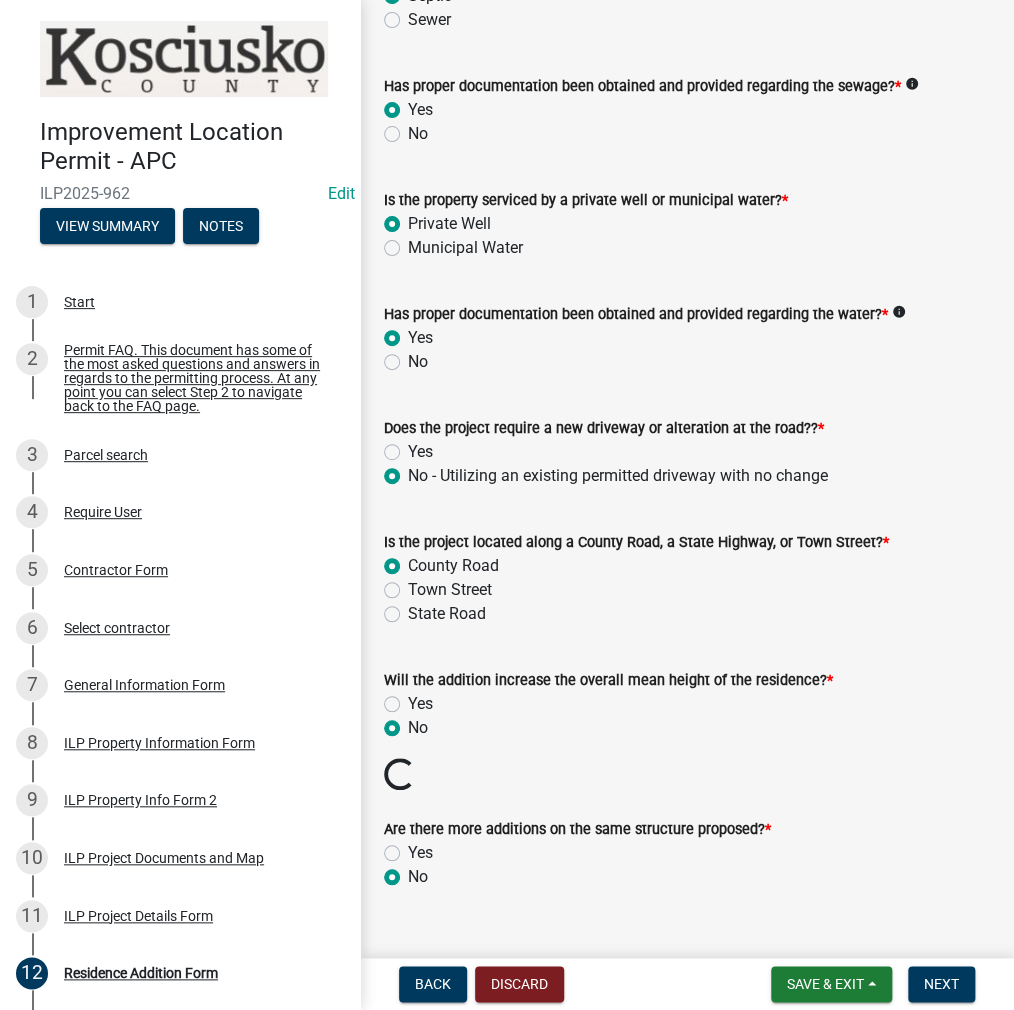 radio on "true" 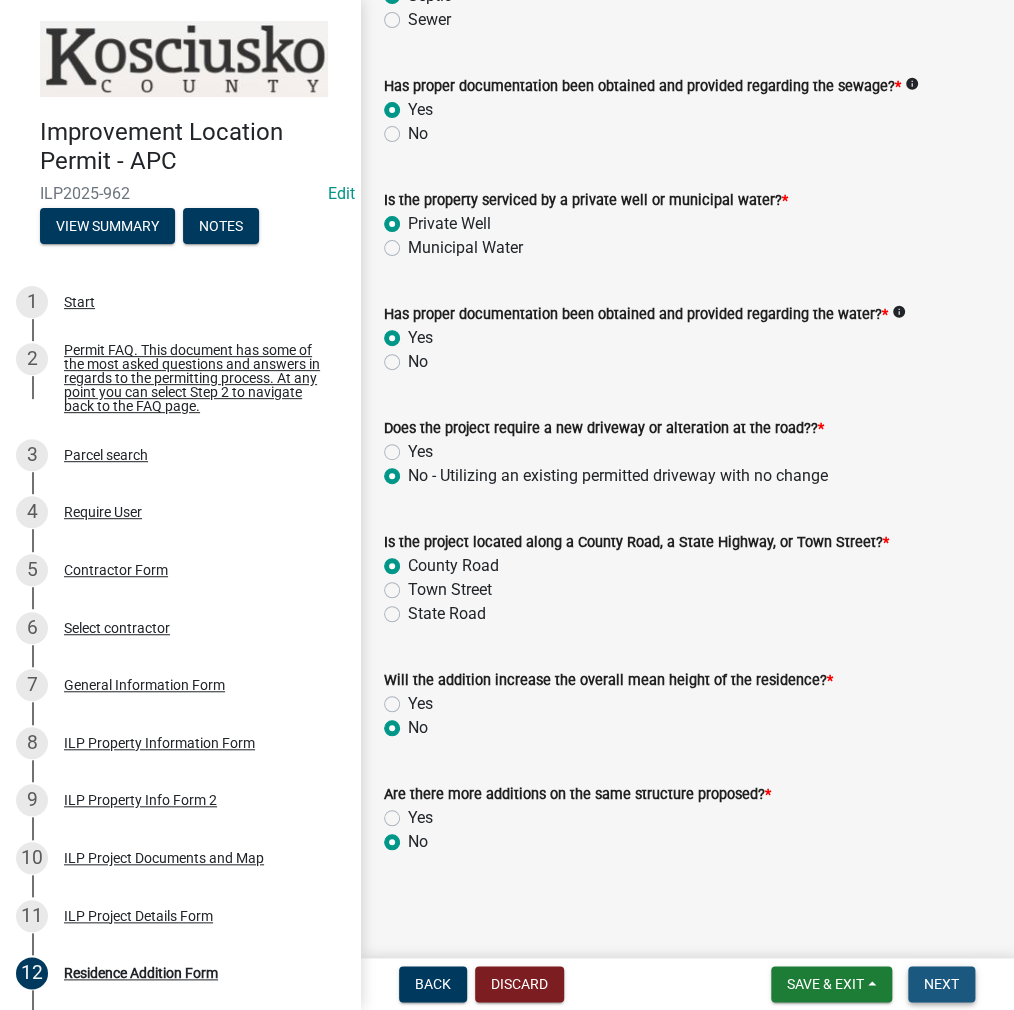 click on "Next" at bounding box center [941, 984] 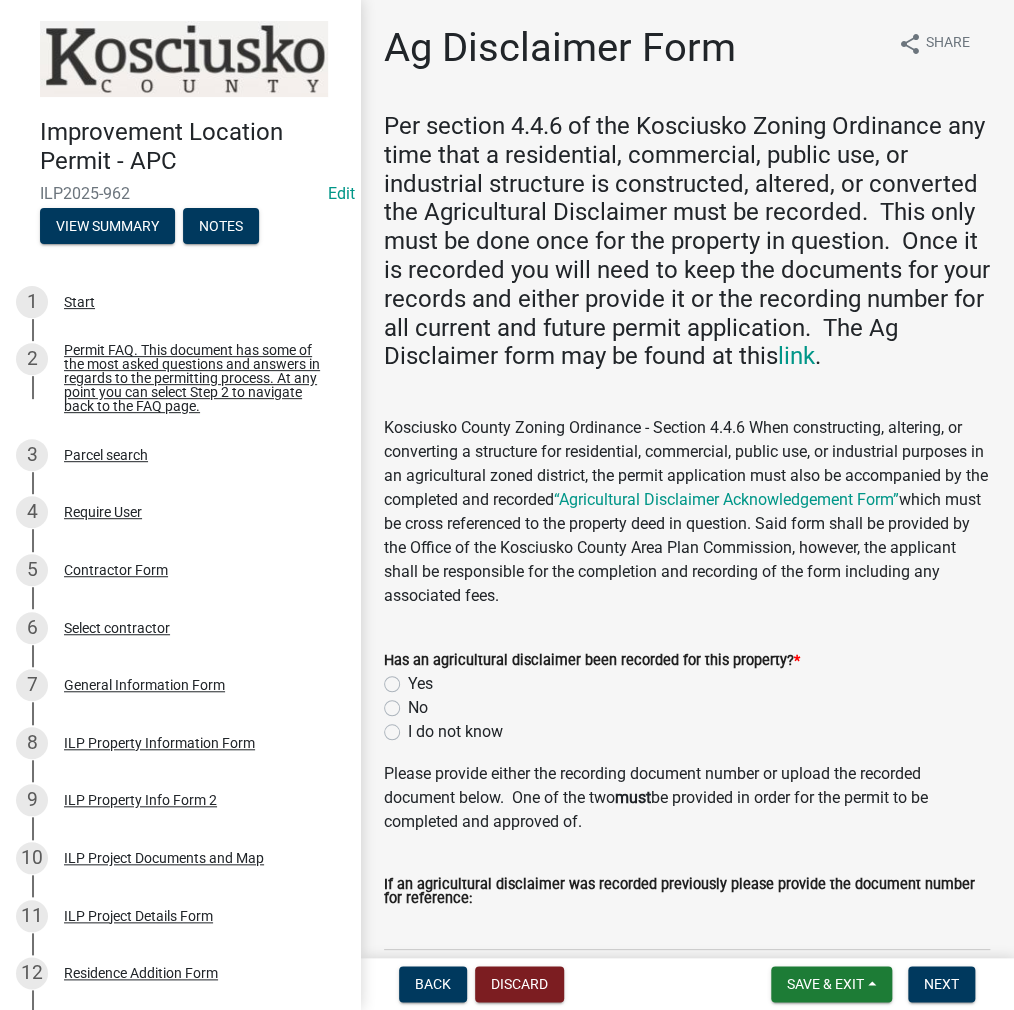 click on "Yes" 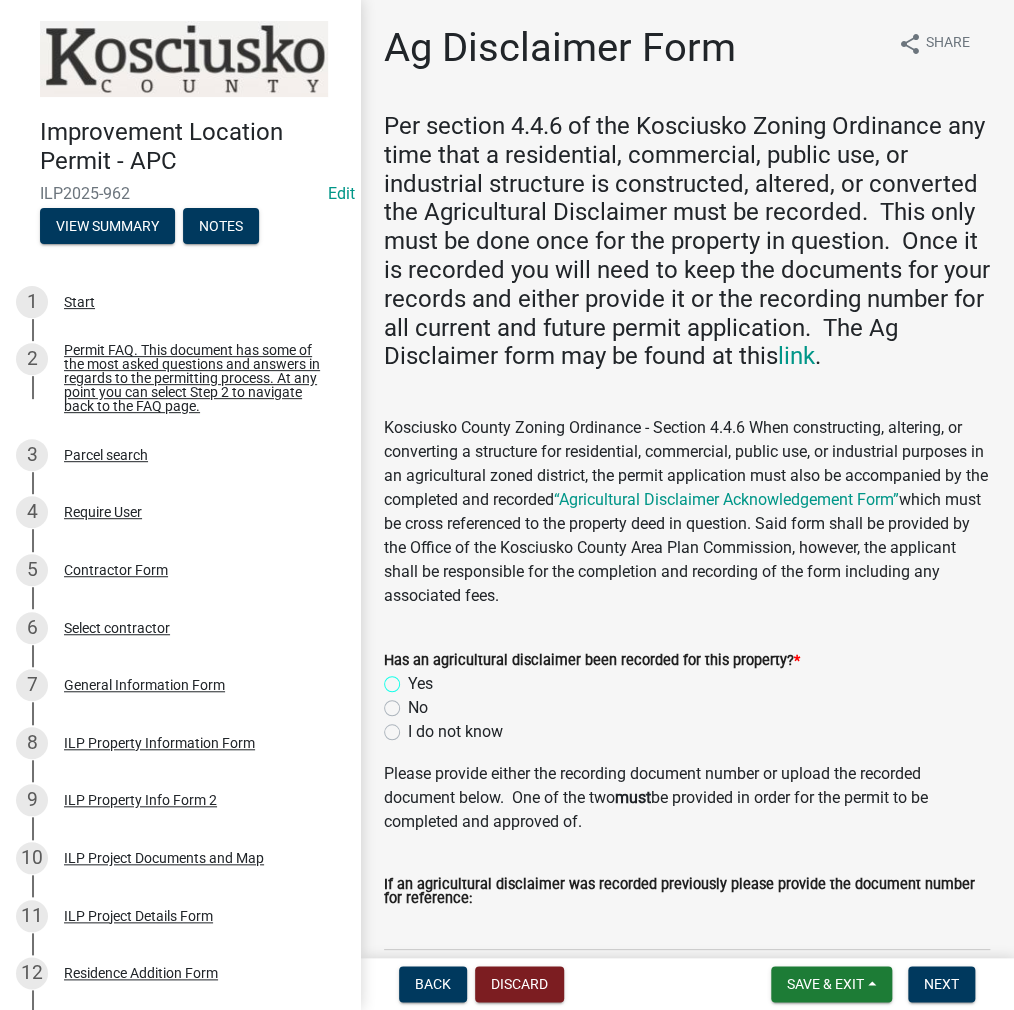 click on "Yes" at bounding box center [414, 678] 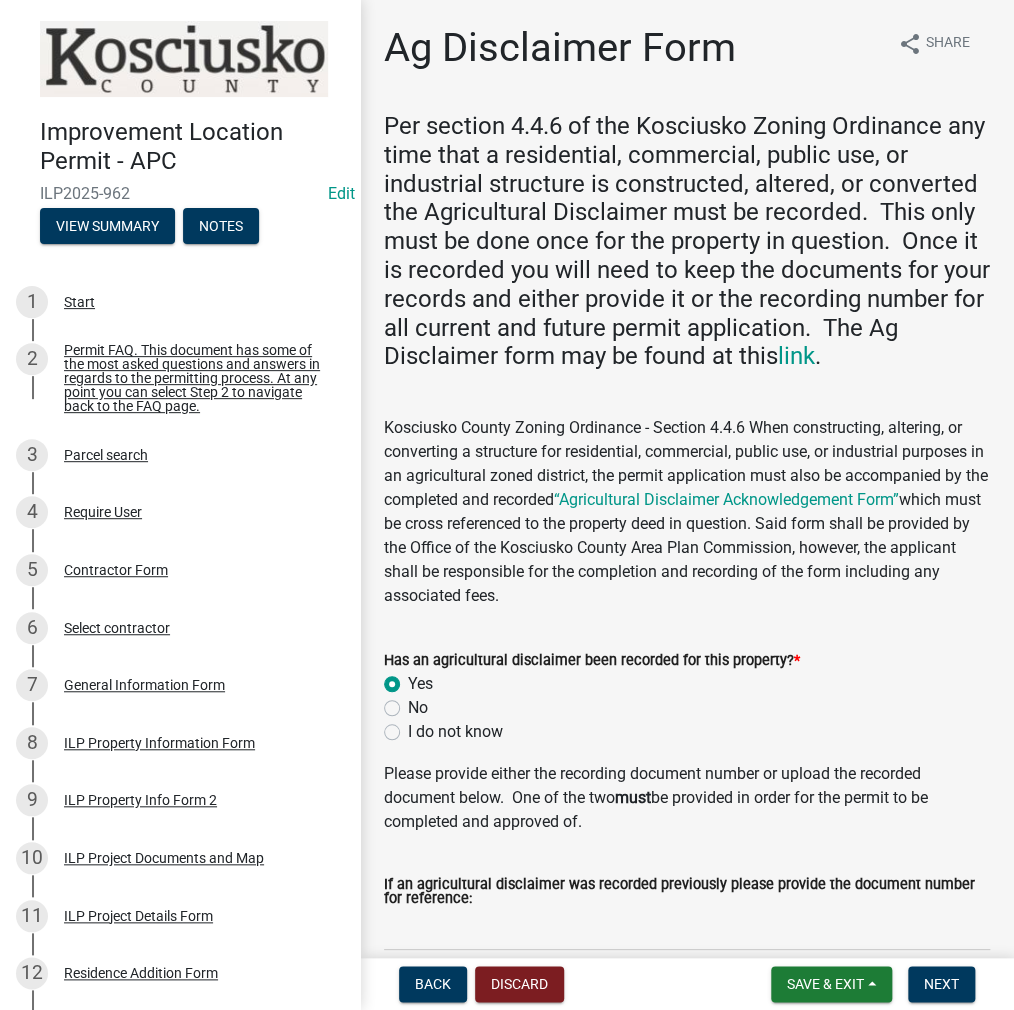 radio on "true" 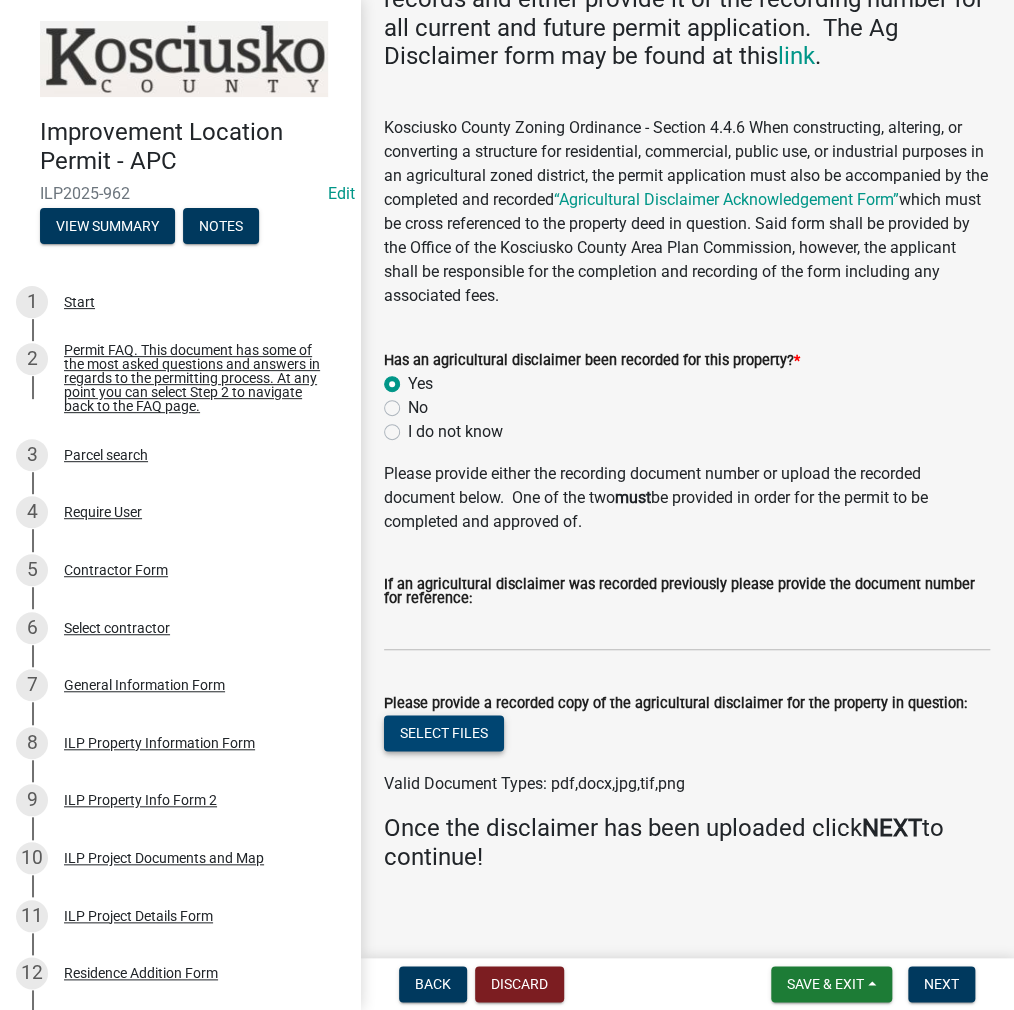 click on "Select files" 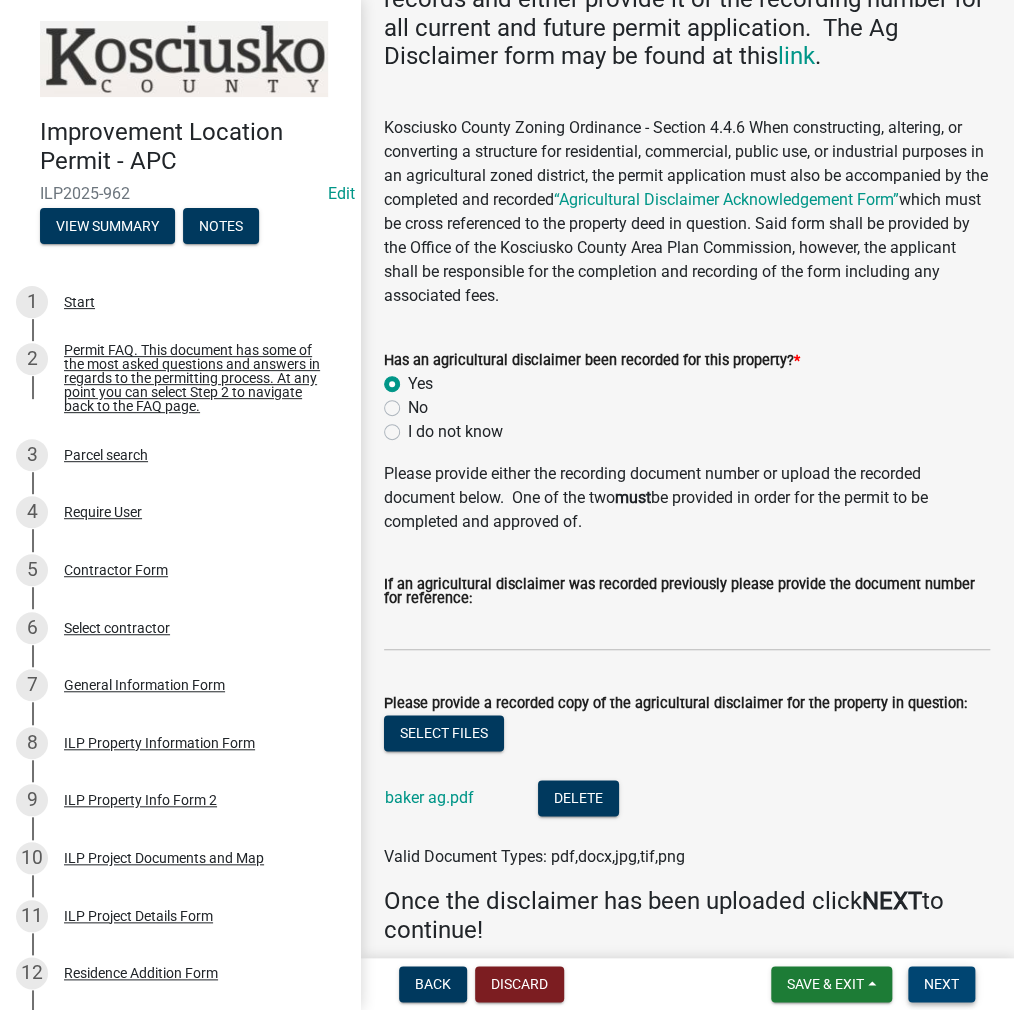 click on "Next" at bounding box center [941, 984] 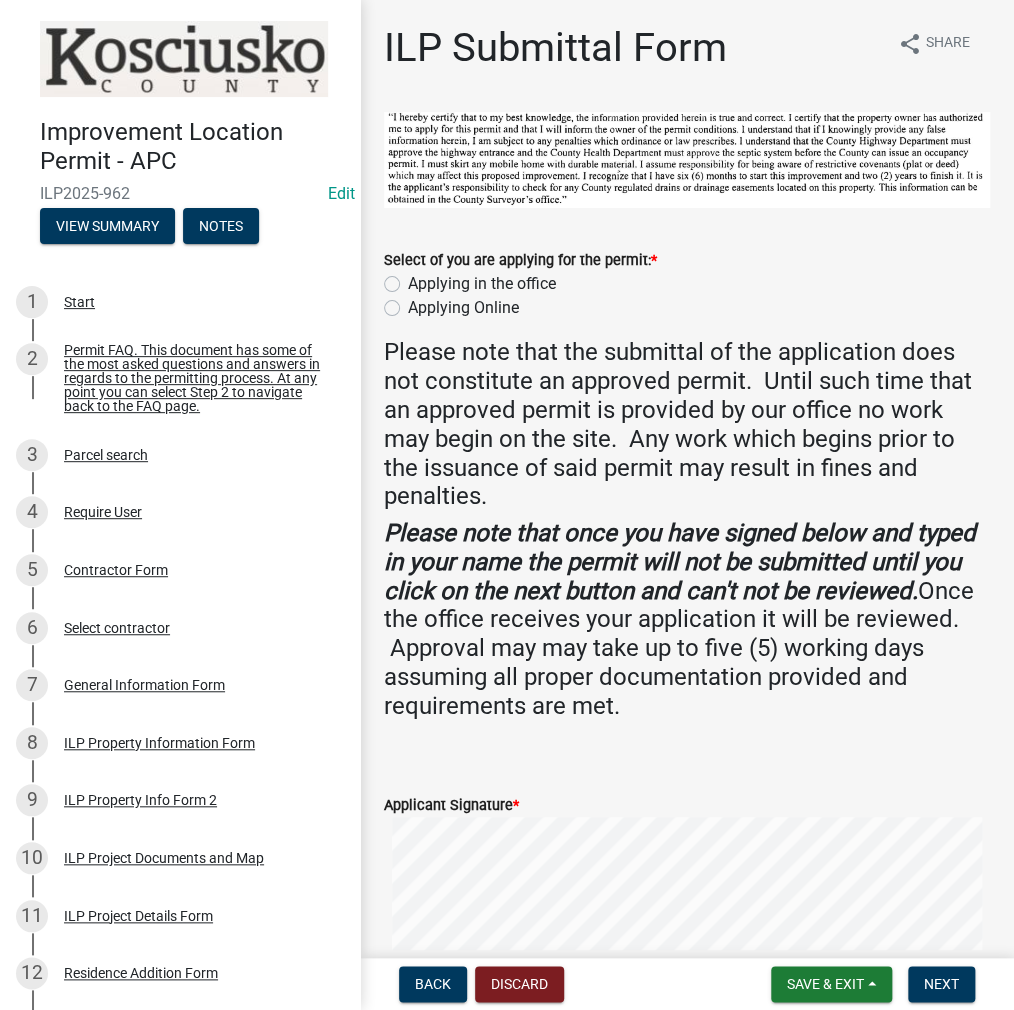 click on "Applying in the office" 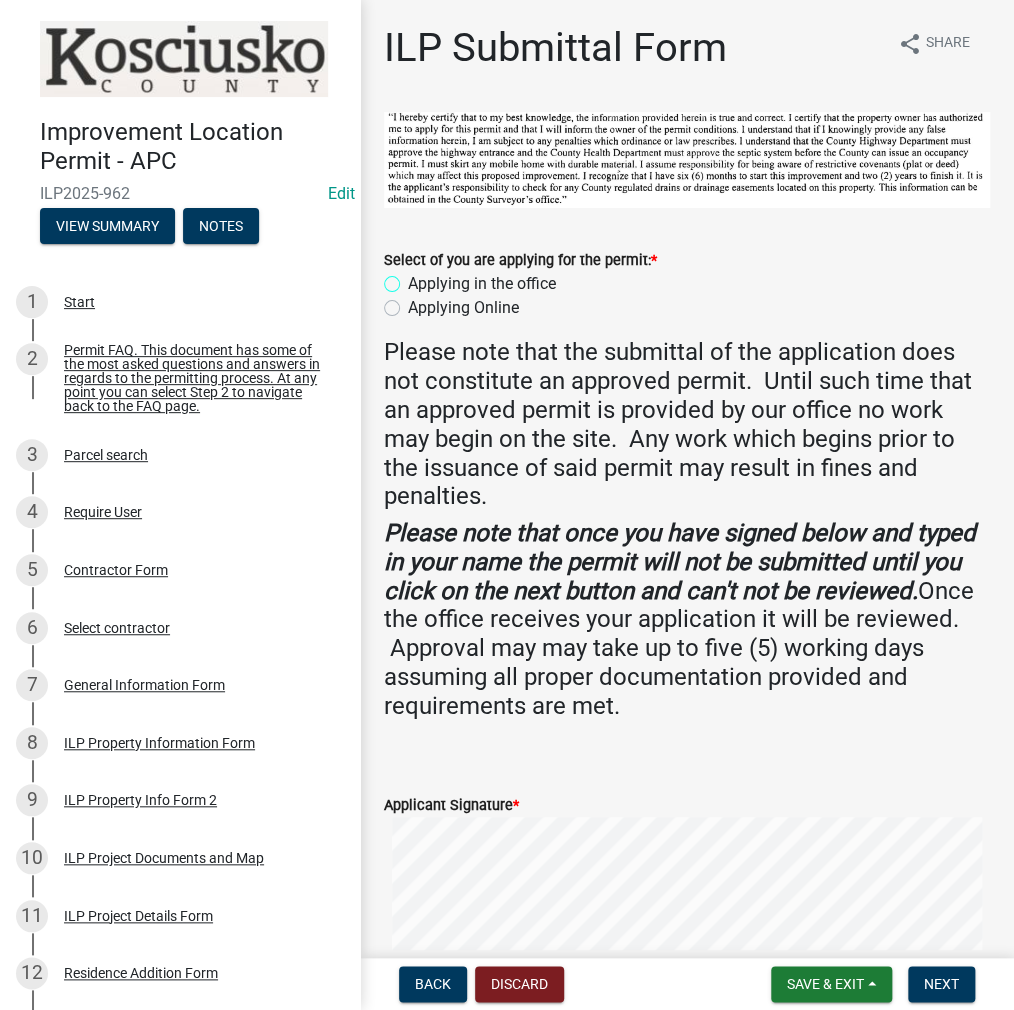 click on "Applying in the office" at bounding box center (414, 278) 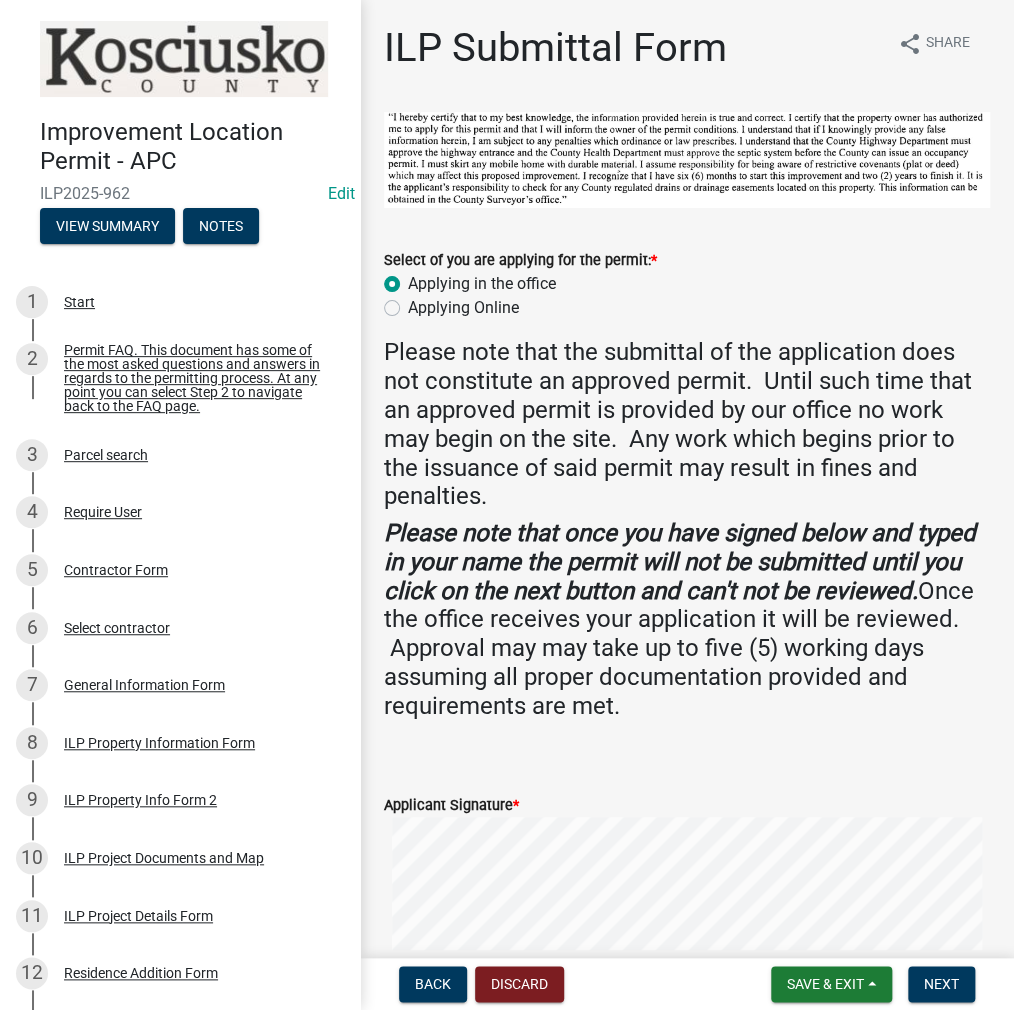 radio on "true" 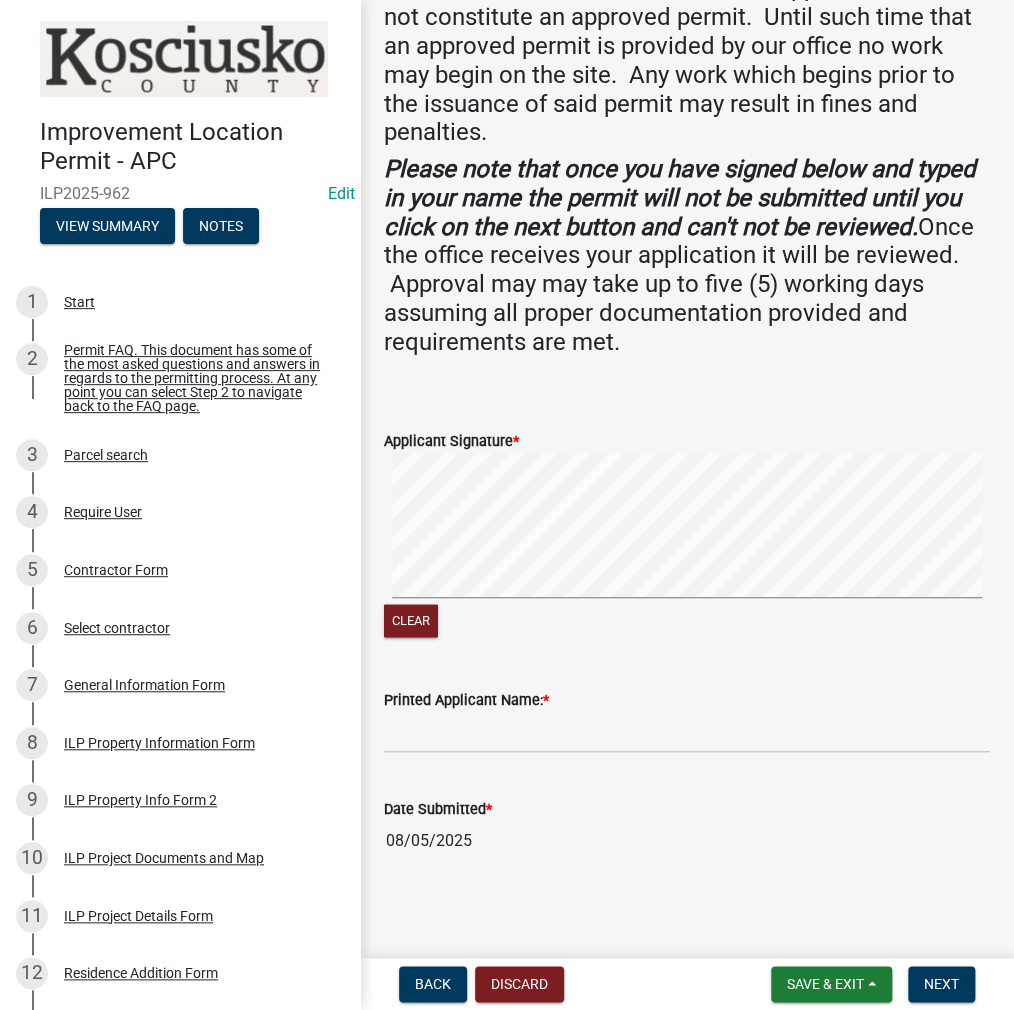 scroll, scrollTop: 365, scrollLeft: 0, axis: vertical 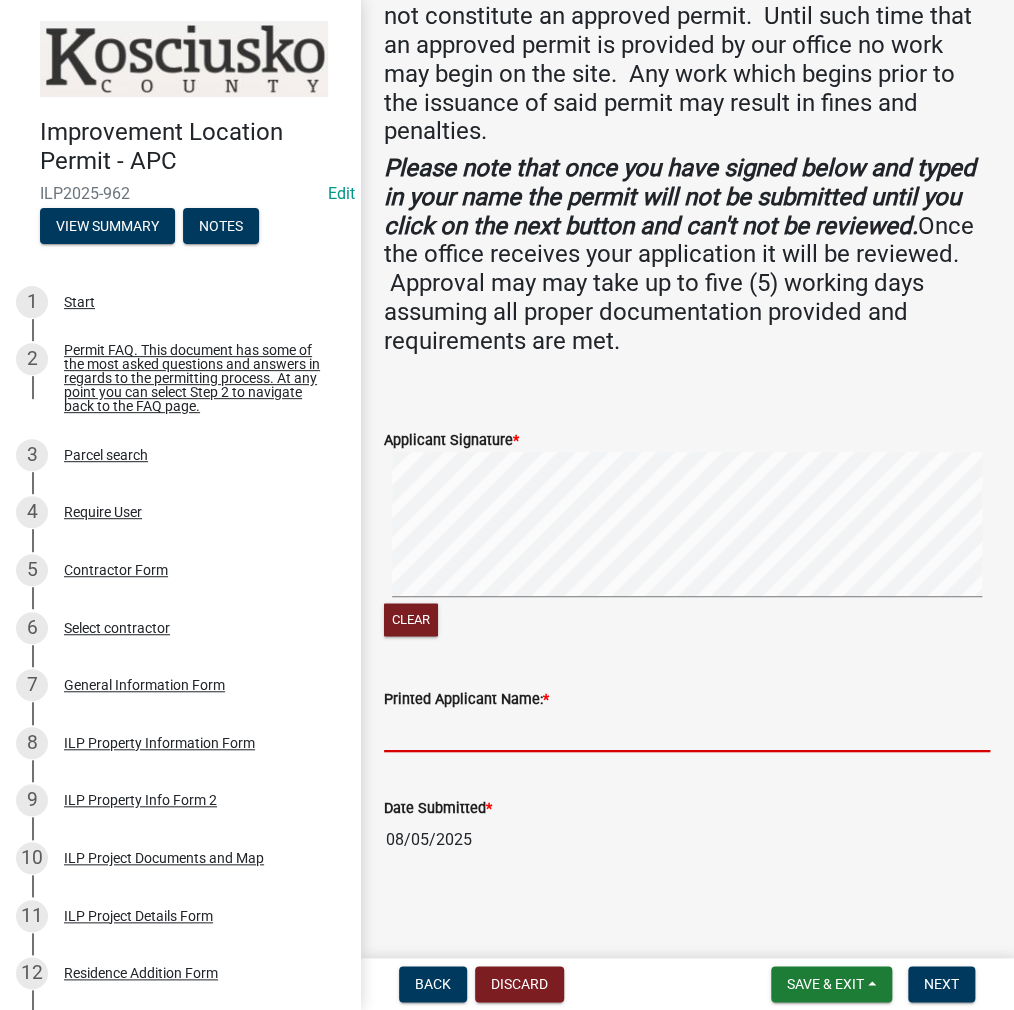 click on "Printed Applicant Name:  *" at bounding box center (687, 731) 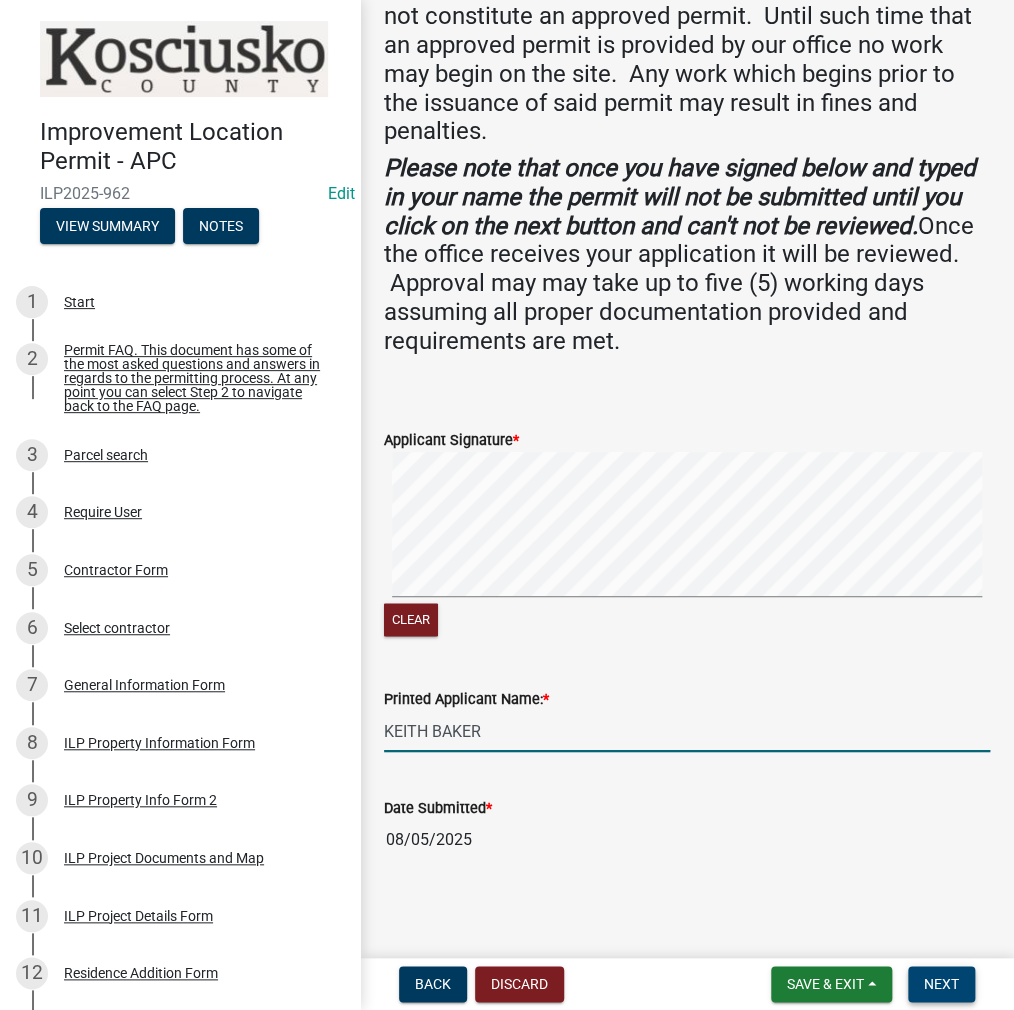 type on "KEITH BAKER" 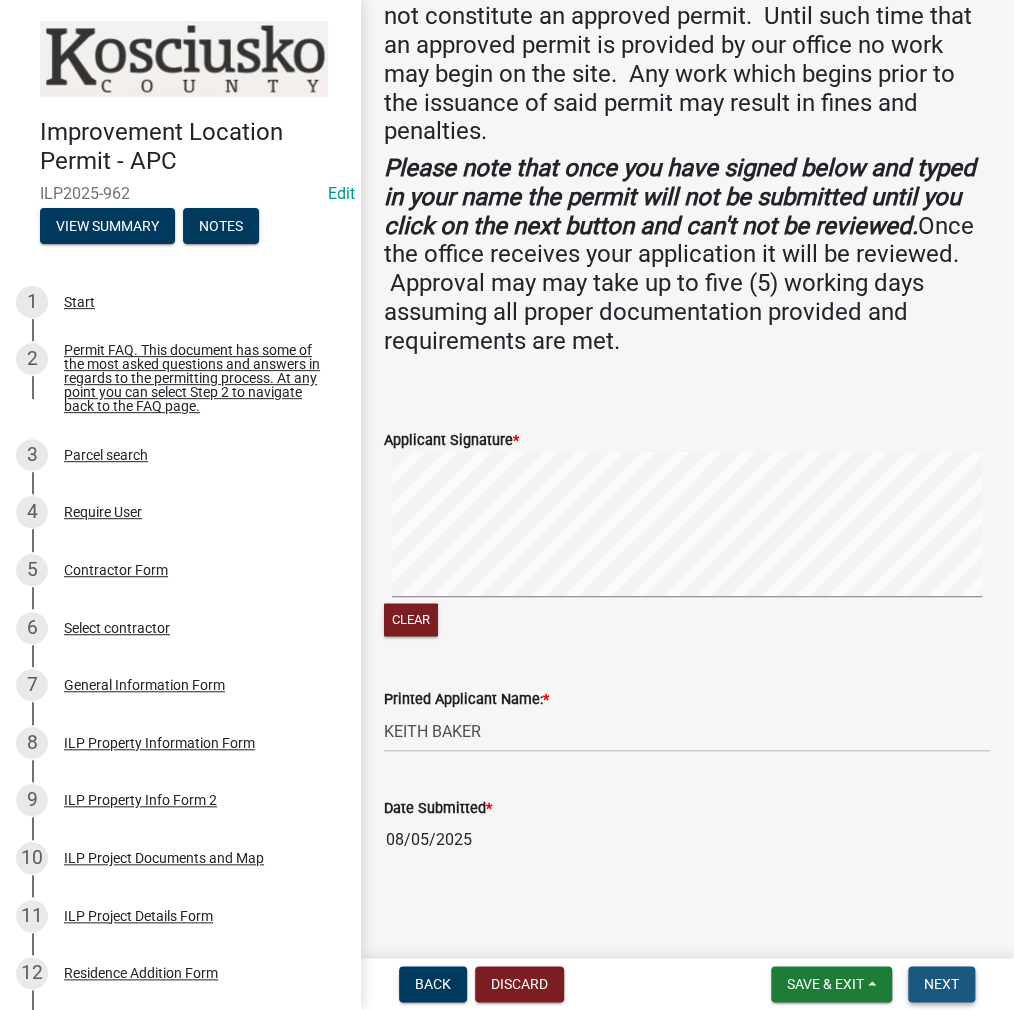 click on "Next" at bounding box center (941, 984) 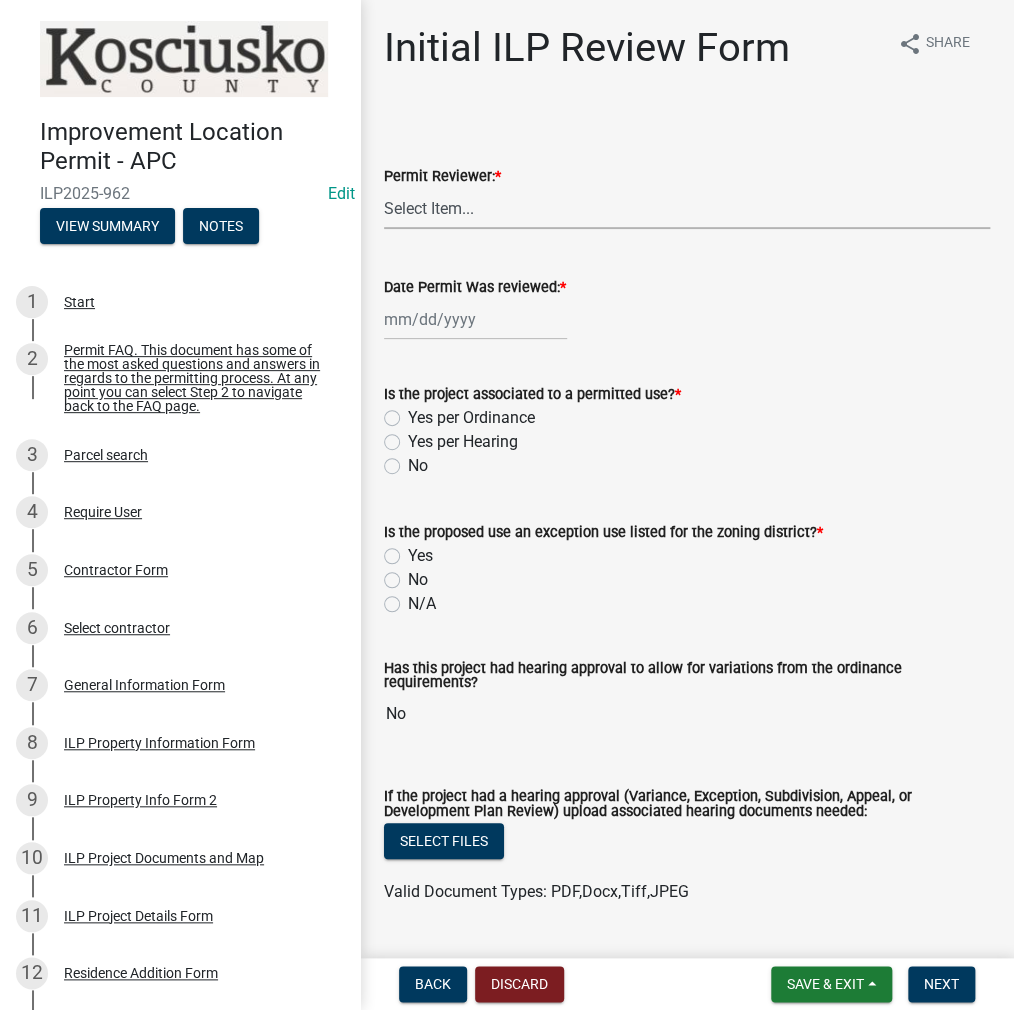 drag, startPoint x: 418, startPoint y: 211, endPoint x: 424, endPoint y: 222, distance: 12.529964 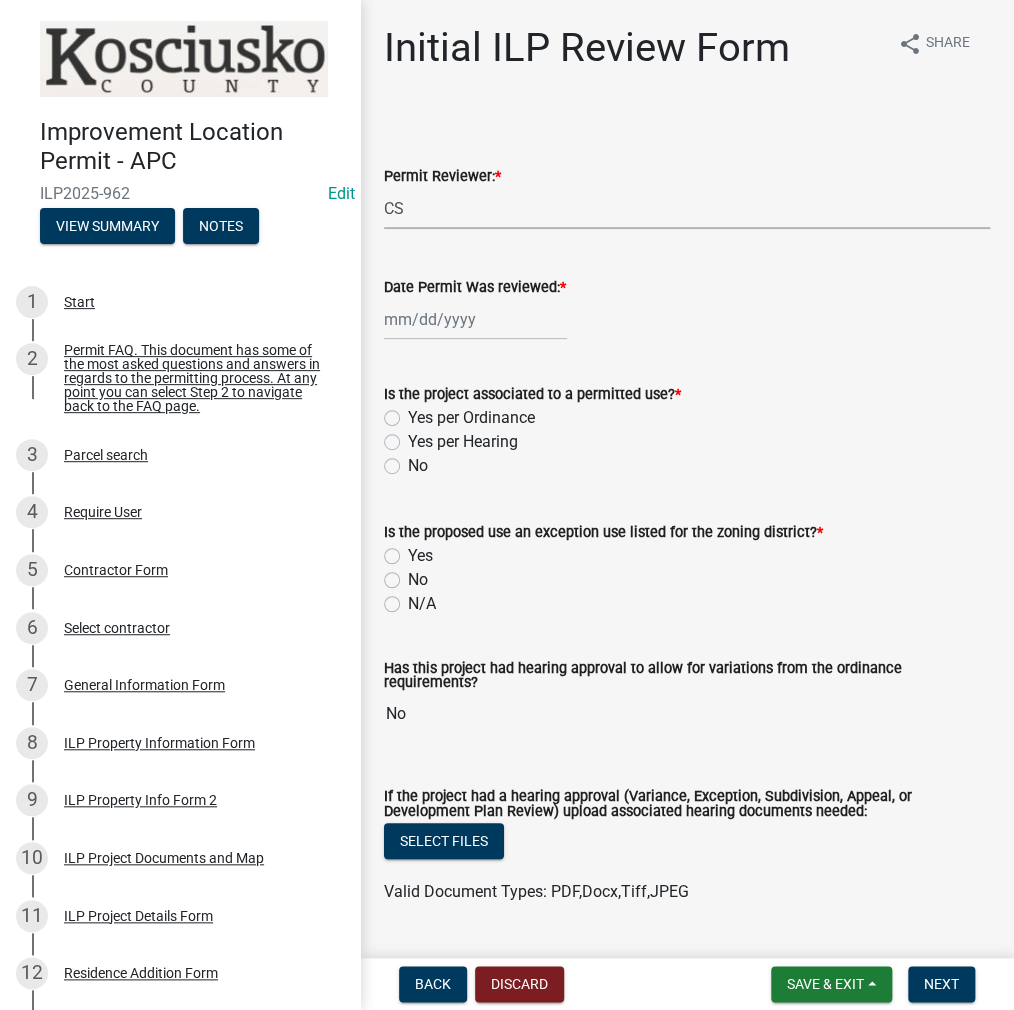 click on "Select Item...   MMS   LT   AT   CS   AH   Vacant" at bounding box center [687, 208] 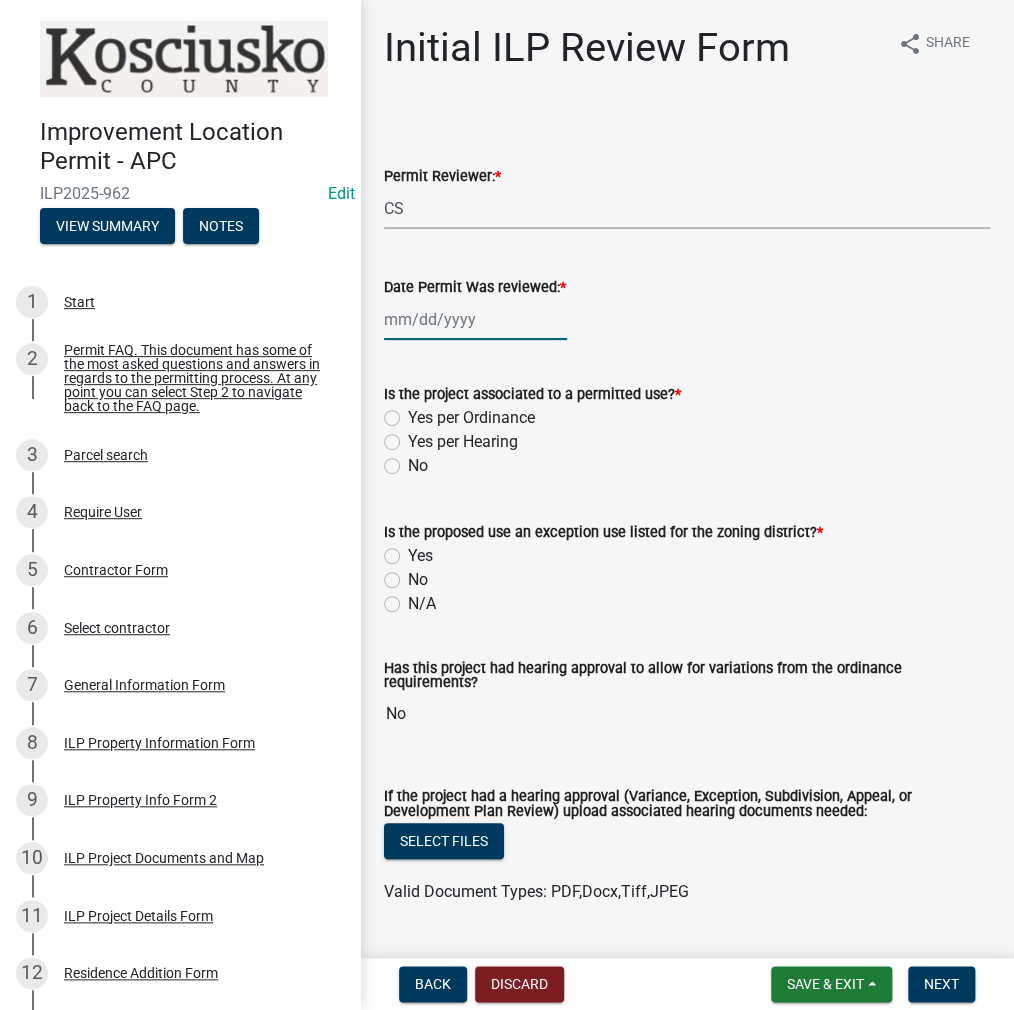 click 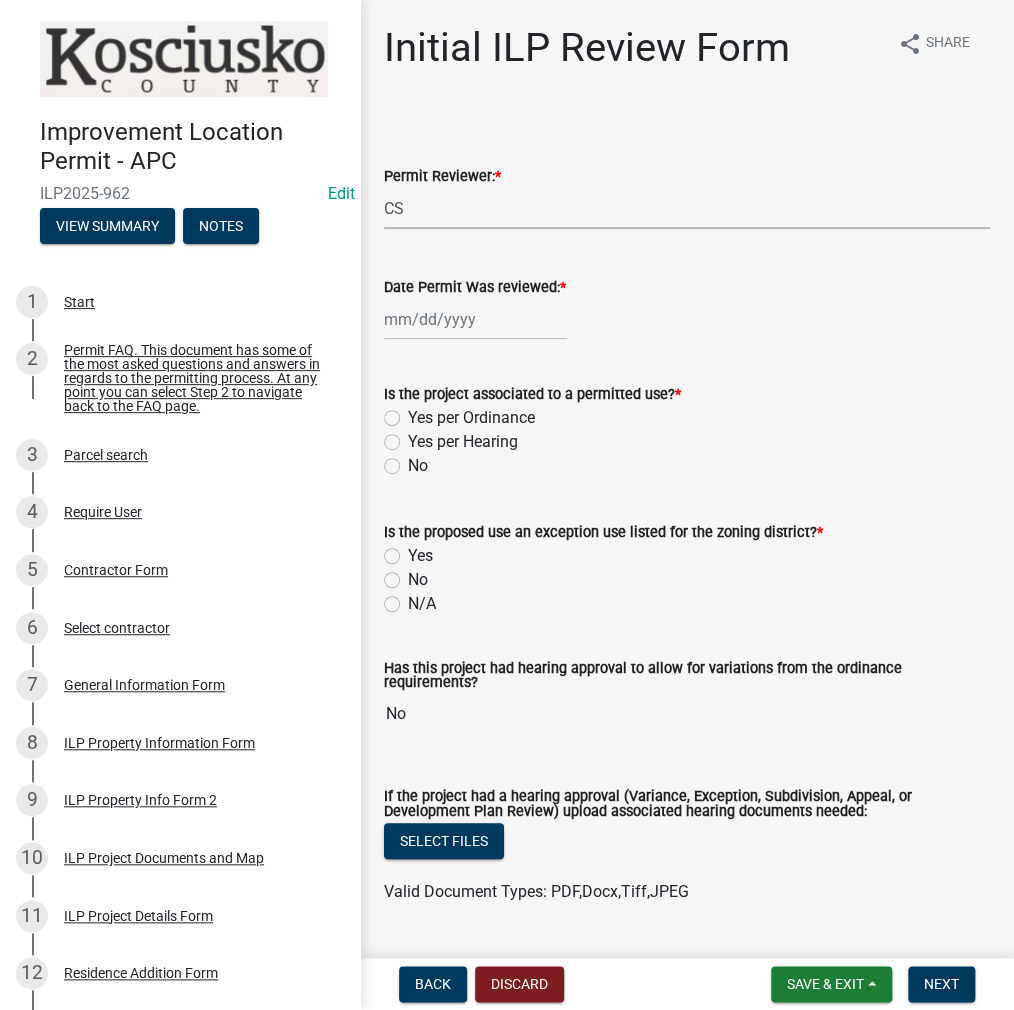 select on "8" 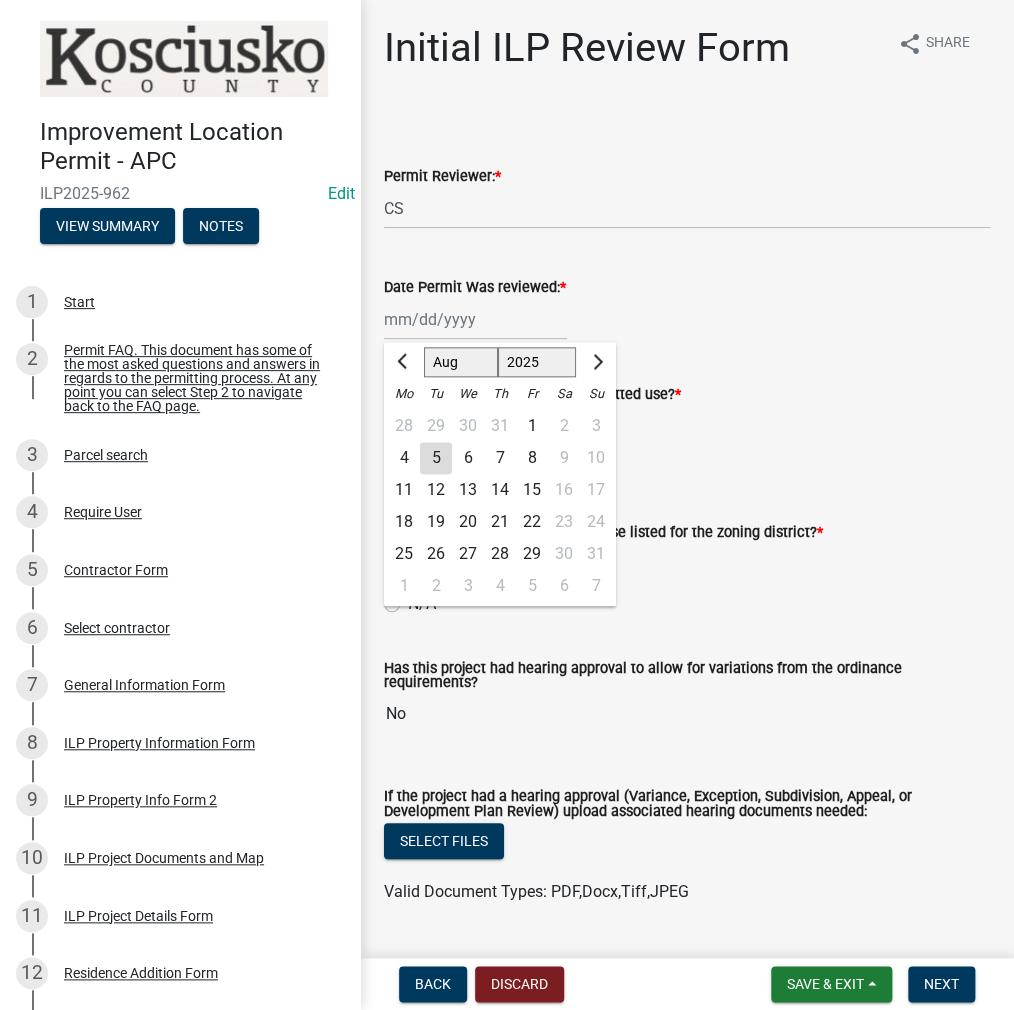 click on "5" 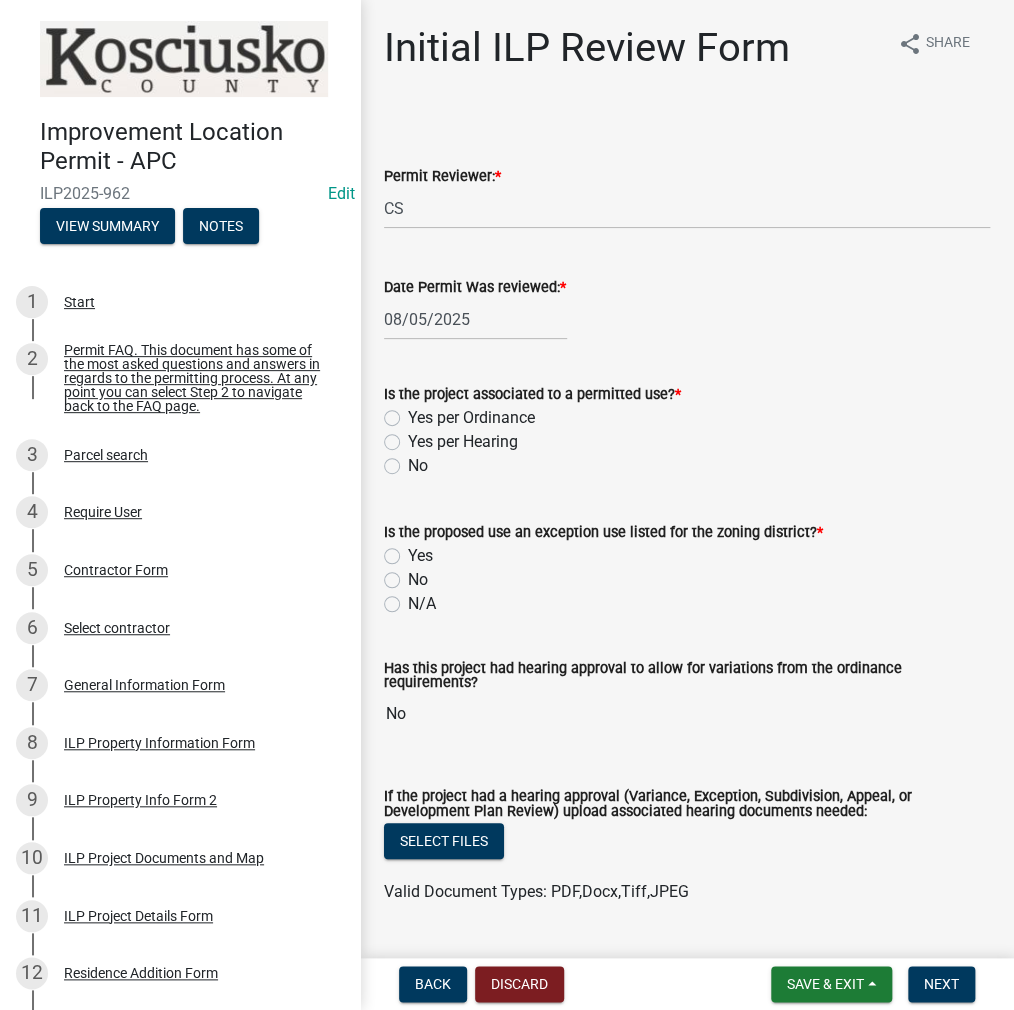 click on "Yes per Ordinance" 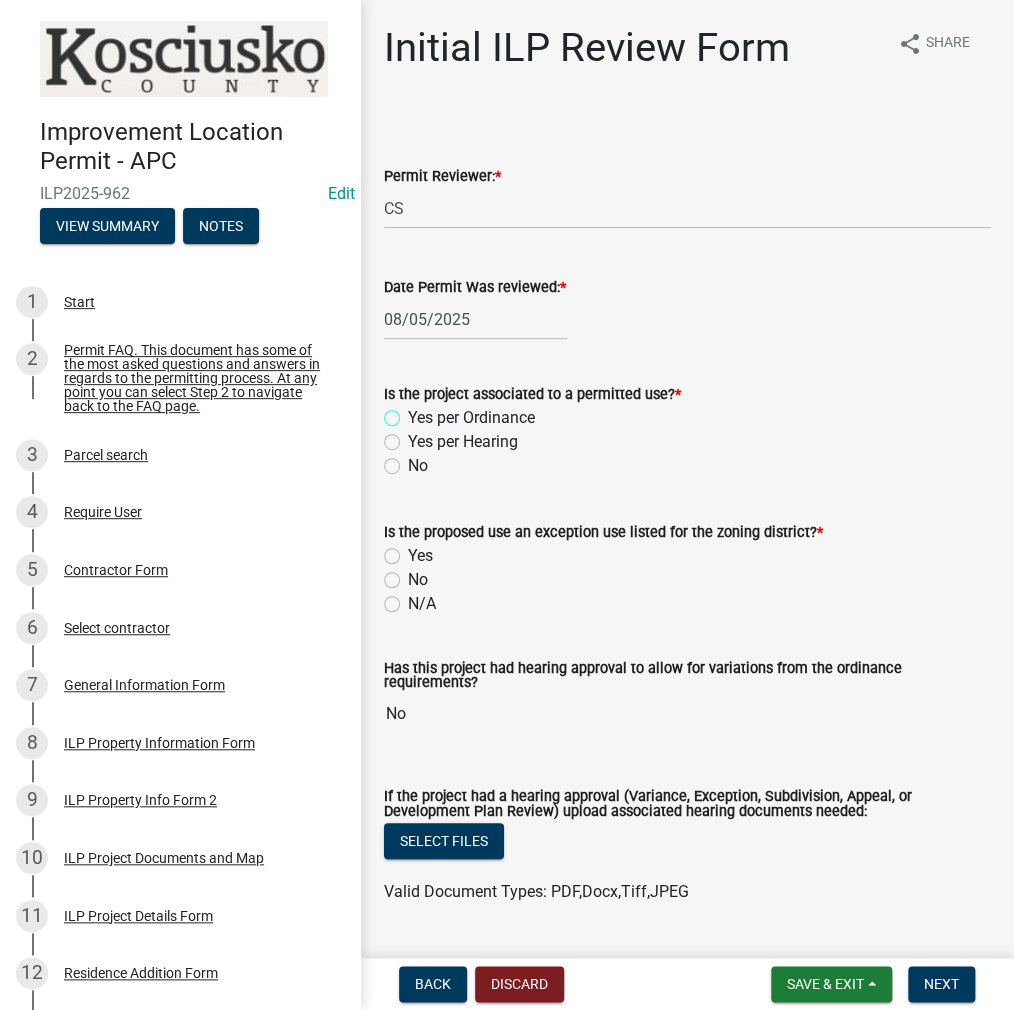 click on "Yes per Ordinance" at bounding box center [414, 412] 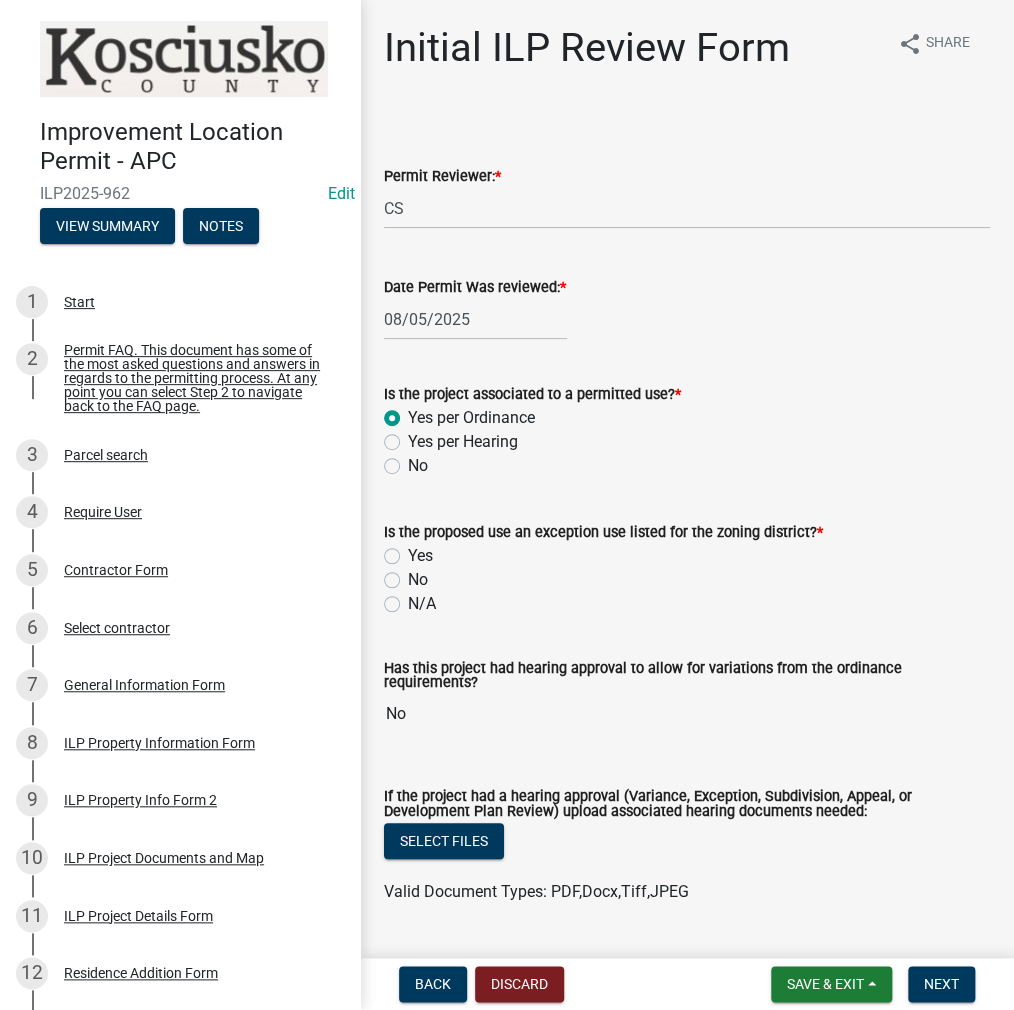 radio on "true" 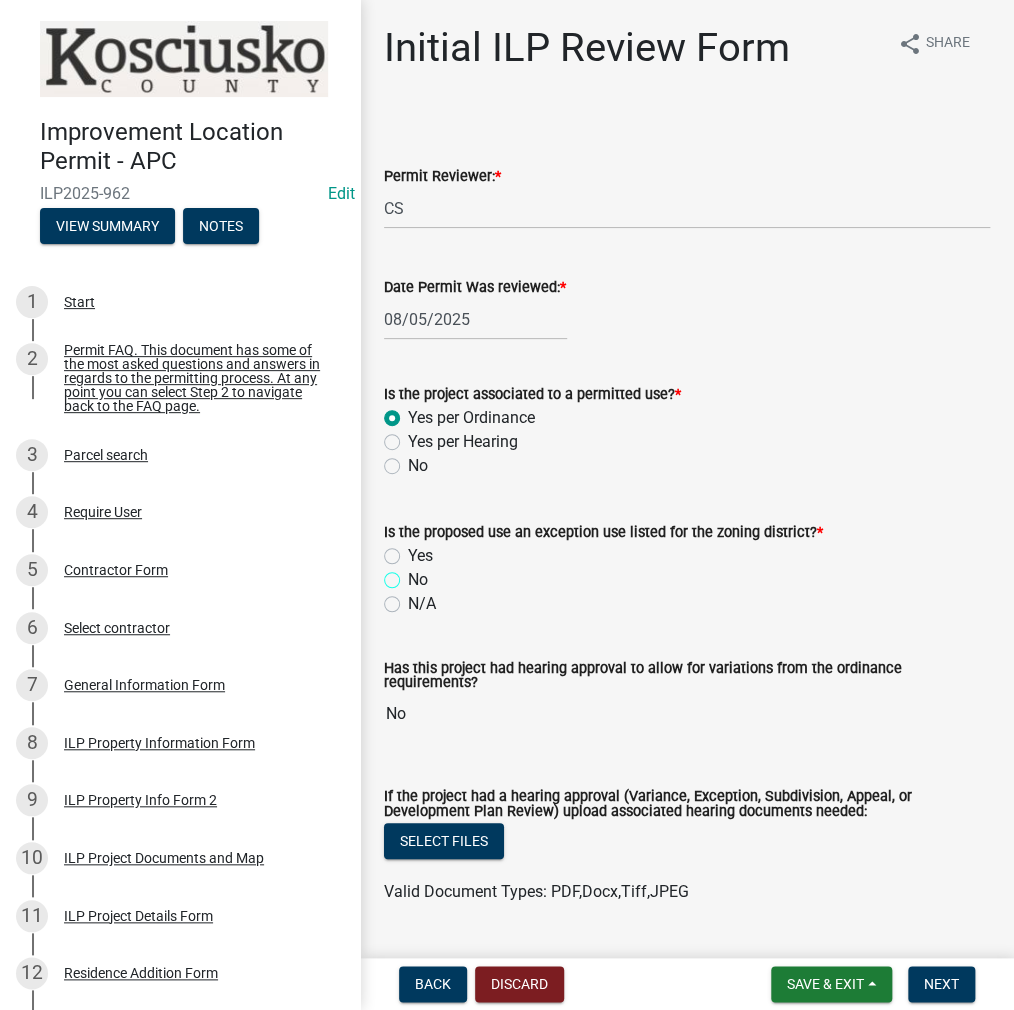 click on "No" at bounding box center (414, 574) 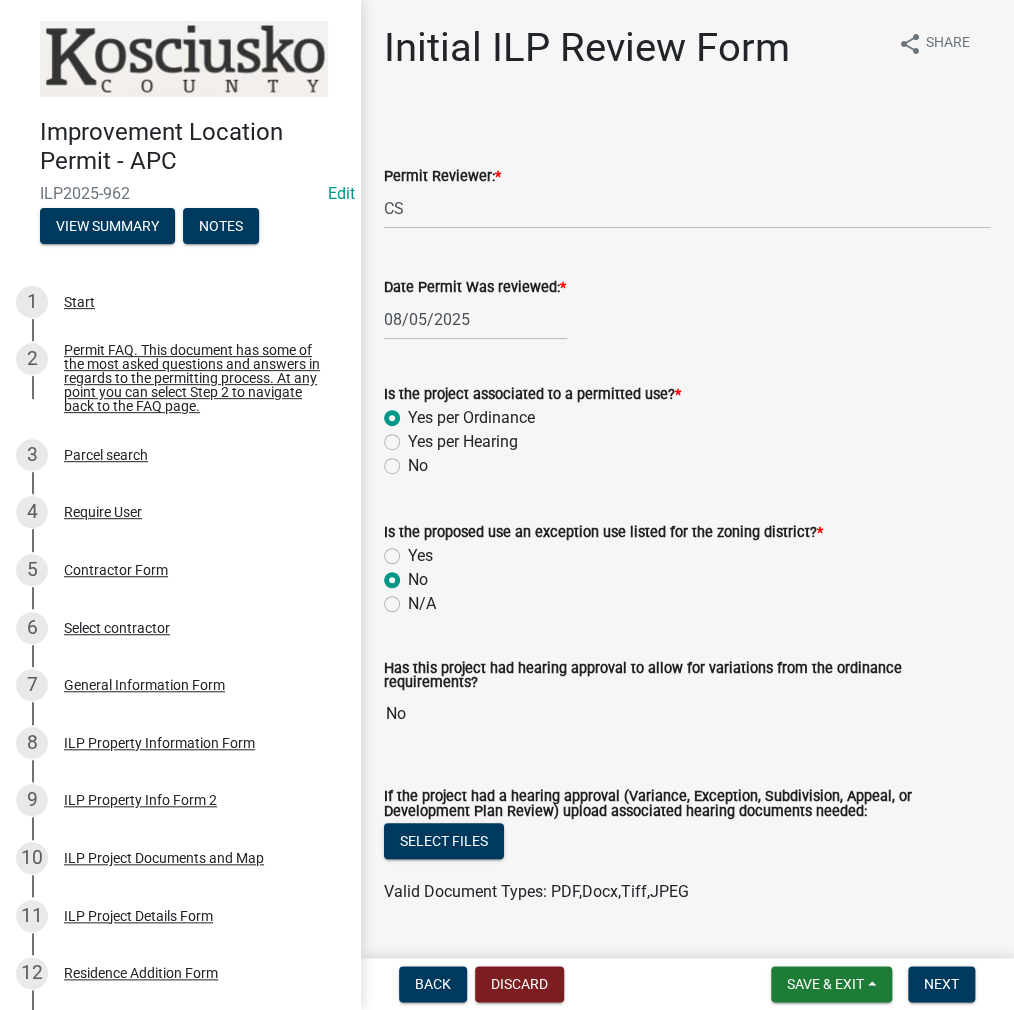 radio on "true" 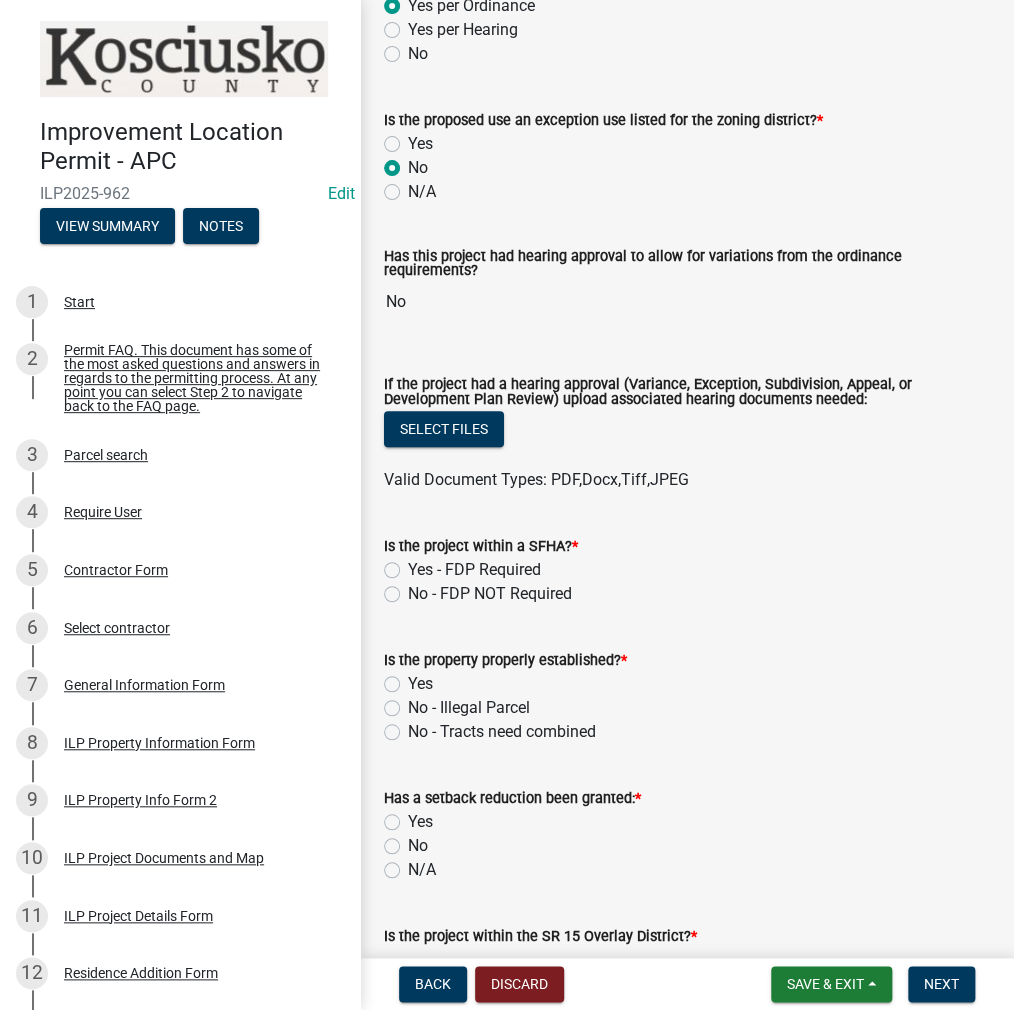 scroll, scrollTop: 500, scrollLeft: 0, axis: vertical 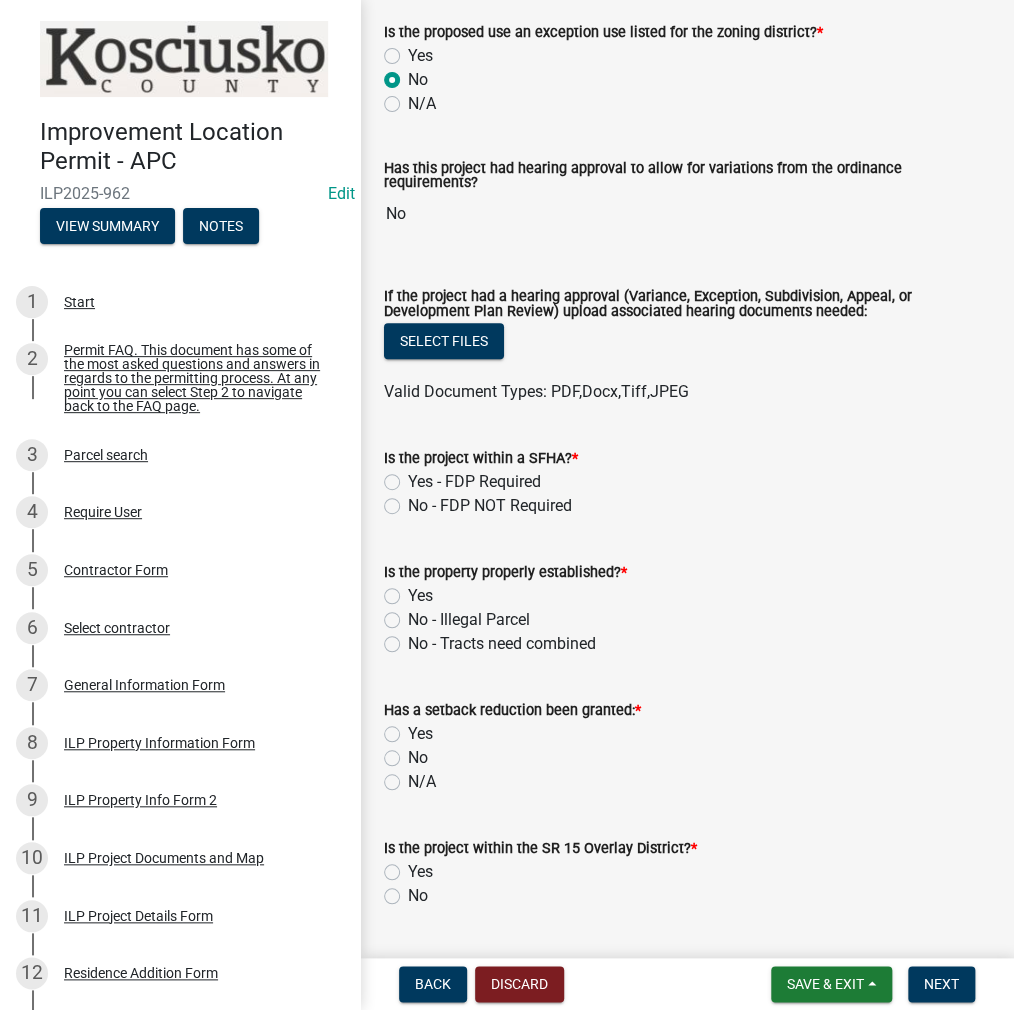 click on "No - FDP NOT Required" 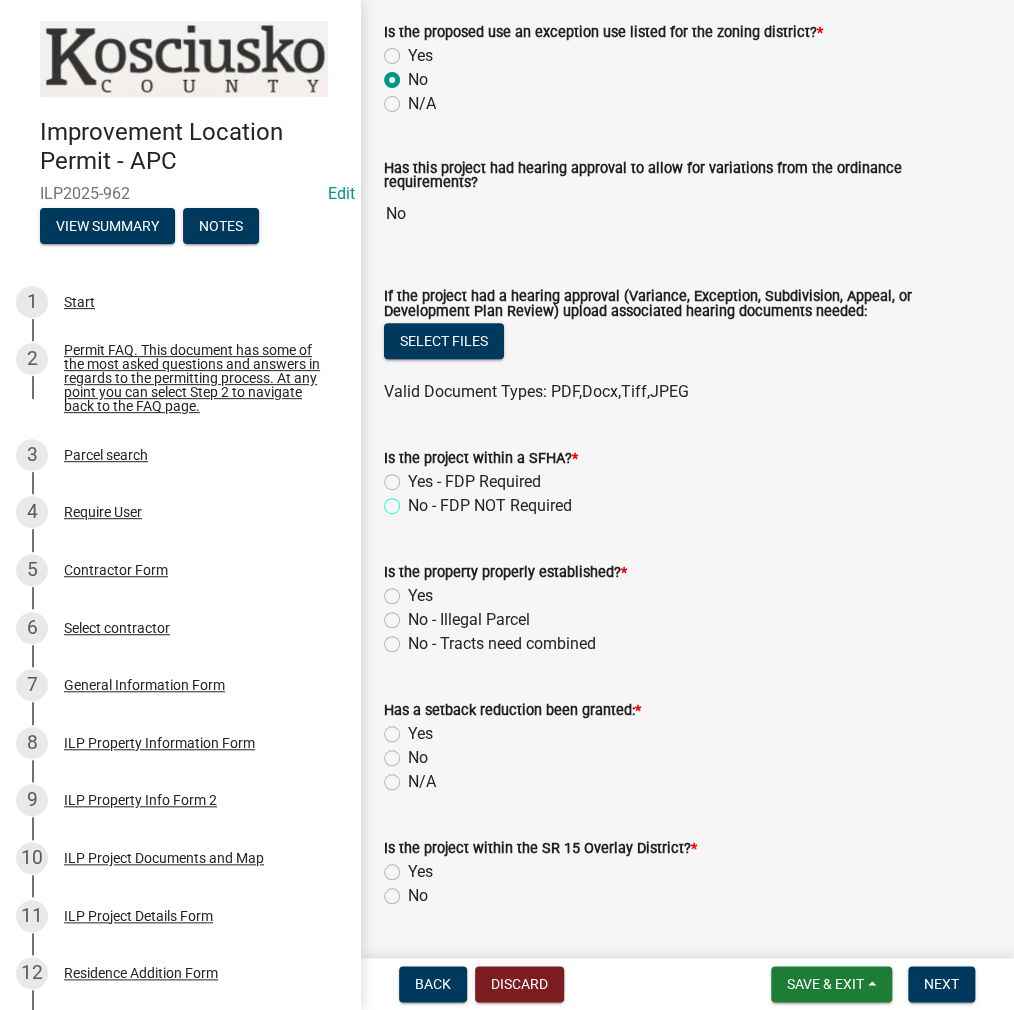click on "No - FDP NOT Required" at bounding box center (414, 500) 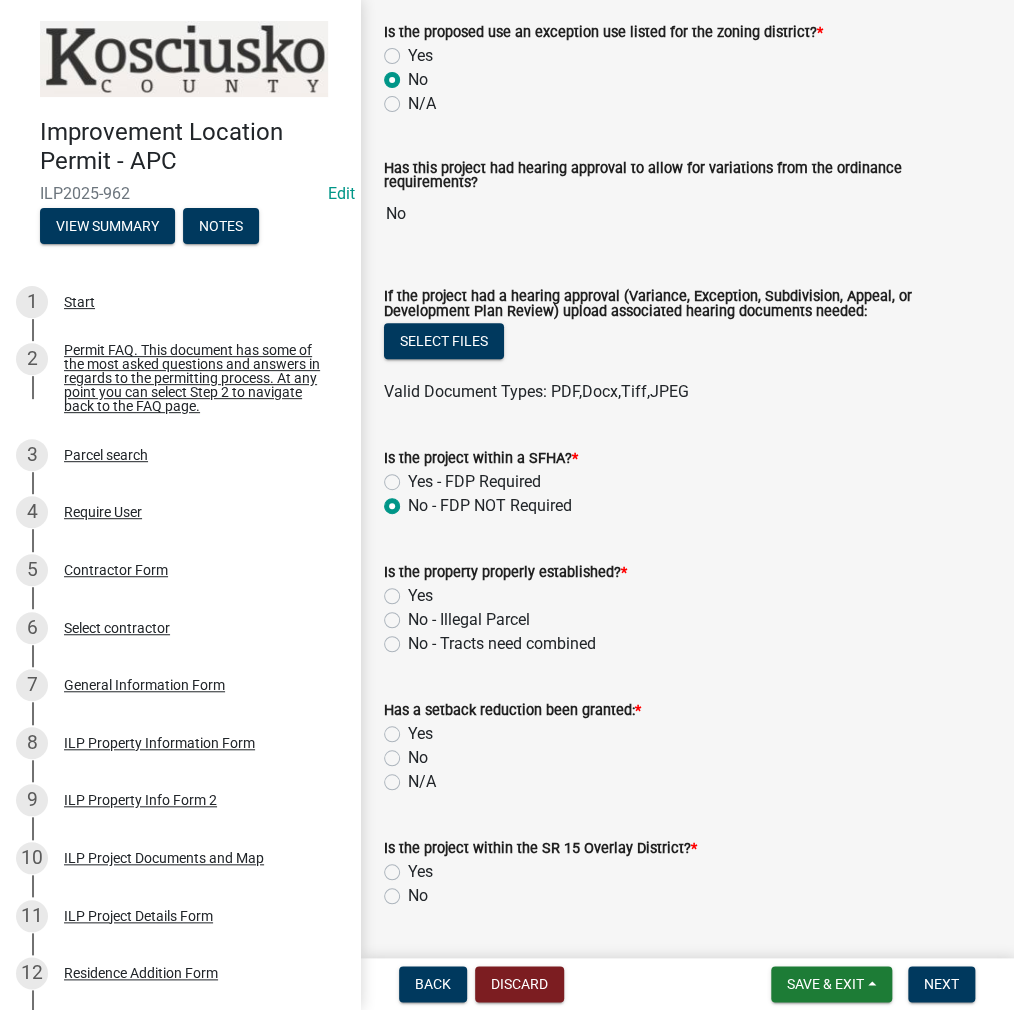radio on "true" 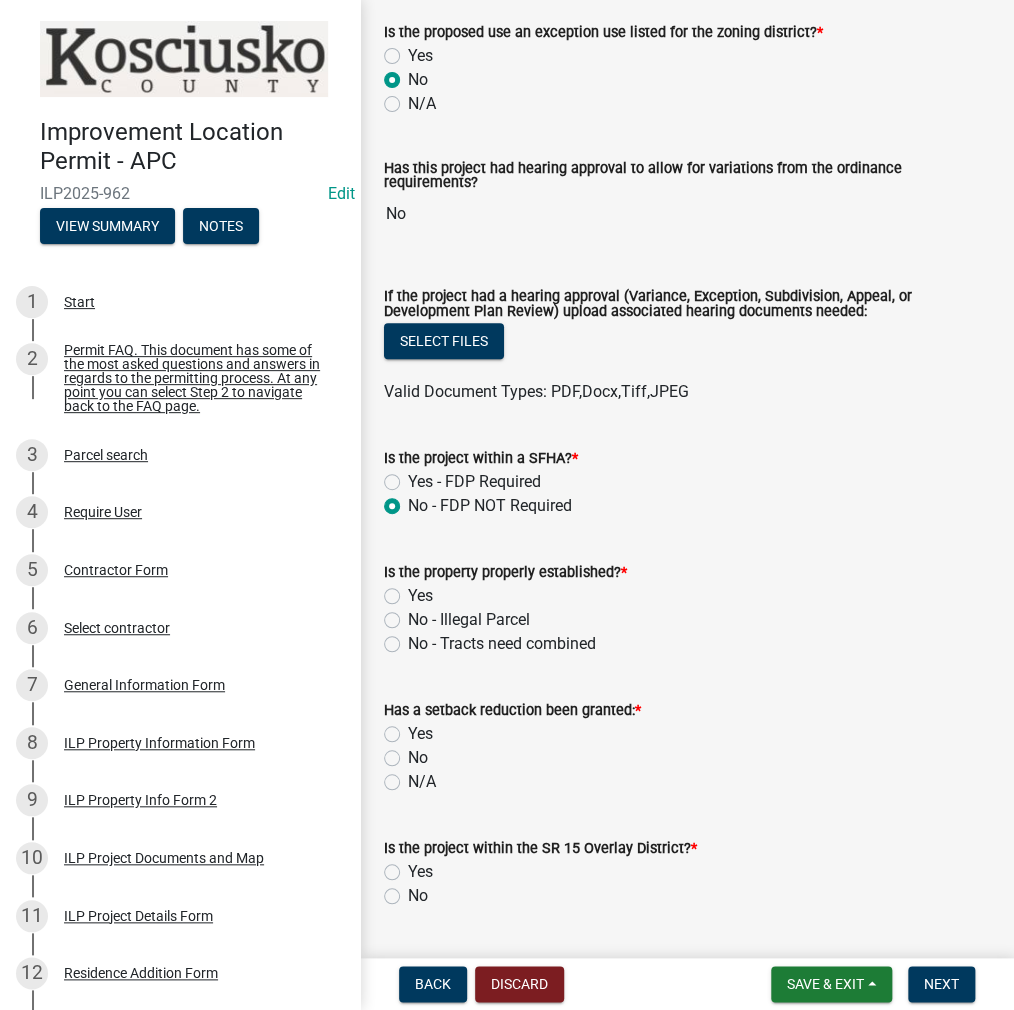 click on "Yes" 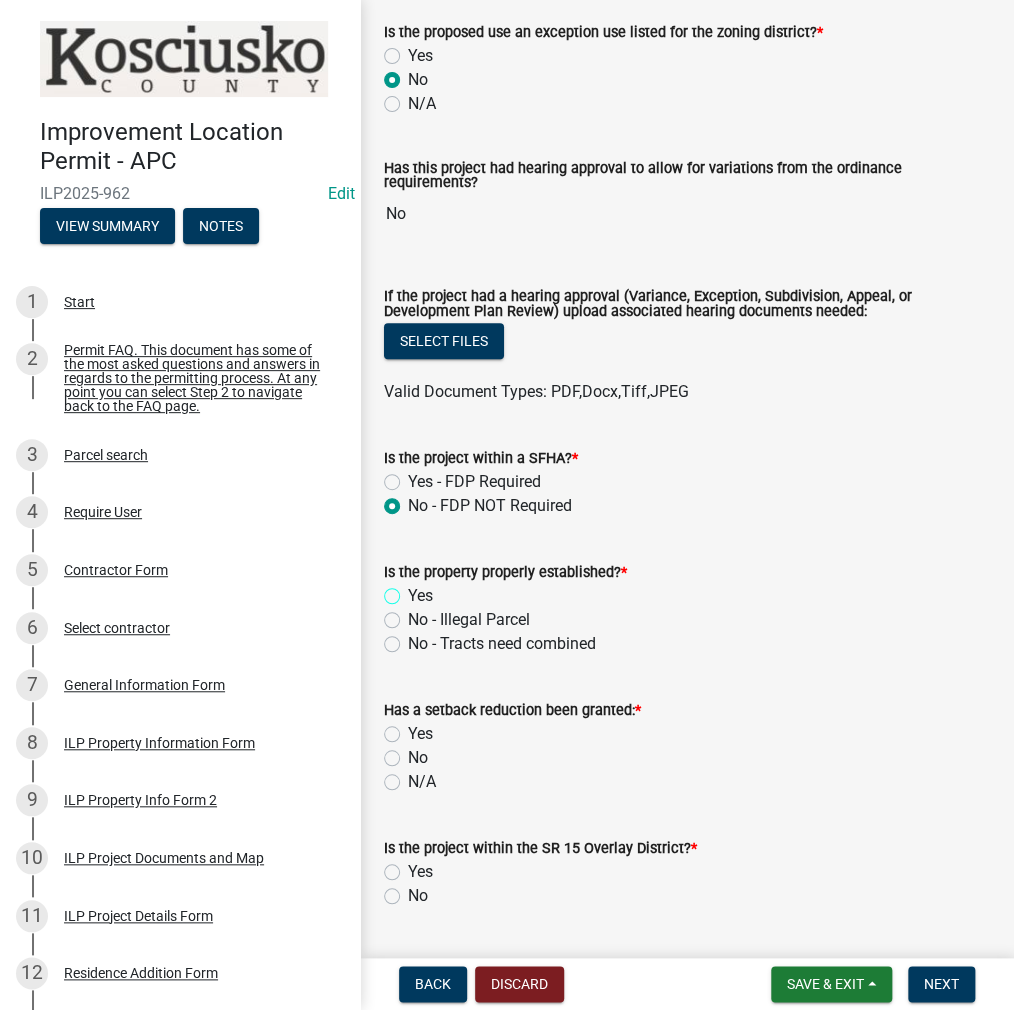 click on "Yes" at bounding box center [414, 590] 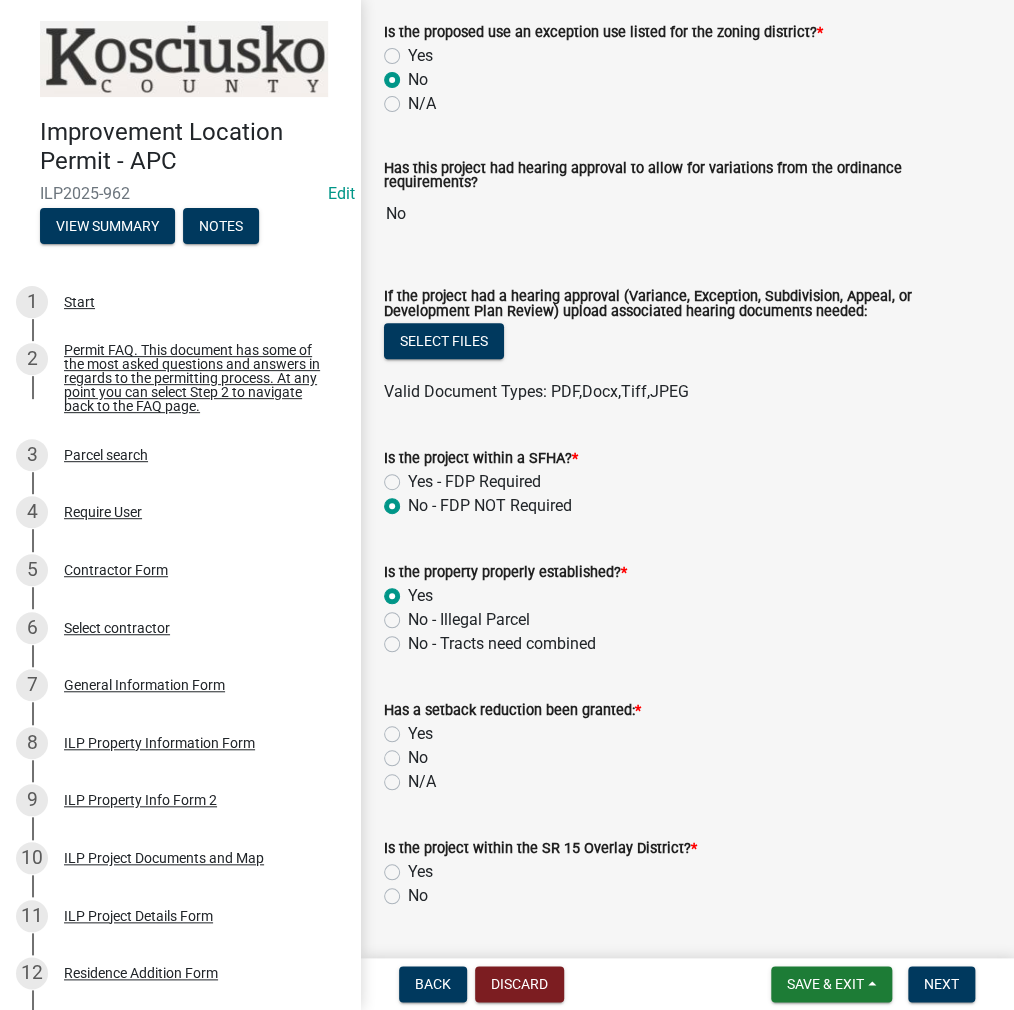 radio on "true" 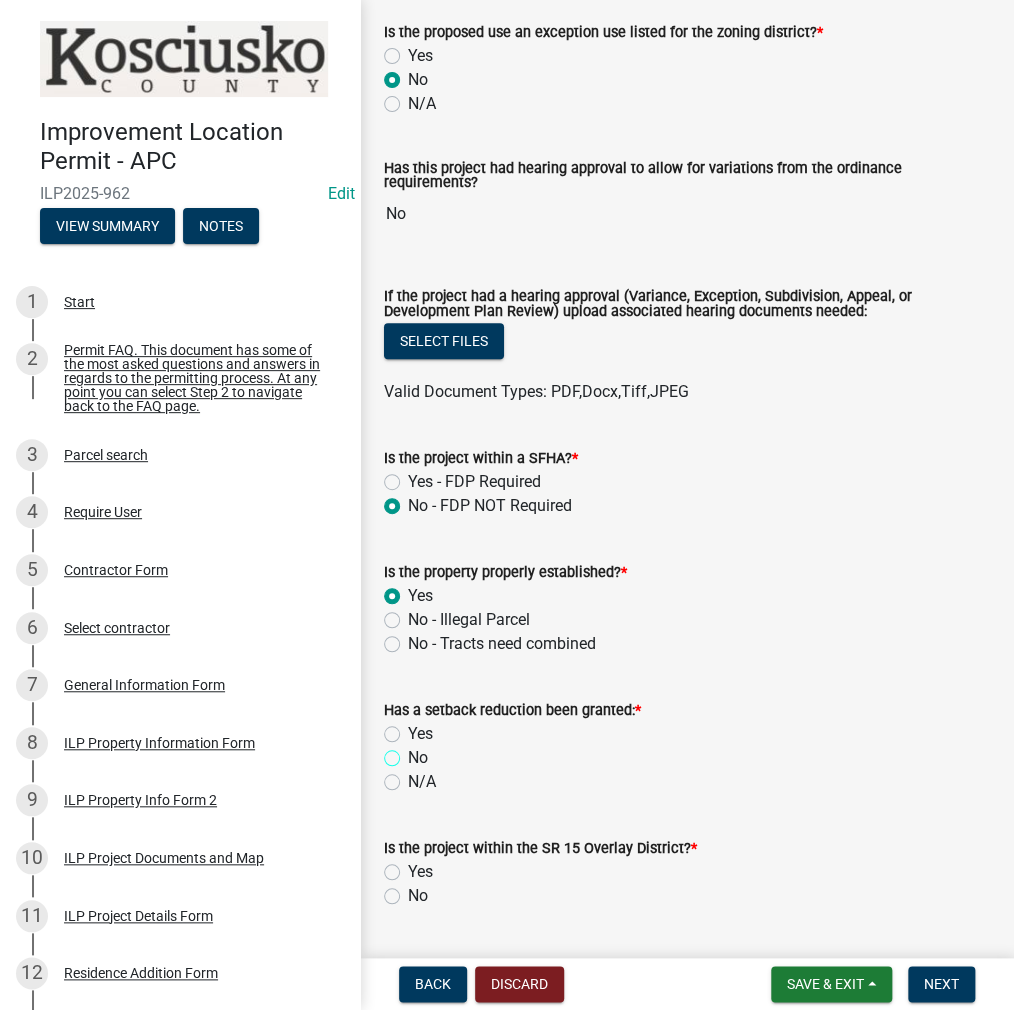 click on "No" at bounding box center (414, 752) 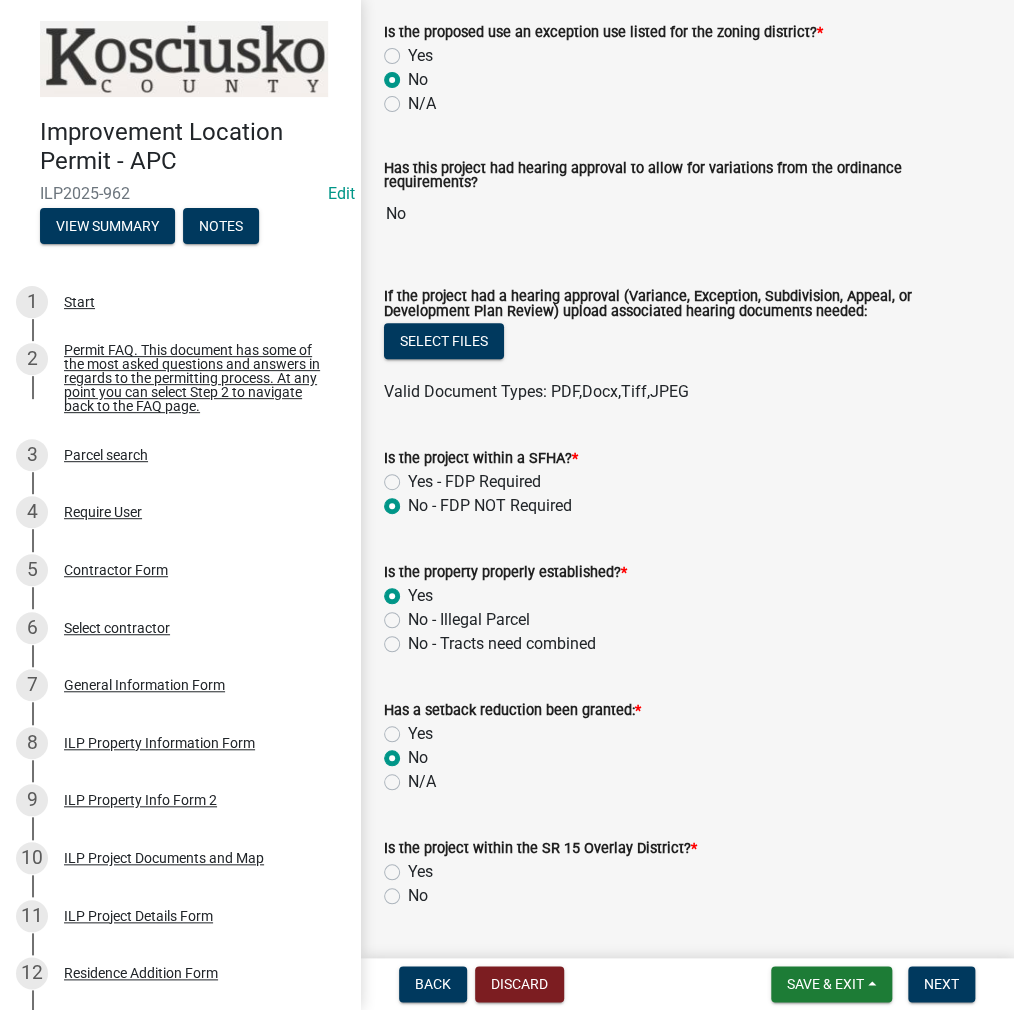 radio on "true" 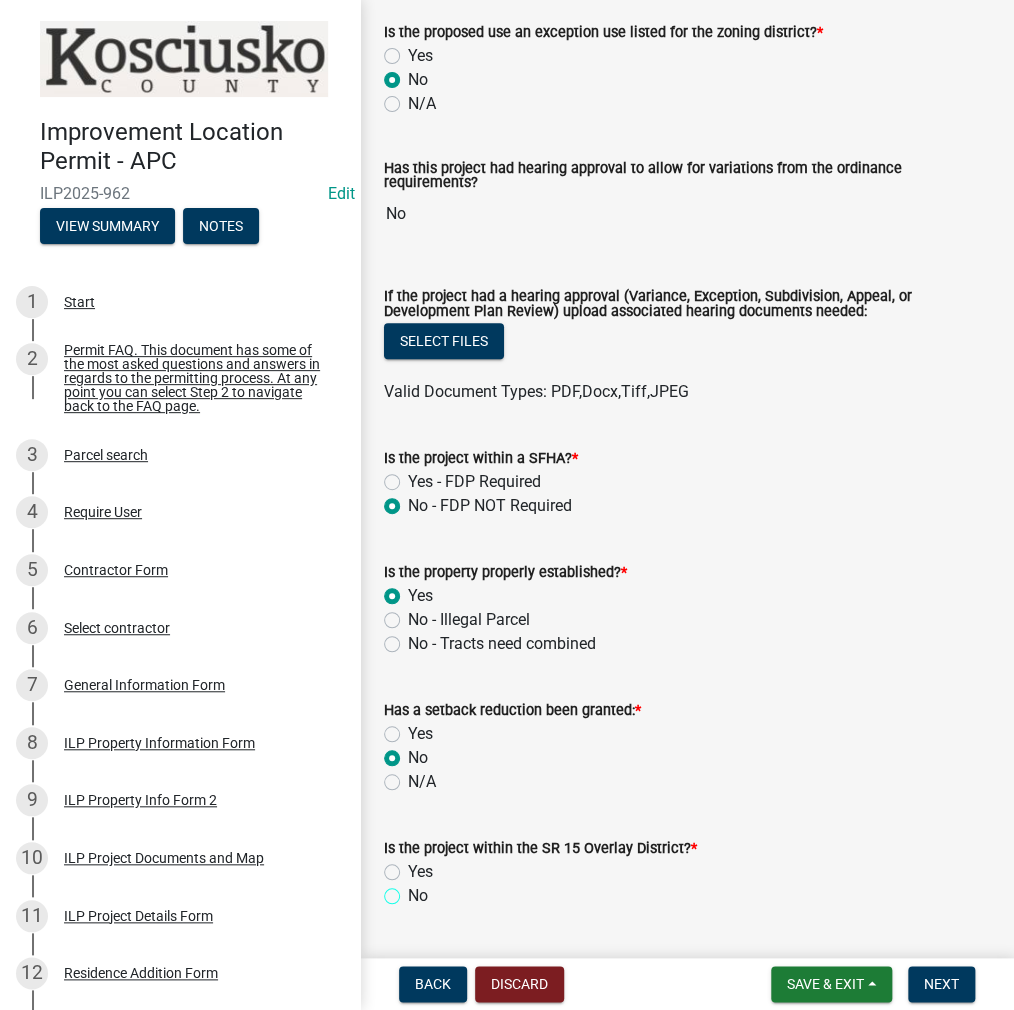 click on "No" at bounding box center [414, 890] 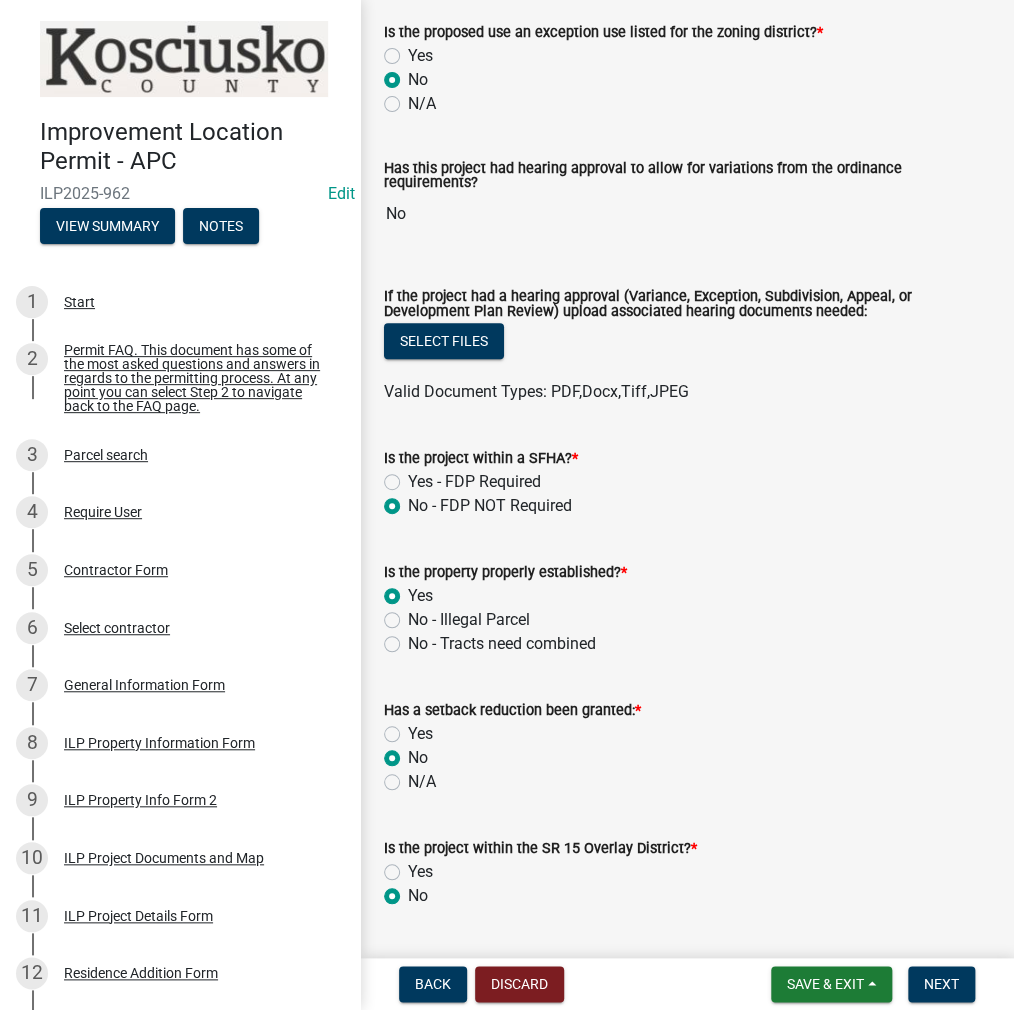 radio on "true" 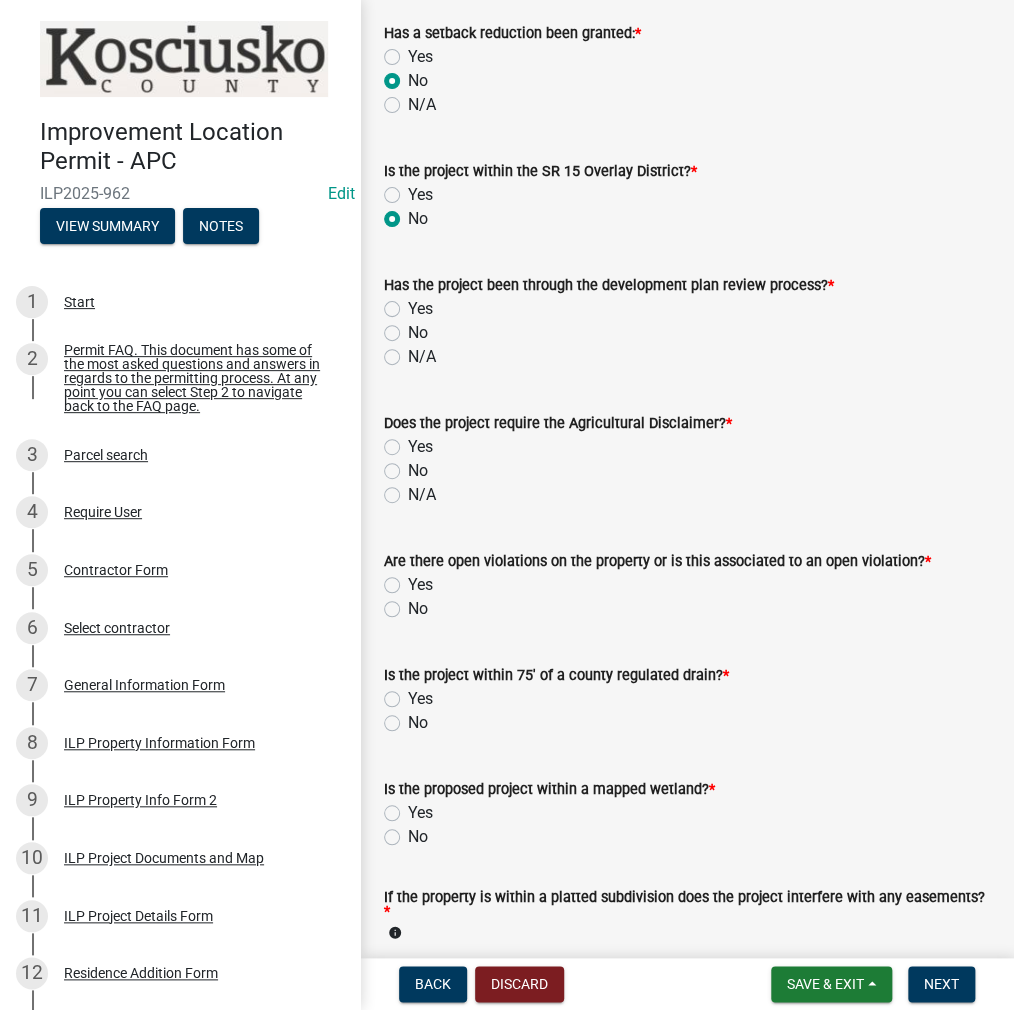 scroll, scrollTop: 1300, scrollLeft: 0, axis: vertical 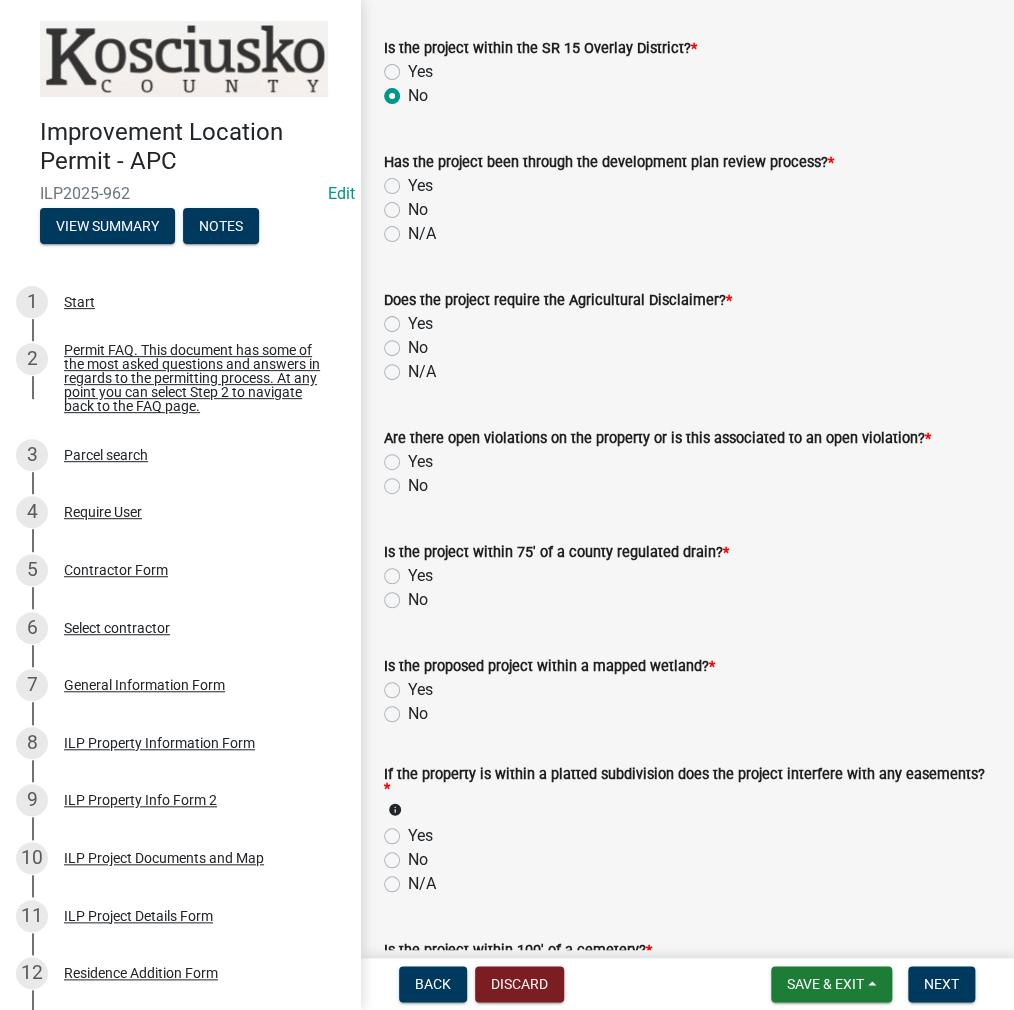 click on "No" 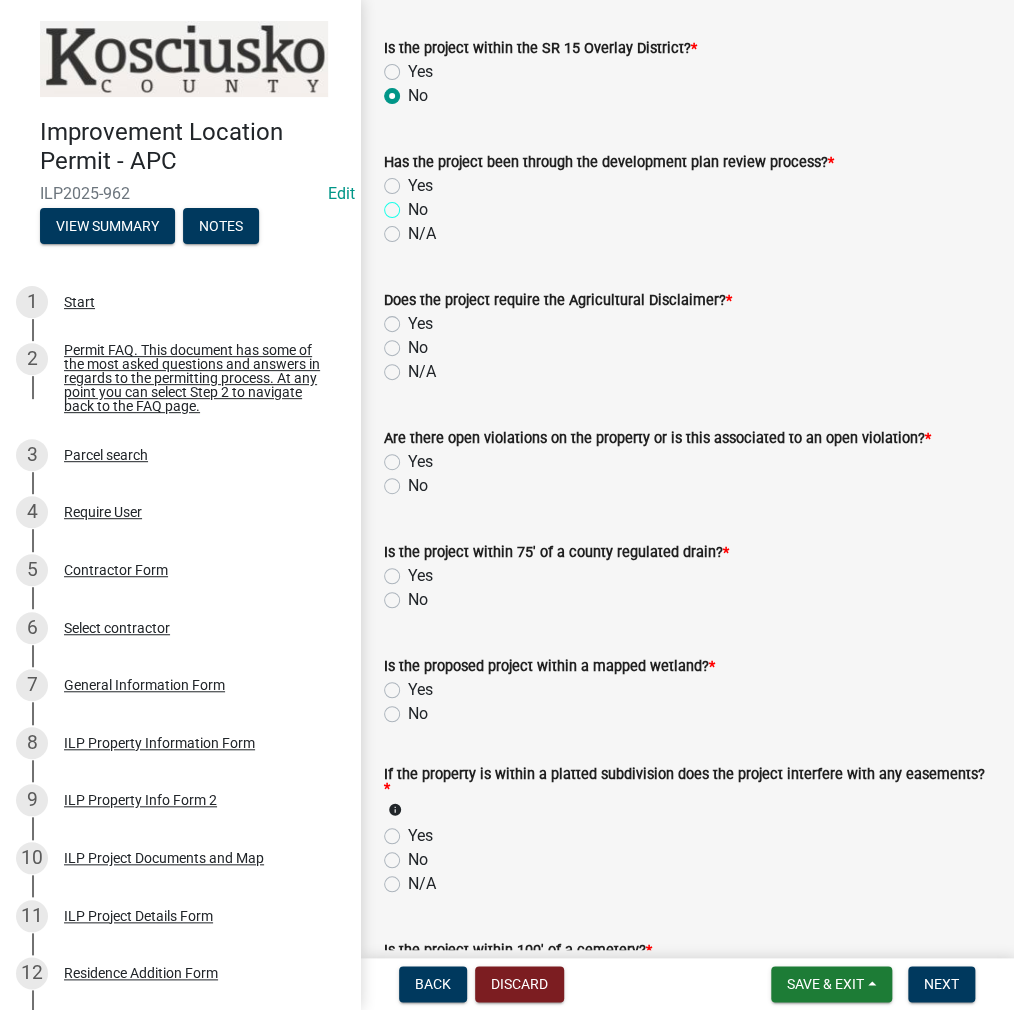 click on "No" at bounding box center [414, 204] 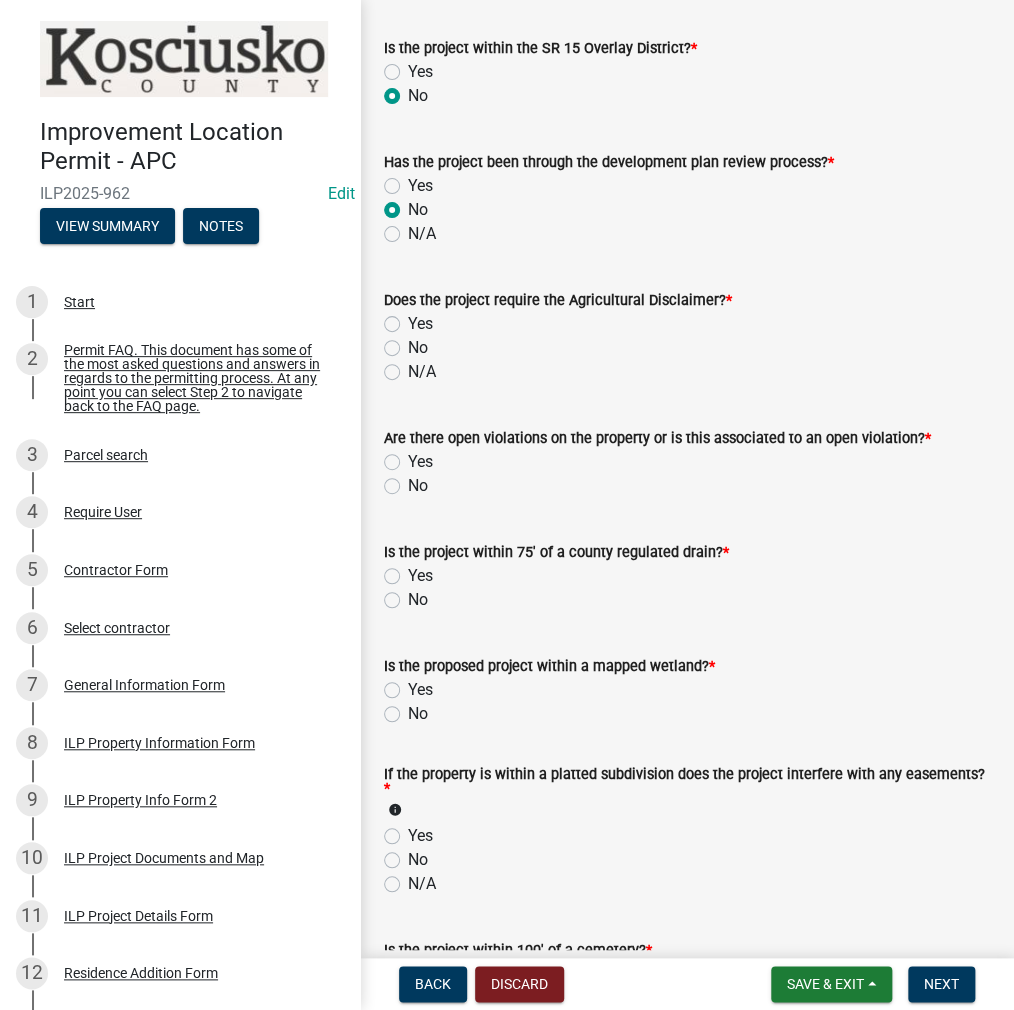 radio on "true" 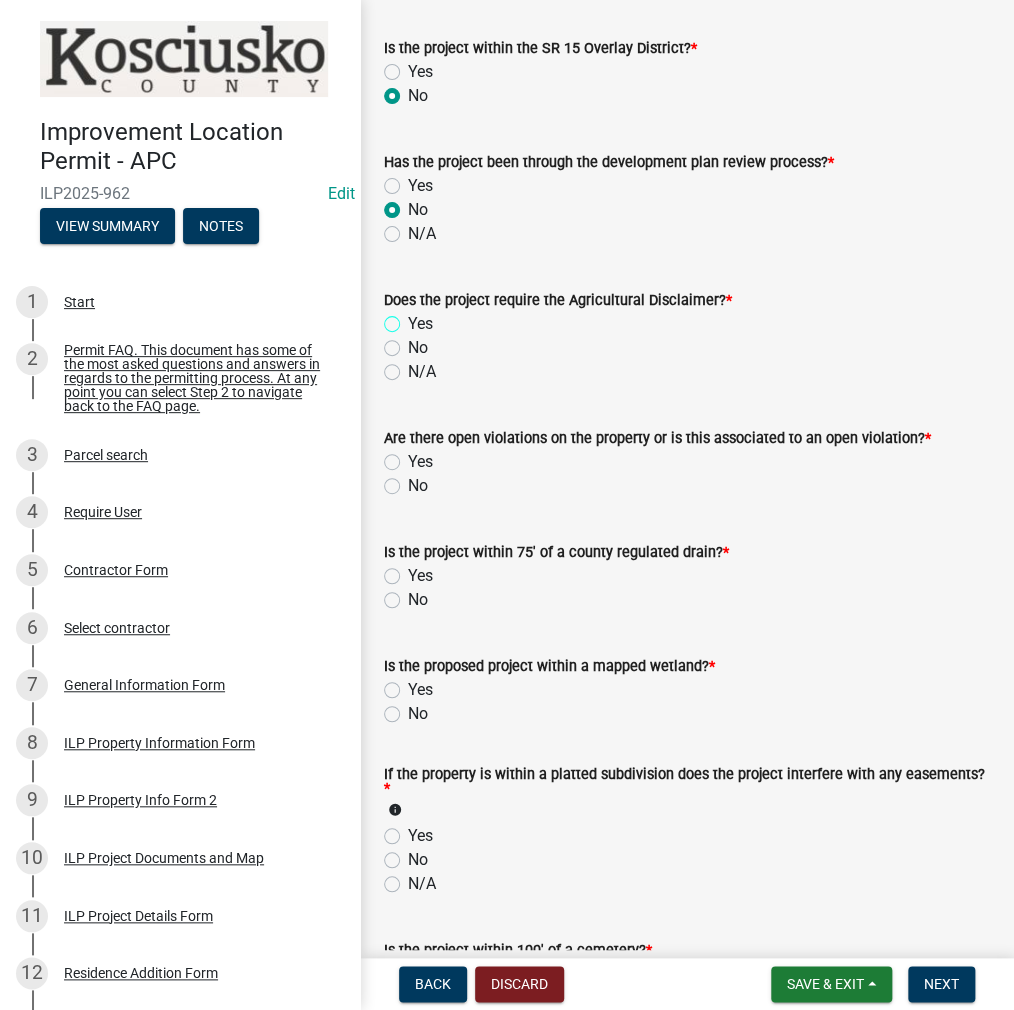 click on "Yes" at bounding box center (414, 318) 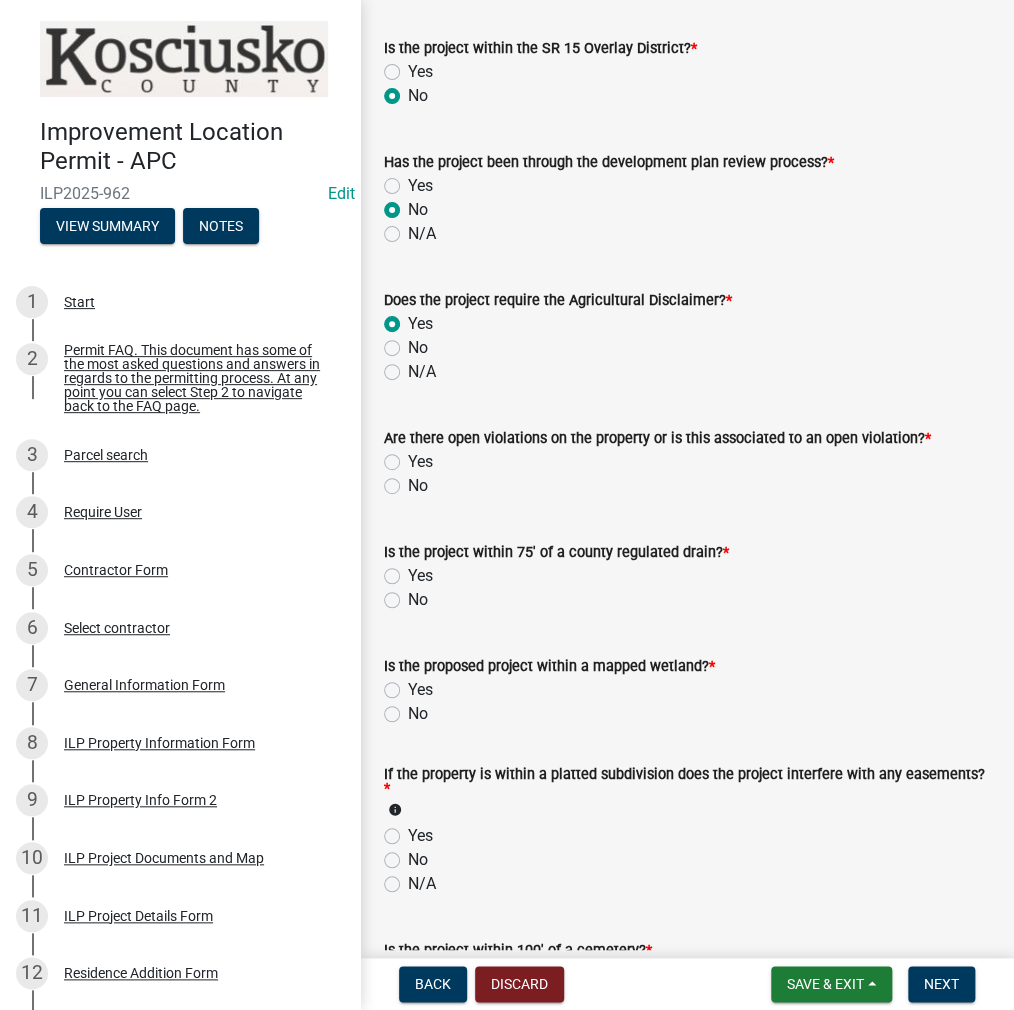 radio on "true" 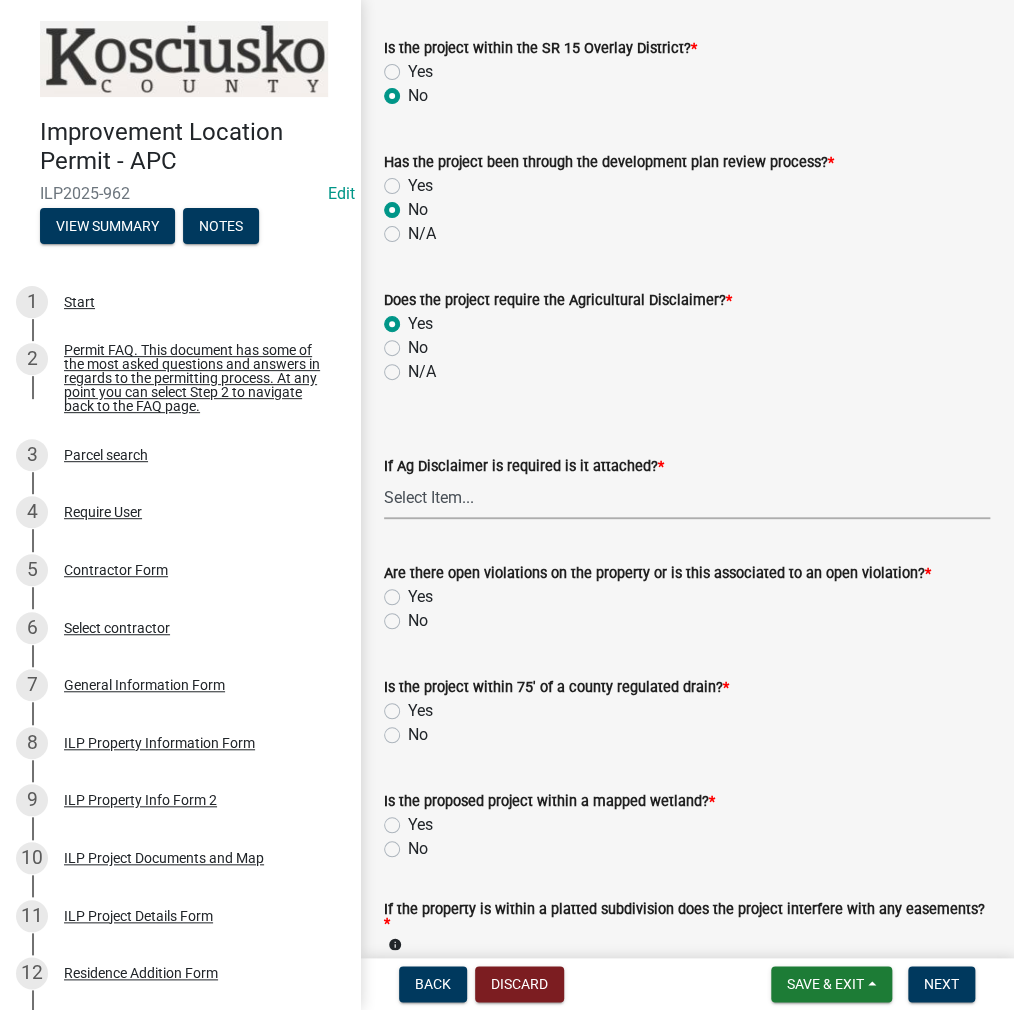 click on "Select Item...   Yes   No" at bounding box center (687, 498) 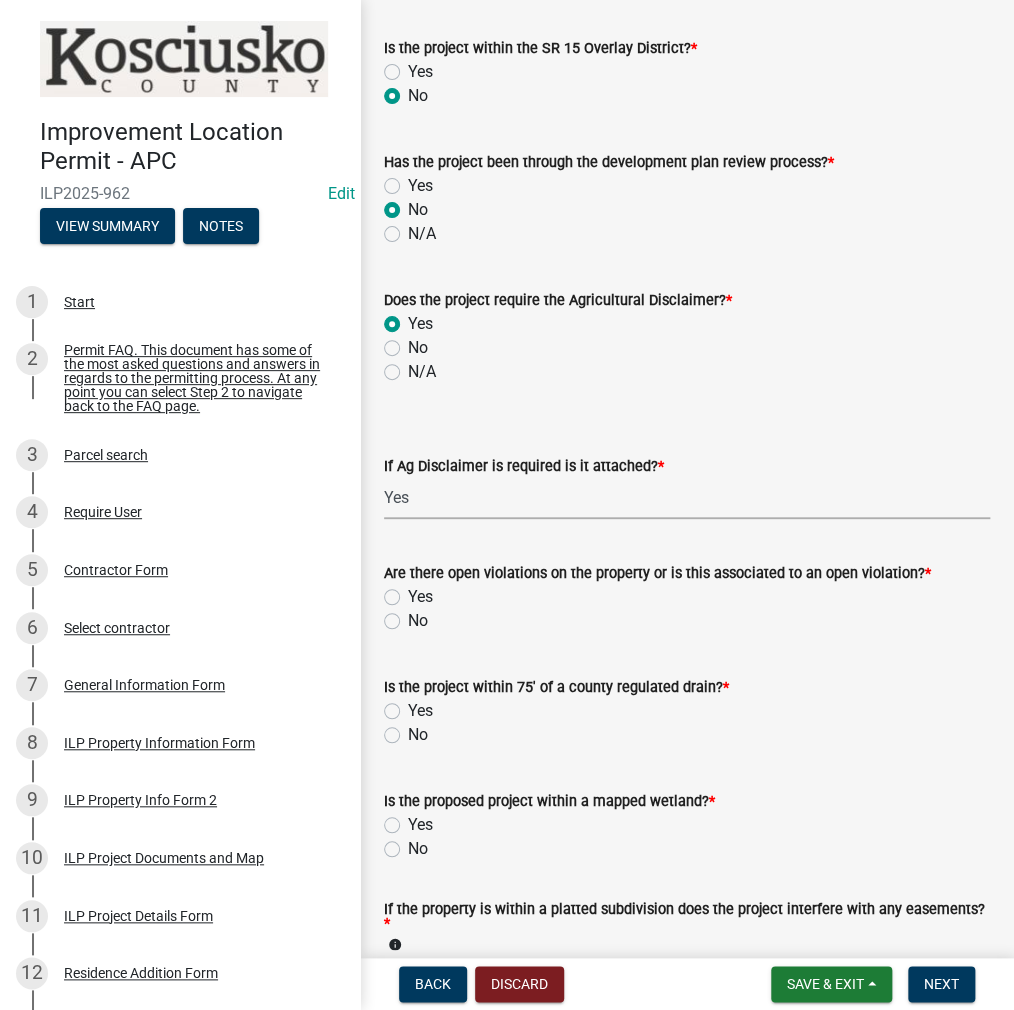 click on "Select Item...   Yes   No" at bounding box center [687, 498] 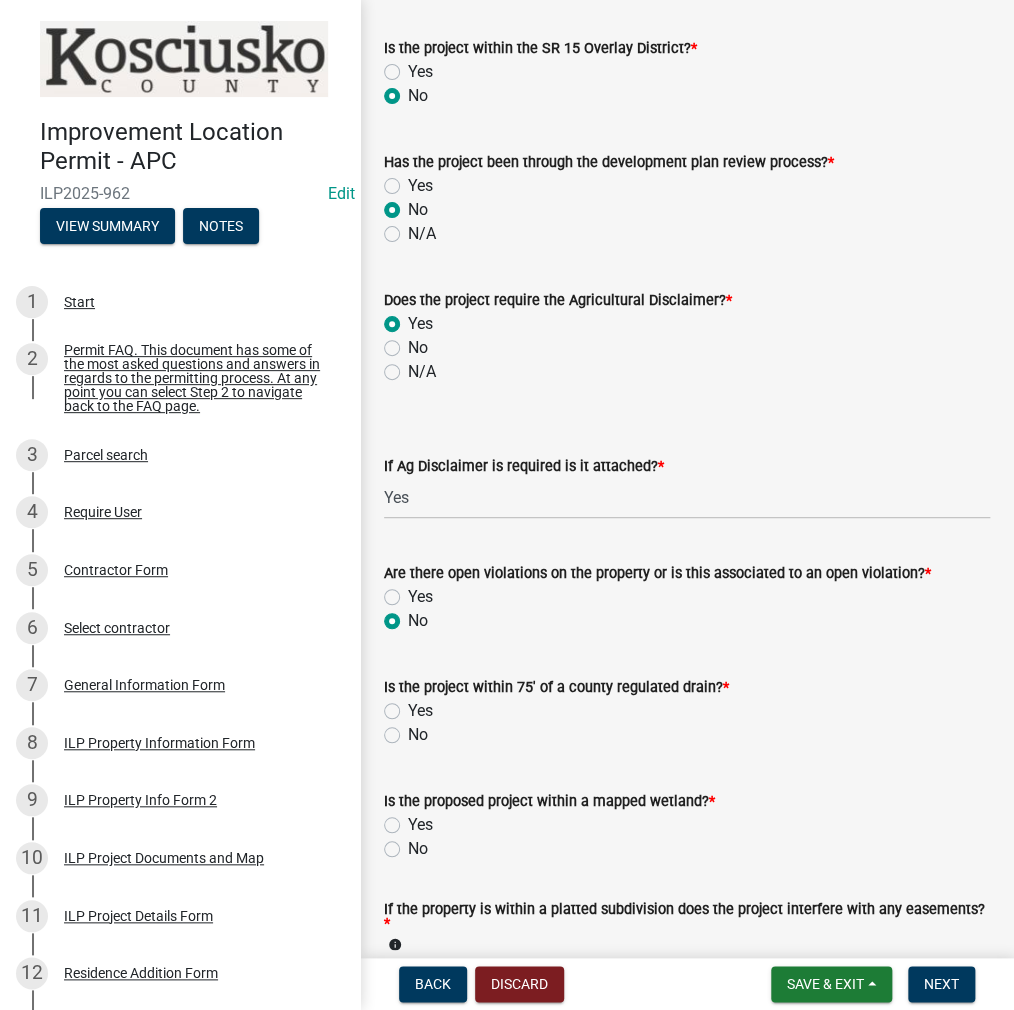 radio on "true" 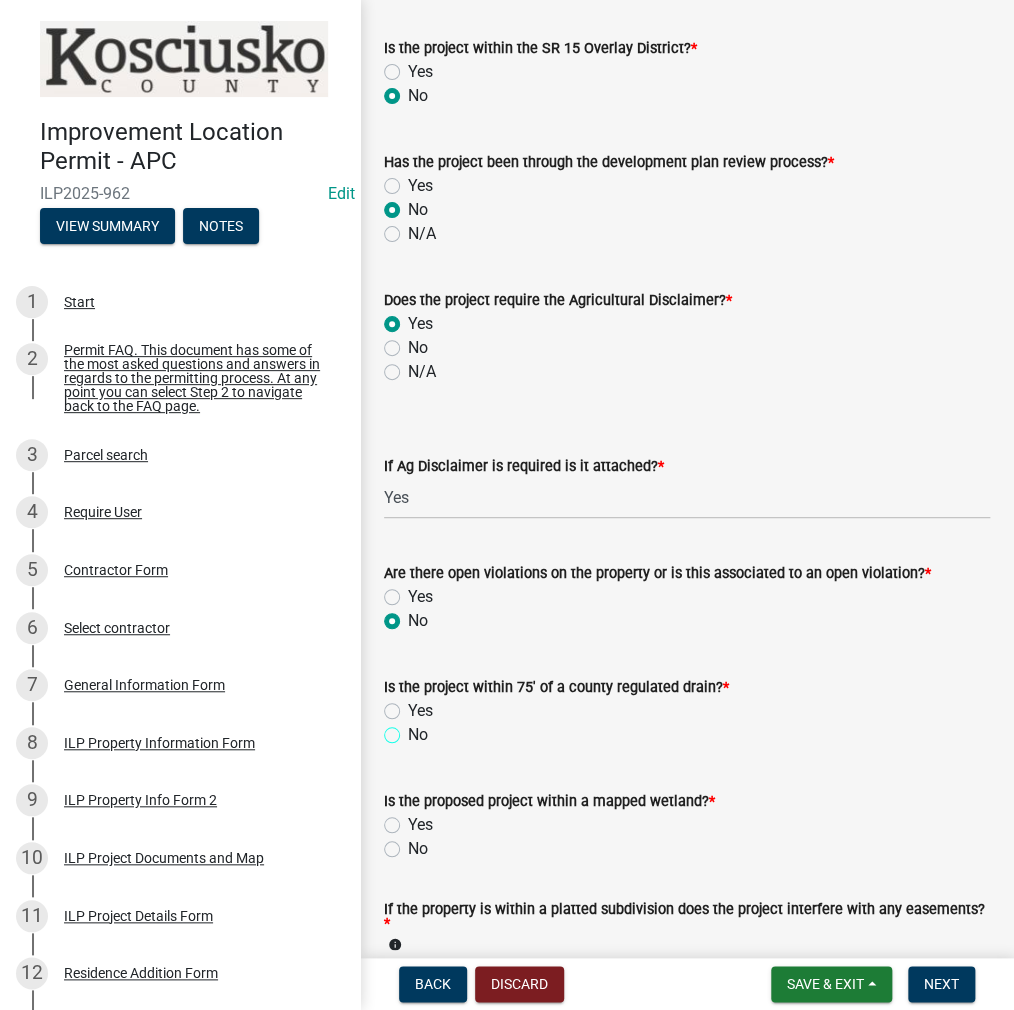 click on "No" at bounding box center [414, 729] 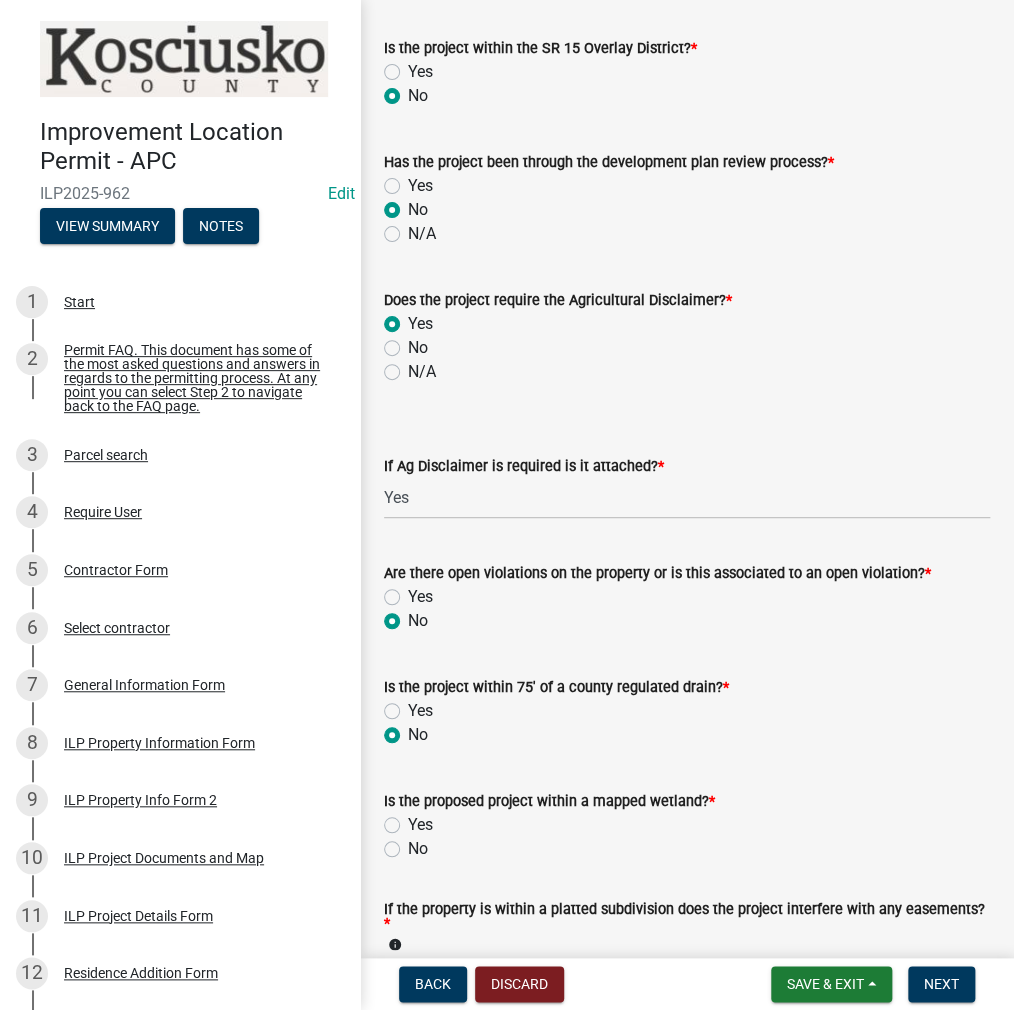 radio on "true" 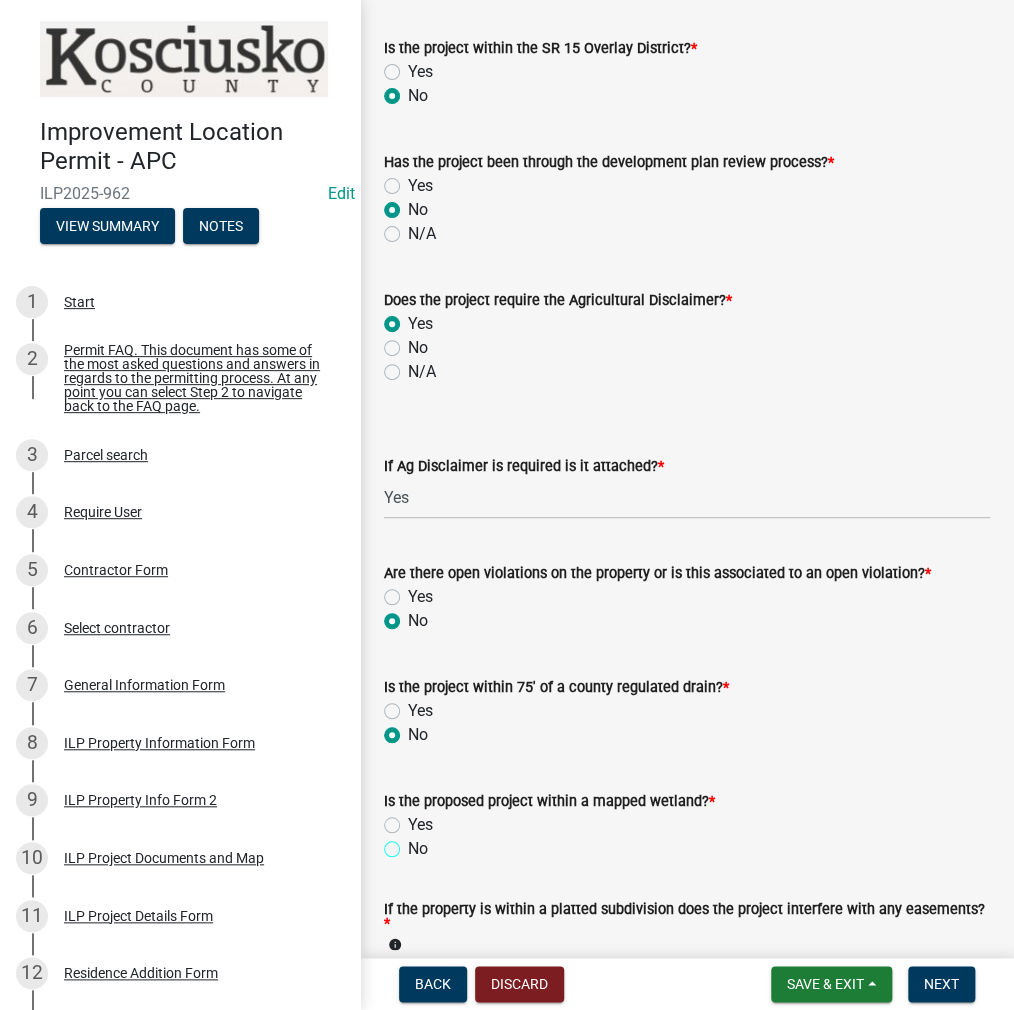 click on "No" at bounding box center (414, 843) 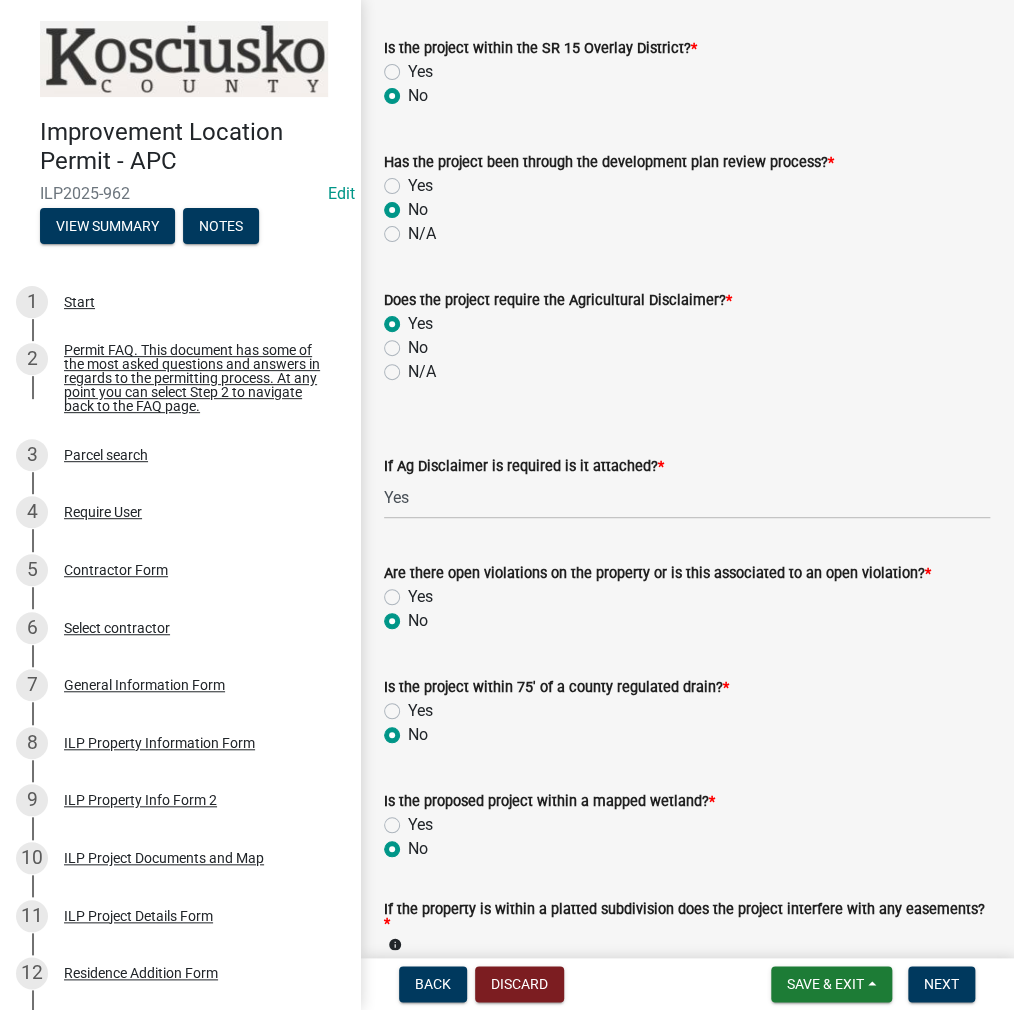radio on "true" 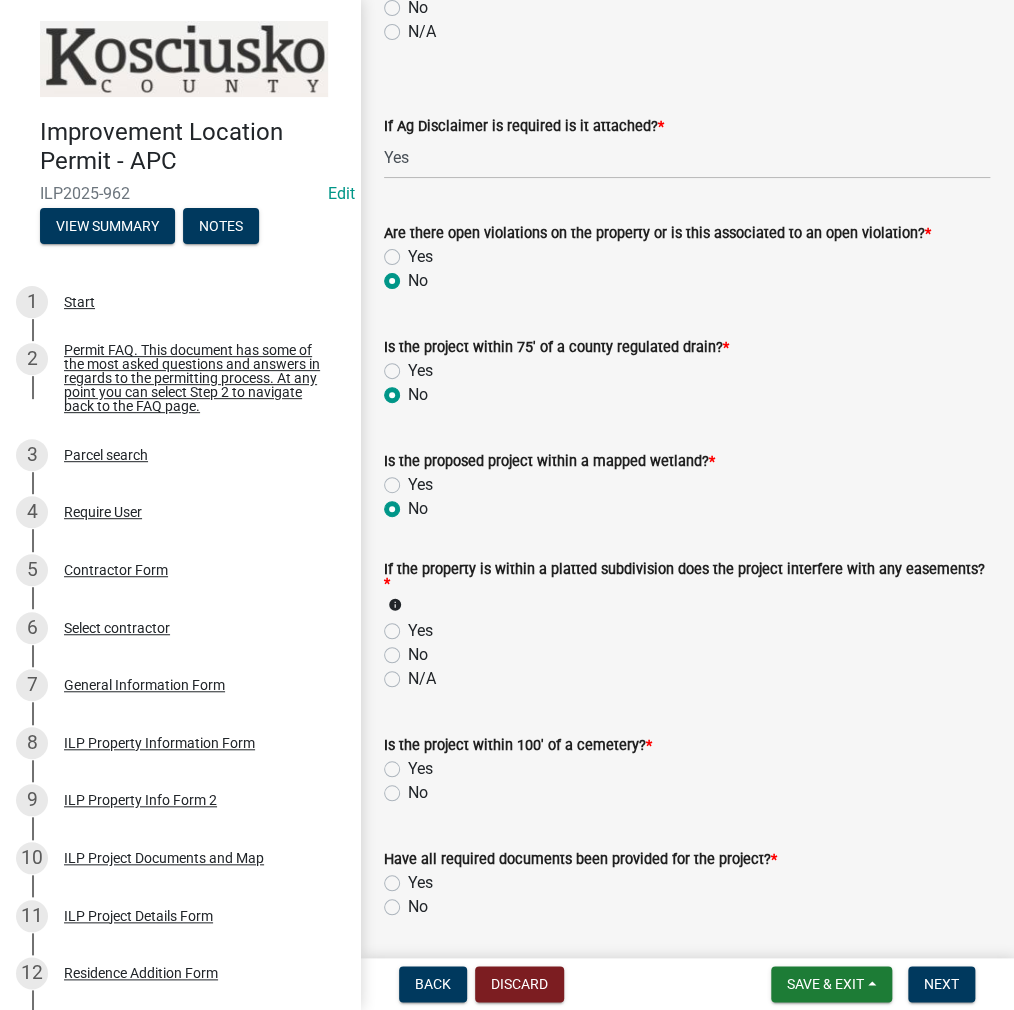 scroll, scrollTop: 1700, scrollLeft: 0, axis: vertical 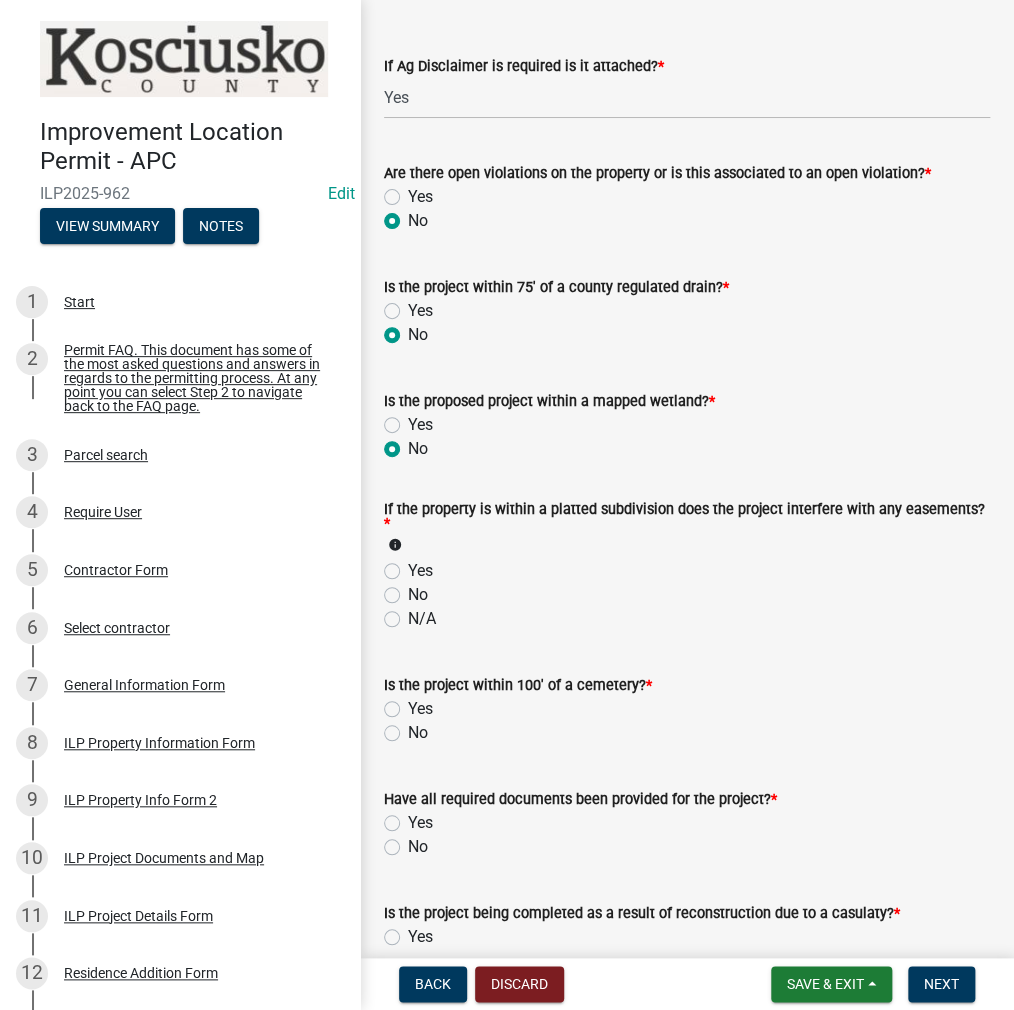 click on "No" 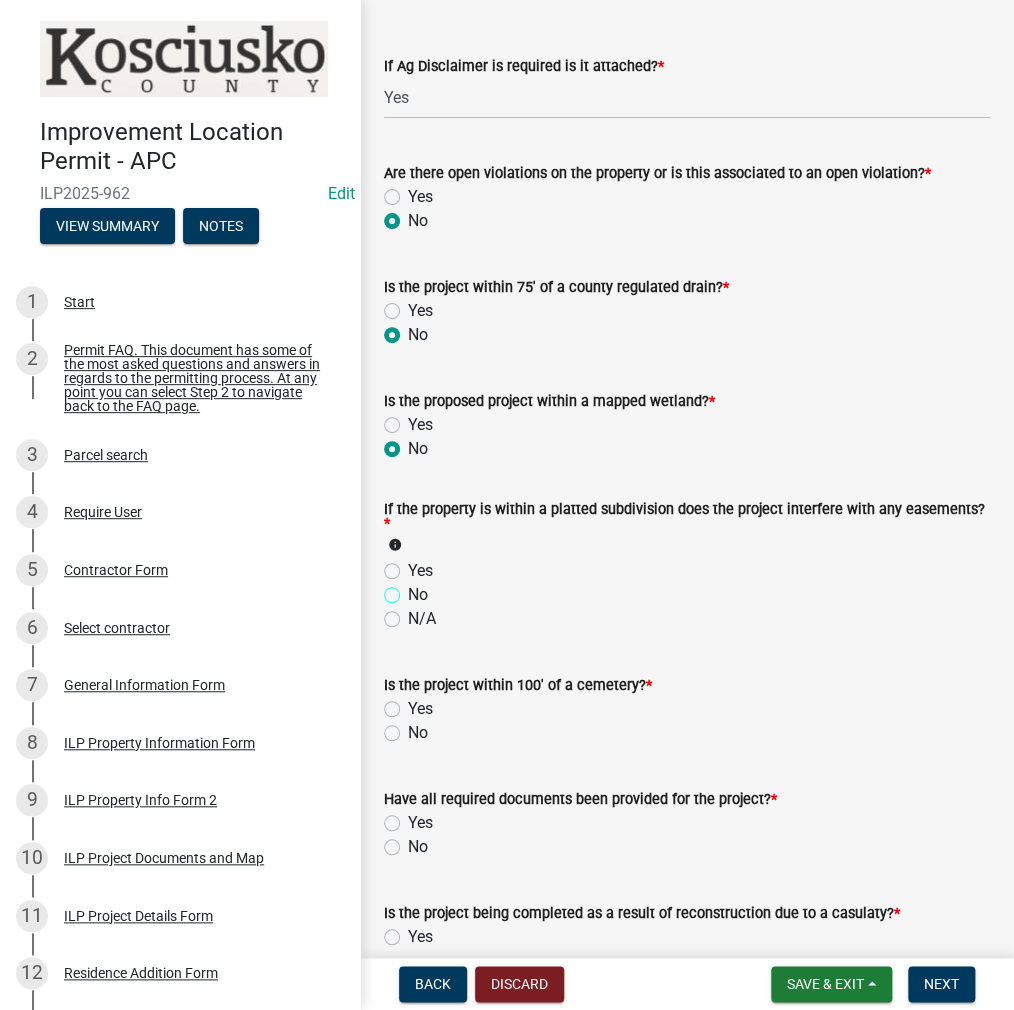 click on "No" at bounding box center (414, 589) 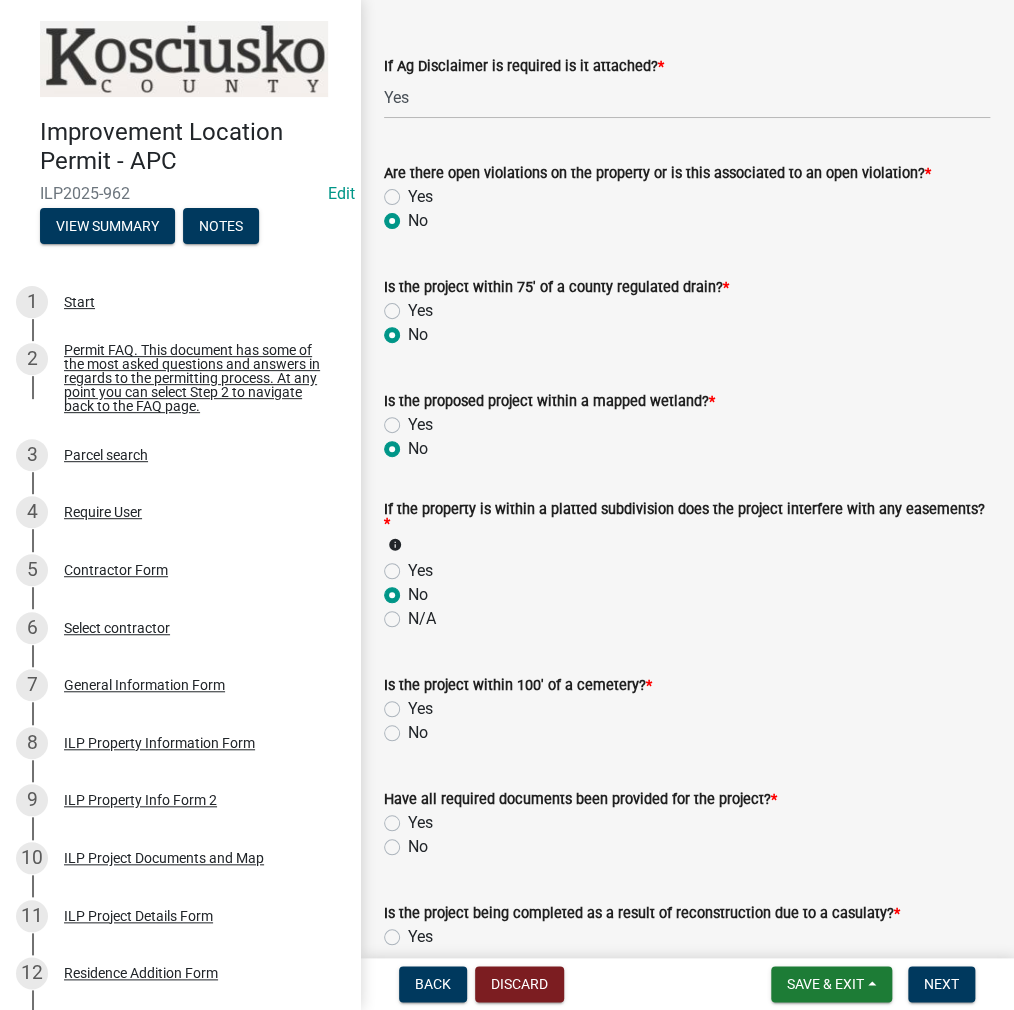radio on "true" 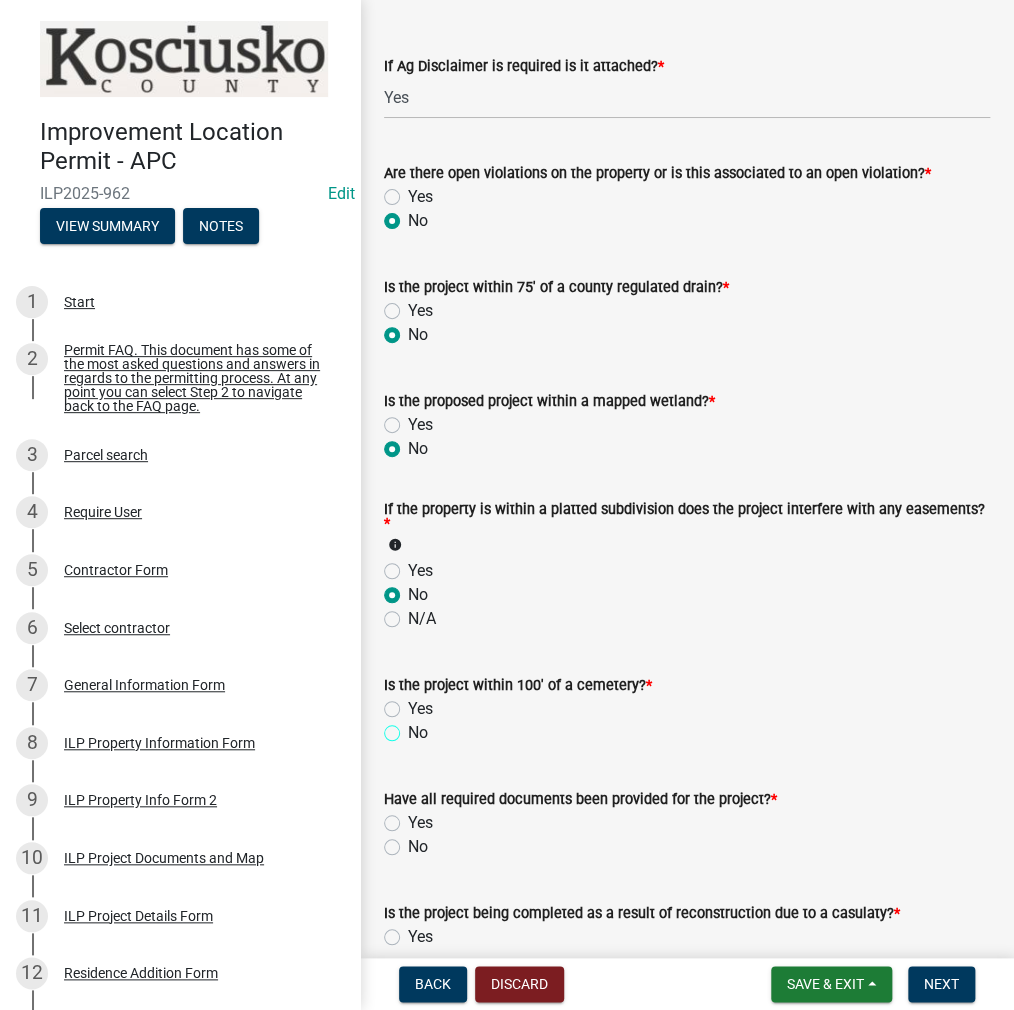 click on "No" at bounding box center (414, 727) 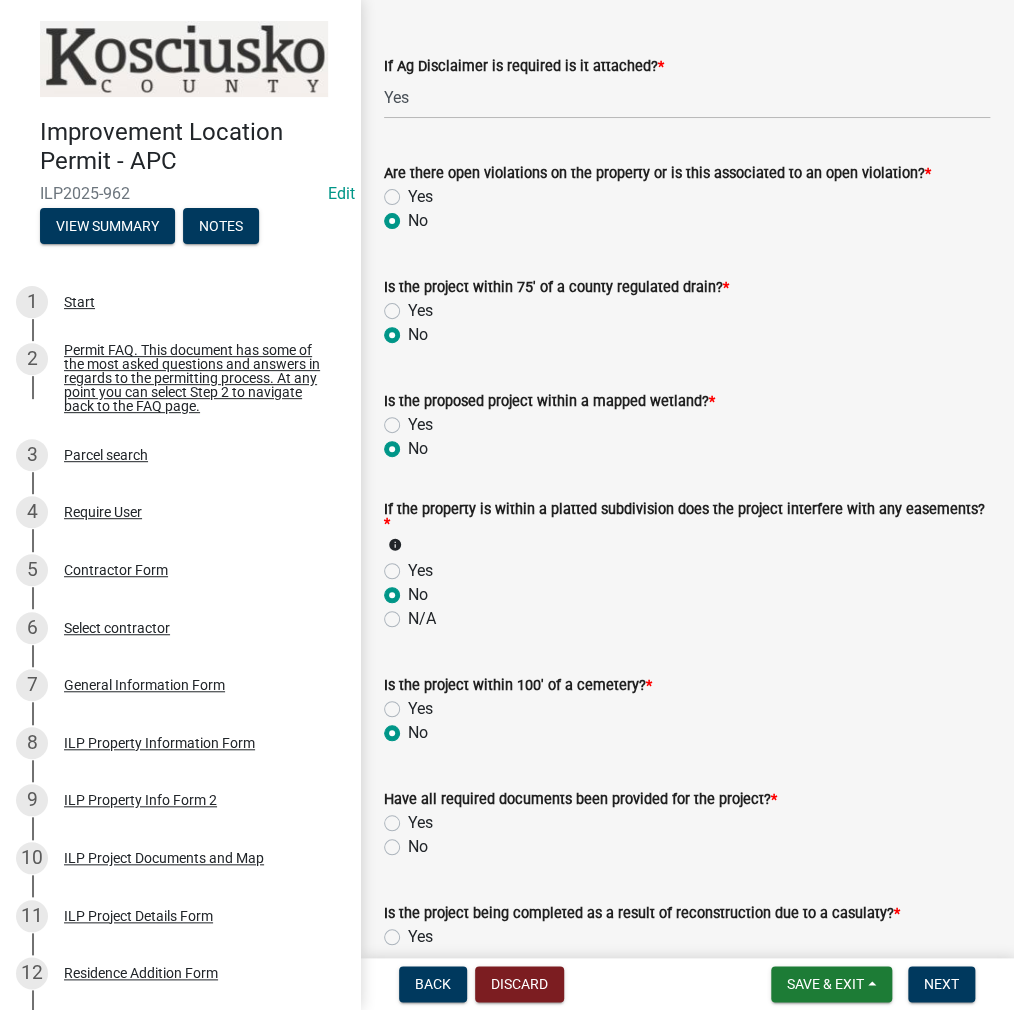 radio on "true" 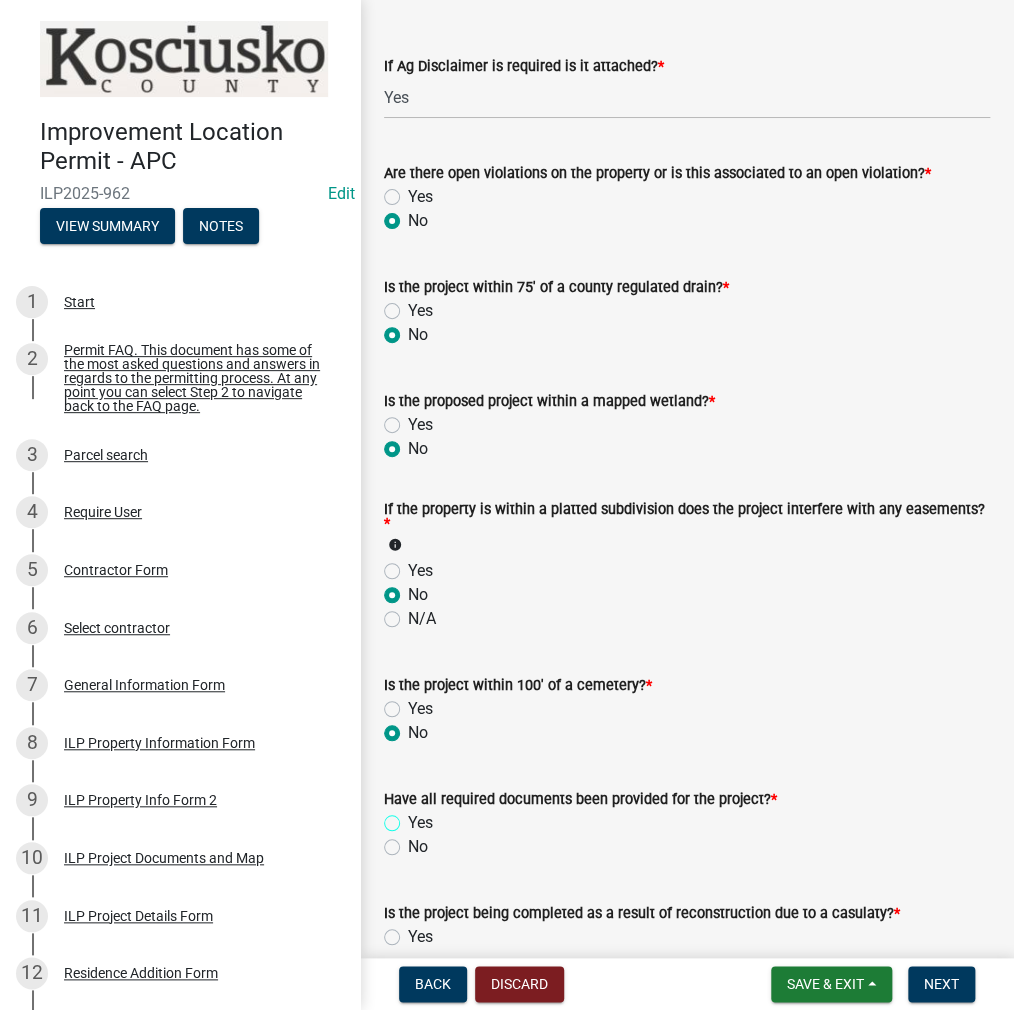 click on "Yes" at bounding box center [414, 817] 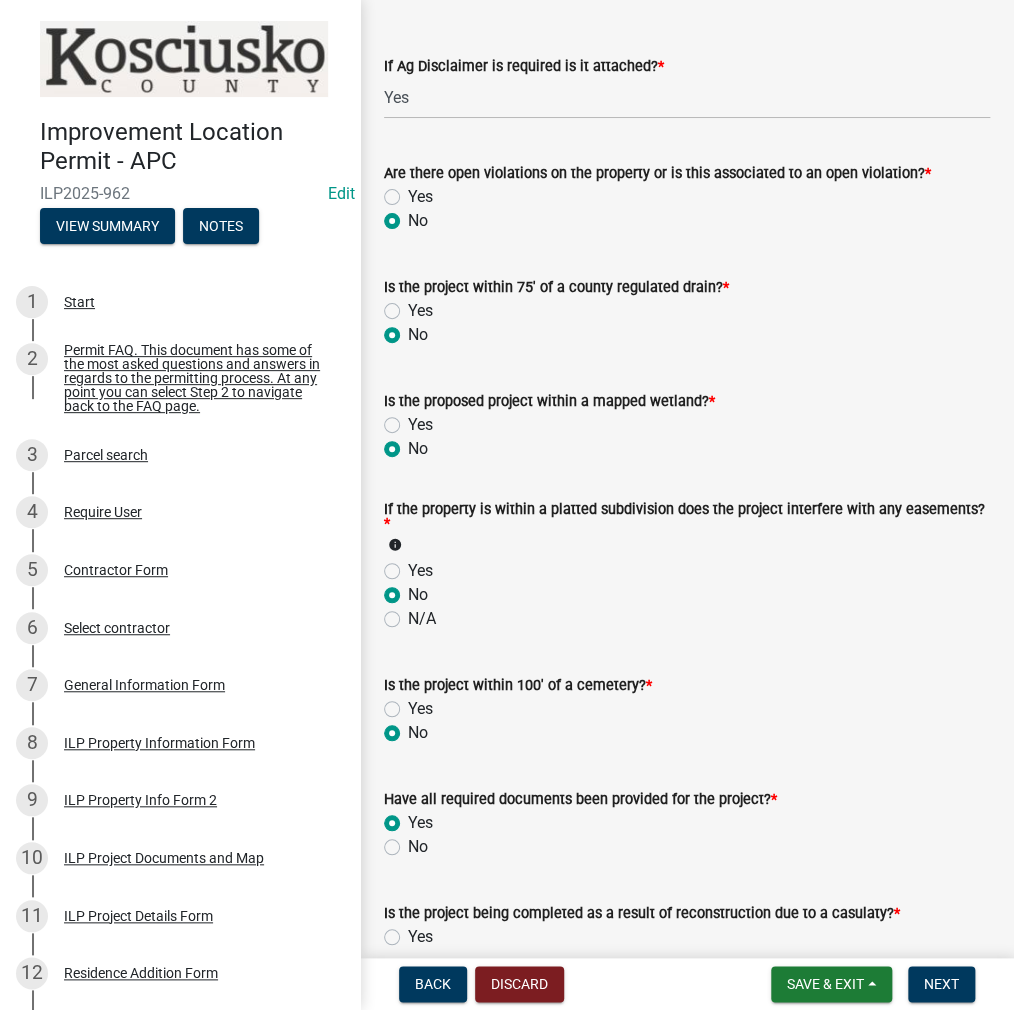 radio on "true" 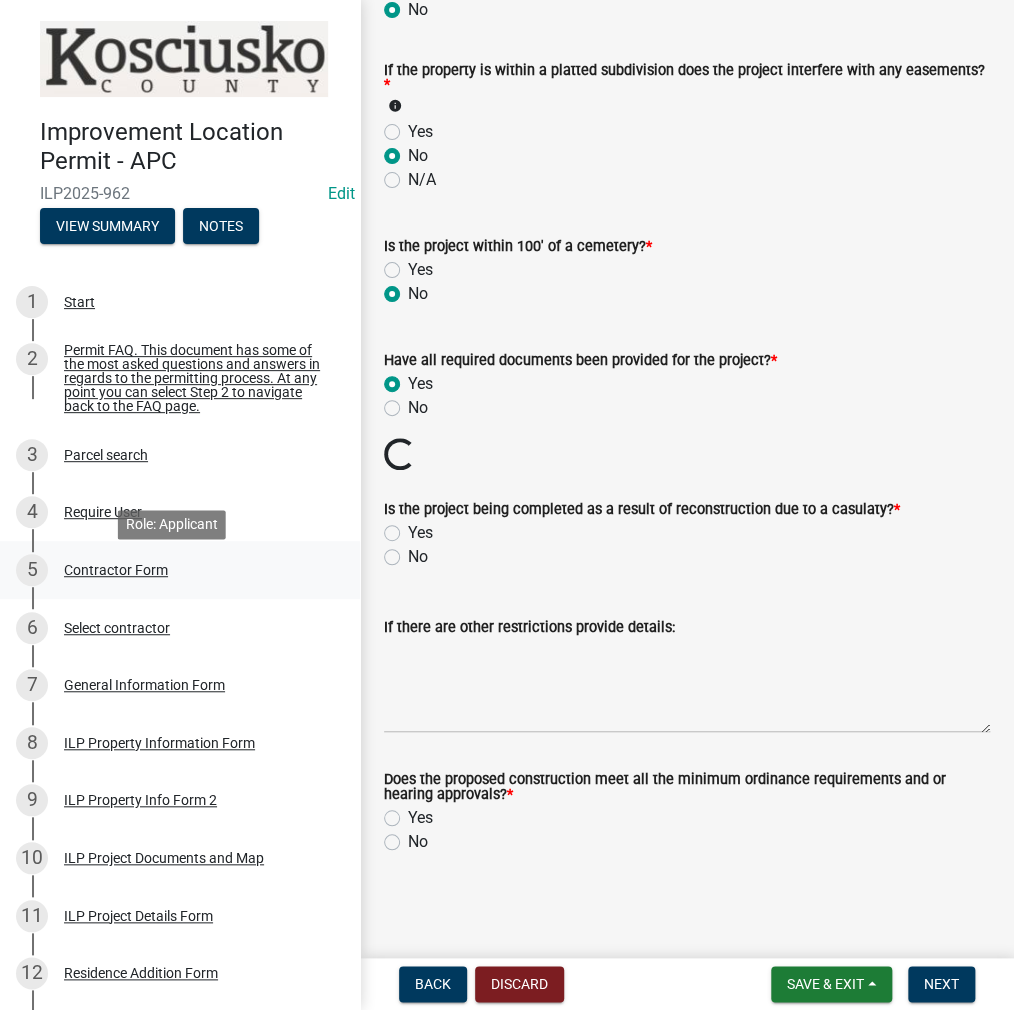 scroll, scrollTop: 2104, scrollLeft: 0, axis: vertical 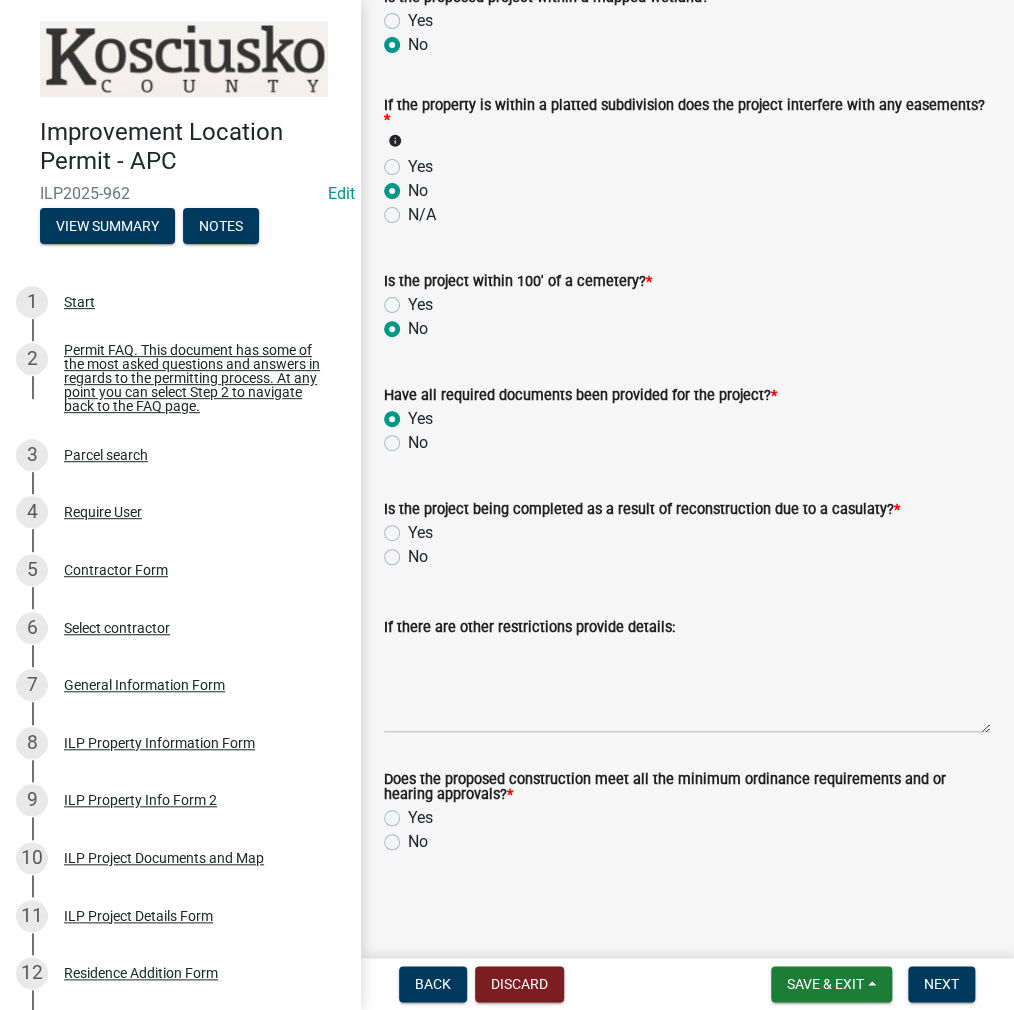 click on "No" 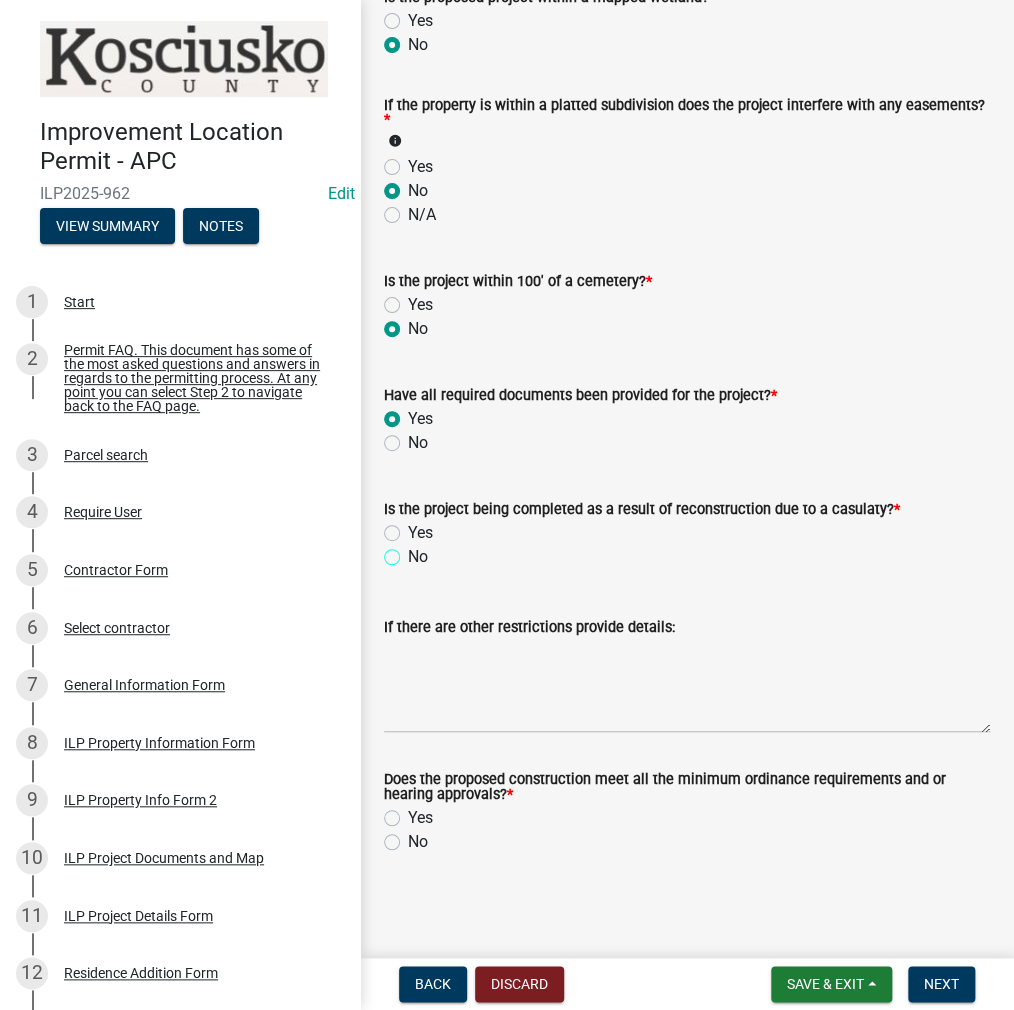 click on "No" at bounding box center (414, 551) 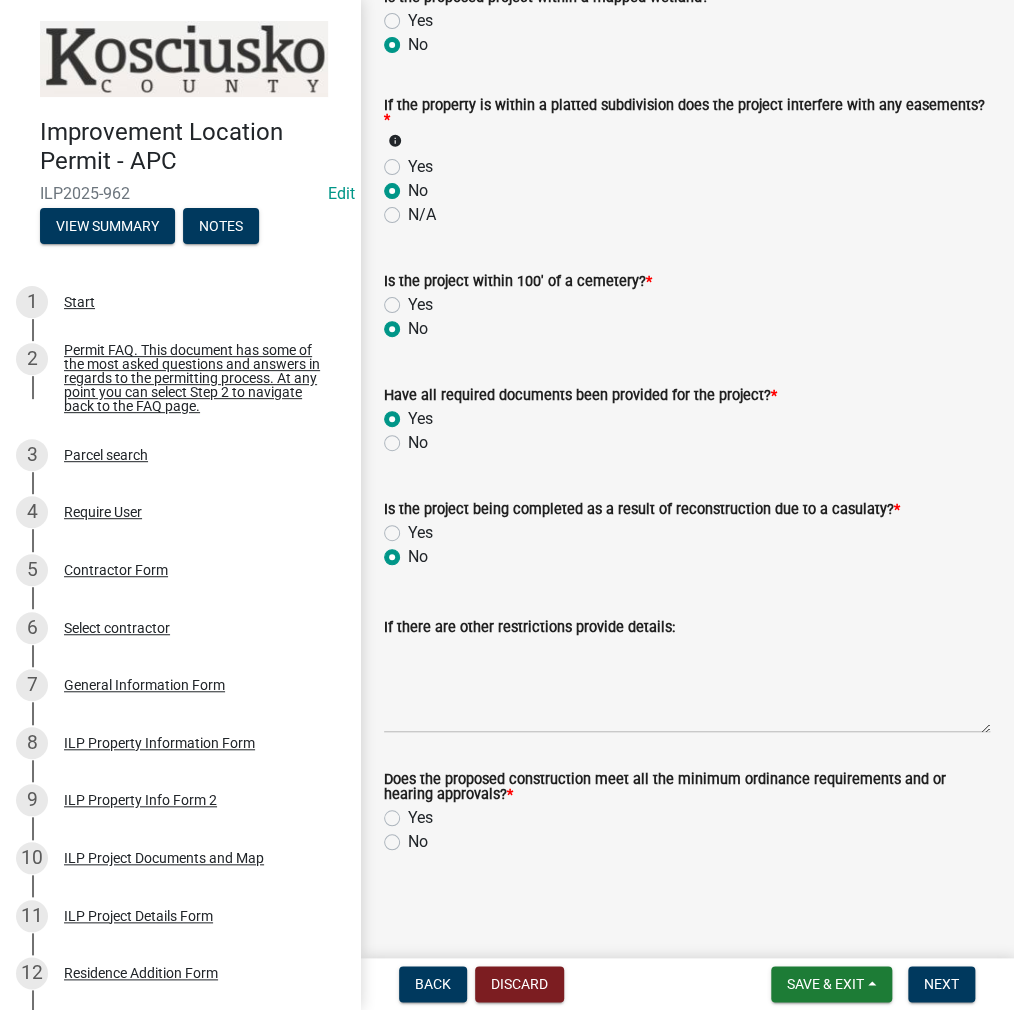 radio on "true" 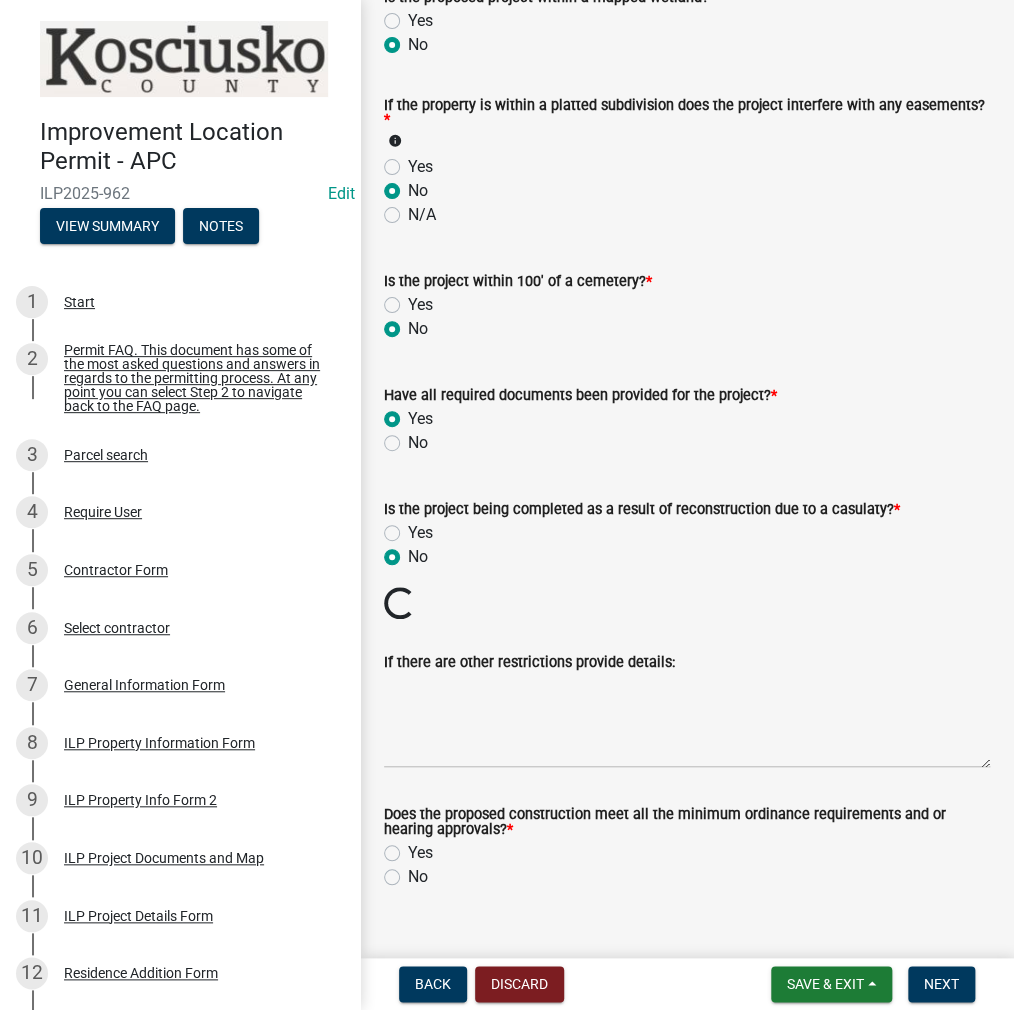 click on "Yes" 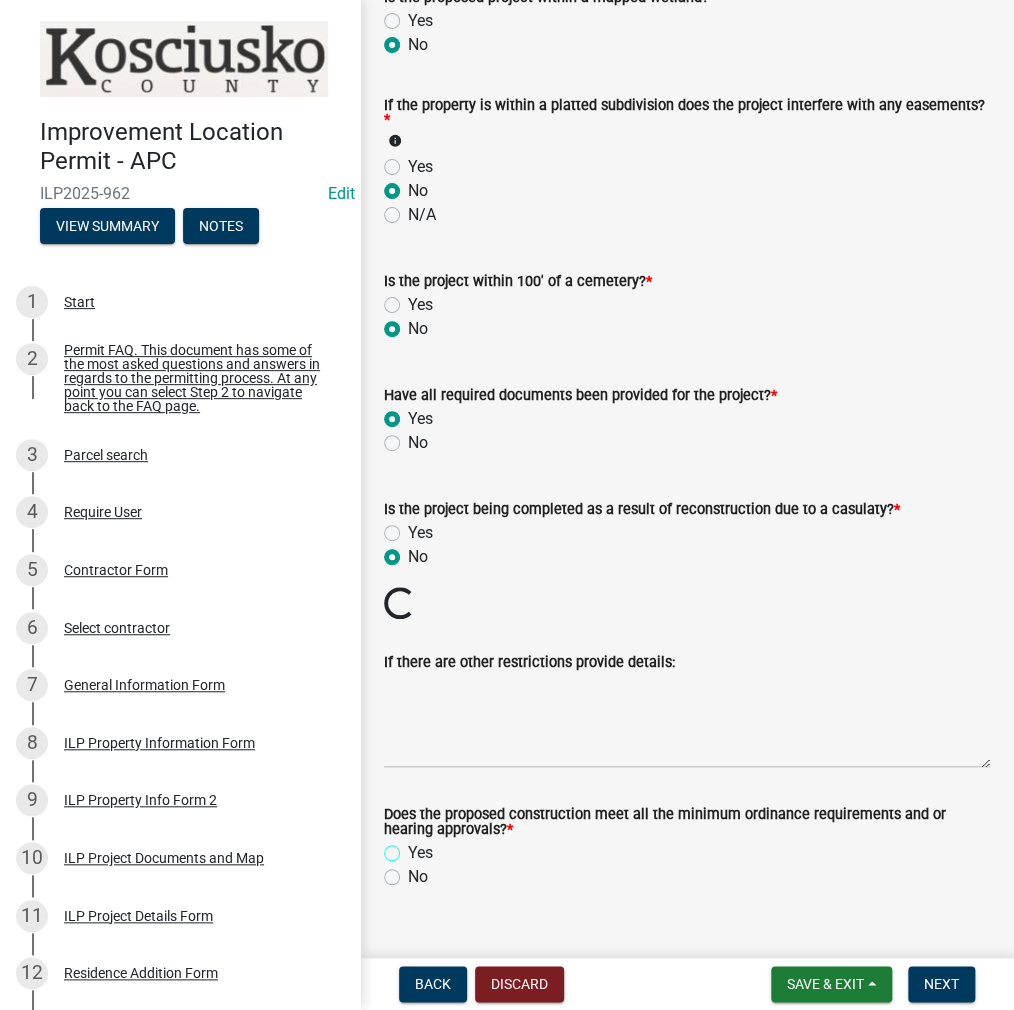 click on "Yes" at bounding box center (414, 847) 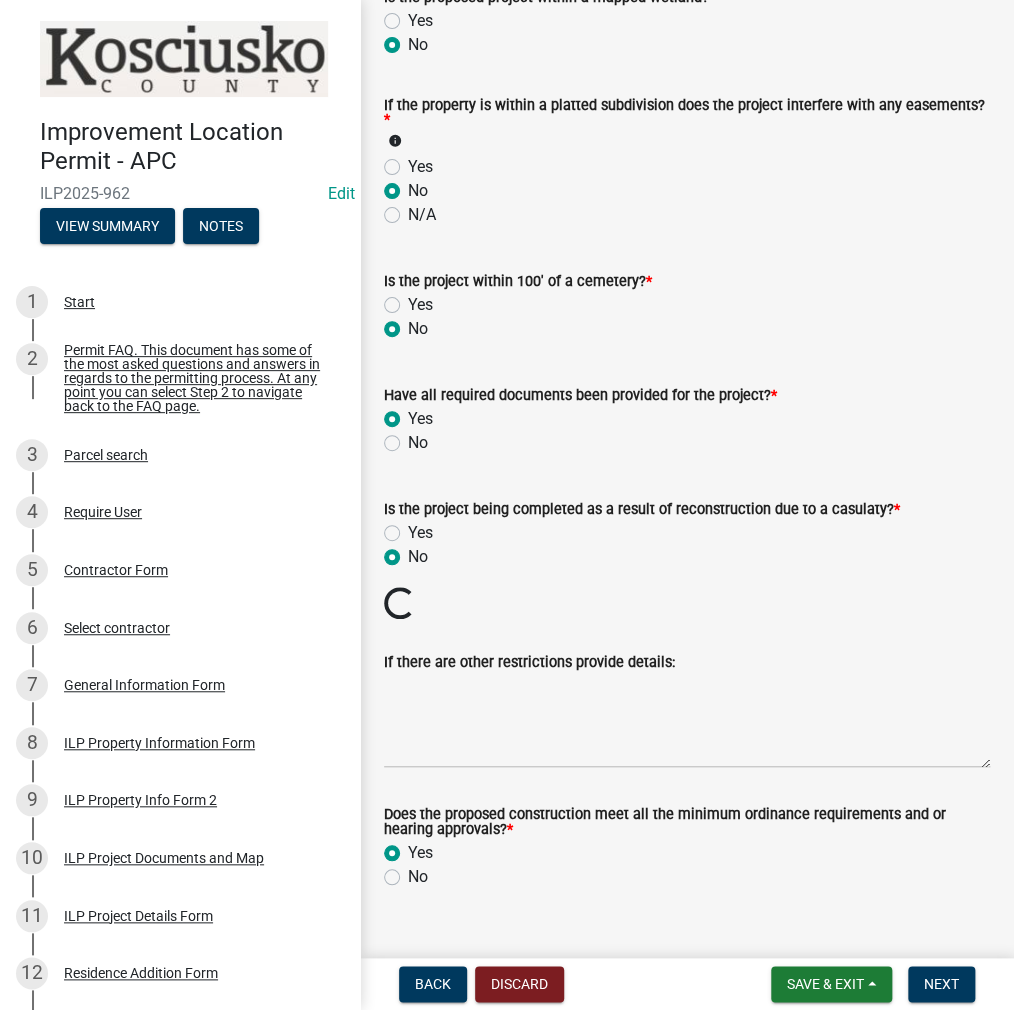 radio on "true" 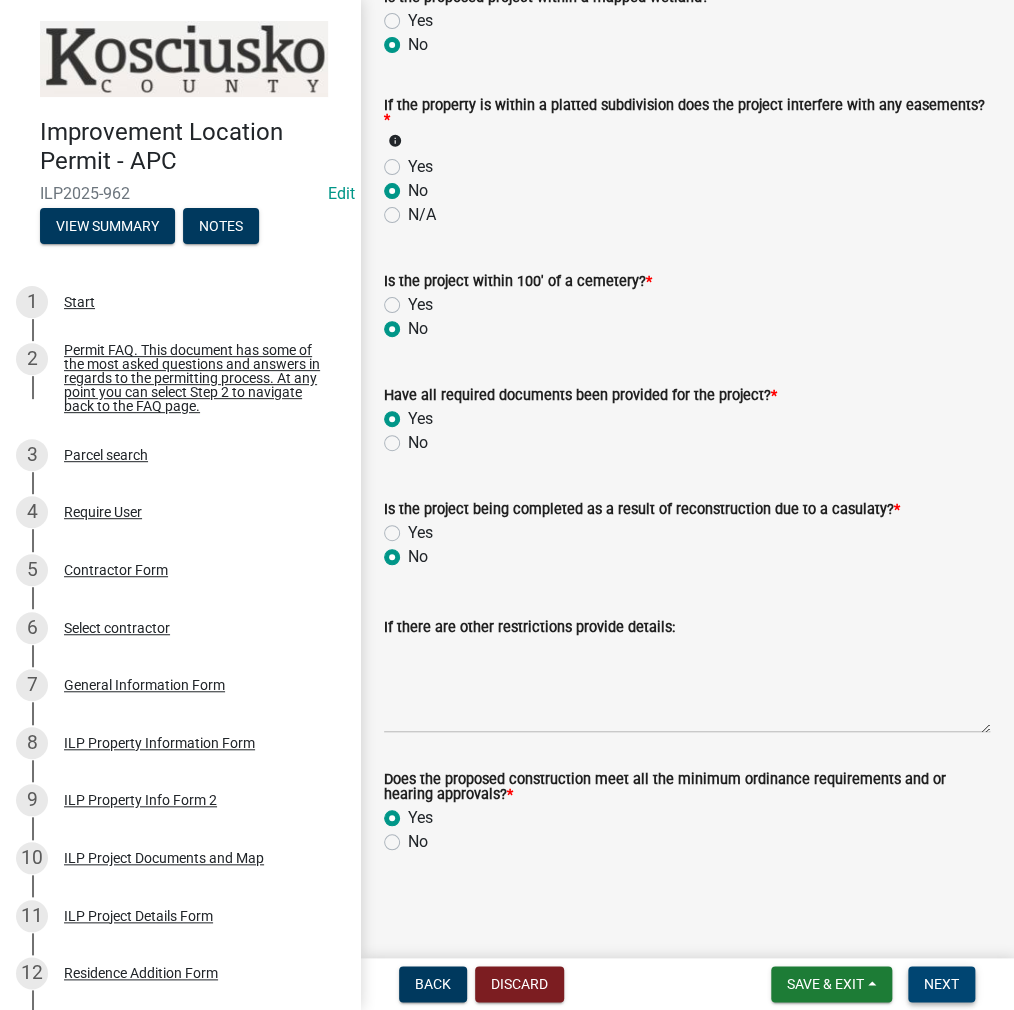 click on "Next" at bounding box center (941, 984) 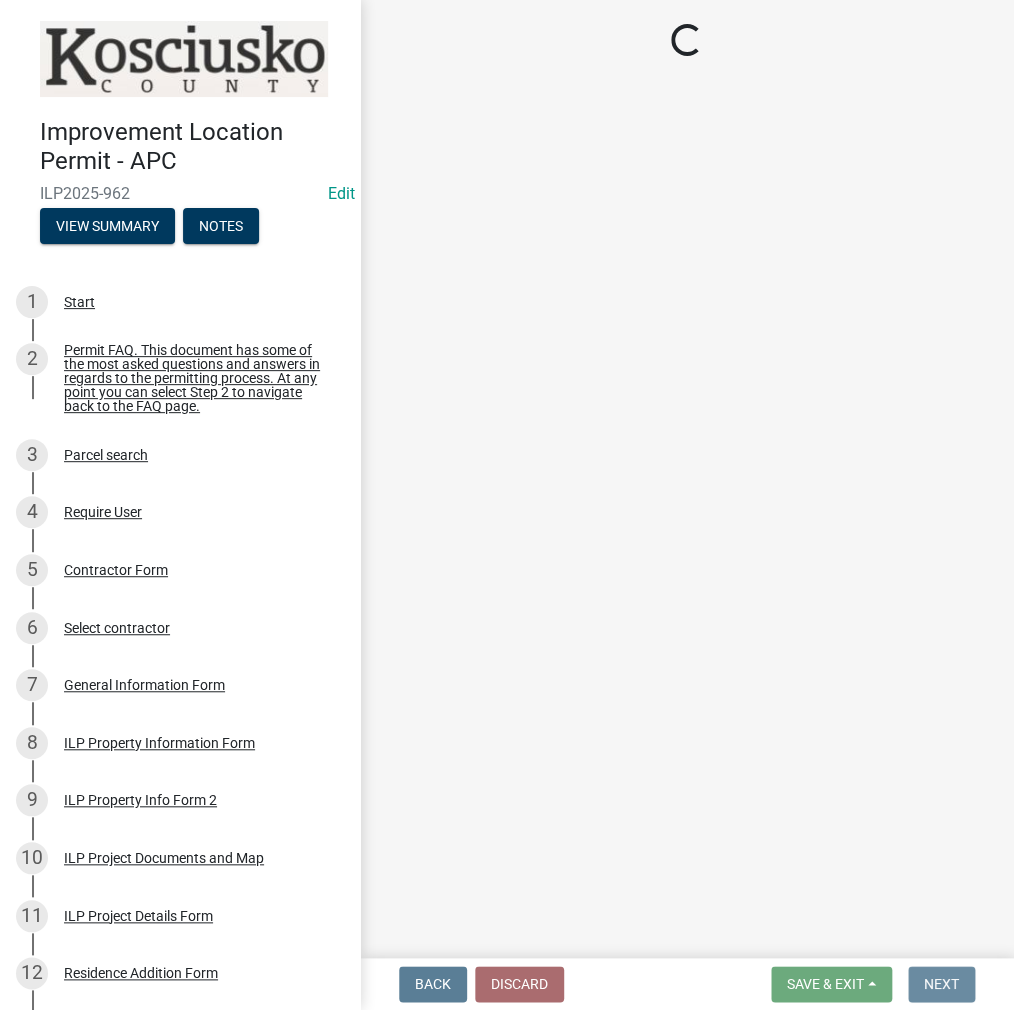 scroll, scrollTop: 0, scrollLeft: 0, axis: both 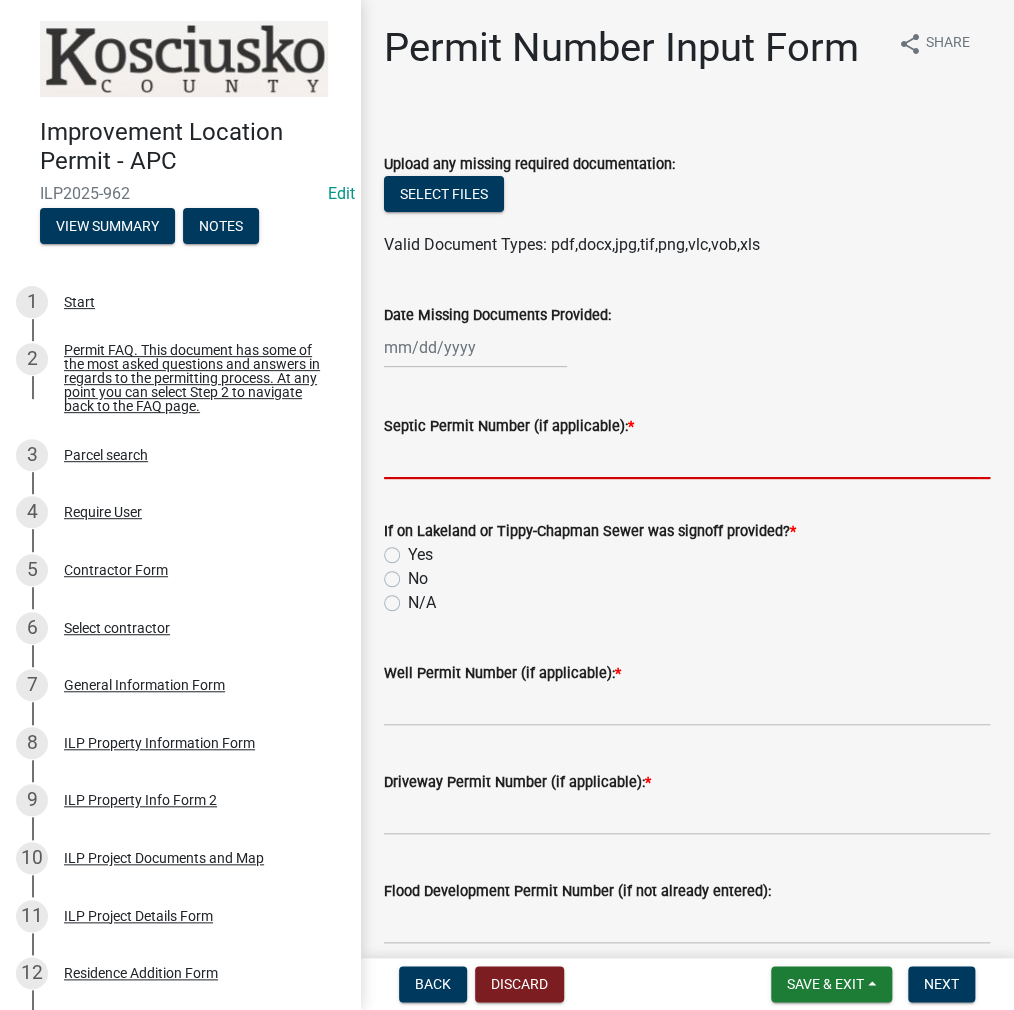 click on "Septic Permit Number (if applicable):  *" at bounding box center (687, 458) 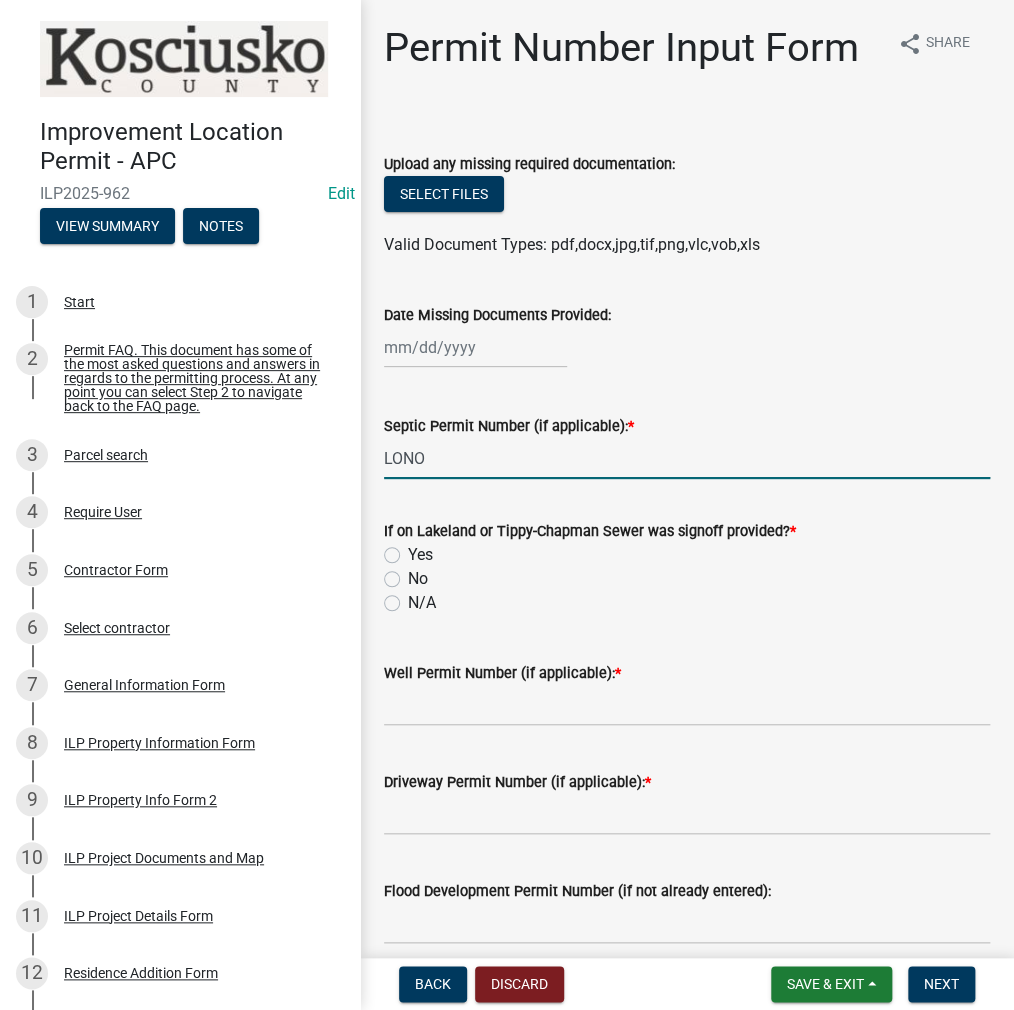 type on "LONO" 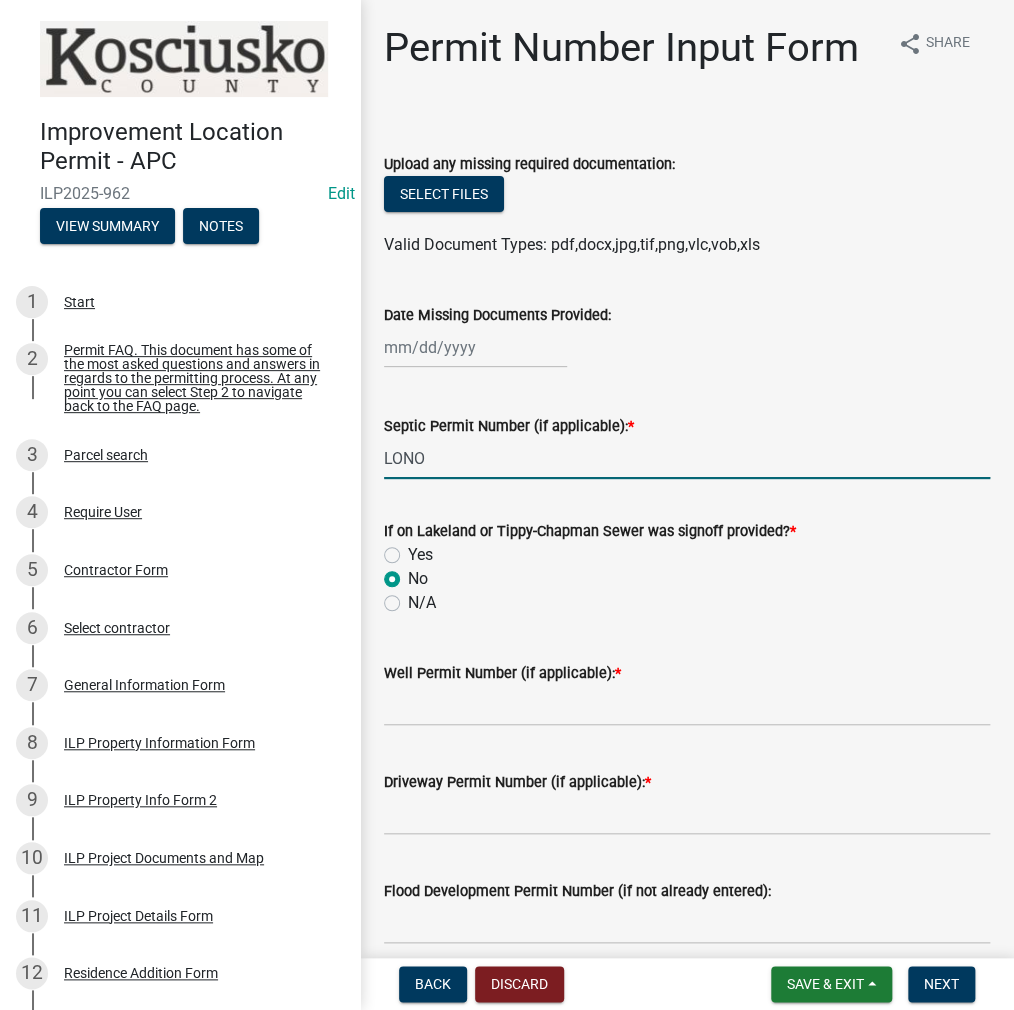 radio on "true" 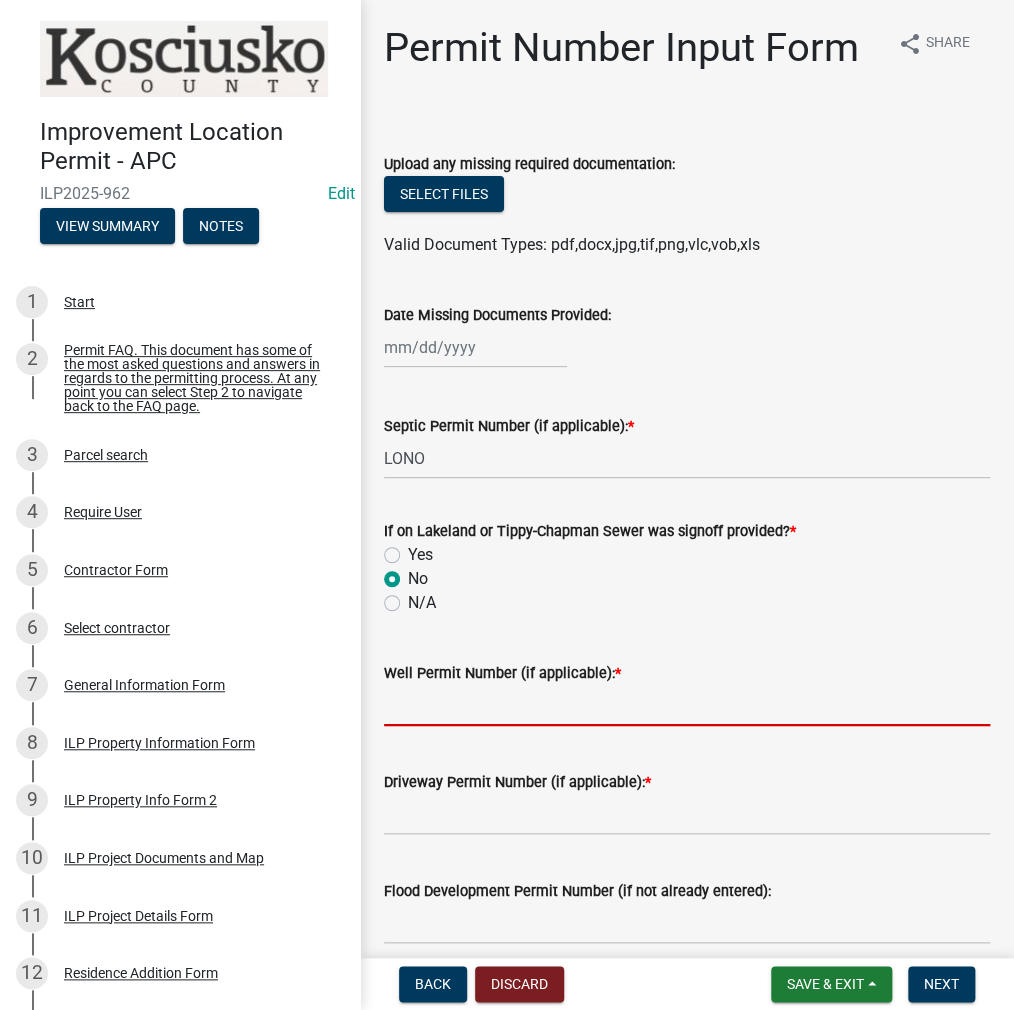 click on "Well Permit Number (if applicable):  *" at bounding box center [687, 705] 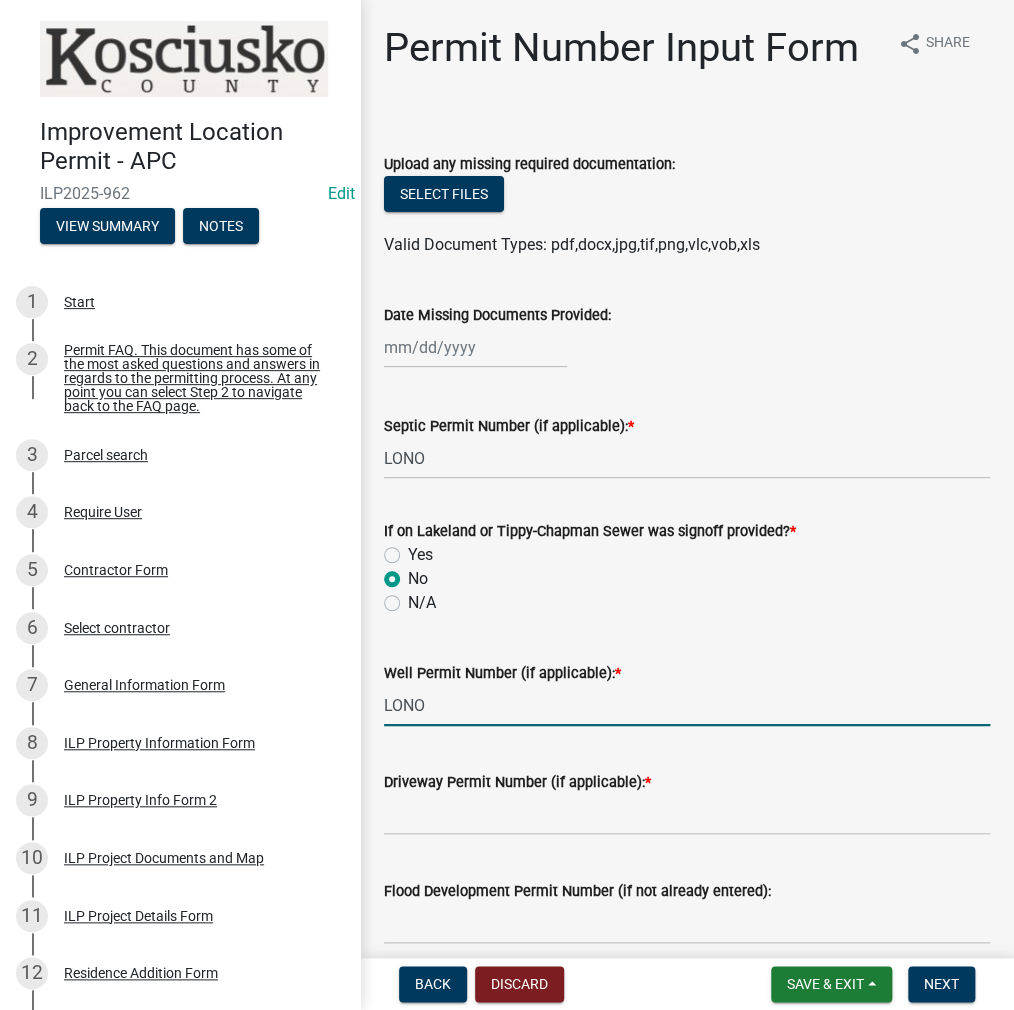 type on "LONO" 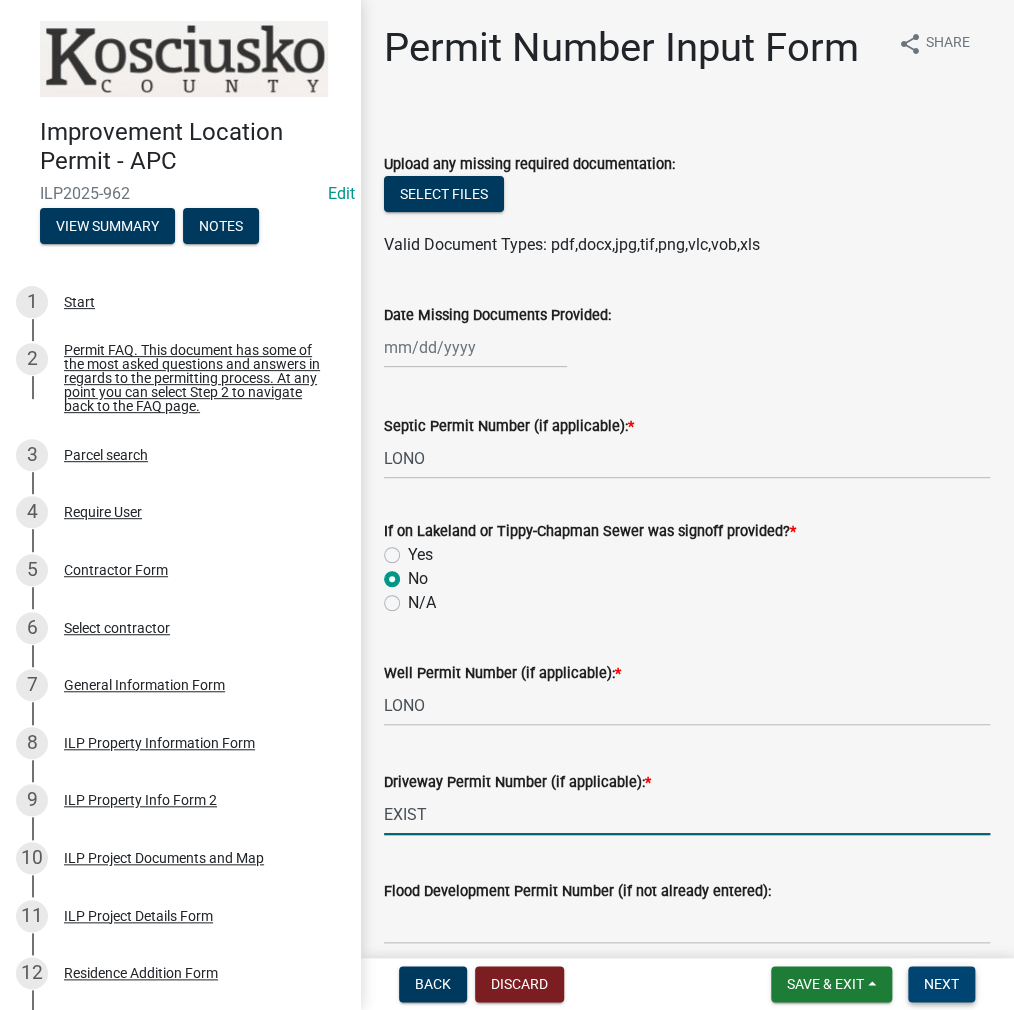 type on "EXIST" 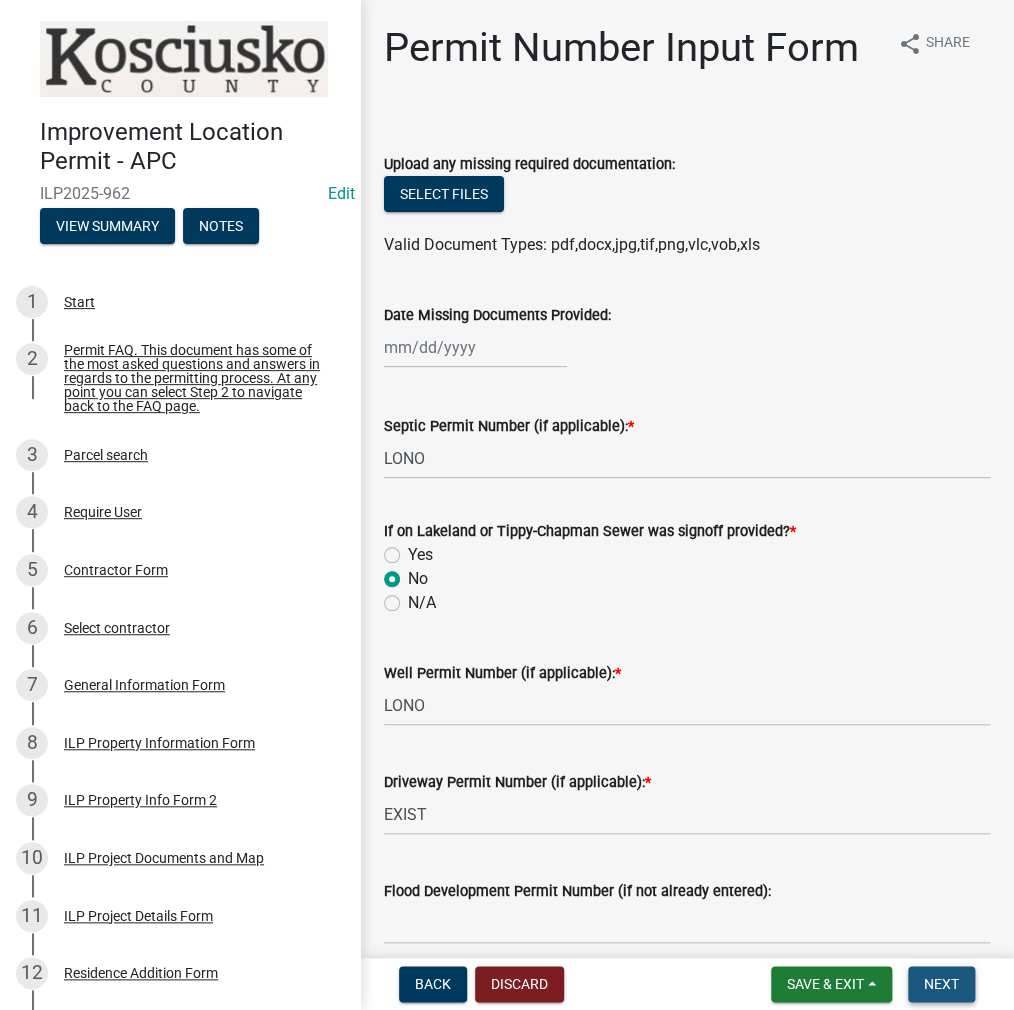 click on "Next" at bounding box center [941, 984] 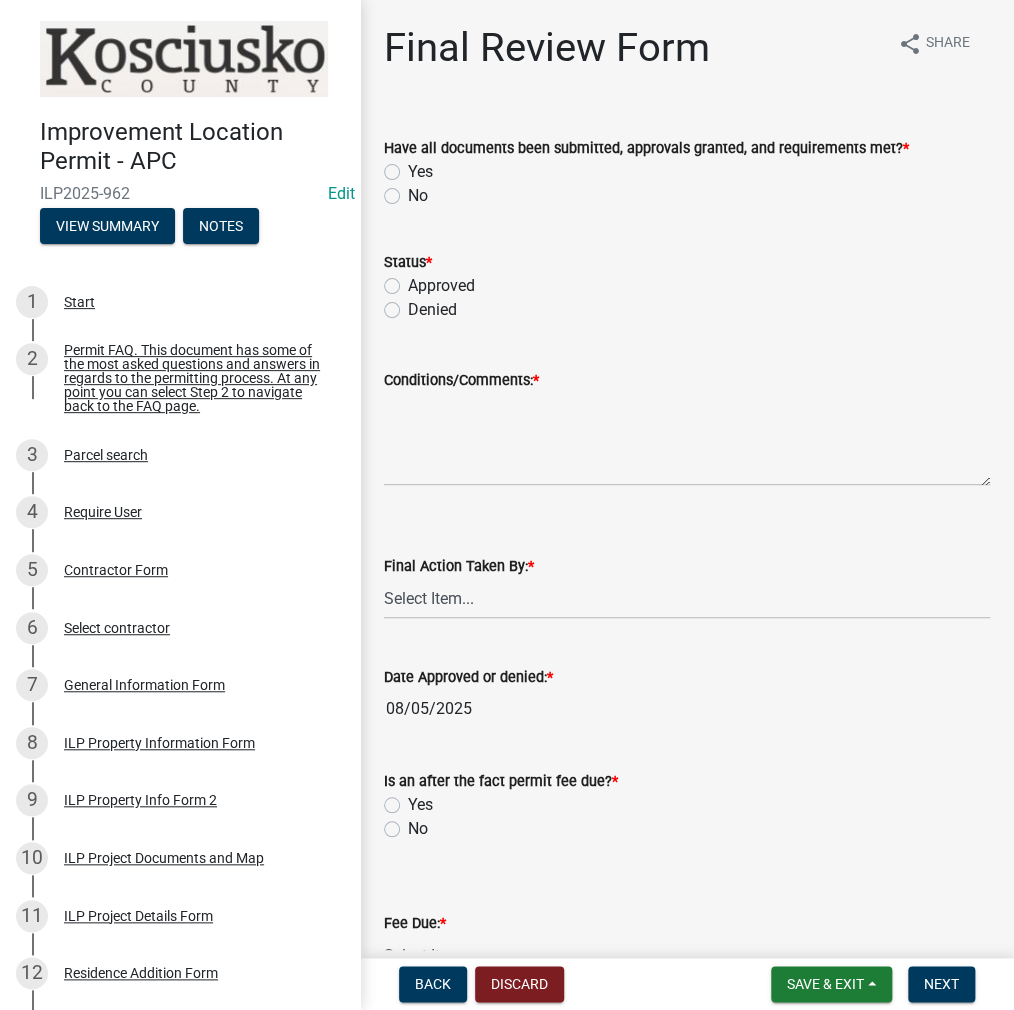 click on "Yes" 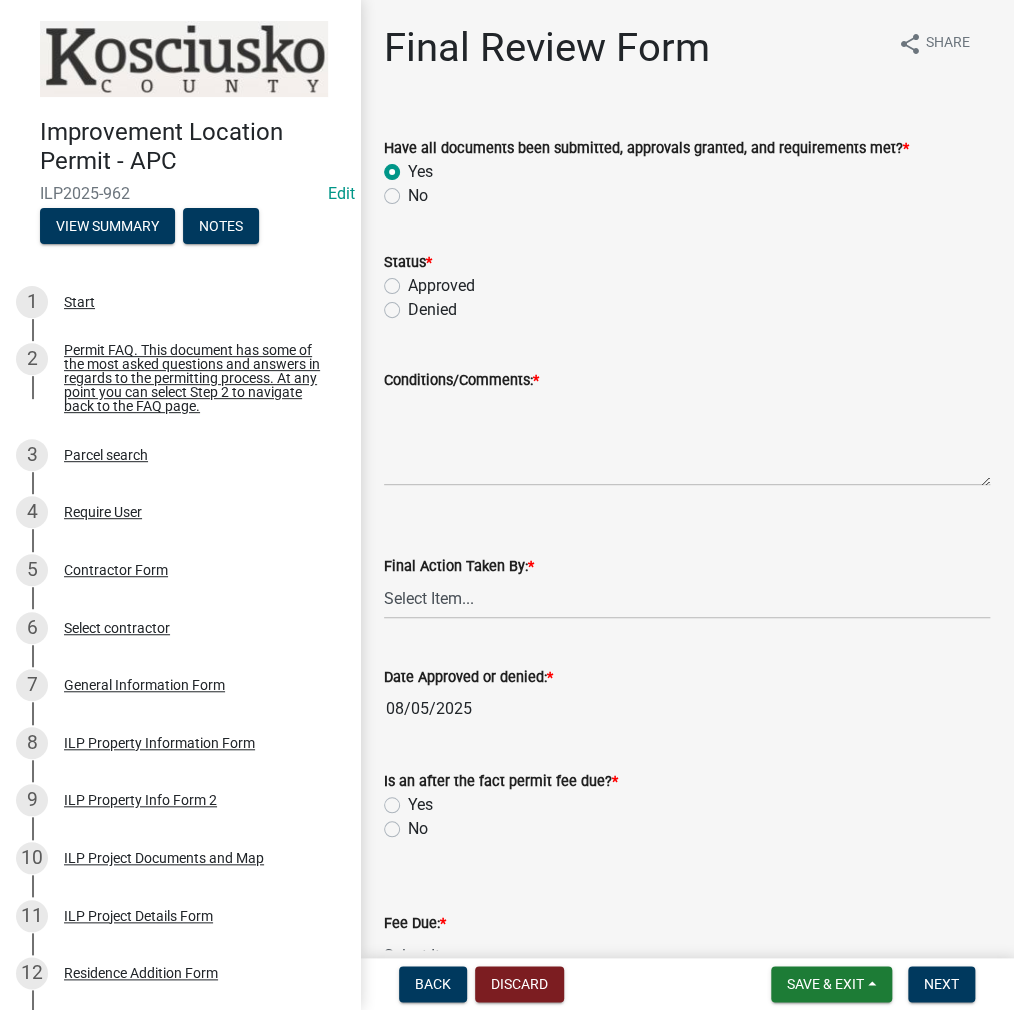 radio on "true" 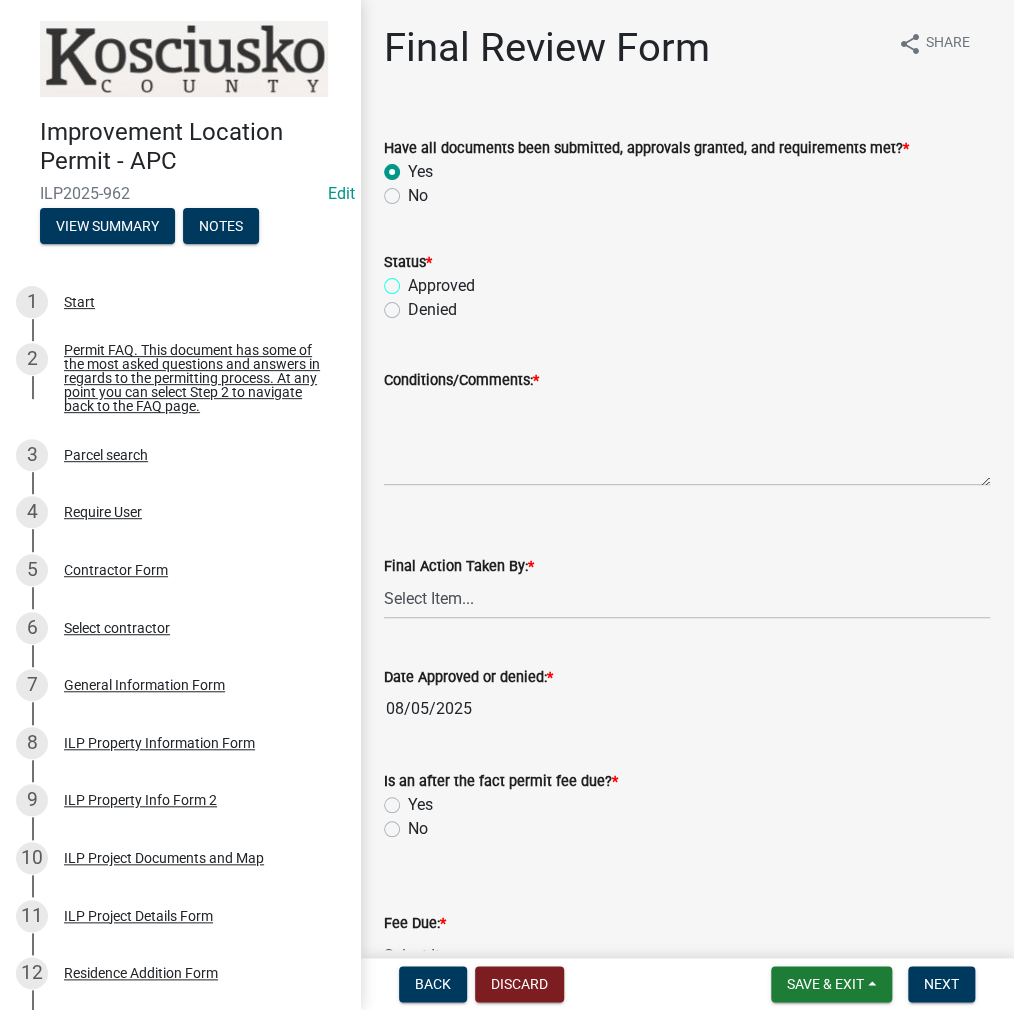 click on "Approved" at bounding box center (414, 280) 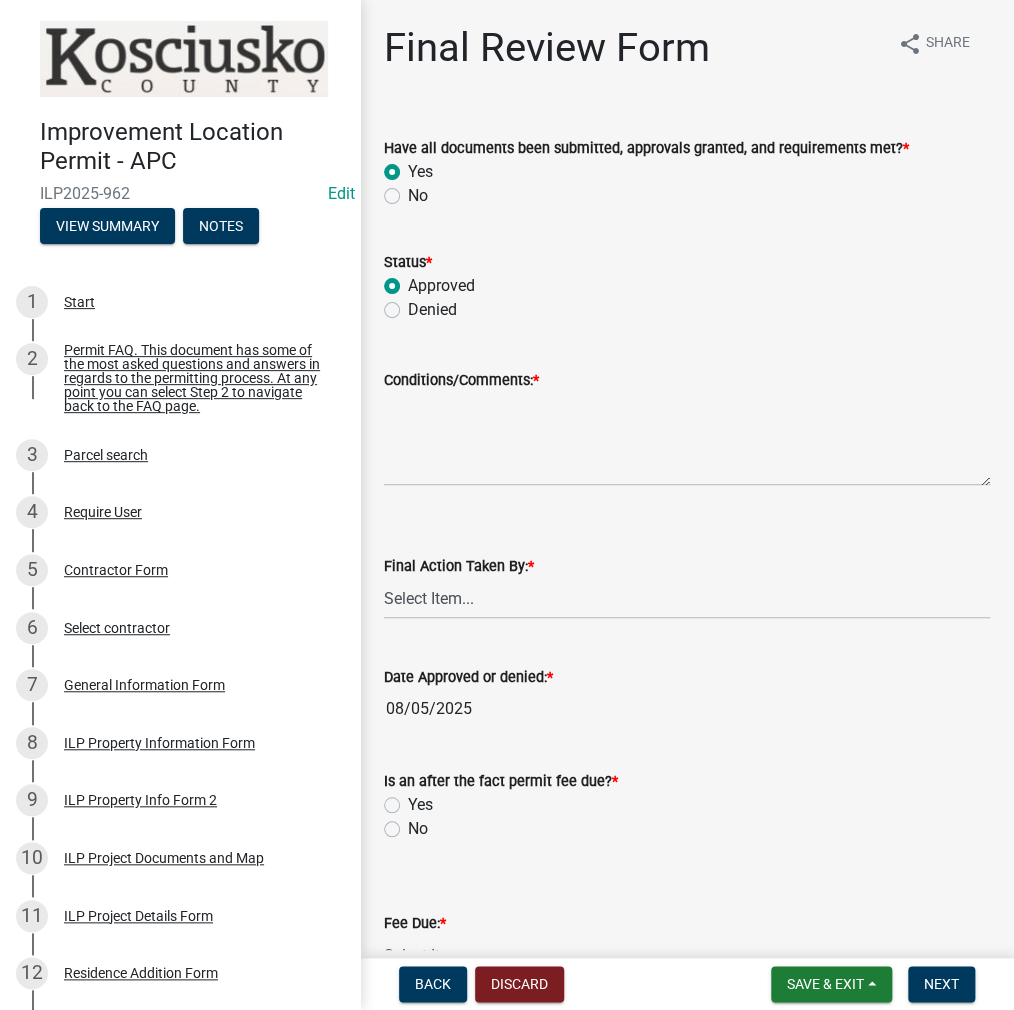 radio on "true" 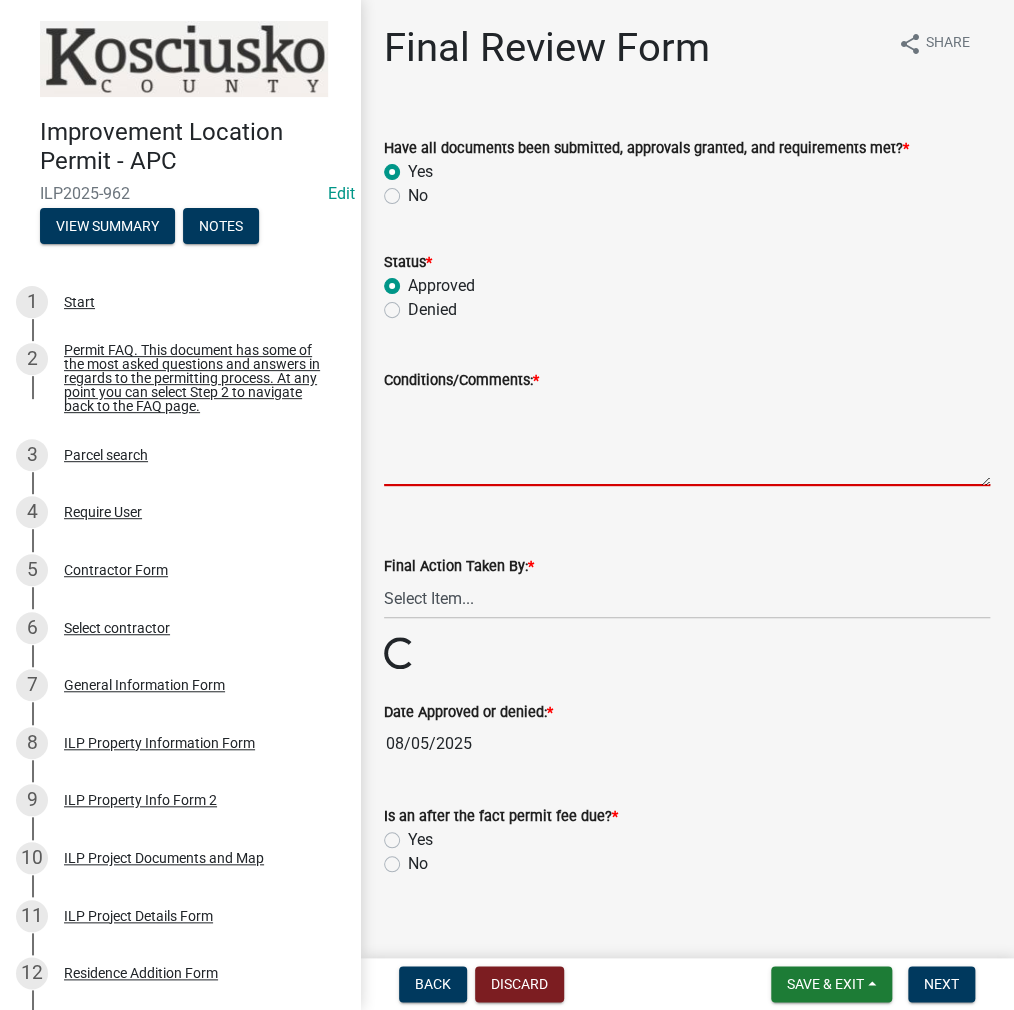 click on "Conditions/Comments:  *" at bounding box center [687, 439] 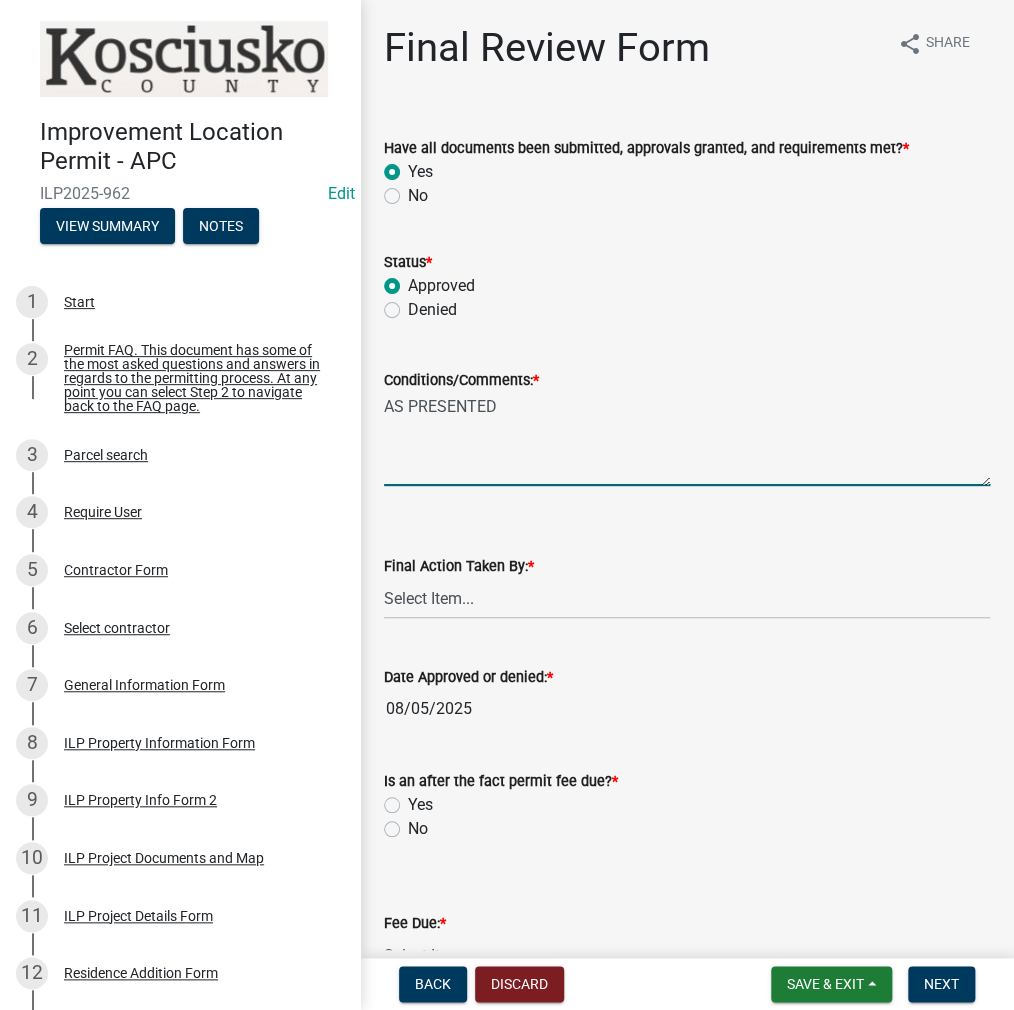type on "AS PRESENTED" 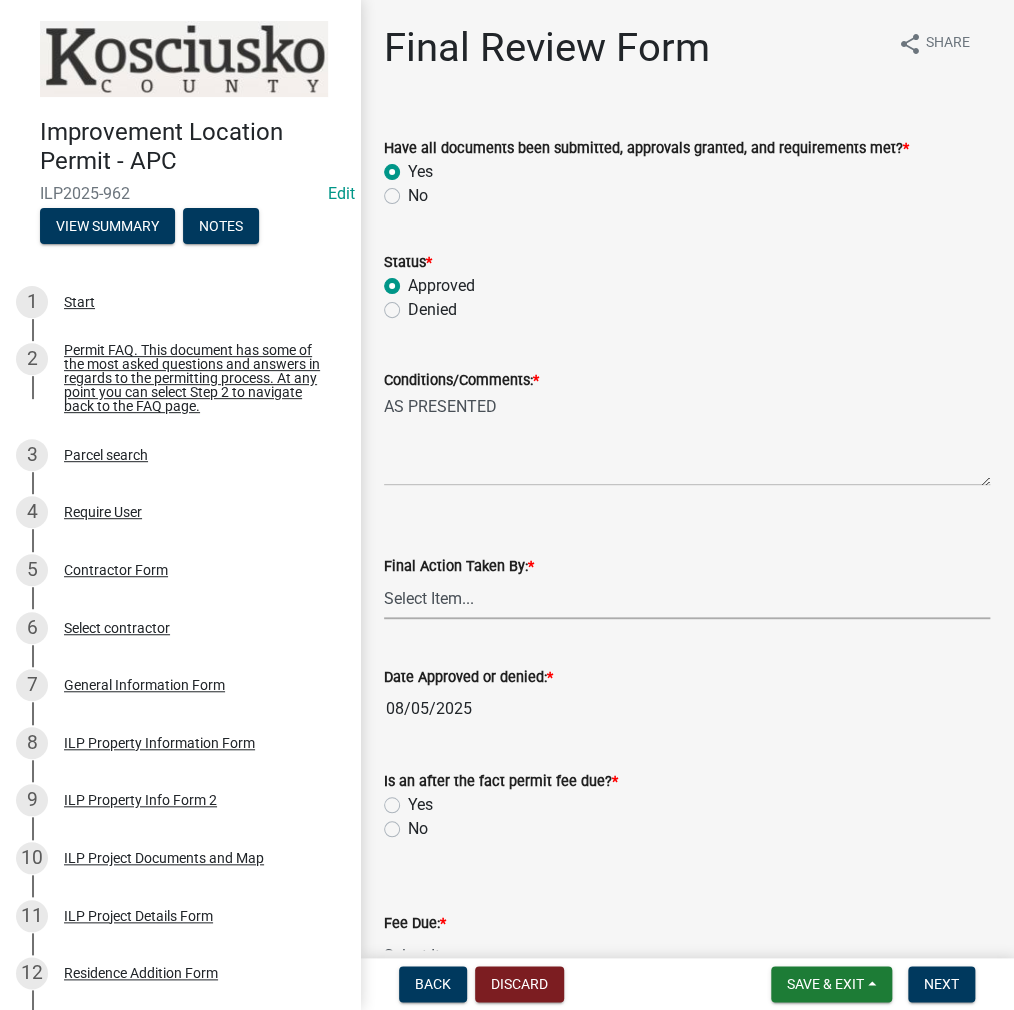 click on "Select Item...   MMS   LT   AT   CS   AH   Vacant" at bounding box center [687, 598] 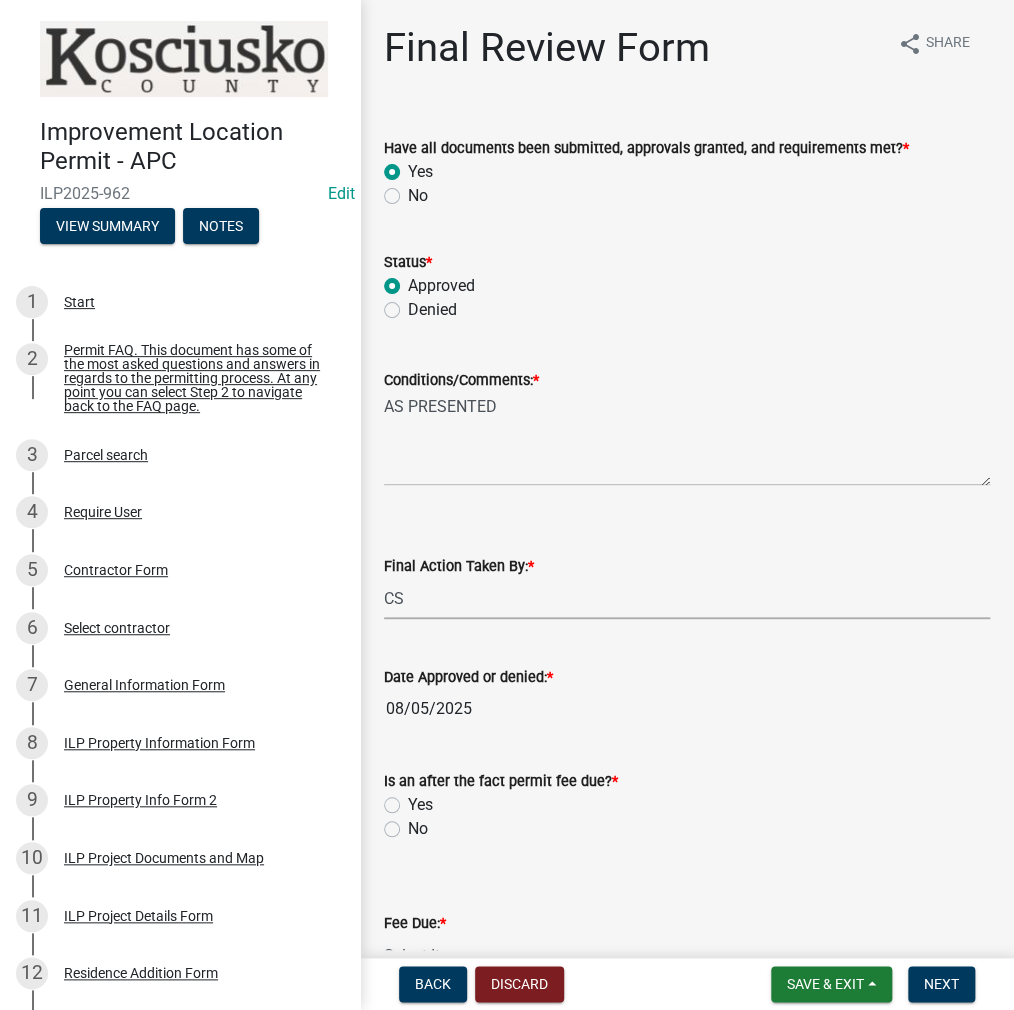 click on "Select Item...   MMS   LT   AT   CS   AH   Vacant" at bounding box center [687, 598] 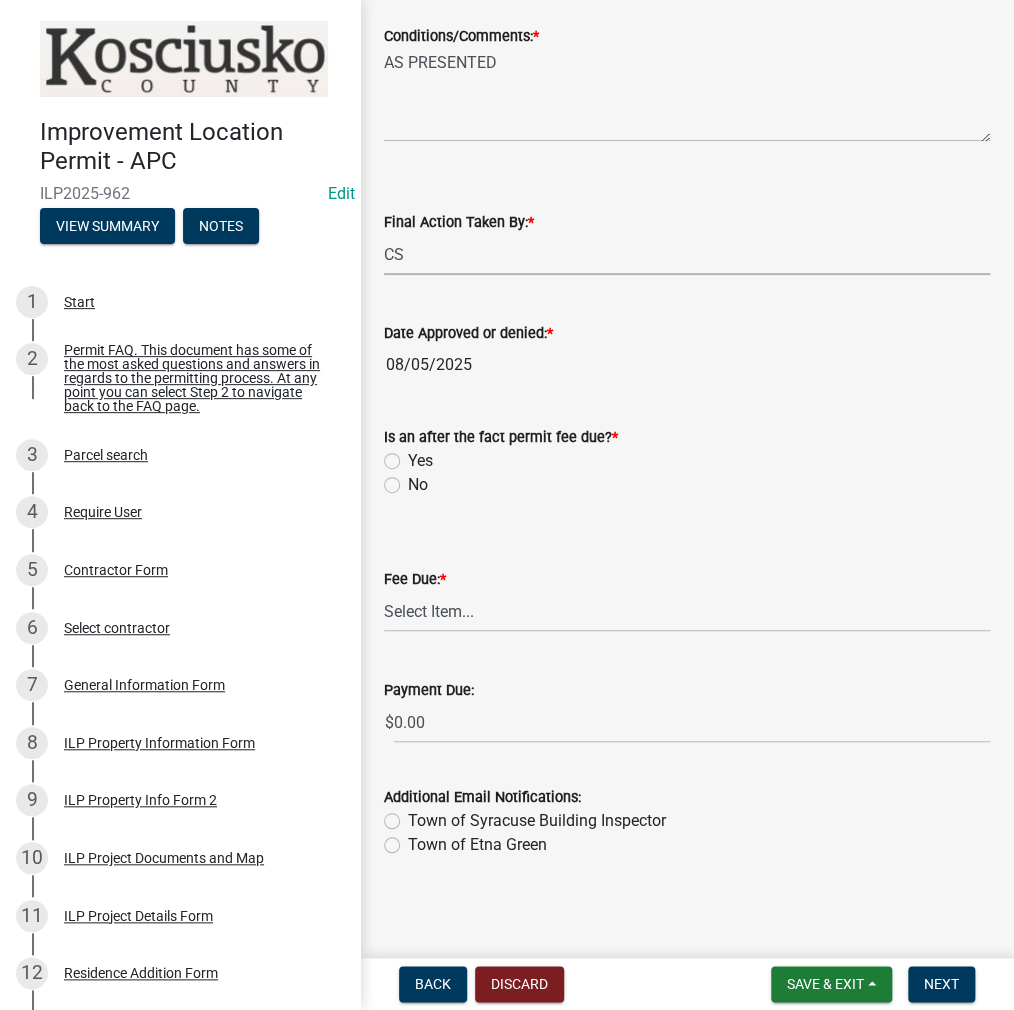 scroll, scrollTop: 346, scrollLeft: 0, axis: vertical 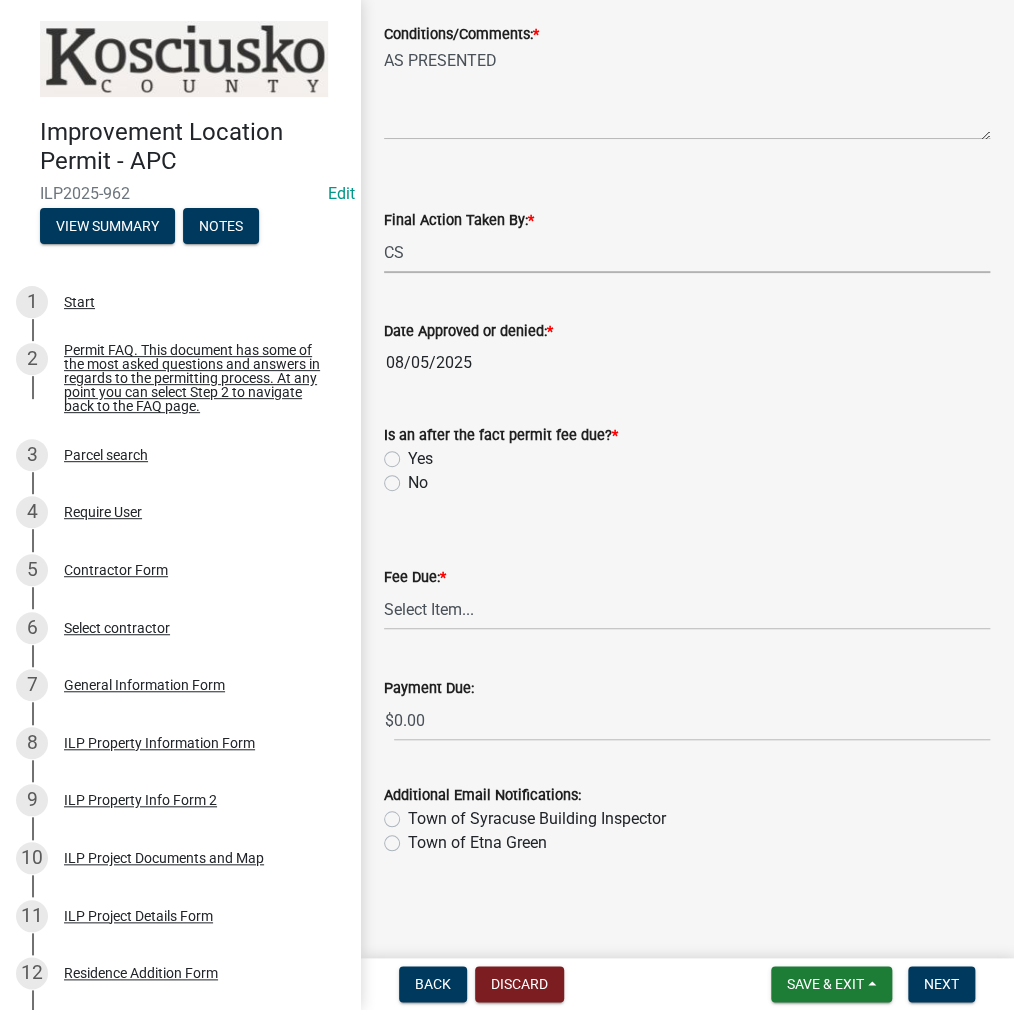 click on "No" 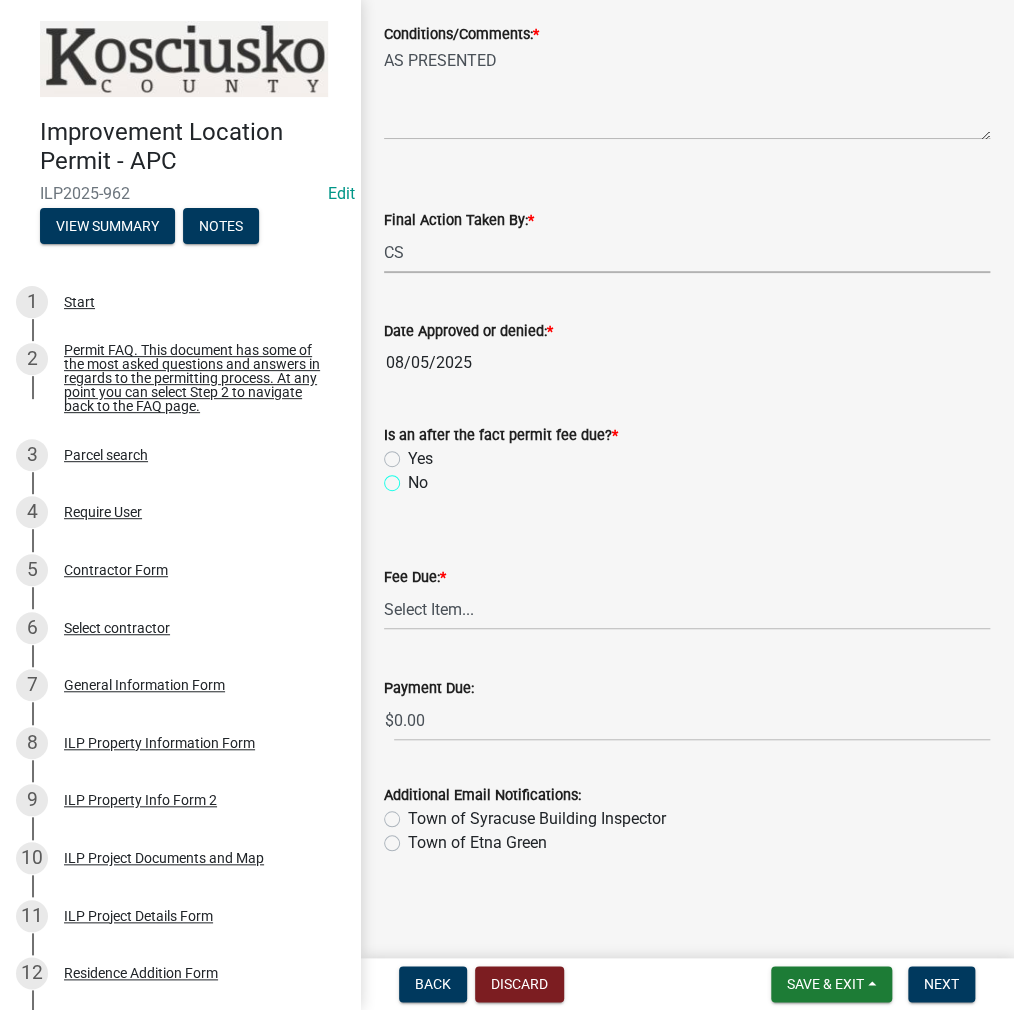 click on "No" at bounding box center [414, 477] 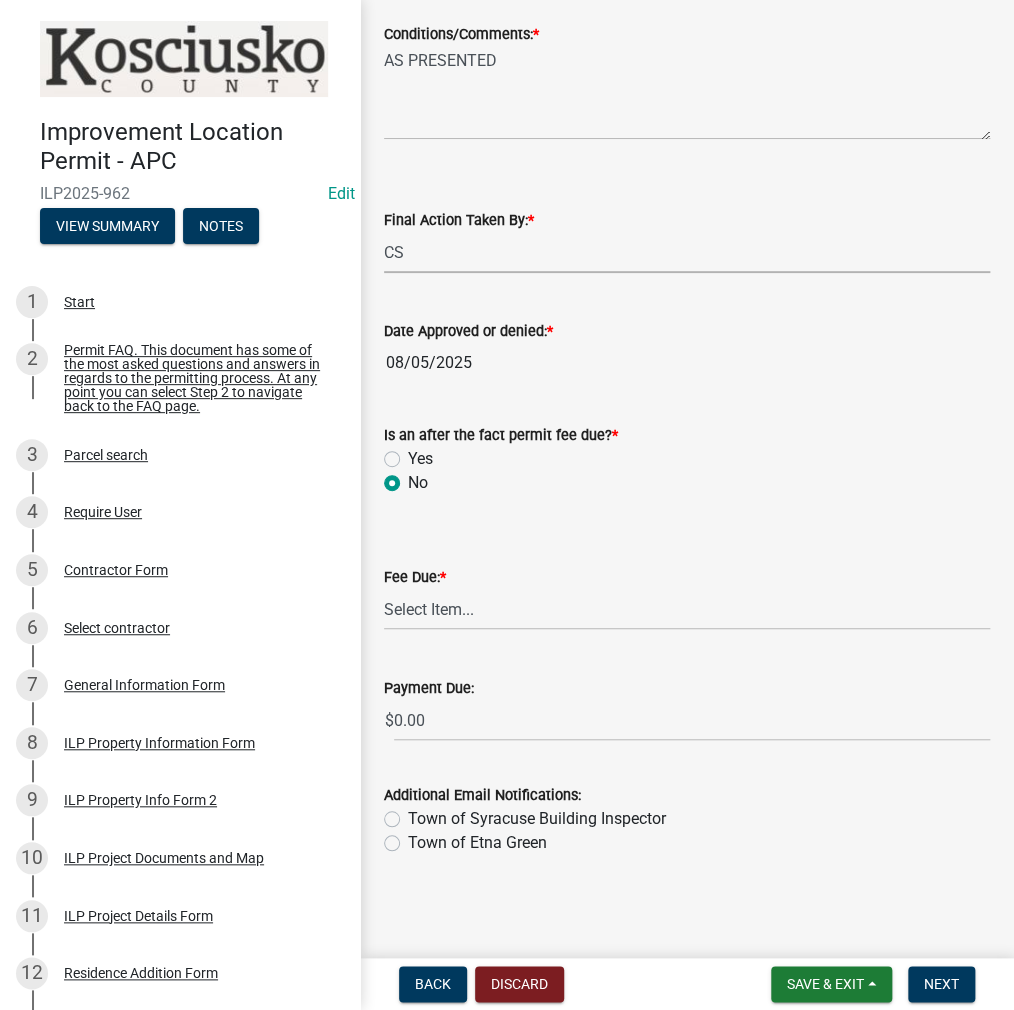 radio on "true" 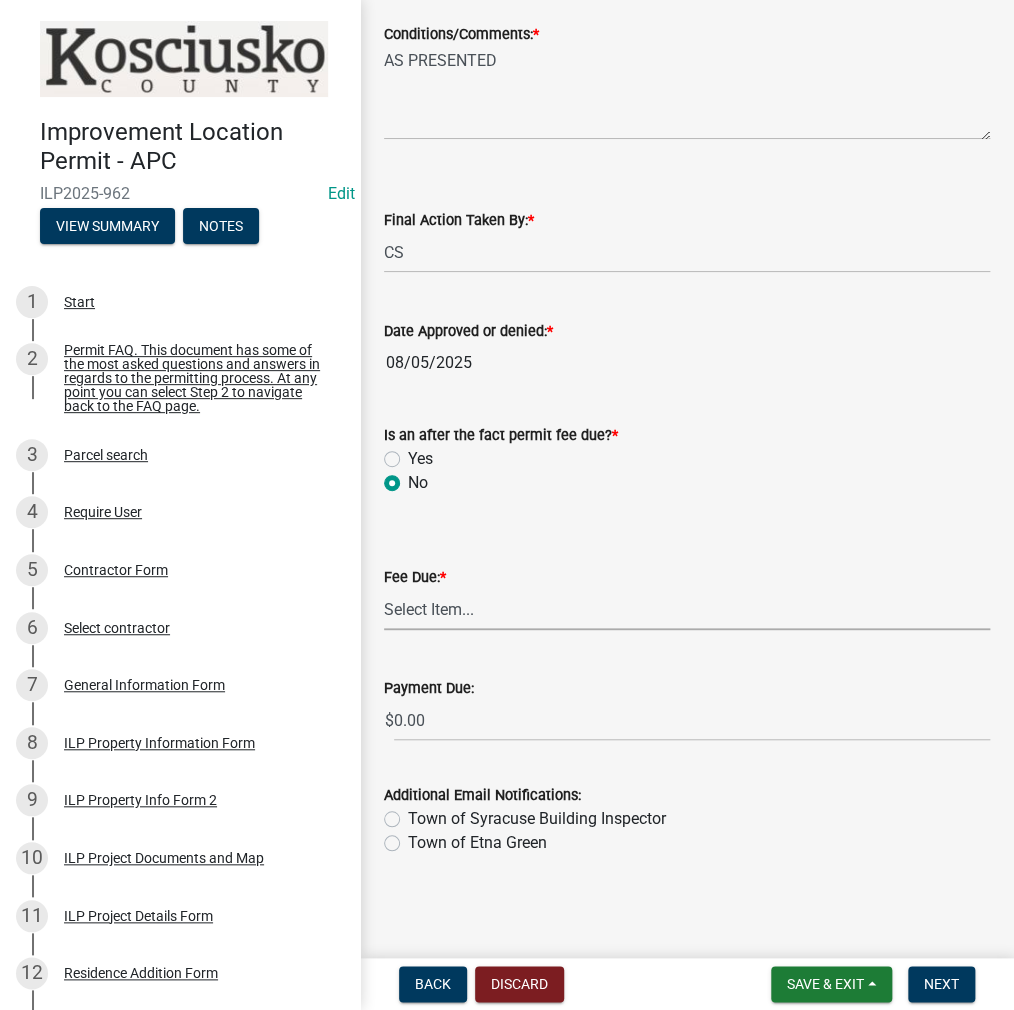 click on "Select Item...   N/A   $10.00   $25.00   $125.00   $250   $500   $500 + $10.00 for every 10 sq. ft. over 5000   $1000" at bounding box center [687, 609] 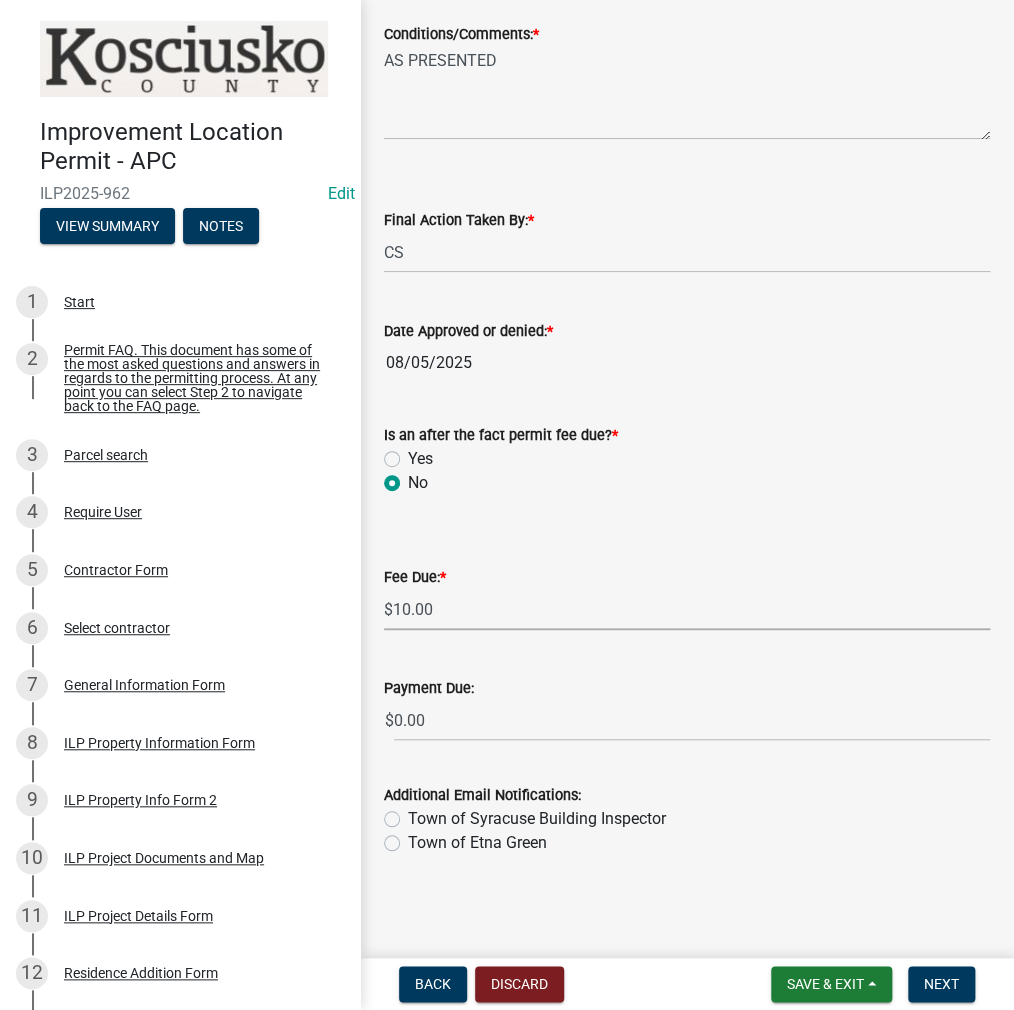 click on "Select Item...   N/A   $10.00   $25.00   $125.00   $250   $500   $500 + $10.00 for every 10 sq. ft. over 5000   $1000" at bounding box center (687, 609) 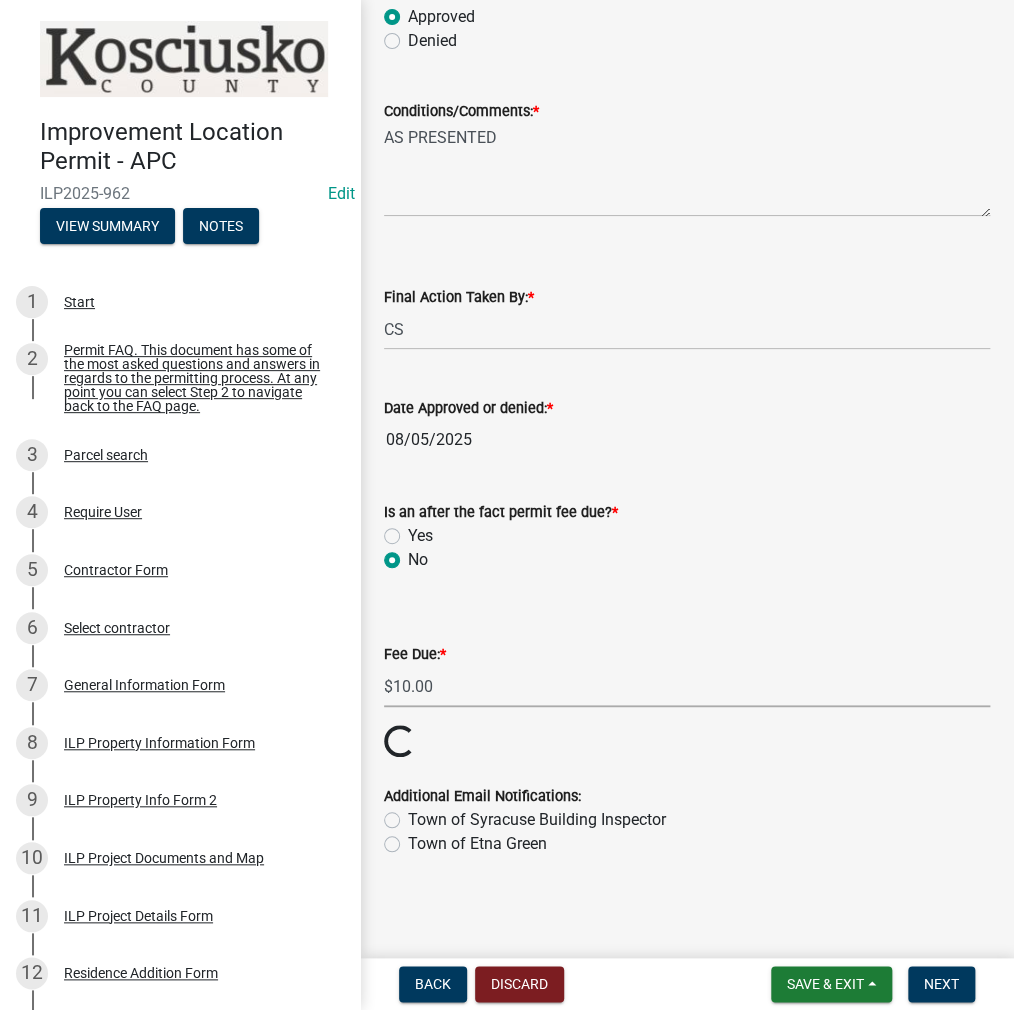 scroll, scrollTop: 346, scrollLeft: 0, axis: vertical 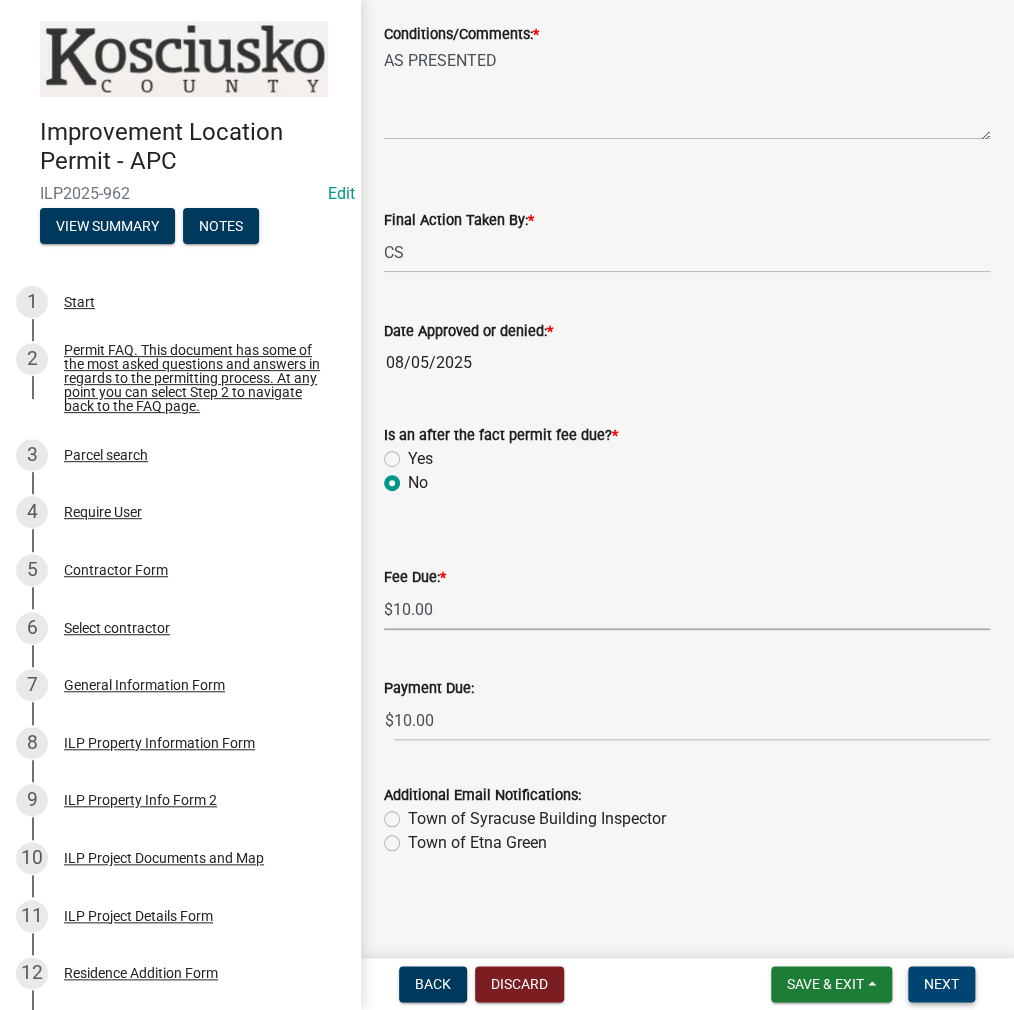 click on "Next" at bounding box center [941, 984] 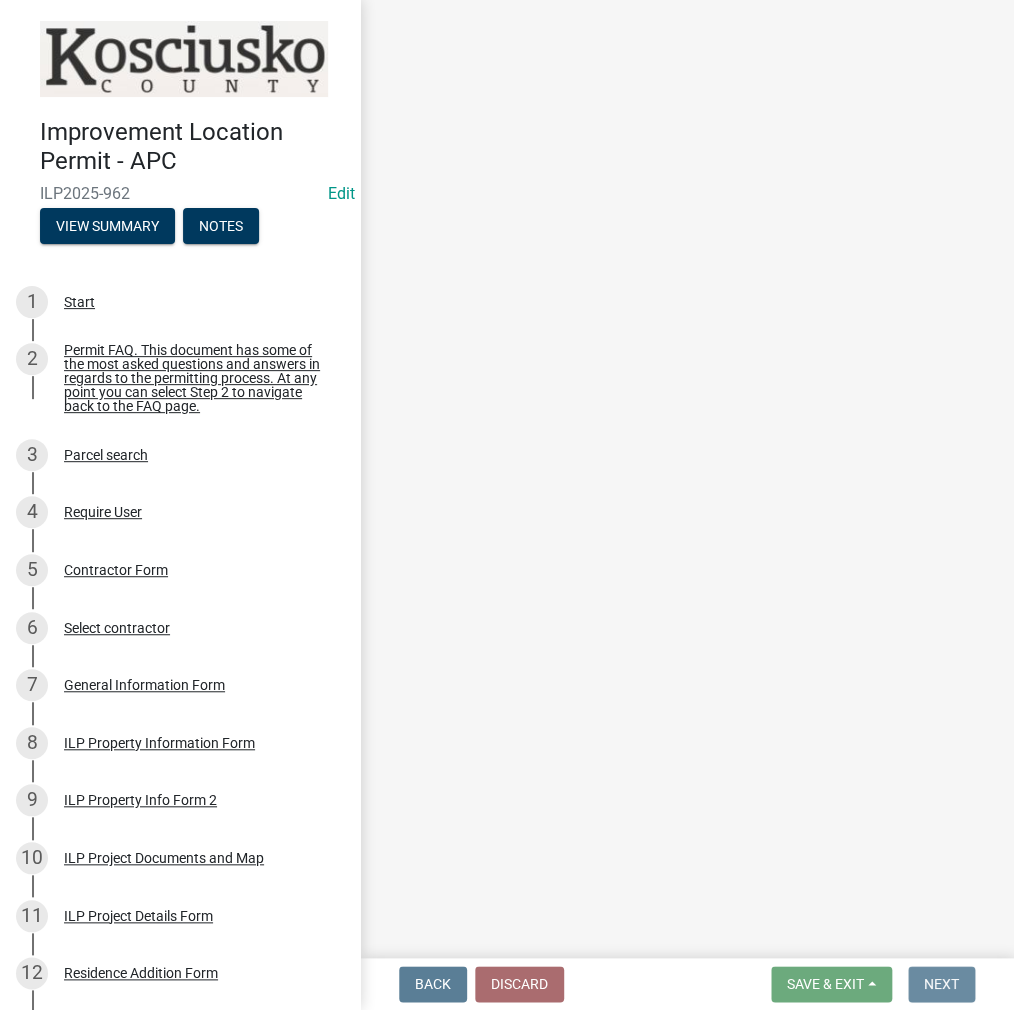 scroll, scrollTop: 0, scrollLeft: 0, axis: both 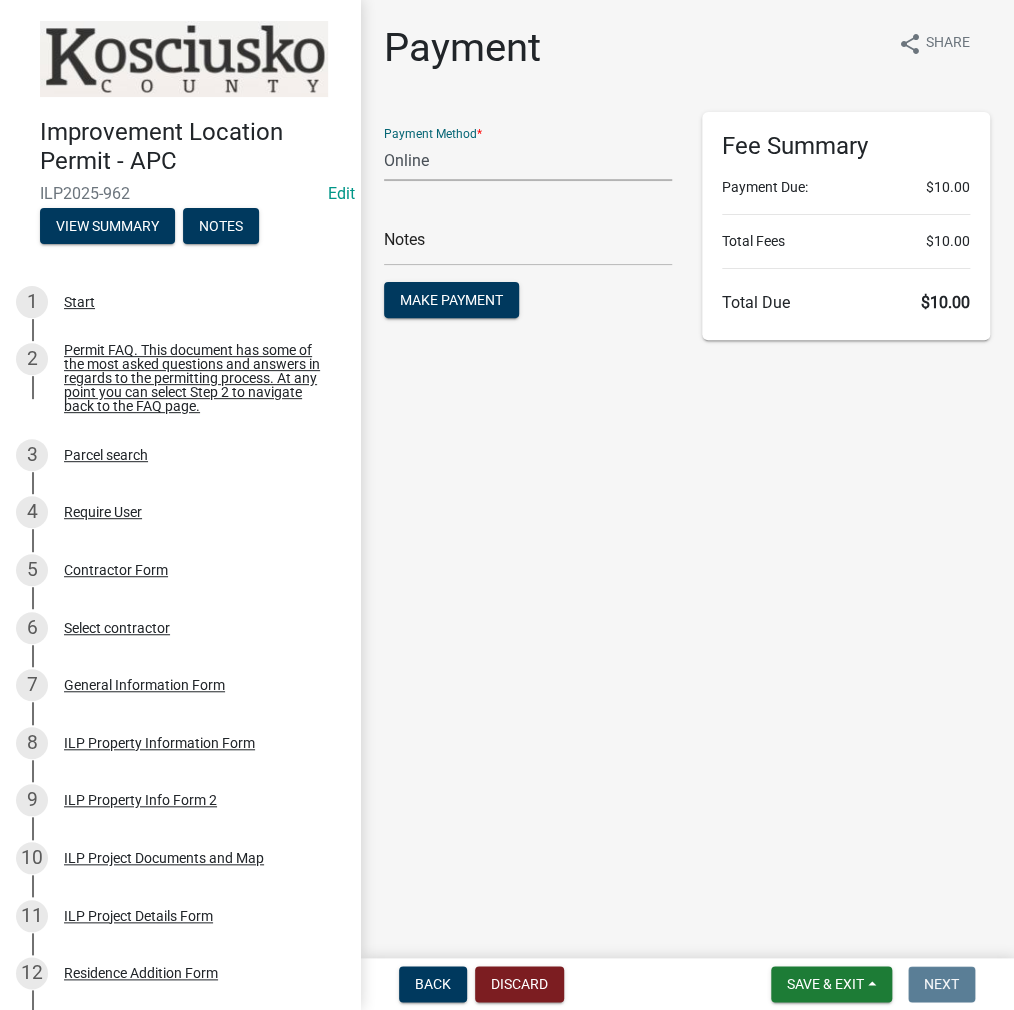 click on "Credit Card POS Check Cash Online" 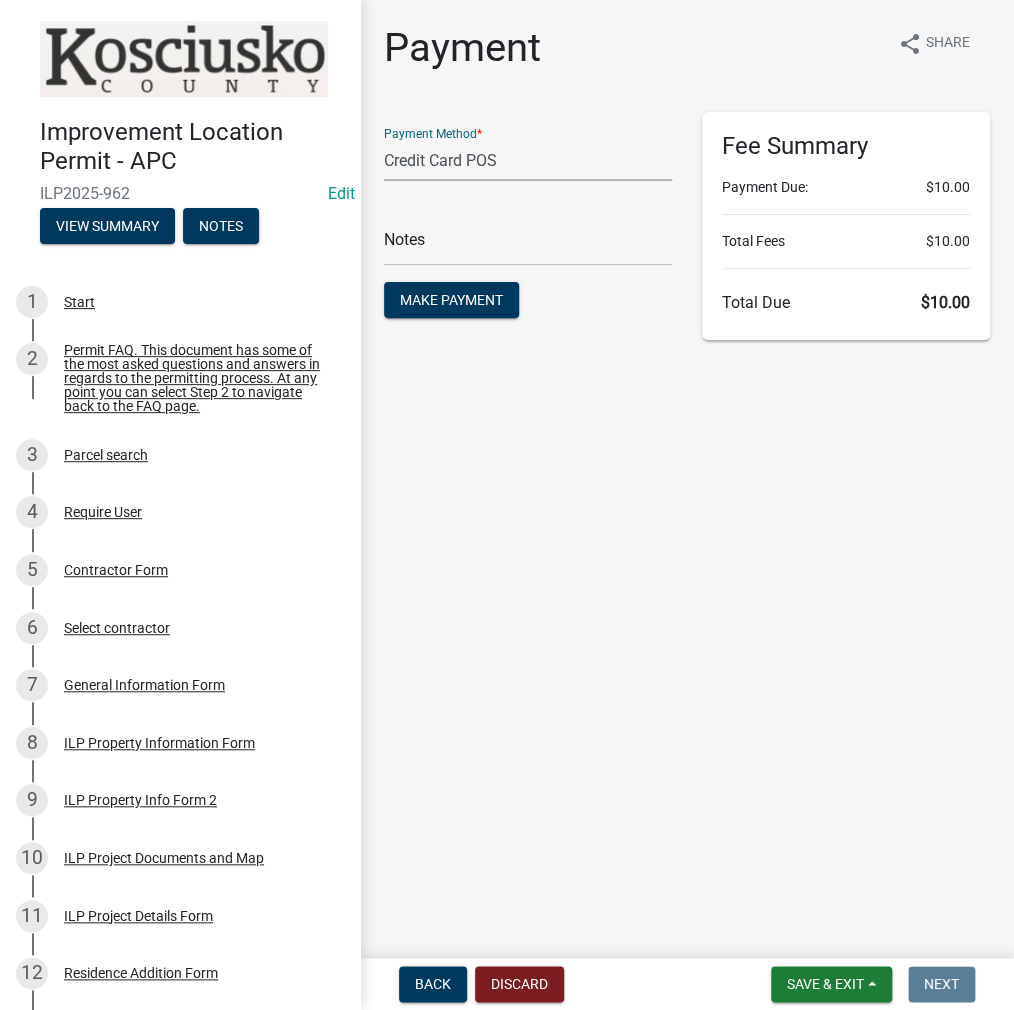 click on "Credit Card POS Check Cash Online" 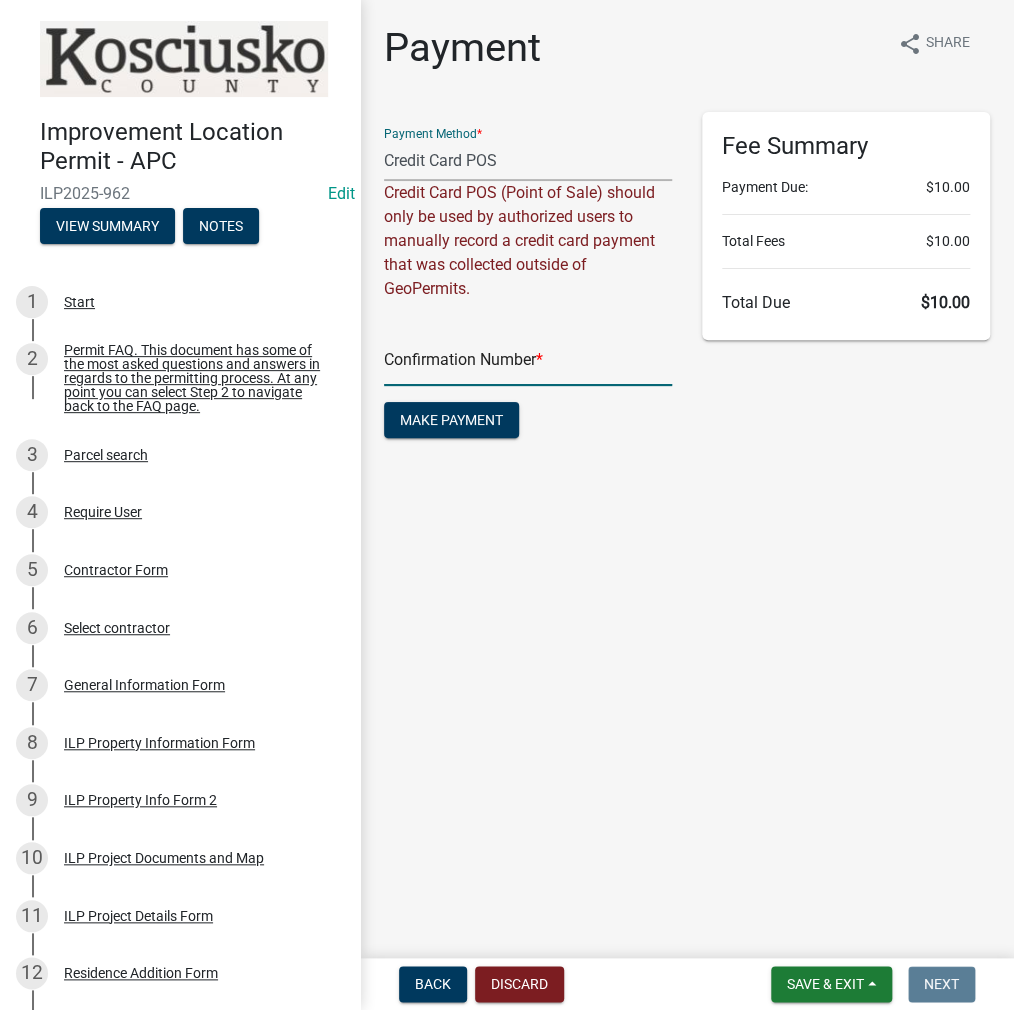 click 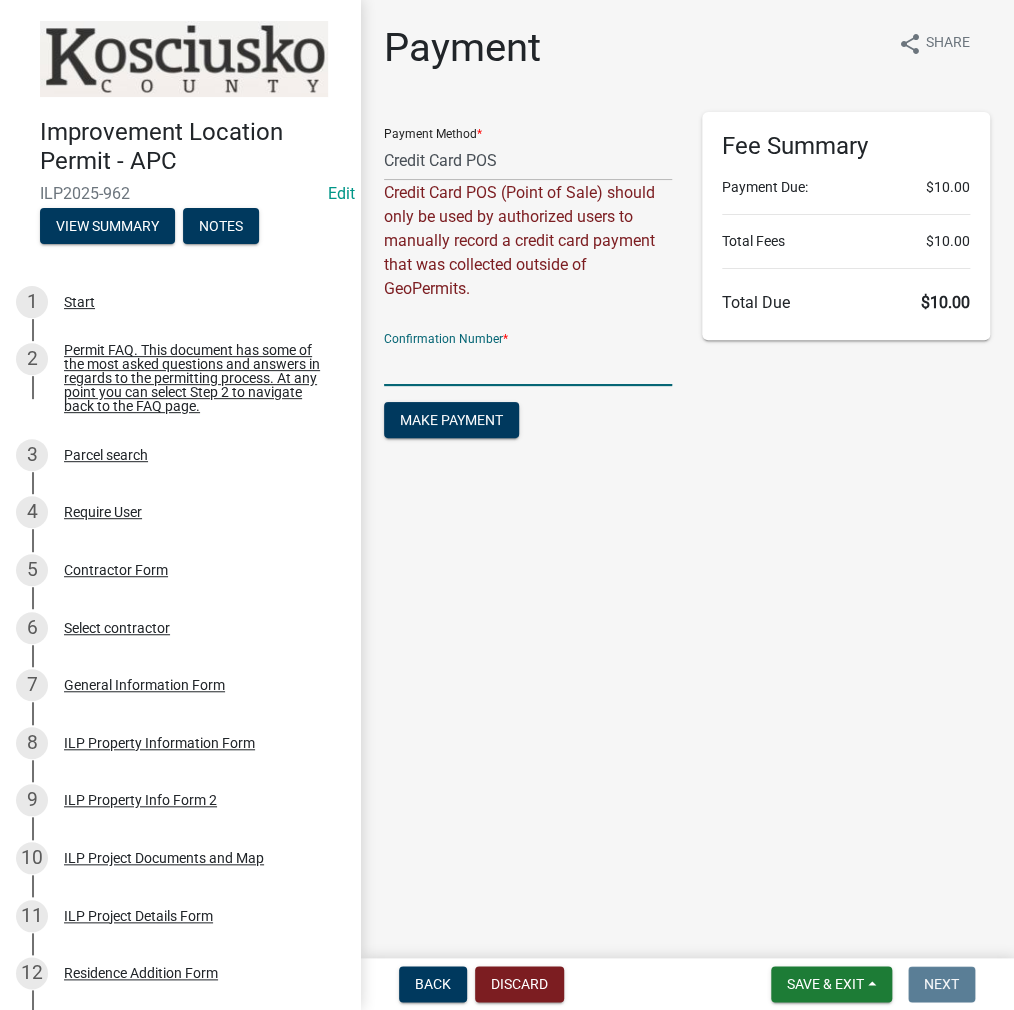 click 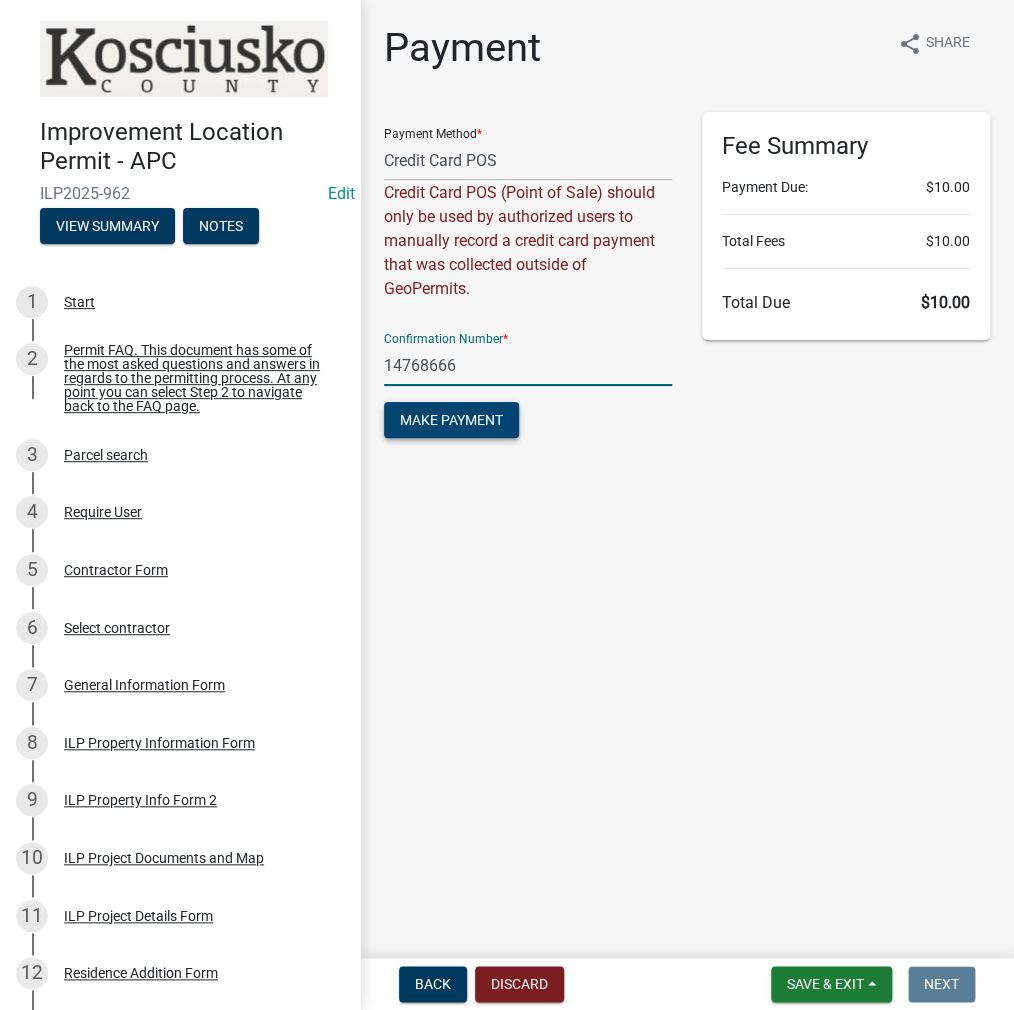 type on "14768666" 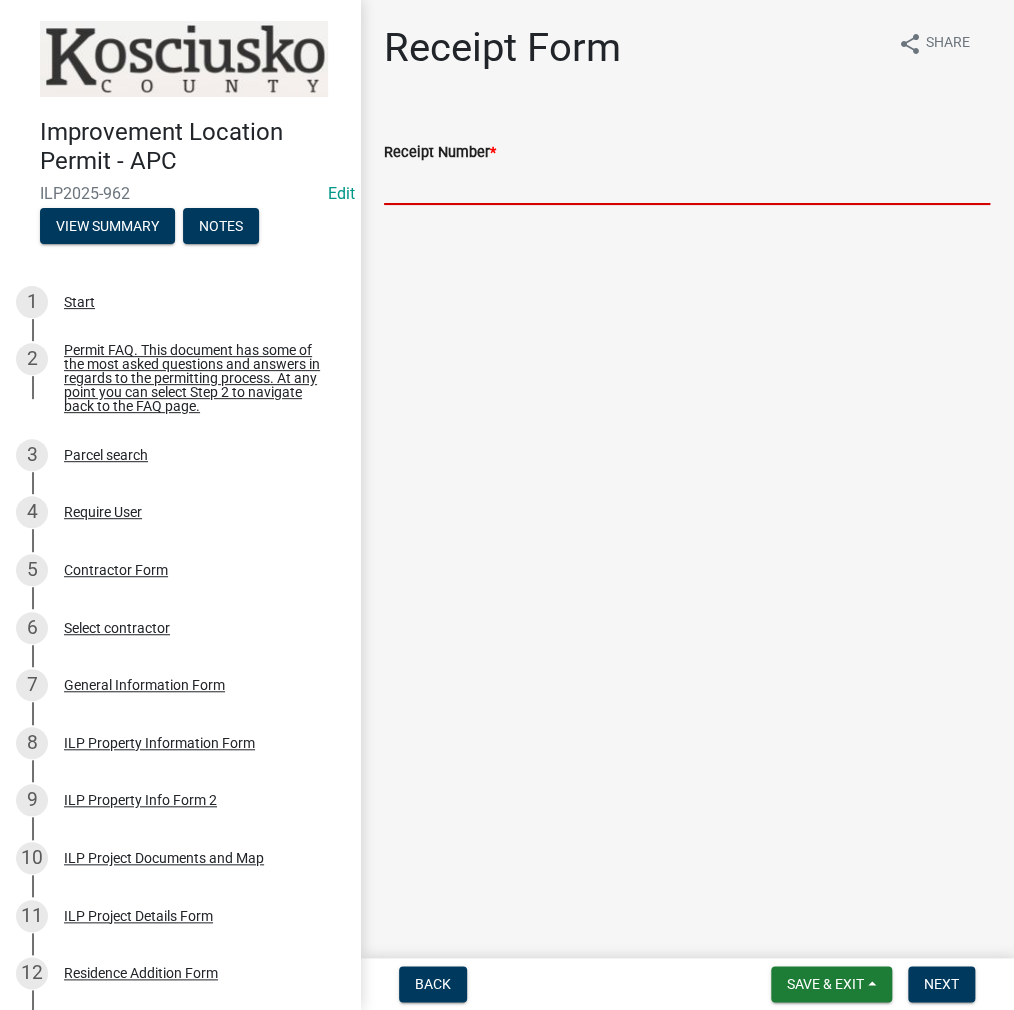 click on "Receipt Number  *" at bounding box center [687, 184] 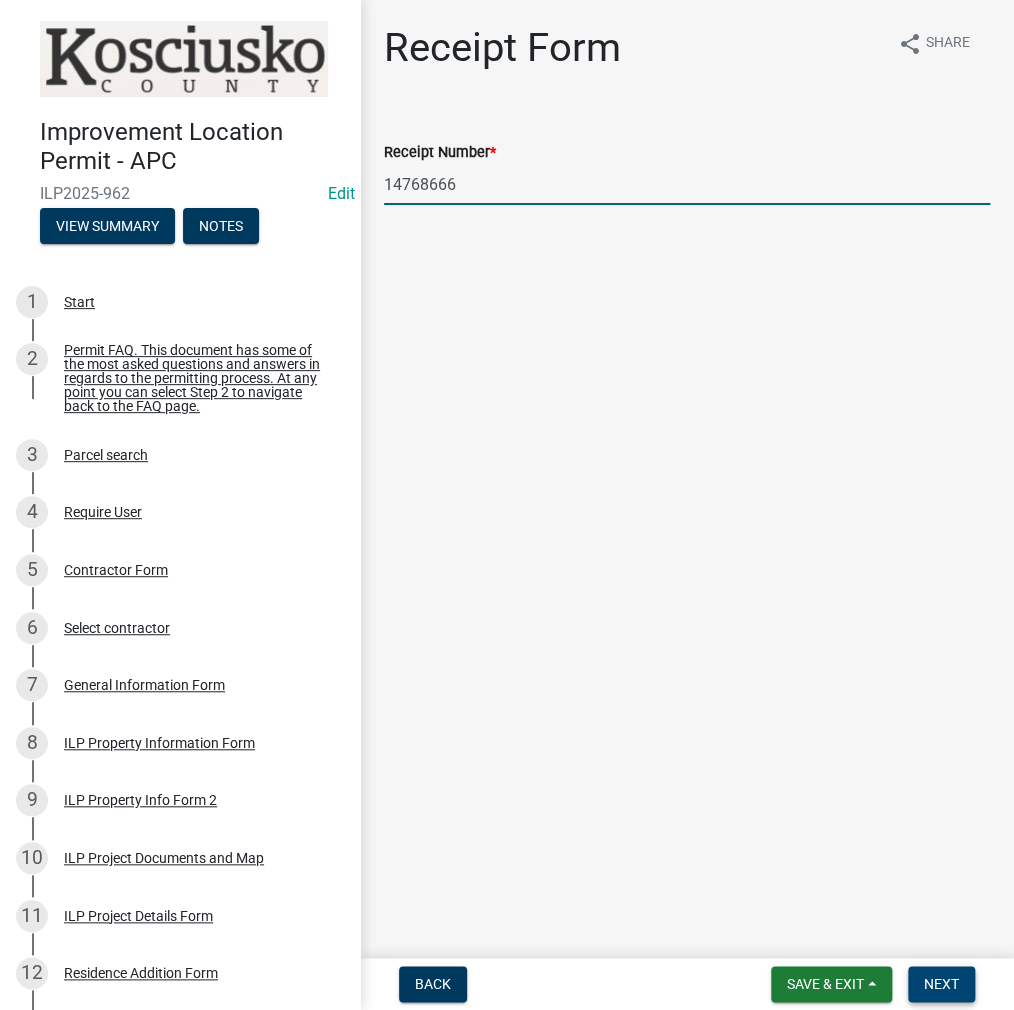 type on "14768666" 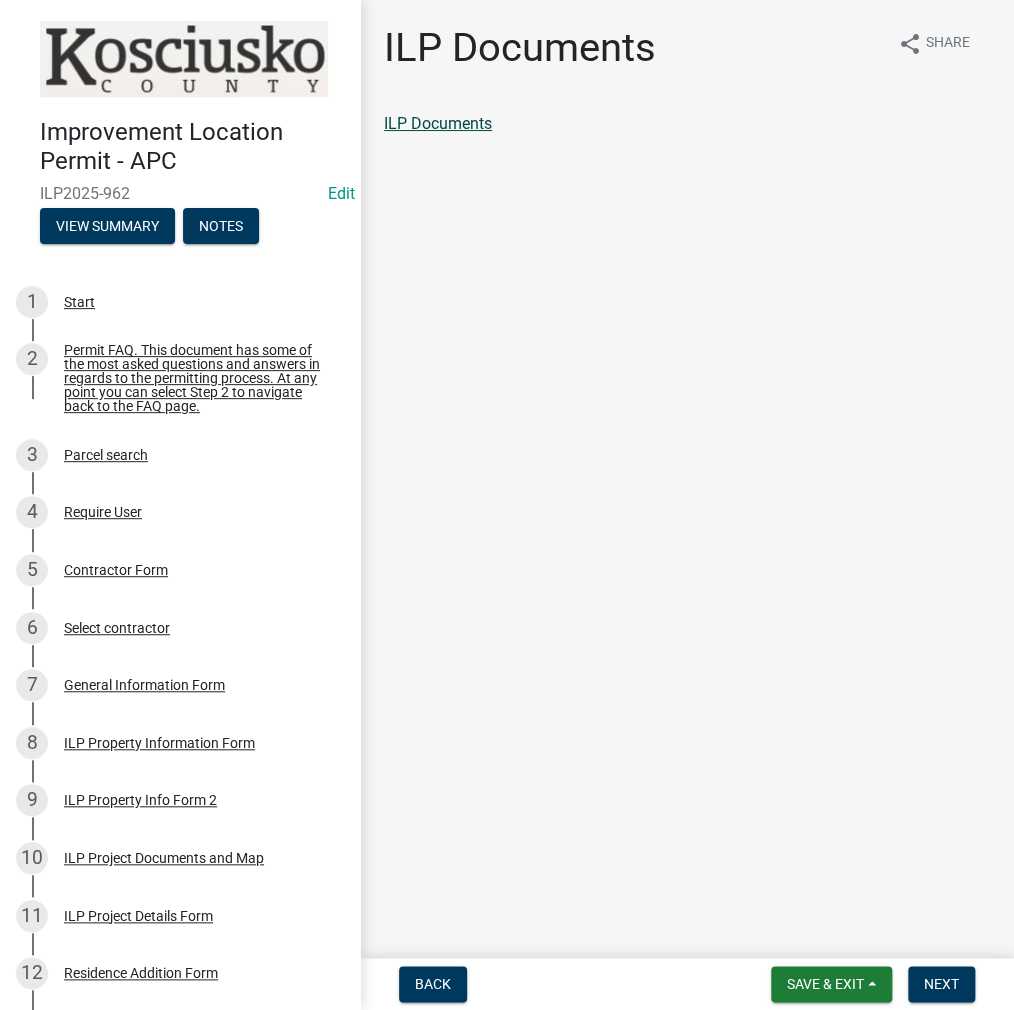 click on "ILP Documents" 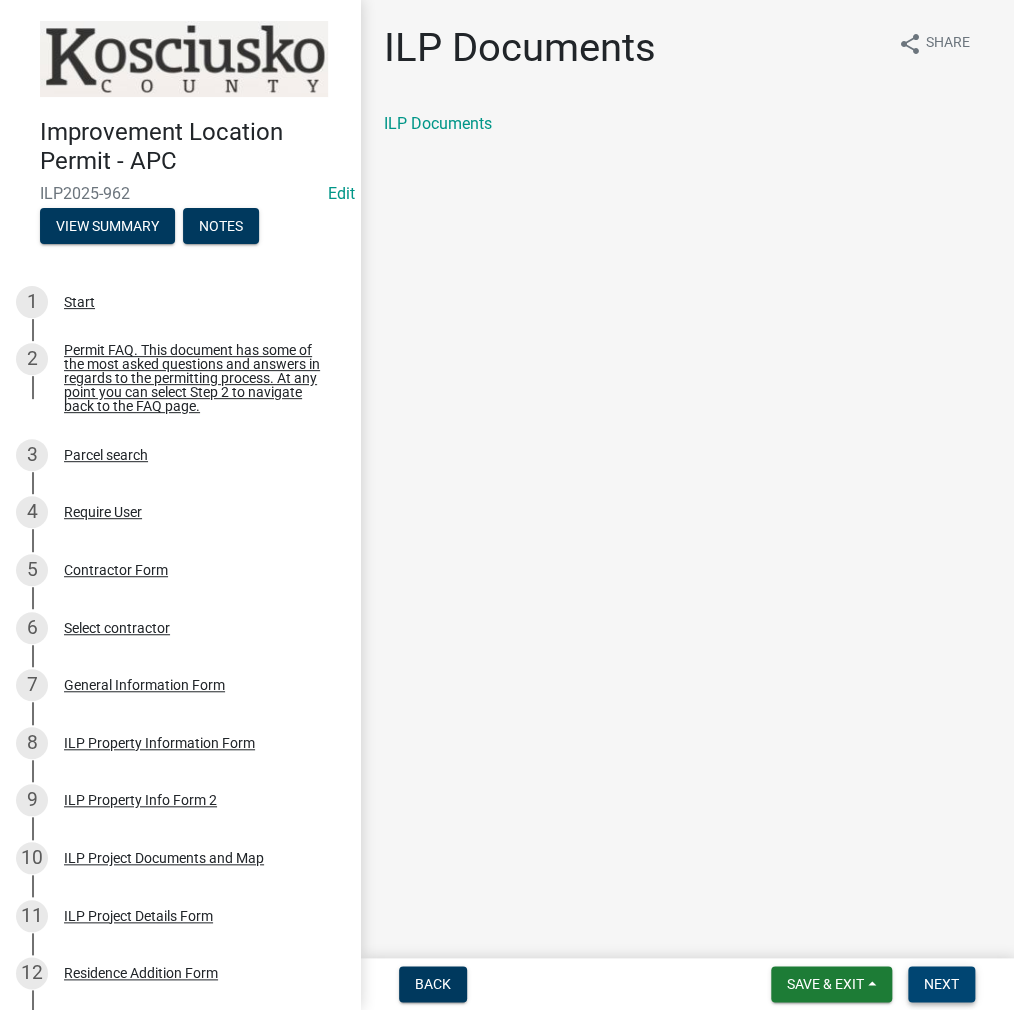 click on "Next" at bounding box center [941, 984] 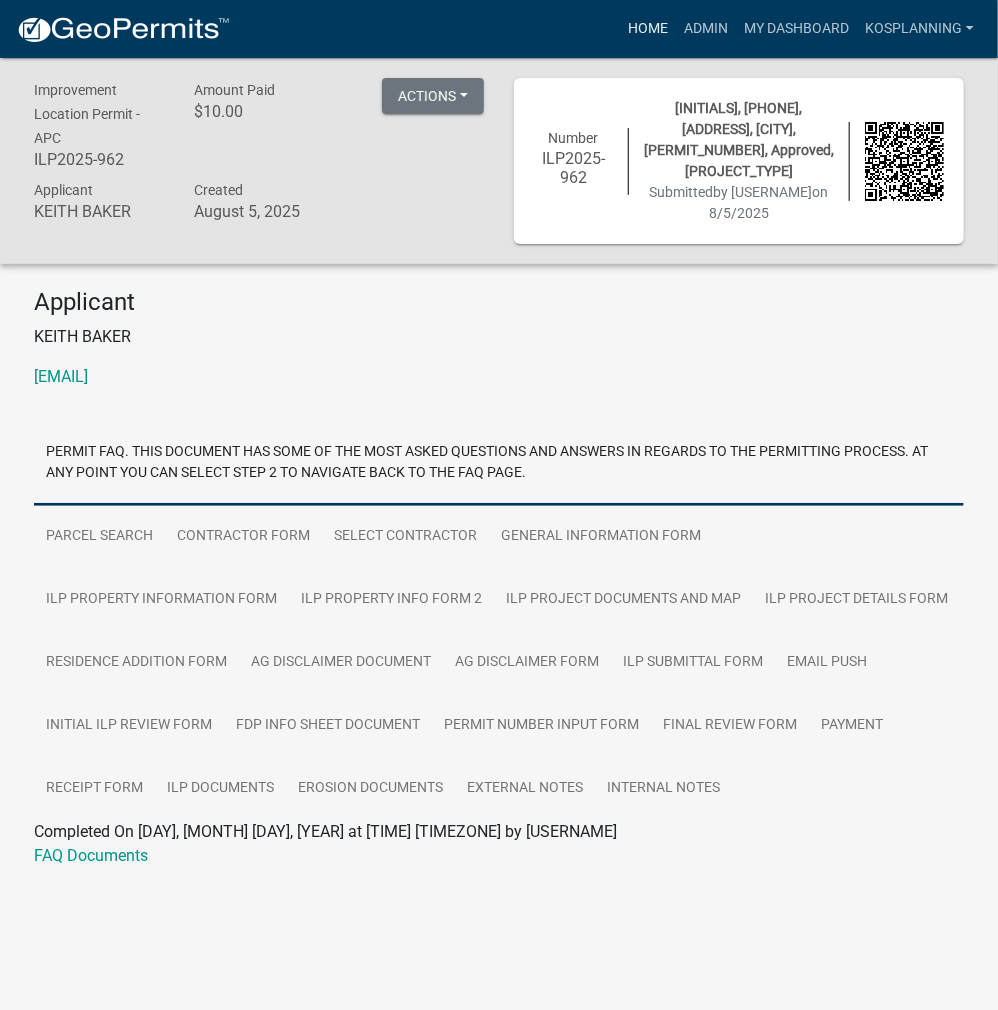 click on "Home" at bounding box center (648, 29) 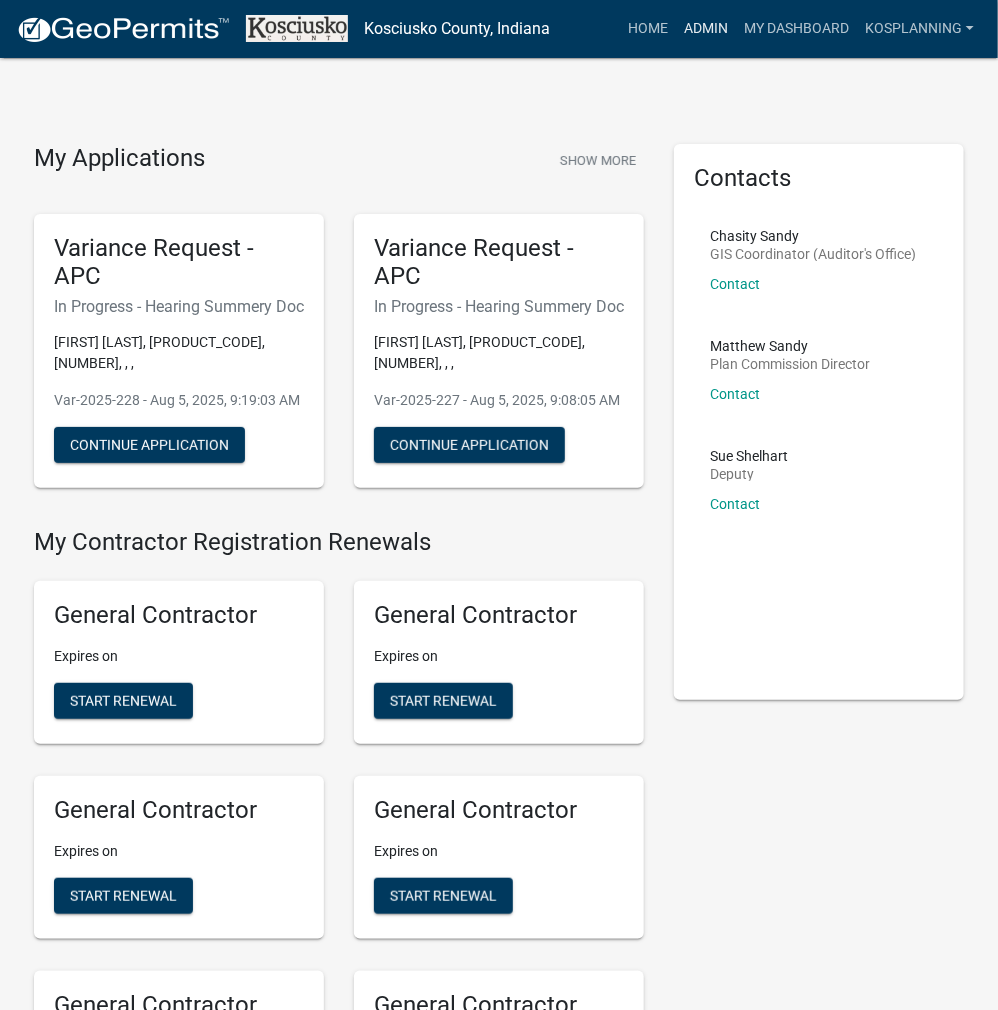 click on "Admin" at bounding box center [706, 29] 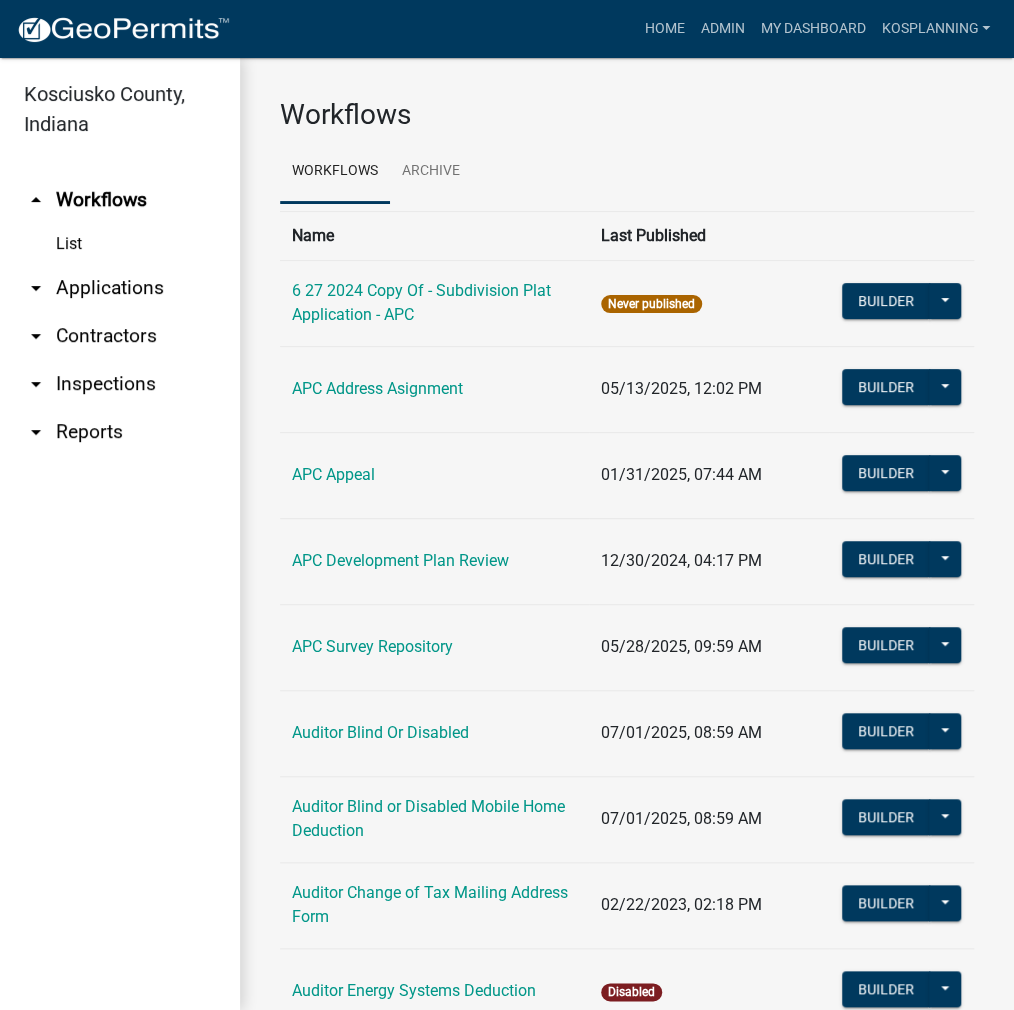 click on "arrow_drop_down   Applications" at bounding box center (120, 288) 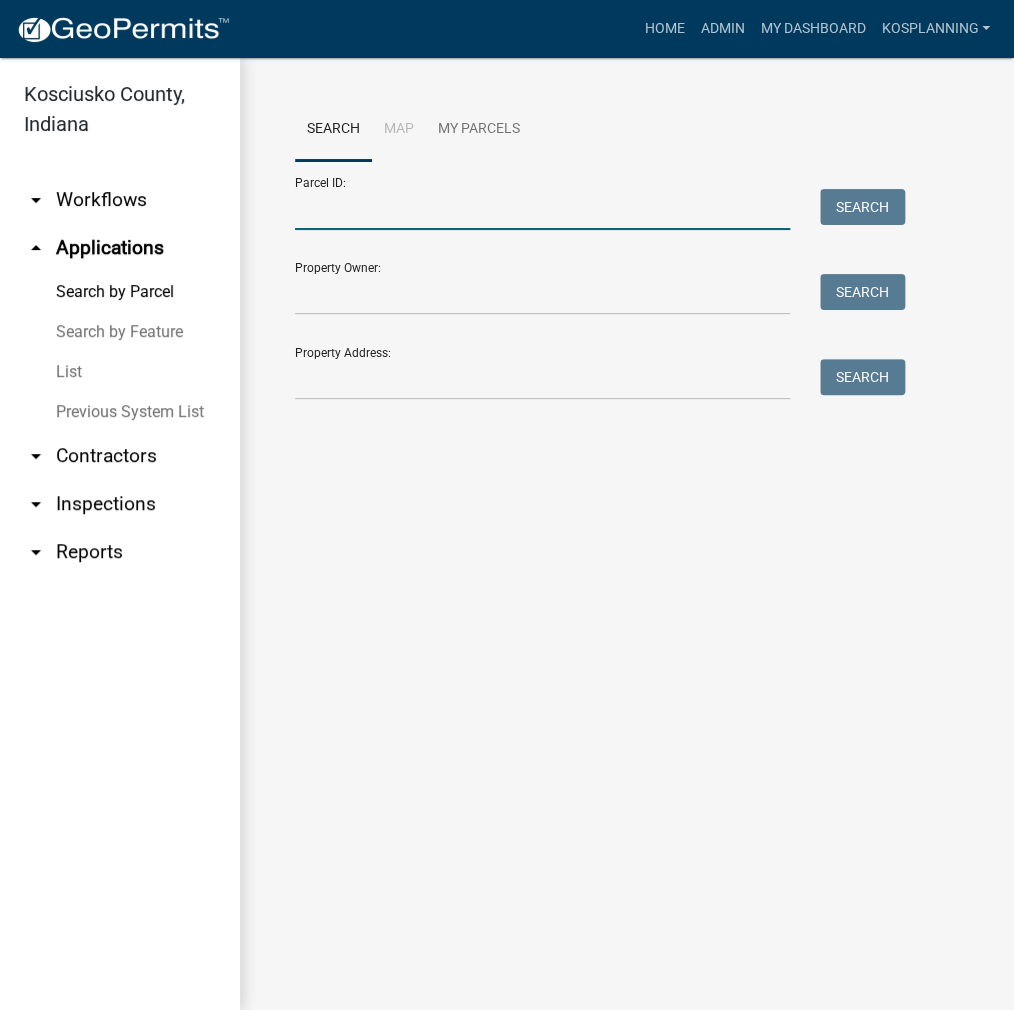click on "Parcel ID:" at bounding box center [542, 209] 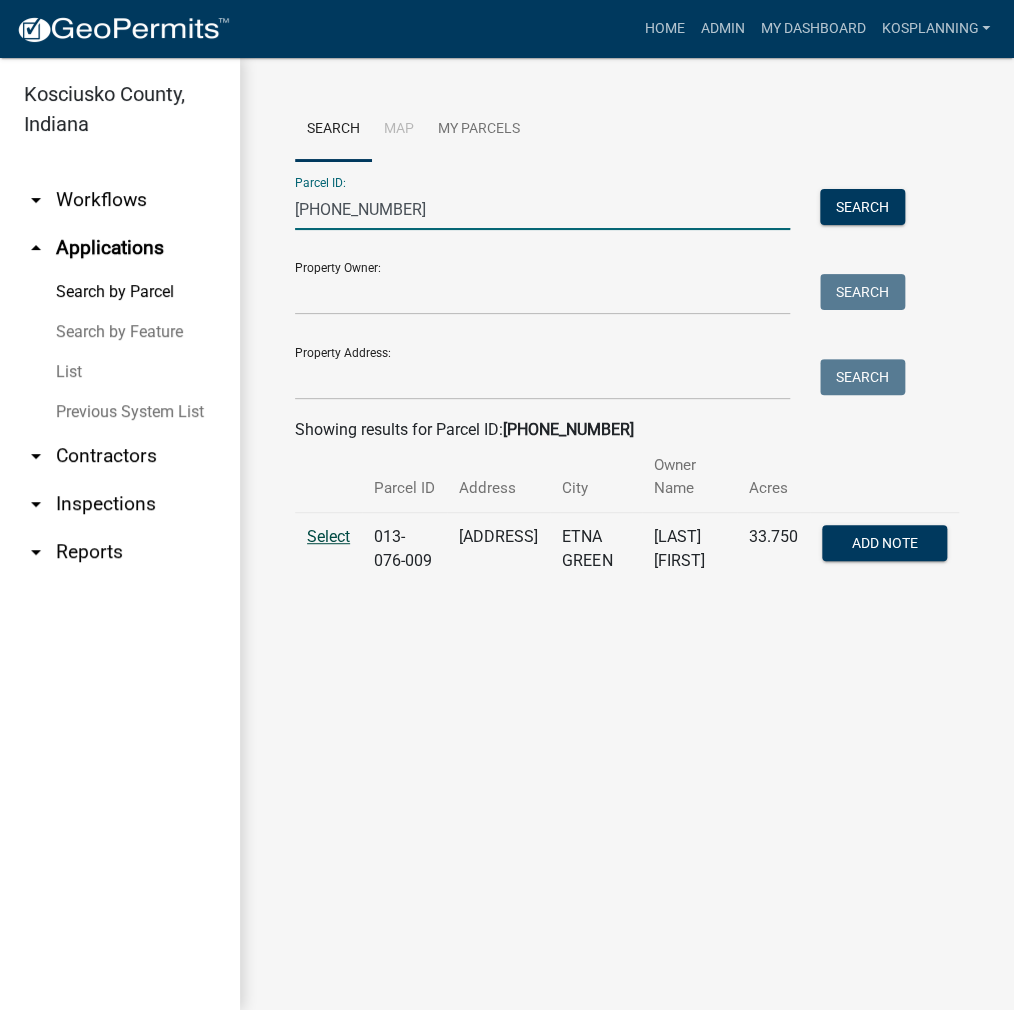 type on "[PHONE_NUMBER]" 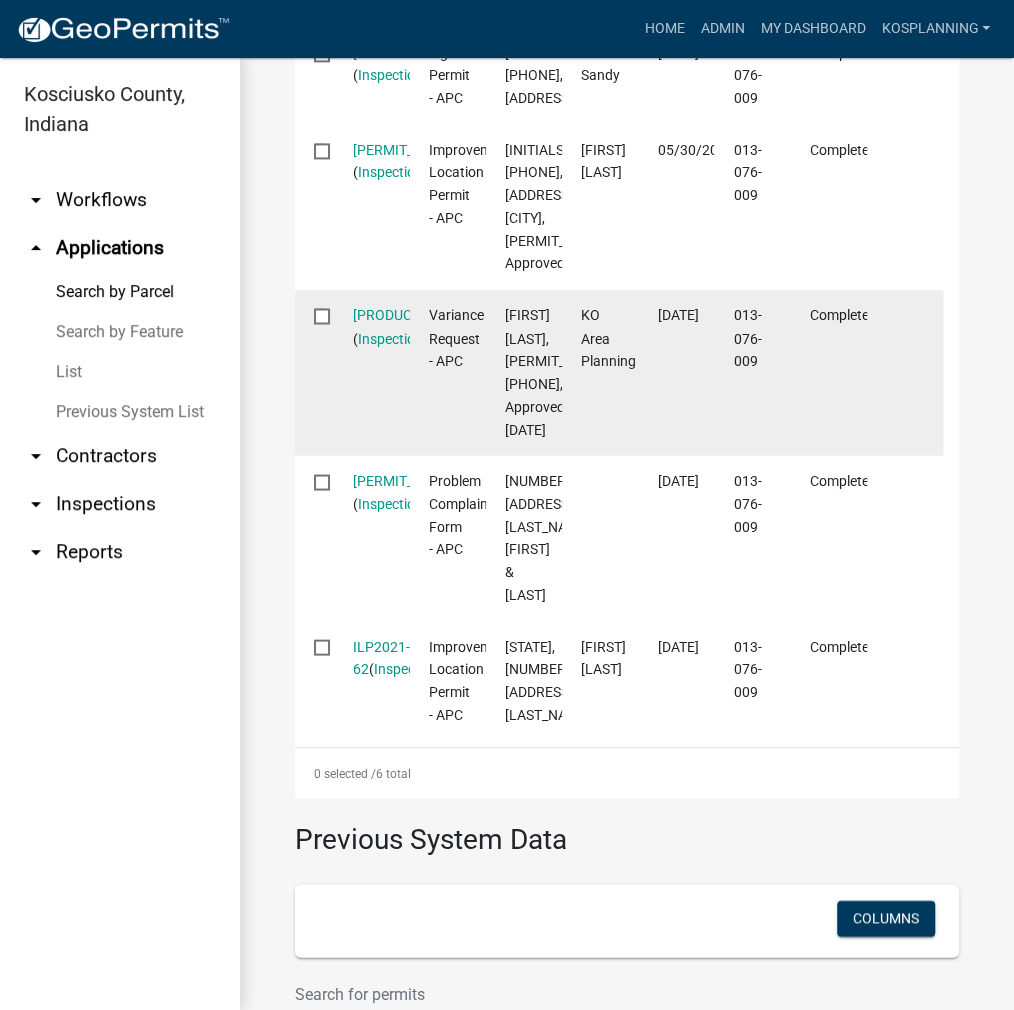 scroll, scrollTop: 1100, scrollLeft: 0, axis: vertical 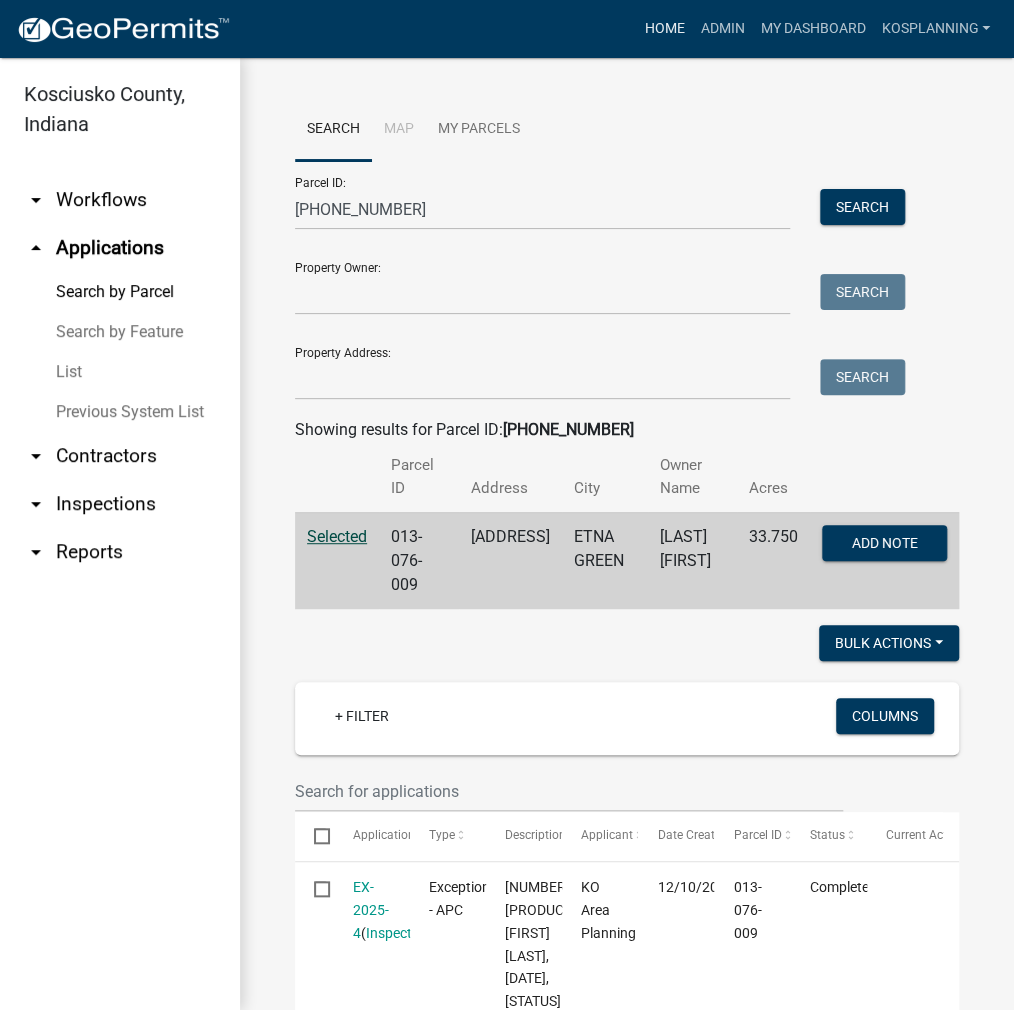 click on "Home" at bounding box center (664, 29) 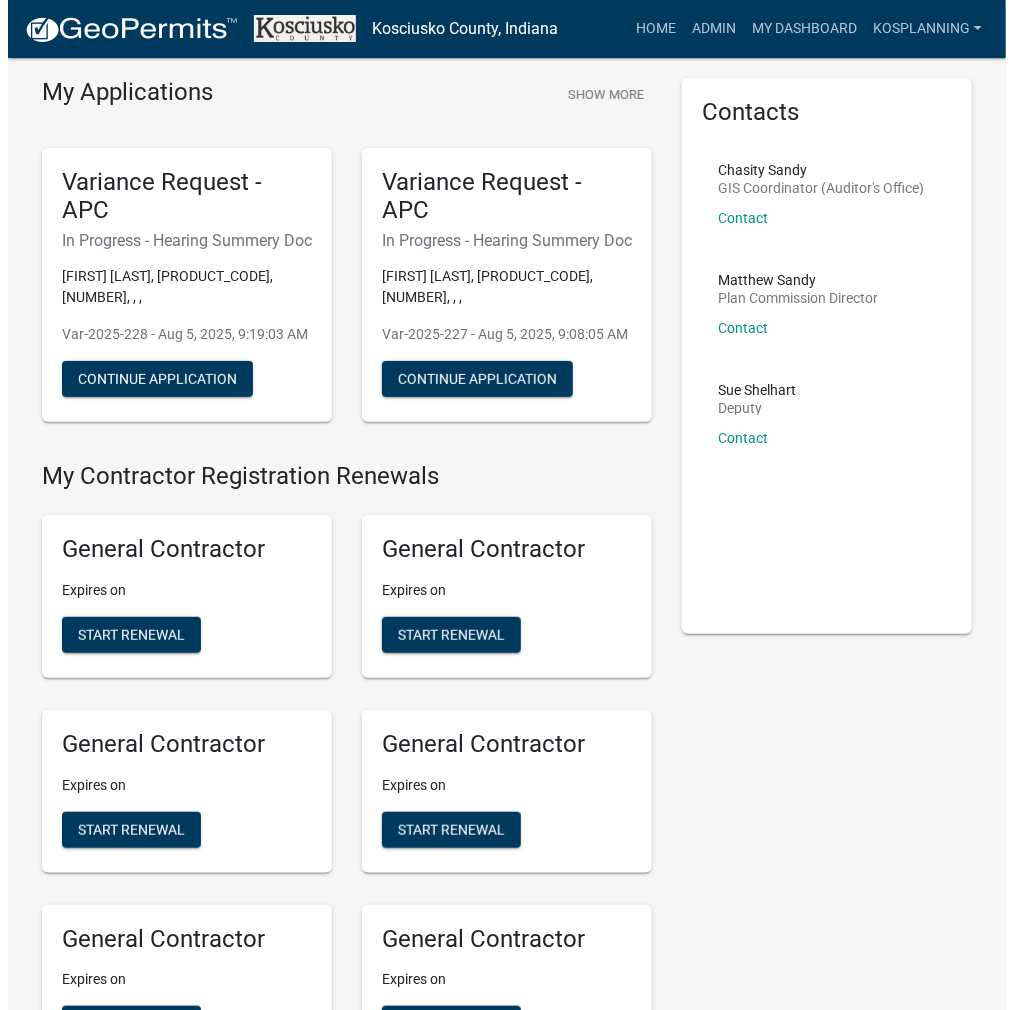 scroll, scrollTop: 0, scrollLeft: 0, axis: both 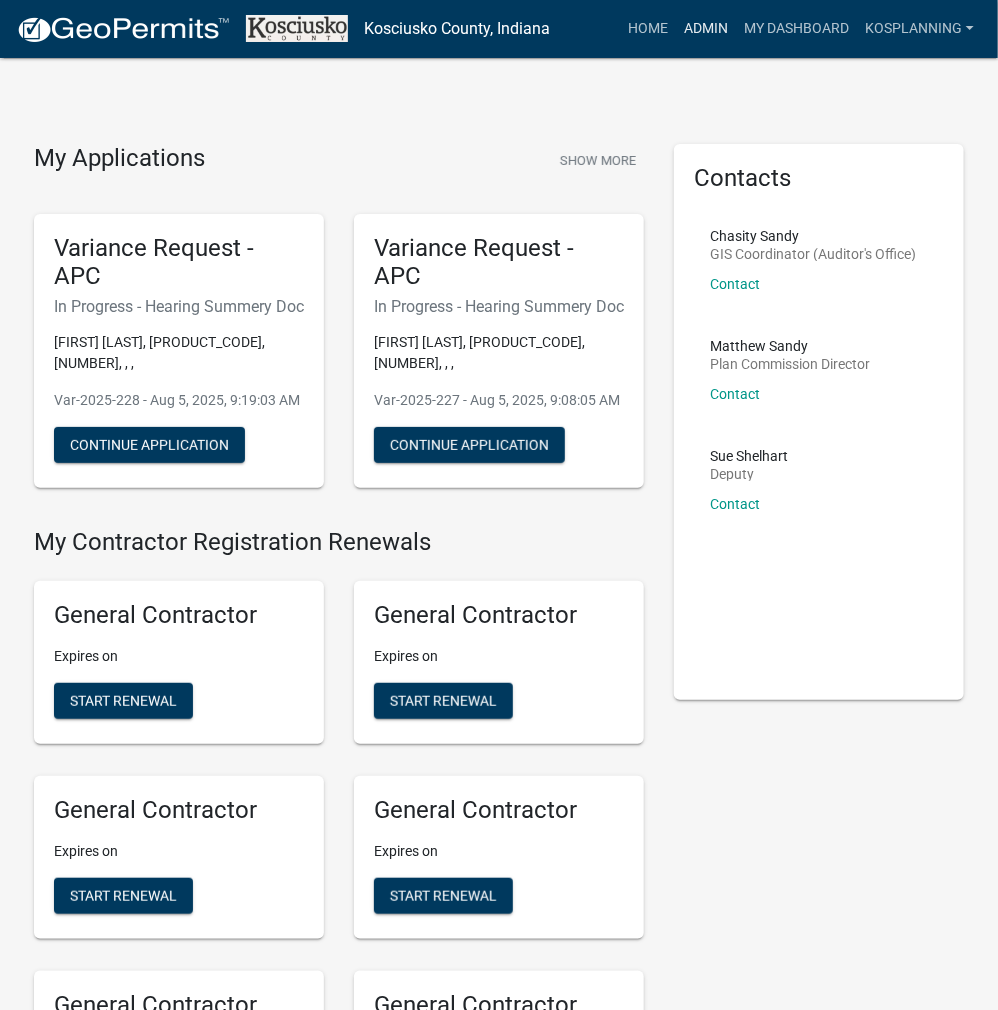 click on "Admin" at bounding box center (706, 29) 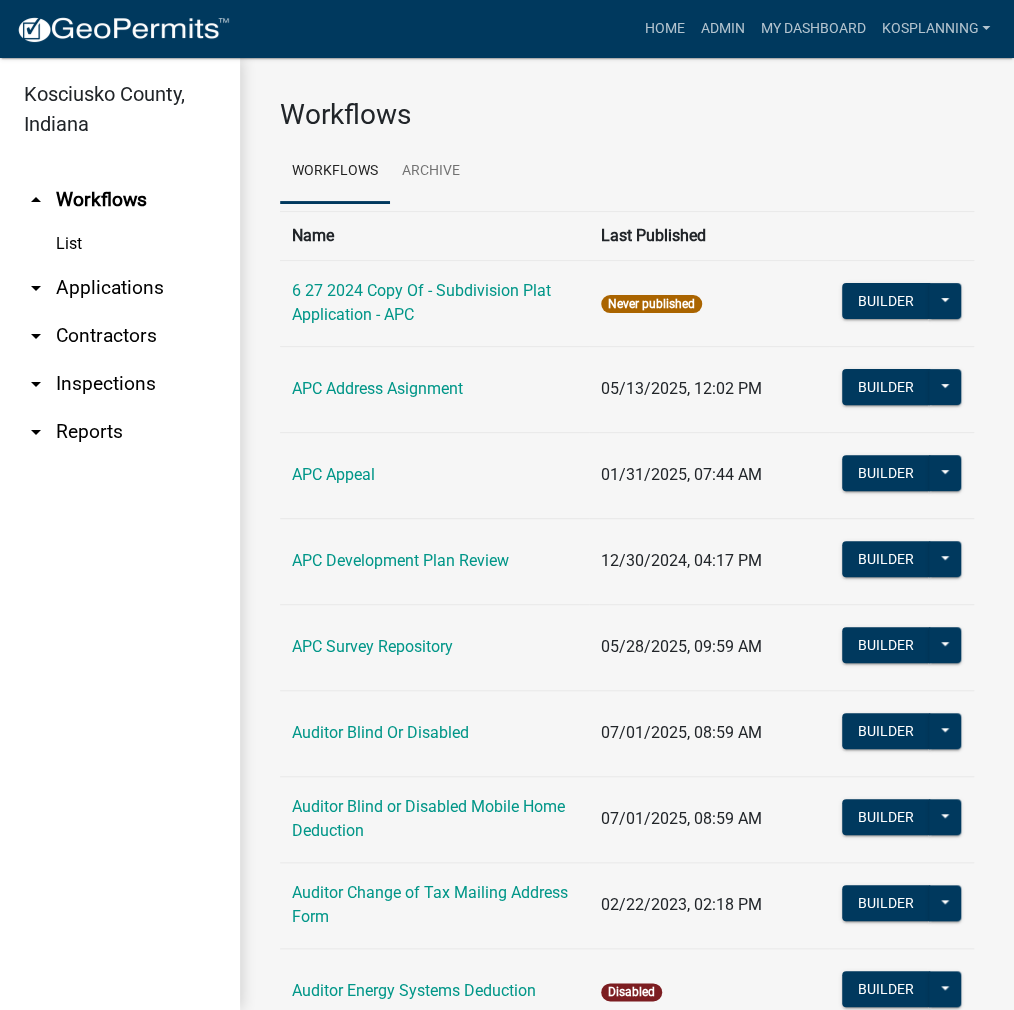 click on "arrow_drop_down   Contractors" at bounding box center (120, 336) 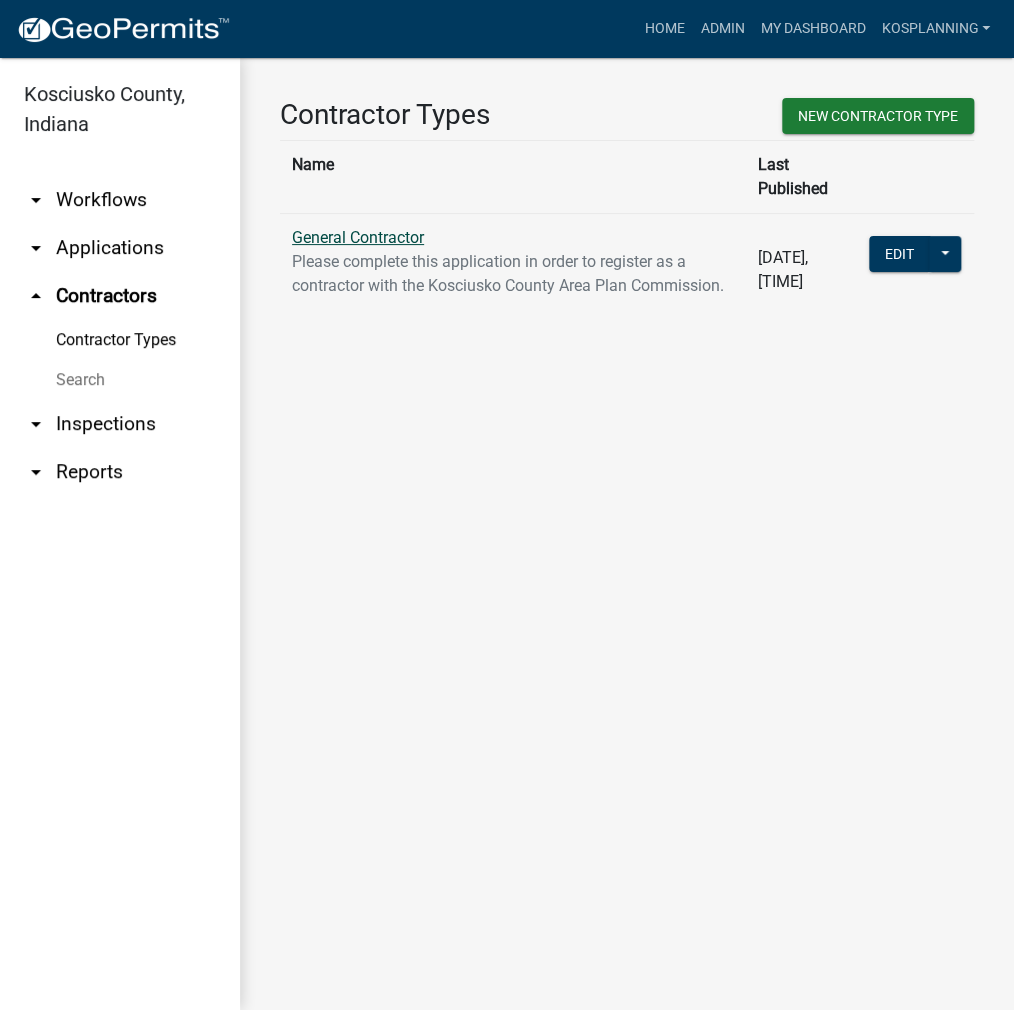 click on "General Contractor" 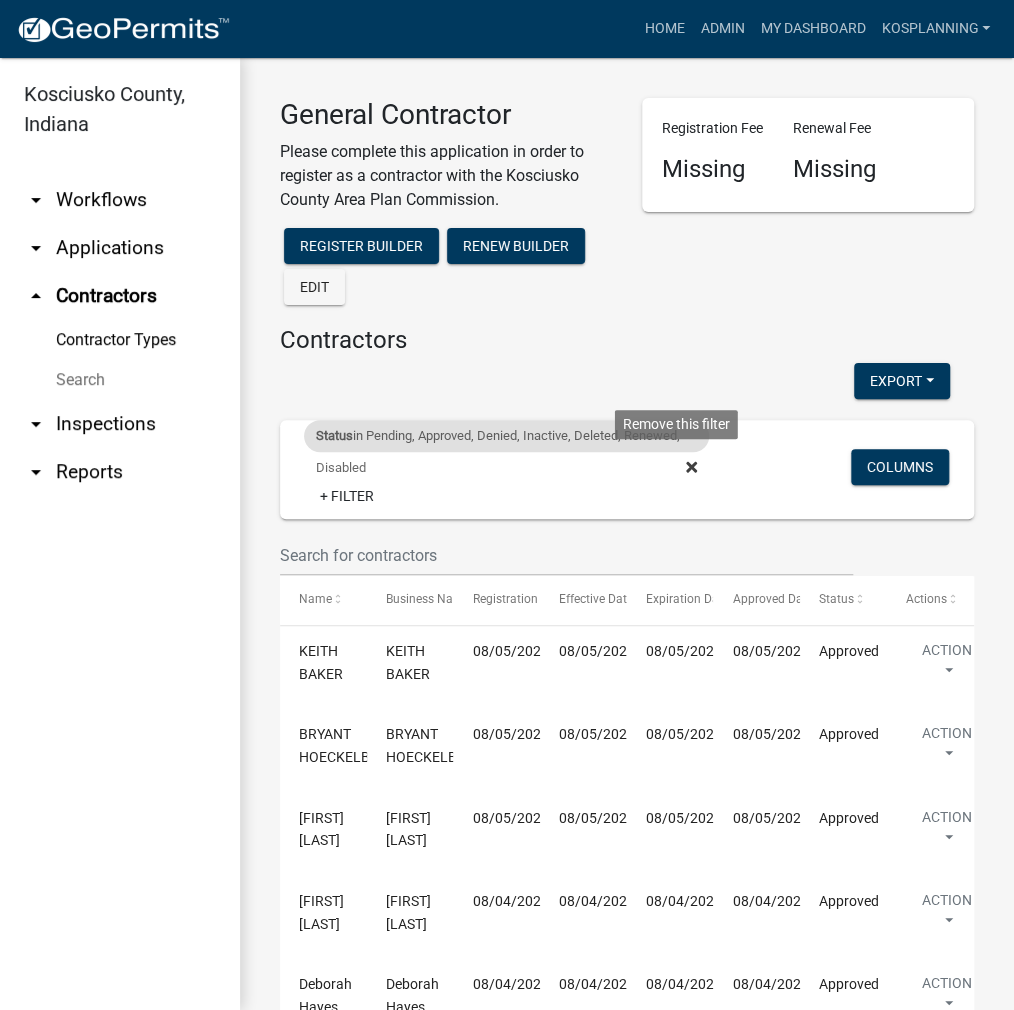 click 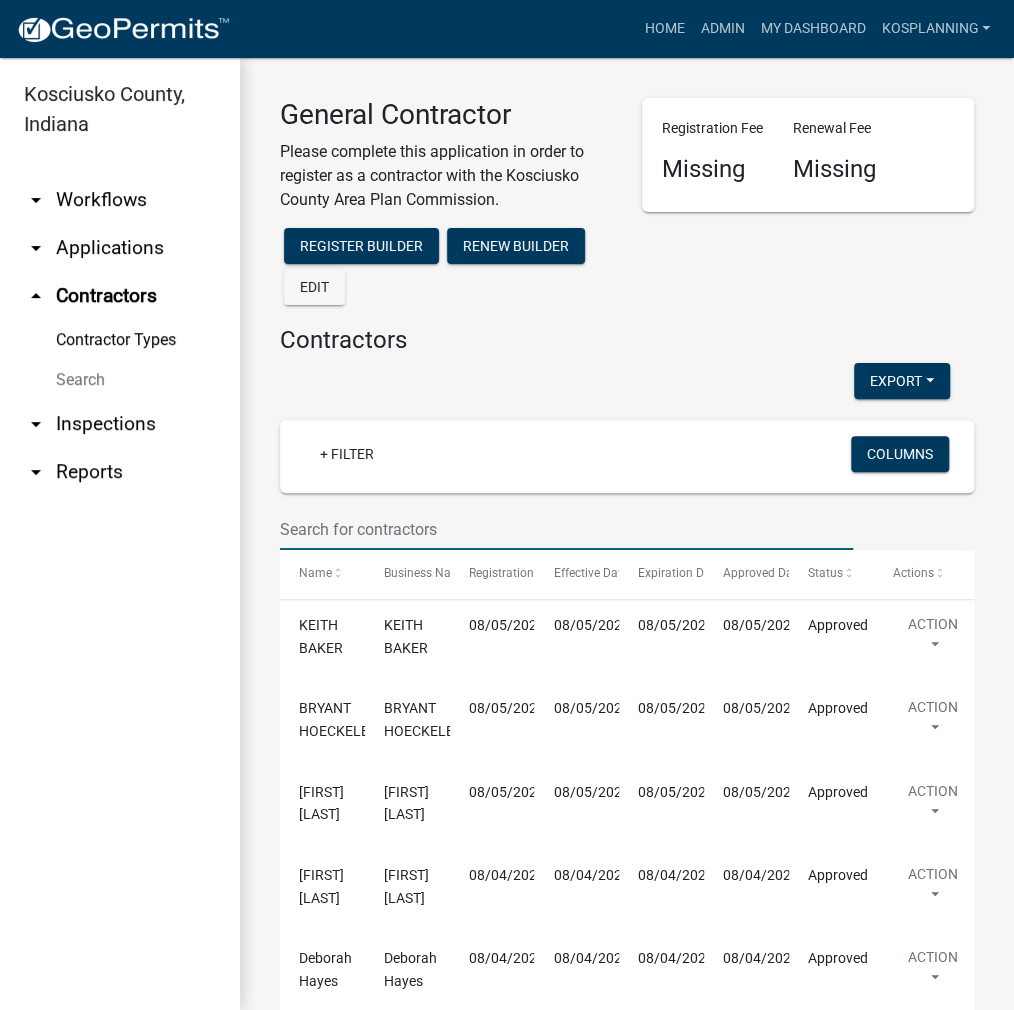 click at bounding box center (566, 529) 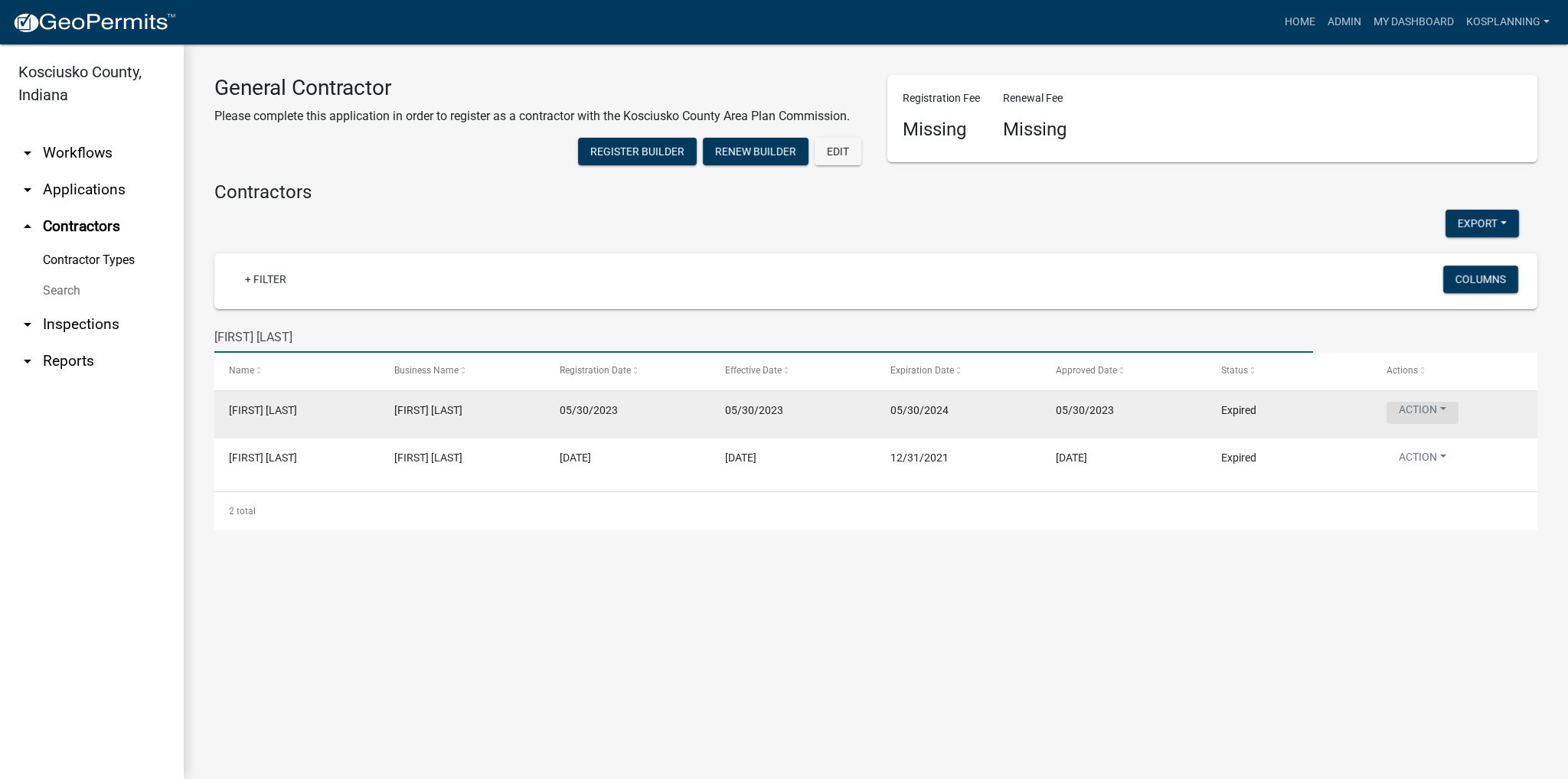 type on "[FIRST] [LAST]" 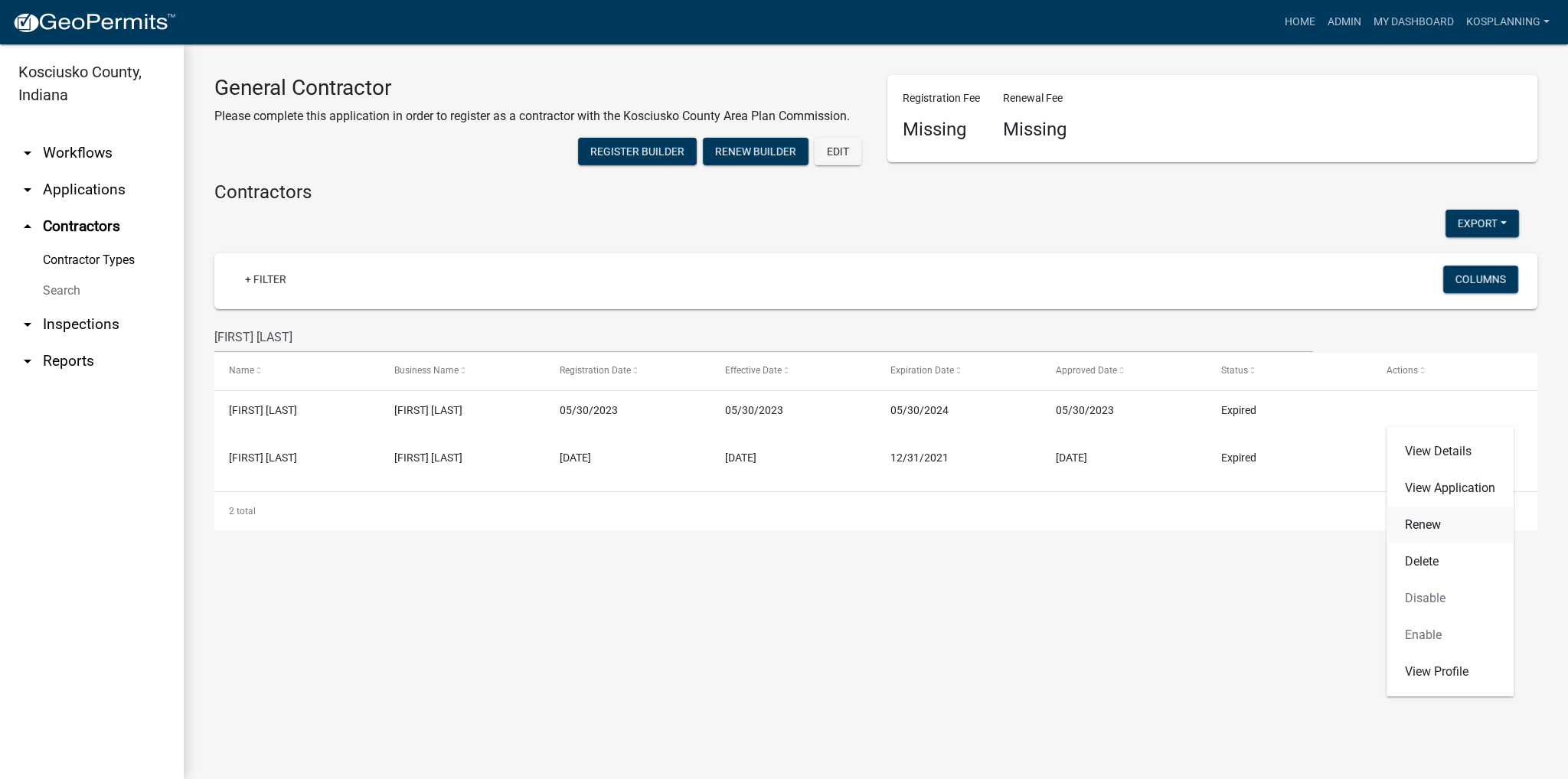 click on "Renew" at bounding box center (1450, 525) 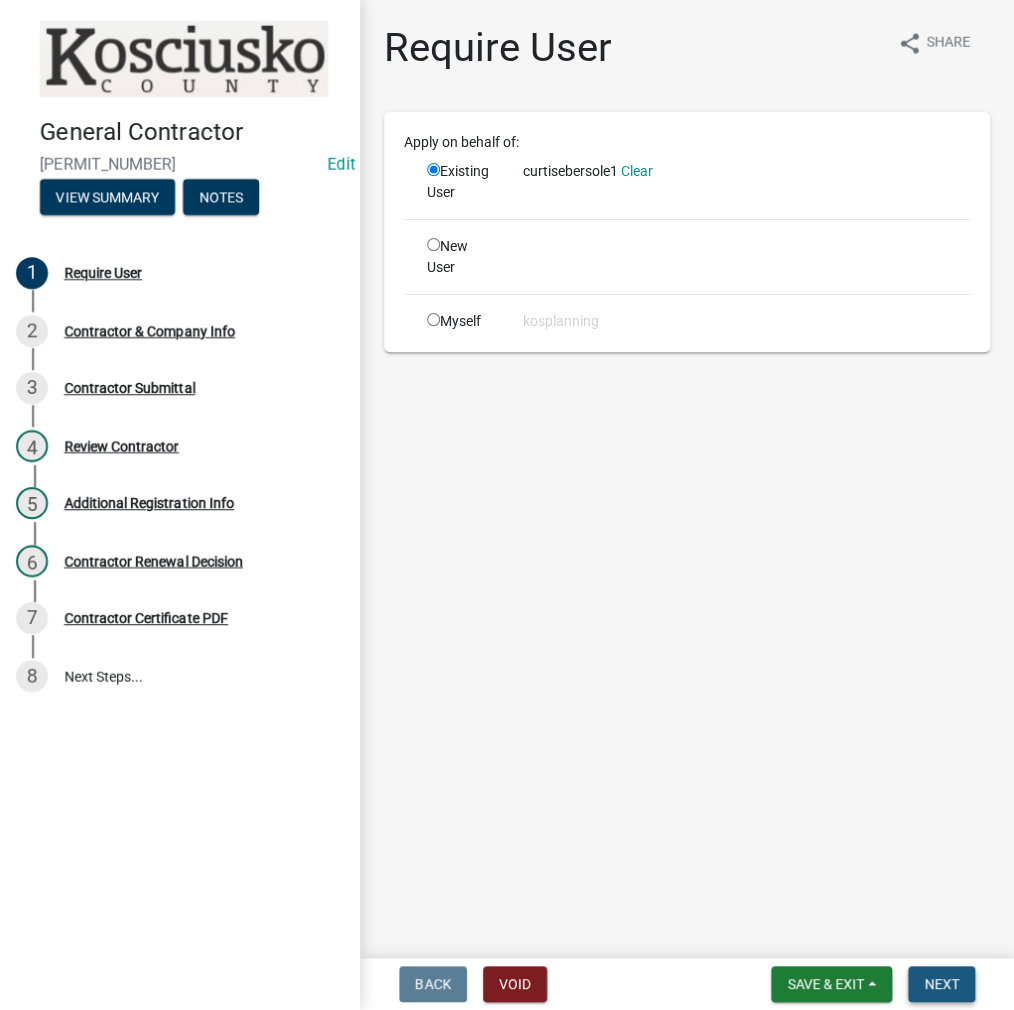 click on "Next" at bounding box center [941, 984] 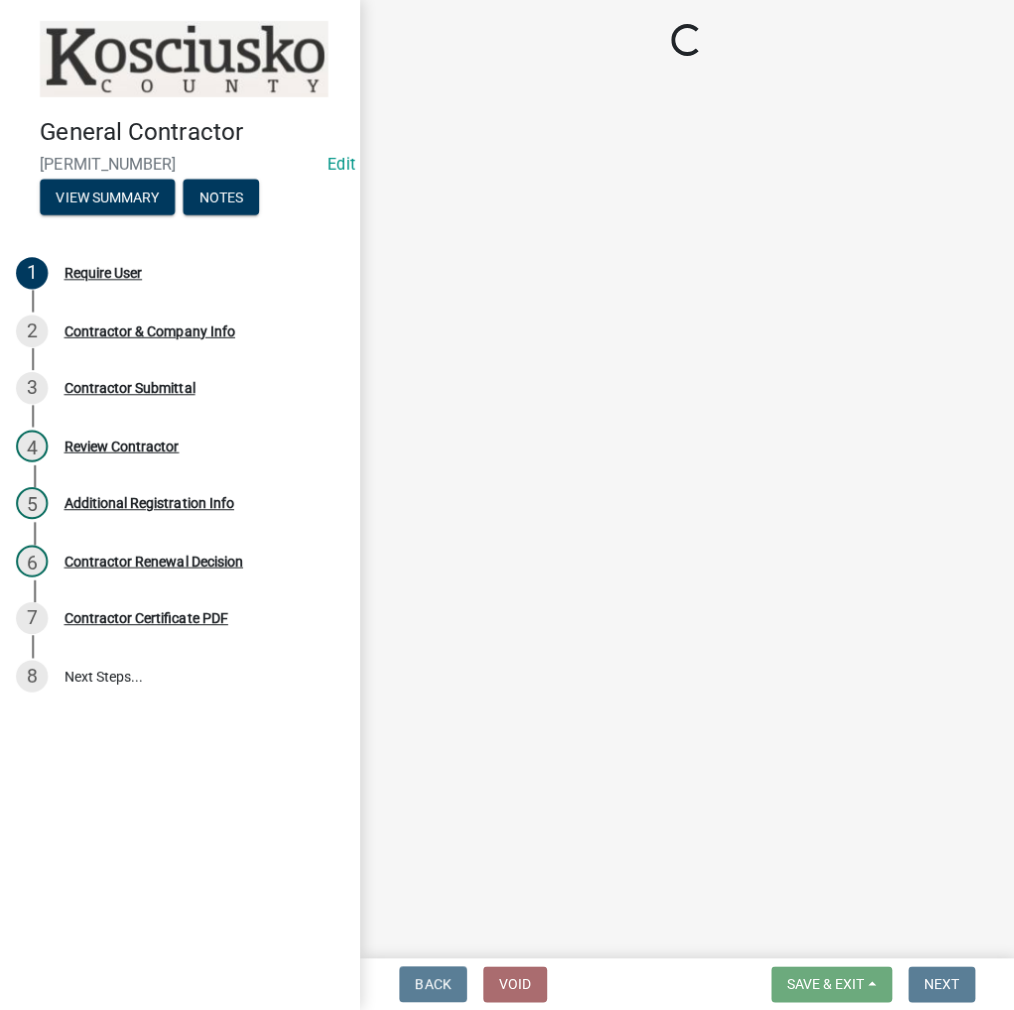 select on "IN" 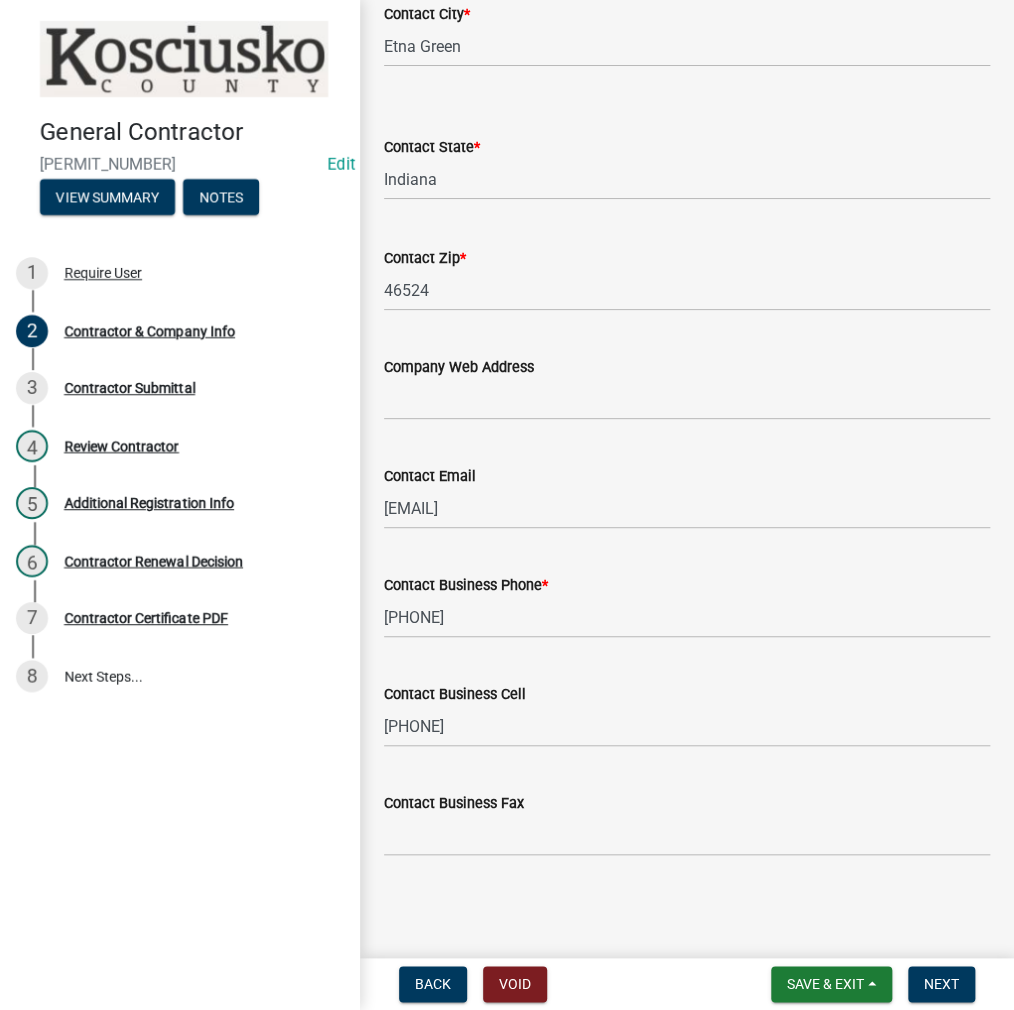 scroll, scrollTop: 840, scrollLeft: 0, axis: vertical 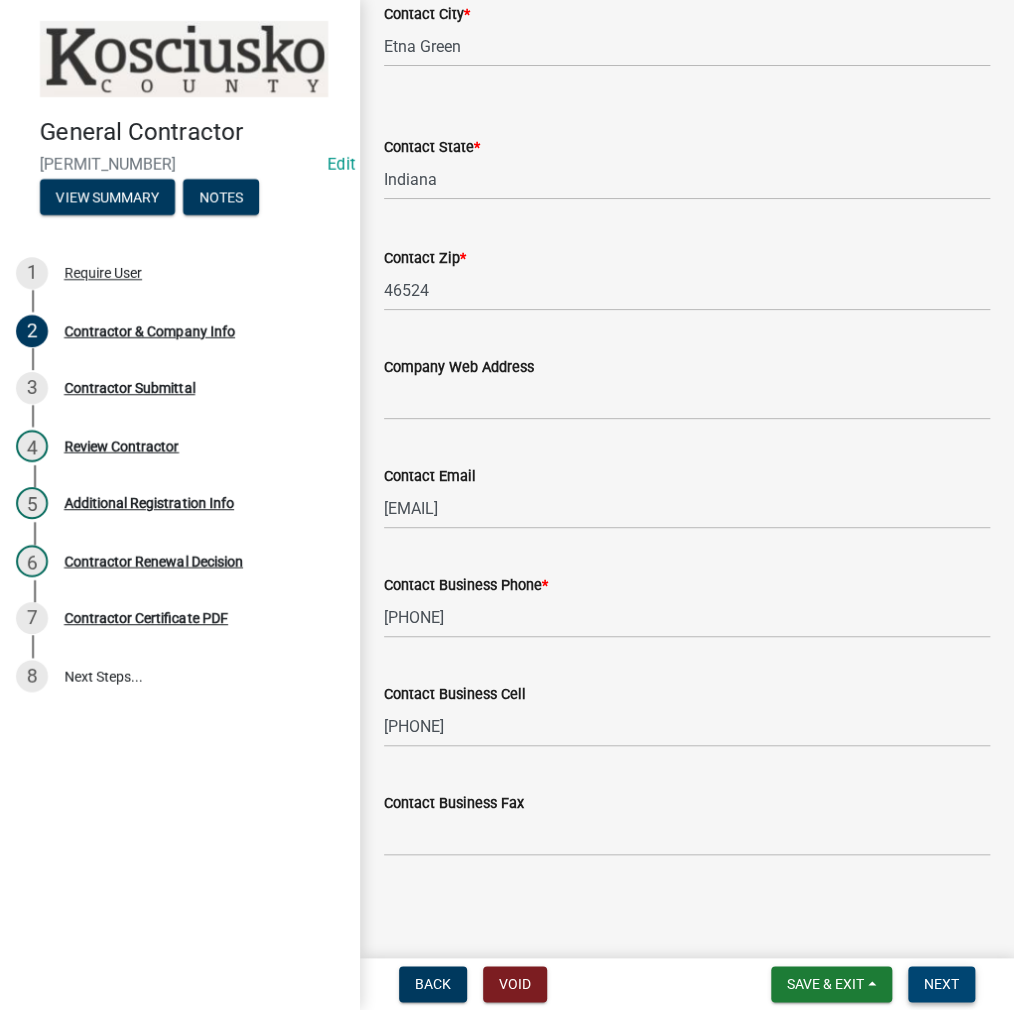 click on "Next" at bounding box center [941, 984] 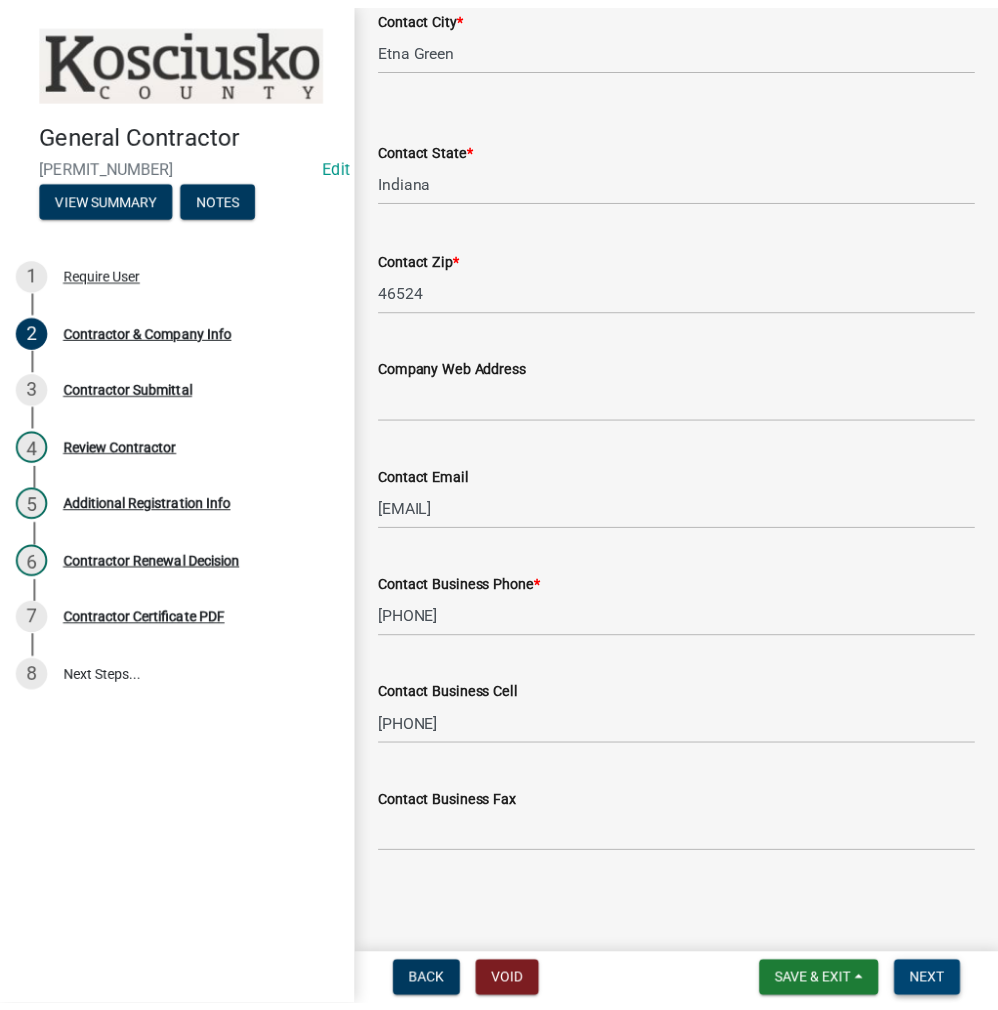 scroll, scrollTop: 0, scrollLeft: 0, axis: both 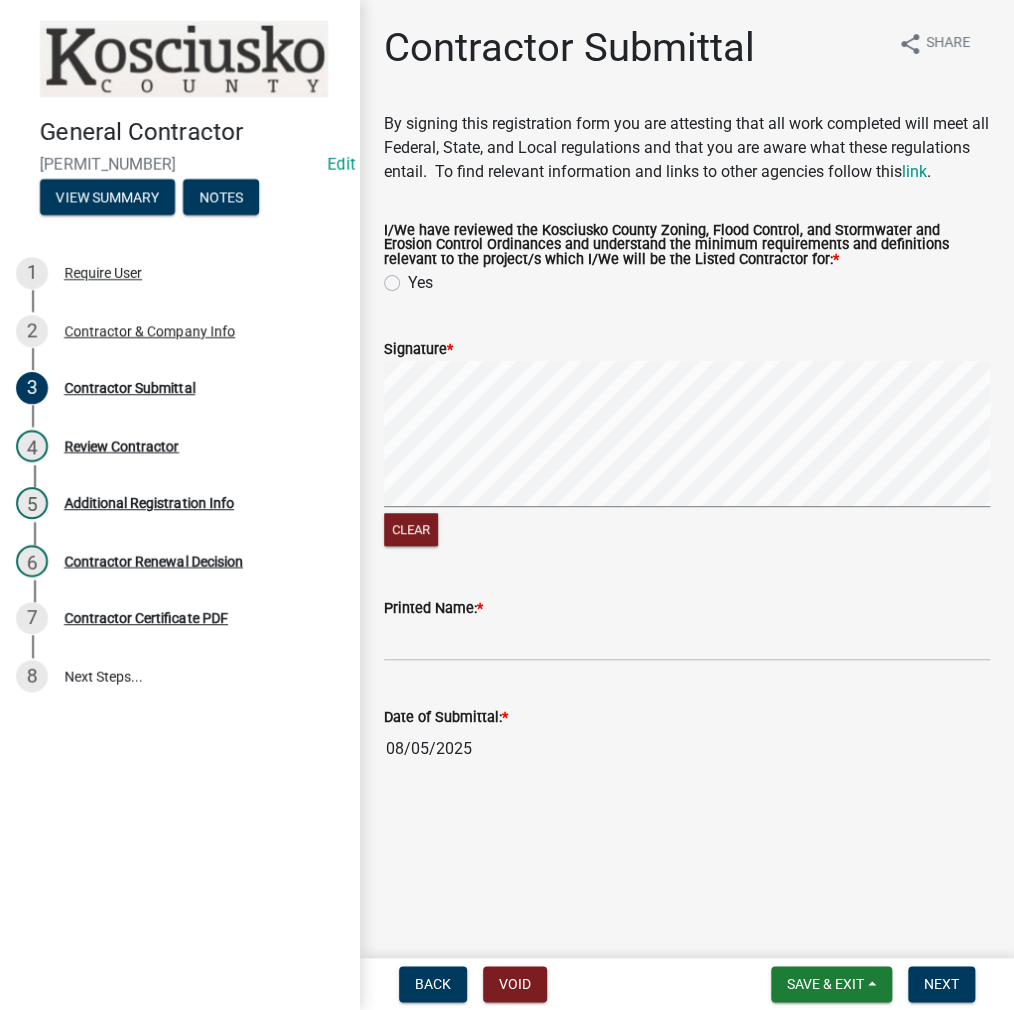 click on "Yes" 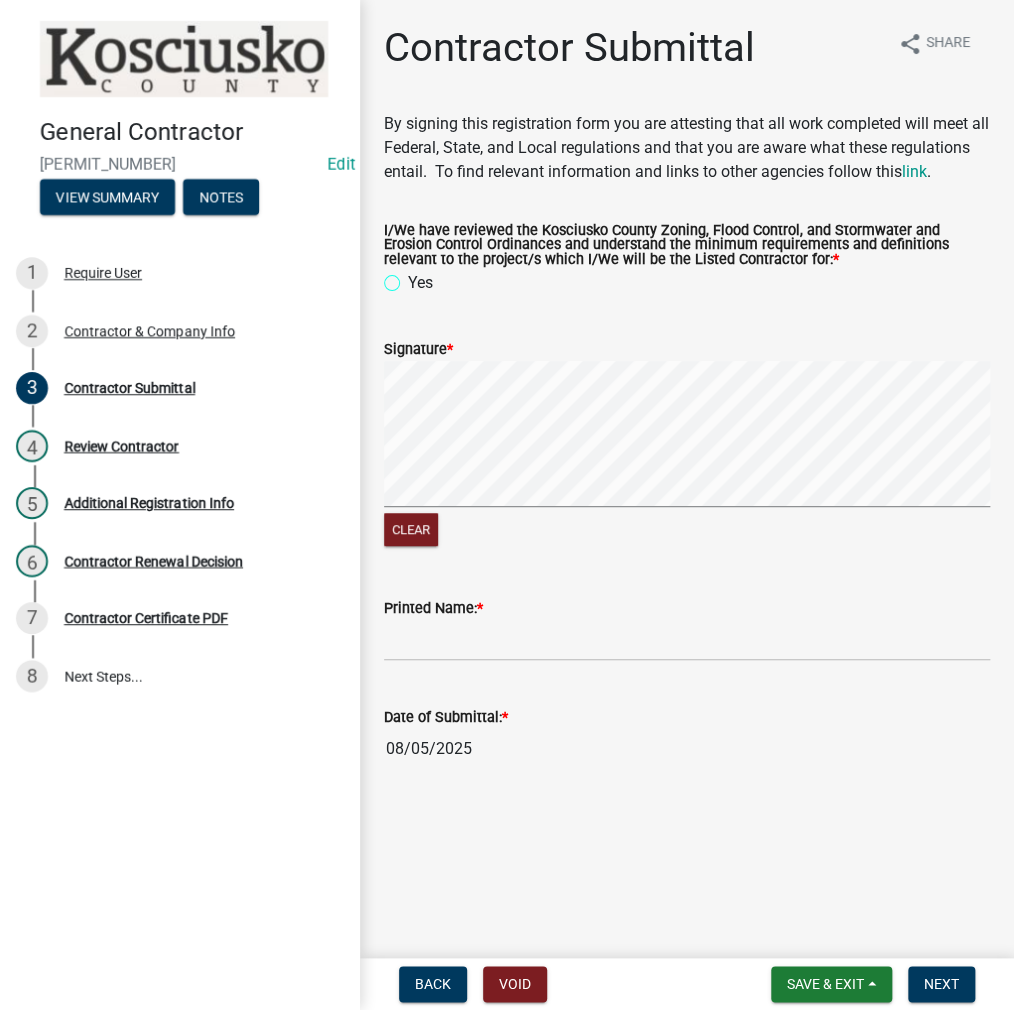 click on "Yes" at bounding box center [414, 277] 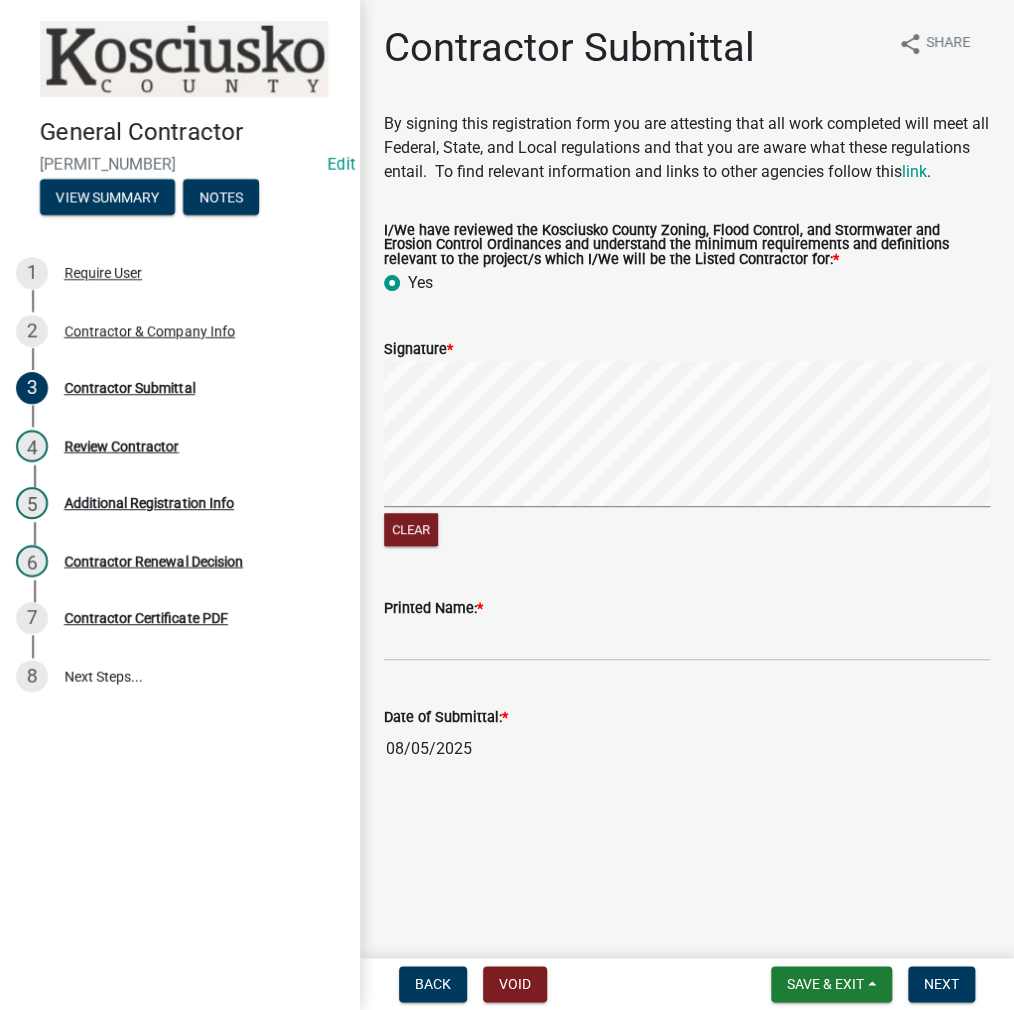 radio on "true" 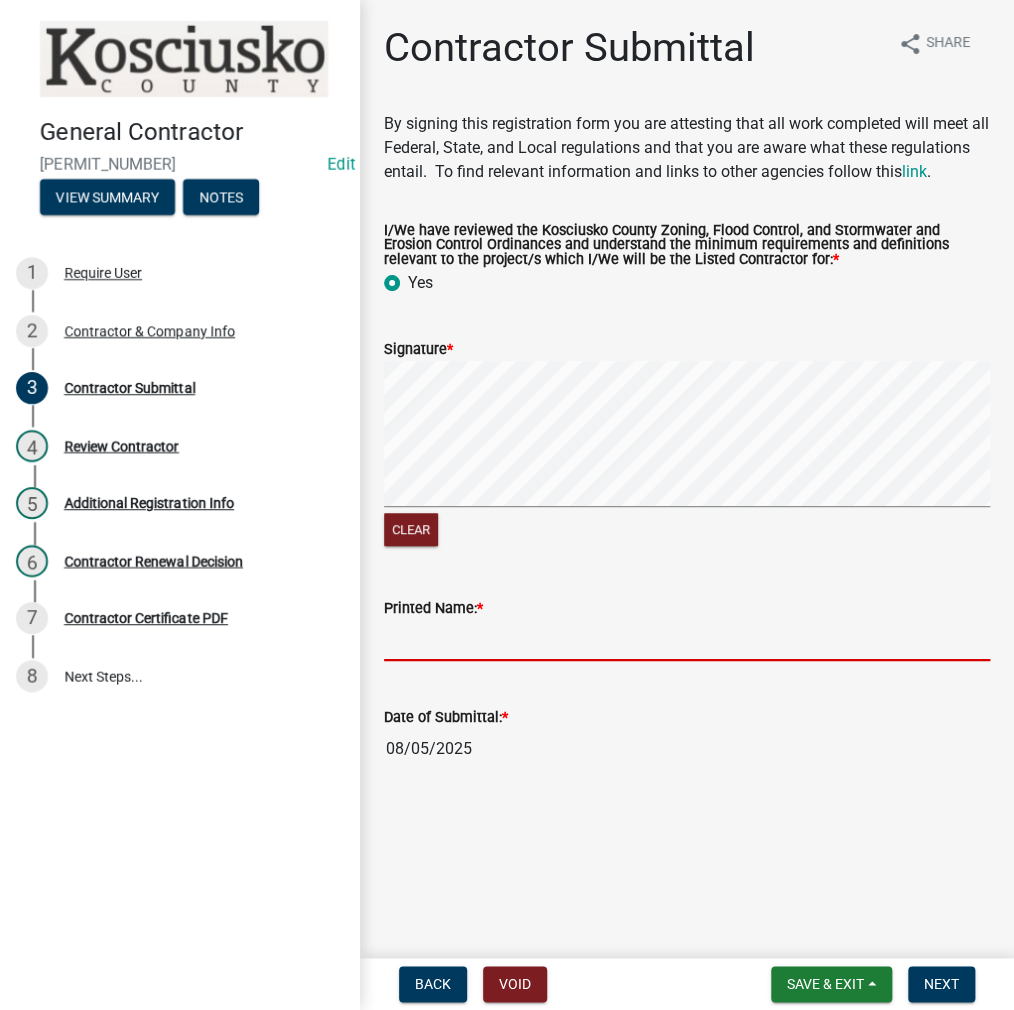 click on "Printed Name:  *" at bounding box center [687, 640] 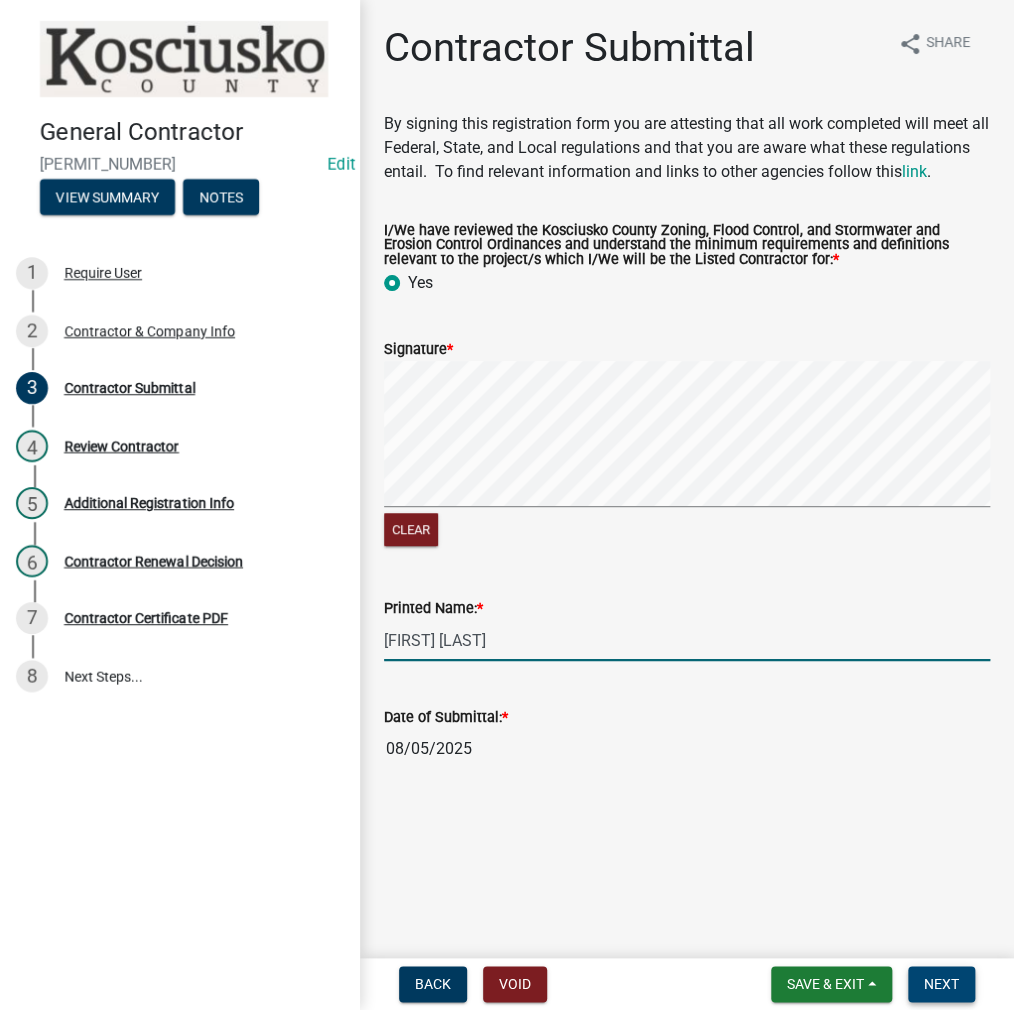 type on "[FIRST] [LAST]" 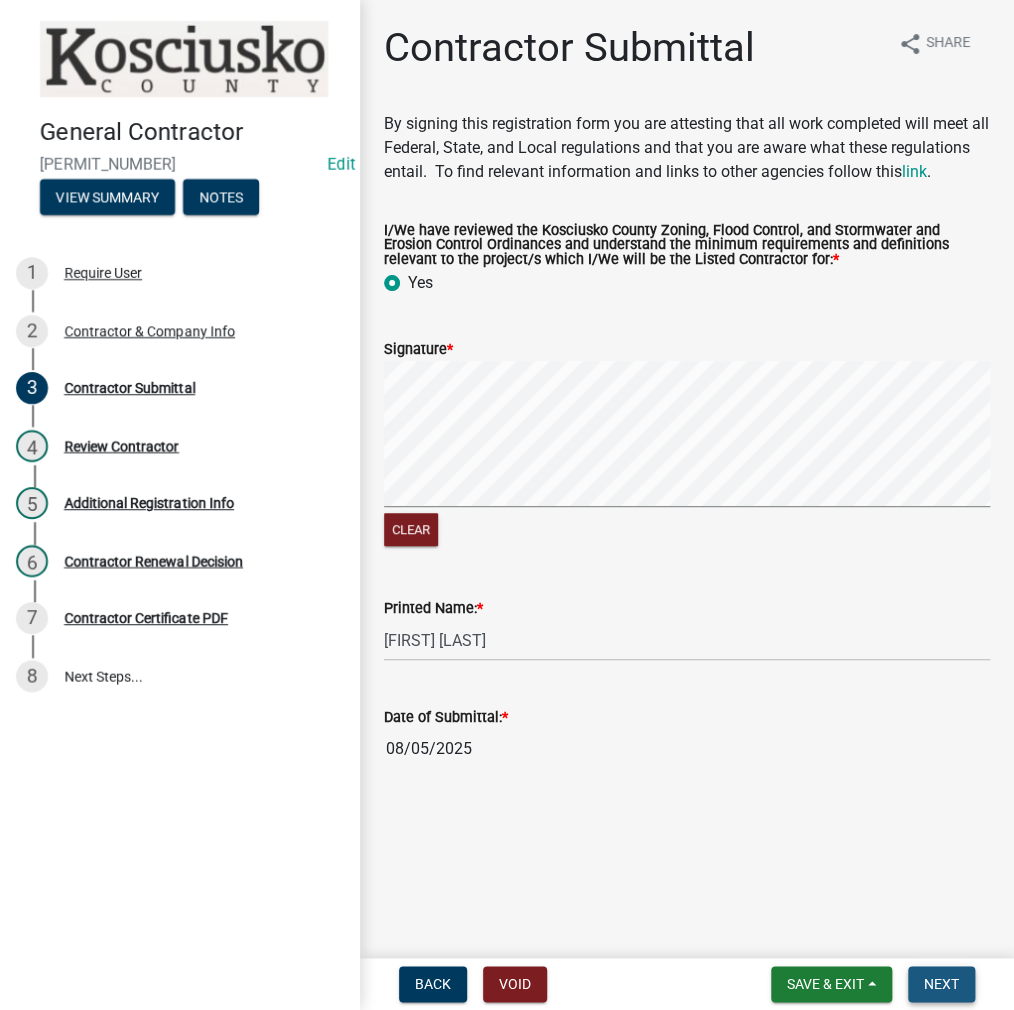 click on "Next" at bounding box center (941, 984) 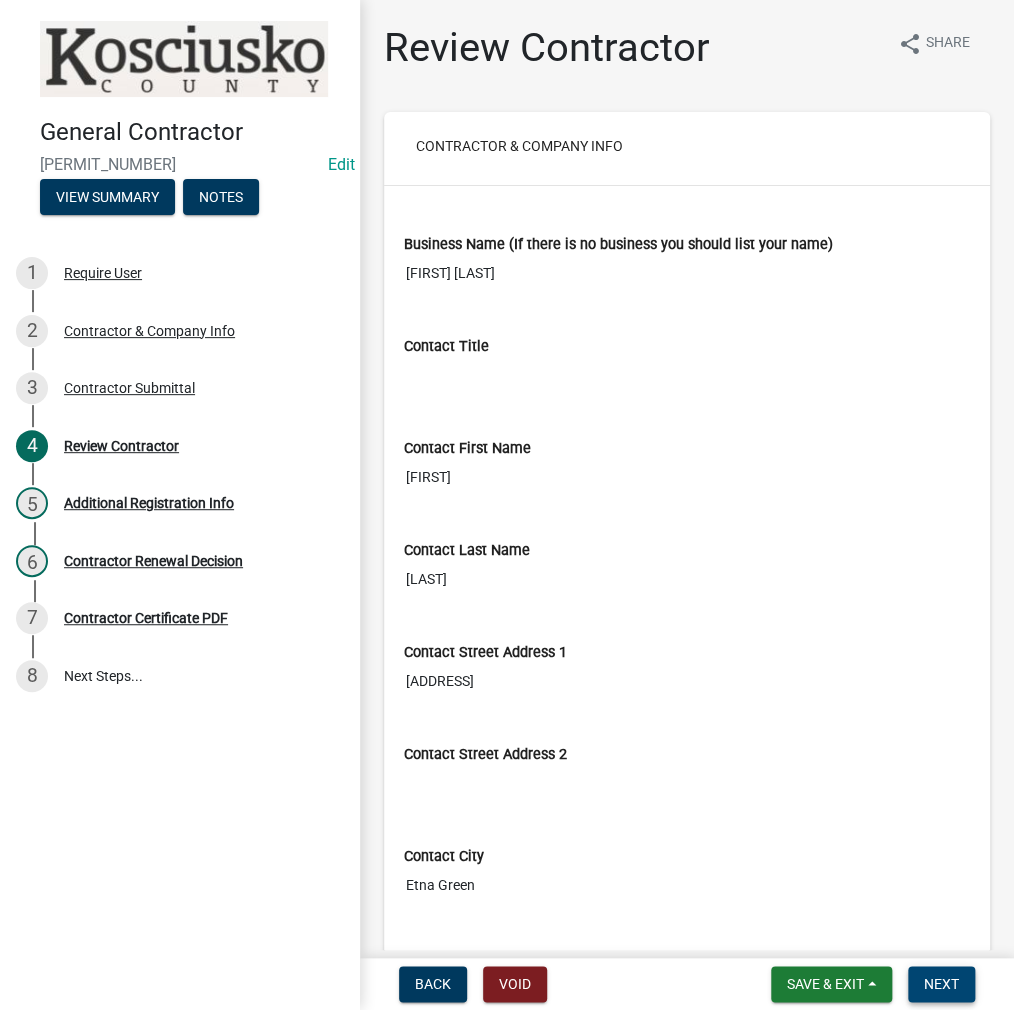 click on "Next" at bounding box center (941, 984) 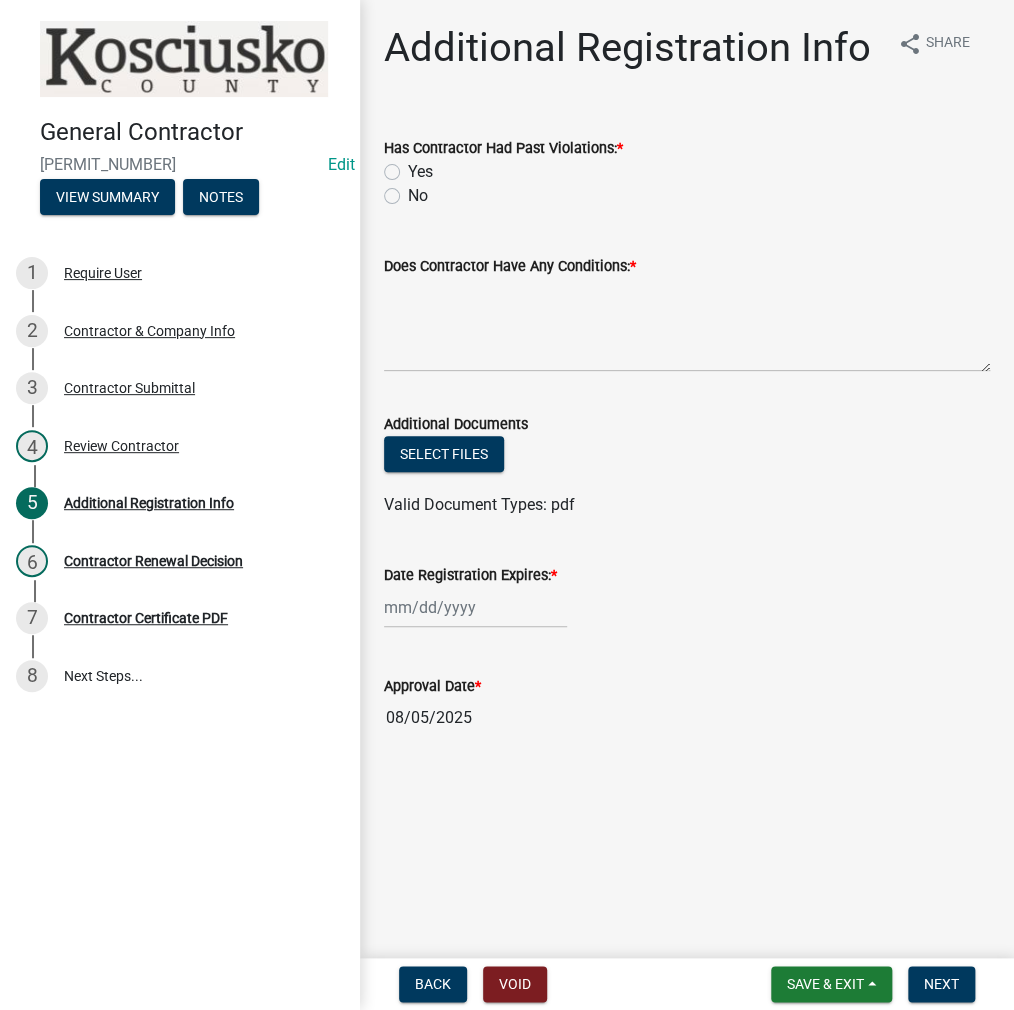 click on "No" 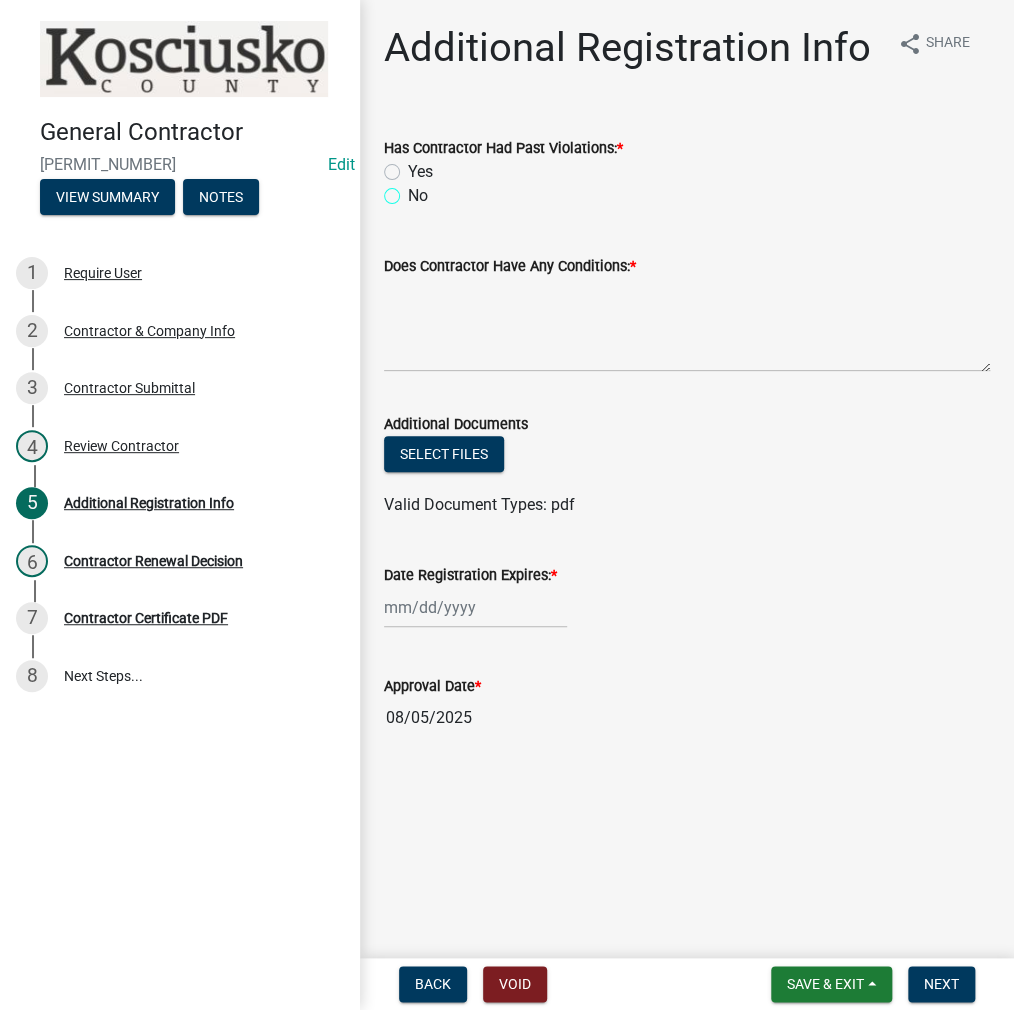 click on "No" at bounding box center [414, 190] 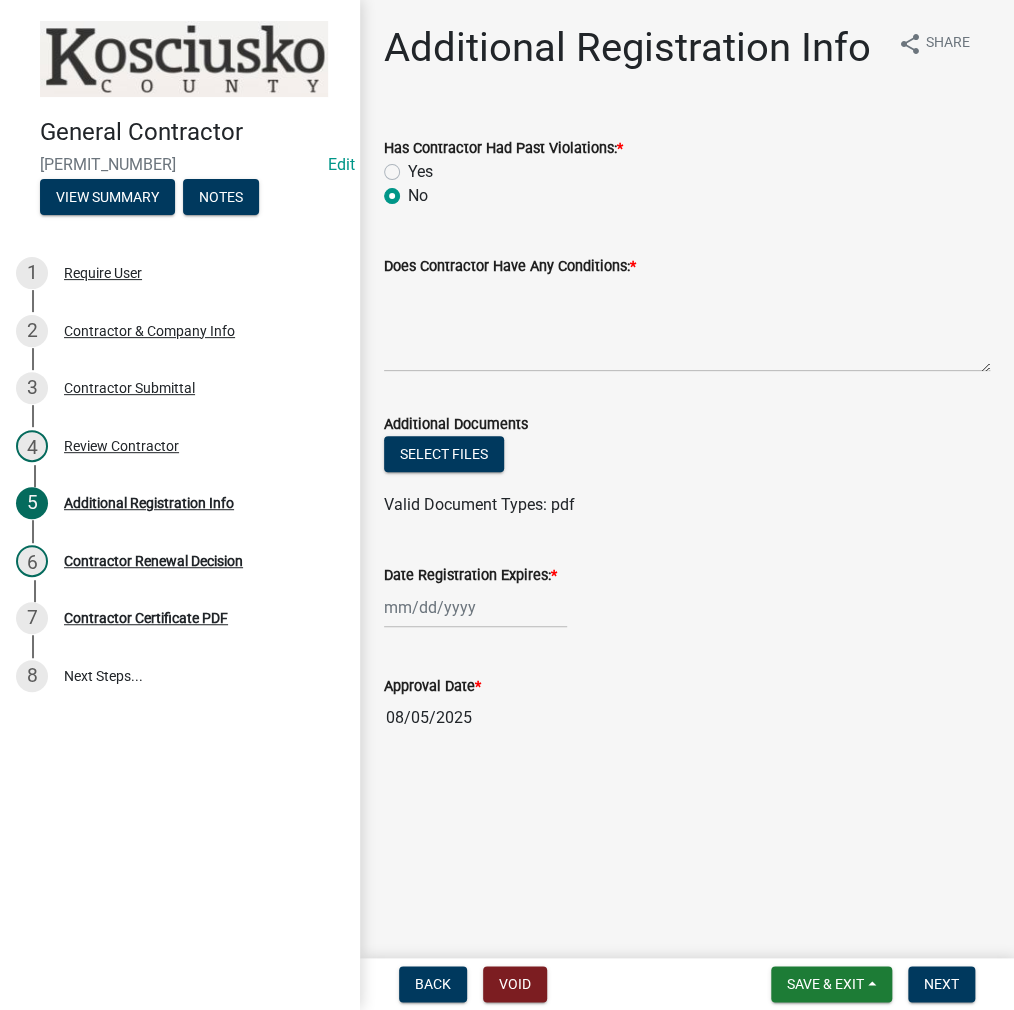 radio on "true" 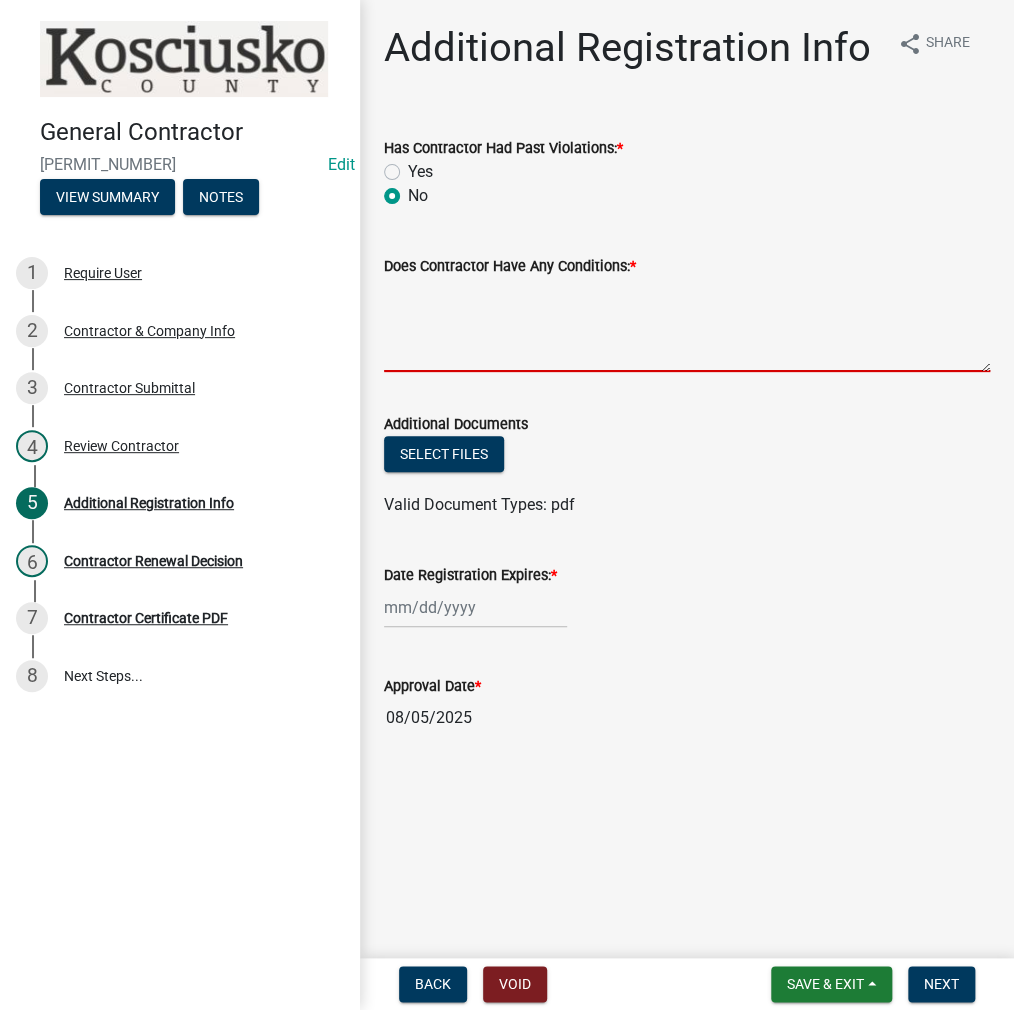 click on "Does Contractor Have Any Conditions:  *" at bounding box center [687, 325] 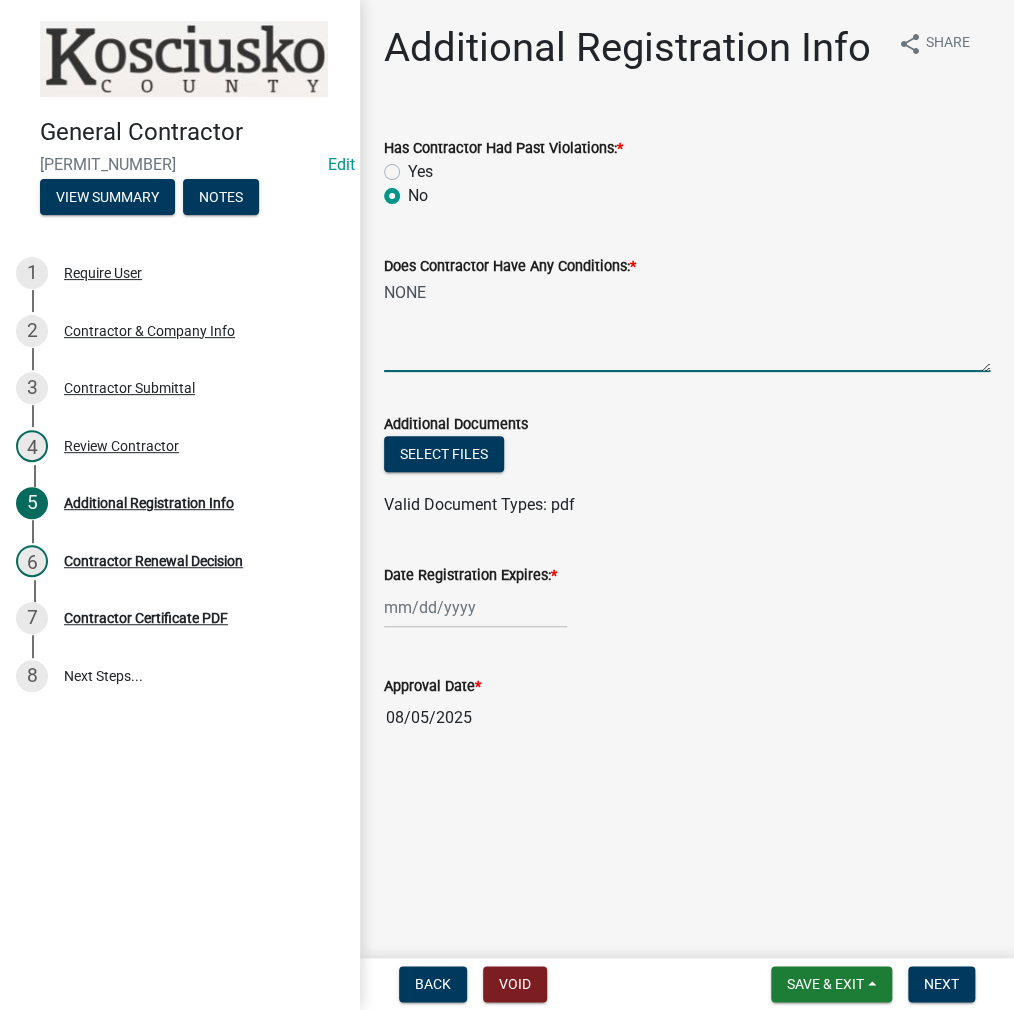 type on "NONE" 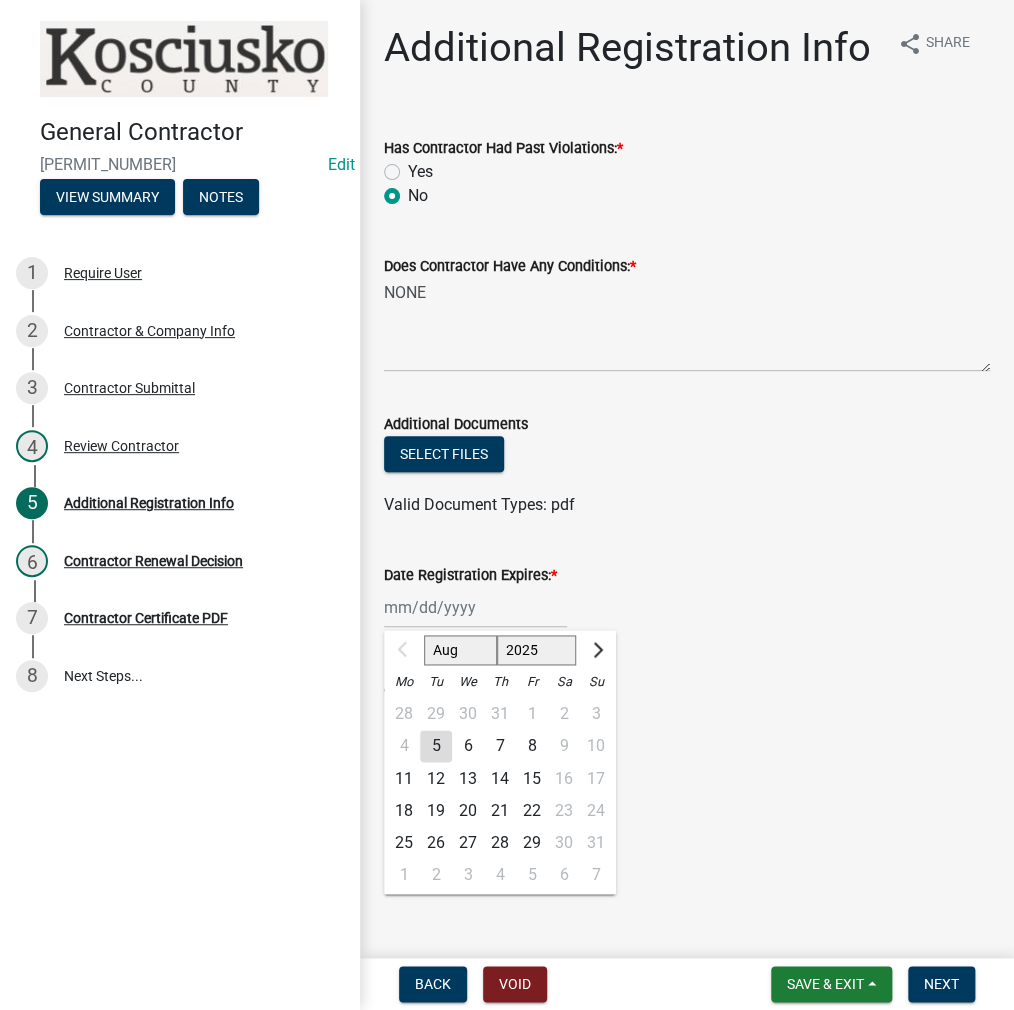 click on "2025 2026 2027 2028 2029 2030 2031 2032 2033 2034 2035 2036 2037 2038 2039 2040 2041 2042 2043 2044 2045 2046 2047 2048 2049 2050 2051 2052 2053 2054 2055 2056 2057 2058 2059 2060 2061 2062 2063 2064 2065 2066 2067 2068 2069 2070 2071 2072 2073 2074 2075 2076 2077 2078 2079 2080 2081 2082 2083 2084 2085 2086 2087 2088 2089 2090 2091 2092 2093 2094 2095 2096 2097 2098 2099 2100 2101 2102 2103 2104 2105 2106 2107 2108 2109 2110 2111 2112 2113 2114 2115 2116 2117 2118 2119 2120 2121 2122 2123 2124 2125 2126 2127 2128 2129 2130 2131 2132 2133 2134 2135 2136 2137 2138 2139 2140 2141 2142 2143 2144 2145 2146 2147 2148 2149 2150 2151 2152 2153 2154 2155 2156 2157 2158 2159 2160 2161 2162 2163 2164 2165 2166 2167 2168 2169 2170 2171 2172 2173 2174 2175 2176 2177 2178 2179 2180 2181 2182 2183 2184 2185 2186 2187 2188 2189 2190 2191 2192 2193 2194 2195 2196 2197 2198 2199 2200 2201 2202 2203 2204 2205 2206 2207 2208 2209 2210 2211 2212 2213 2214 2215 2216 2217 2218 2219 2220 2221 2222 2223 2224 2225 2226 2227 2228 2229" 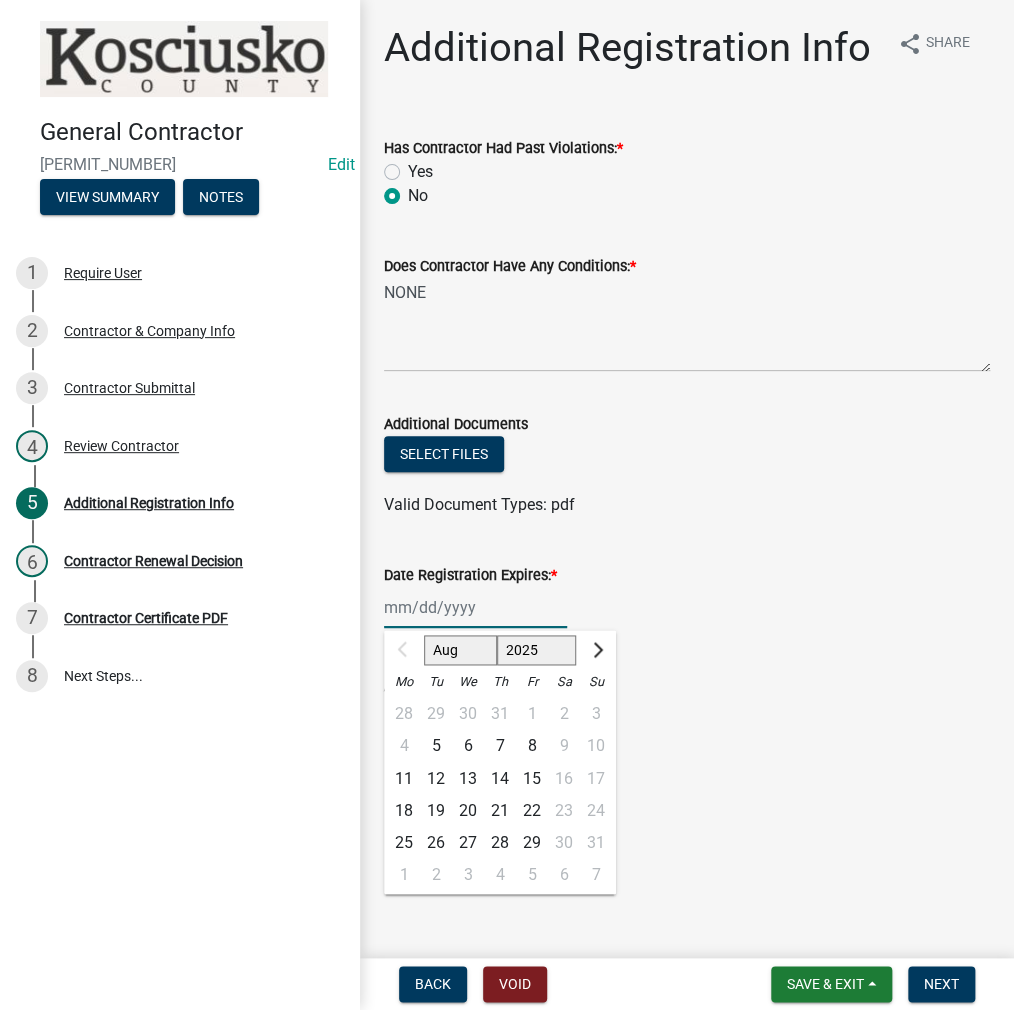 select on "2026" 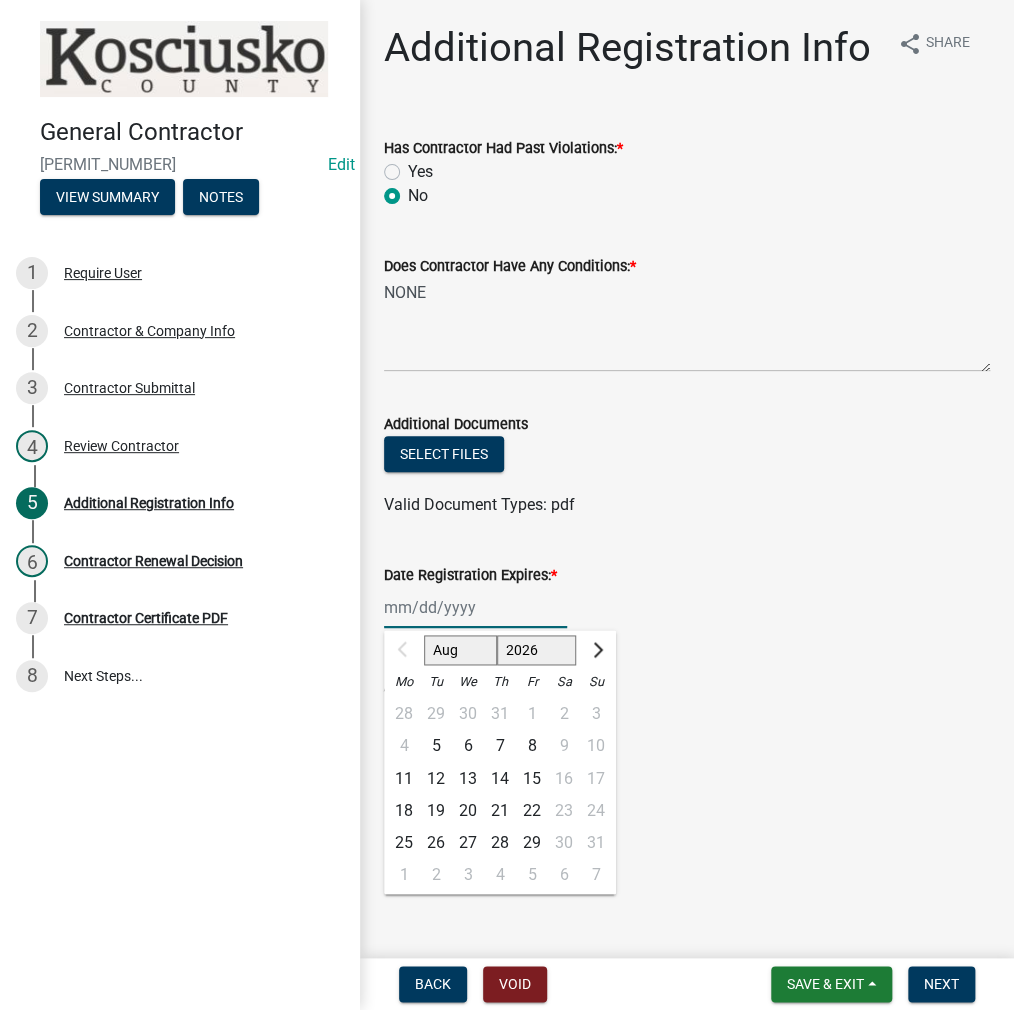 click on "2025 2026 2027 2028 2029 2030 2031 2032 2033 2034 2035 2036 2037 2038 2039 2040 2041 2042 2043 2044 2045 2046 2047 2048 2049 2050 2051 2052 2053 2054 2055 2056 2057 2058 2059 2060 2061 2062 2063 2064 2065 2066 2067 2068 2069 2070 2071 2072 2073 2074 2075 2076 2077 2078 2079 2080 2081 2082 2083 2084 2085 2086 2087 2088 2089 2090 2091 2092 2093 2094 2095 2096 2097 2098 2099 2100 2101 2102 2103 2104 2105 2106 2107 2108 2109 2110 2111 2112 2113 2114 2115 2116 2117 2118 2119 2120 2121 2122 2123 2124 2125 2126 2127 2128 2129 2130 2131 2132 2133 2134 2135 2136 2137 2138 2139 2140 2141 2142 2143 2144 2145 2146 2147 2148 2149 2150 2151 2152 2153 2154 2155 2156 2157 2158 2159 2160 2161 2162 2163 2164 2165 2166 2167 2168 2169 2170 2171 2172 2173 2174 2175 2176 2177 2178 2179 2180 2181 2182 2183 2184 2185 2186 2187 2188 2189 2190 2191 2192 2193 2194 2195 2196 2197 2198 2199 2200 2201 2202 2203 2204 2205 2206 2207 2208 2209 2210 2211 2212 2213 2214 2215 2216 2217 2218 2219 2220 2221 2222 2223 2224 2225 2226 2227 2228 2229" 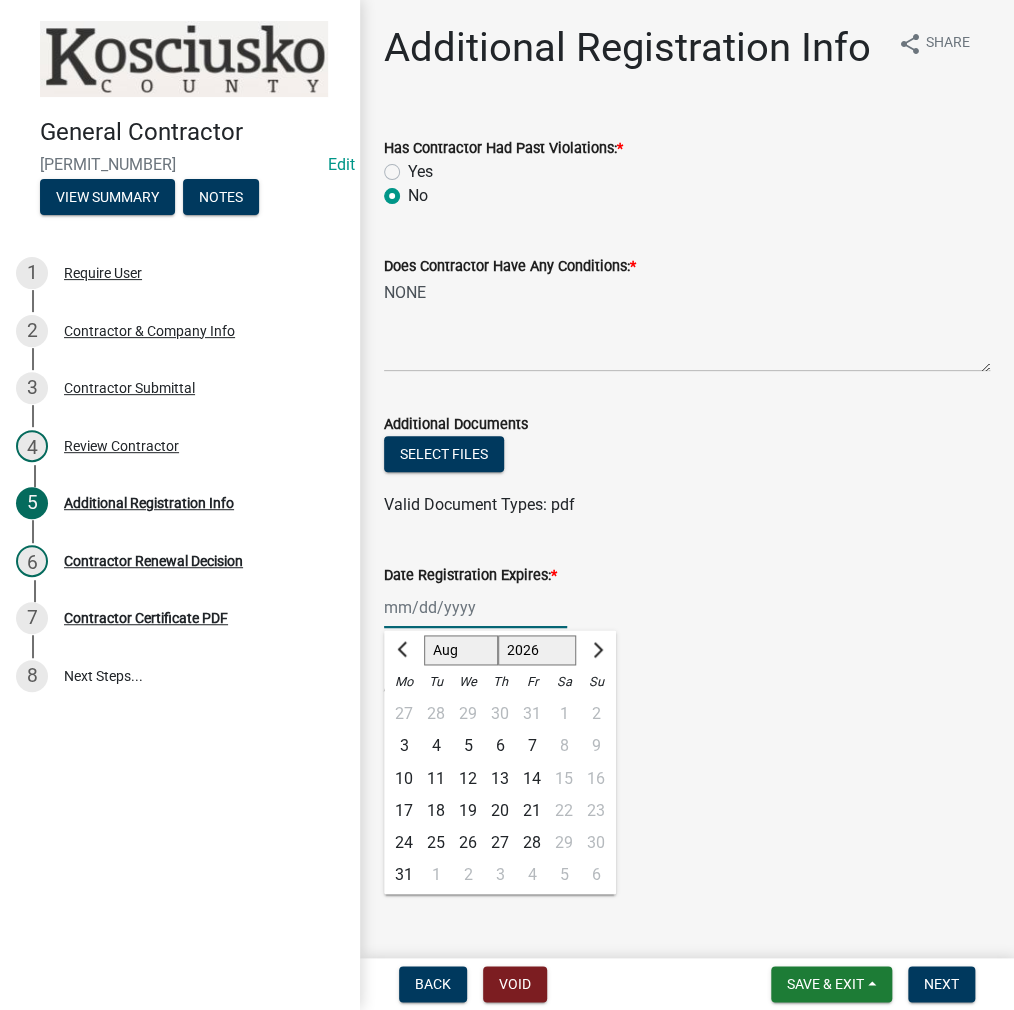click on "5" 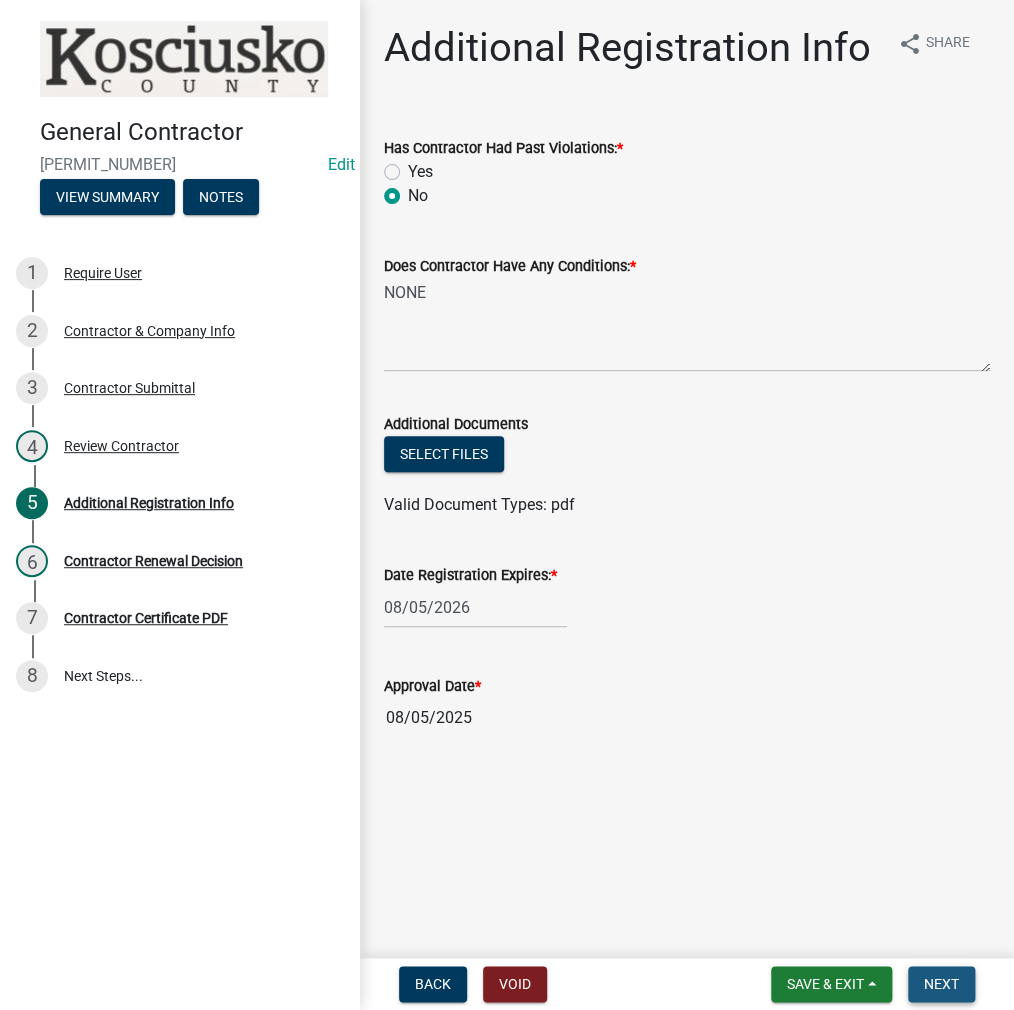 click on "Next" at bounding box center (941, 984) 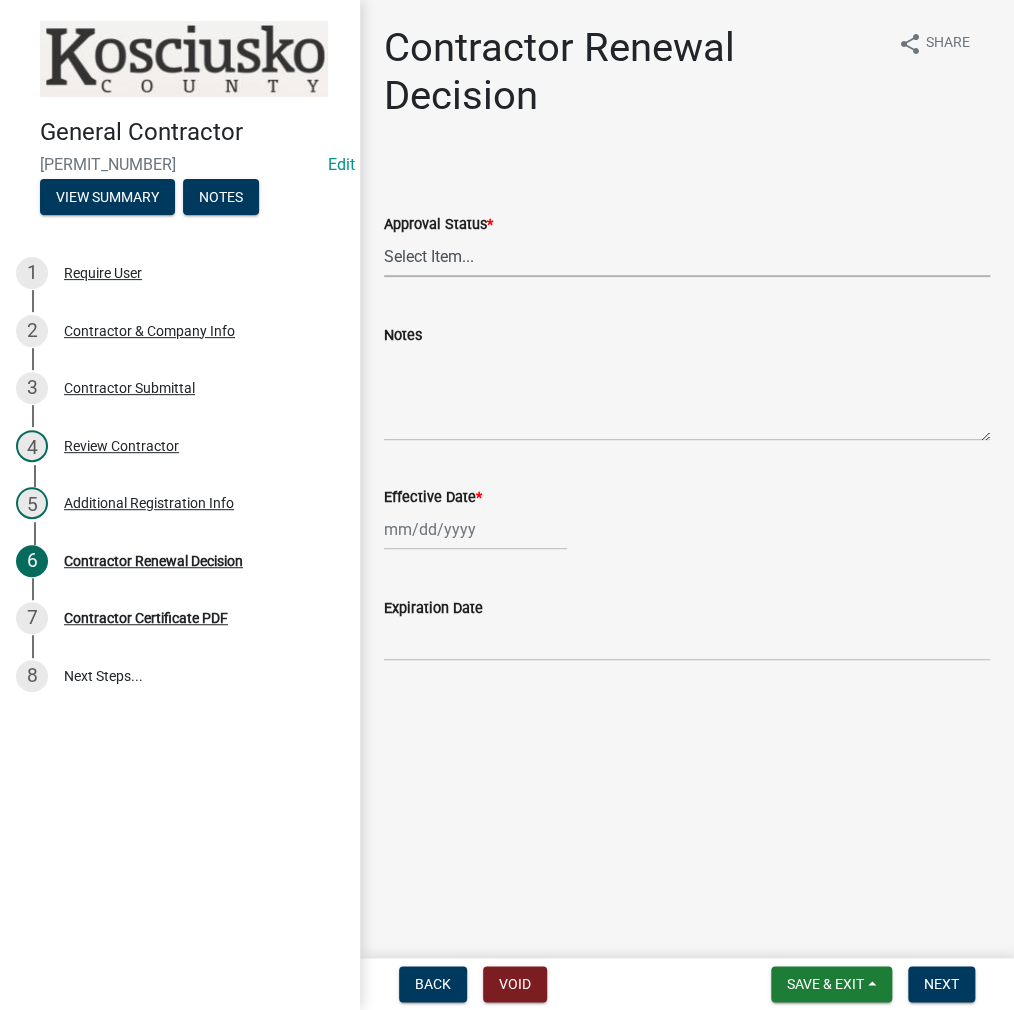 drag, startPoint x: 408, startPoint y: 249, endPoint x: 417, endPoint y: 261, distance: 15 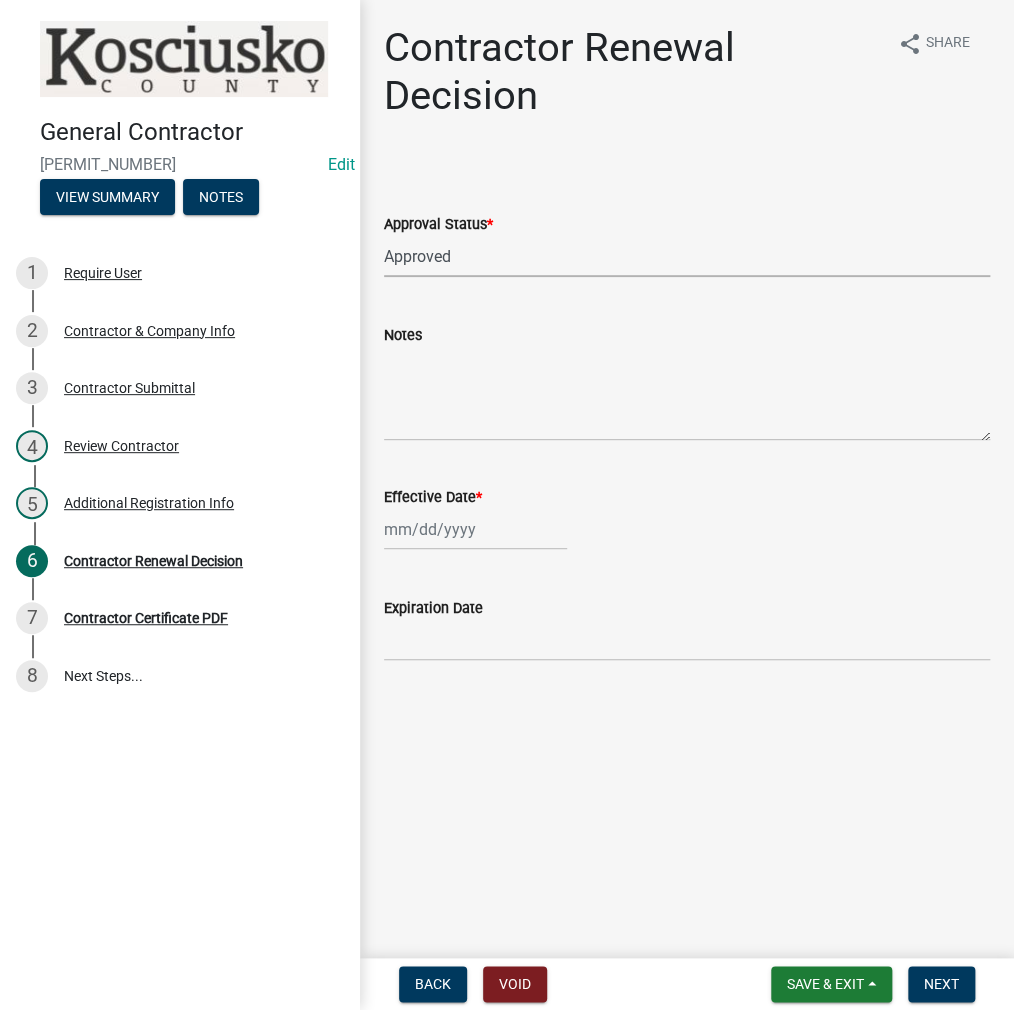 click on "Select Item...   Approved   Denied" at bounding box center [687, 256] 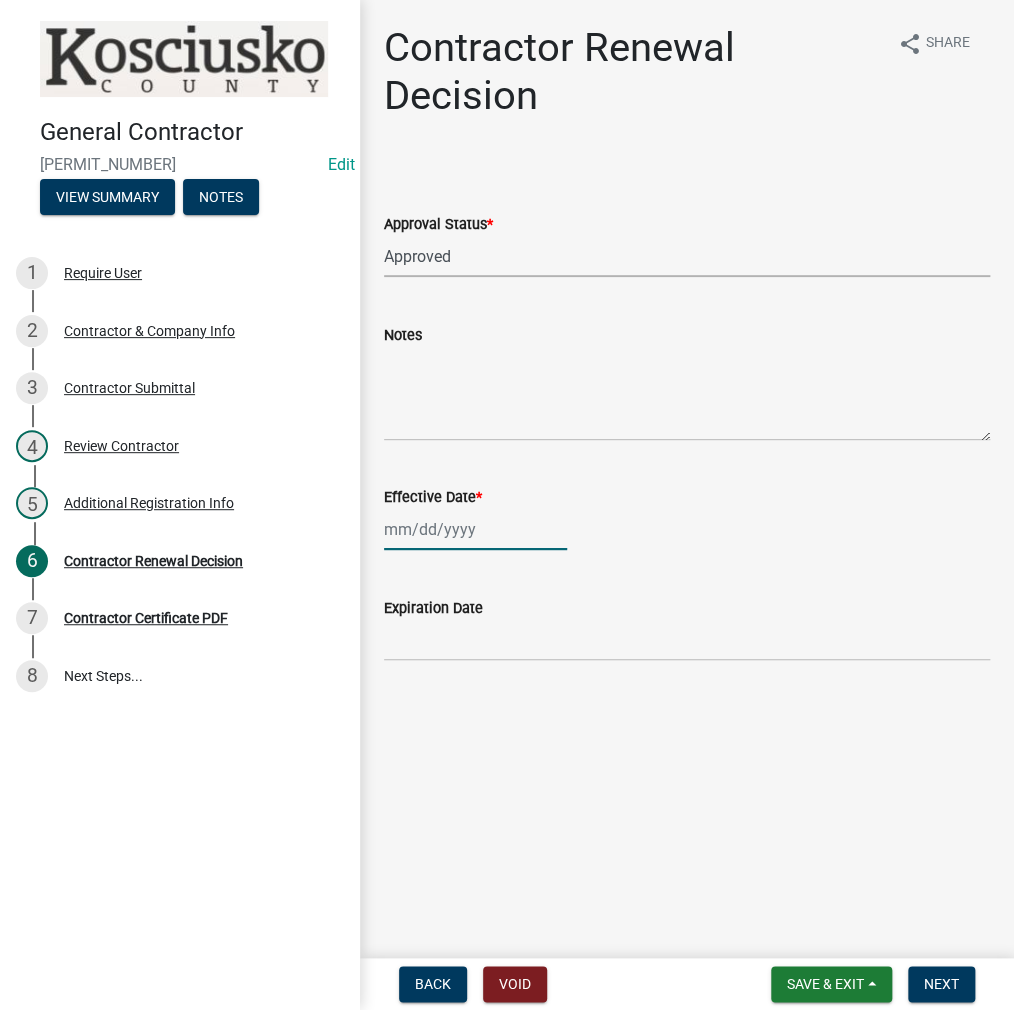 select on "8" 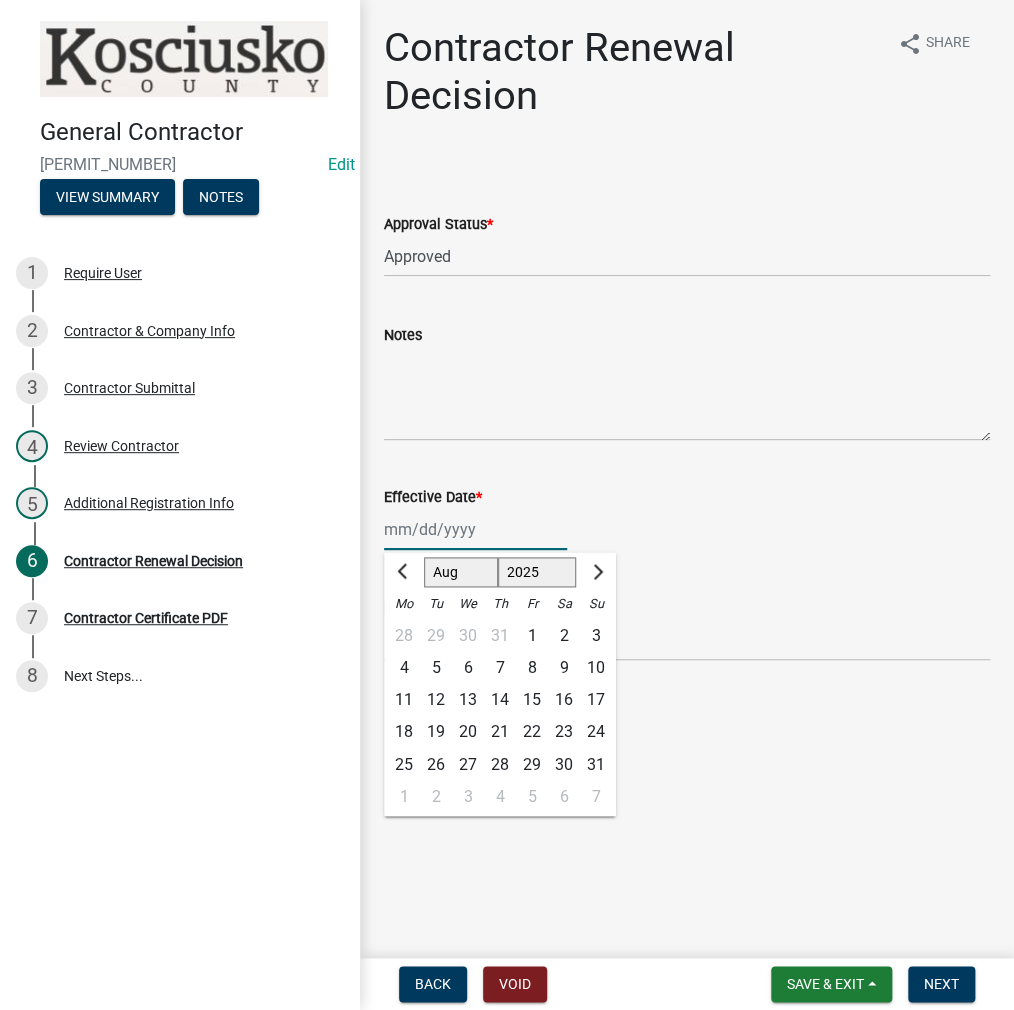 click on "Jan Feb Mar Apr May Jun Jul Aug Sep Oct Nov Dec 1525 1526 1527 1528 1529 1530 1531 1532 1533 1534 1535 1536 1537 1538 1539 1540 1541 1542 1543 1544 1545 1546 1547 1548 1549 1550 1551 1552 1553 1554 1555 1556 1557 1558 1559 1560 1561 1562 1563 1564 1565 1566 1567 1568 1569 1570 1571 1572 1573 1574 1575 1576 1577 1578 1579 1580 1581 1582 1583 1584 1585 1586 1587 1588 1589 1590 1591 1592 1593 1594 1595 1596 1597 1598 1599 1600 1601 1602 1603 1604 1605 1606 1607 1608 1609 1610 1611 1612 1613 1614 1615 1616 1617 1618 1619 1620 1621 1622 1623 1624 1625 1626 1627 1628 1629 1630 1631 1632 1633 1634 1635 1636 1637 1638 1639 1640 1641 1642 1643 1644 1645 1646 1647 1648 1649 1650 1651 1652 1653 1654 1655 1656 1657 1658 1659 1660 1661 1662 1663 1664 1665 1666 1667 1668 1669 1670 1671 1672 1673 1674 1675 1676 1677 1678 1679 1680 1681 1682 1683 1684 1685 1686 1687 1688 1689 1690 1691 1692 1693 1694 1695 1696 1697 1698 1699 1700 1701 1702 1703 1704 1705 1706 1707 1708 1709 1710 1711 1712 1713 1714 1715 1716 1717 1718 1719 1" 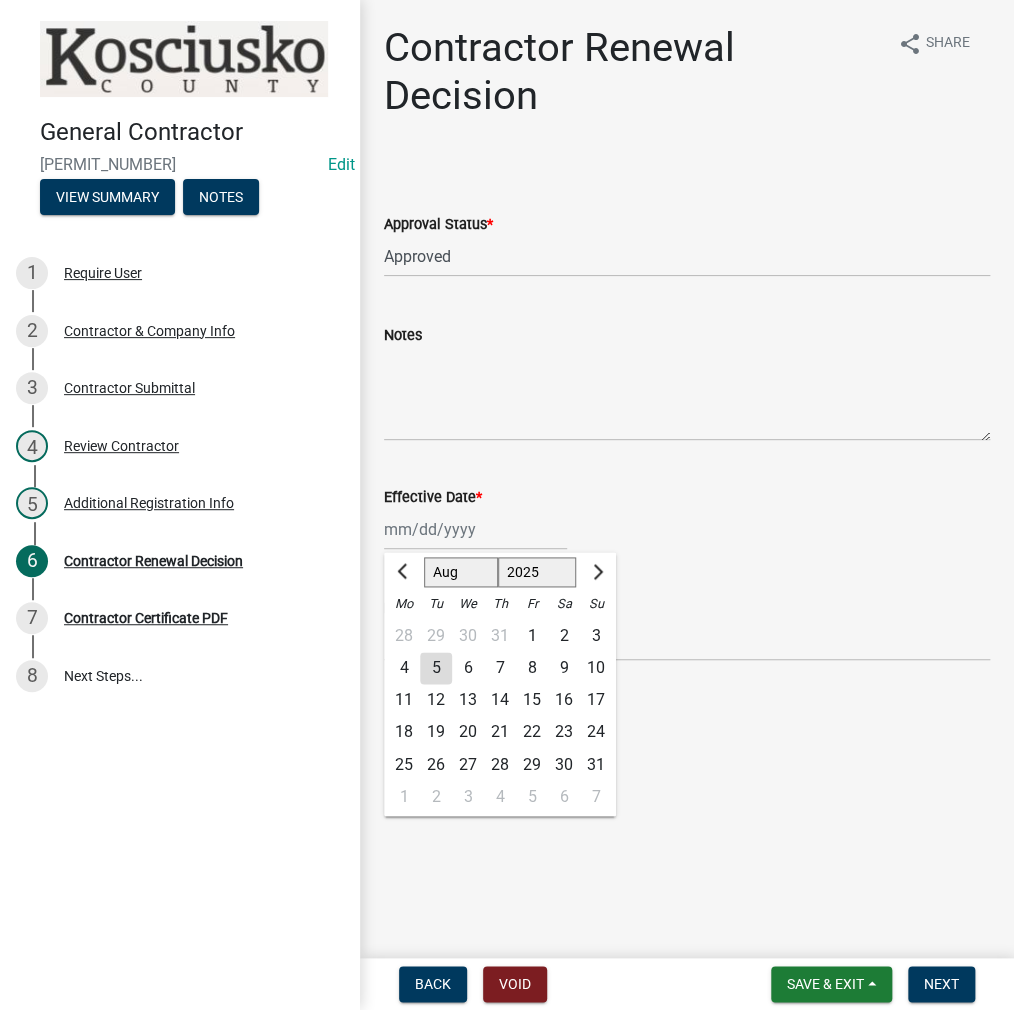 click on "5" 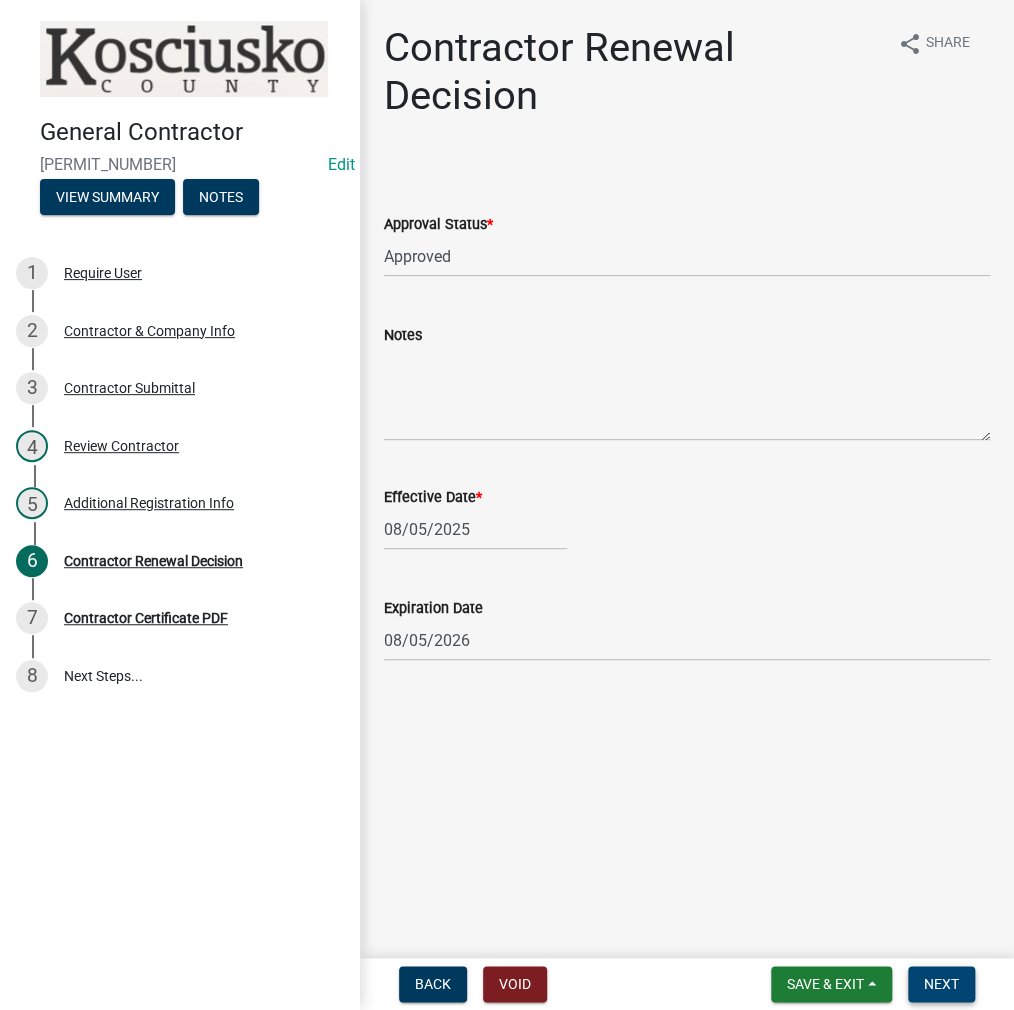 click on "Next" at bounding box center [941, 984] 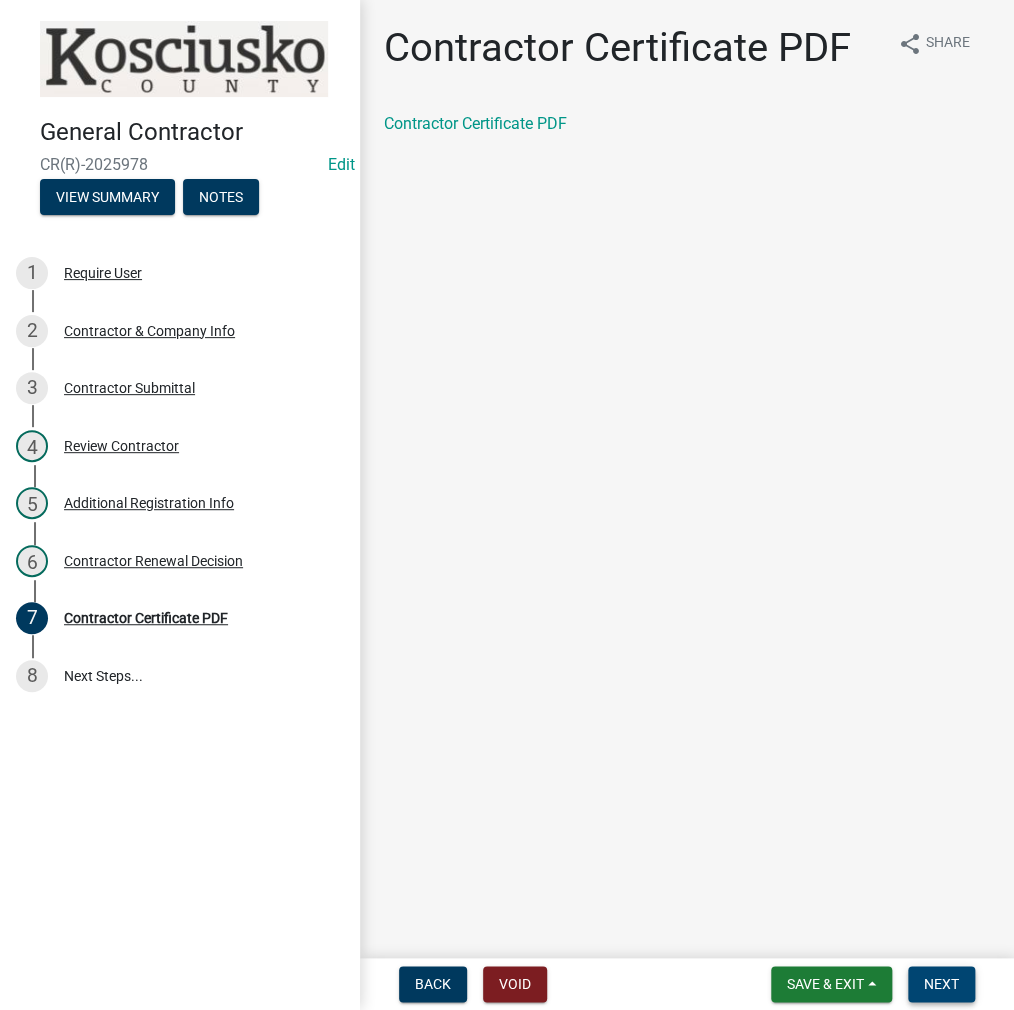 click on "Next" at bounding box center [941, 984] 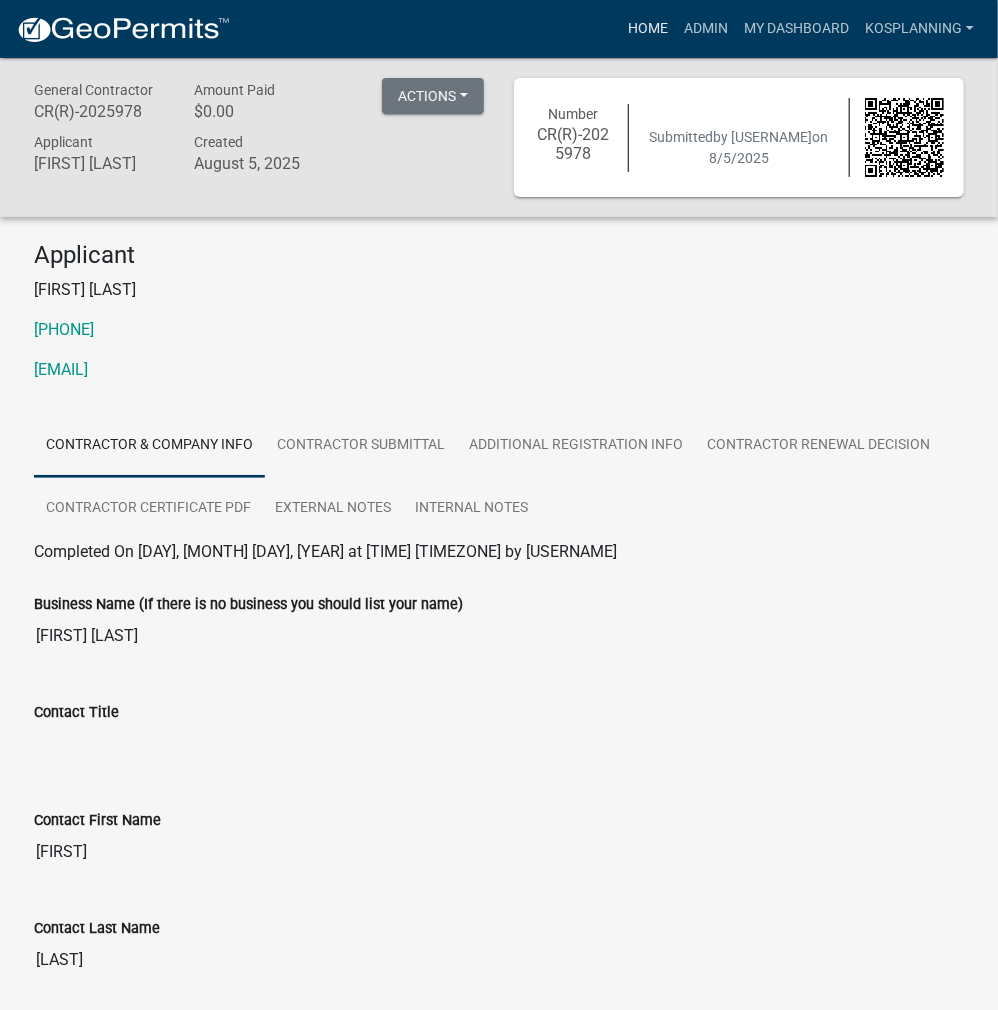 click on "Home" at bounding box center (648, 29) 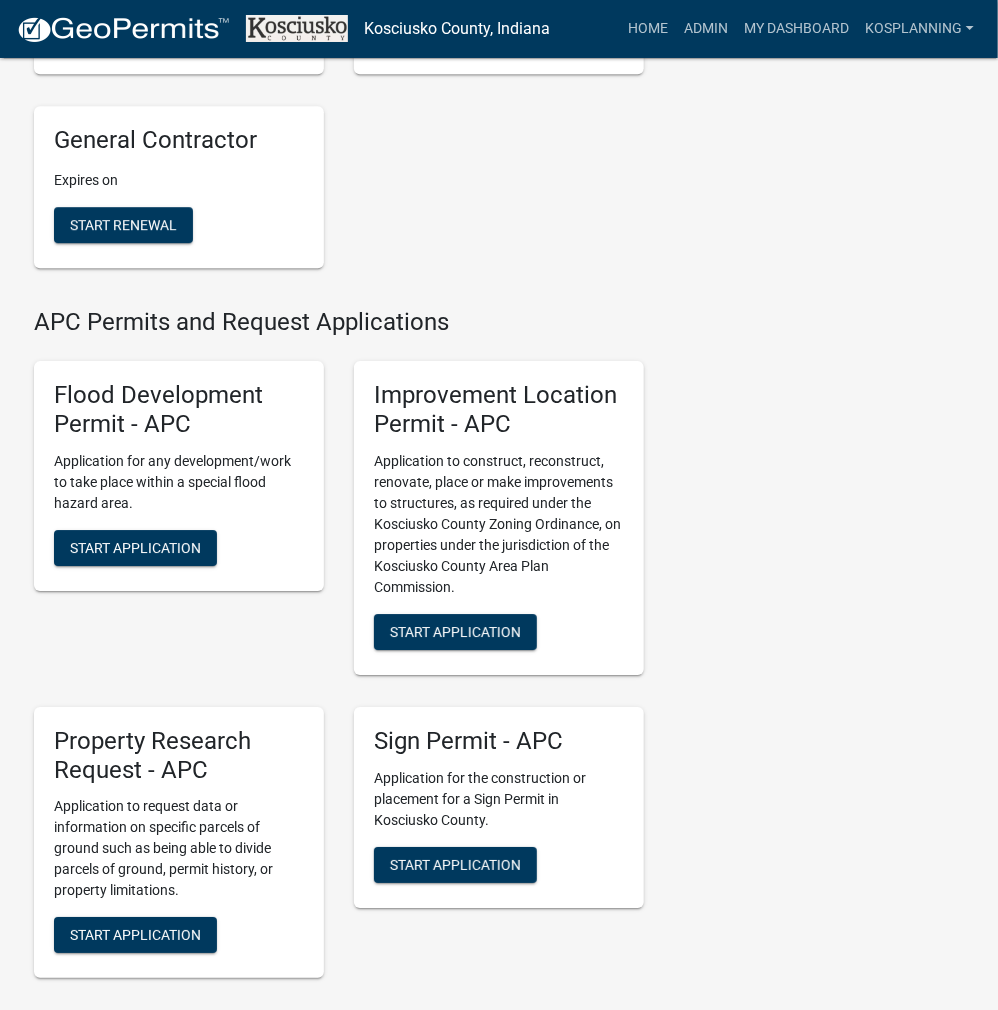 scroll, scrollTop: 1923, scrollLeft: 0, axis: vertical 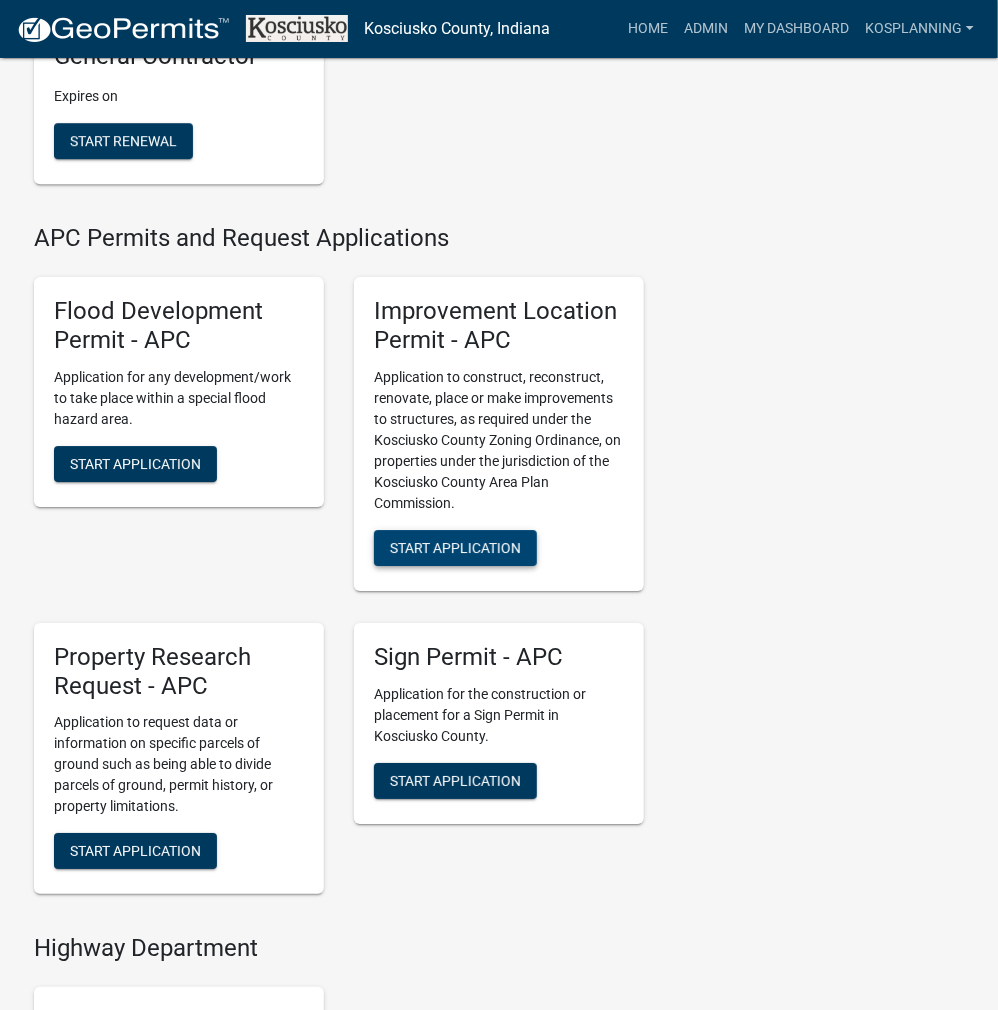 click on "Start Application" at bounding box center [455, 547] 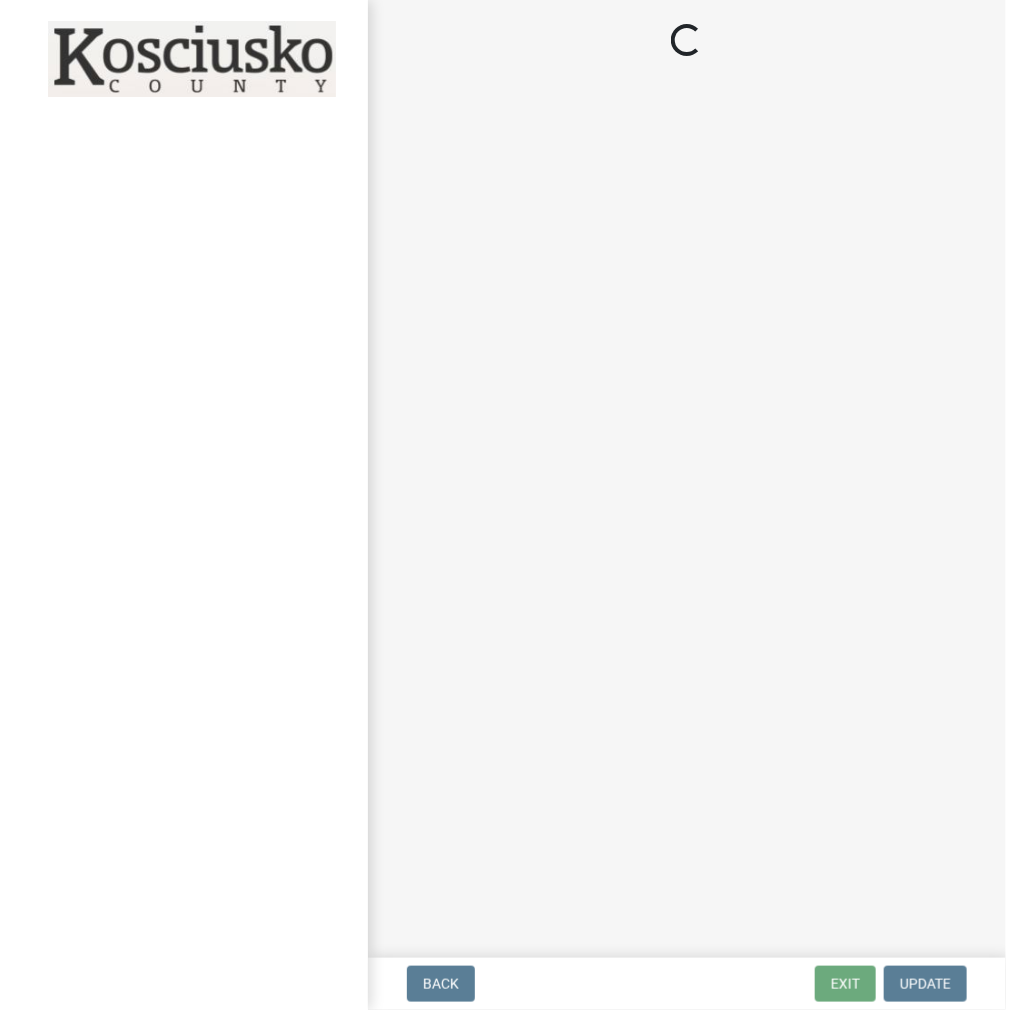 scroll, scrollTop: 0, scrollLeft: 0, axis: both 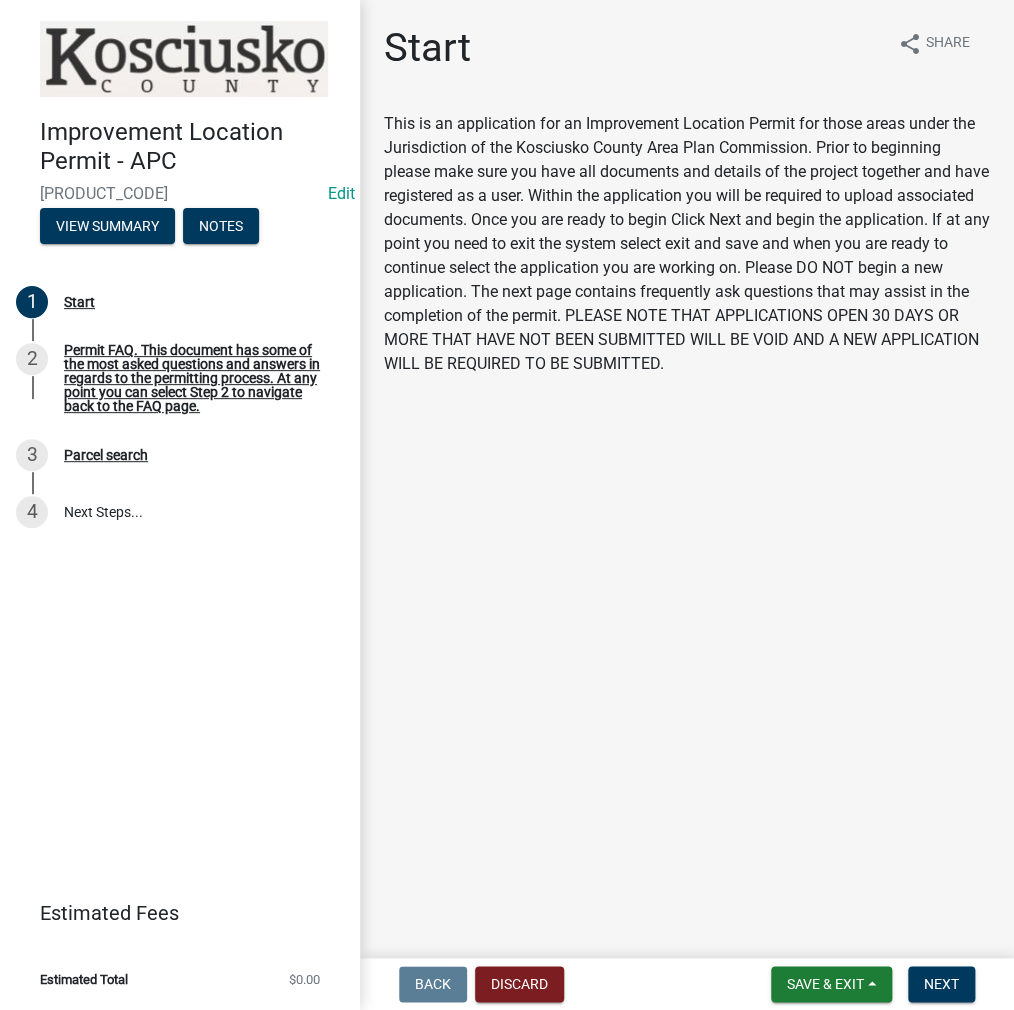 click on "Back  Discard   Save & Exit  Save  Save & Exit   Next" at bounding box center (687, 984) 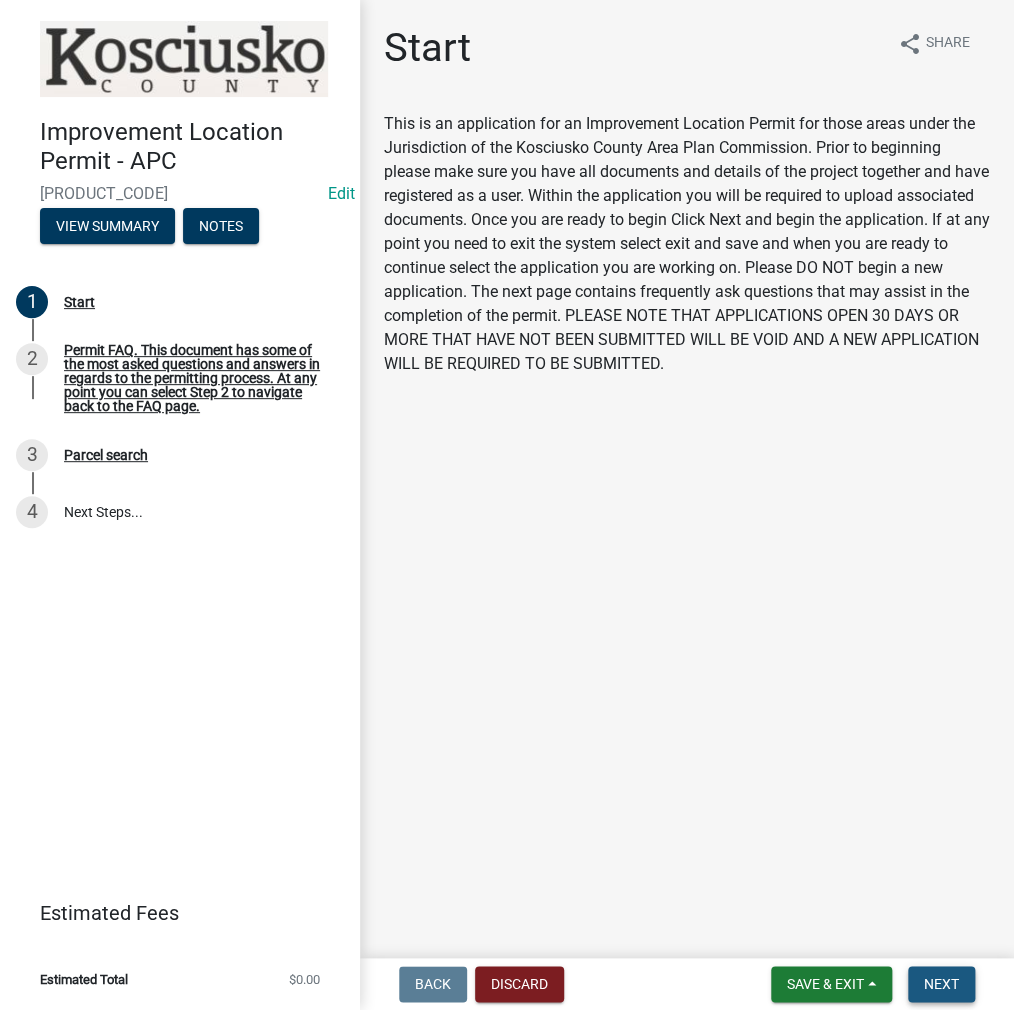 click on "Next" at bounding box center (941, 984) 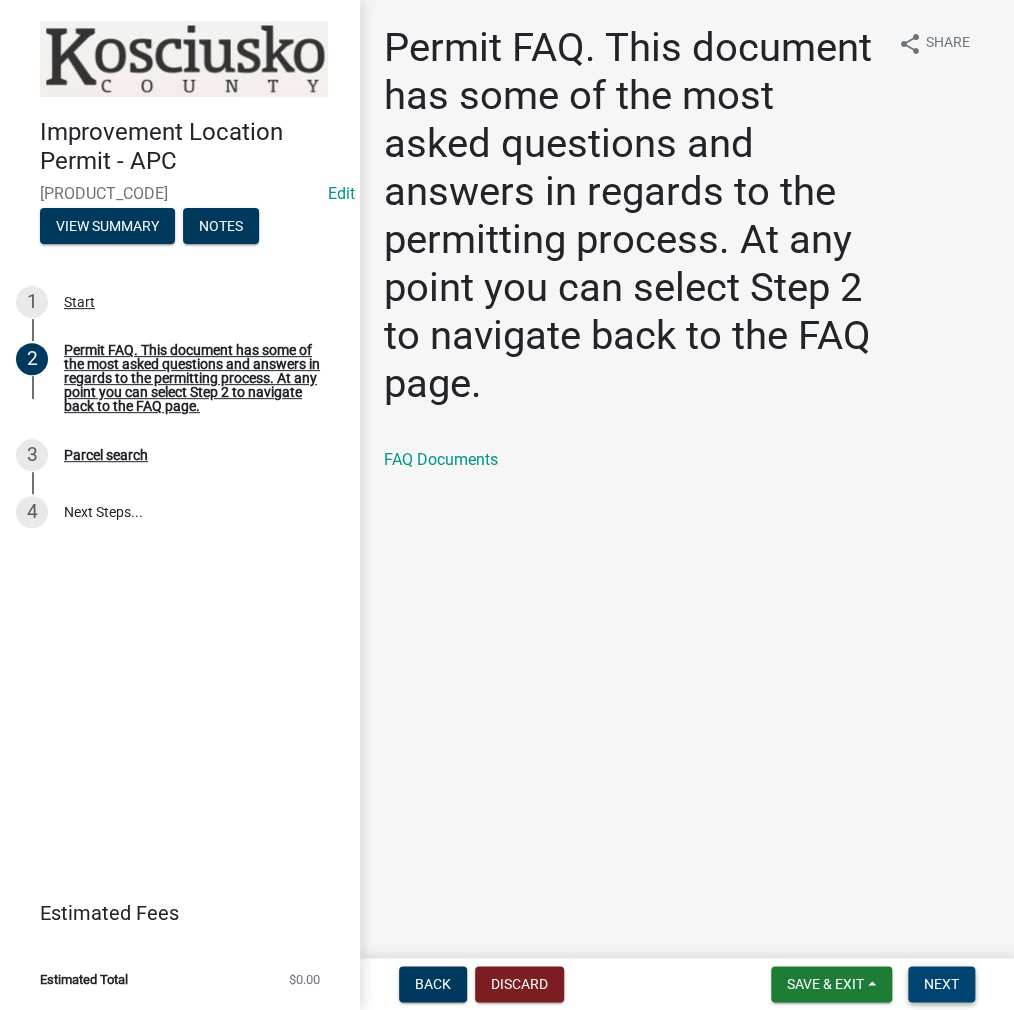 click on "Next" at bounding box center (941, 984) 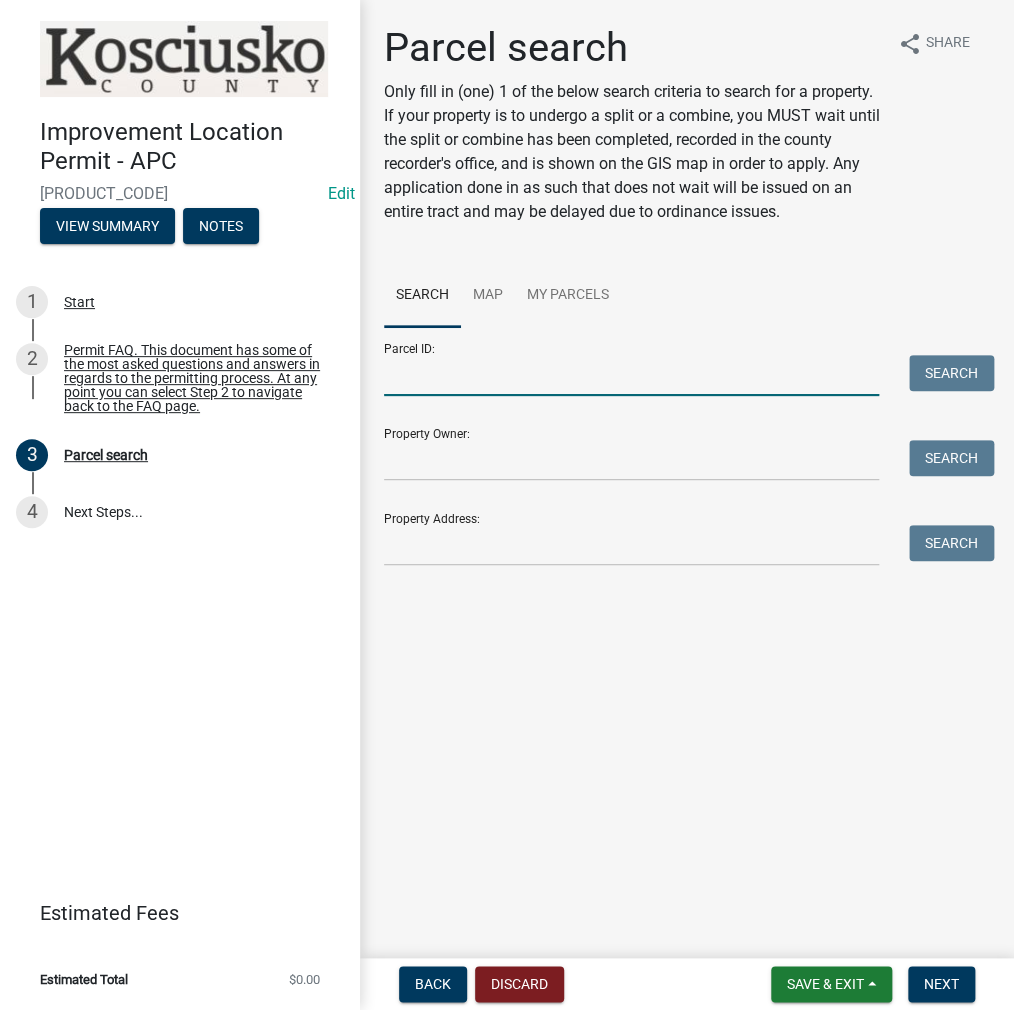 click on "Parcel ID:" at bounding box center [631, 375] 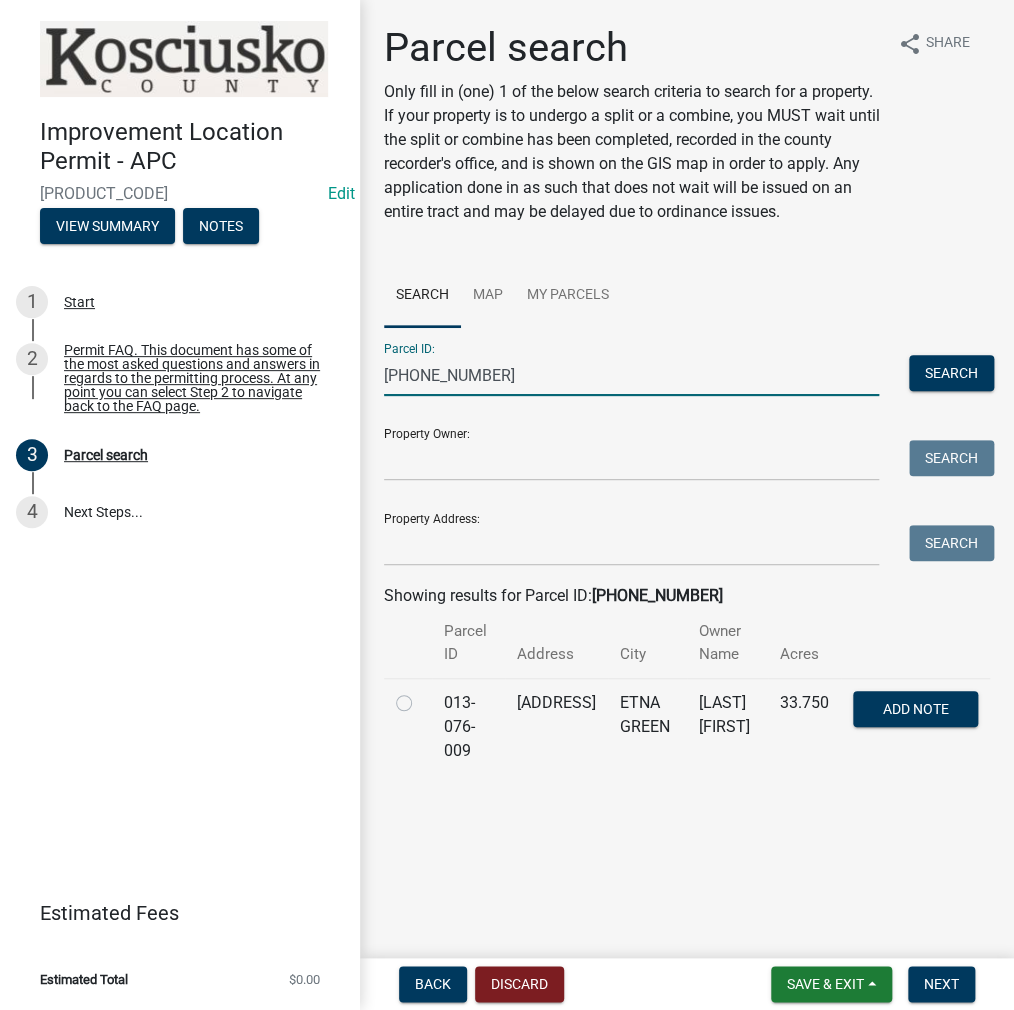 type on "[PHONE_NUMBER]" 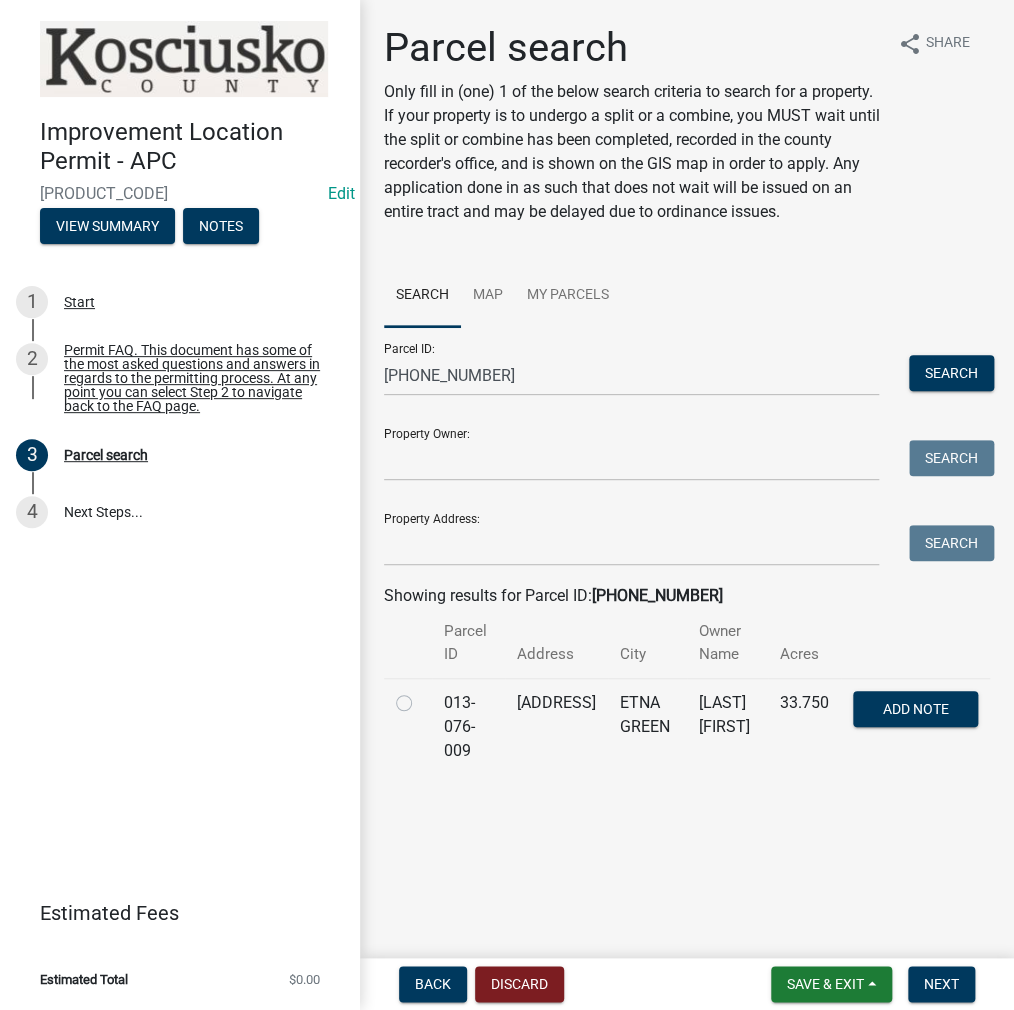 click 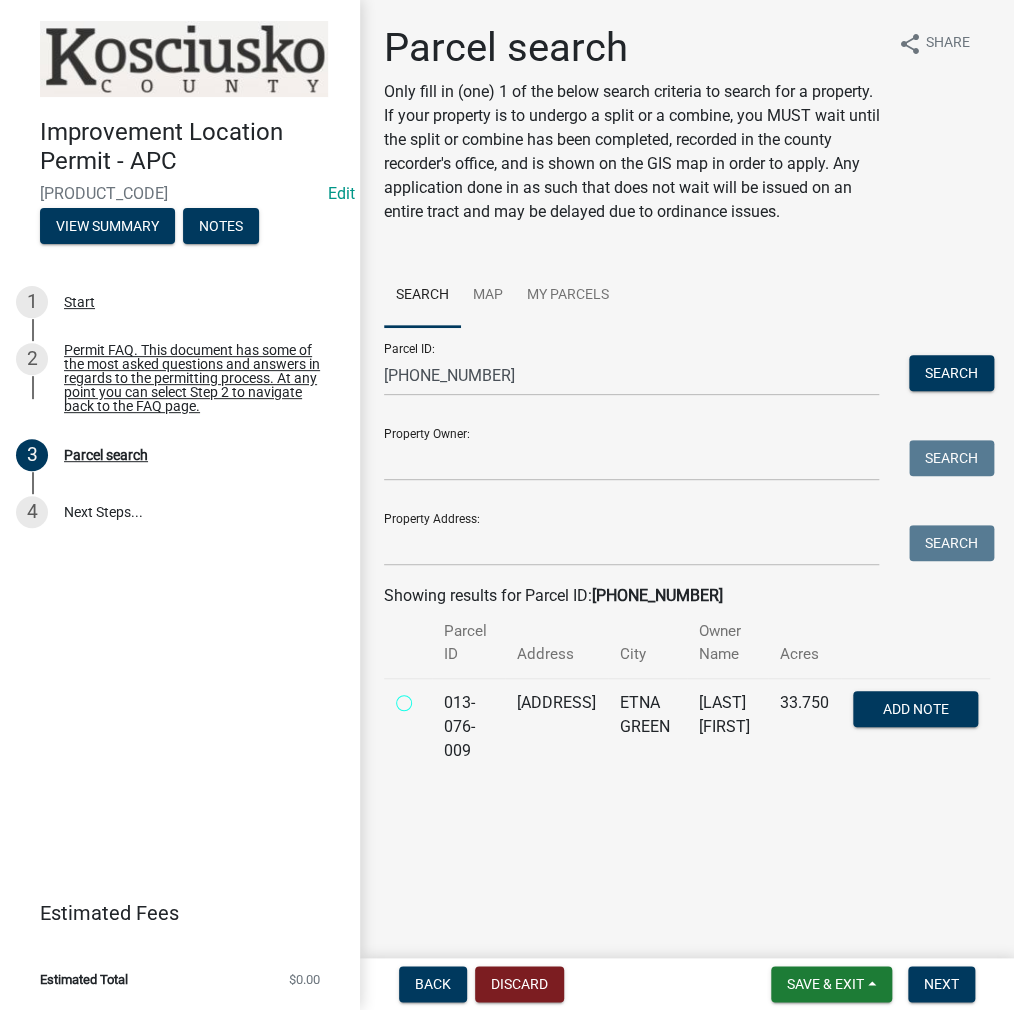 click at bounding box center [426, 697] 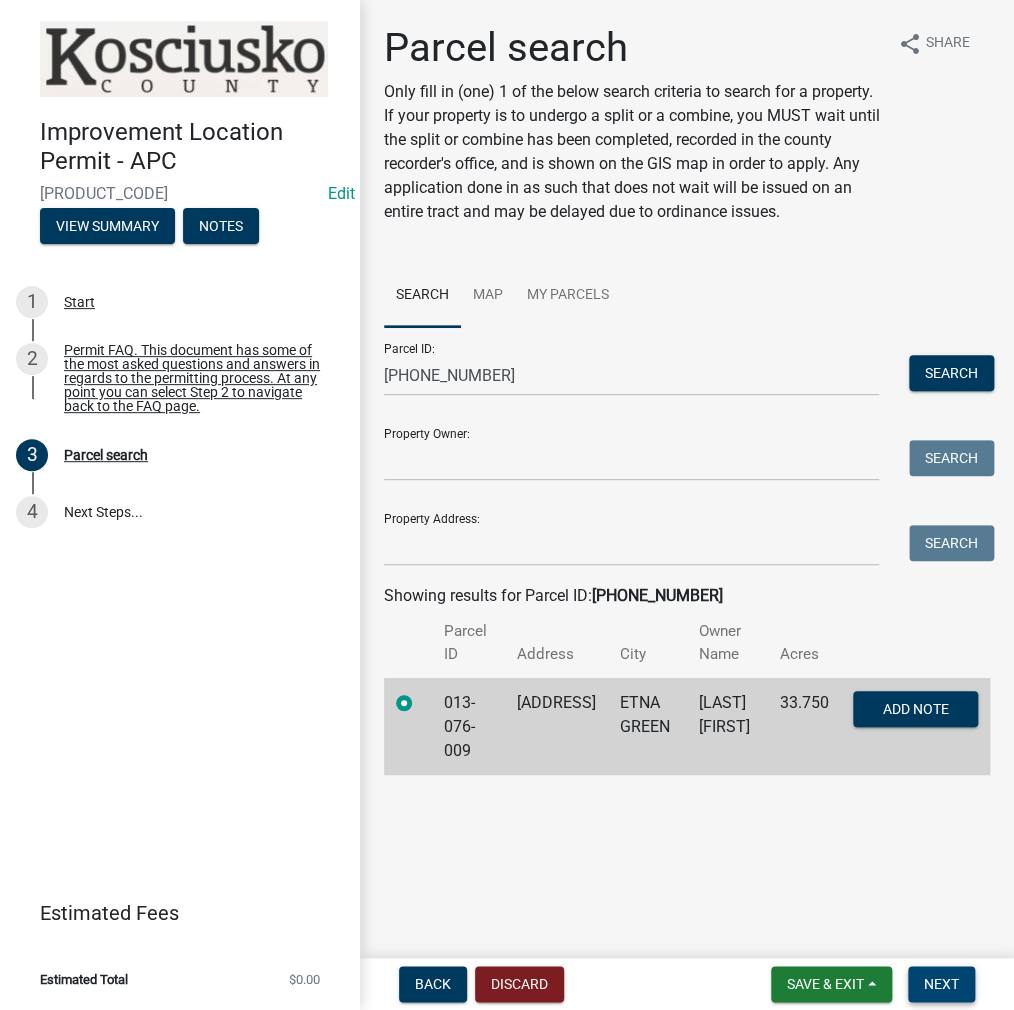 click on "Next" at bounding box center (941, 984) 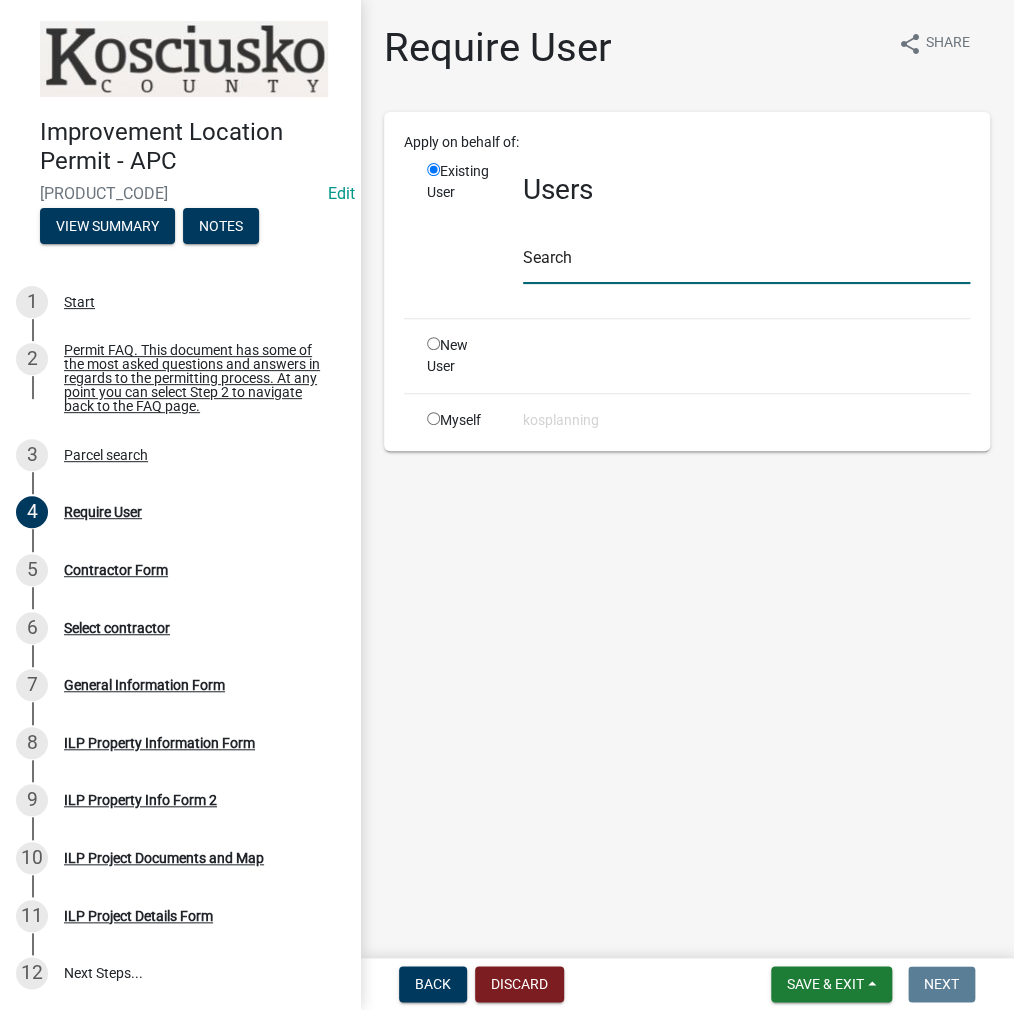 click 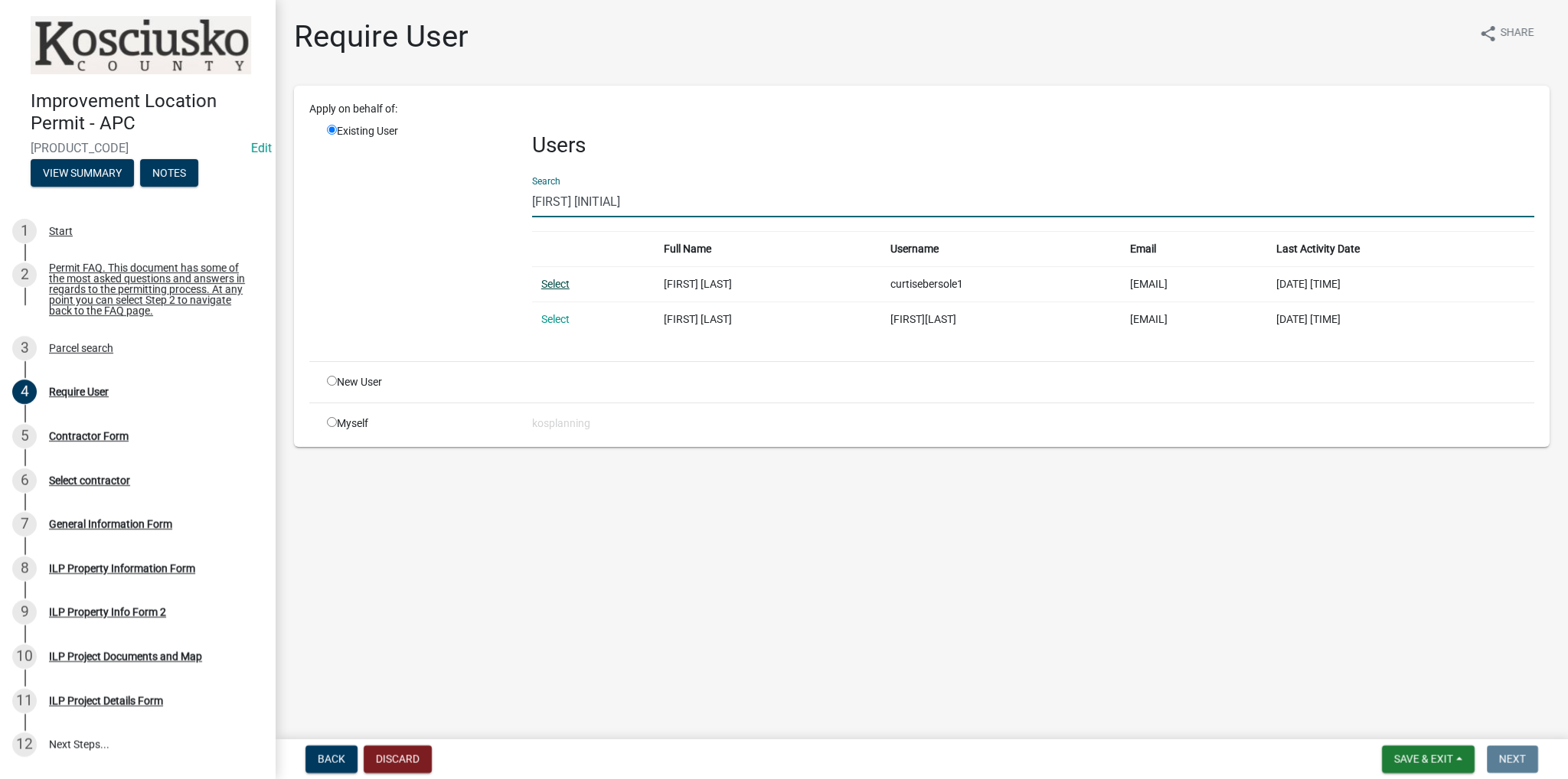 type on "[FIRST] [INITIAL]" 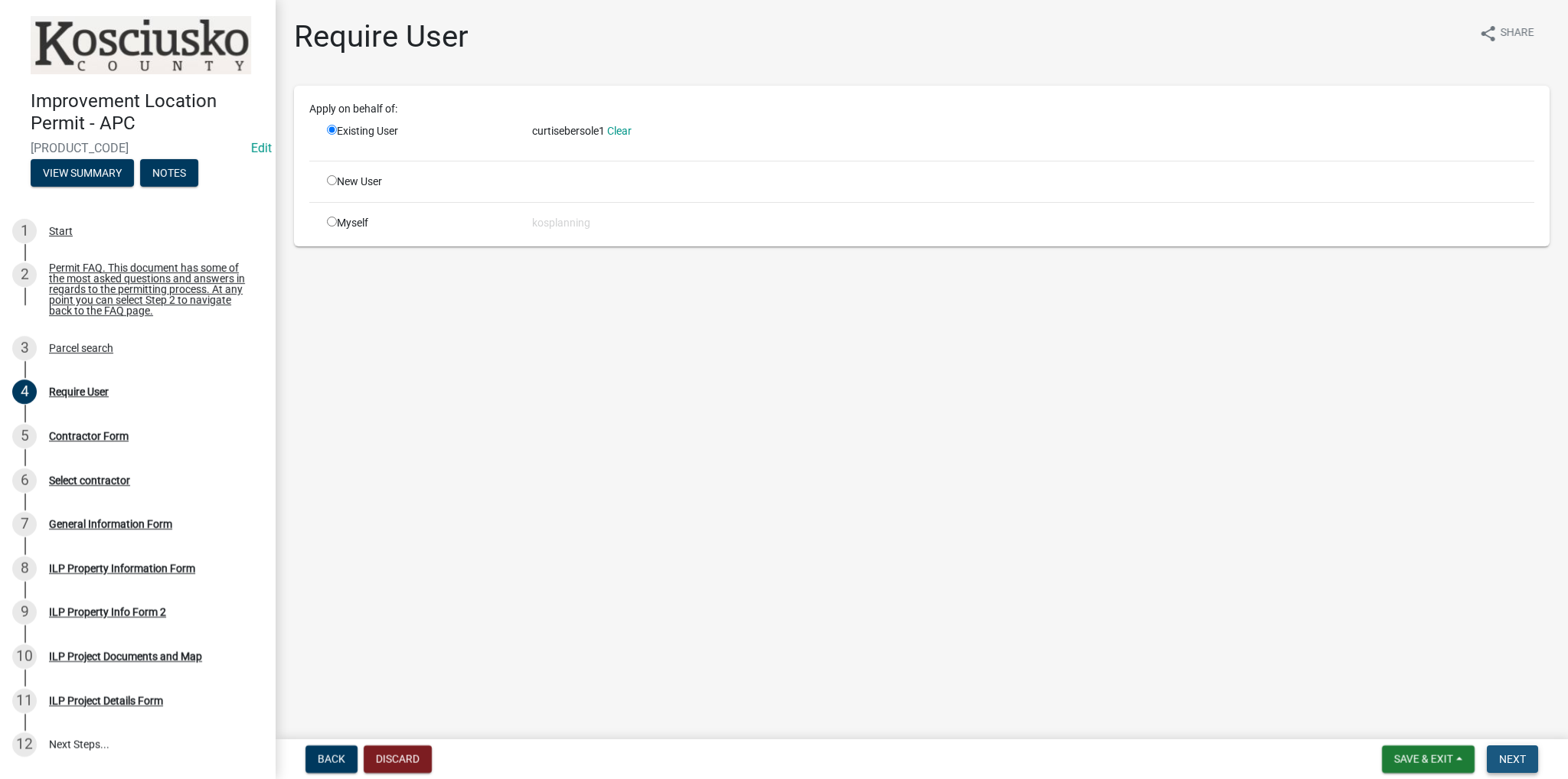click on "Next" at bounding box center [1512, 759] 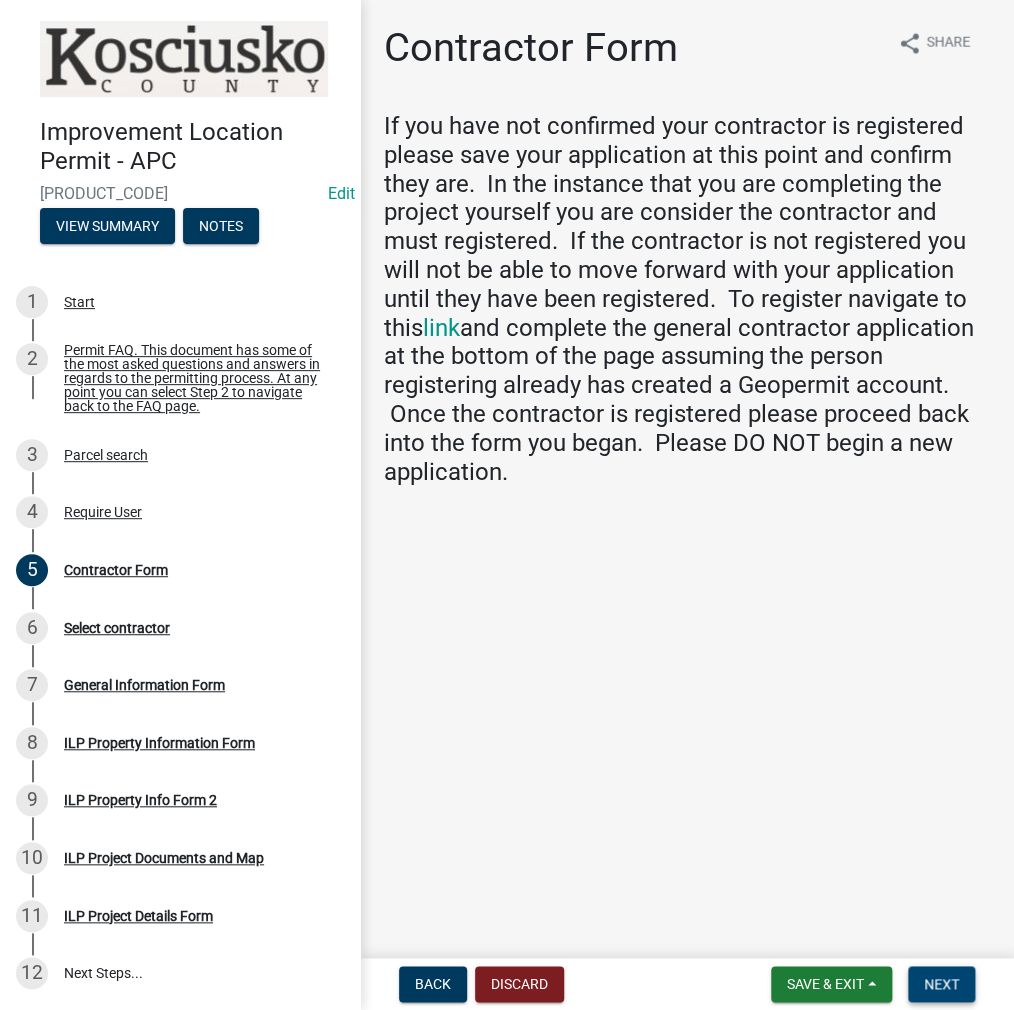 click on "Next" at bounding box center [941, 984] 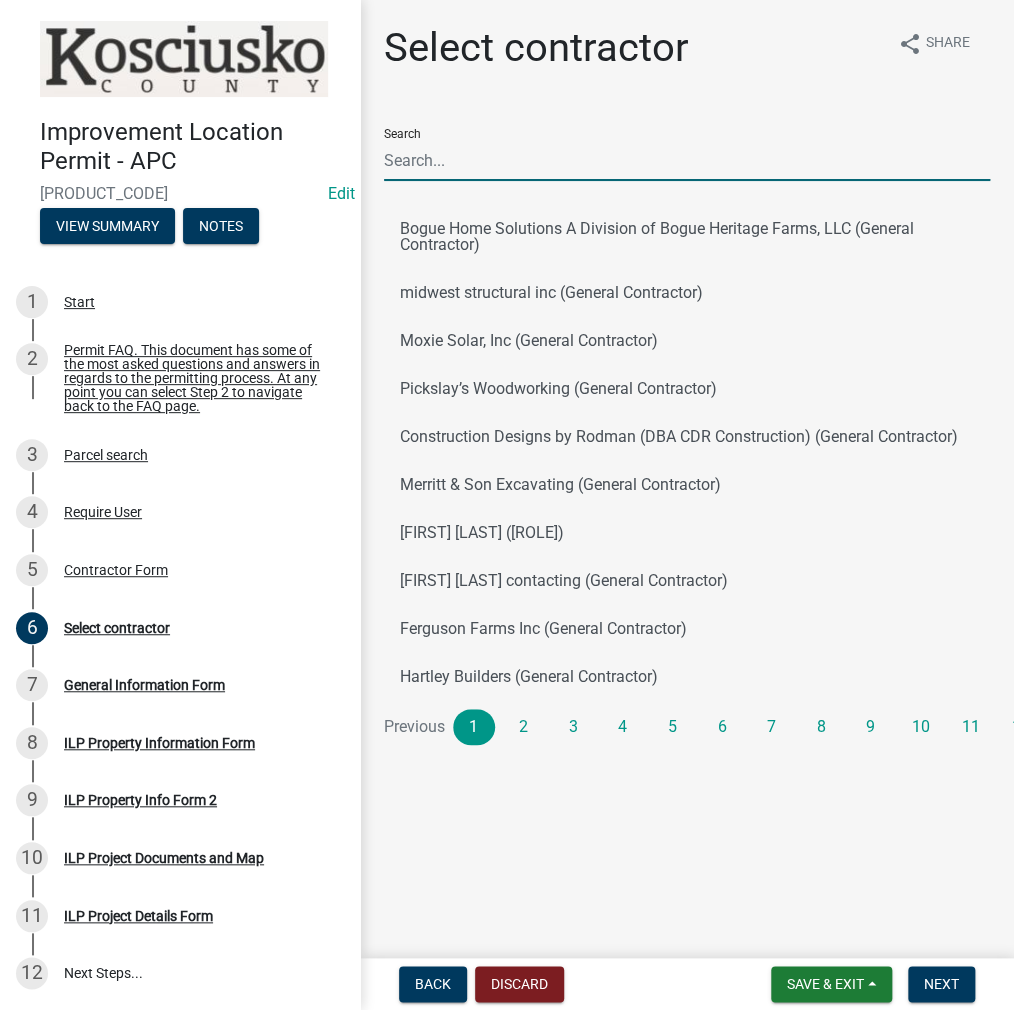 click on "Search" at bounding box center (687, 160) 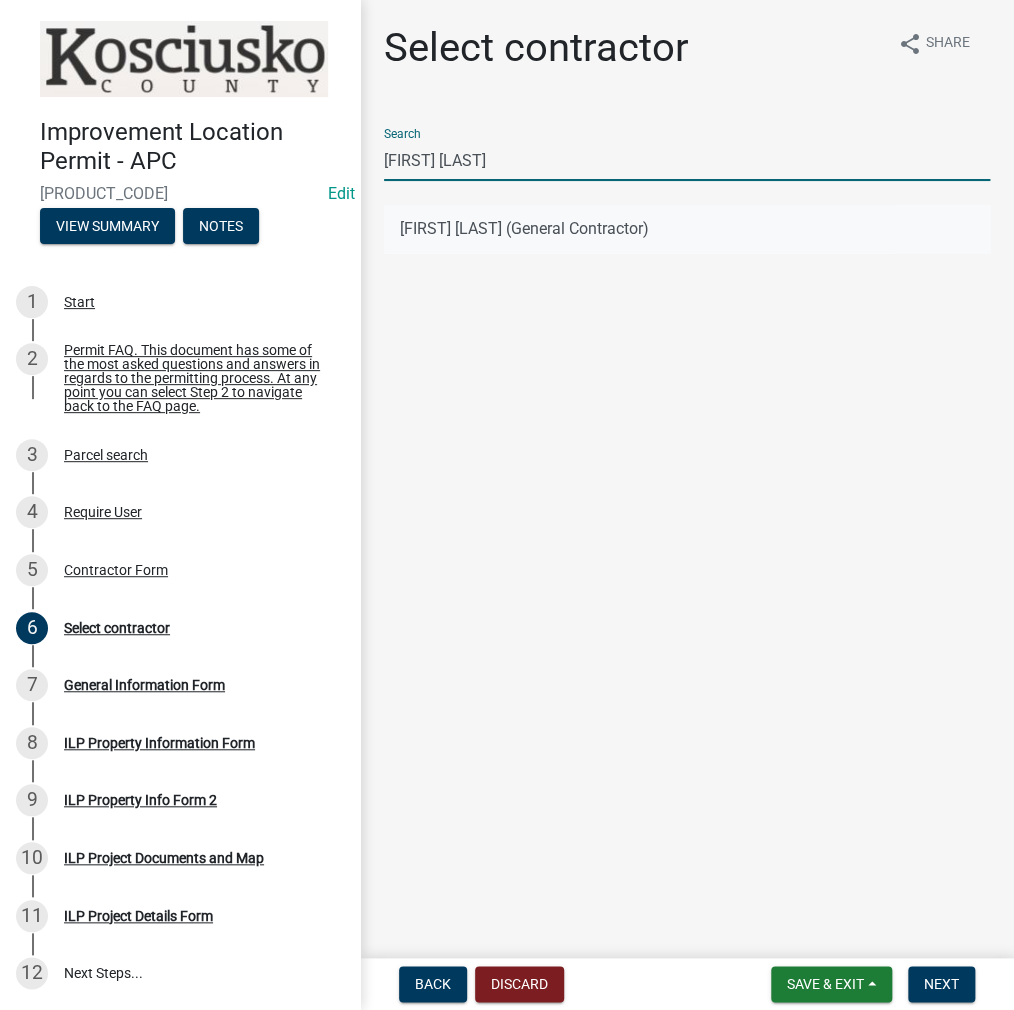 type on "[FIRST] [LAST]" 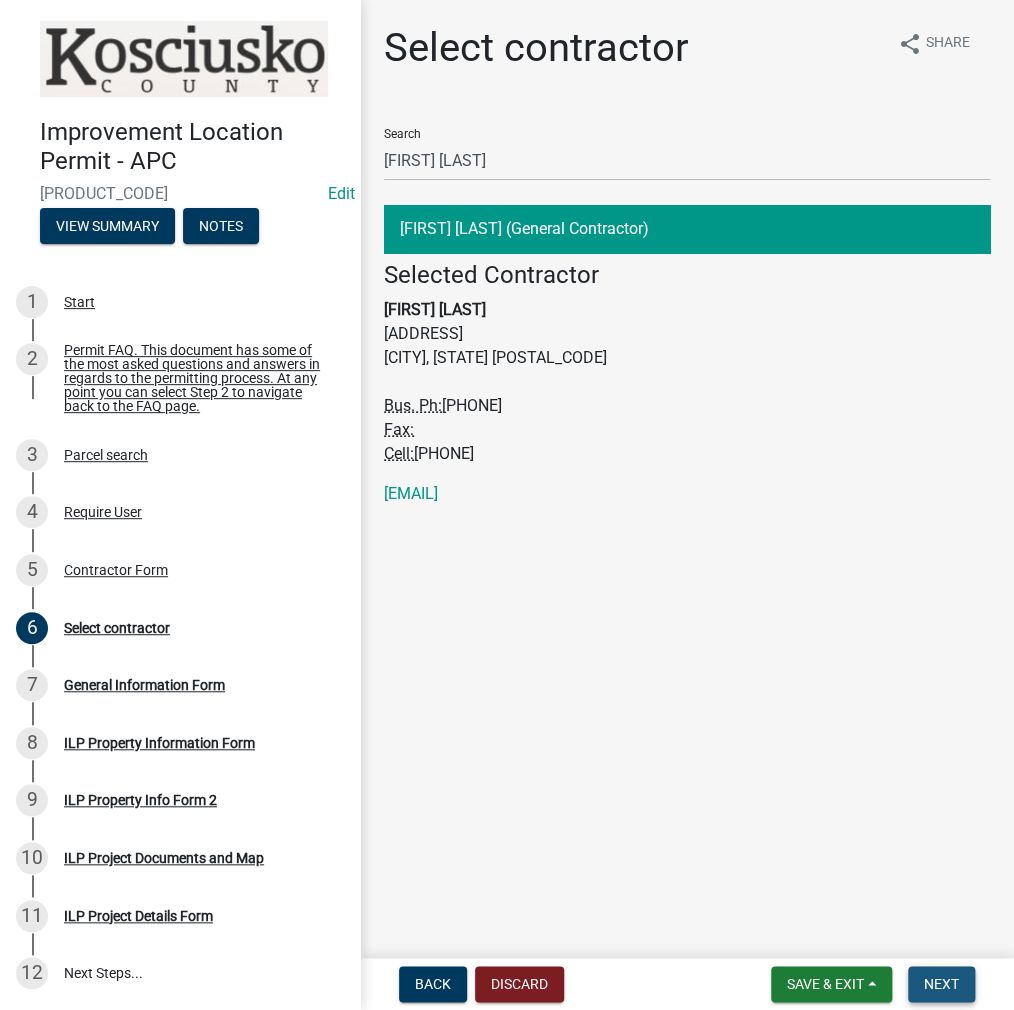 click on "Next" at bounding box center (941, 984) 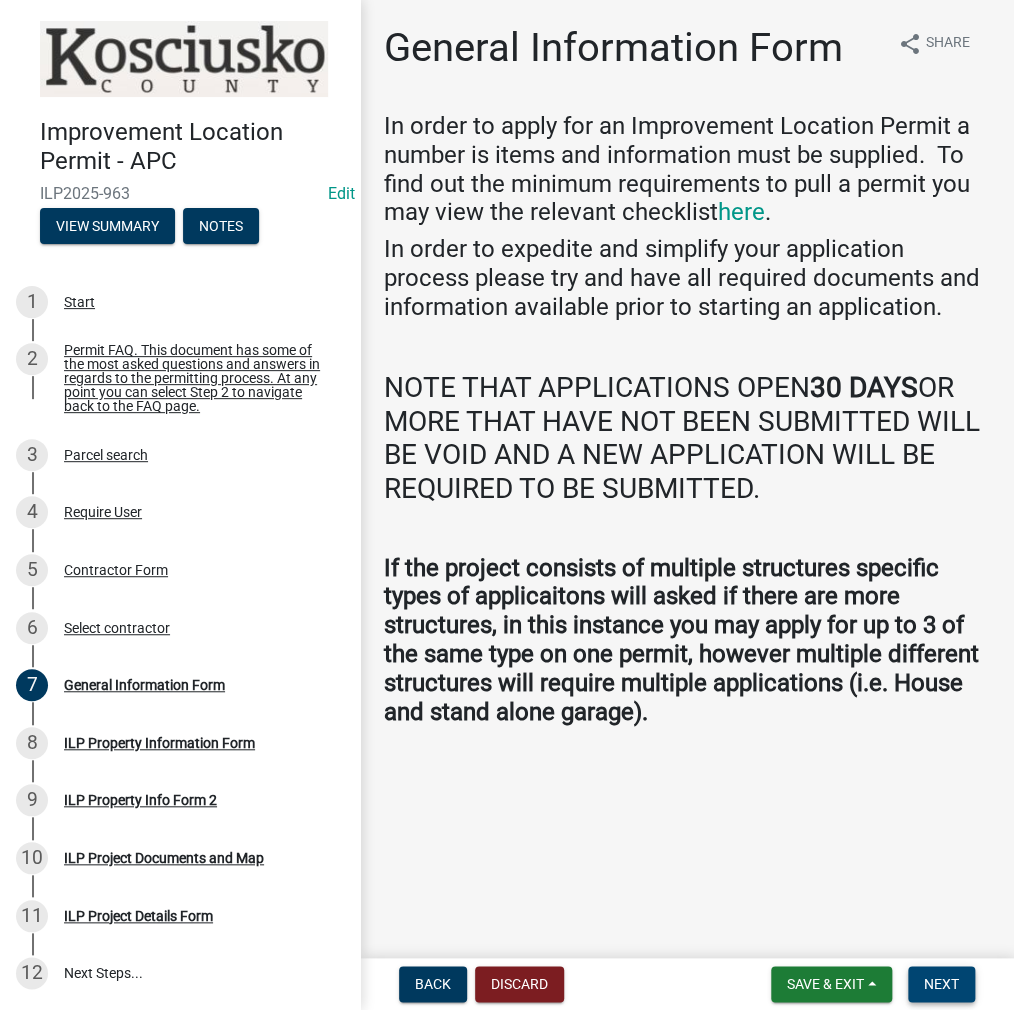 click on "Next" at bounding box center (941, 984) 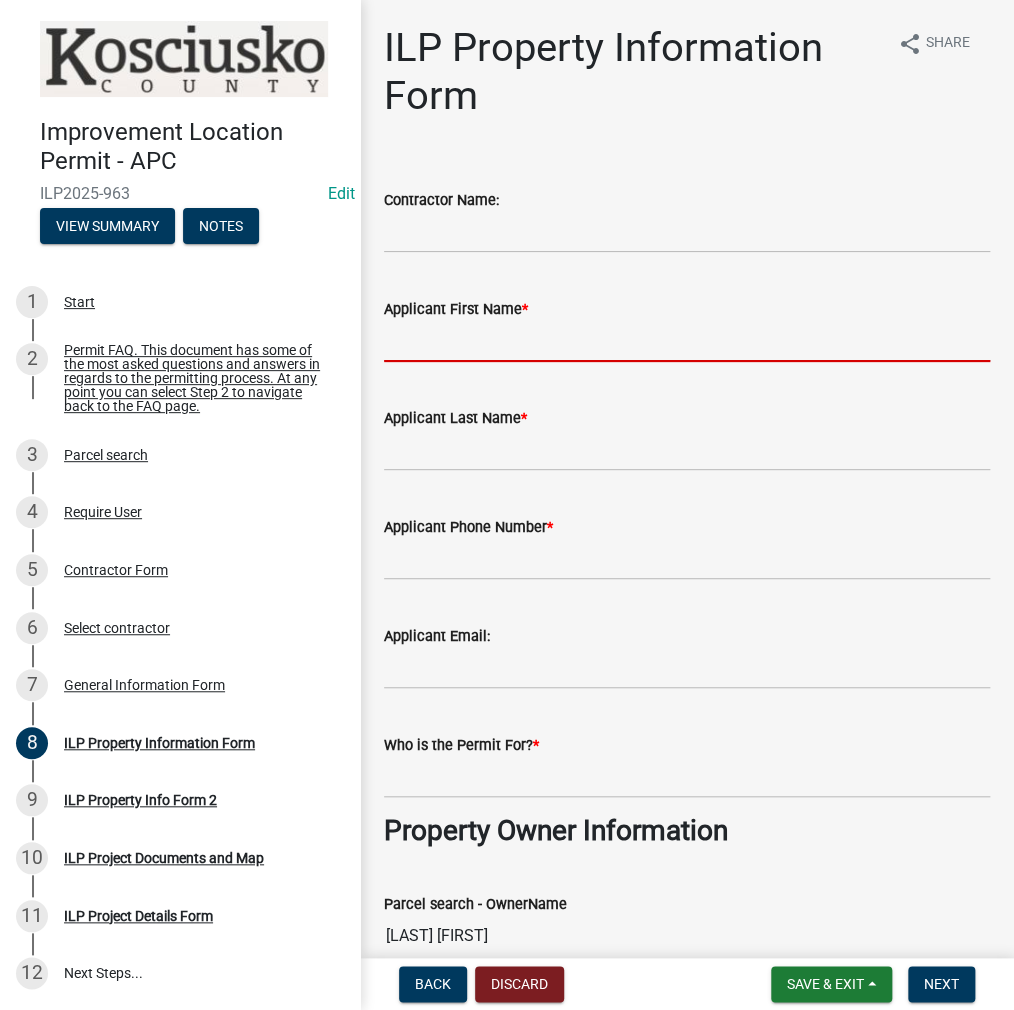click on "Applicant First Name  *" at bounding box center (687, 341) 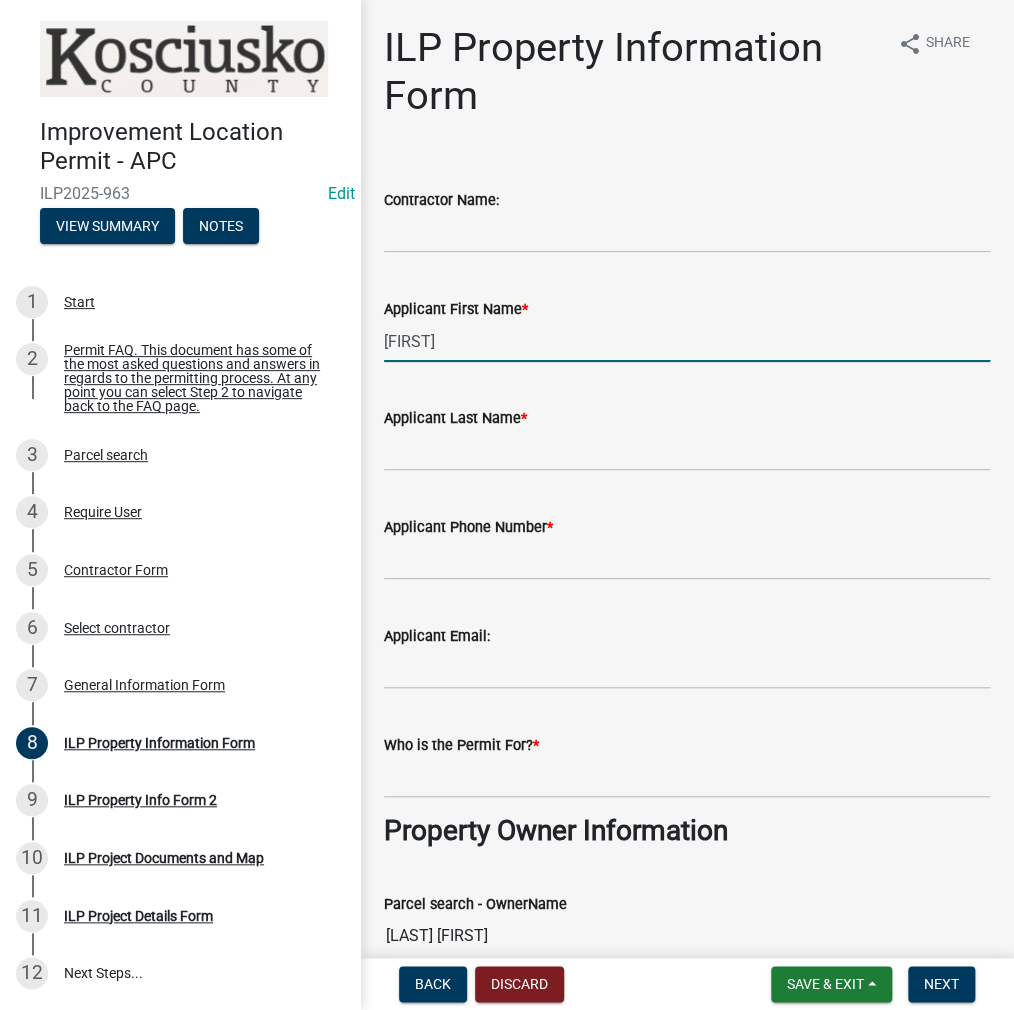 type on "[FIRST]" 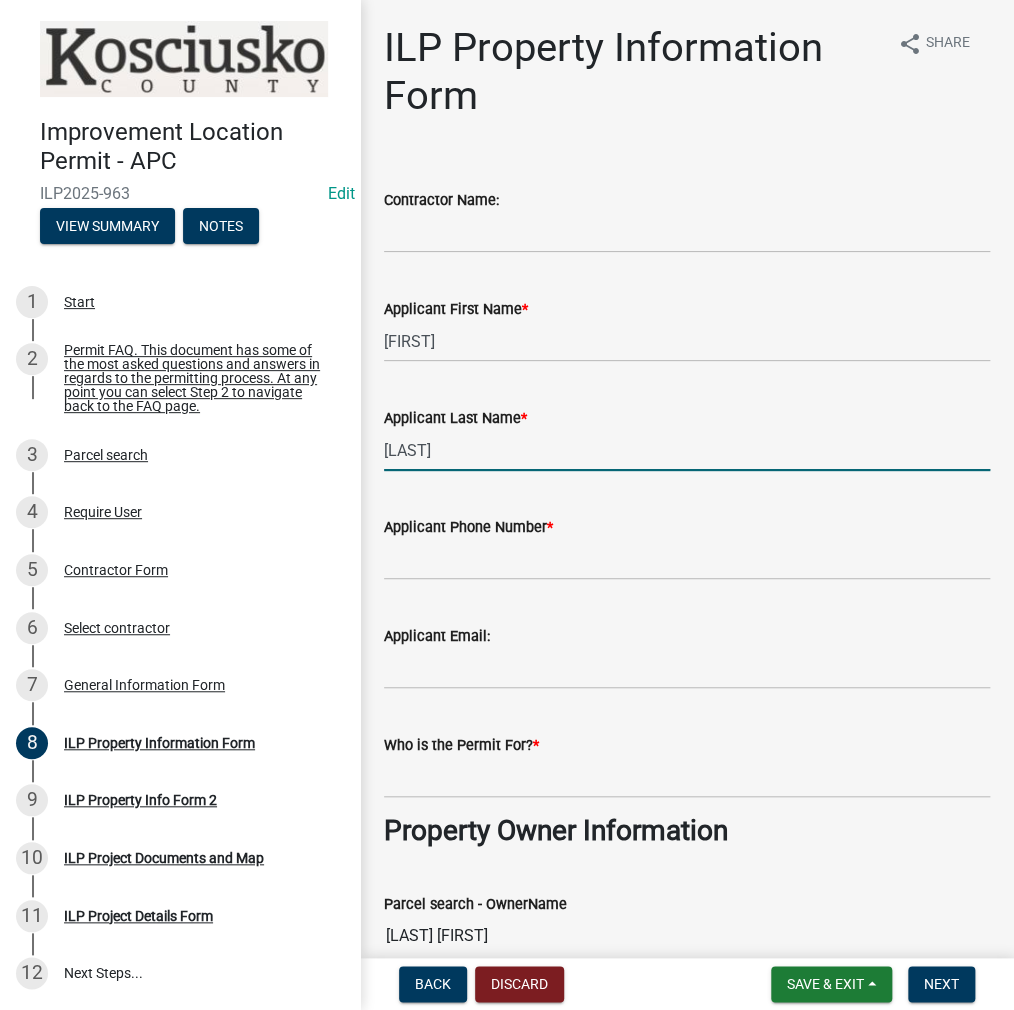 type on "[LAST]" 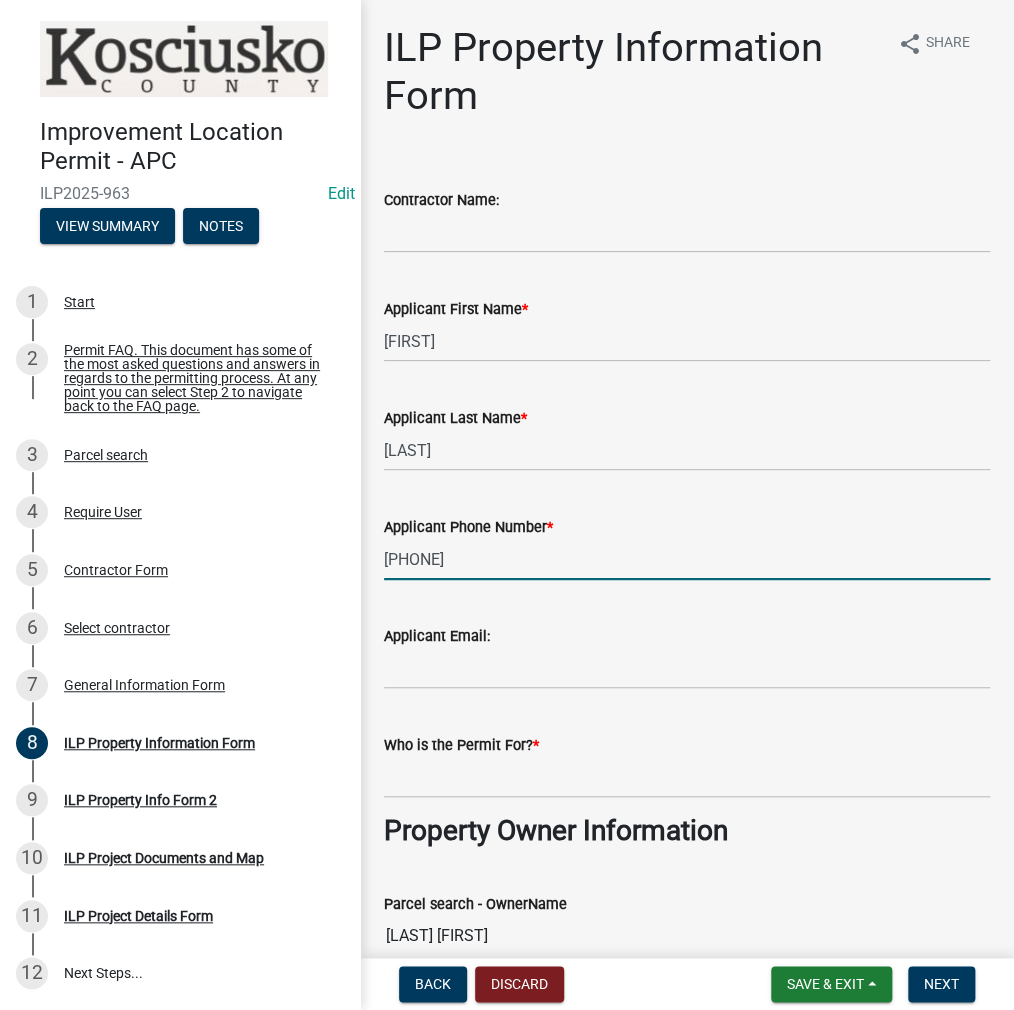 type on "[PHONE]" 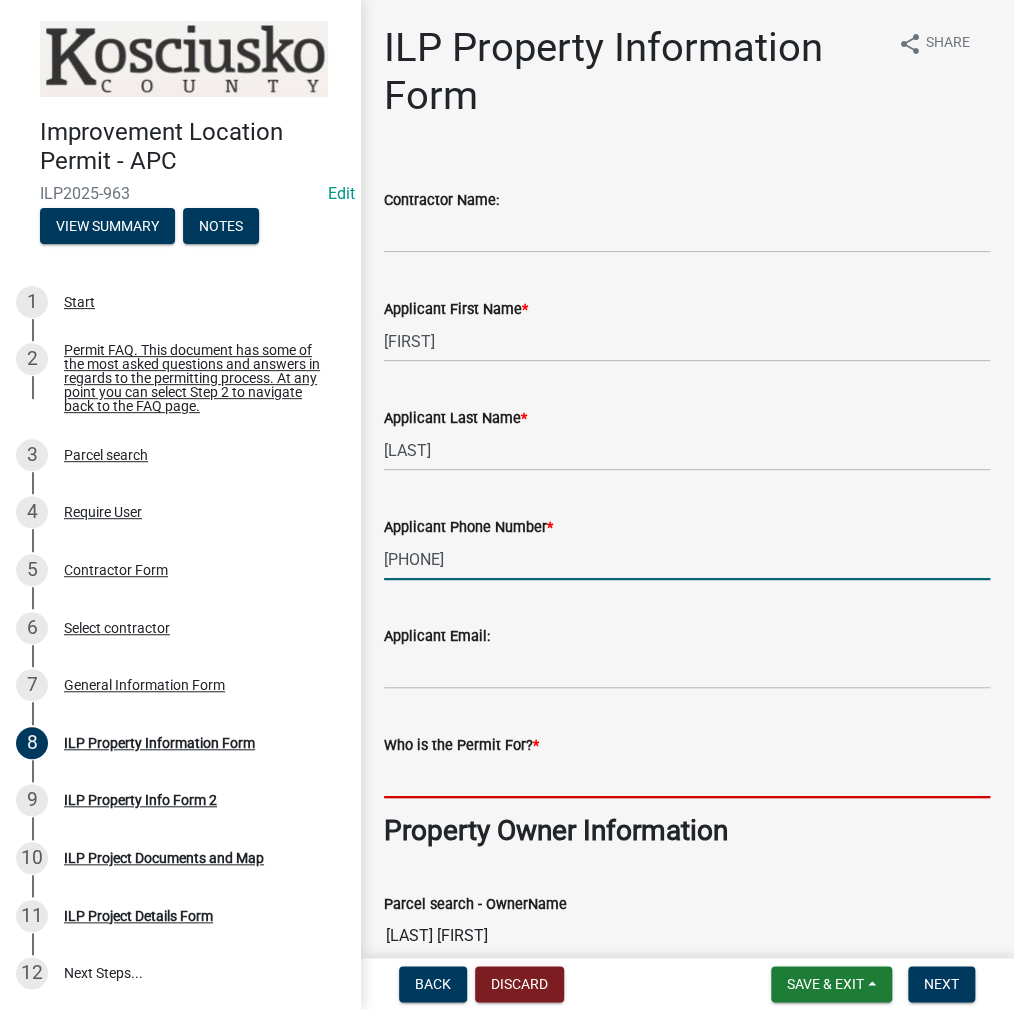 click on "Who is the Permit For?  *" at bounding box center (687, 777) 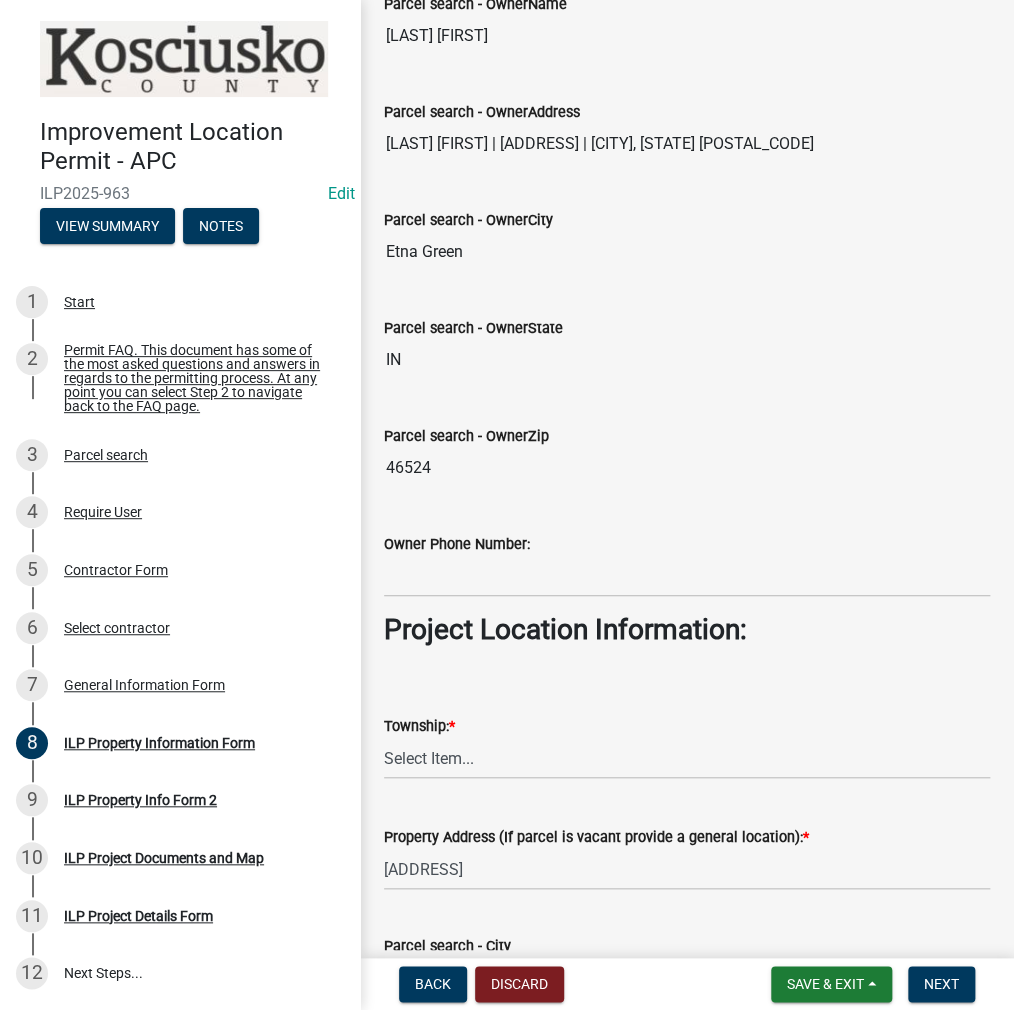 scroll, scrollTop: 1300, scrollLeft: 0, axis: vertical 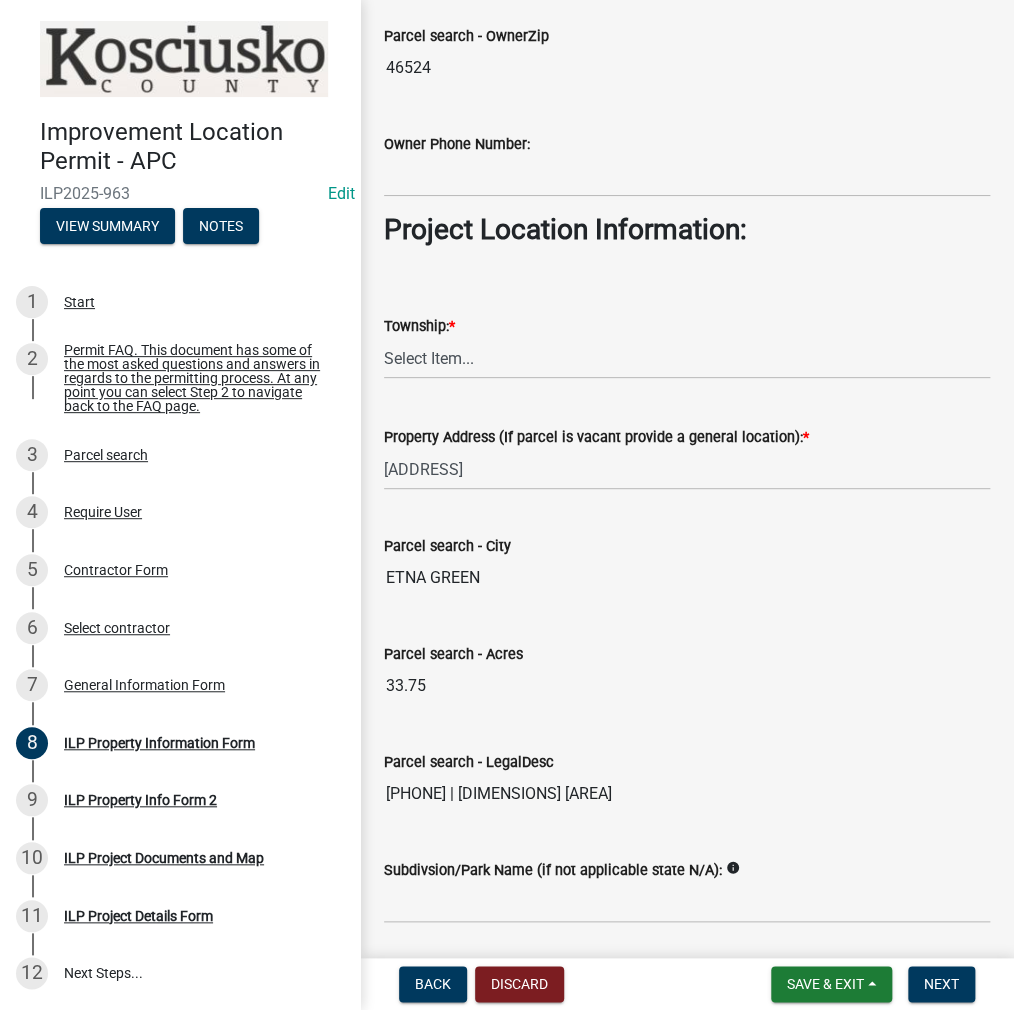 type on "PARADISE PASS" 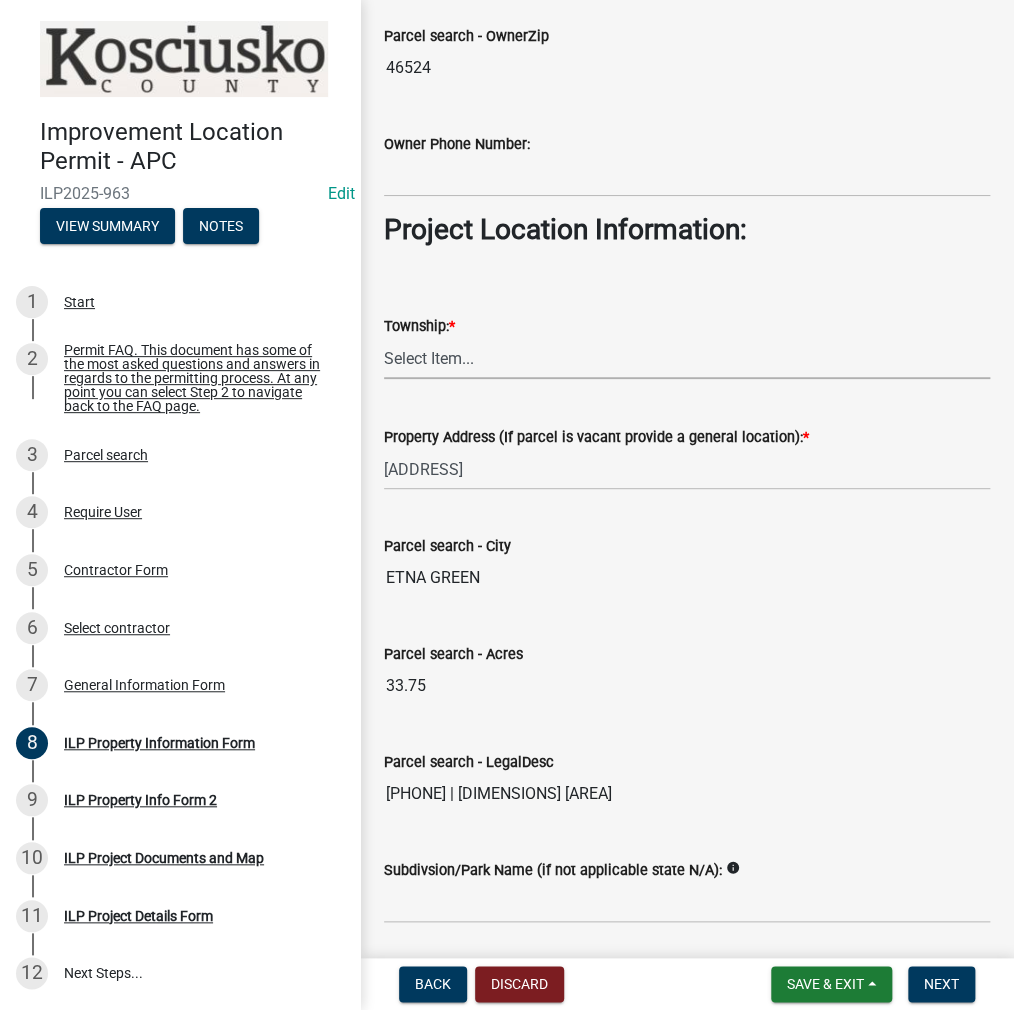 click on "Select Item...   Benton - Elkhart Co   Clay   Etna   Franklin   Harrison   Jackson   Jefferson   Lake   Monroe   Plain   Prairie   Scott   Seward   Tippecanoe   Turkey Creek   Van Buren   Washington   Wayne" at bounding box center (687, 358) 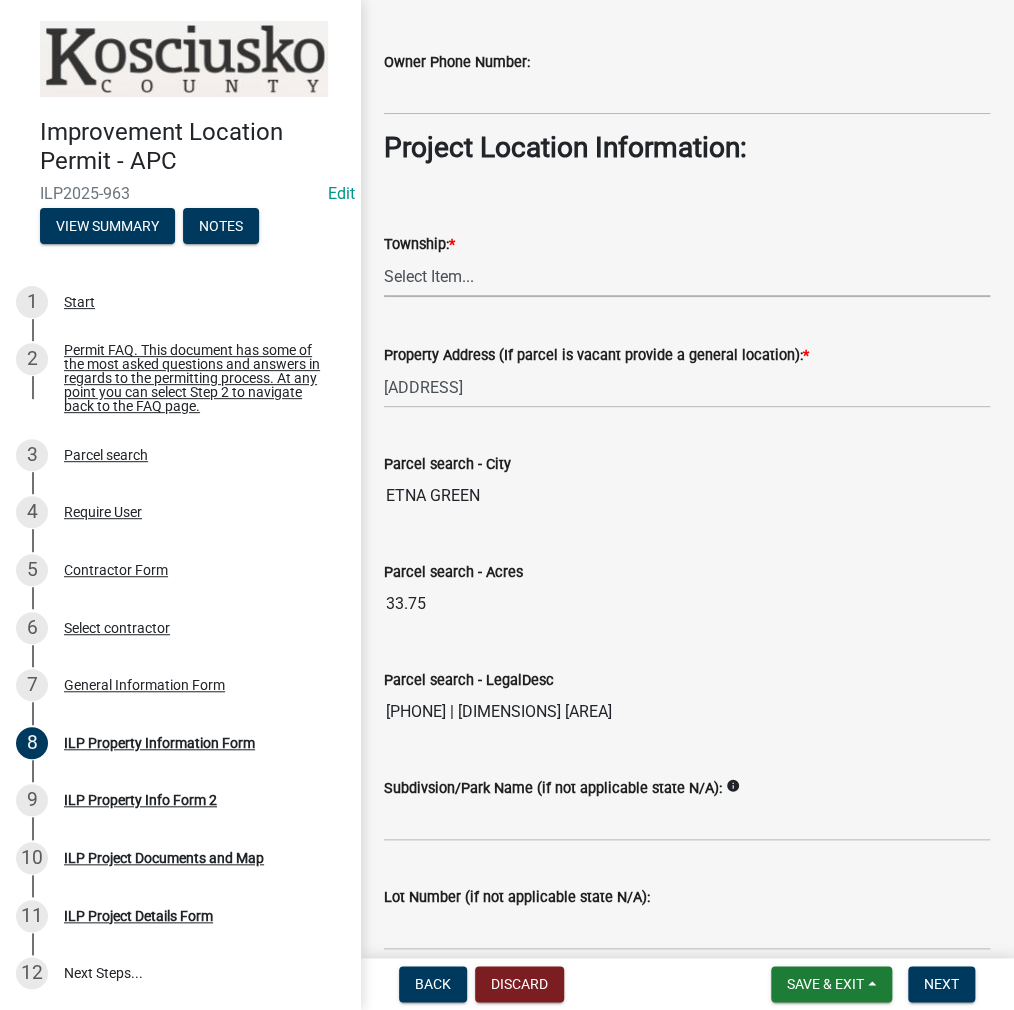 scroll, scrollTop: 1472, scrollLeft: 0, axis: vertical 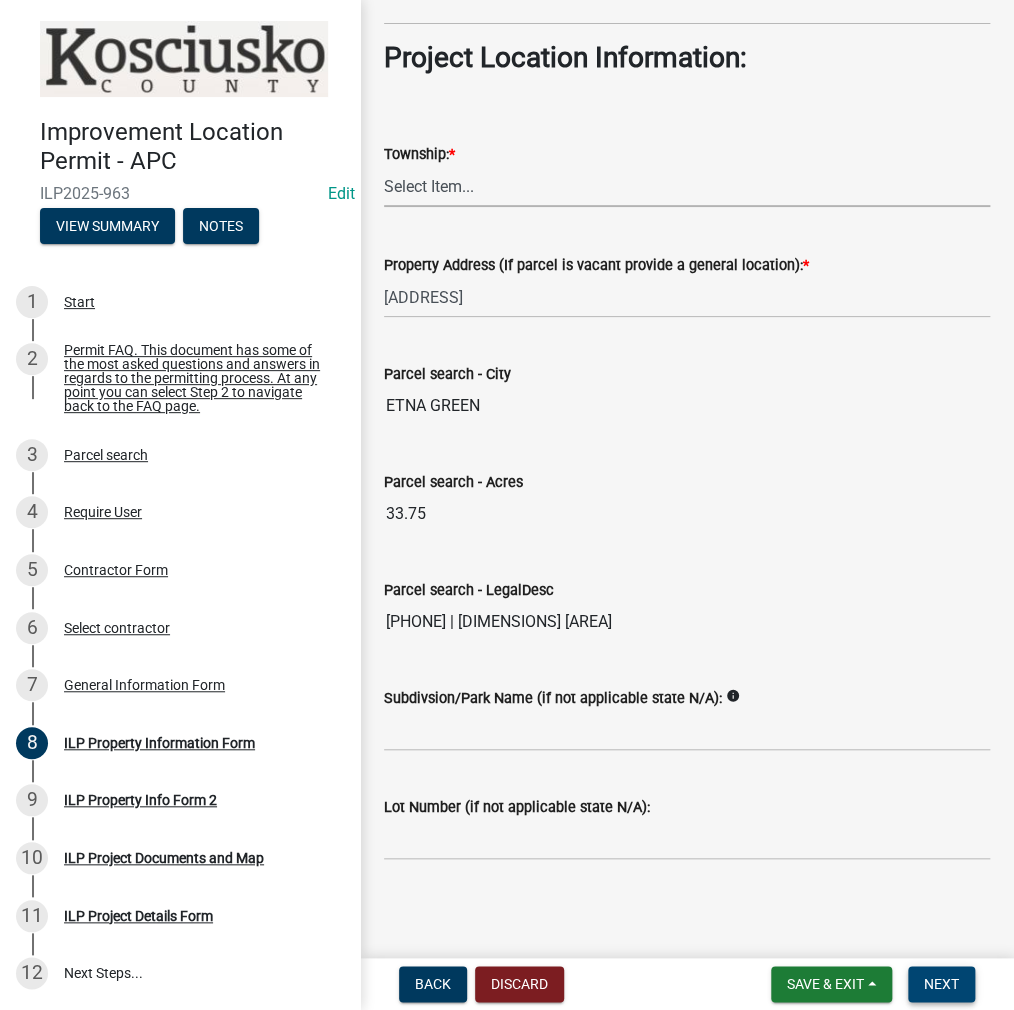 click on "Next" at bounding box center [941, 984] 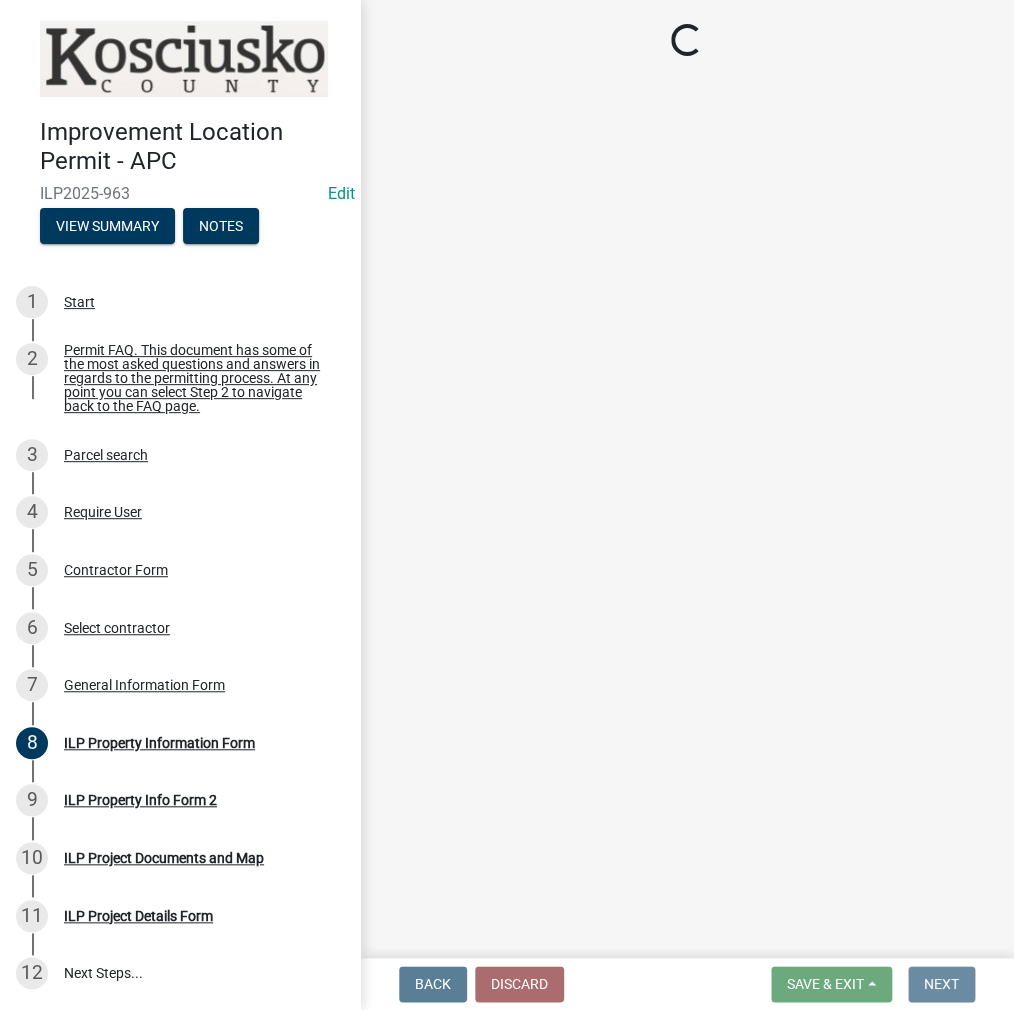 scroll, scrollTop: 0, scrollLeft: 0, axis: both 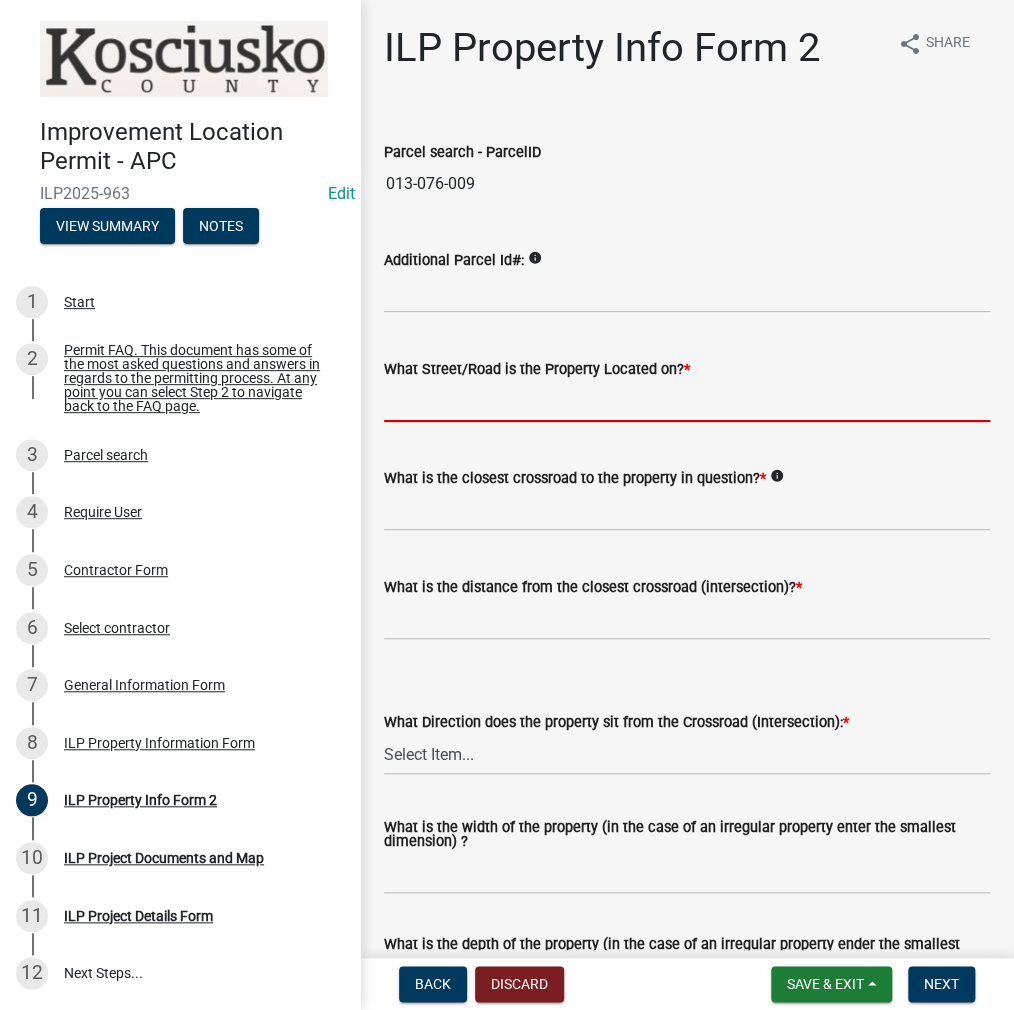 click on "What Street/Road is the Property Located on?  *" at bounding box center [687, 401] 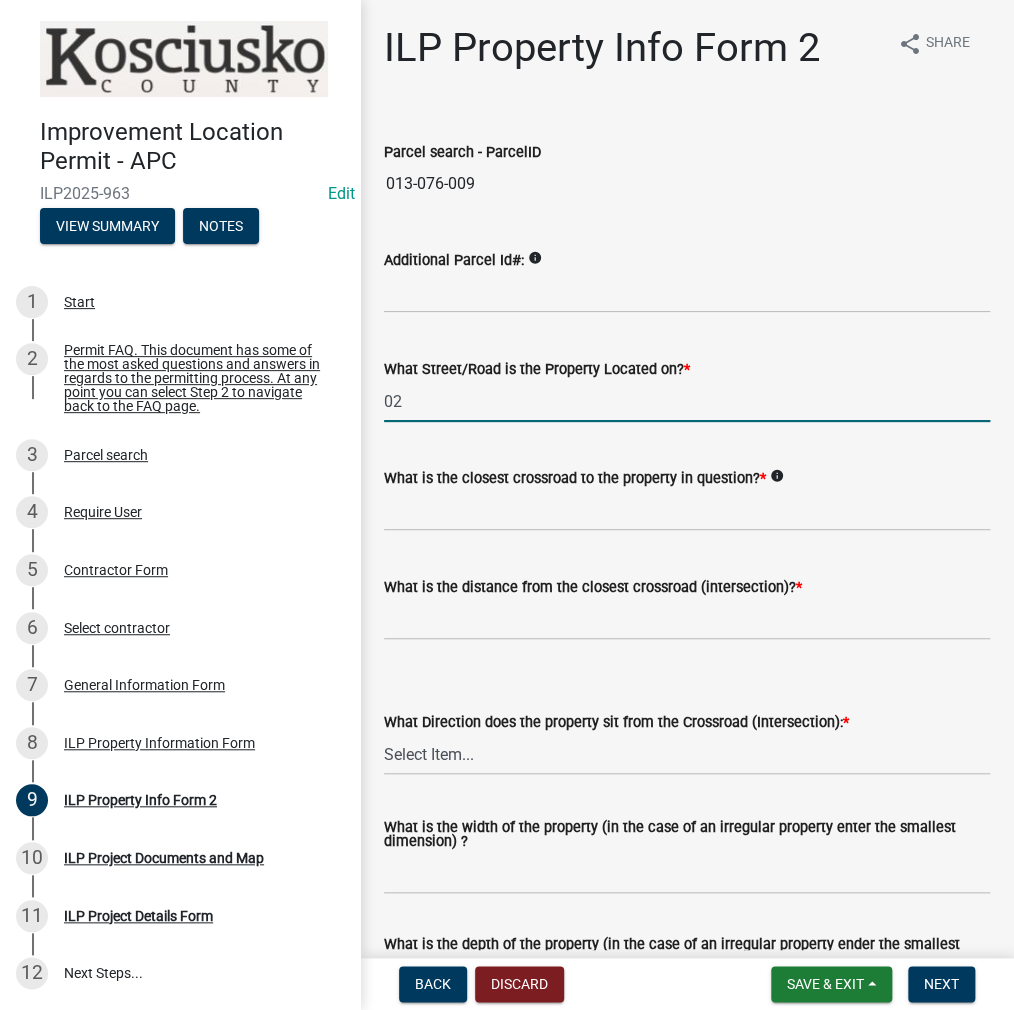 type on "0" 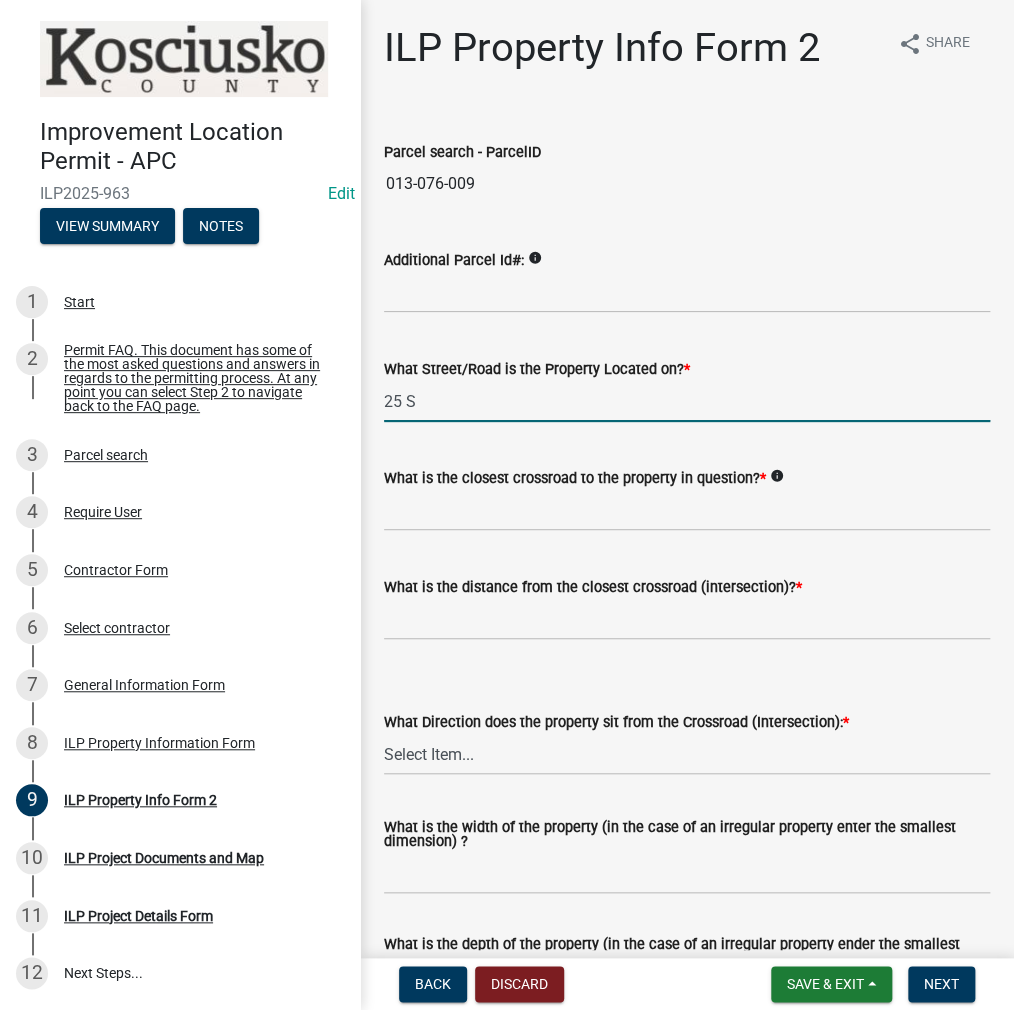 type on "25 S" 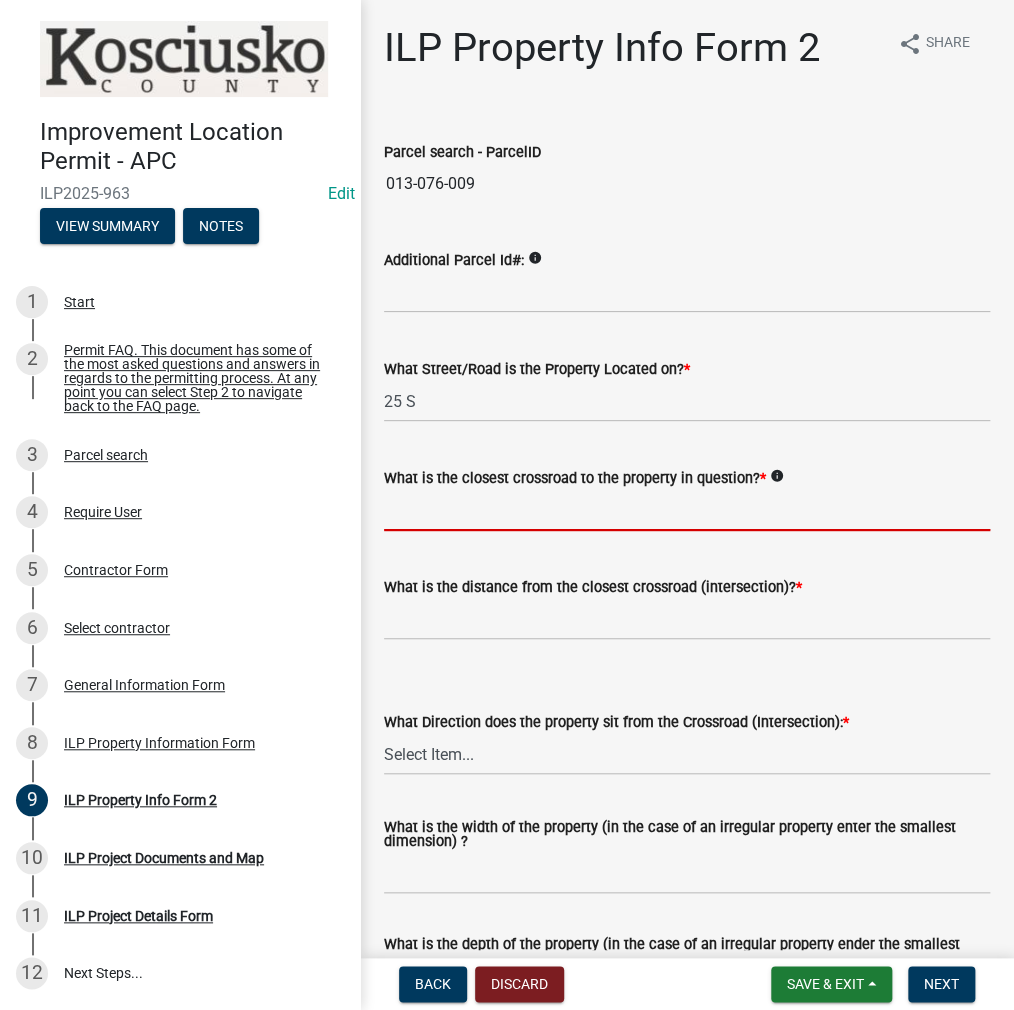click on "What is the closest crossroad to the property in question?  *" at bounding box center (687, 510) 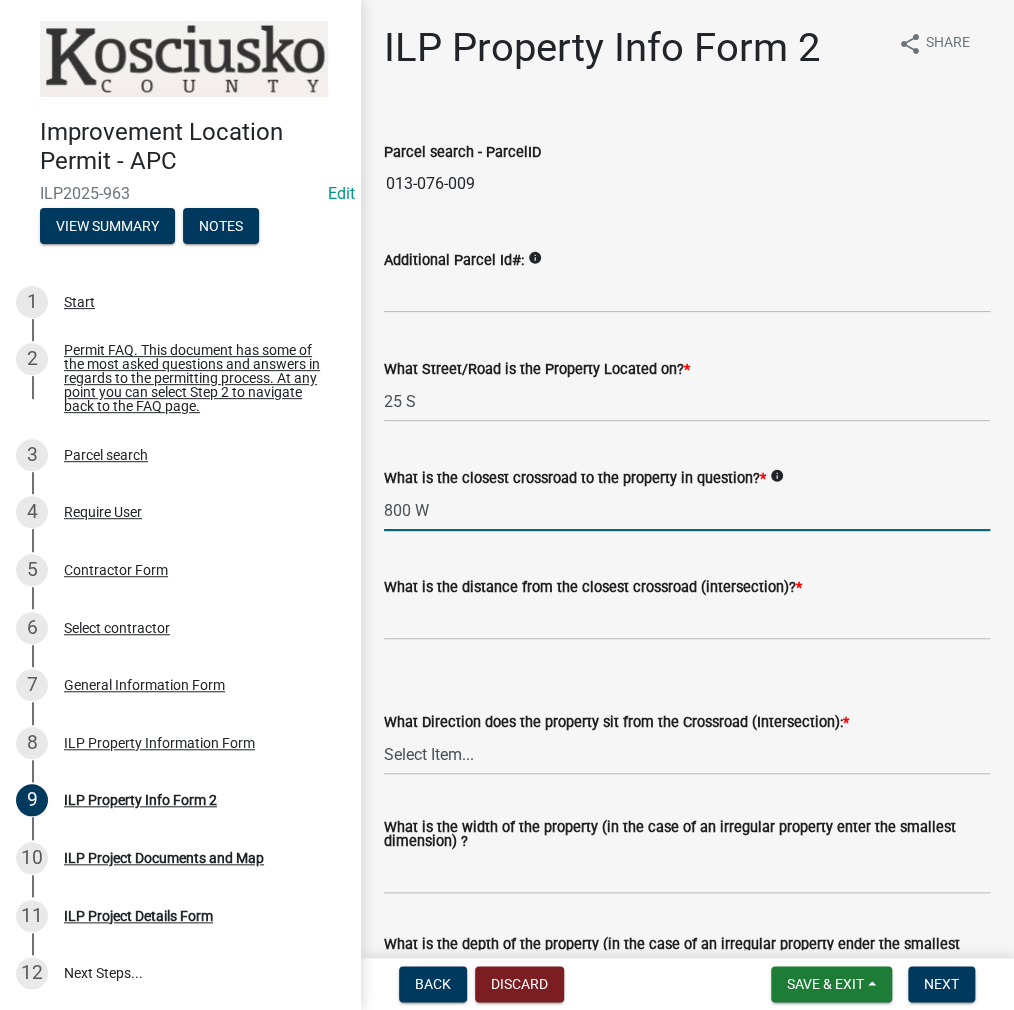 type on "800 W" 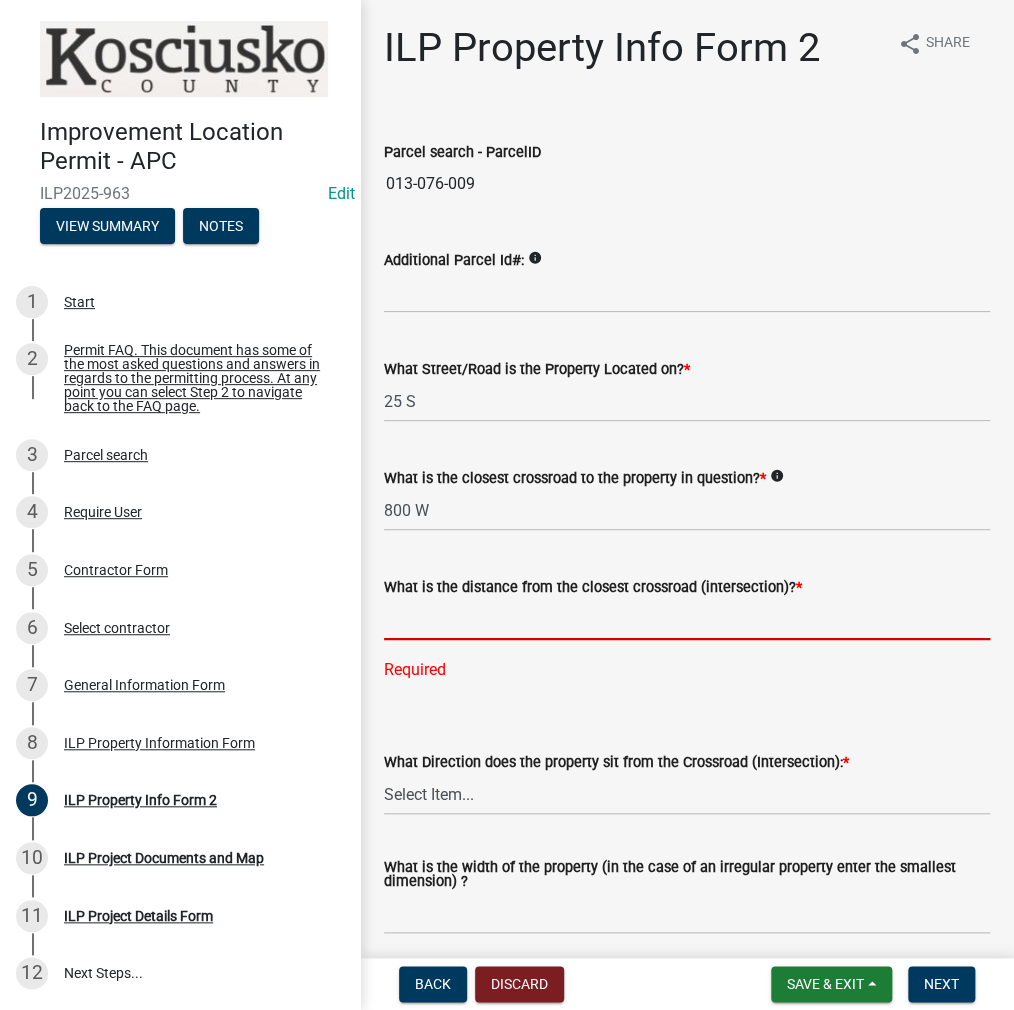 click 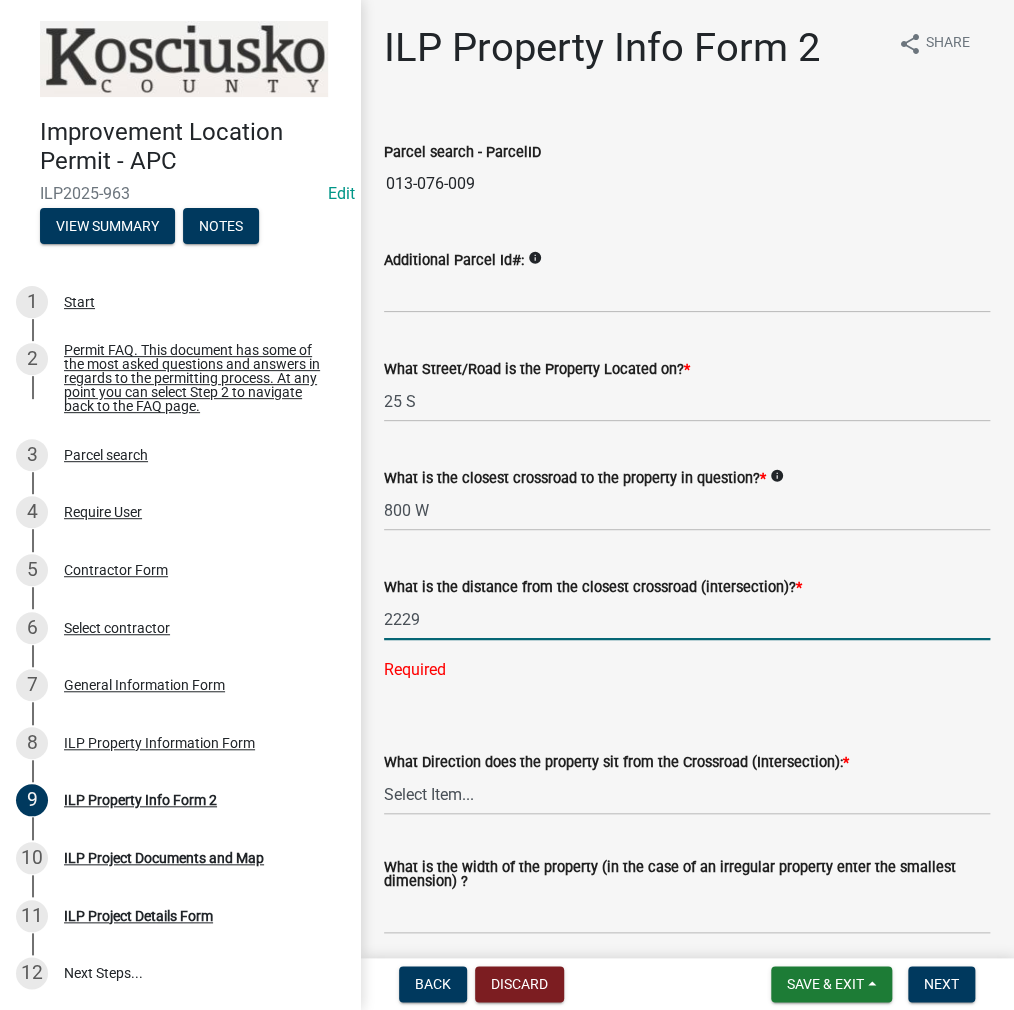 type on "2229" 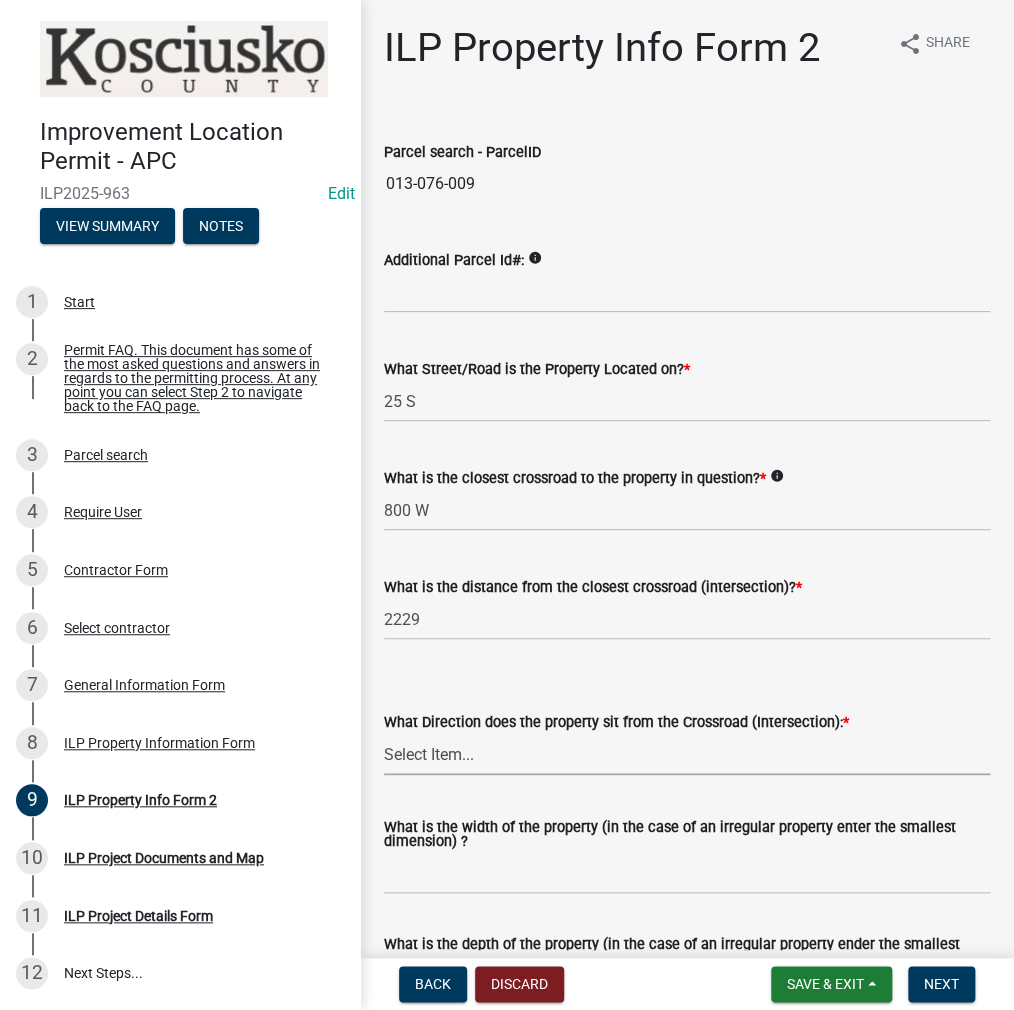 click on "Select Item...   N   NE   NW   S   SE   SW   E   W" at bounding box center [687, 754] 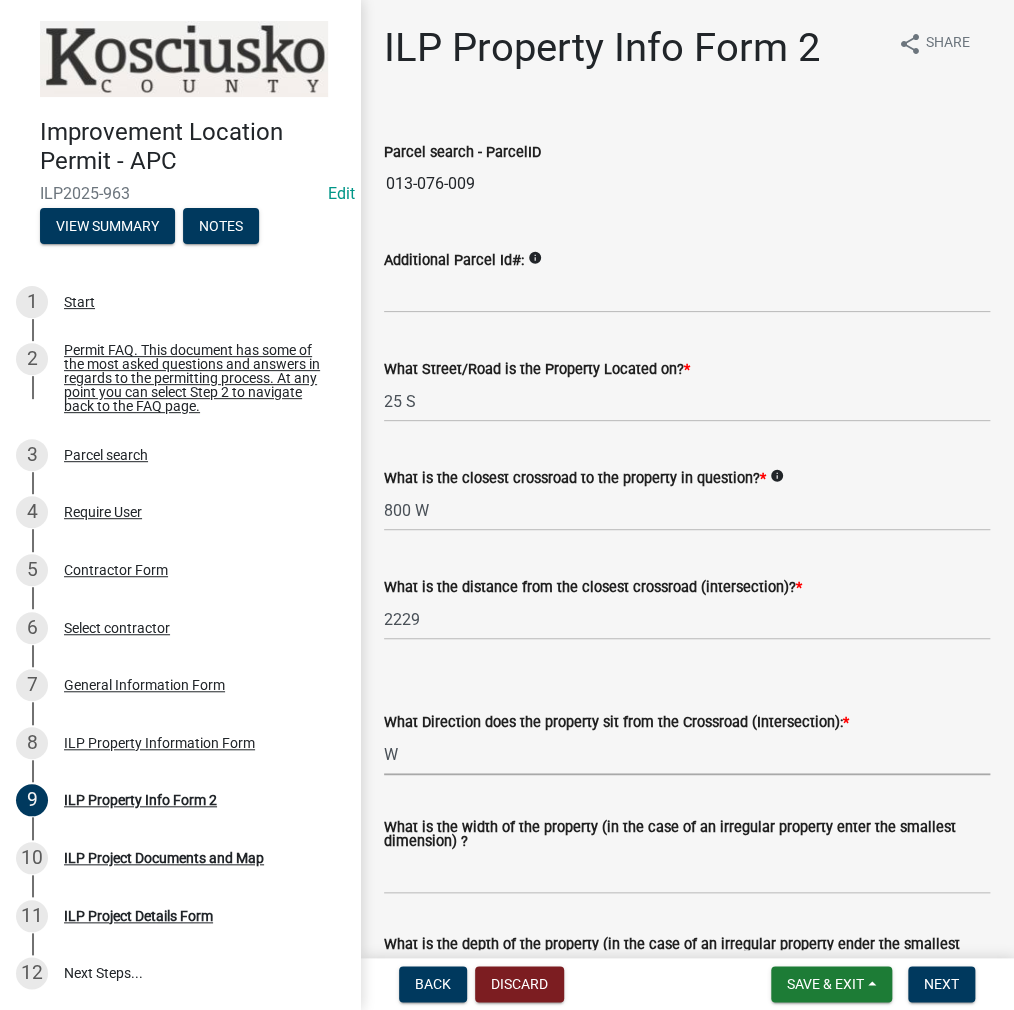 click on "Select Item...   N   NE   NW   S   SE   SW   E   W" at bounding box center [687, 754] 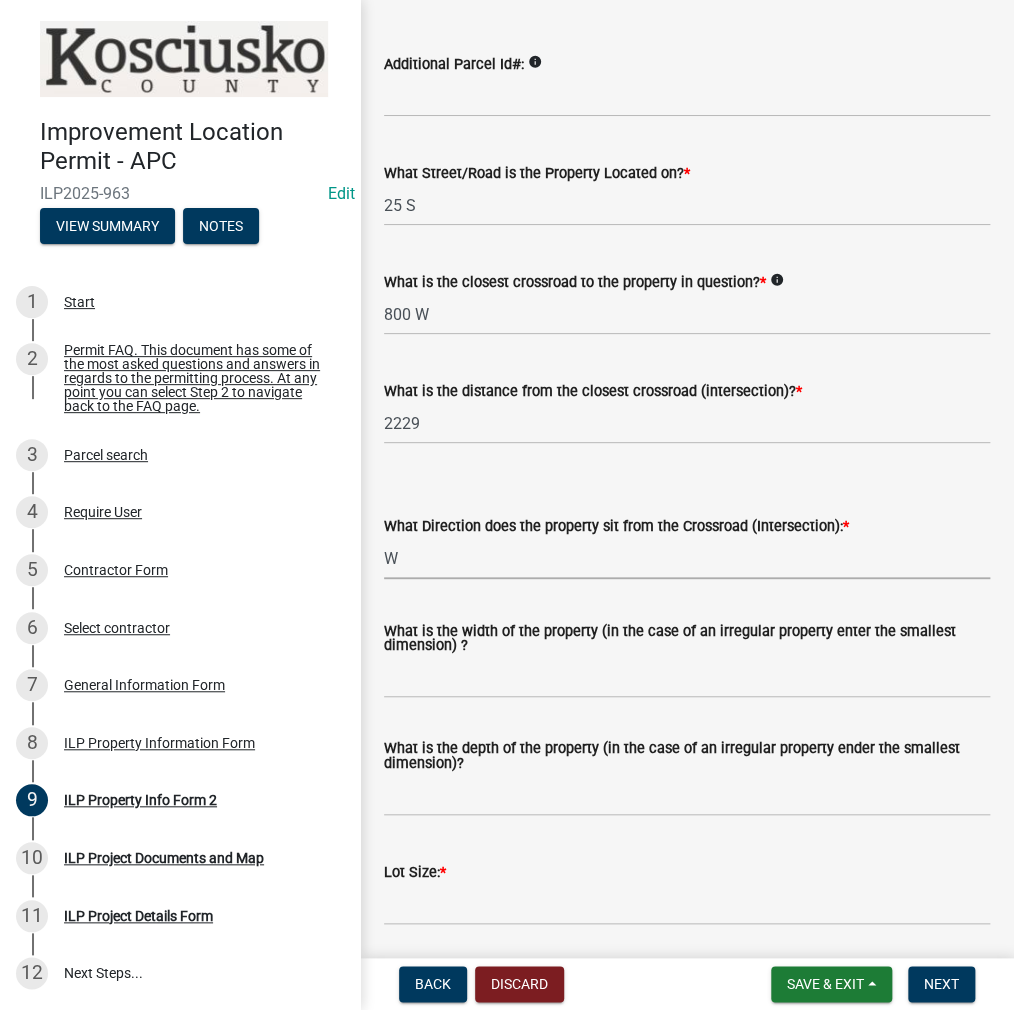 scroll, scrollTop: 300, scrollLeft: 0, axis: vertical 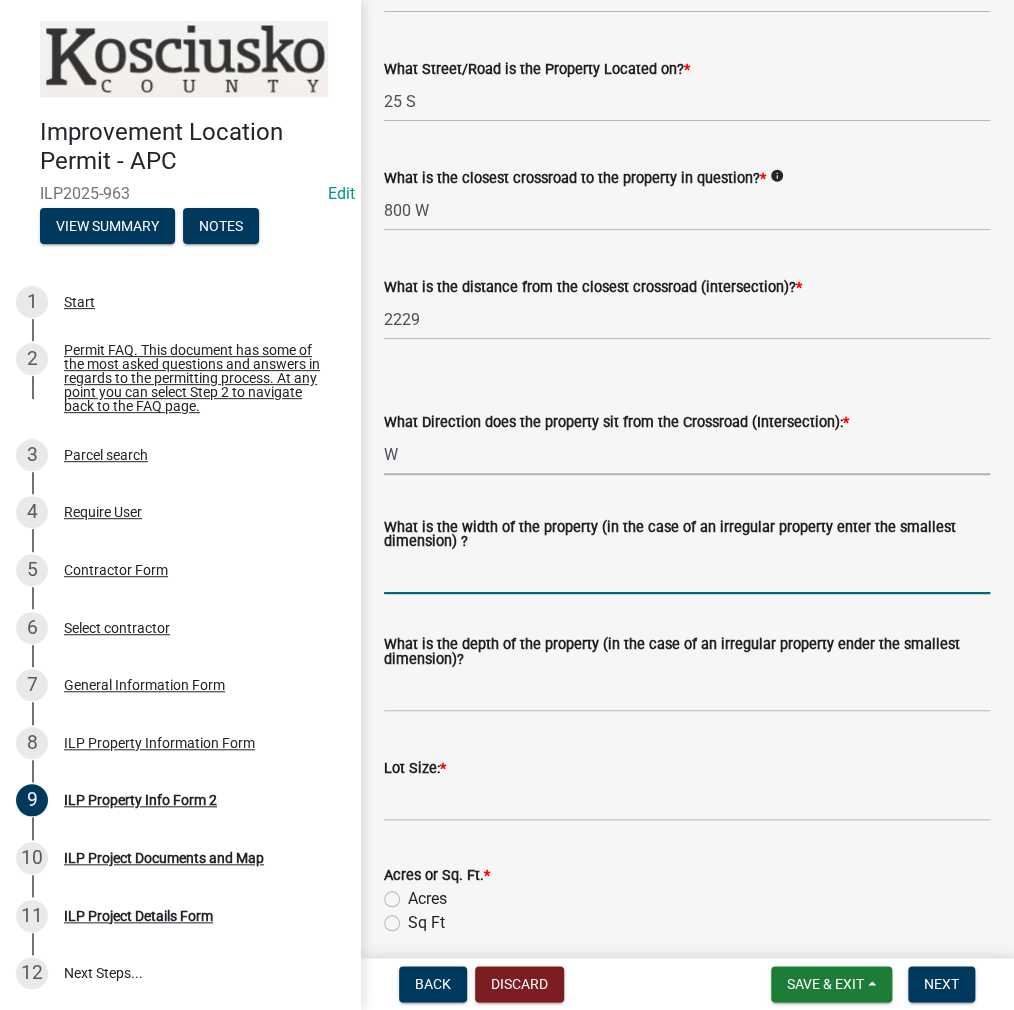 click on "What is the width of the property (in the case of an irregular property enter the smallest dimension) ?" at bounding box center (687, 573) 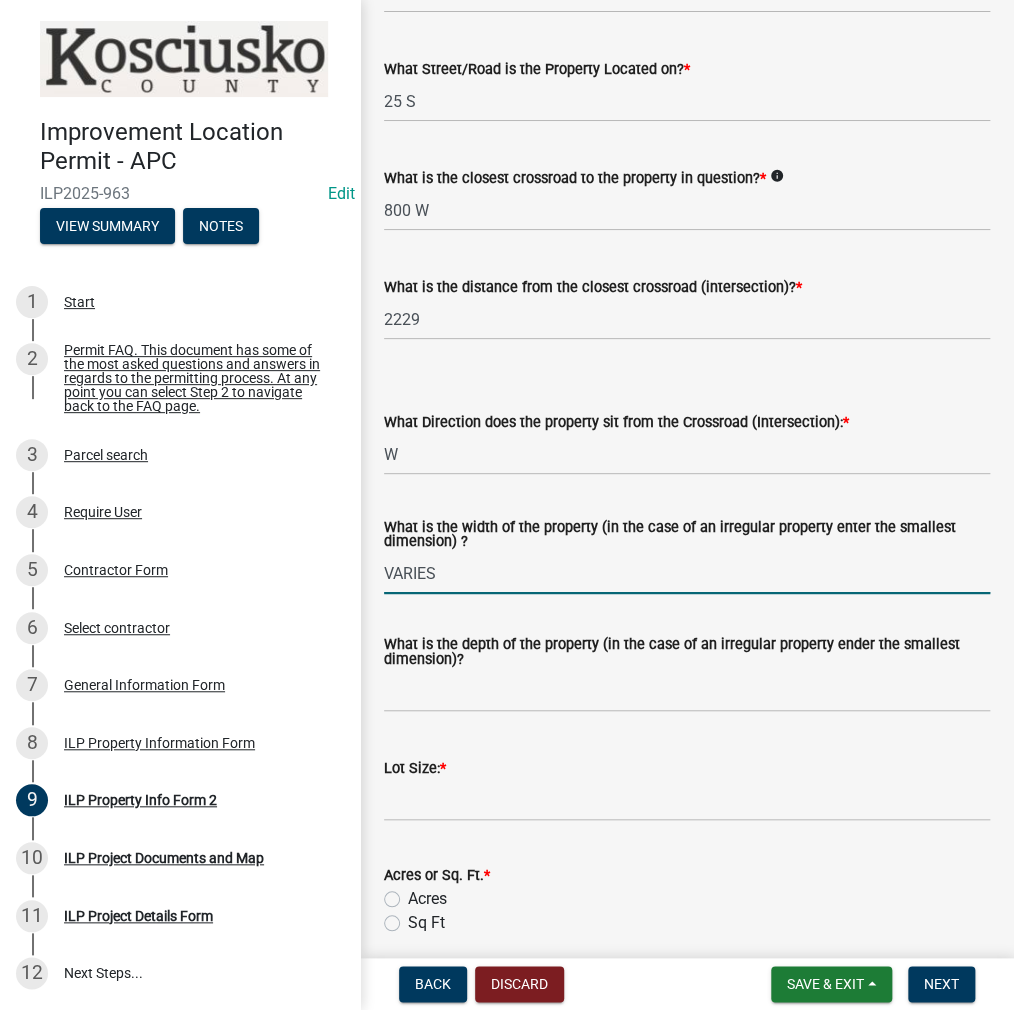 type on "VARIES" 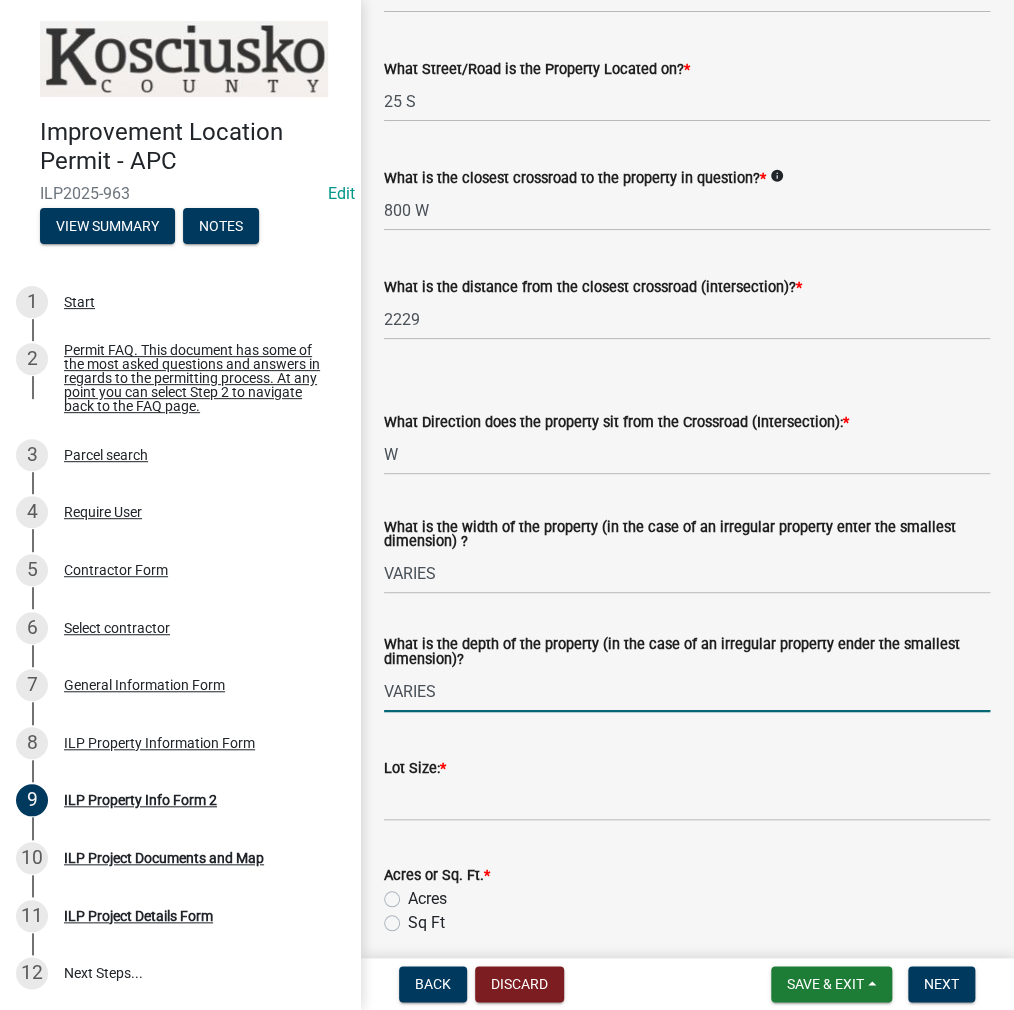 type on "VARIES" 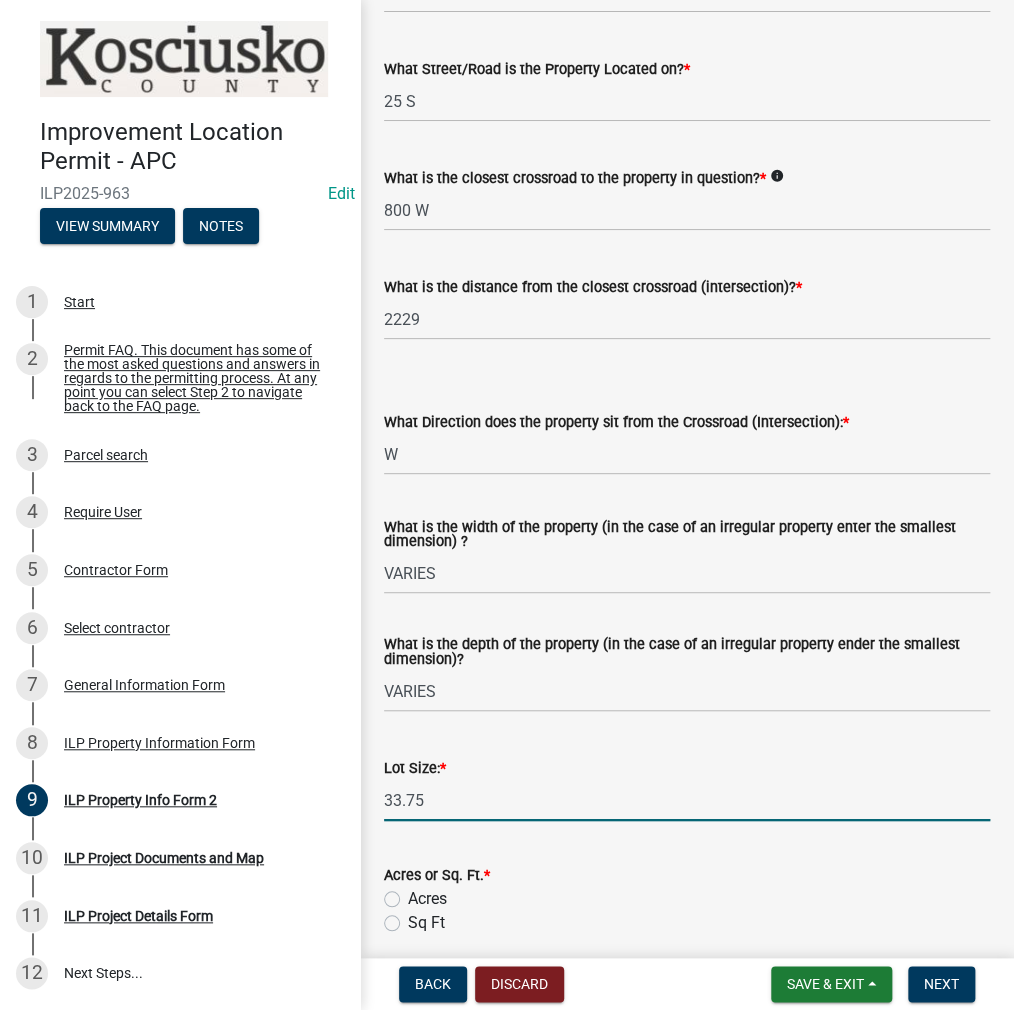 type on "33.75" 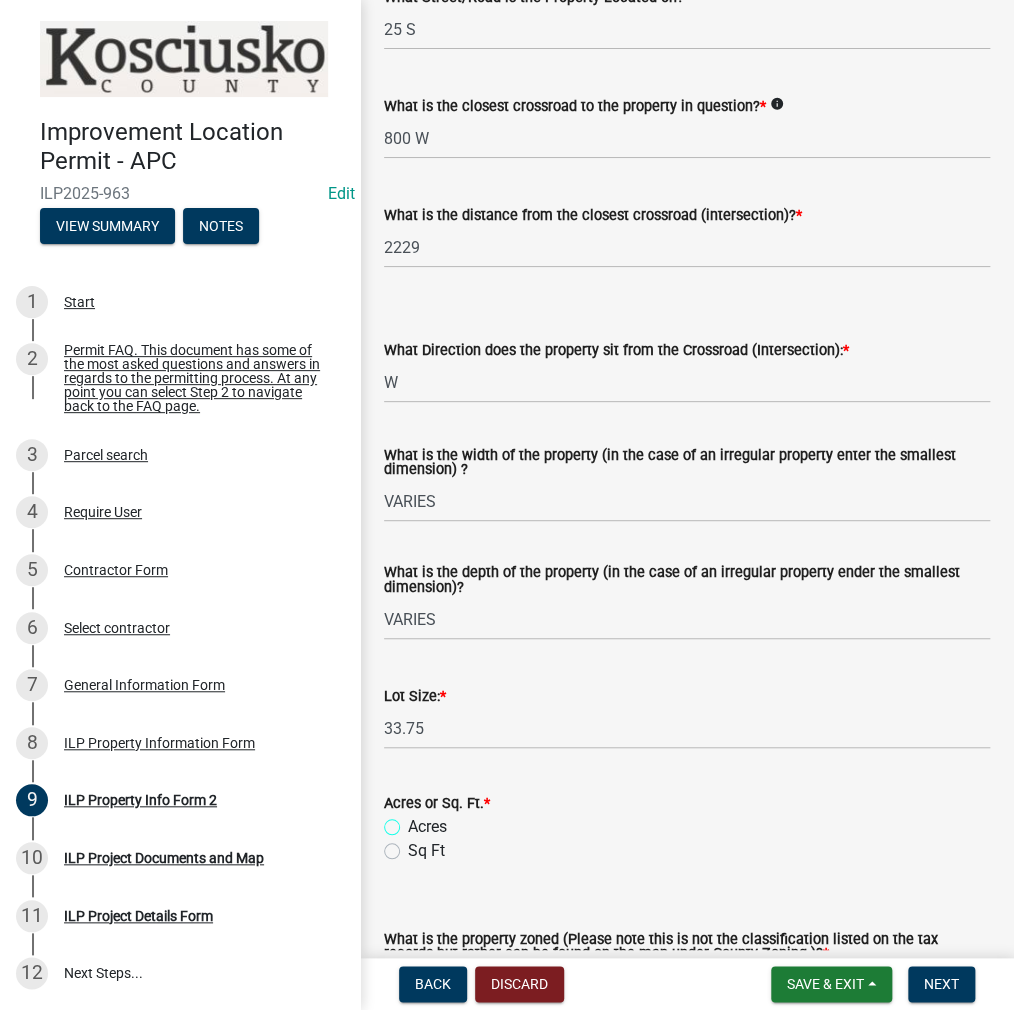 scroll, scrollTop: 600, scrollLeft: 0, axis: vertical 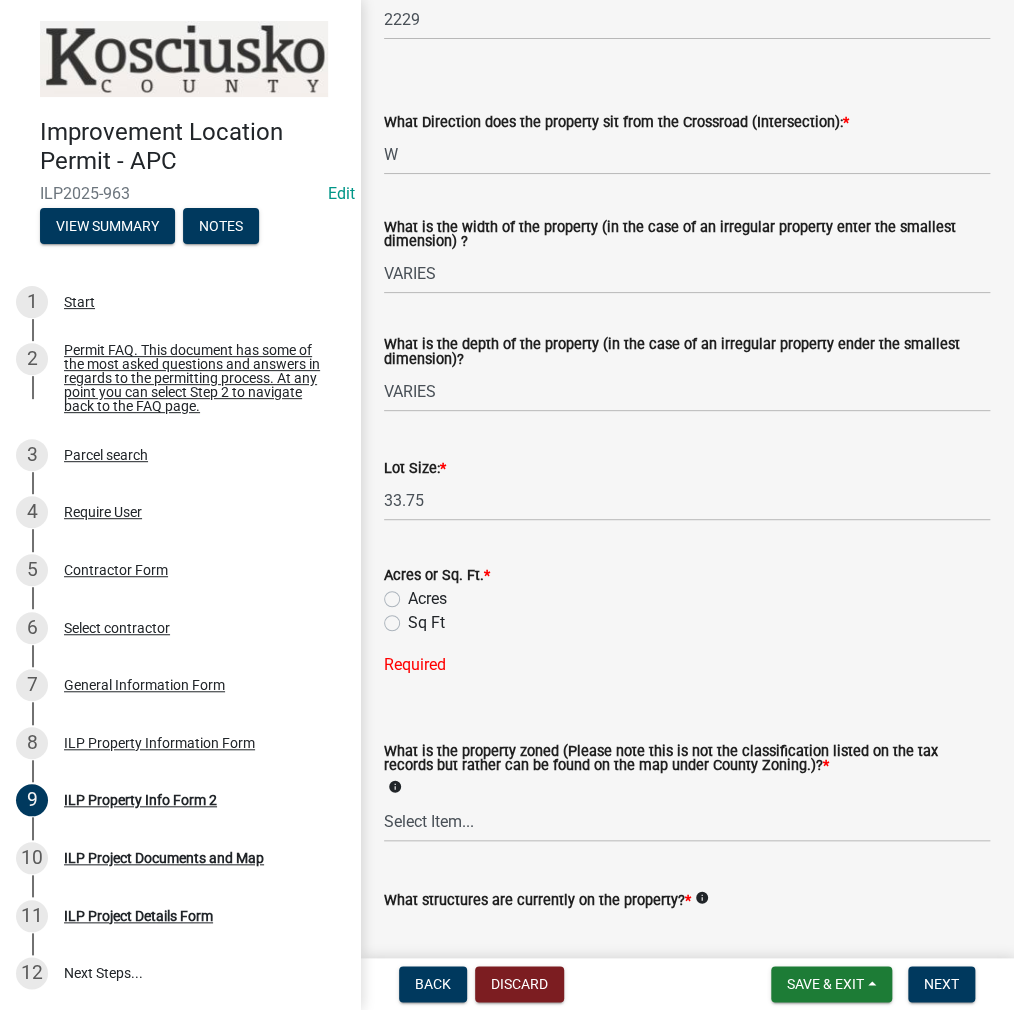 click on "Acres" 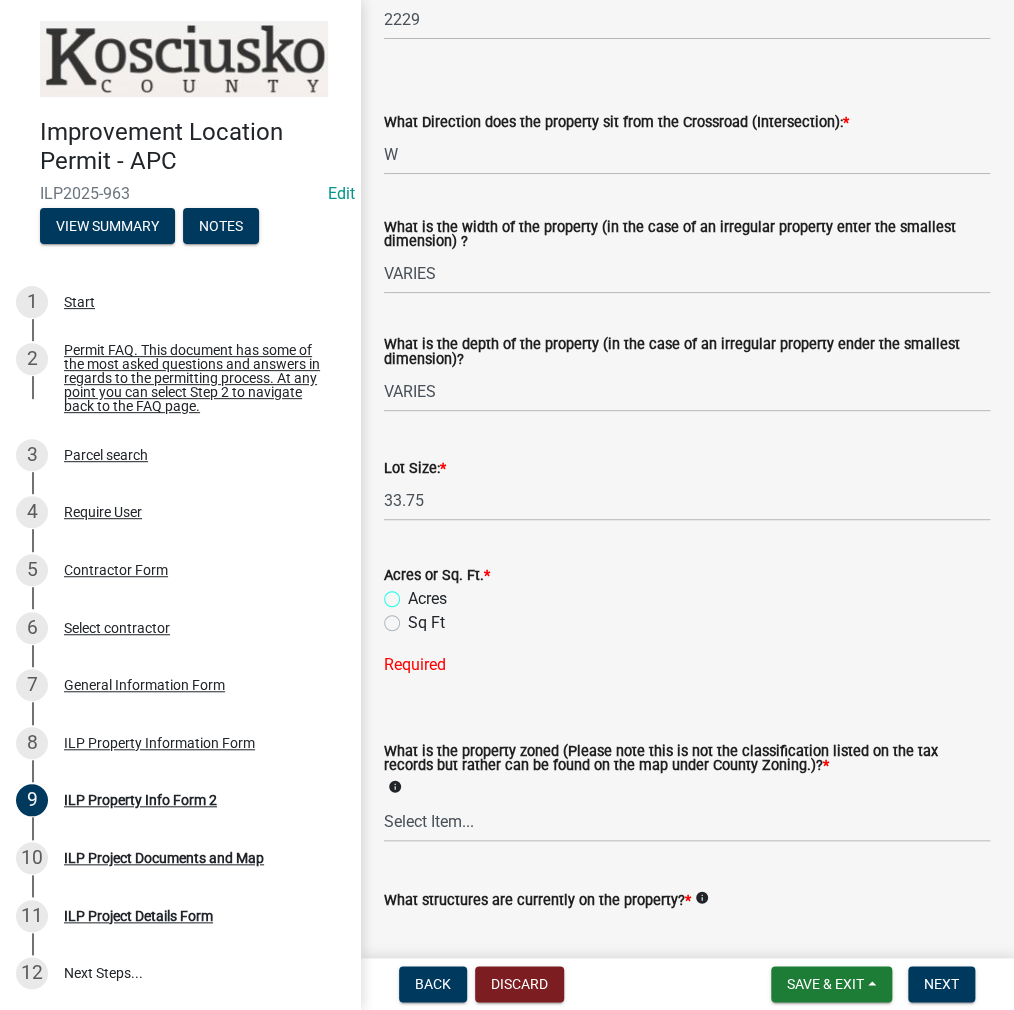 click on "Acres" at bounding box center [414, 593] 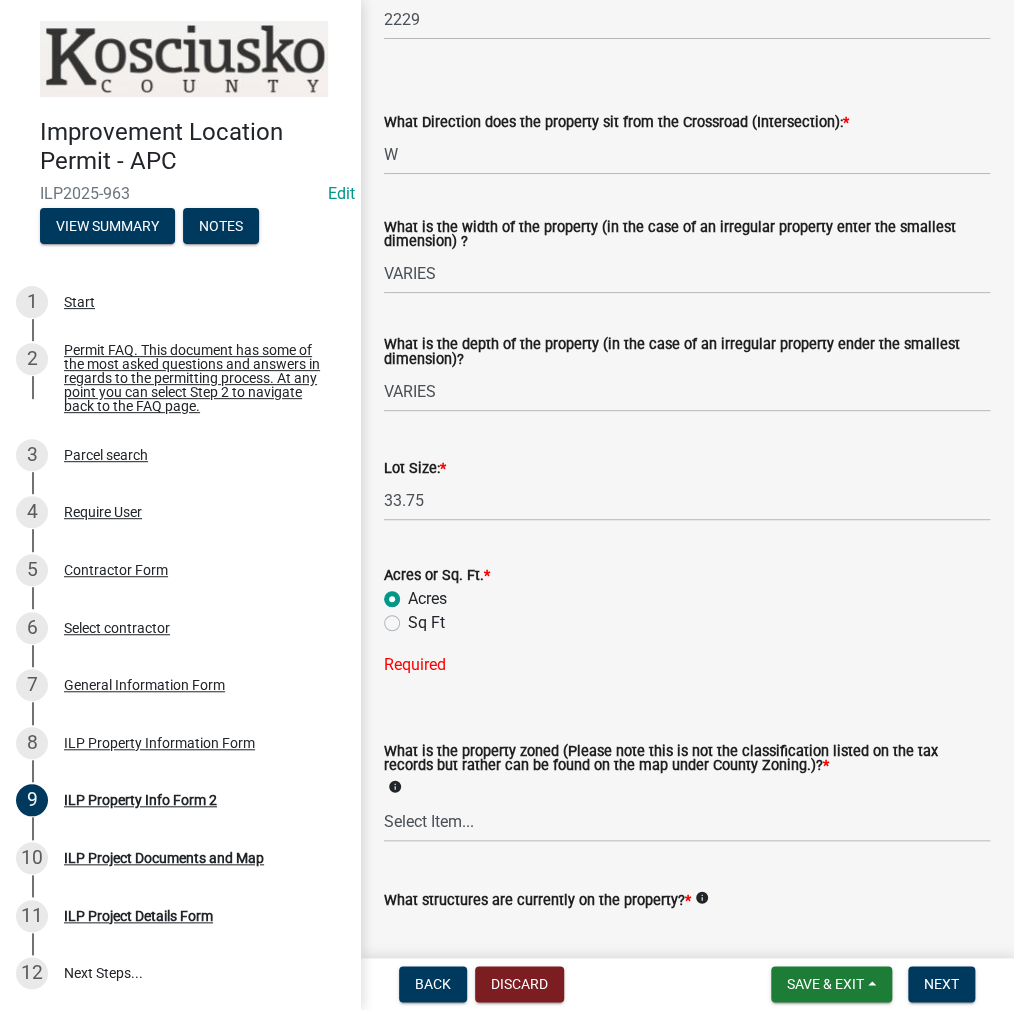 radio on "true" 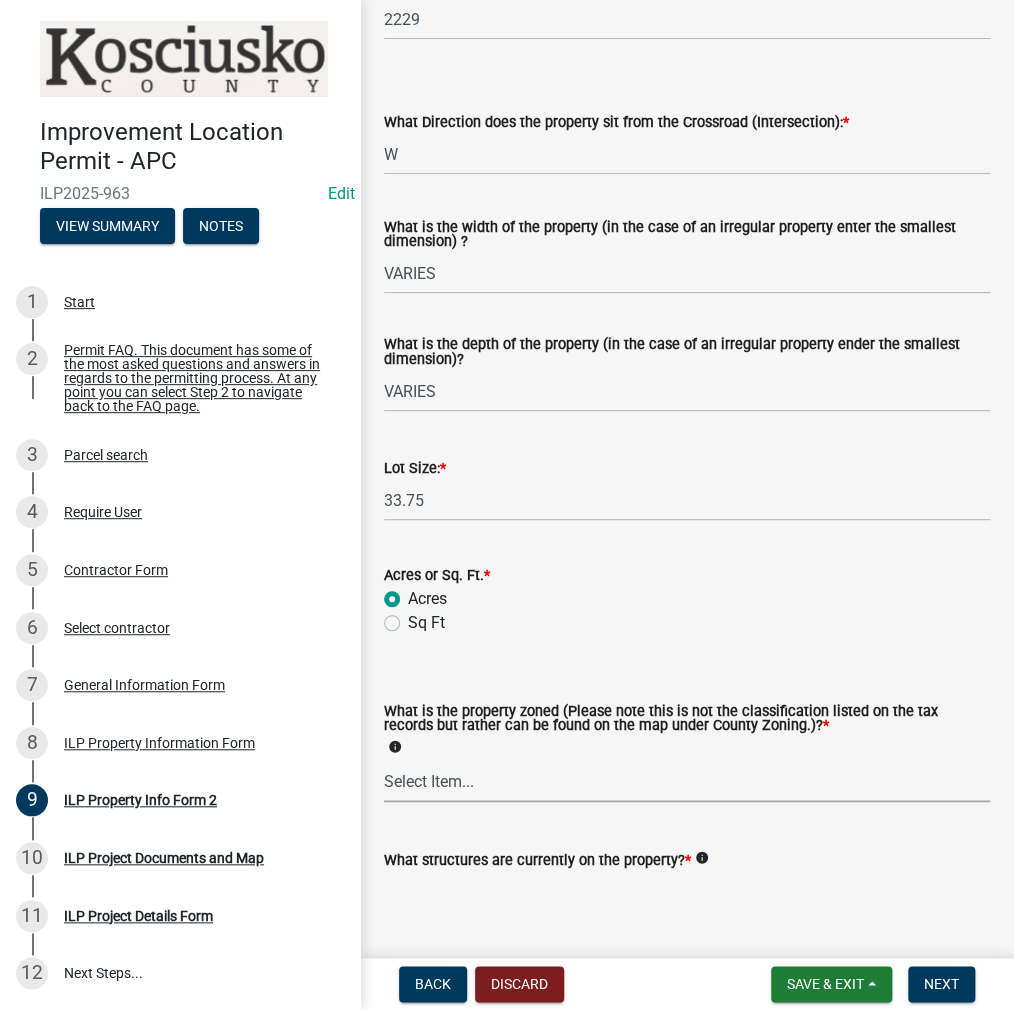 click on "Select Item...   Agricultural   Agricultural 2   Commercial   Environmental   Industrial 1   Industrial 2   Industrial 3   Public Use   Residential" at bounding box center (687, 781) 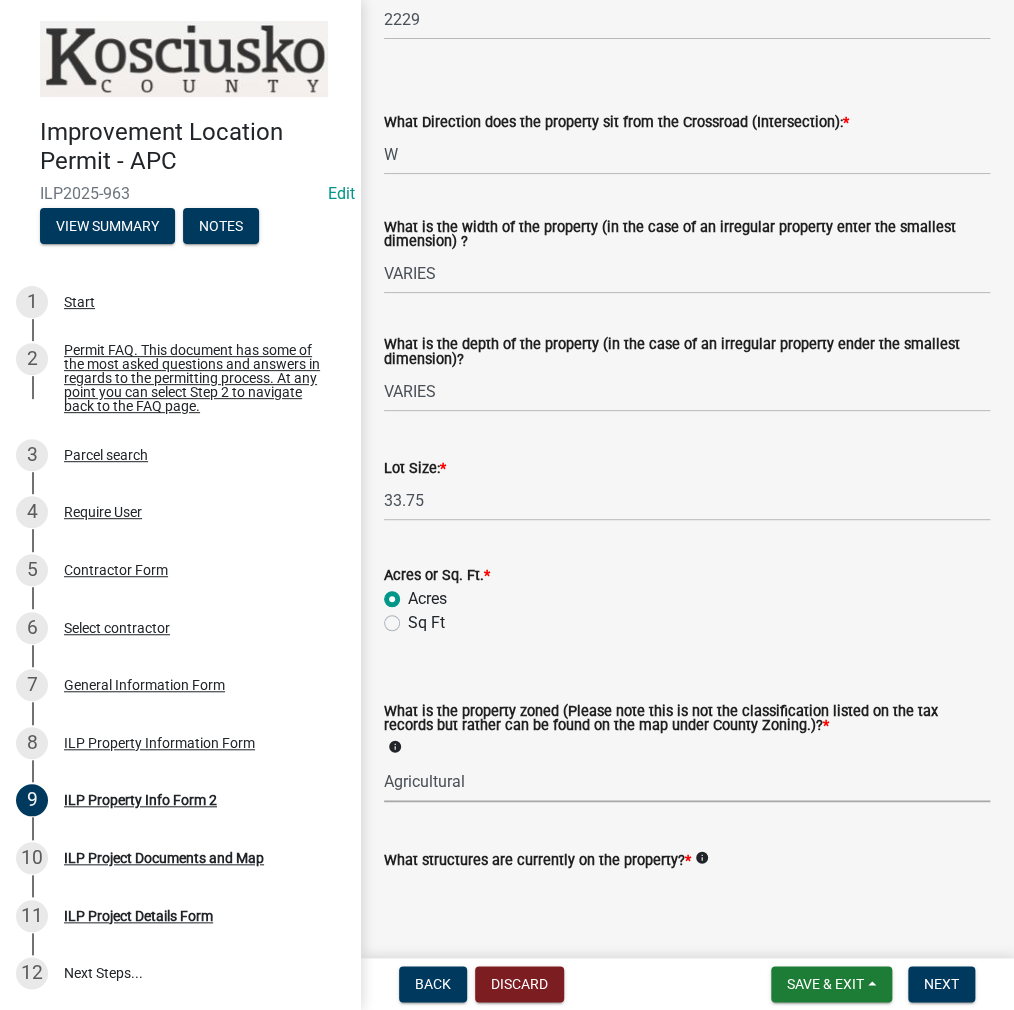 click on "Select Item...   Agricultural   Agricultural 2   Commercial   Environmental   Industrial 1   Industrial 2   Industrial 3   Public Use   Residential" at bounding box center [687, 781] 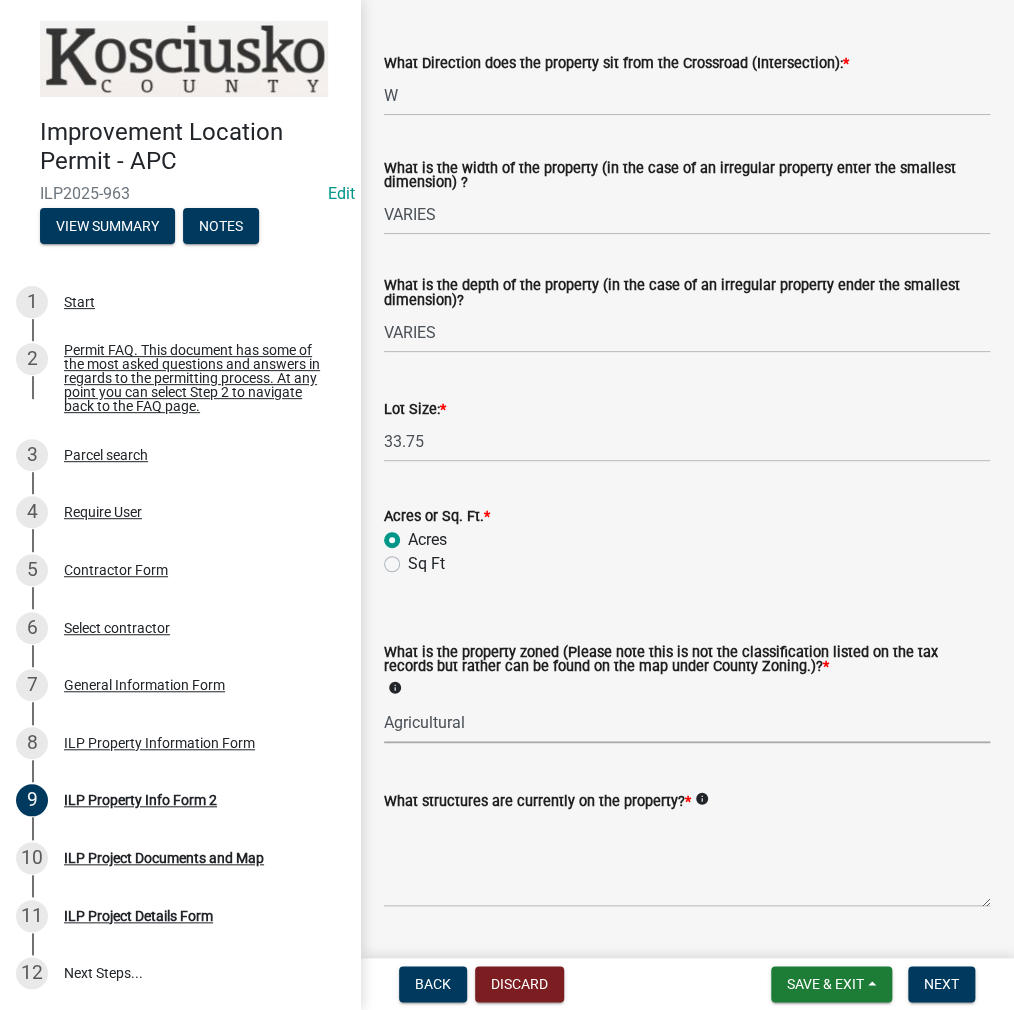 scroll, scrollTop: 710, scrollLeft: 0, axis: vertical 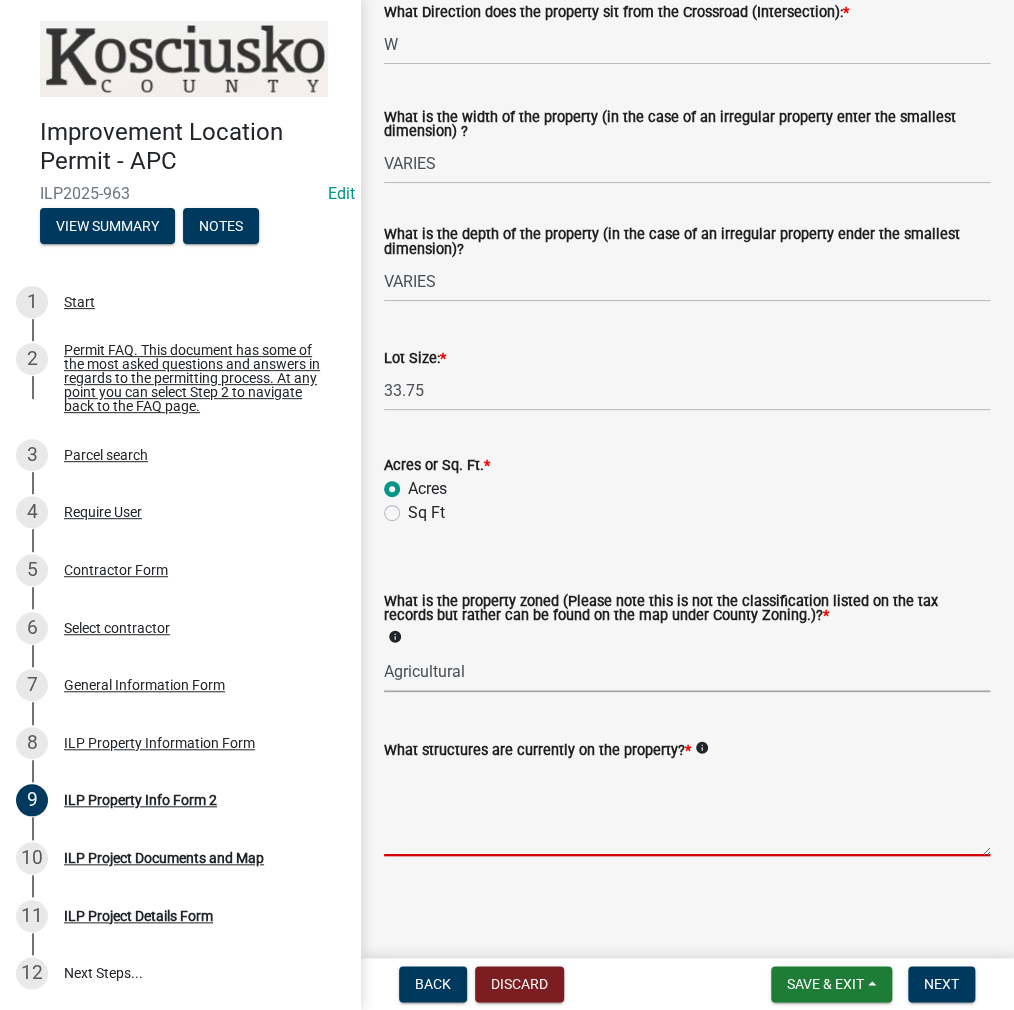 click on "What structures are currently on the property?  *" at bounding box center (687, 809) 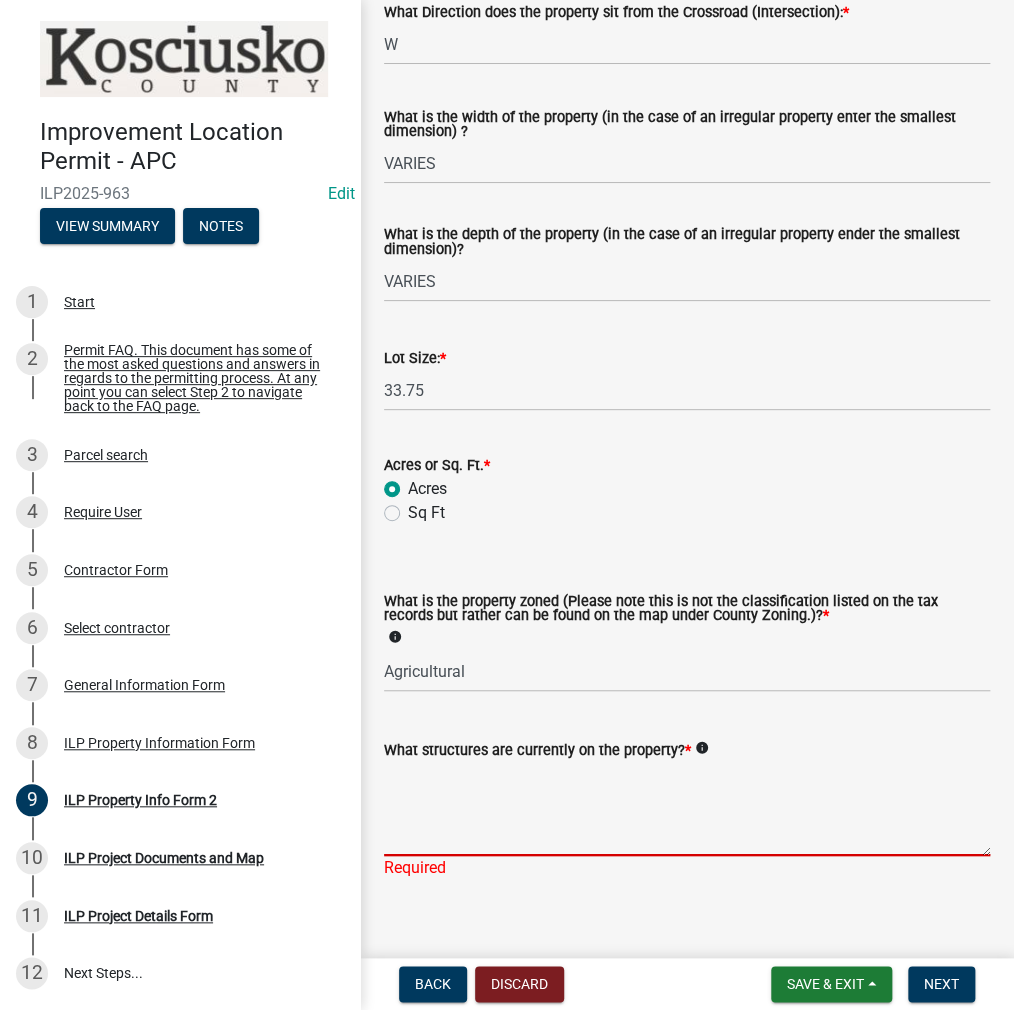 click on "What structures are currently on the property?  *" at bounding box center (687, 809) 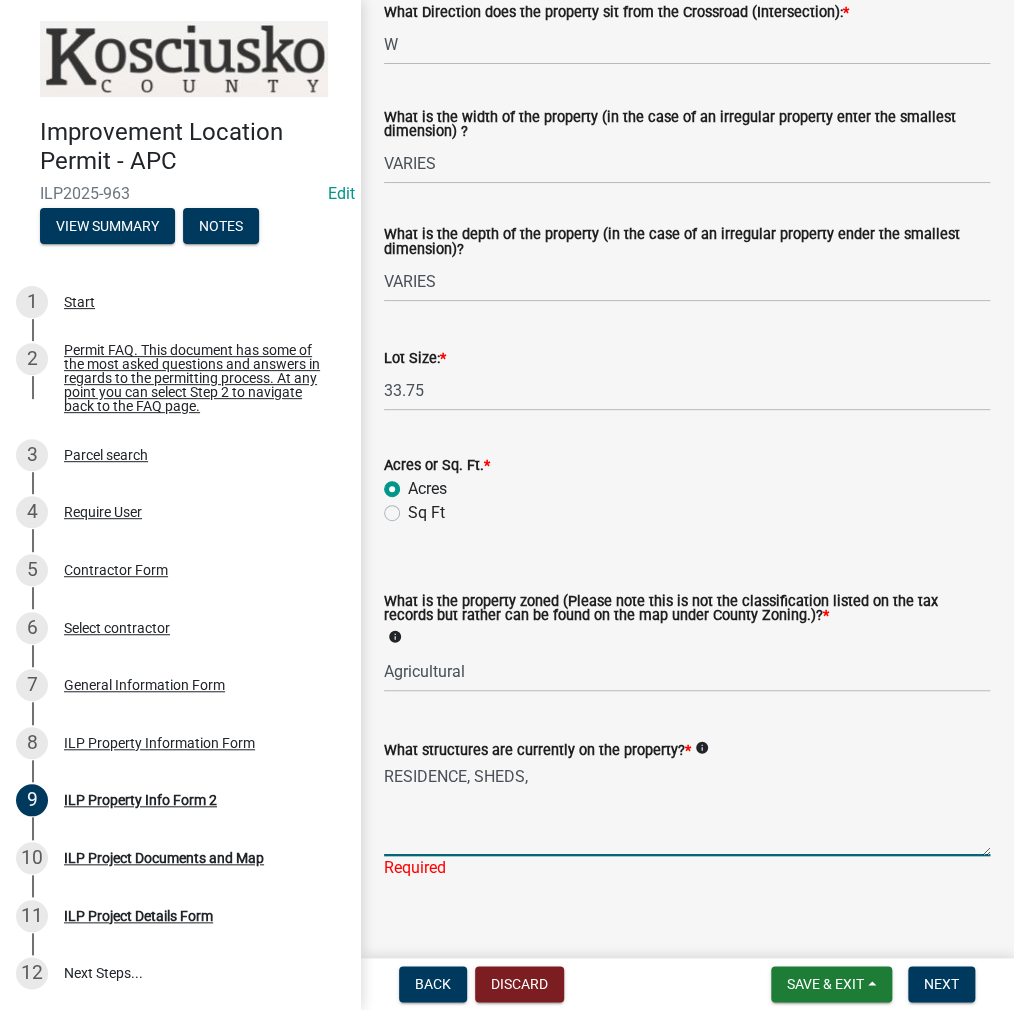 click on "RESIDENCE, SHEDS," at bounding box center [687, 809] 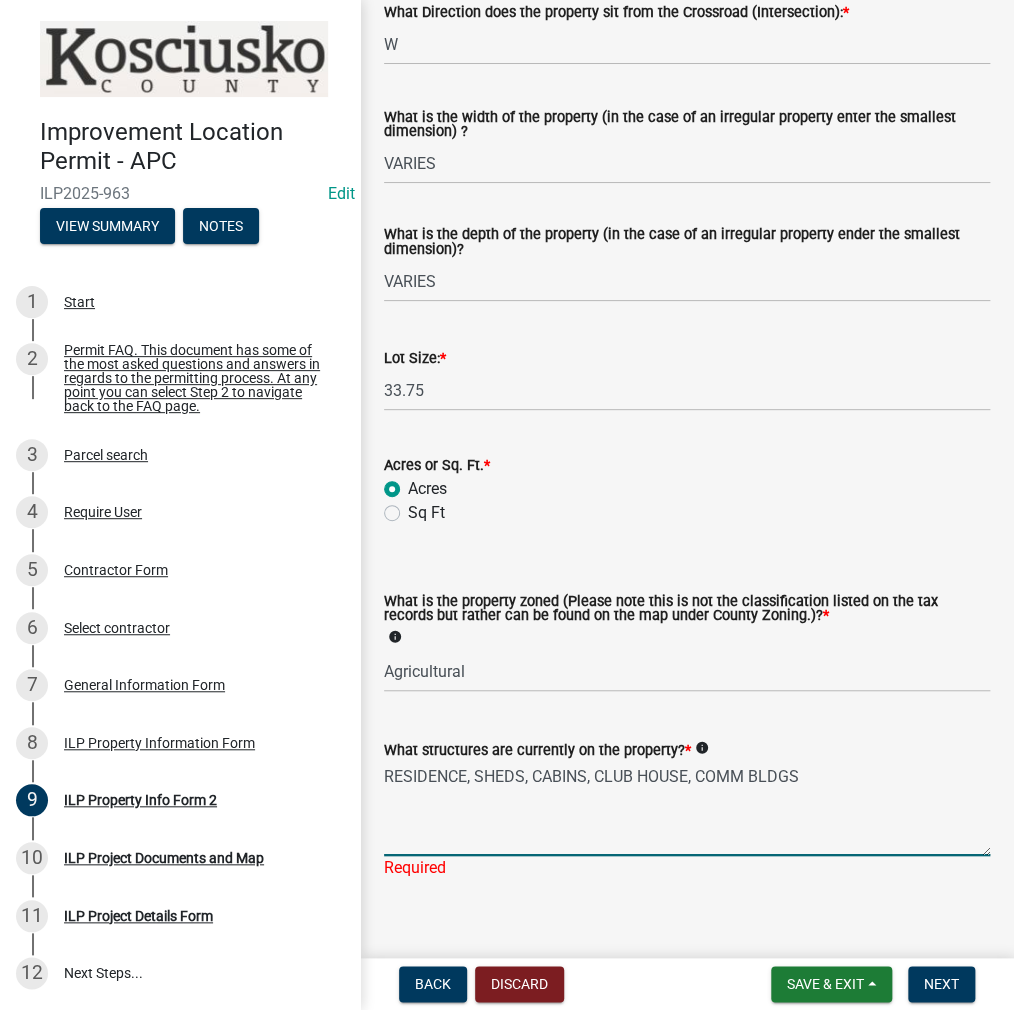 type on "RESIDENCE, SHEDS, CABINS, CLUB HOUSE, COMM BLDGS" 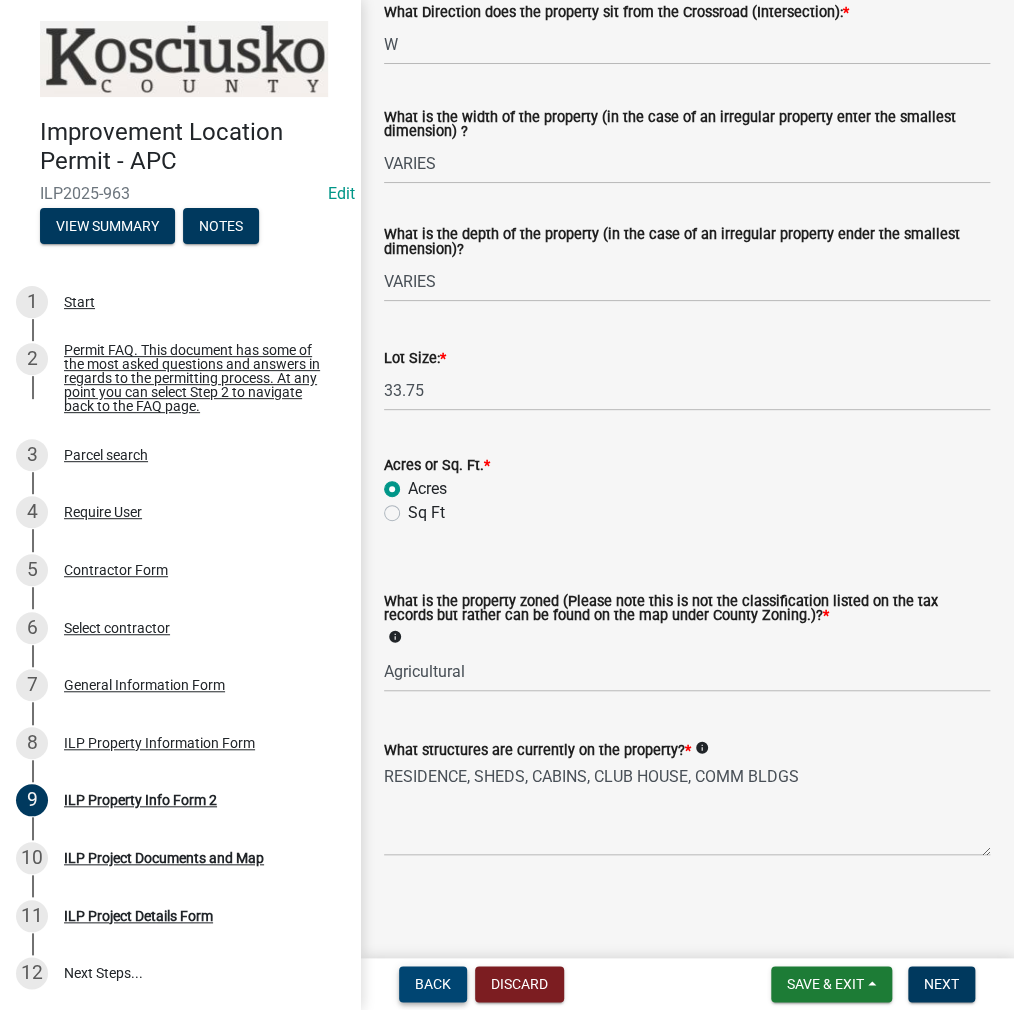 type 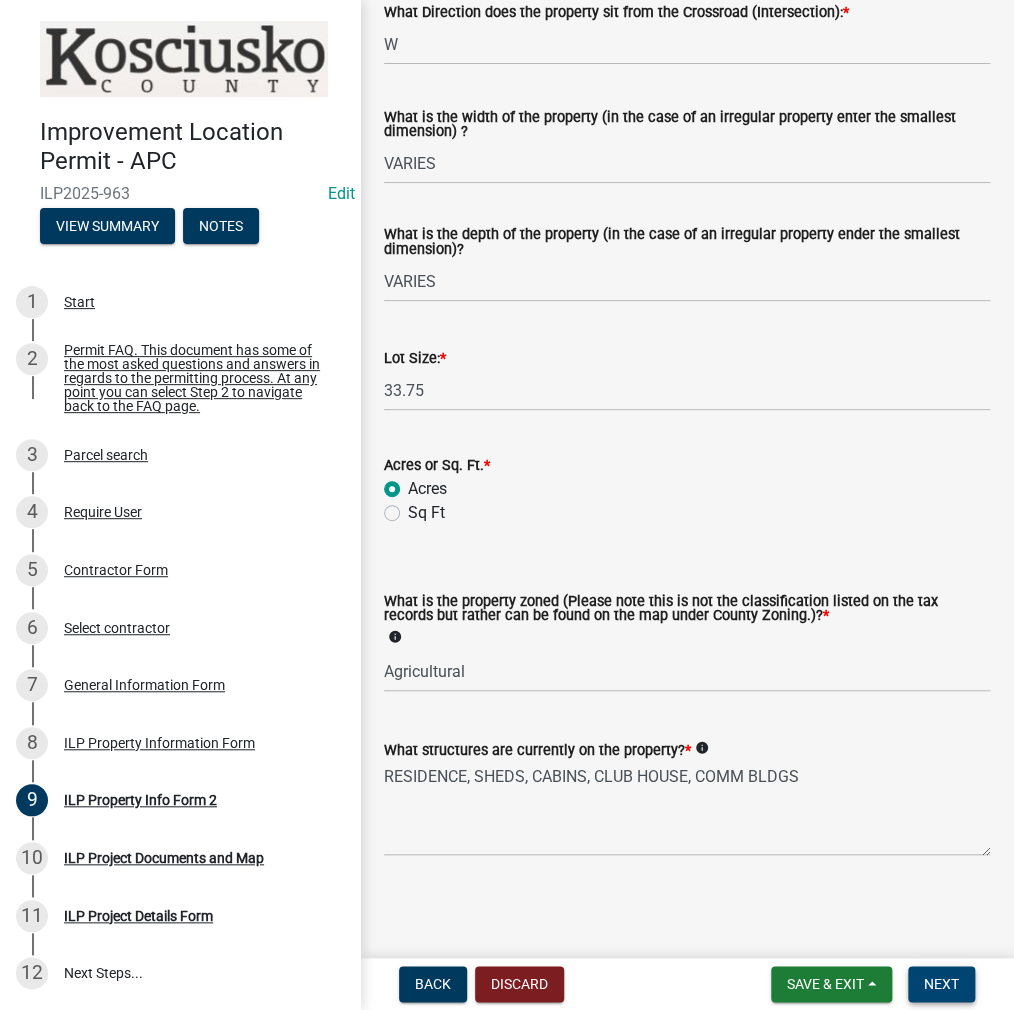 click on "Next" at bounding box center [941, 984] 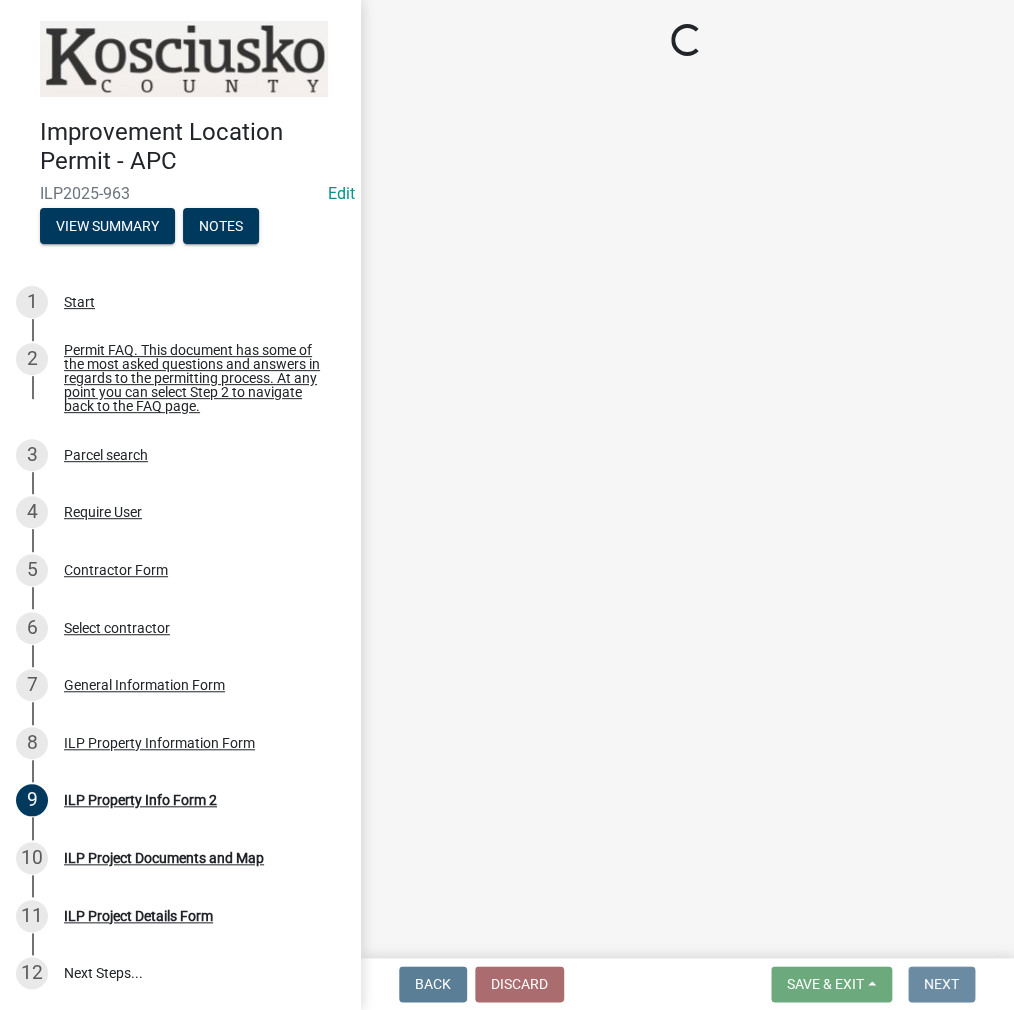 scroll, scrollTop: 0, scrollLeft: 0, axis: both 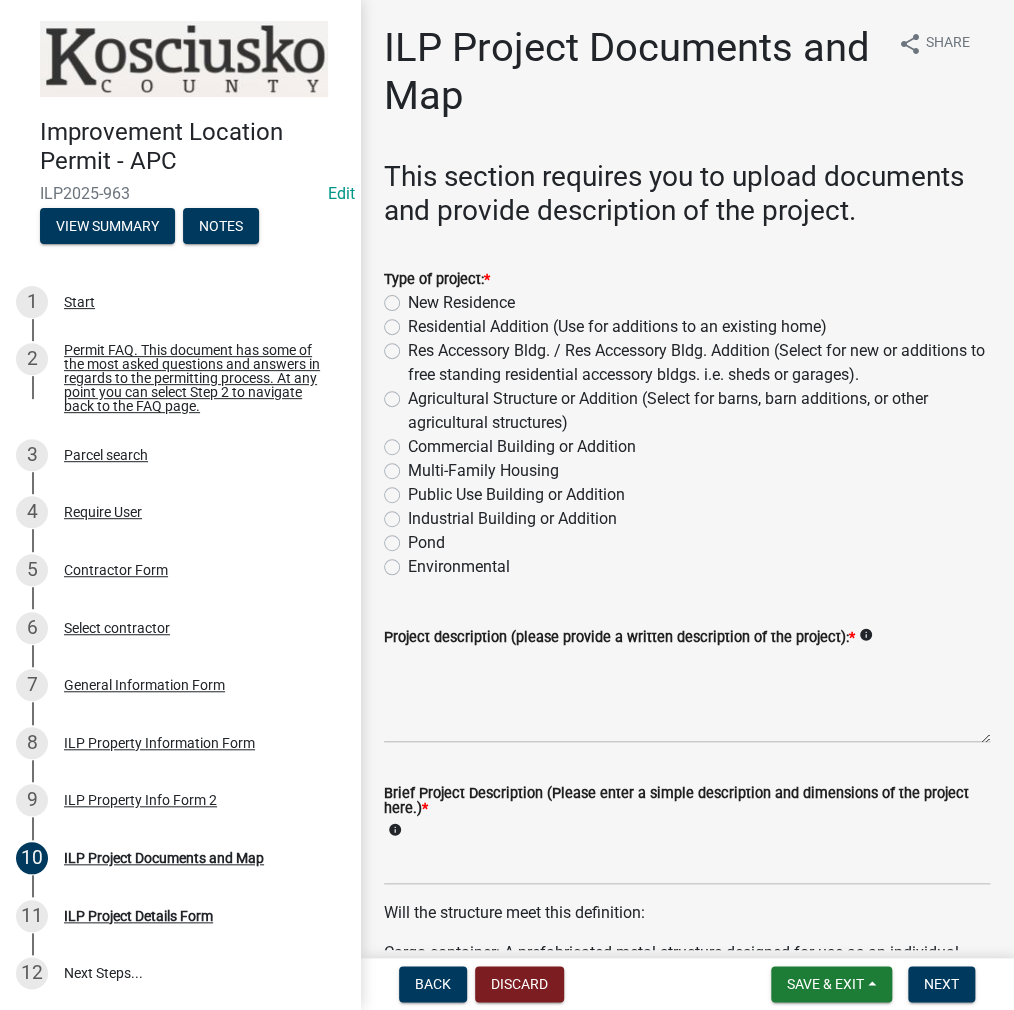 click on "Commercial Building or Addition" 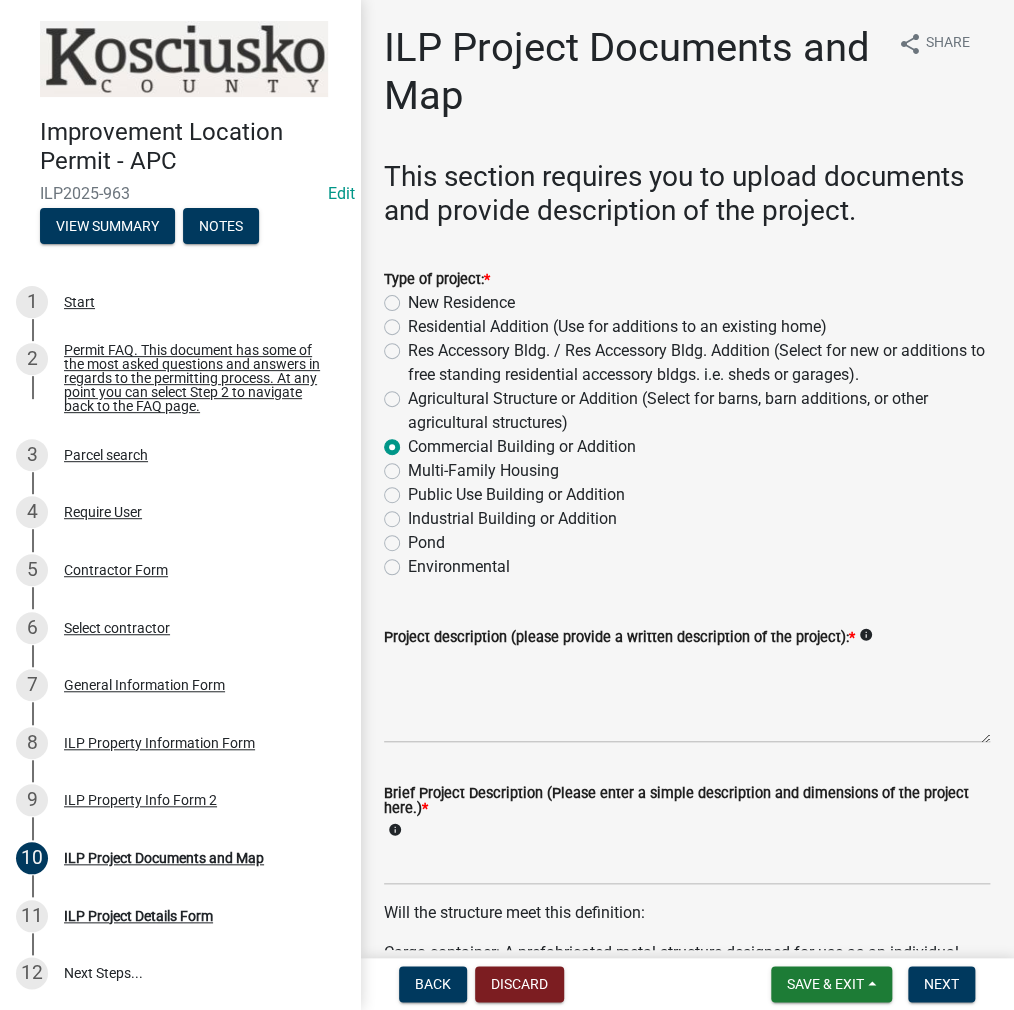 radio on "true" 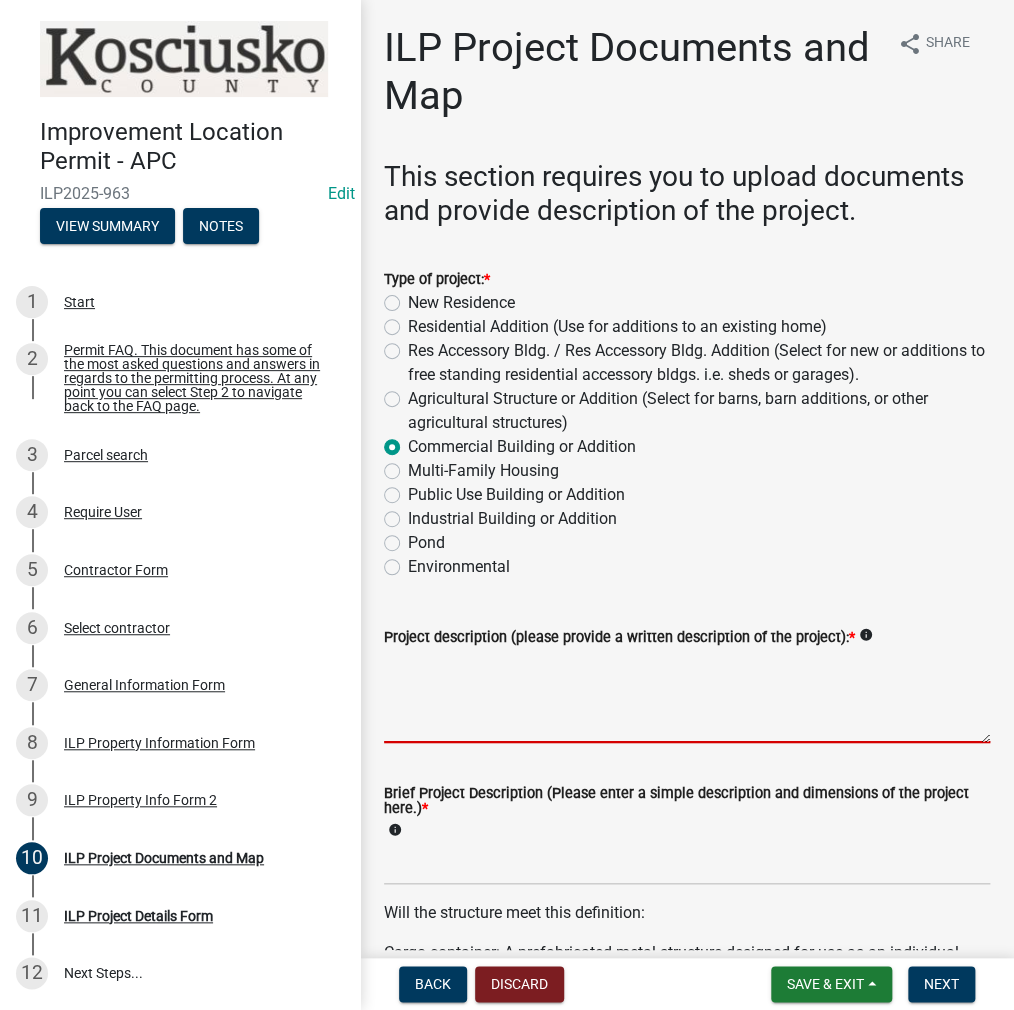 click on "Project description (please provide a written description of the project):  *" at bounding box center [687, 696] 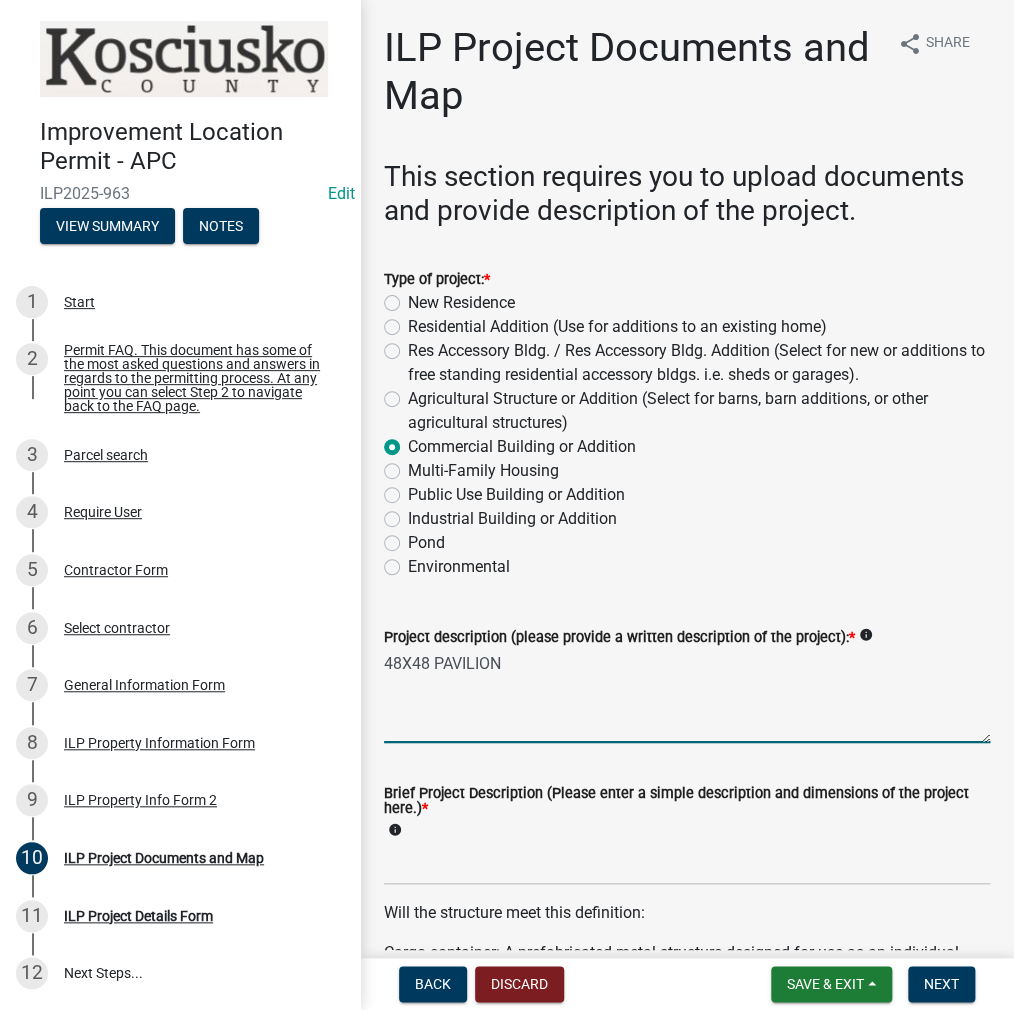 type on "48X48 PAVILION" 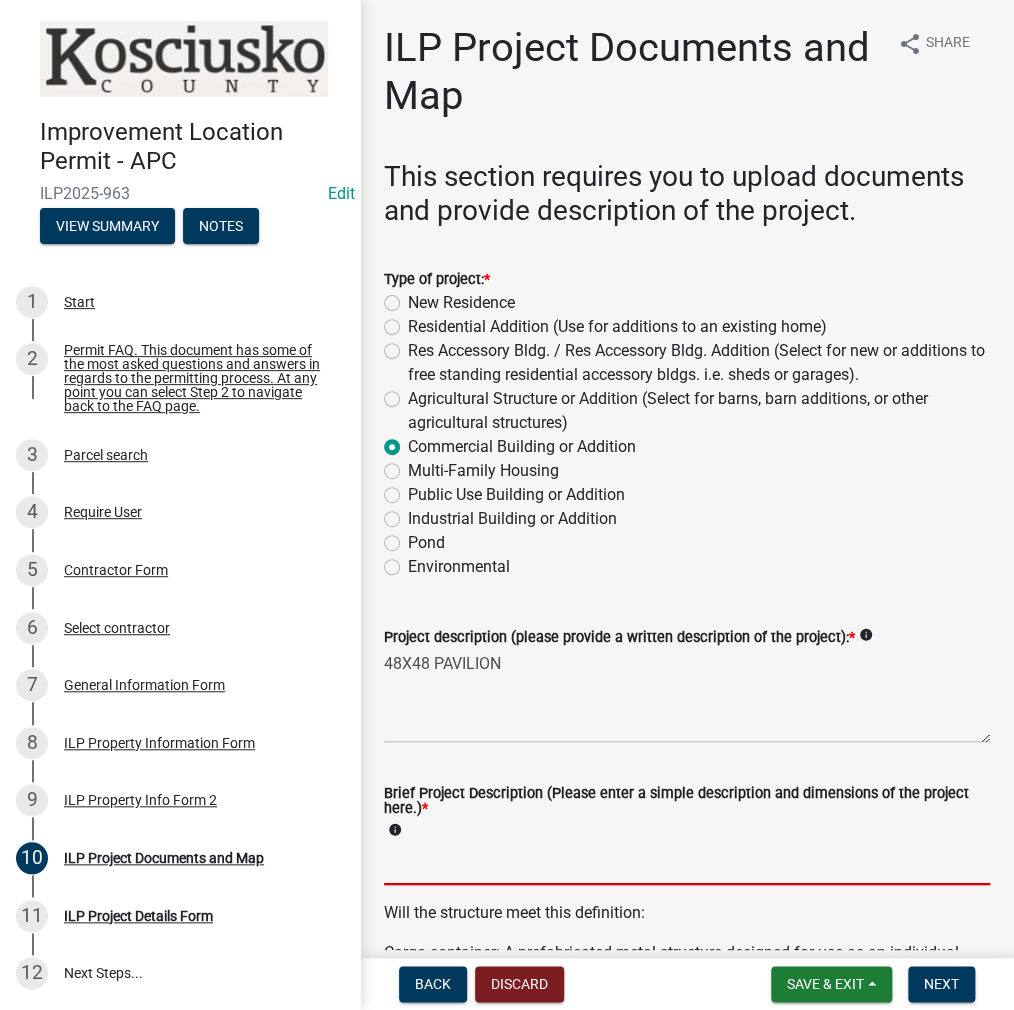 click on "Brief Project Description (Please enter a simple description and dimensions of the project here.)  *" at bounding box center (687, 864) 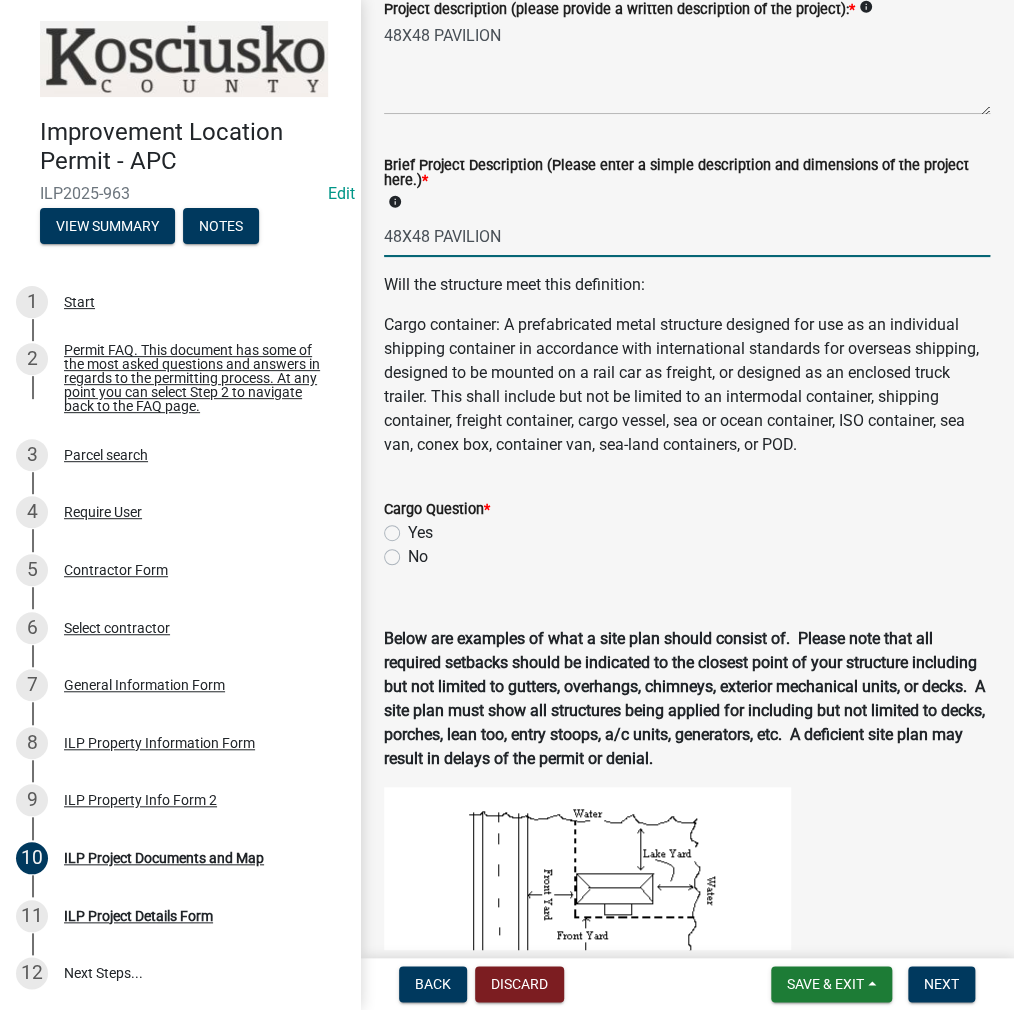 scroll, scrollTop: 800, scrollLeft: 0, axis: vertical 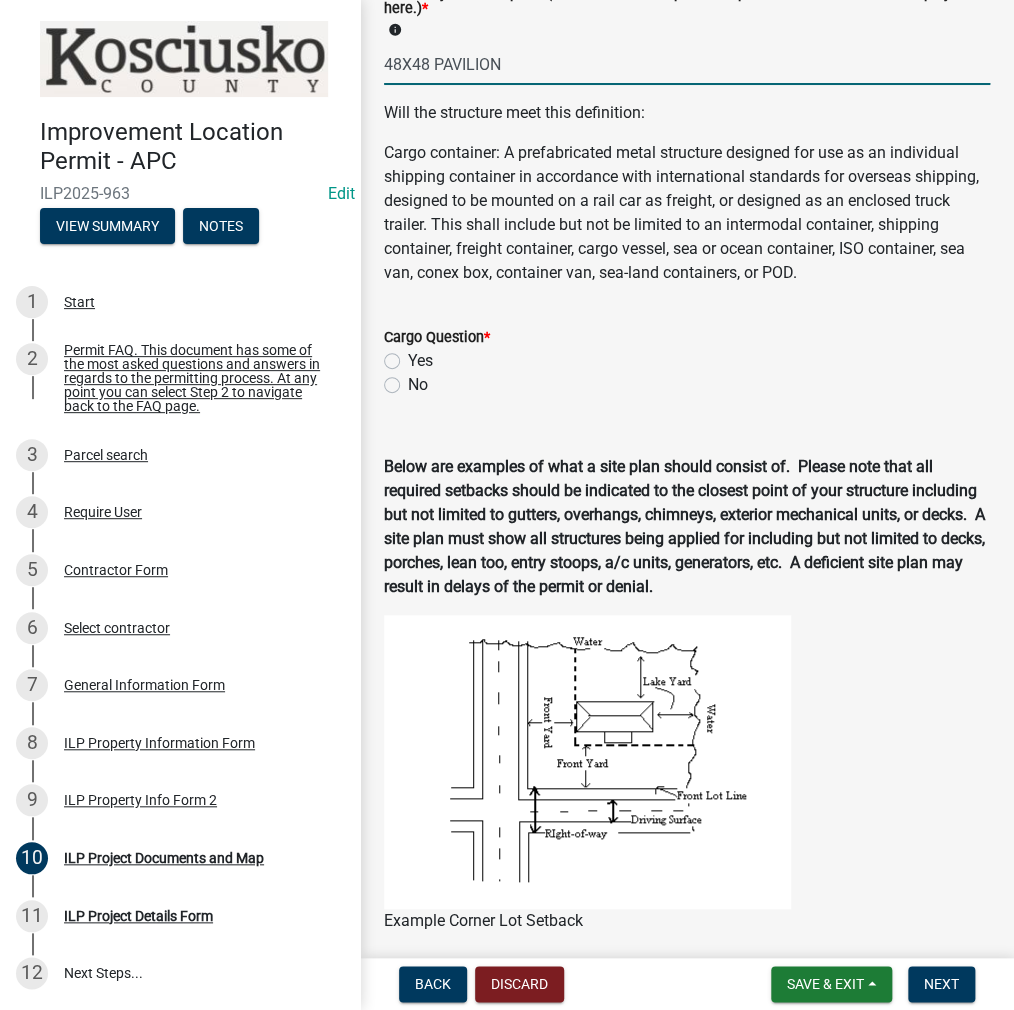 type on "48X48 PAVILION" 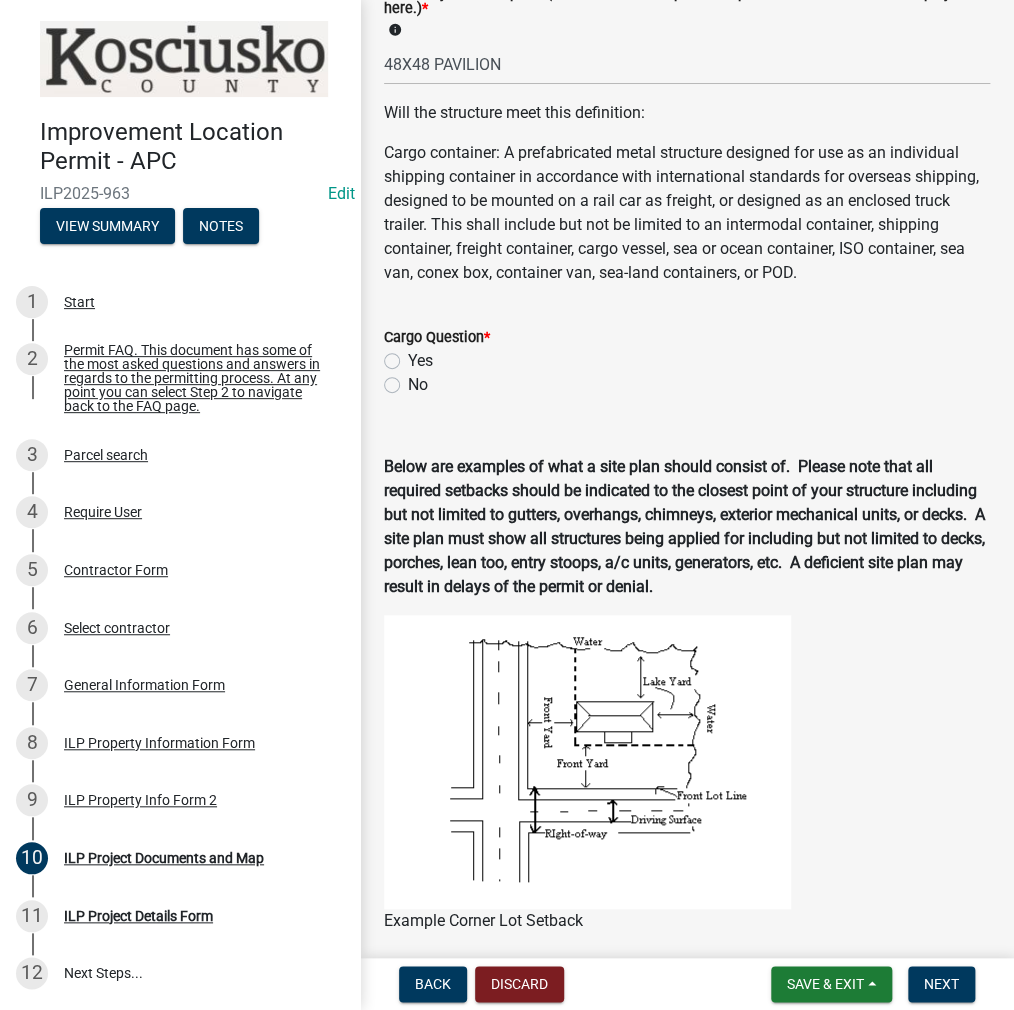 click on "No" 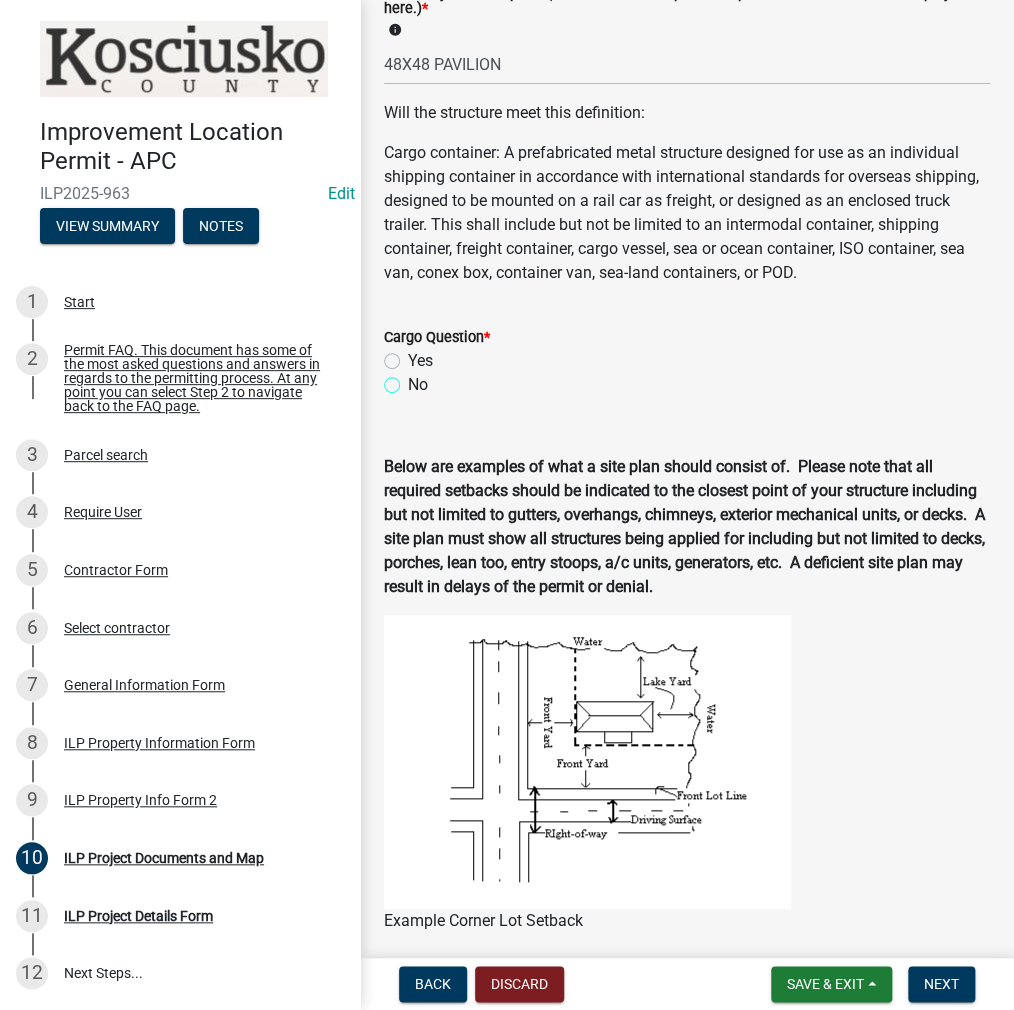 click on "No" at bounding box center (414, 379) 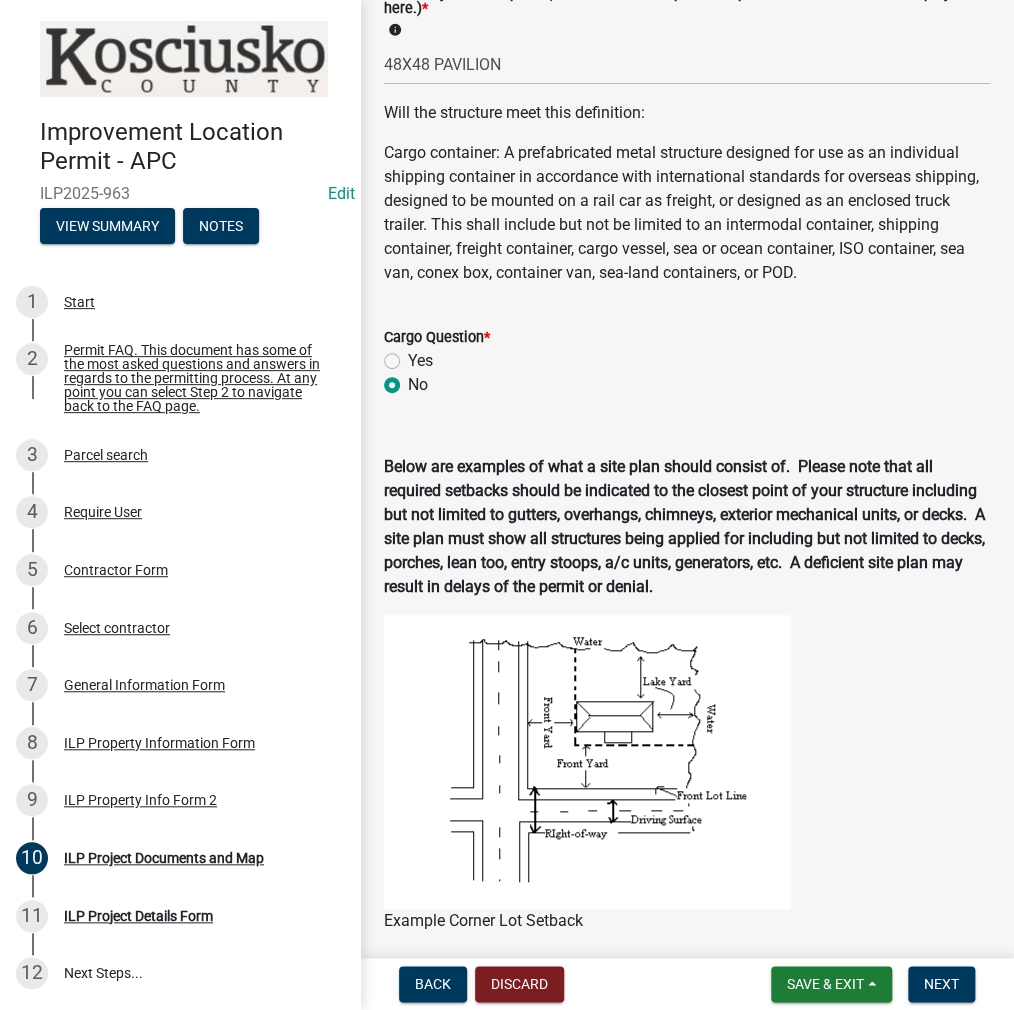 radio on "true" 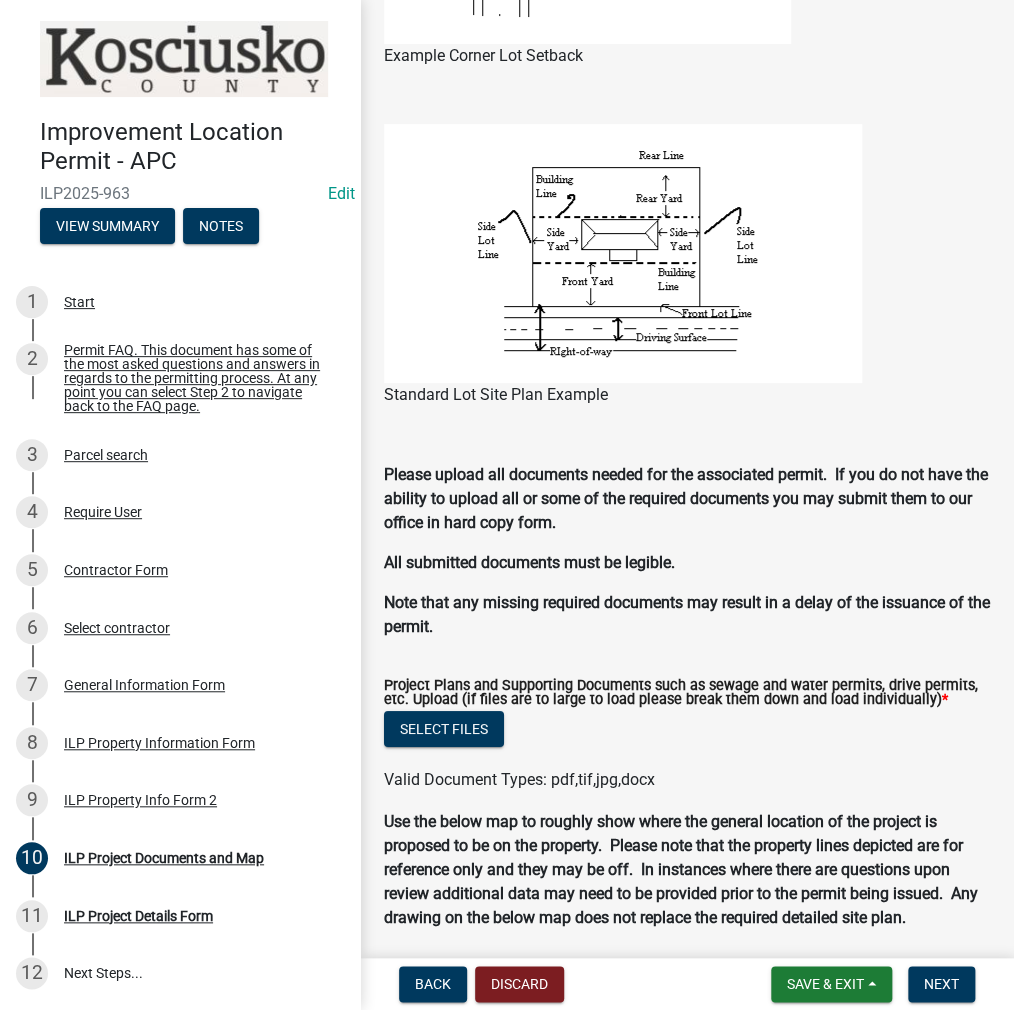 scroll, scrollTop: 1665, scrollLeft: 0, axis: vertical 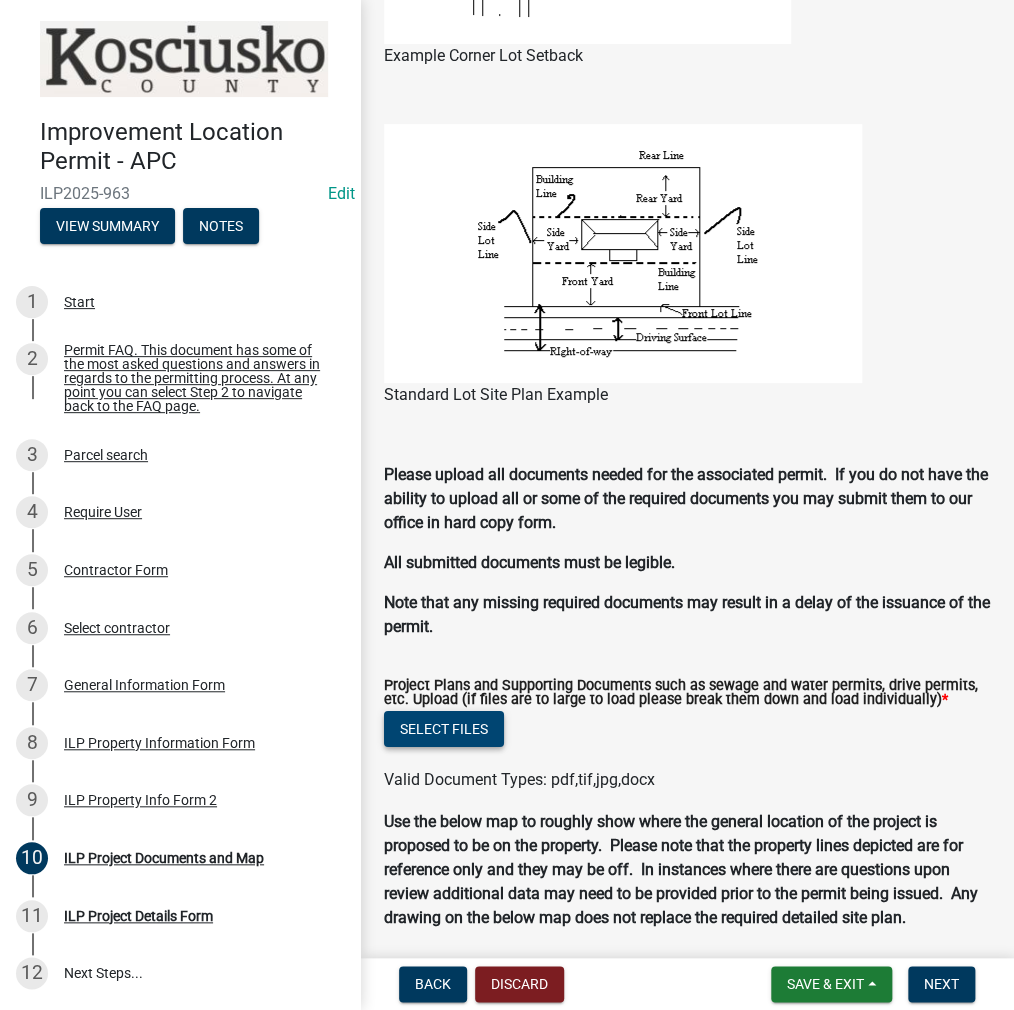 click on "Select files" 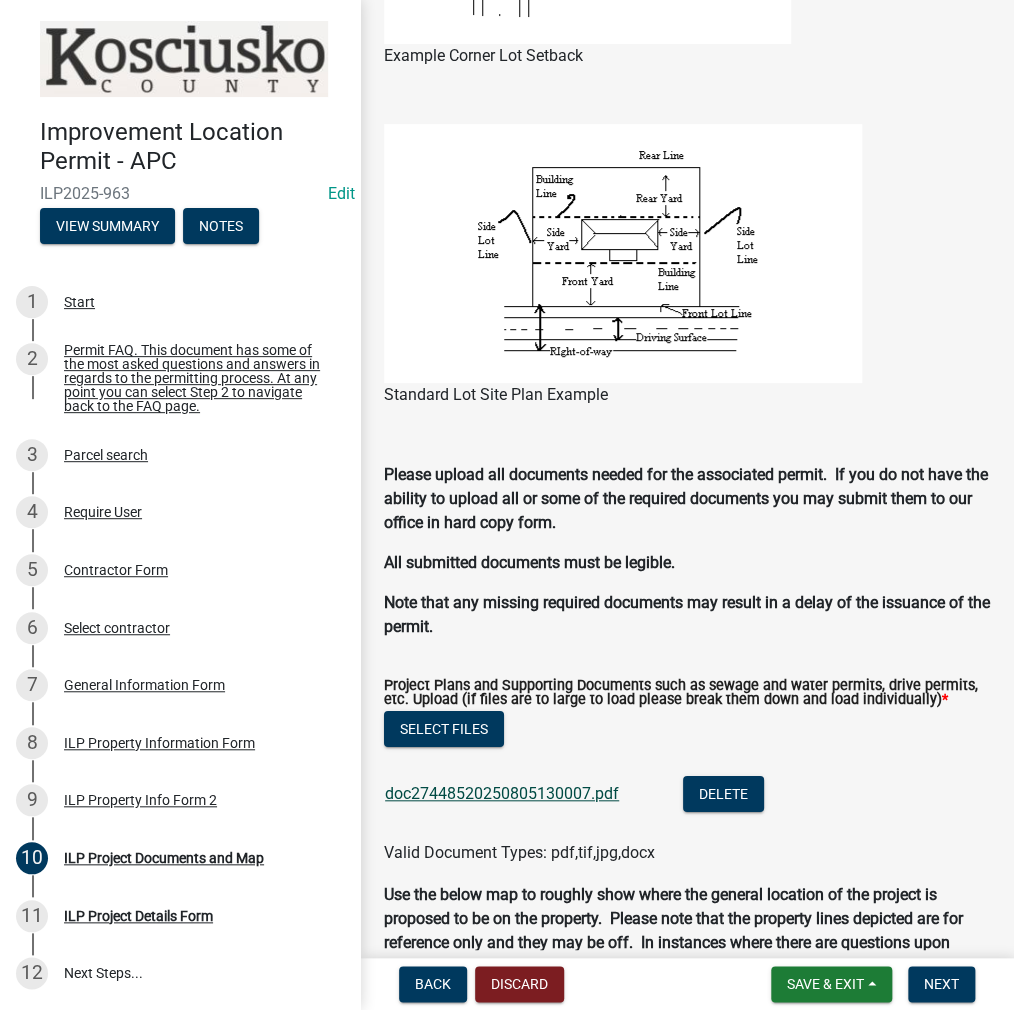 click on "doc27448520250805130007.pdf" 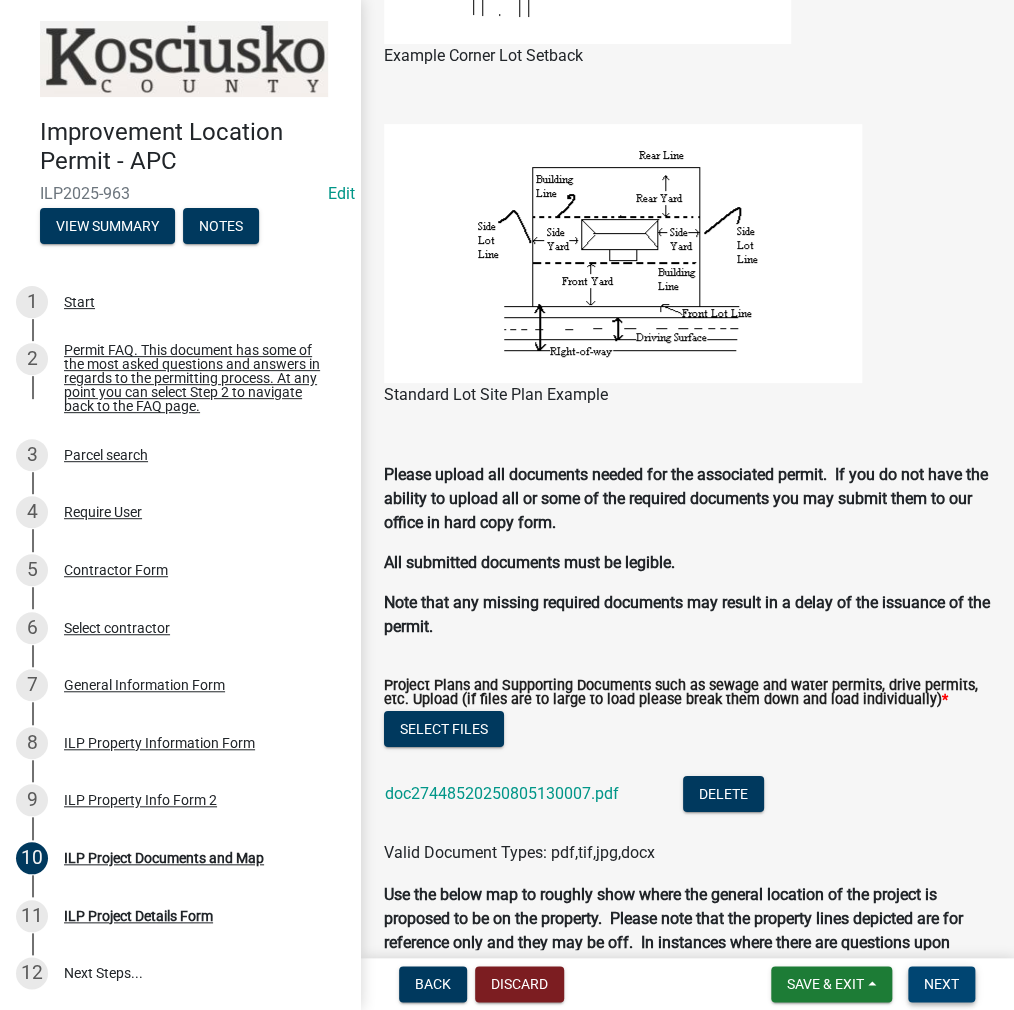 click on "Next" at bounding box center (941, 984) 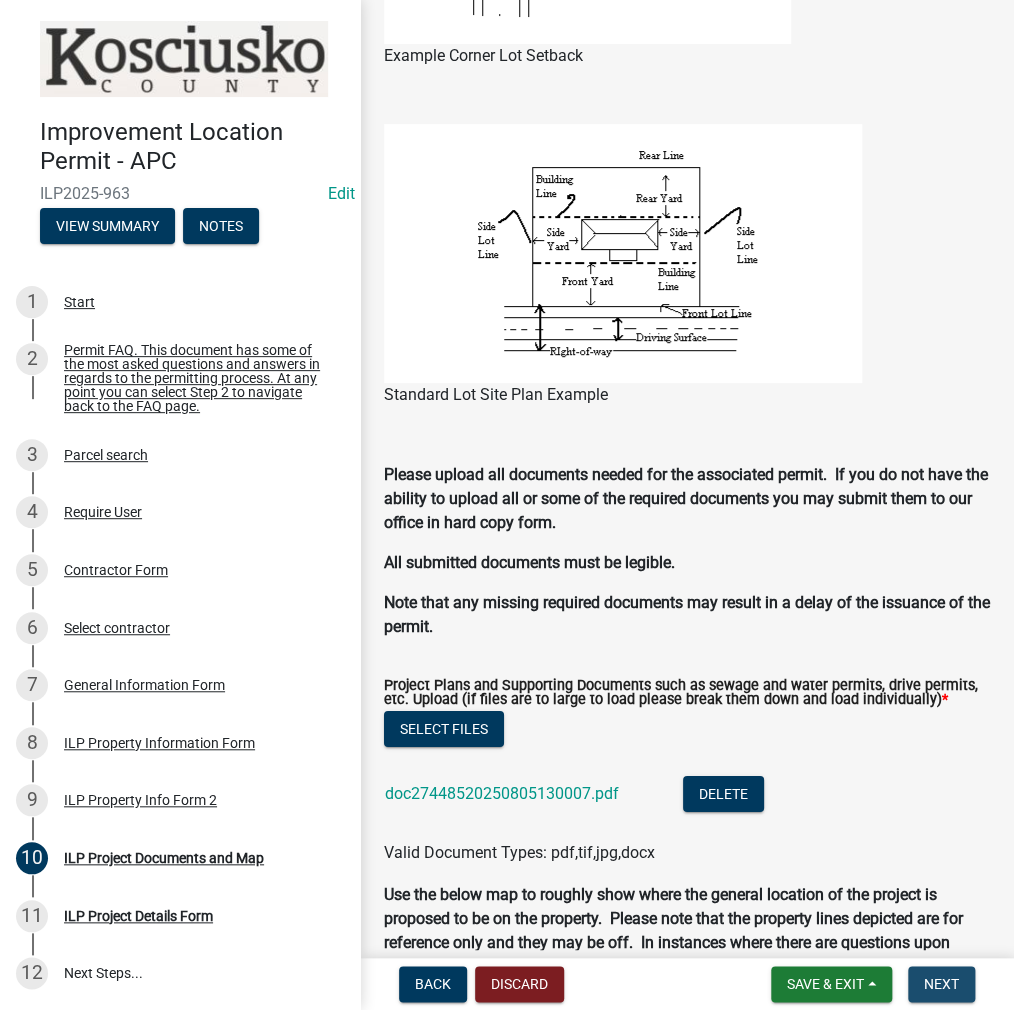 scroll, scrollTop: 0, scrollLeft: 0, axis: both 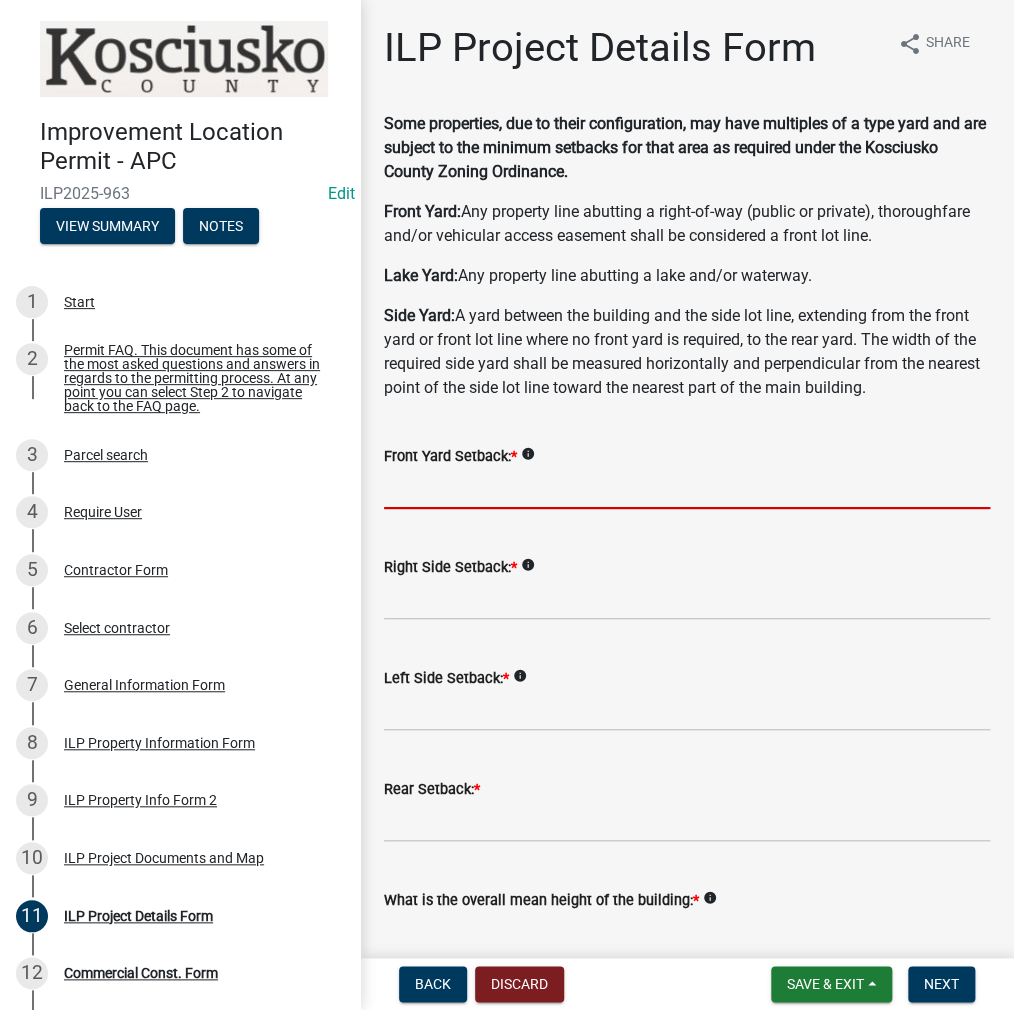 click 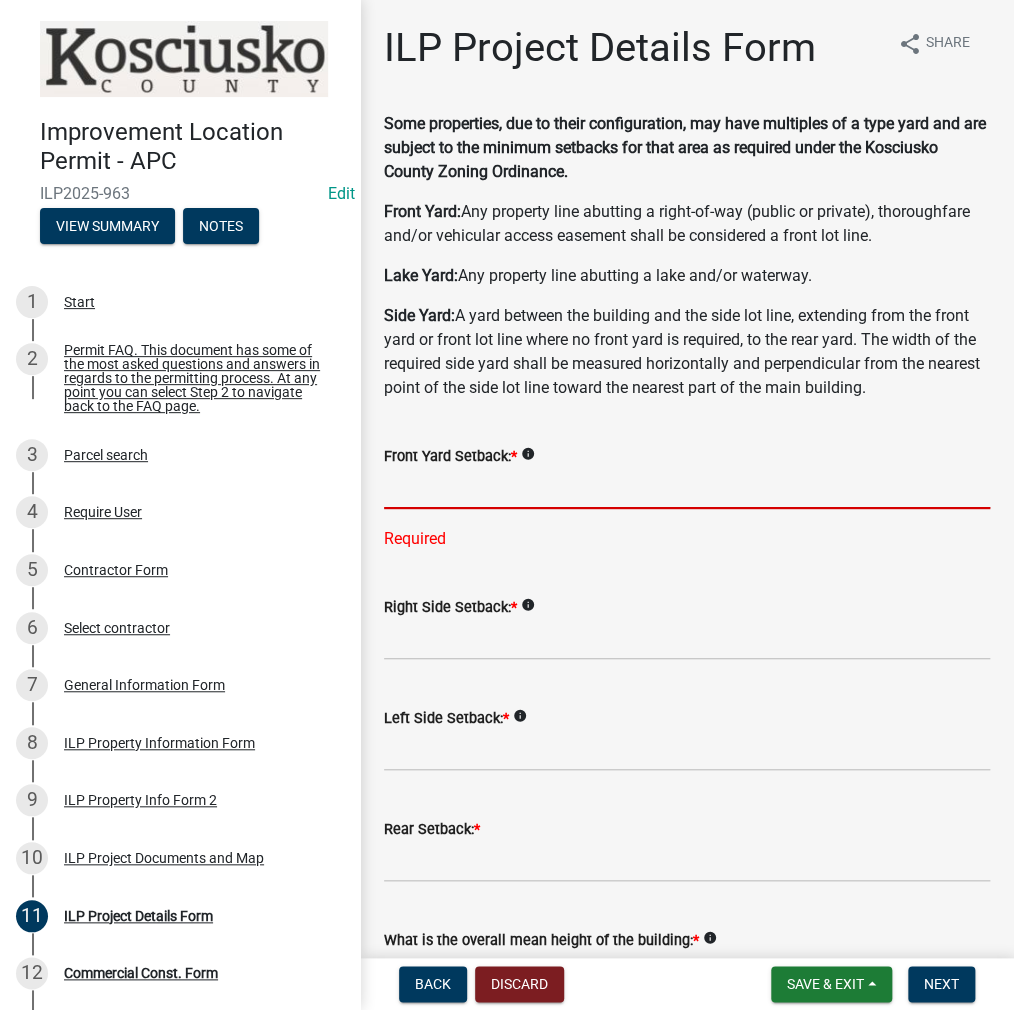 click 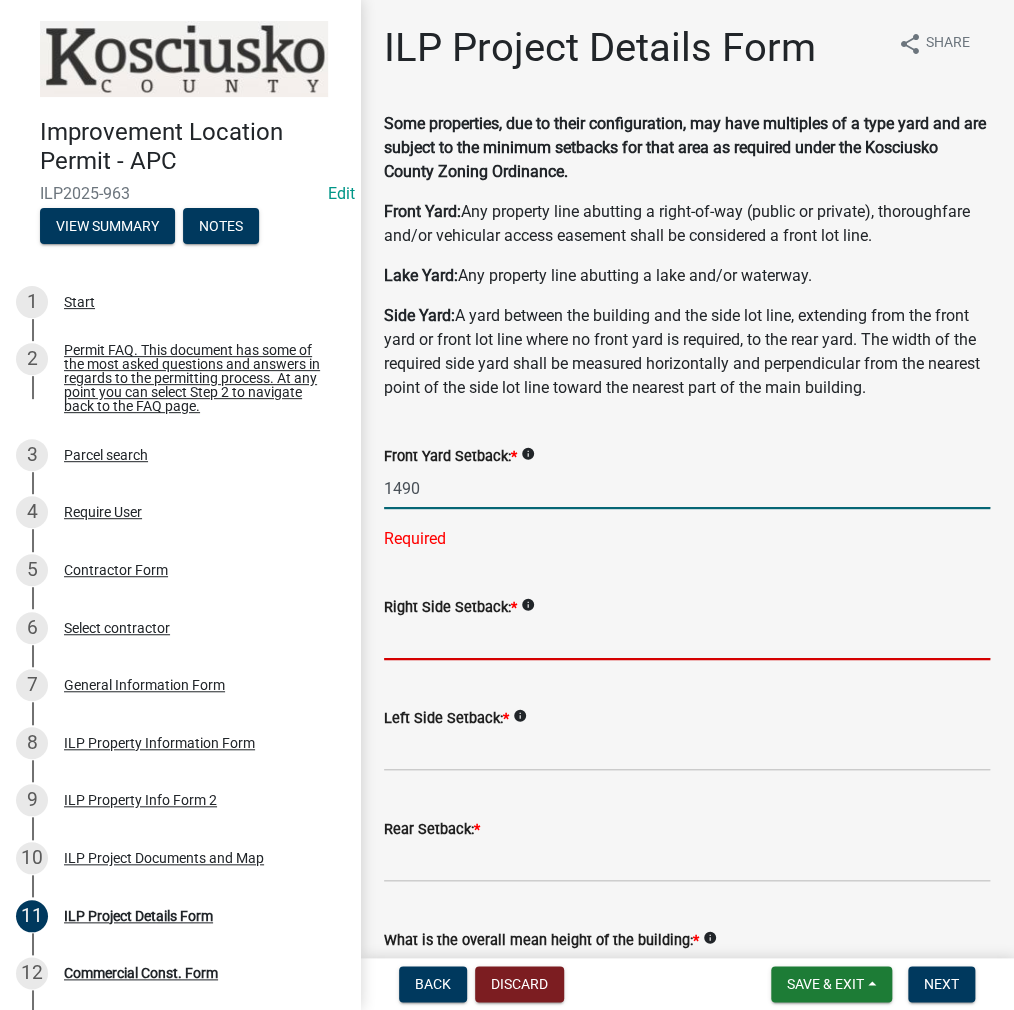 type on "1490.0" 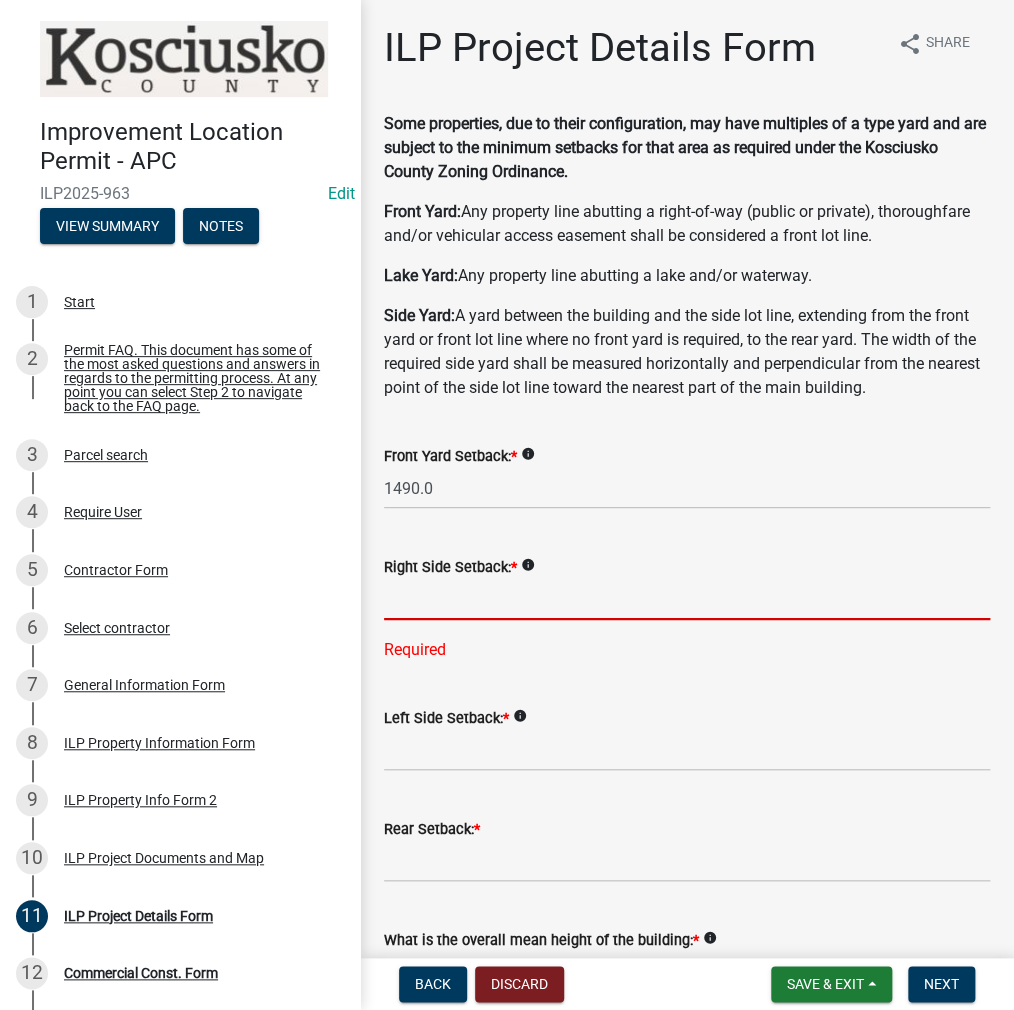 click 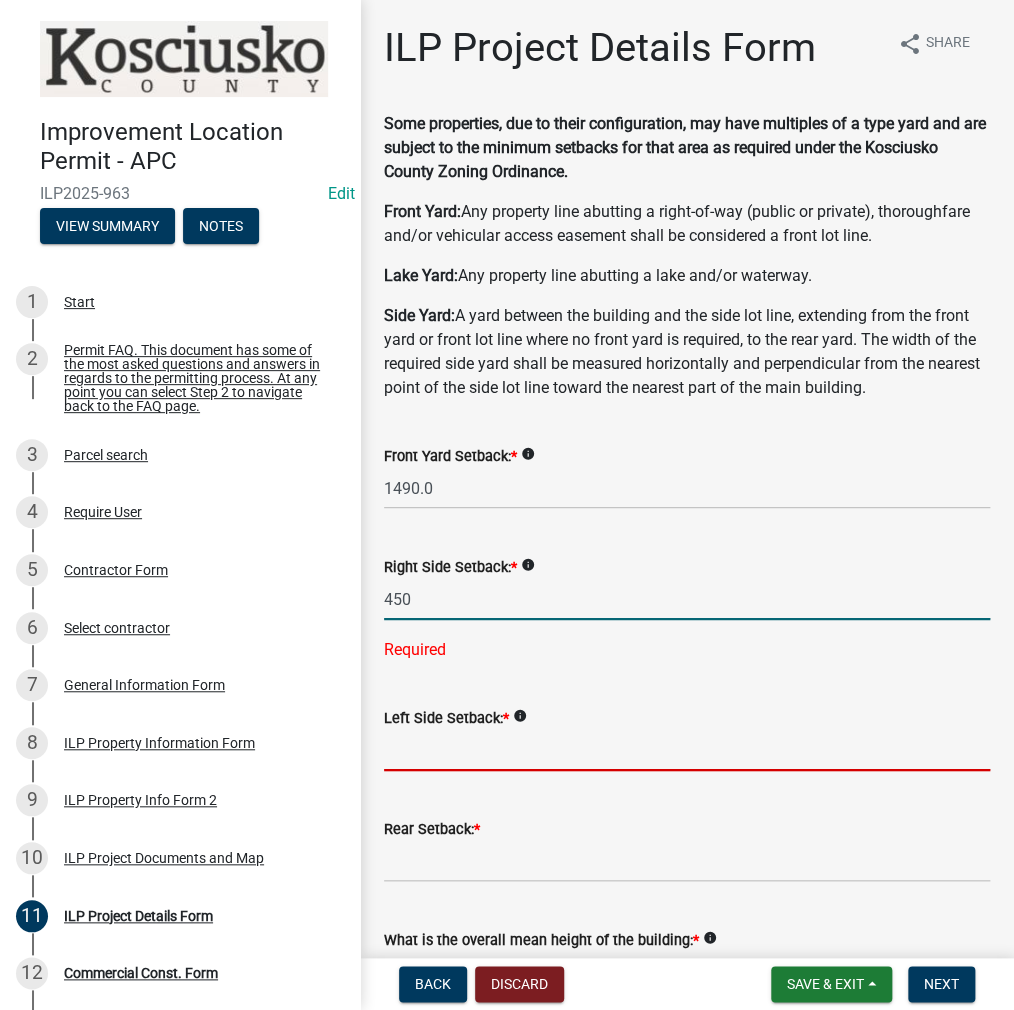 type on "450.0" 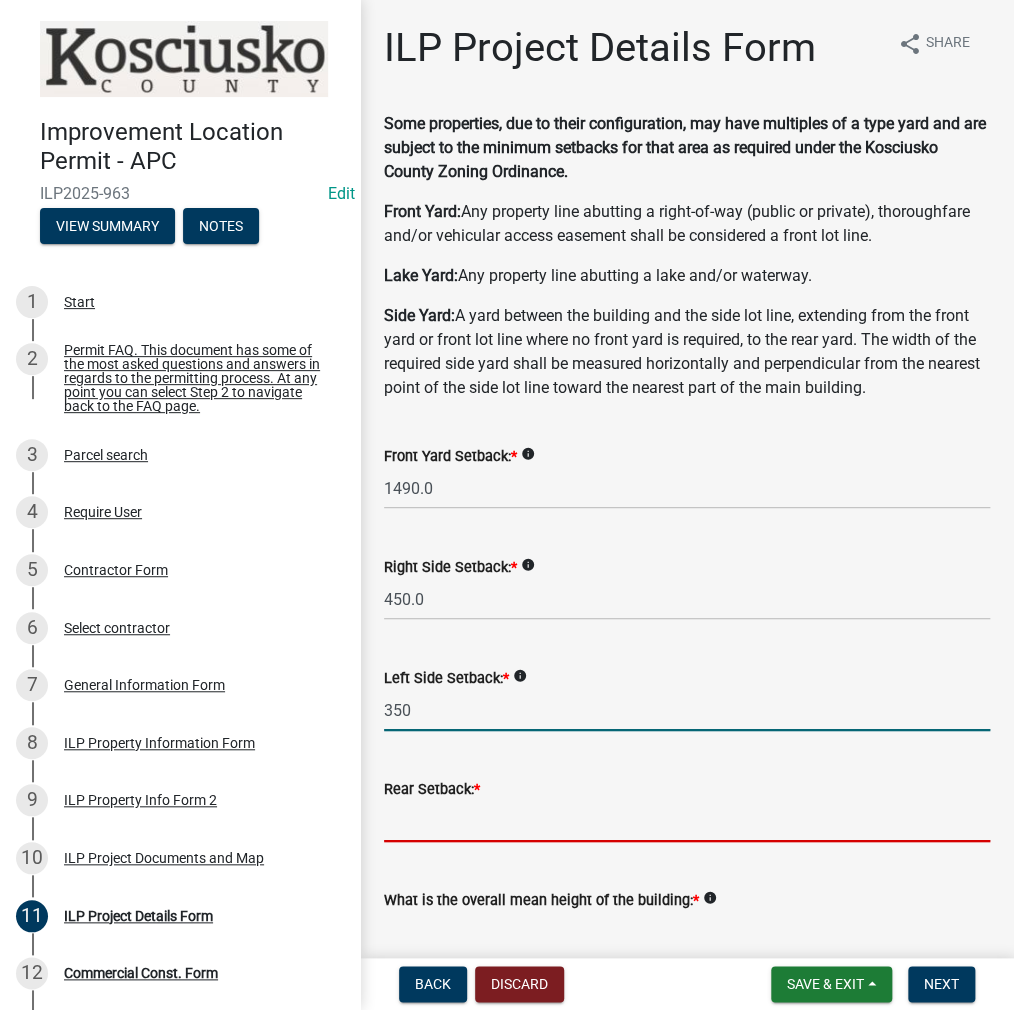 type on "350.0" 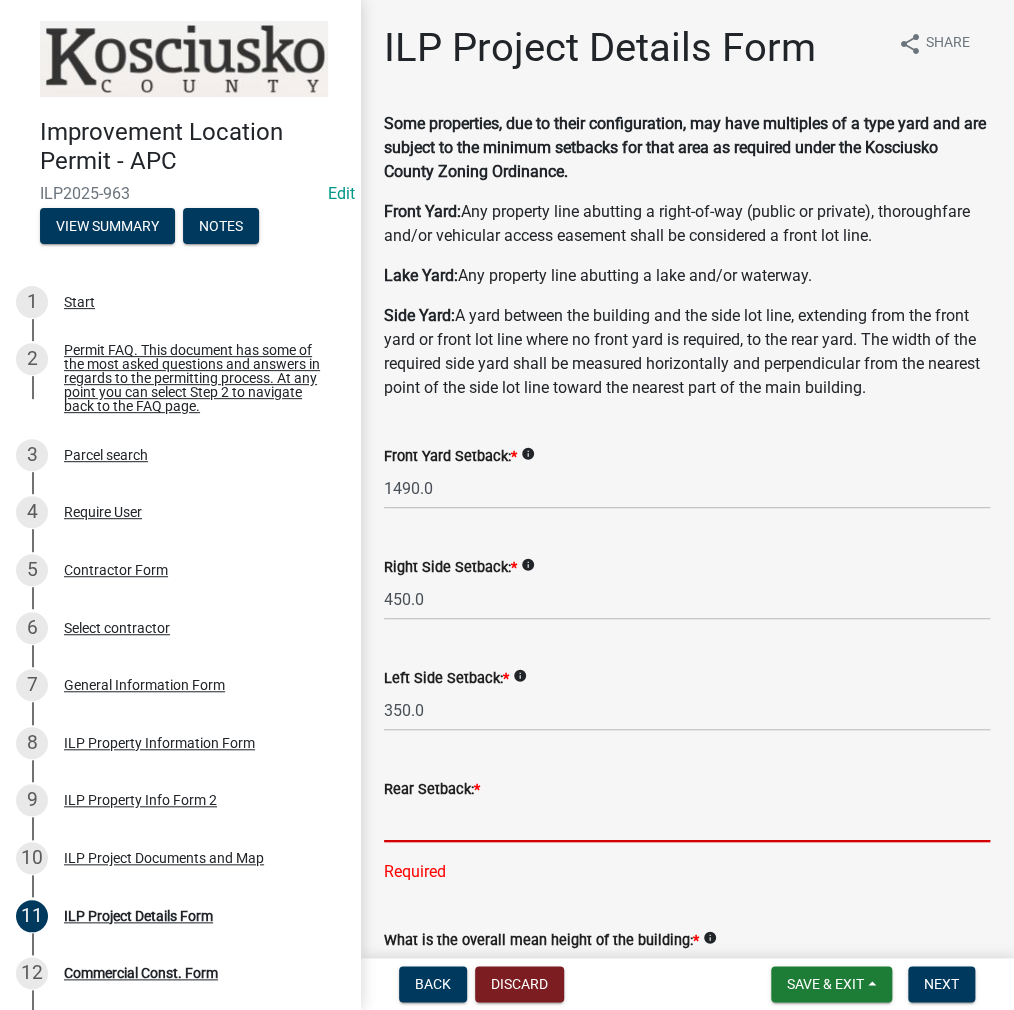 click 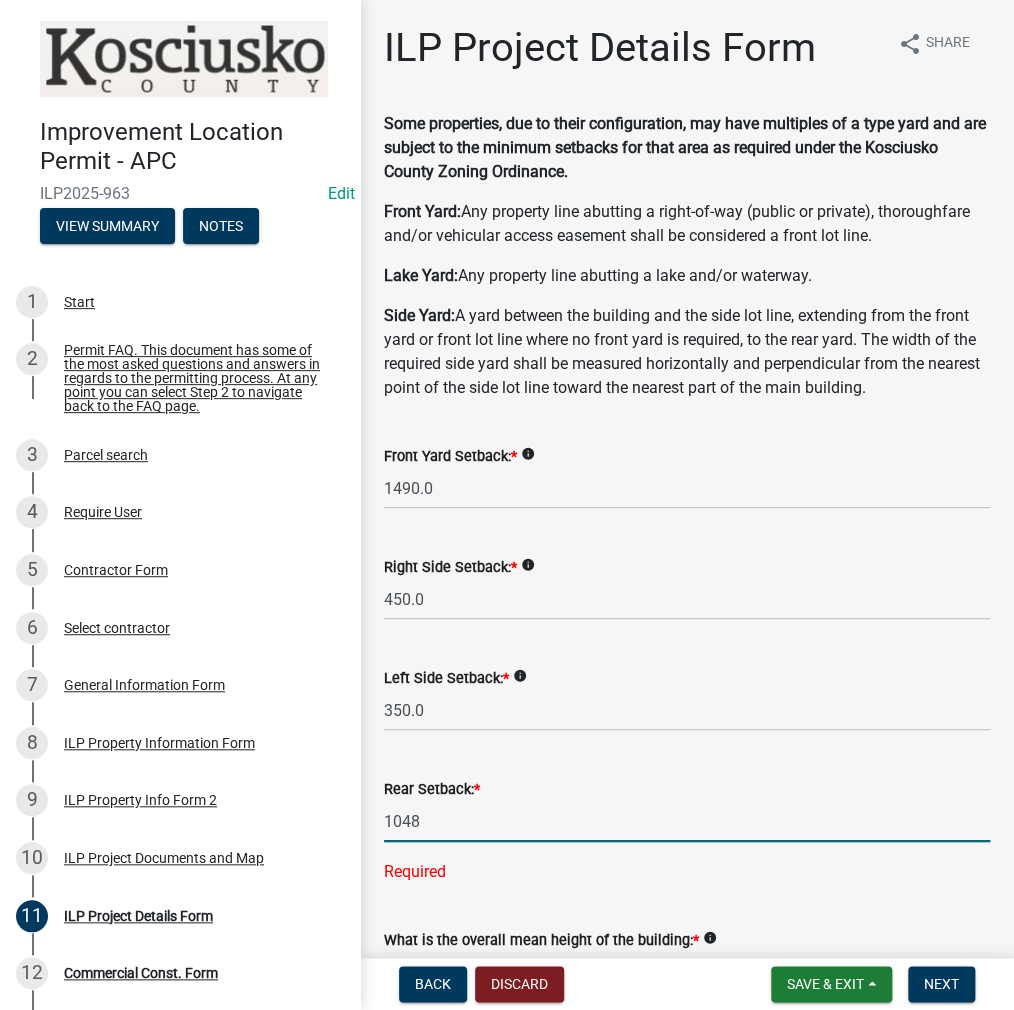 type on "[NUMBER]" 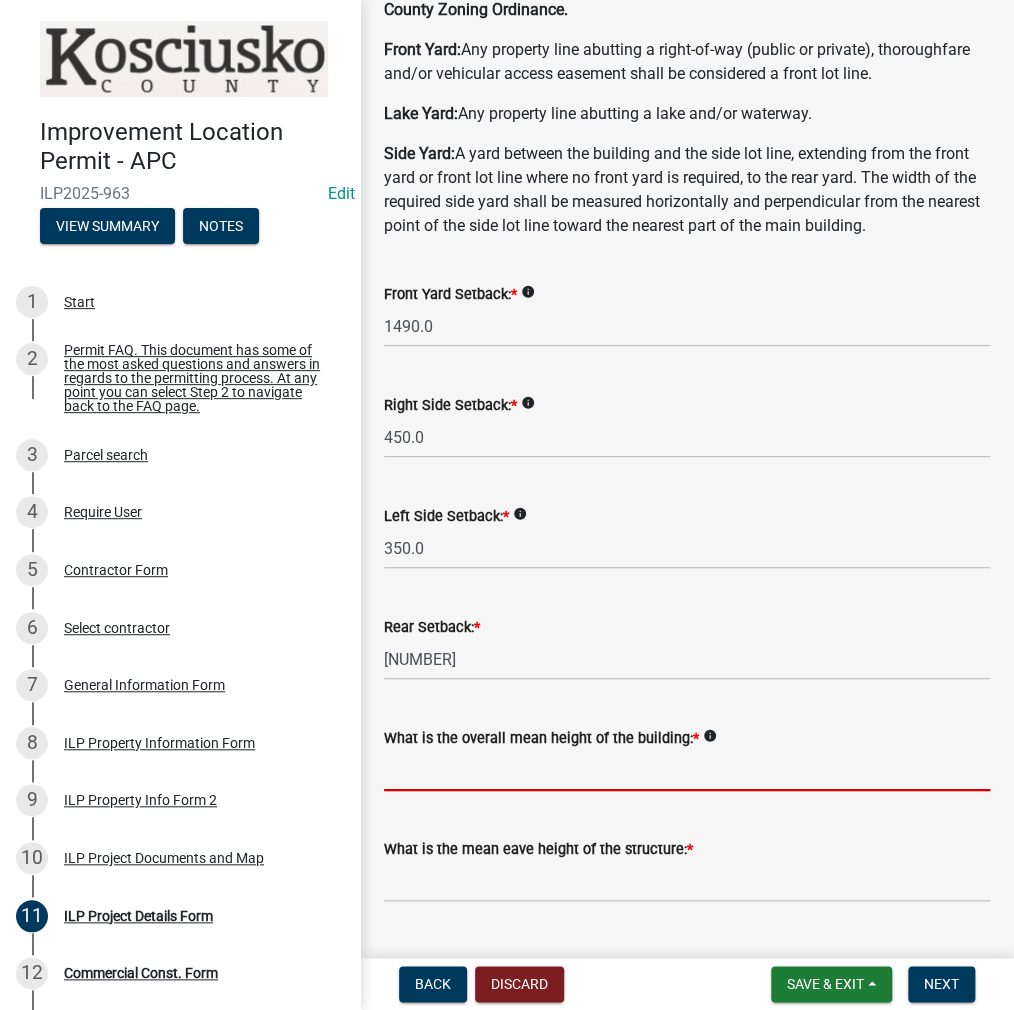 scroll, scrollTop: 402, scrollLeft: 0, axis: vertical 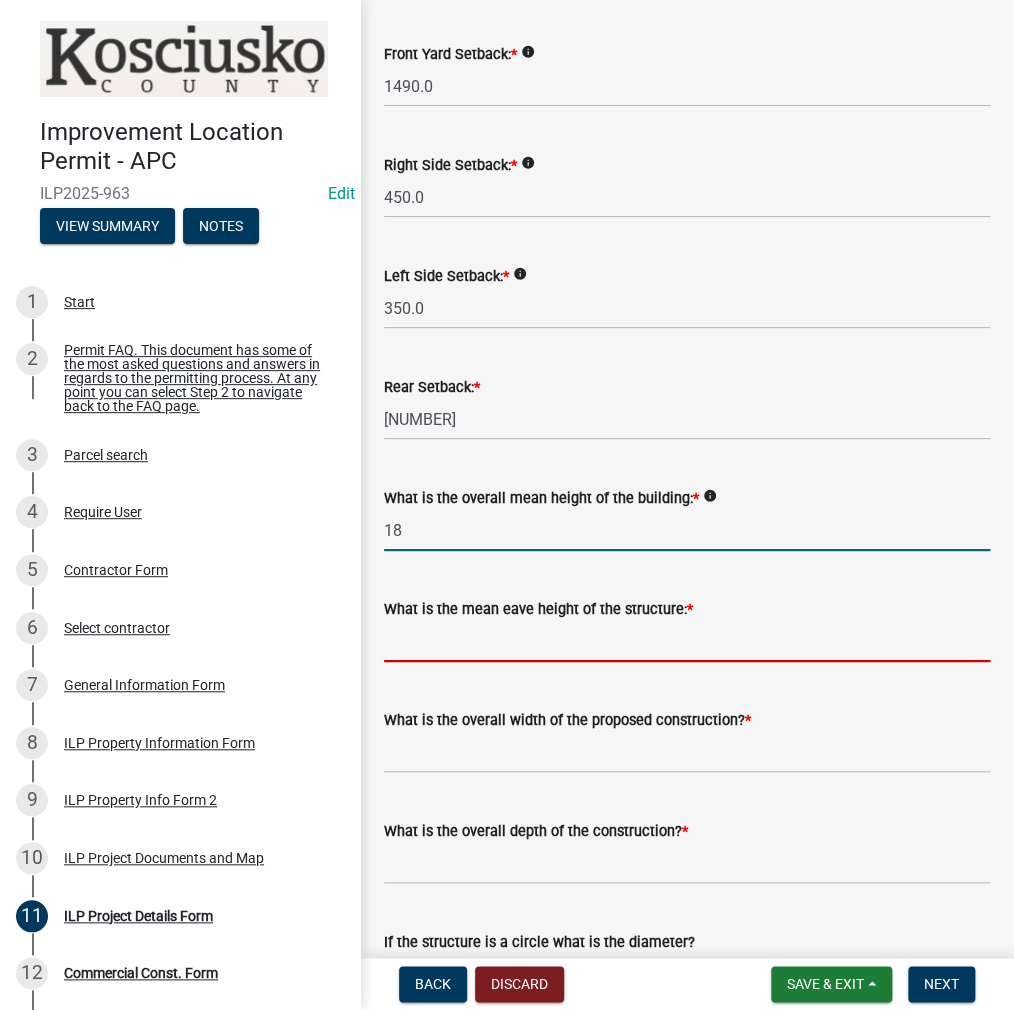 type on "18.0" 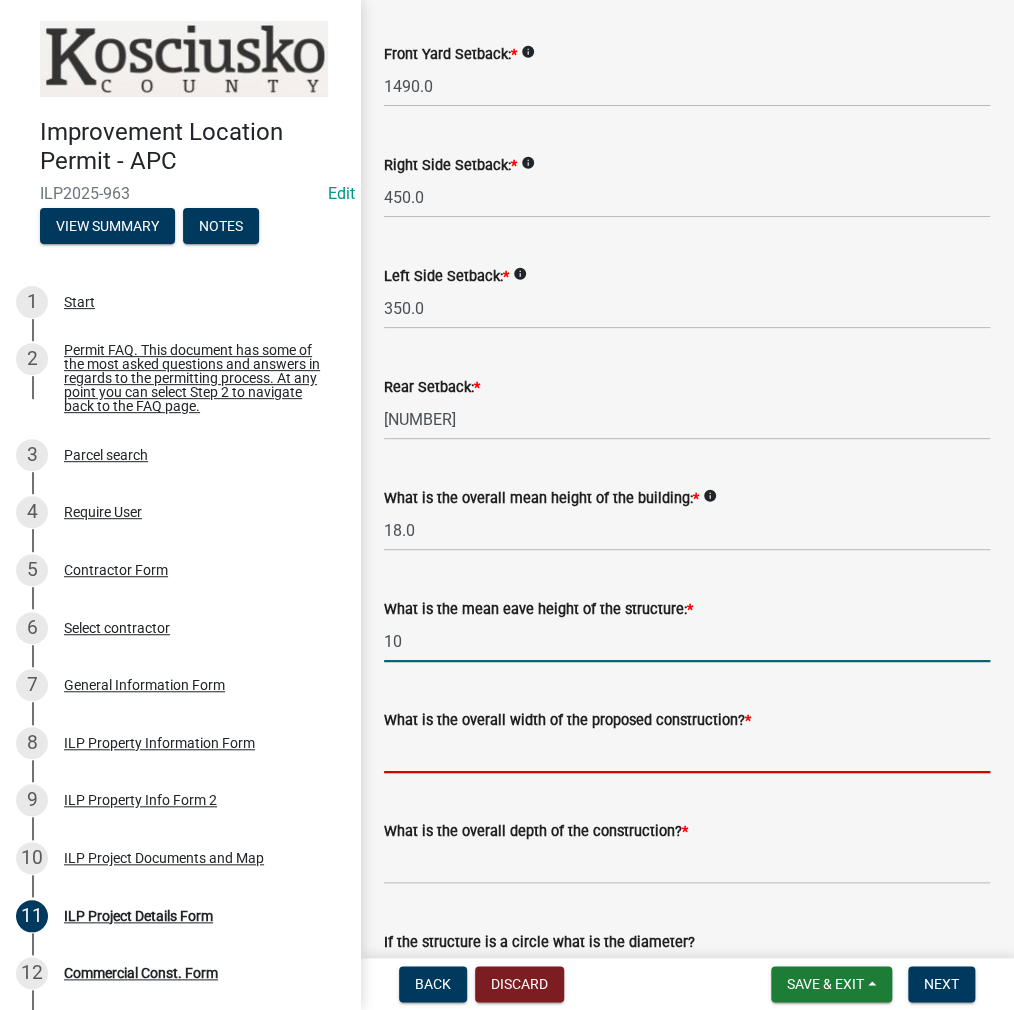 type on "10.0" 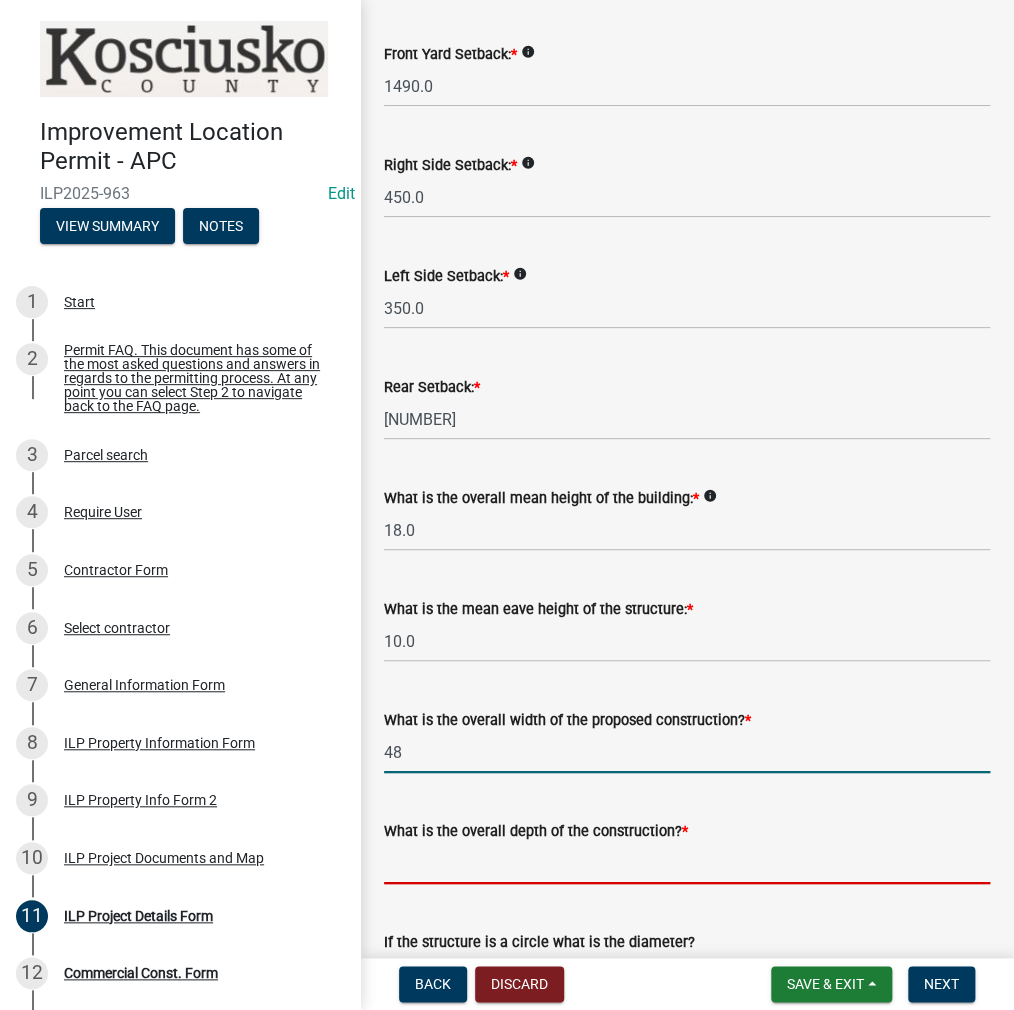 type on "48.00" 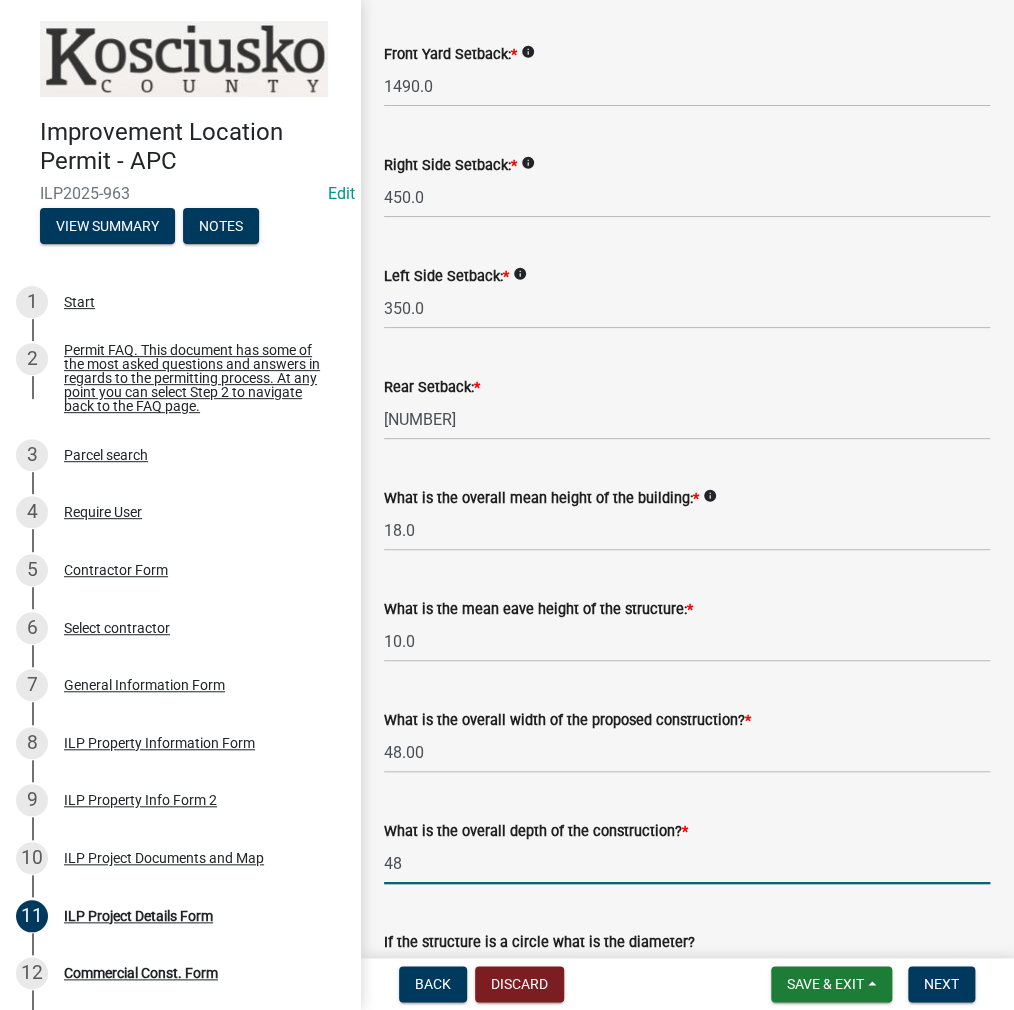 type on "48.00" 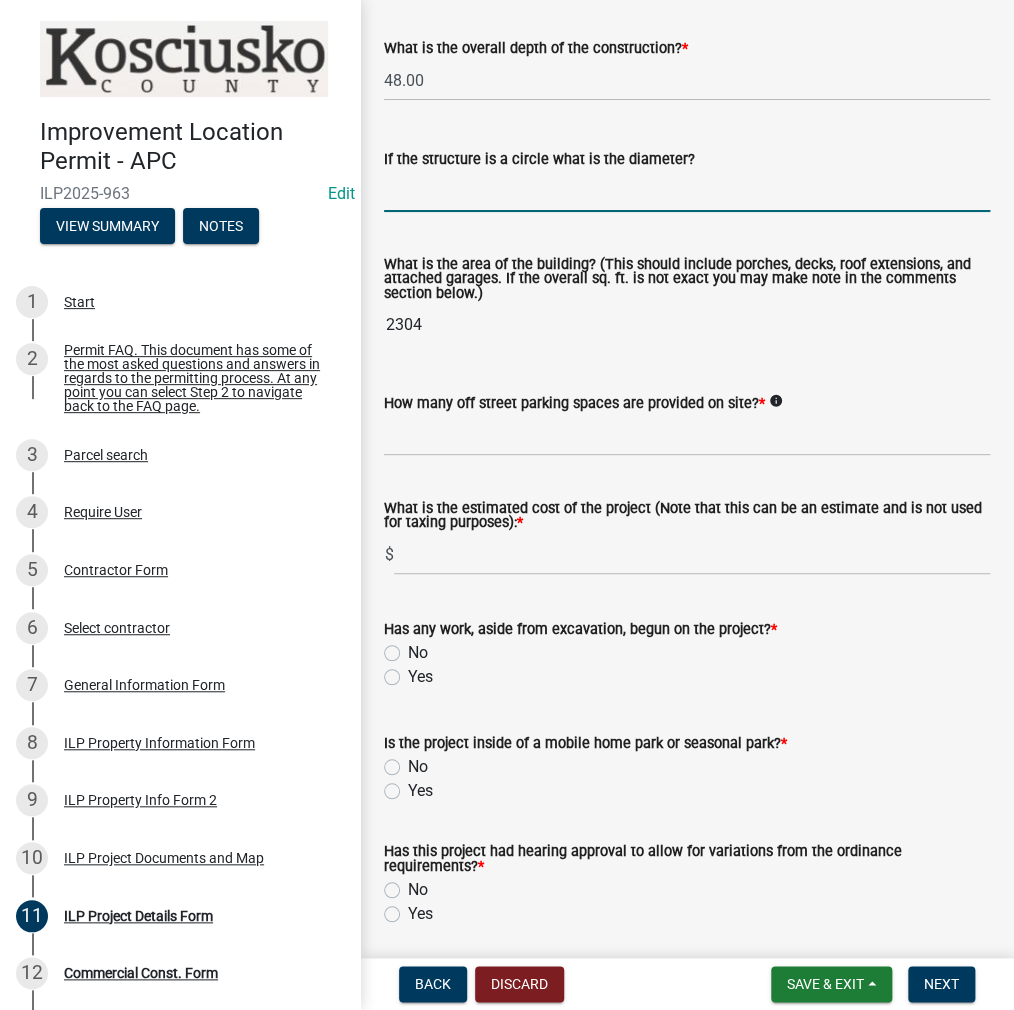 scroll, scrollTop: 1201, scrollLeft: 0, axis: vertical 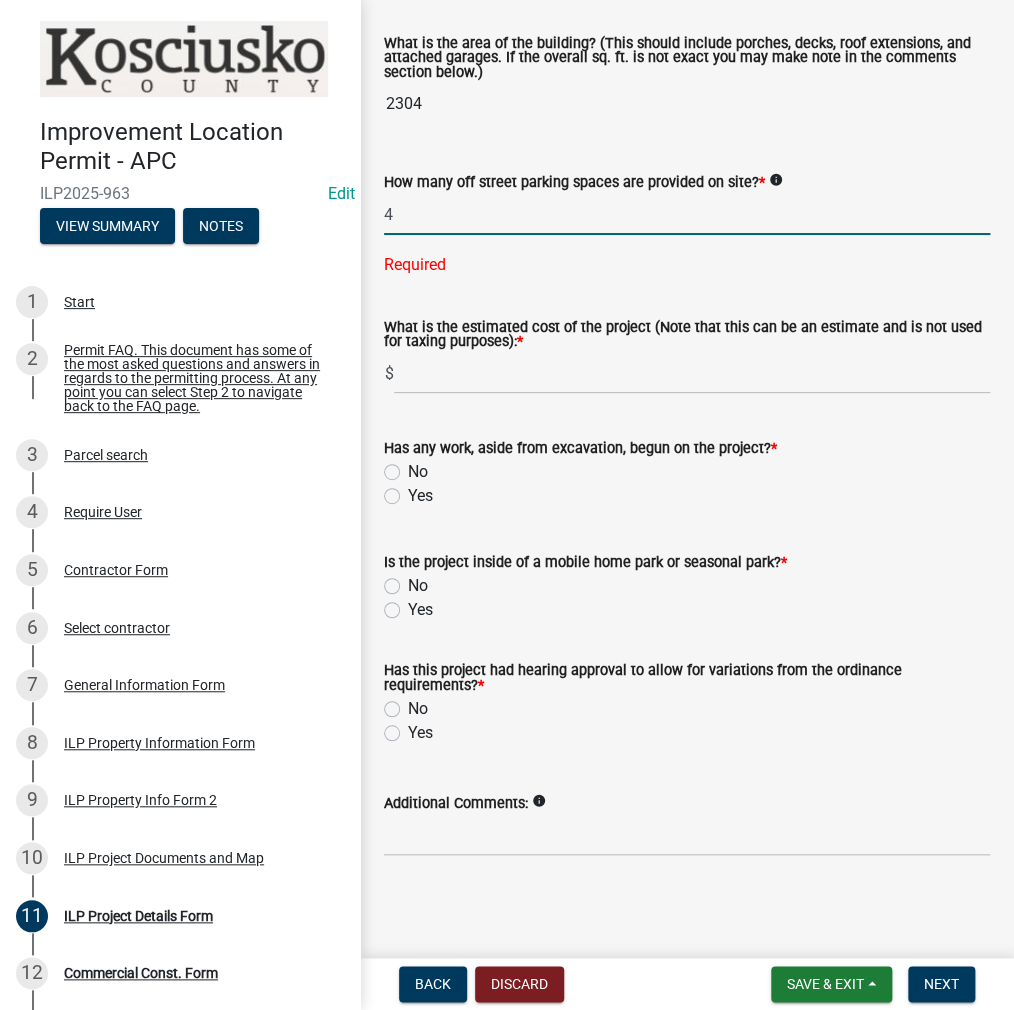 type on "4" 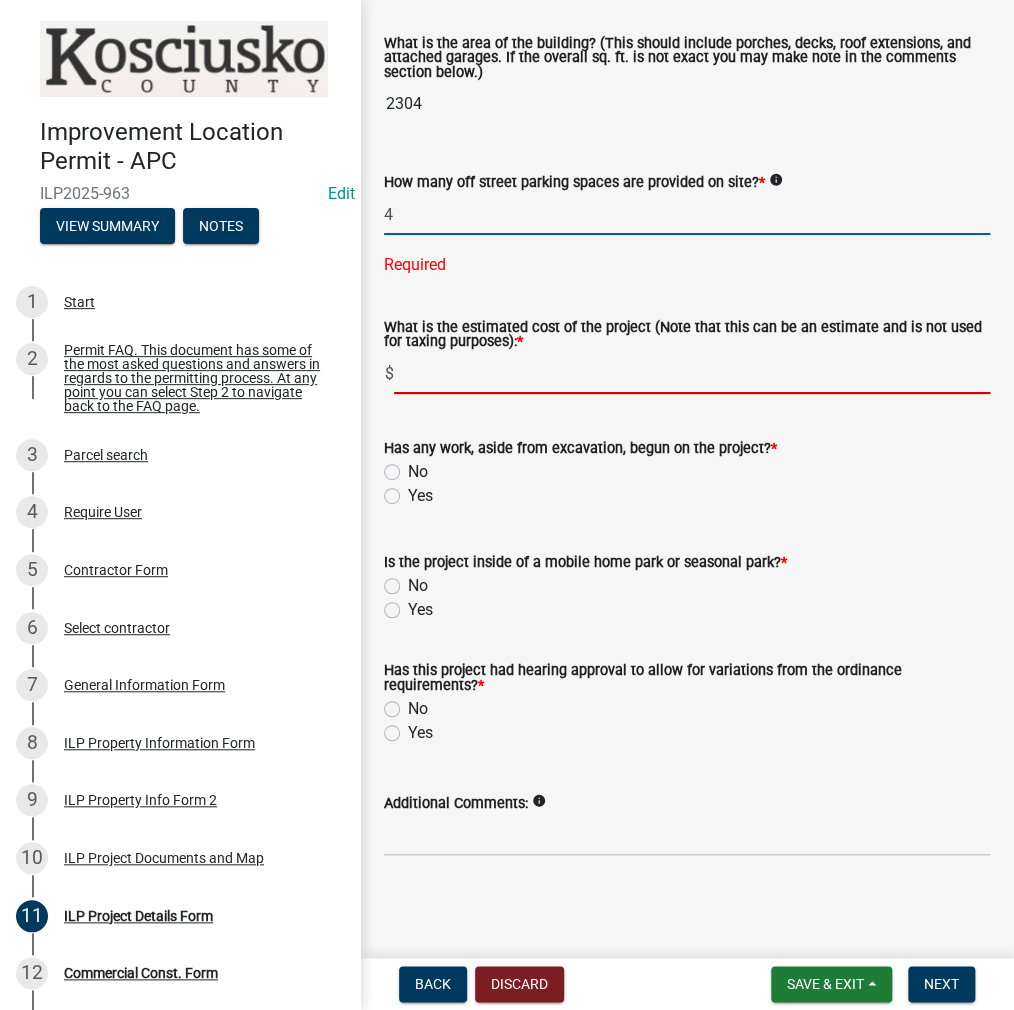 scroll, scrollTop: 1366, scrollLeft: 0, axis: vertical 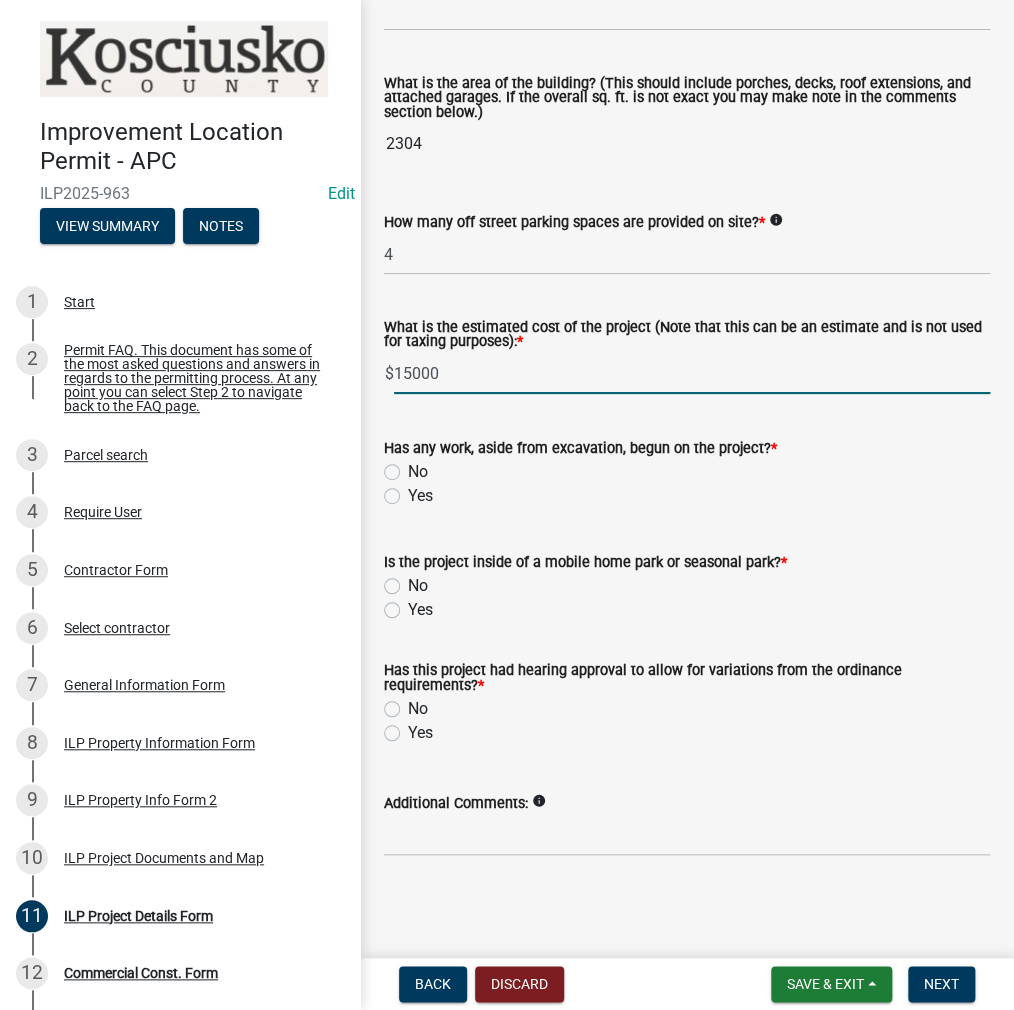 type on "15000" 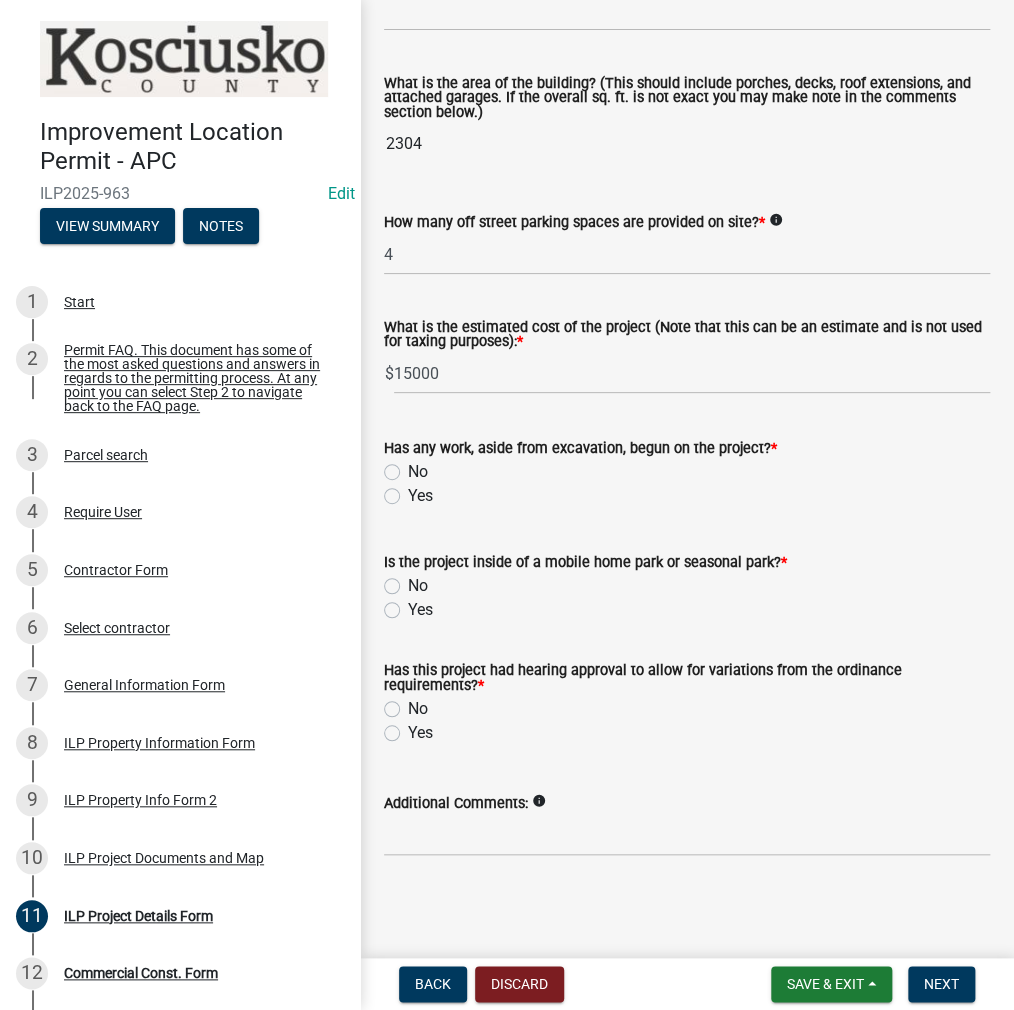 click on "No" 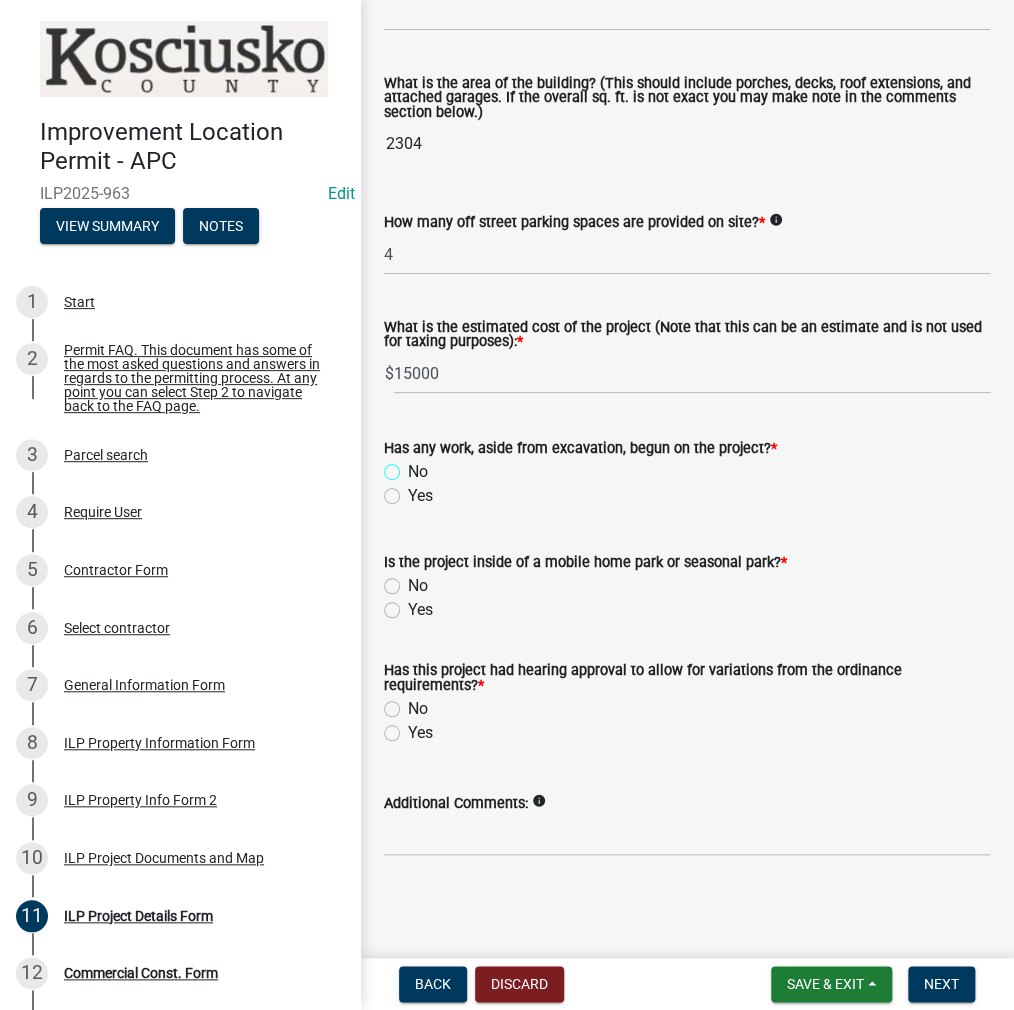 click on "No" at bounding box center [414, 466] 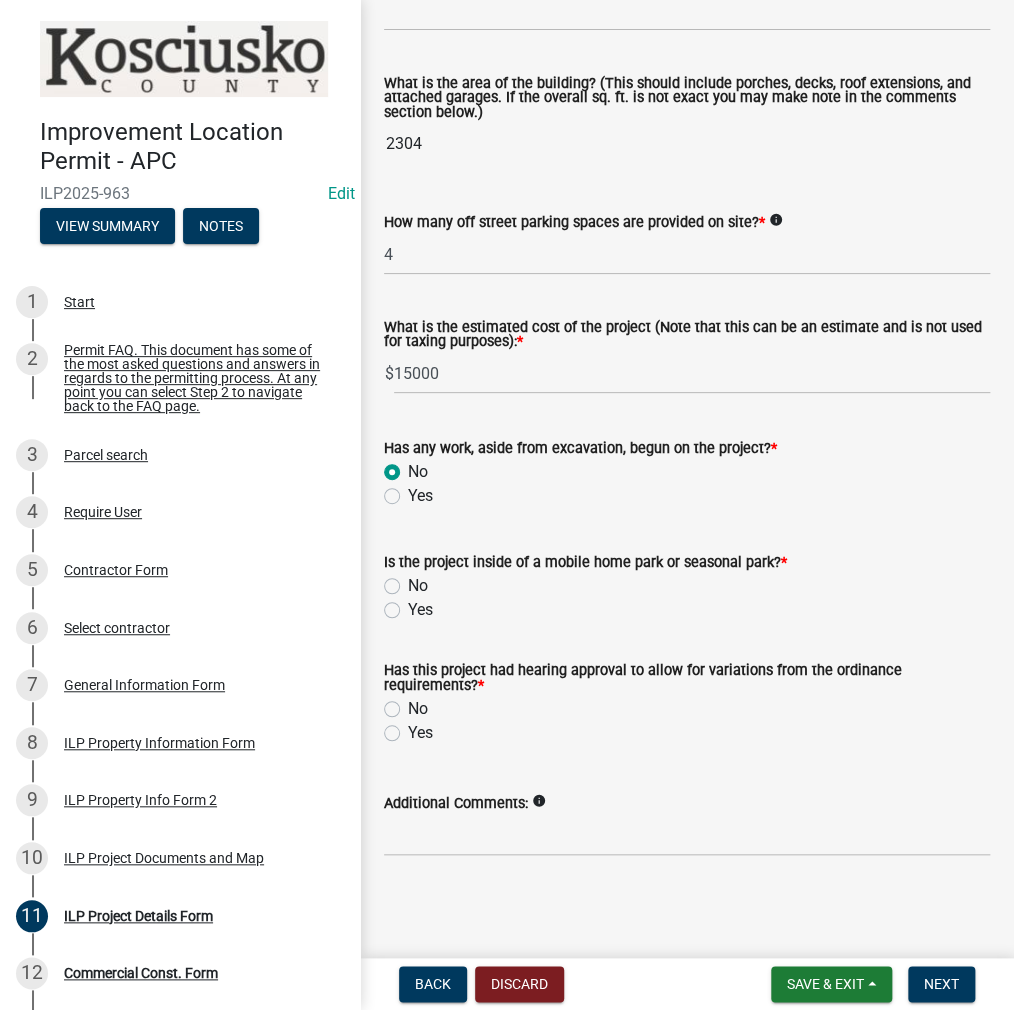 radio on "true" 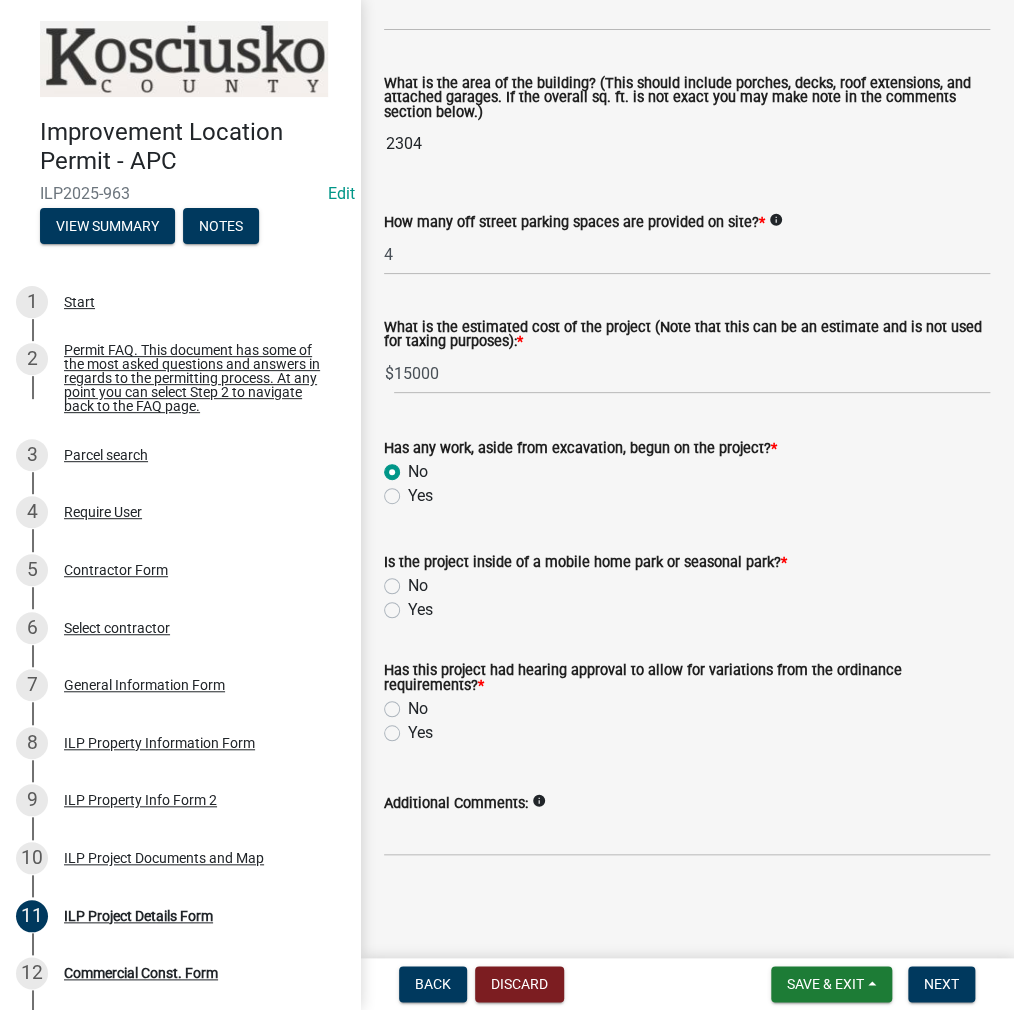 click on "No" 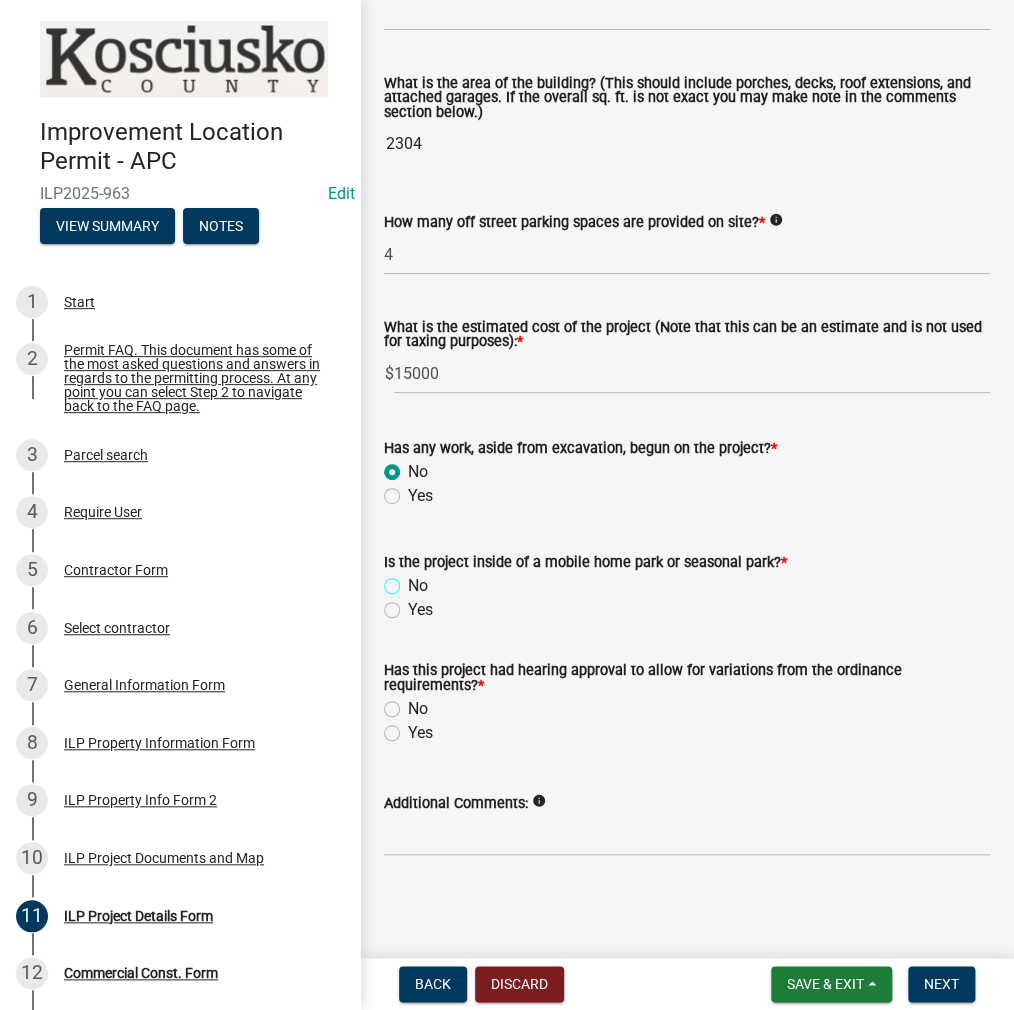 click on "No" at bounding box center [414, 580] 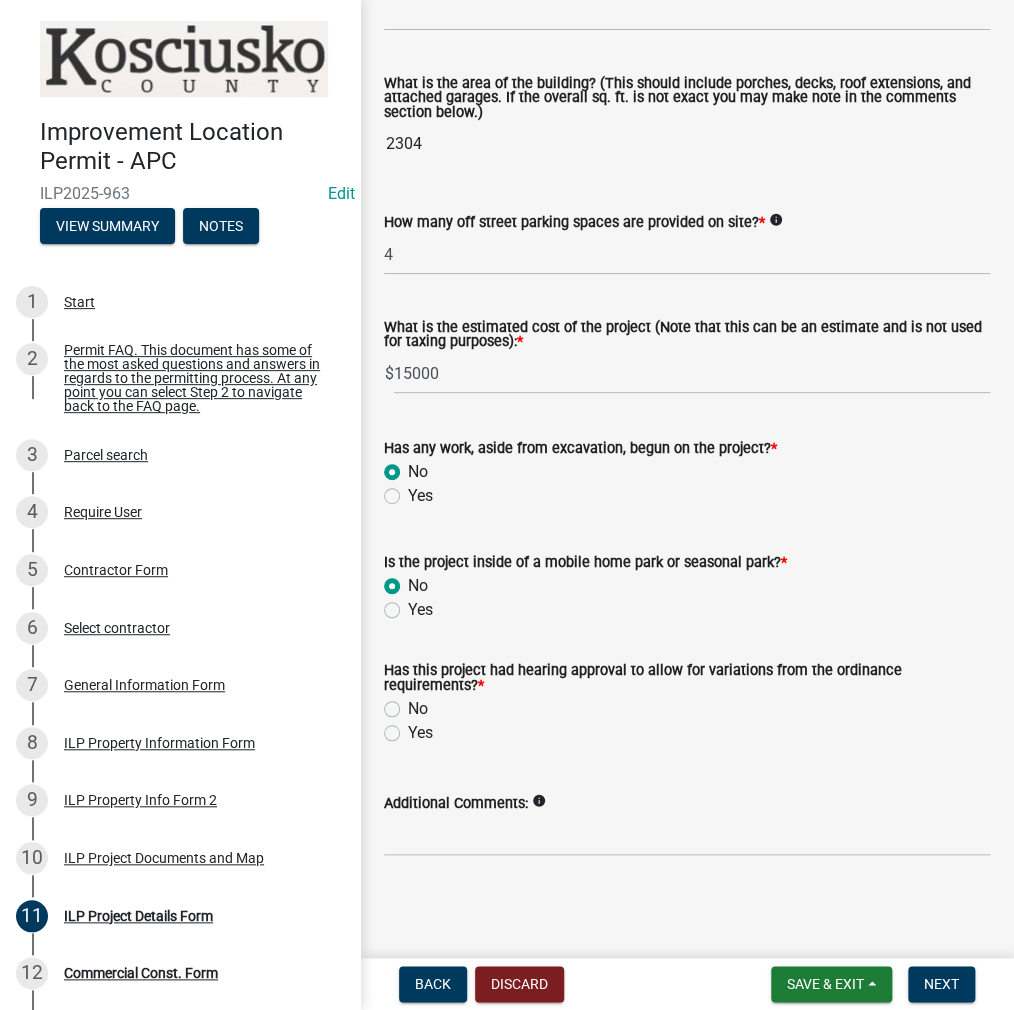 radio on "true" 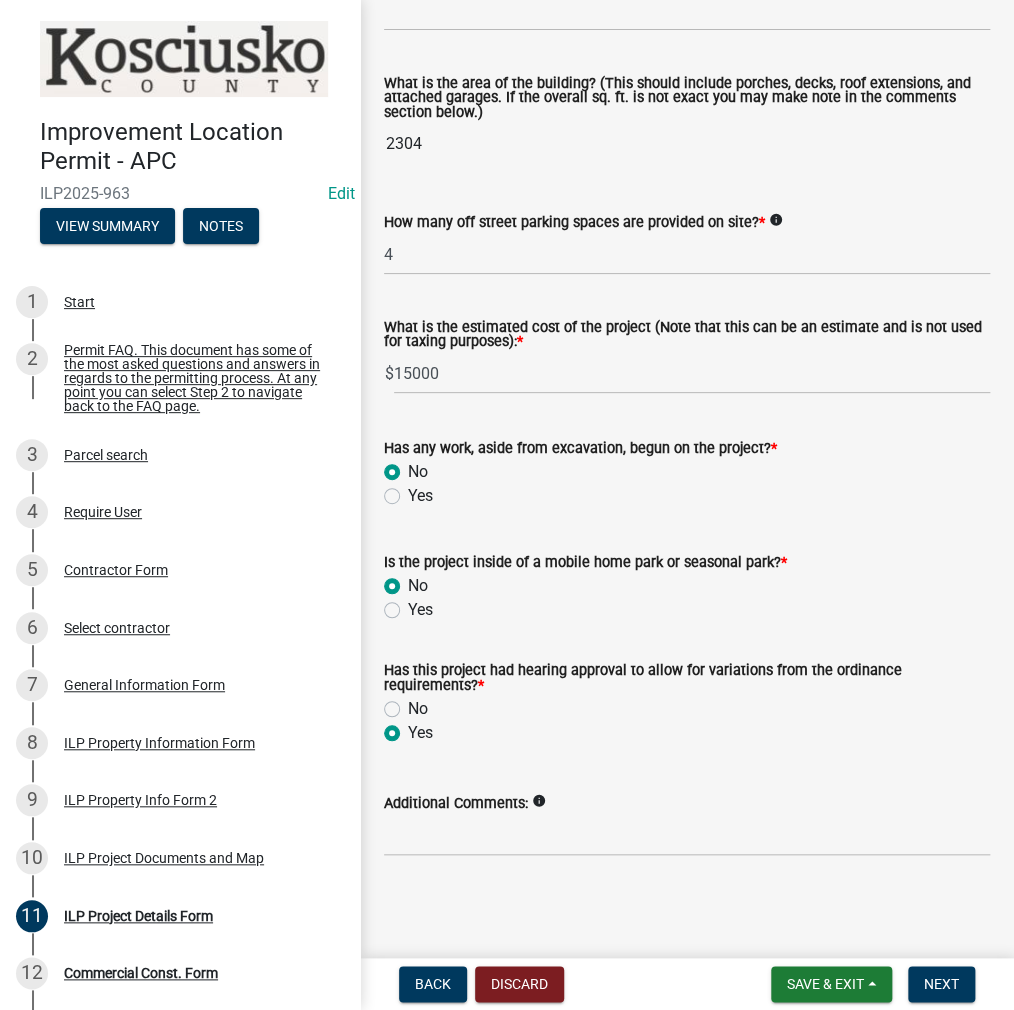 radio on "true" 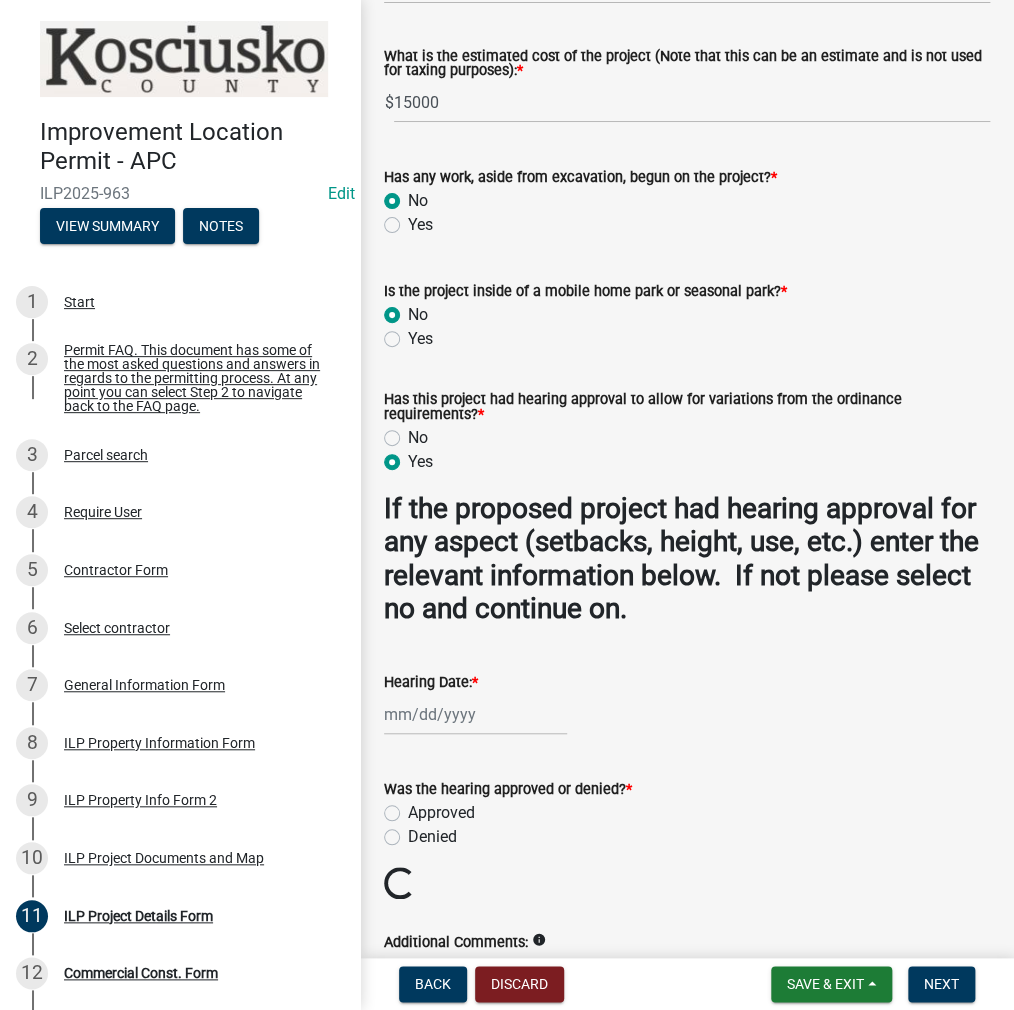 scroll, scrollTop: 1666, scrollLeft: 0, axis: vertical 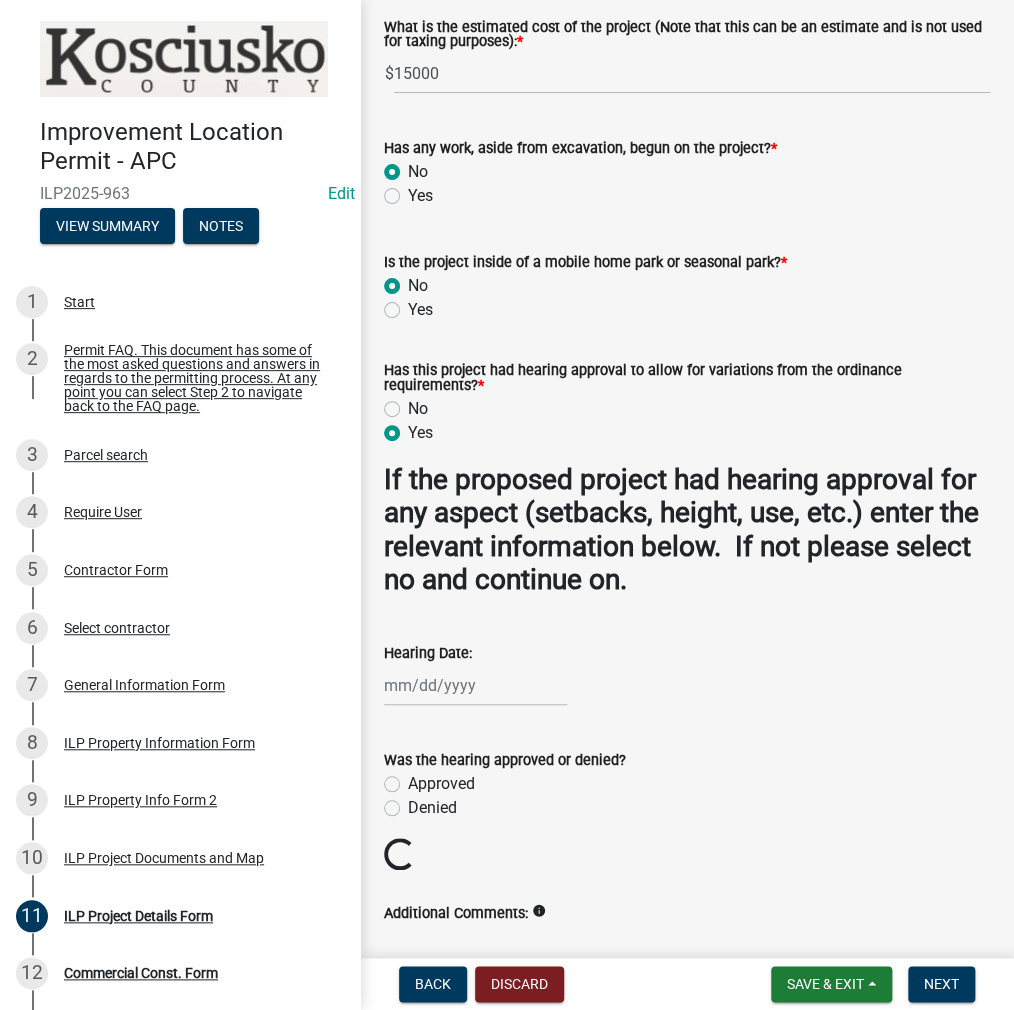click 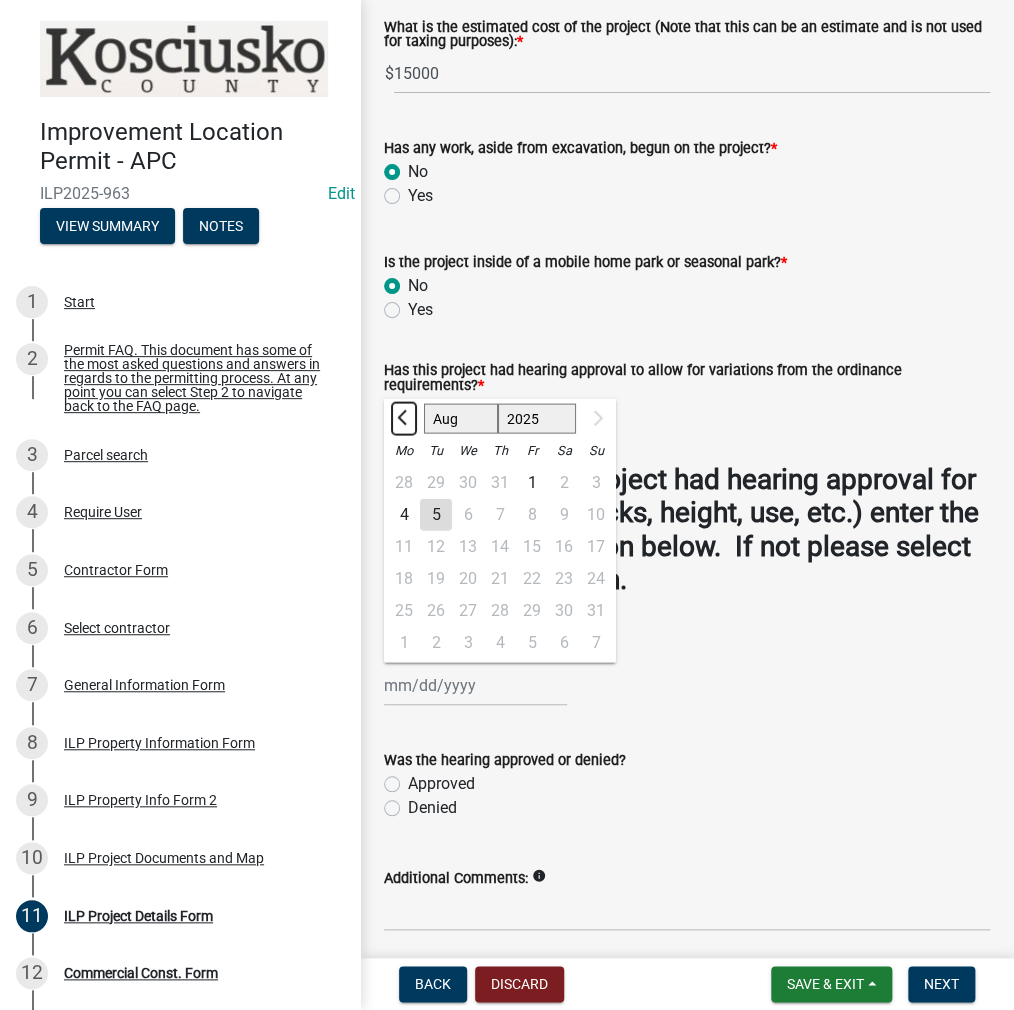click 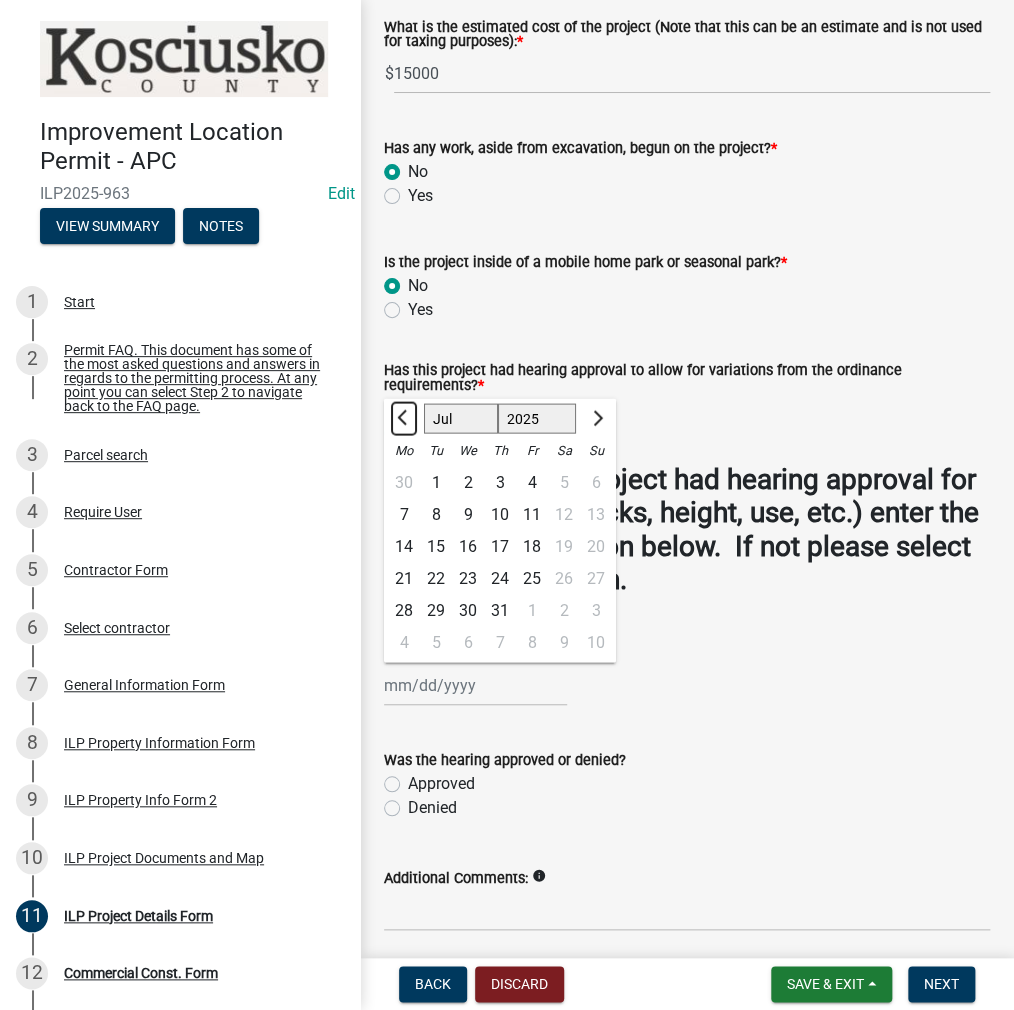 click 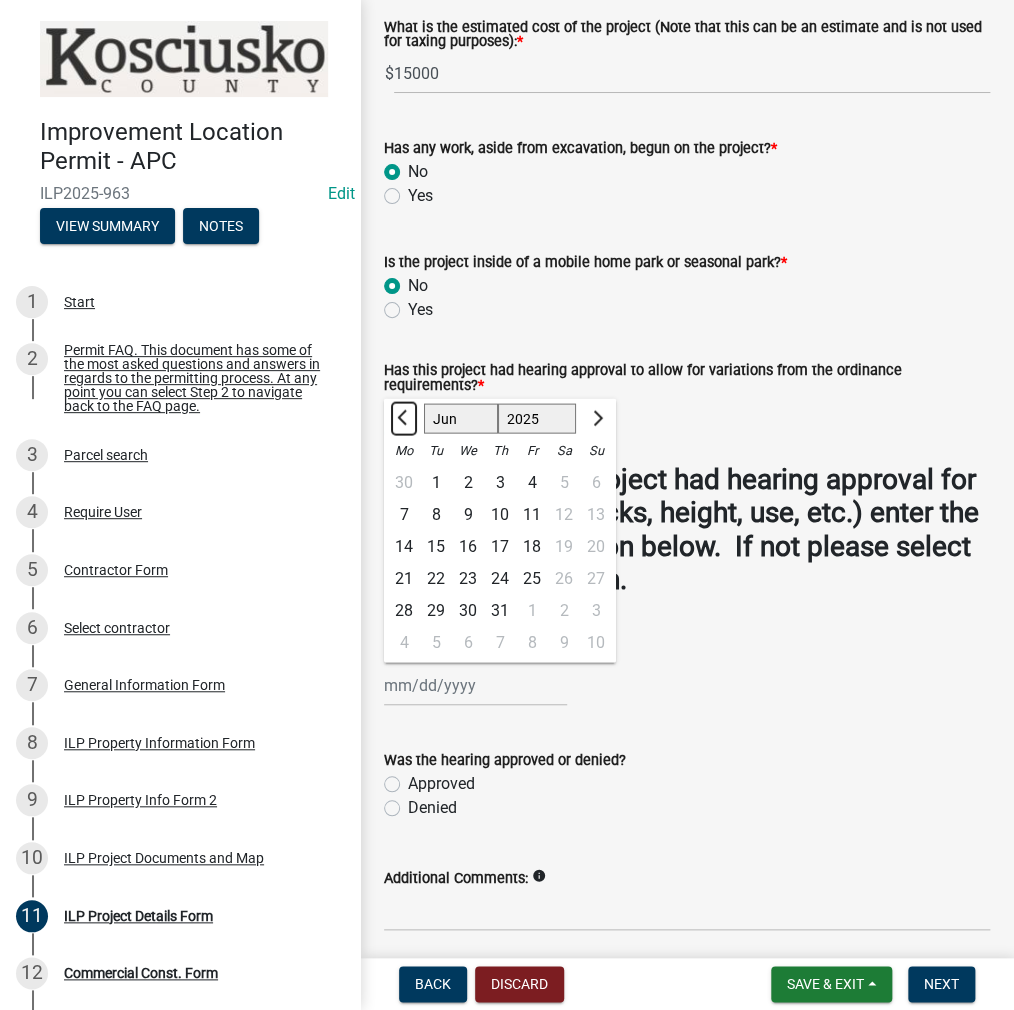 click 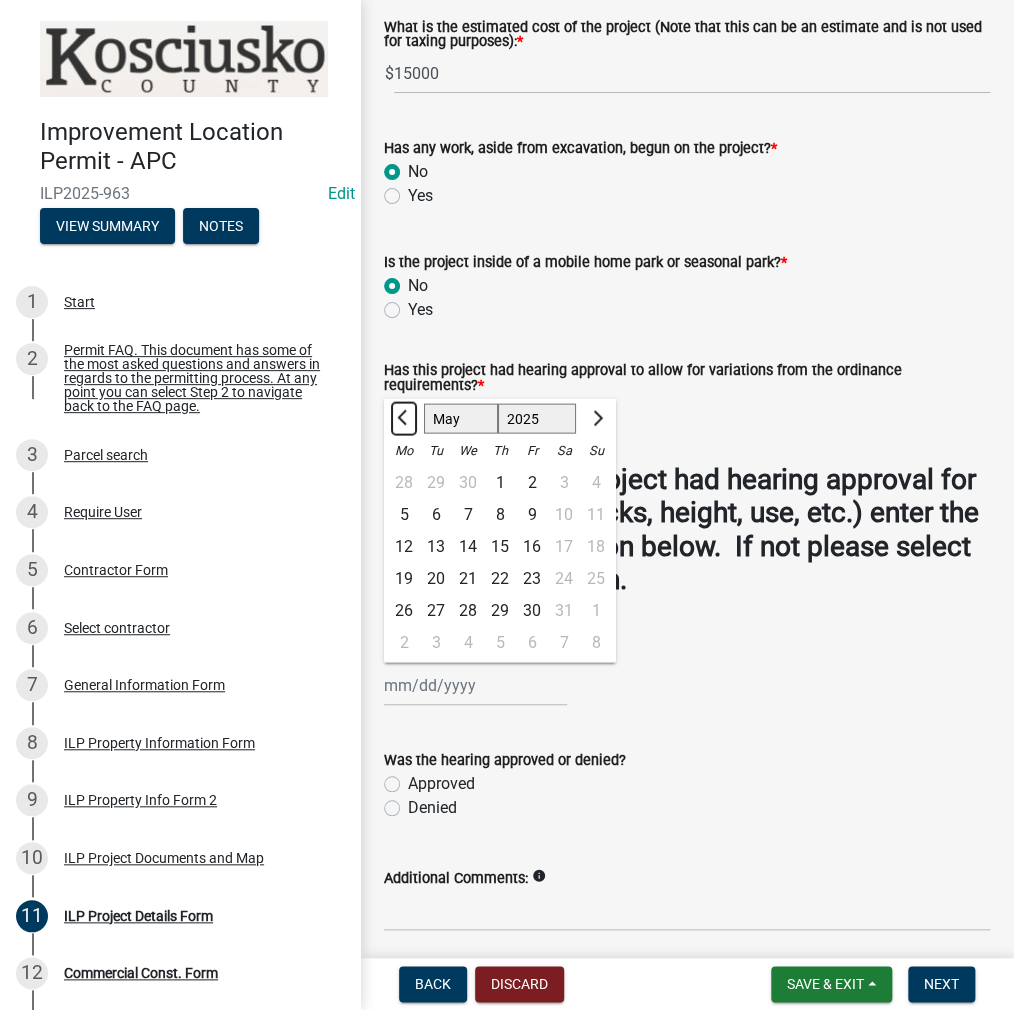 click 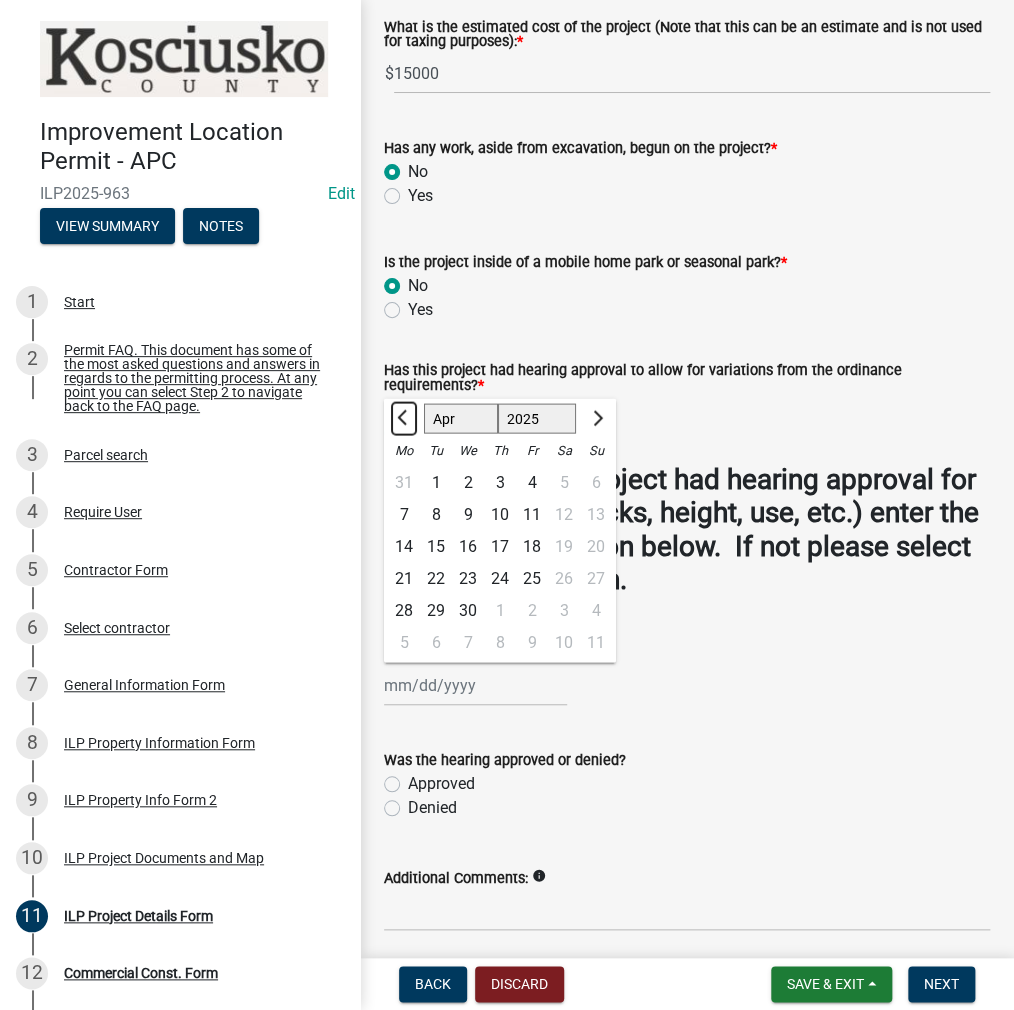 click 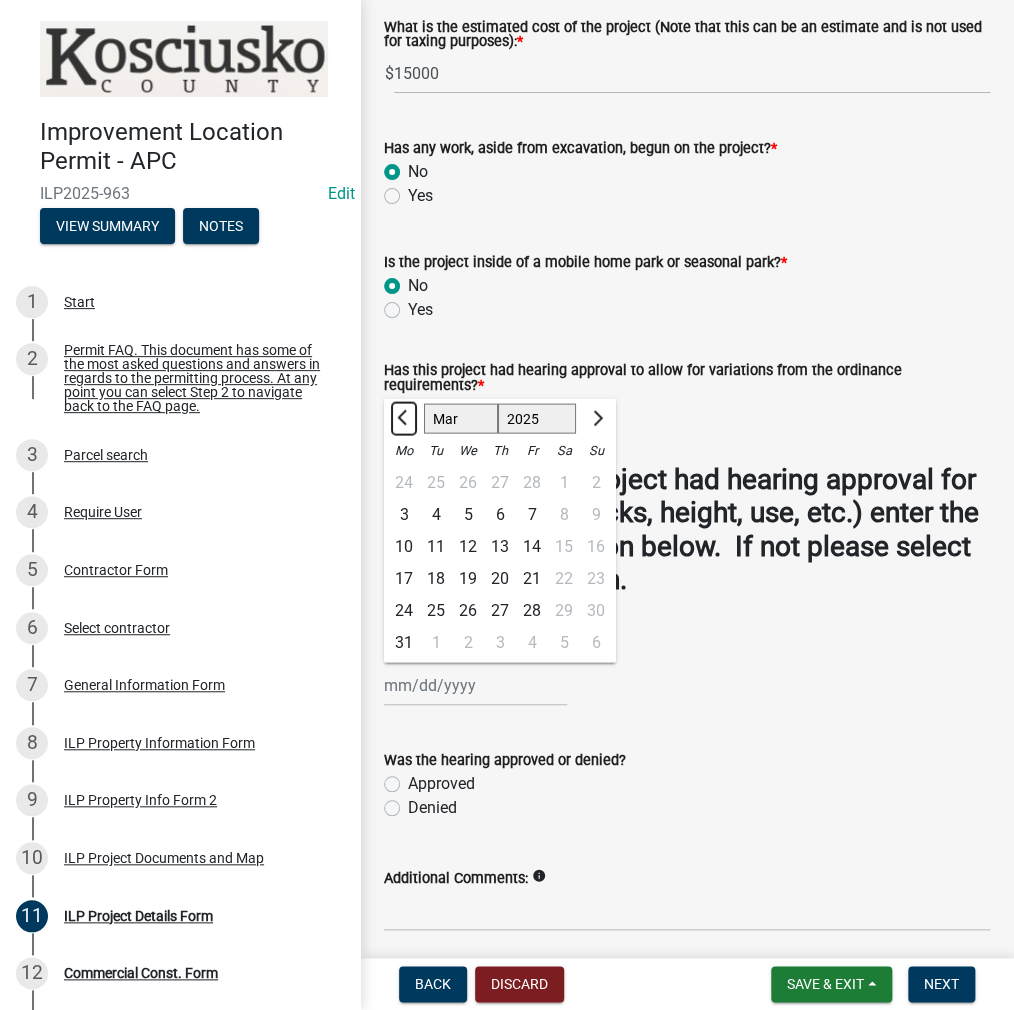 click 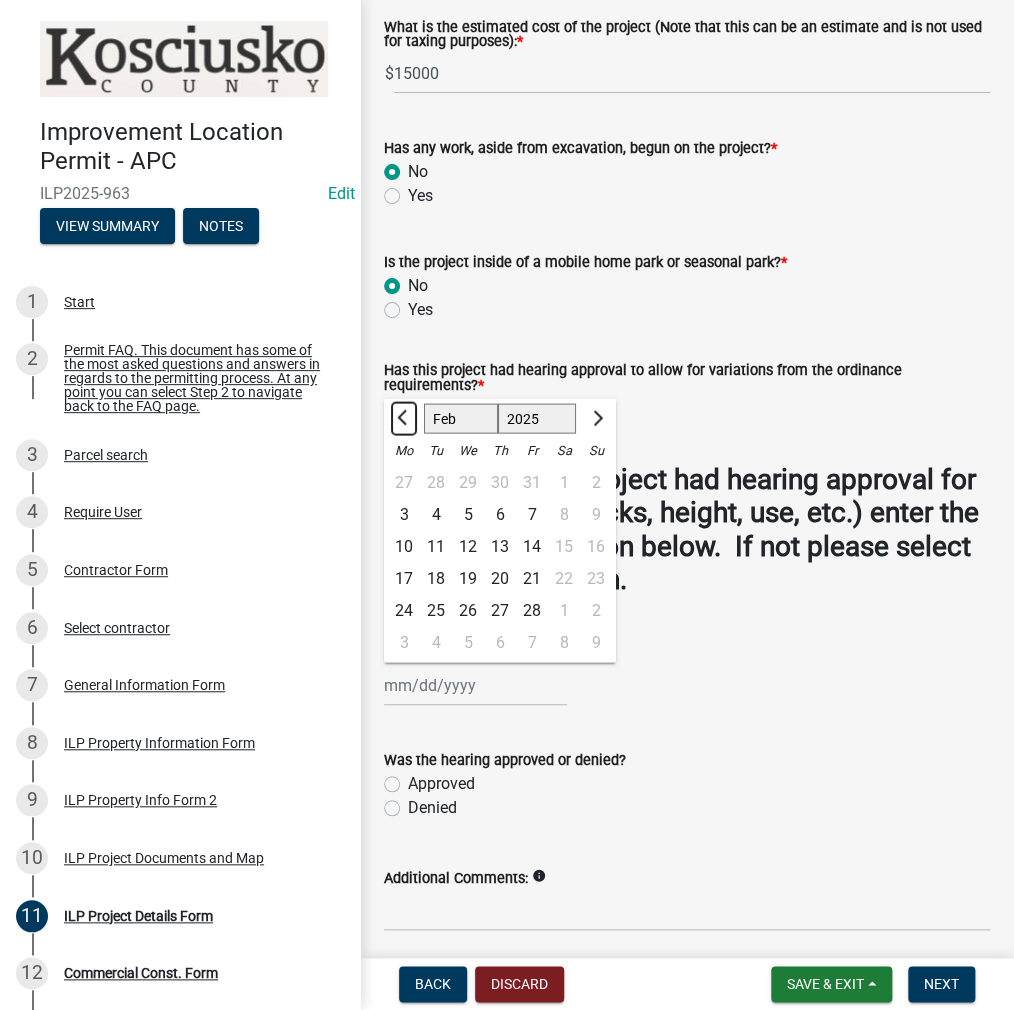 click 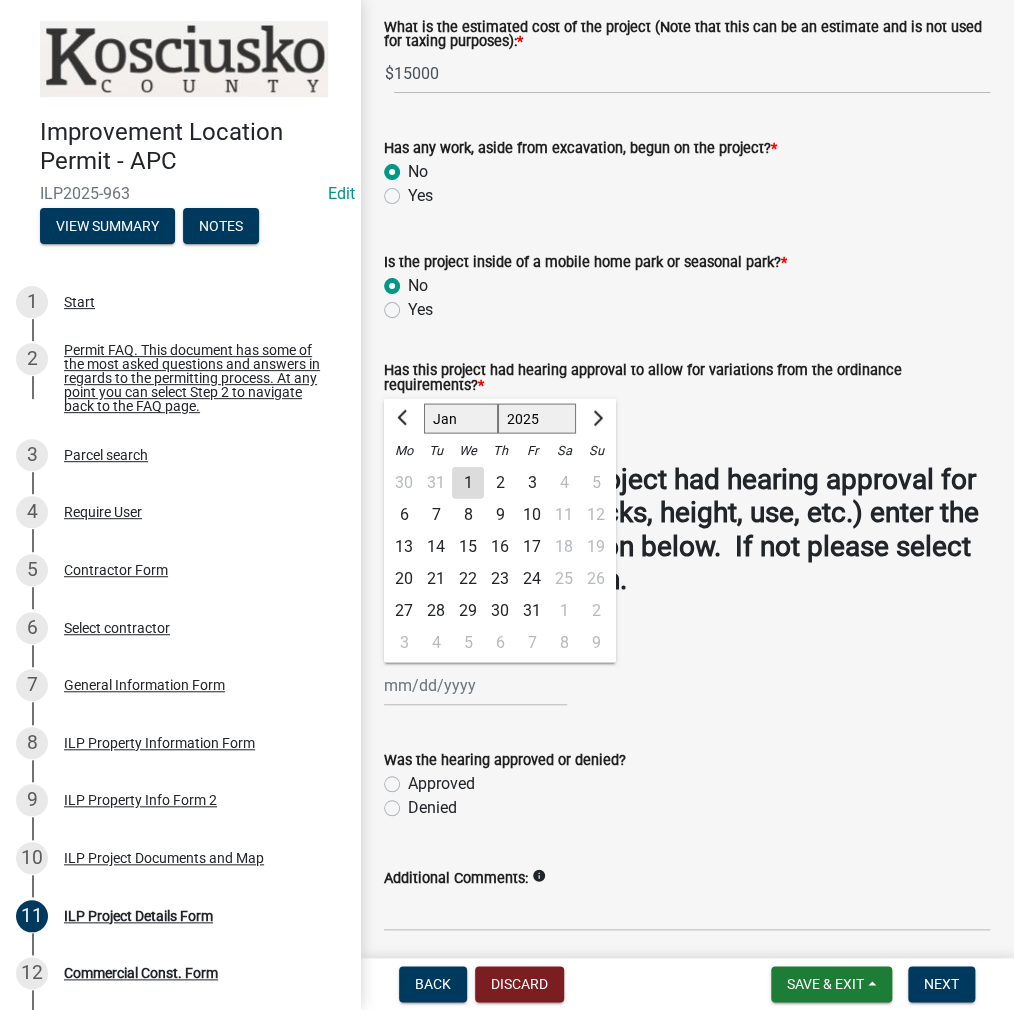 click on "13" 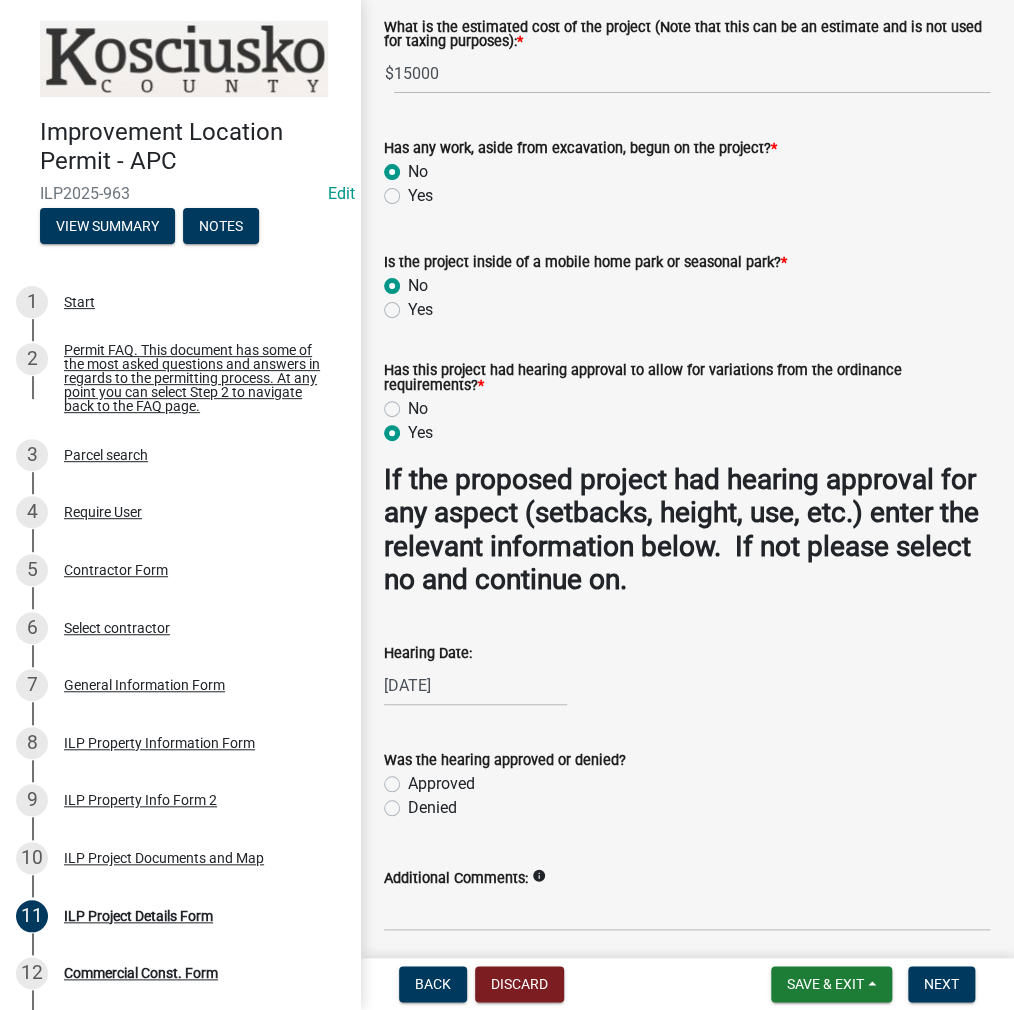 click on "Approved" 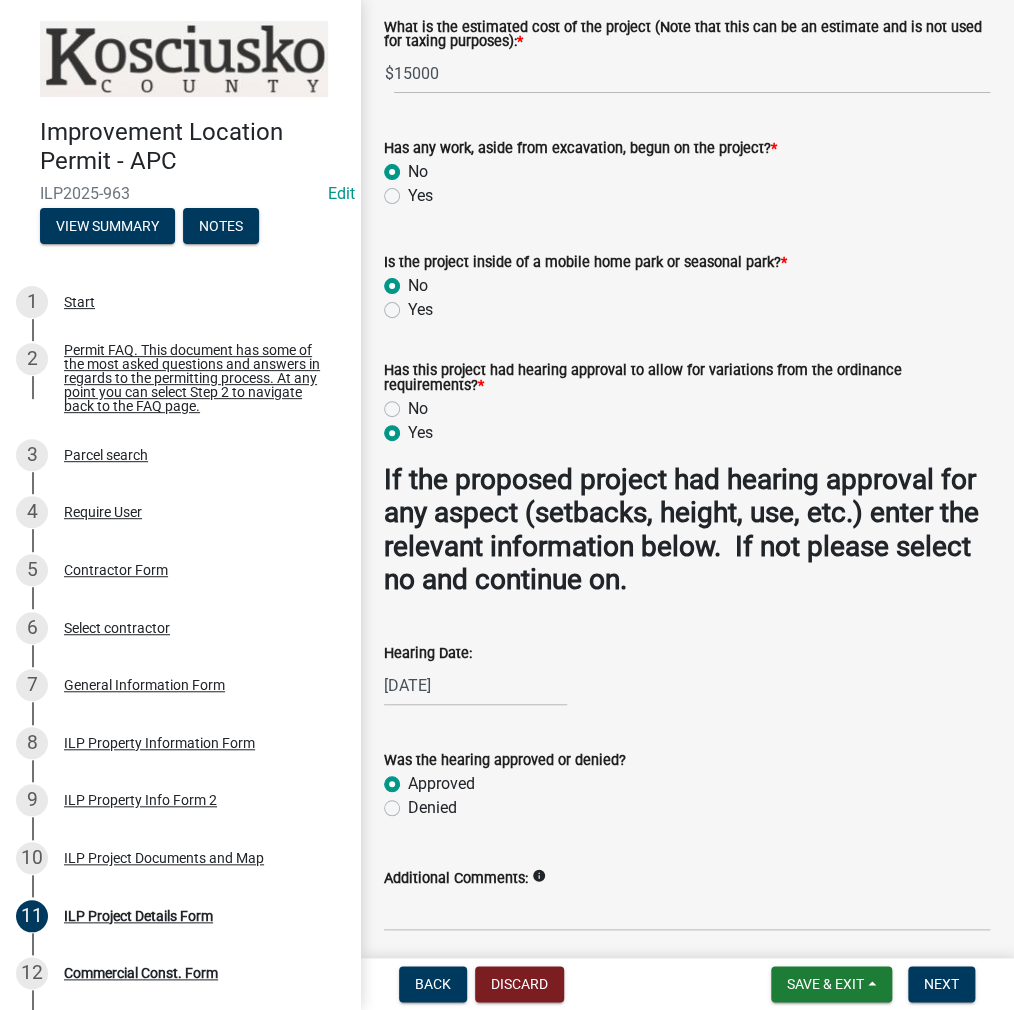 radio on "true" 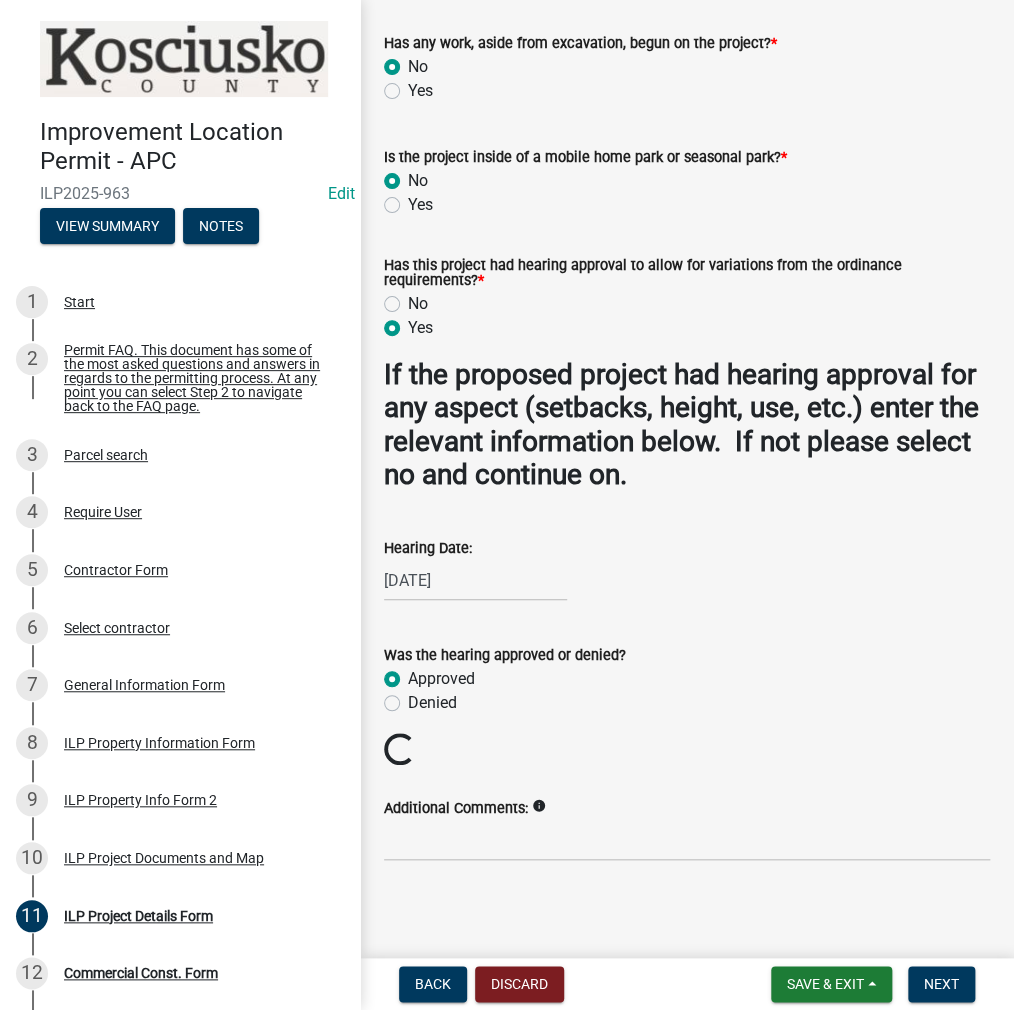 scroll, scrollTop: 1776, scrollLeft: 0, axis: vertical 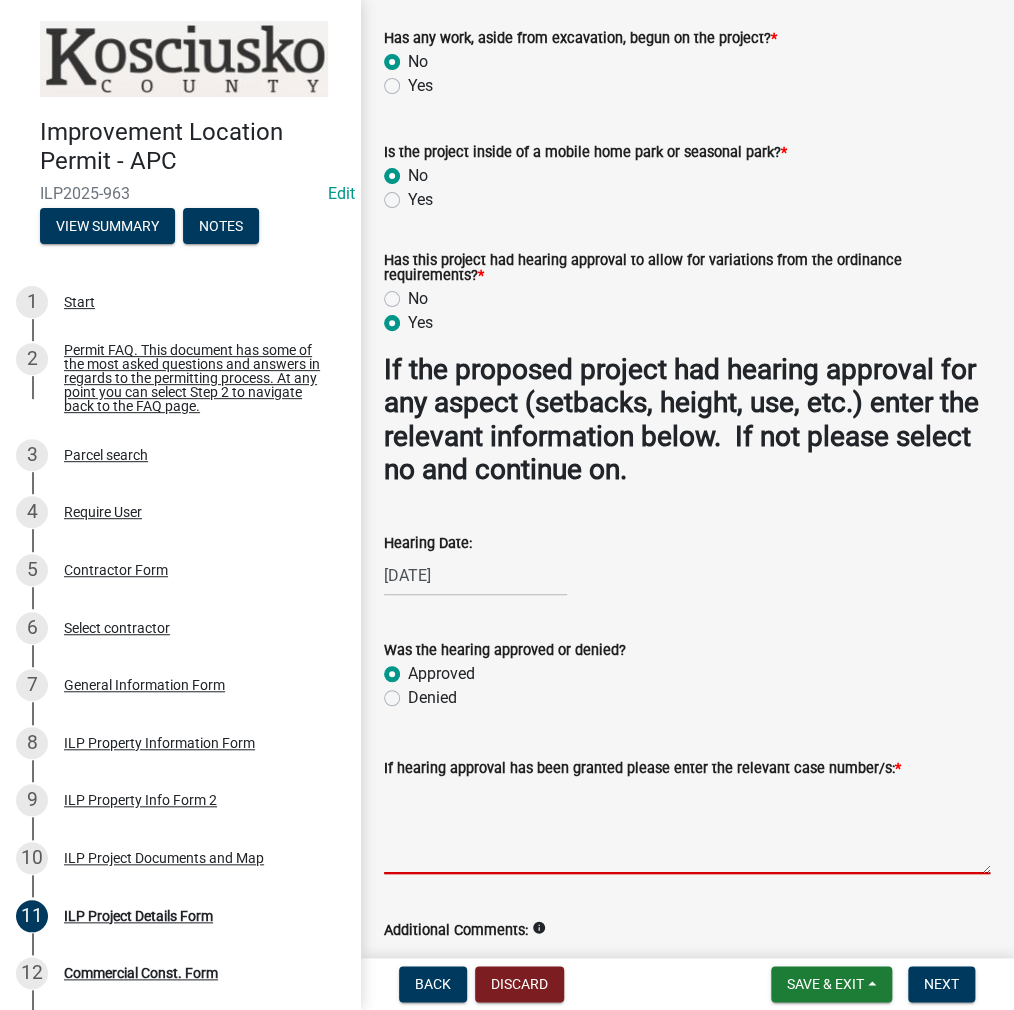 click on "If hearing approval has been granted please enter the relevant case number/s:  *" at bounding box center [687, 827] 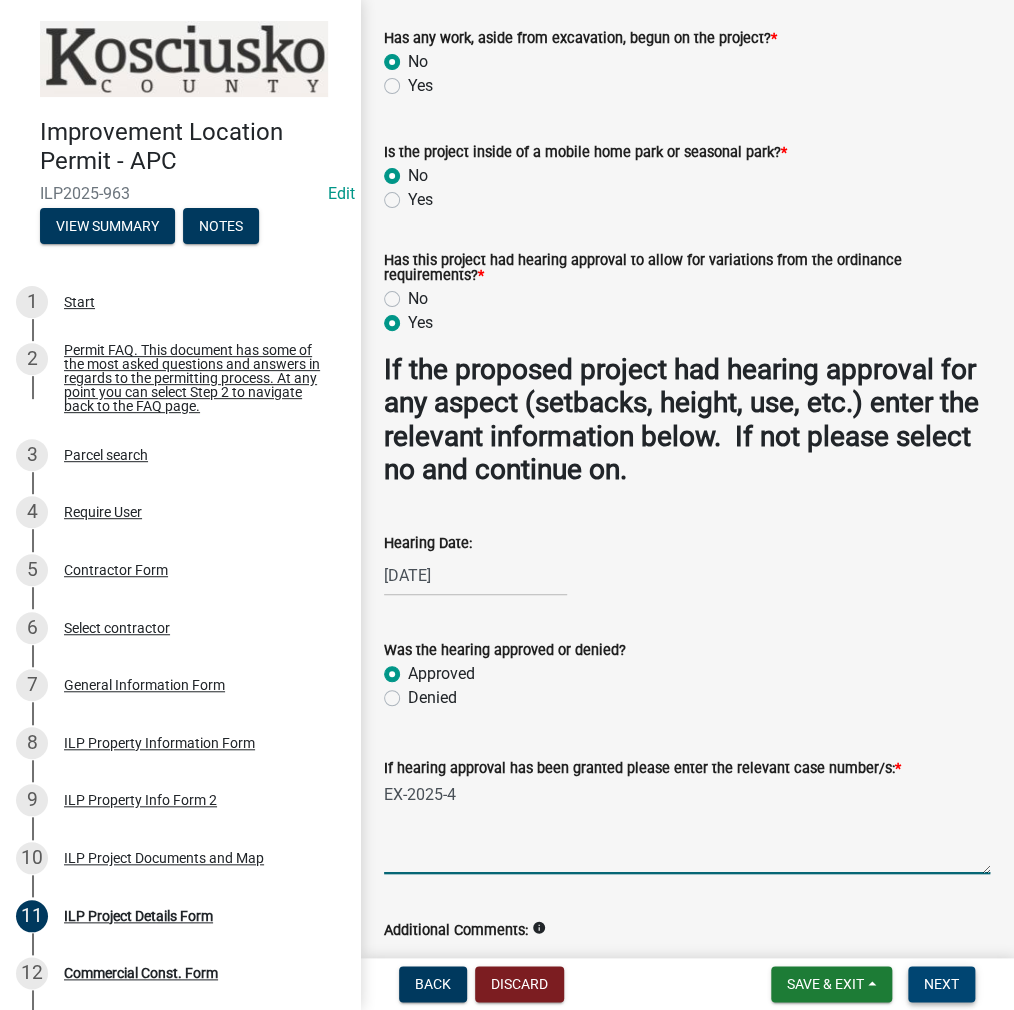 type on "EX-2025-4" 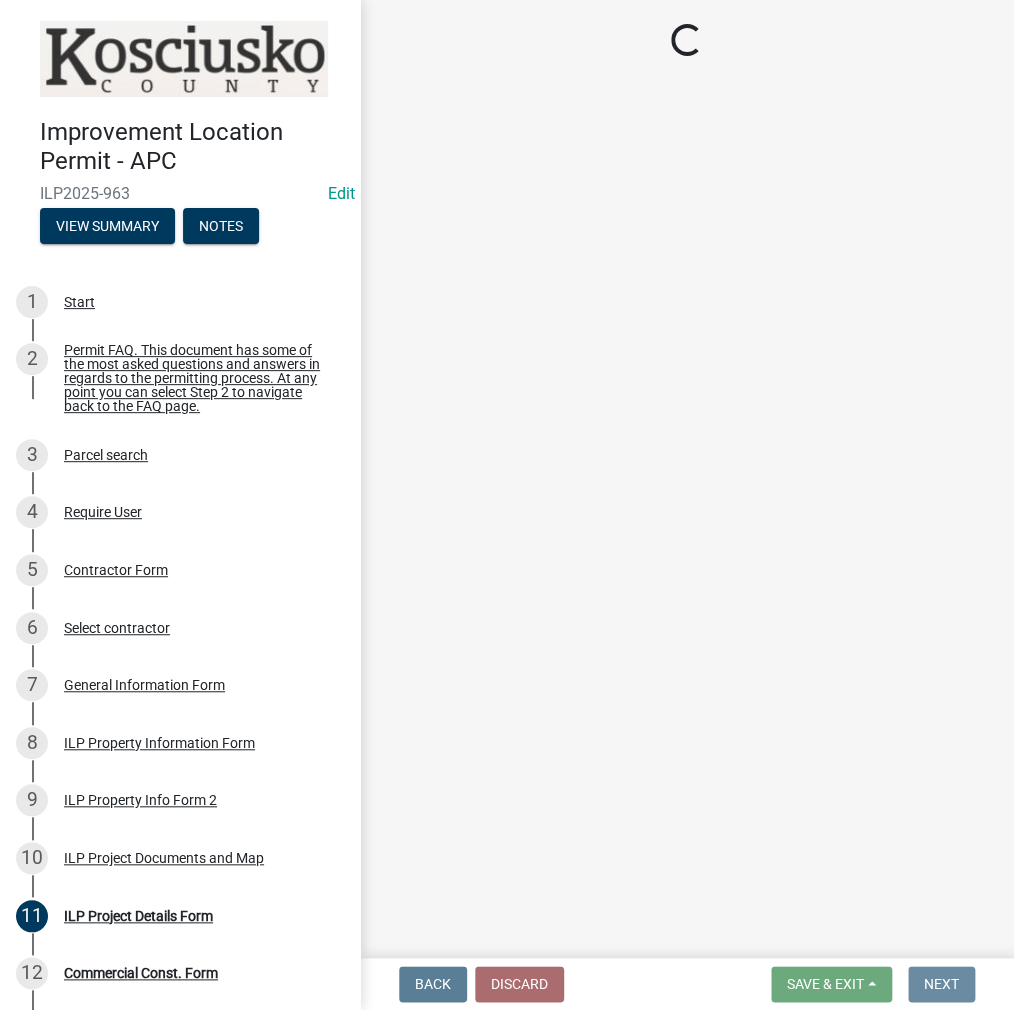 scroll, scrollTop: 0, scrollLeft: 0, axis: both 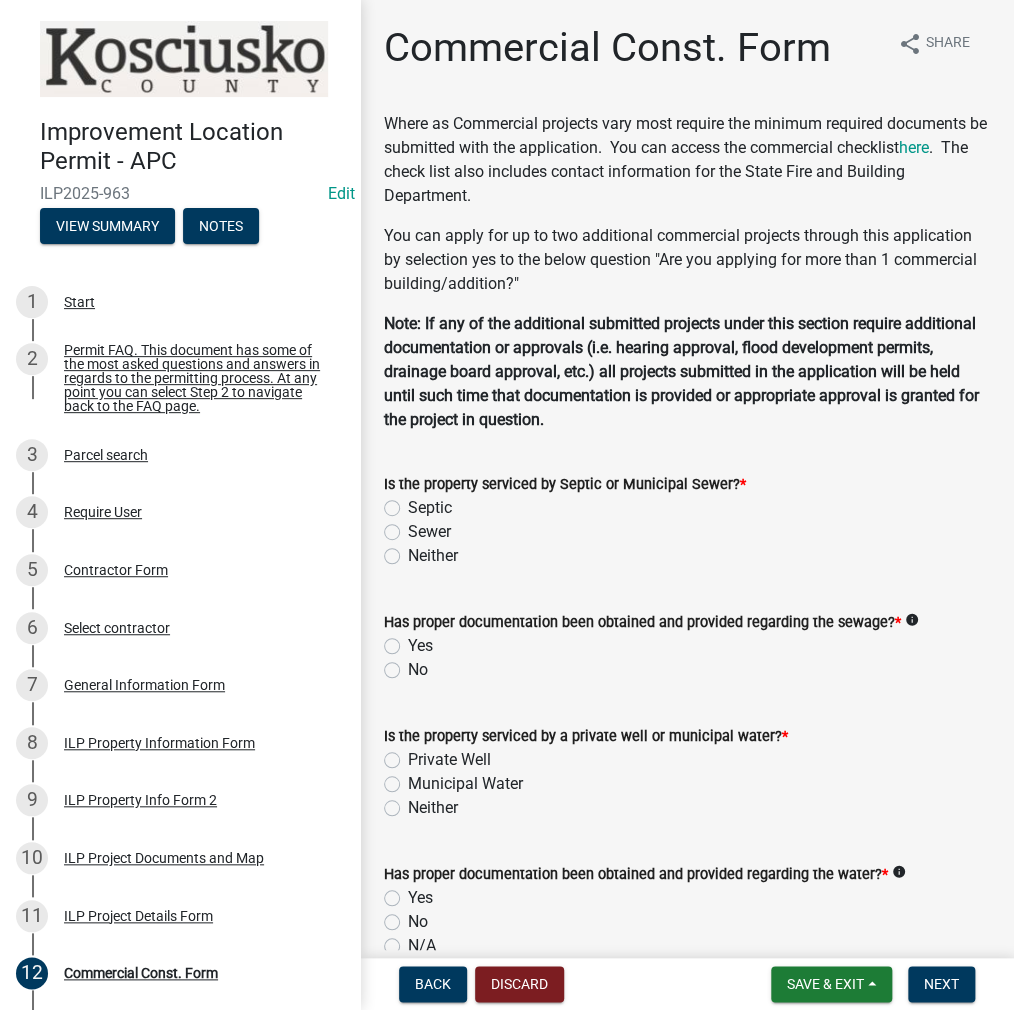 click on "Septic" 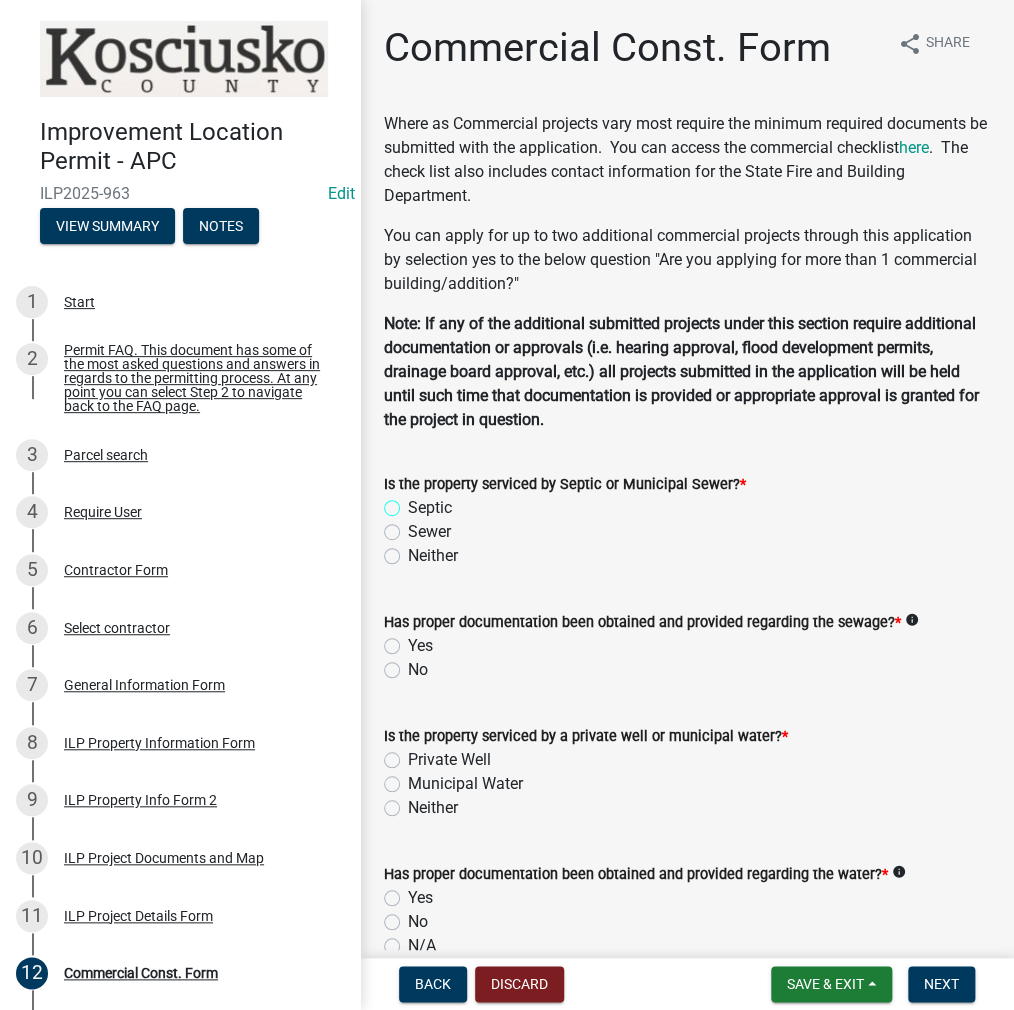 click on "Septic" at bounding box center (414, 502) 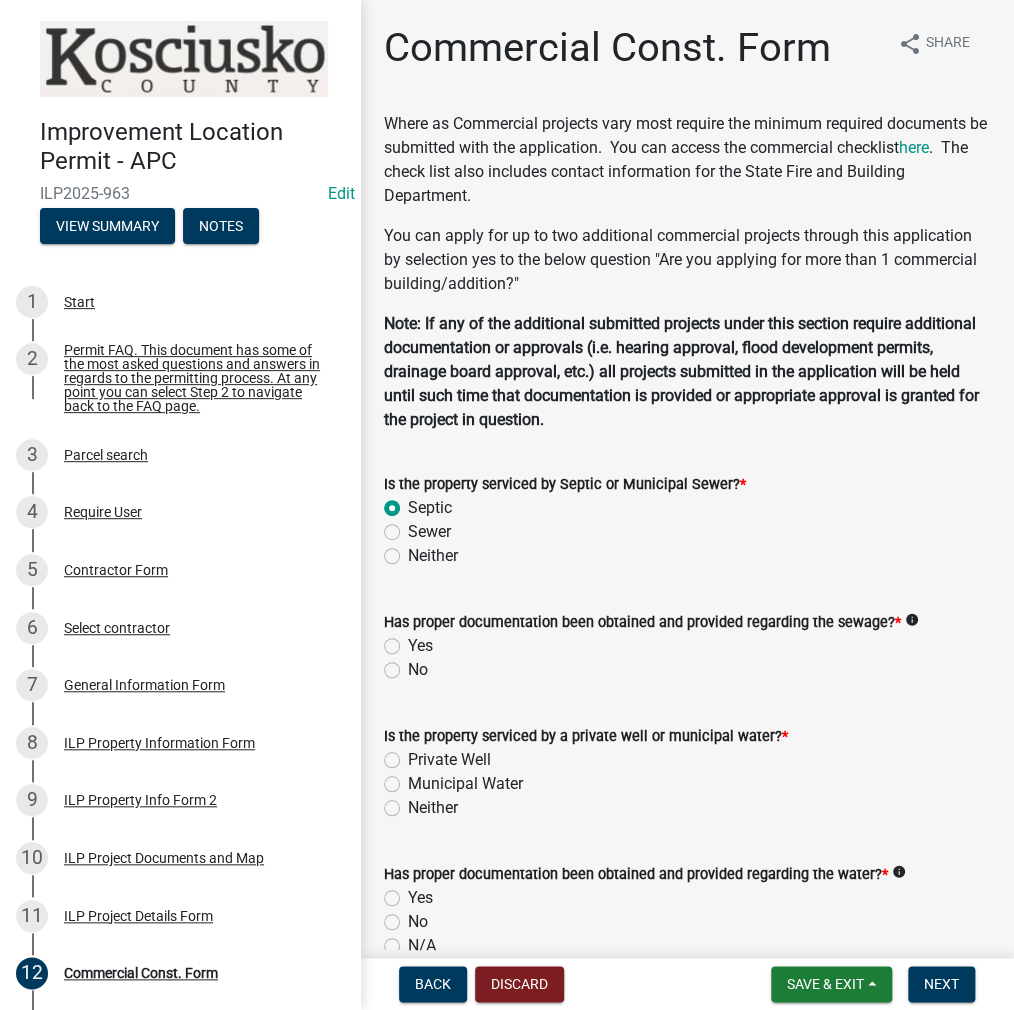 radio on "true" 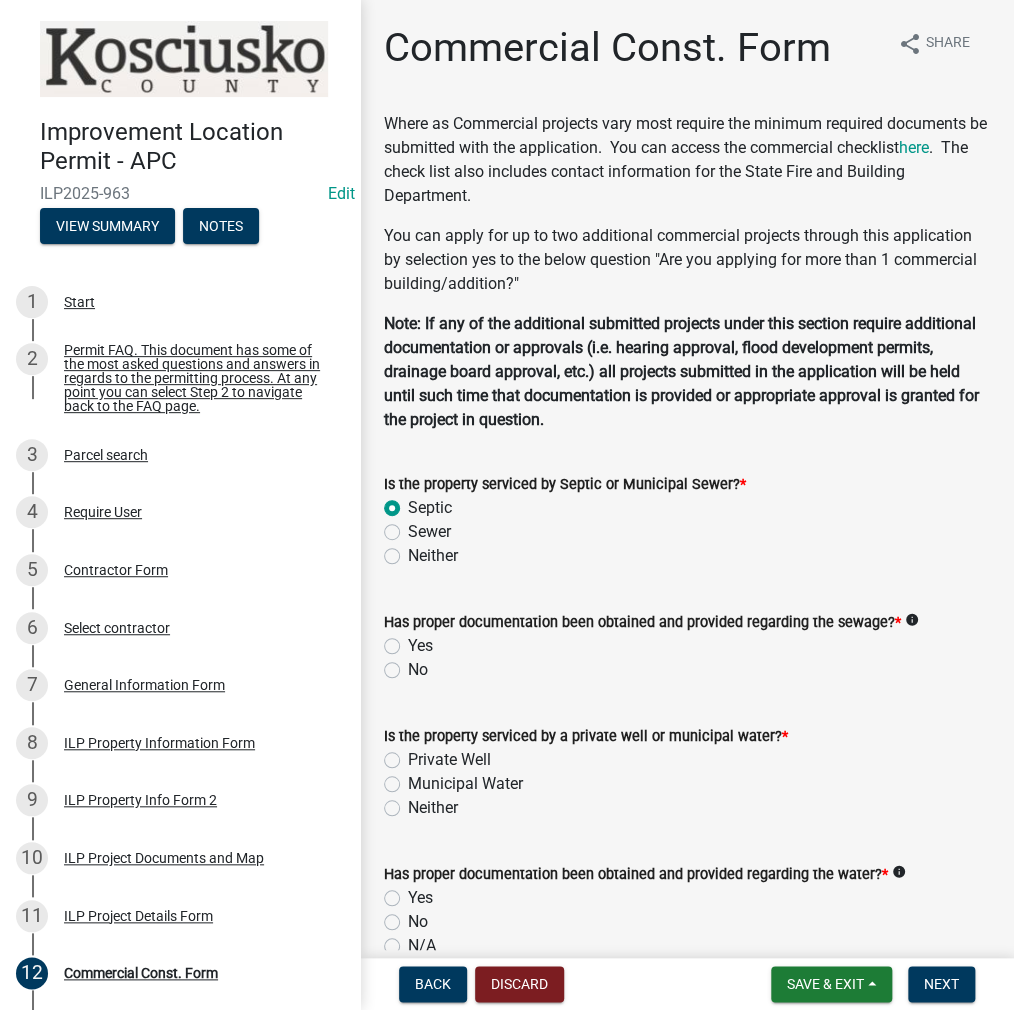 click on "Yes" 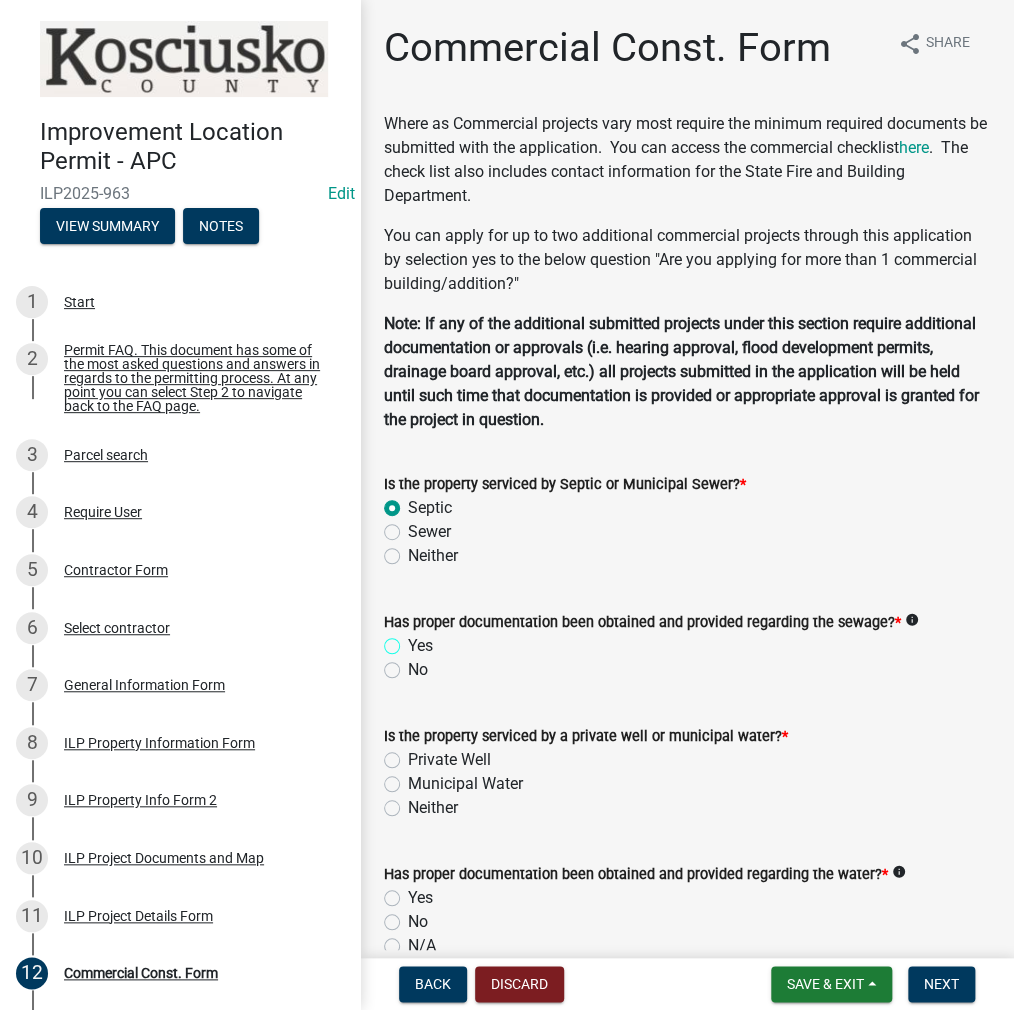click on "Yes" at bounding box center [414, 640] 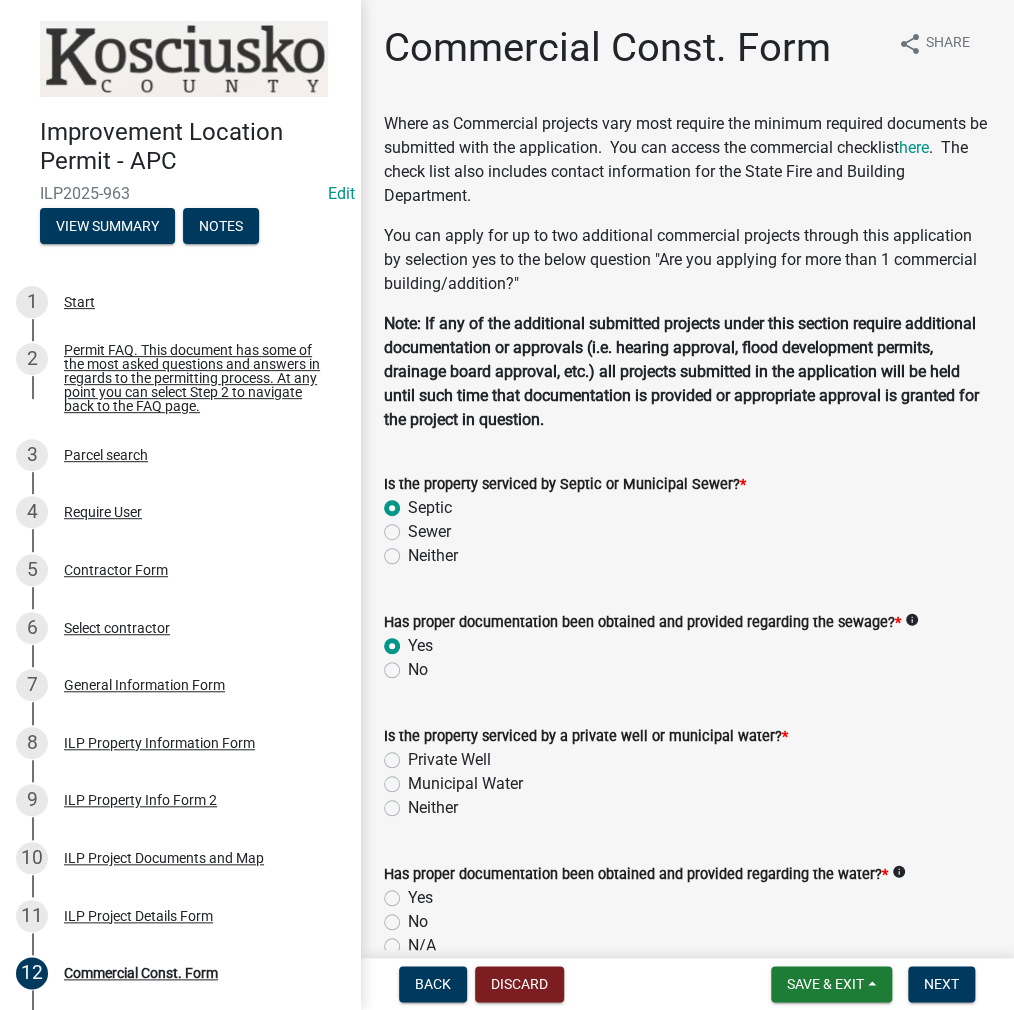 radio on "true" 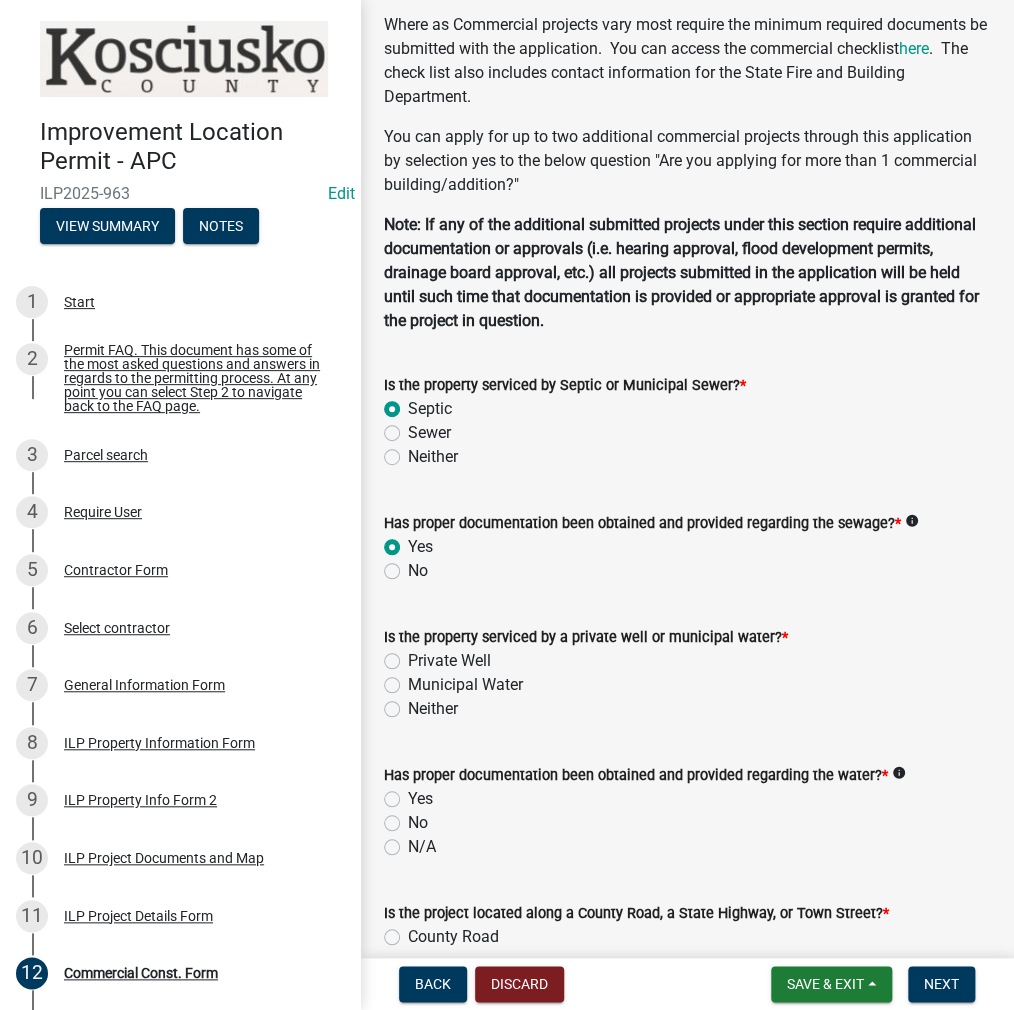 scroll, scrollTop: 300, scrollLeft: 0, axis: vertical 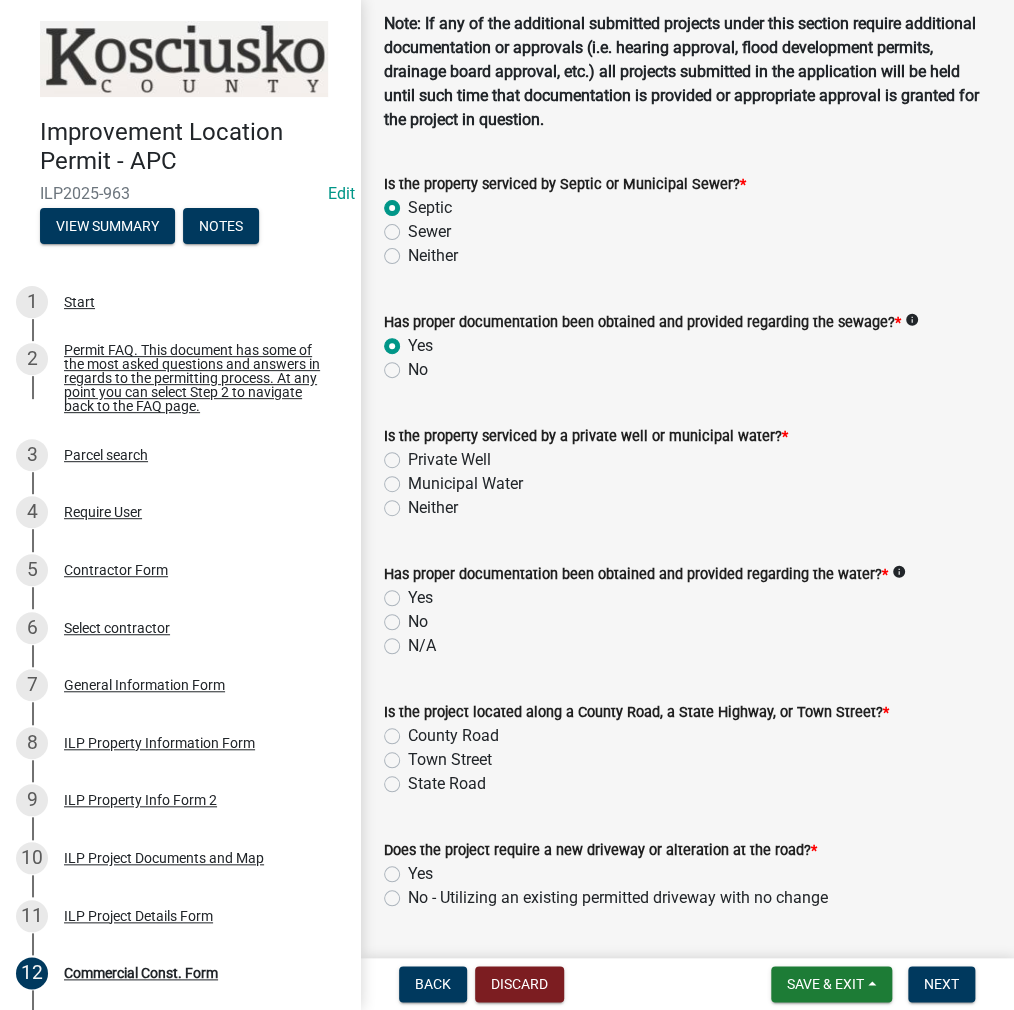click on "Private Well" 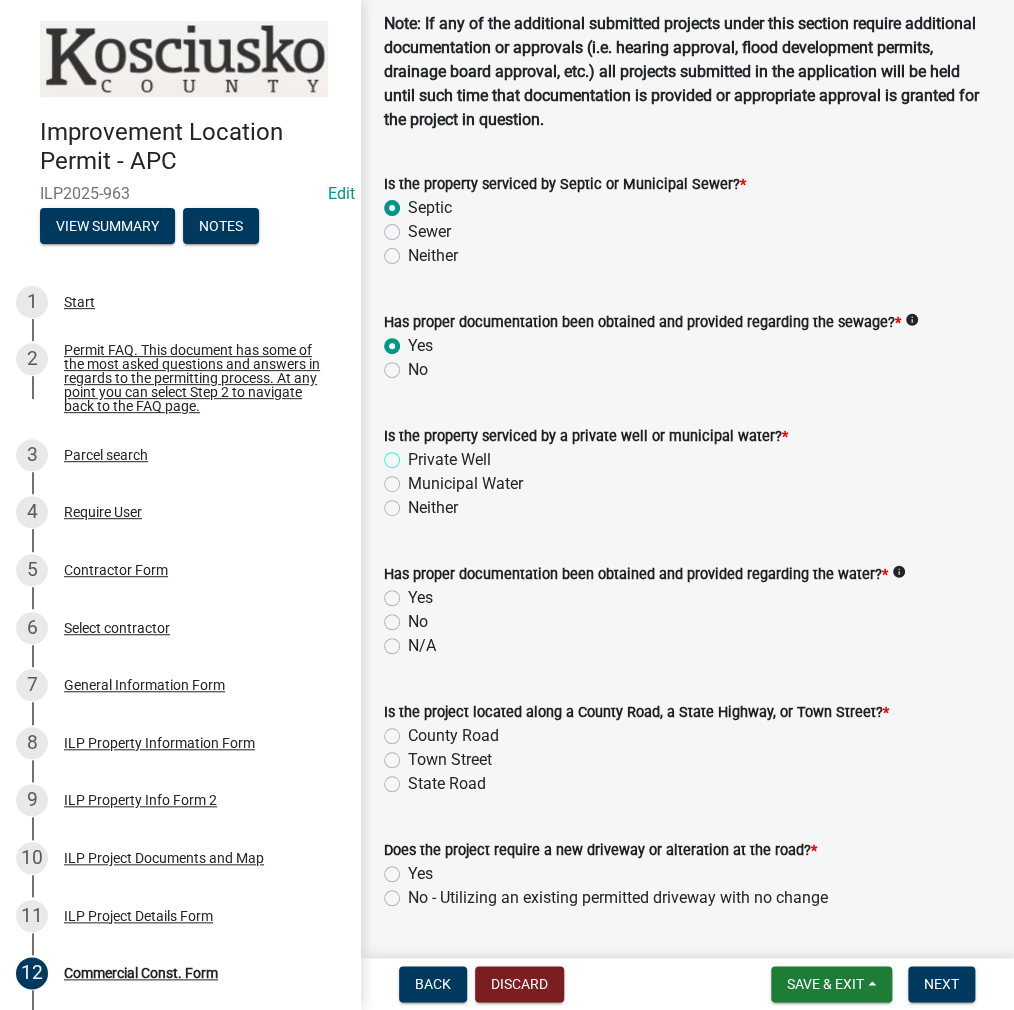 click on "Private Well" at bounding box center [414, 454] 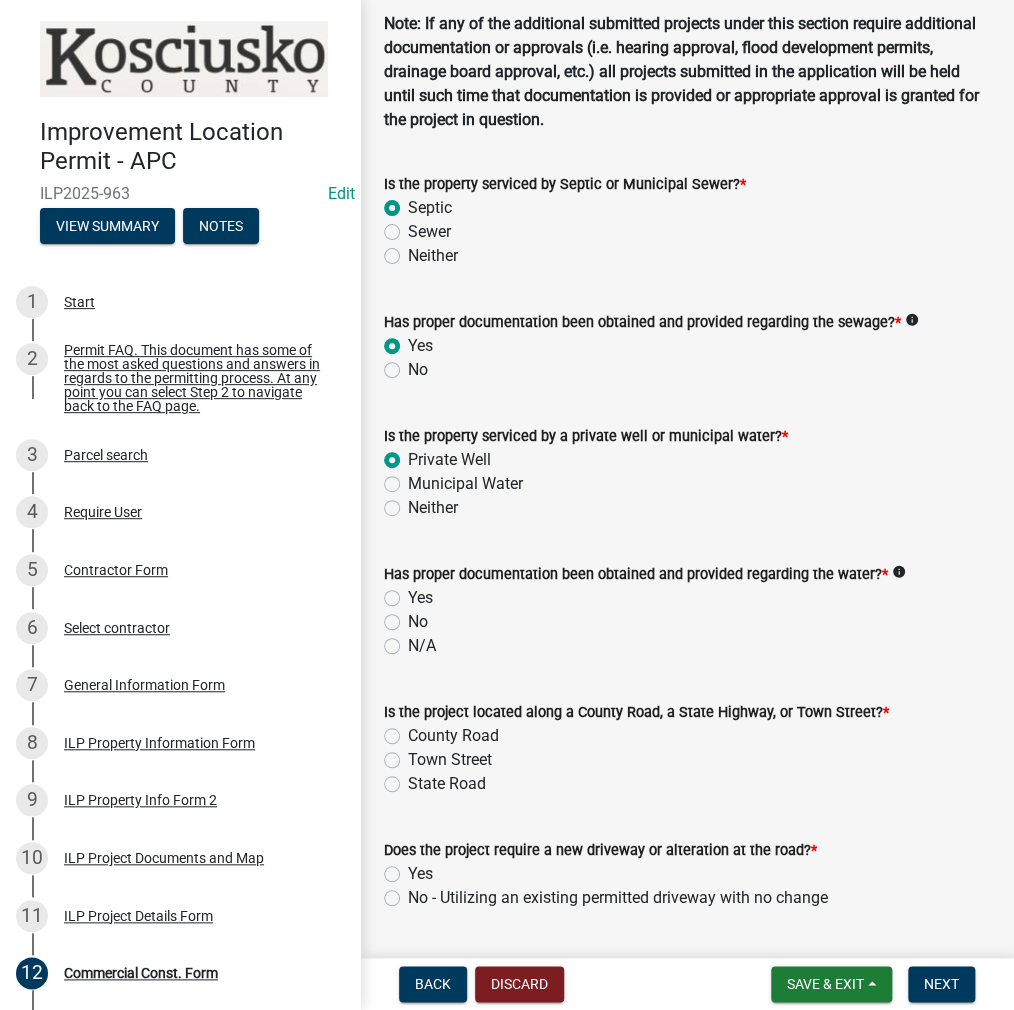 radio on "true" 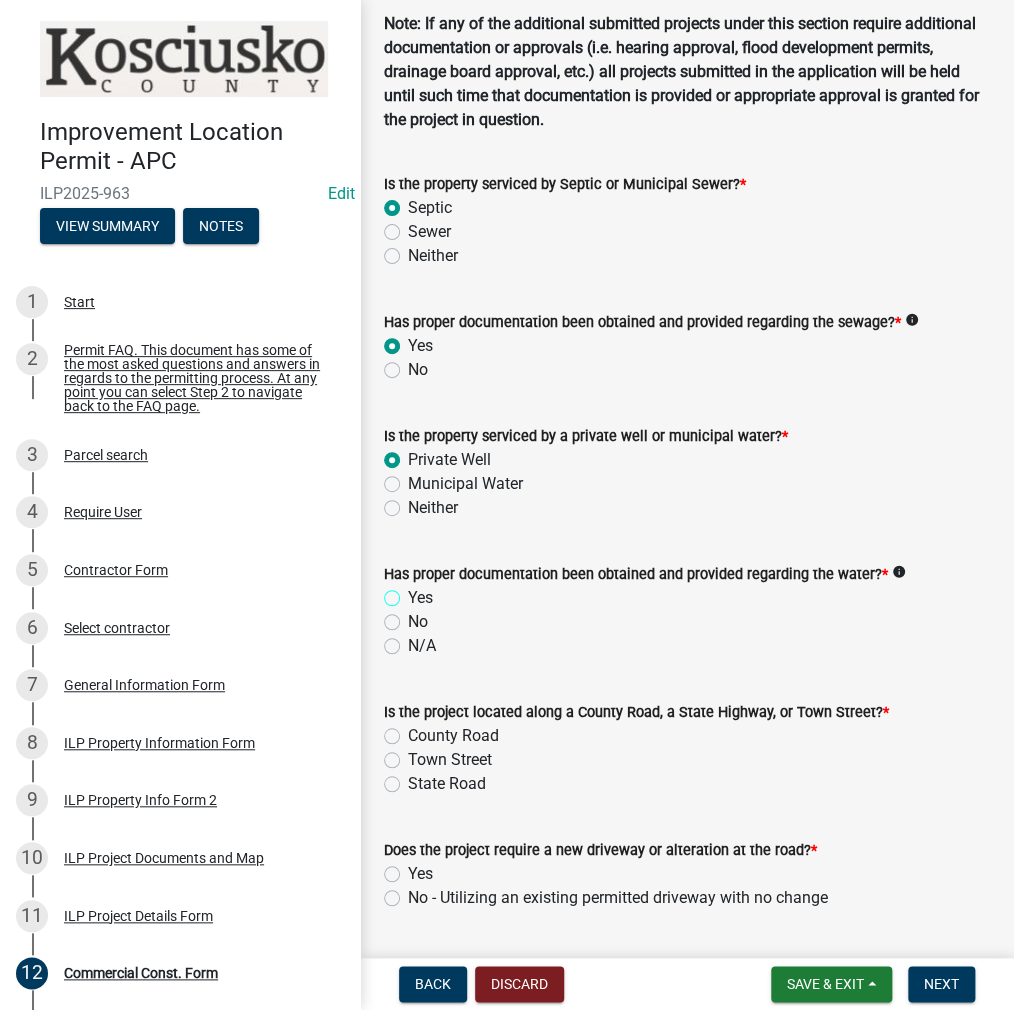 click on "Yes" at bounding box center (414, 592) 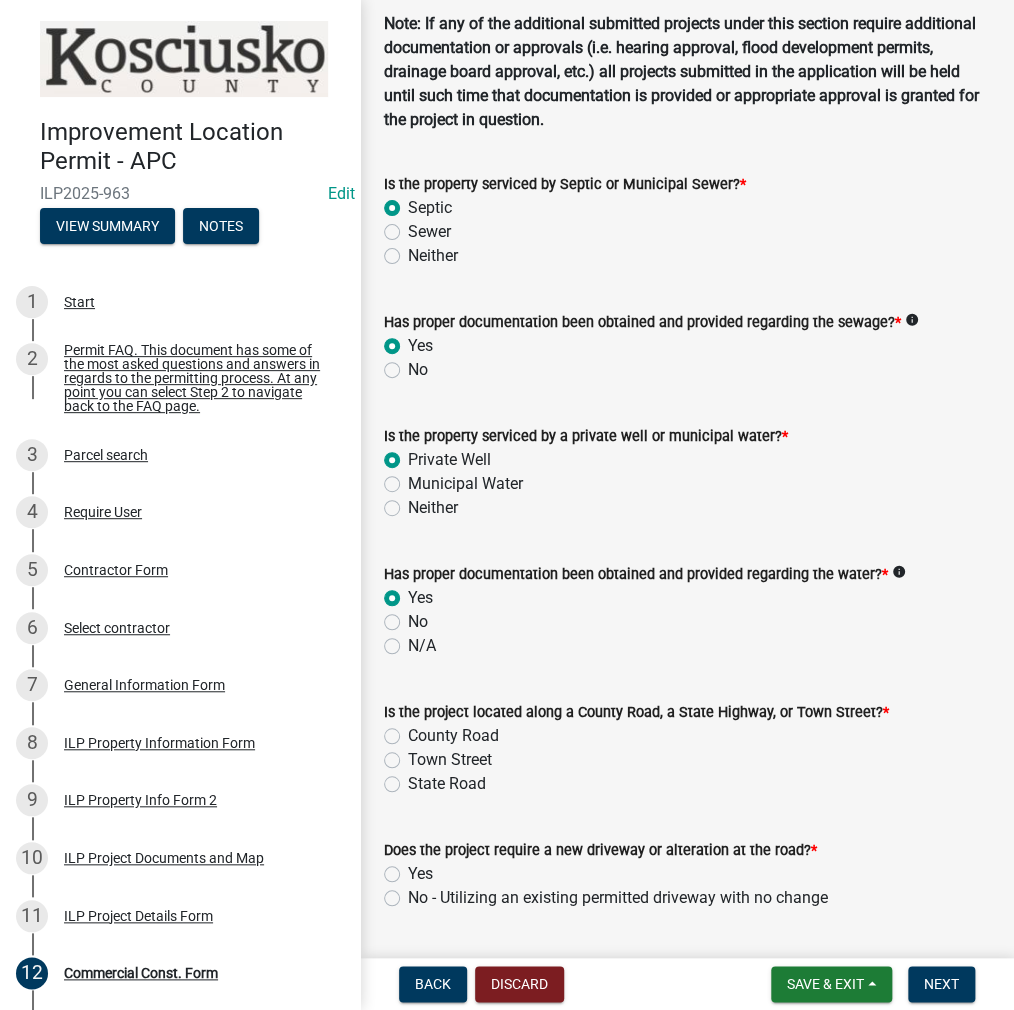 radio on "true" 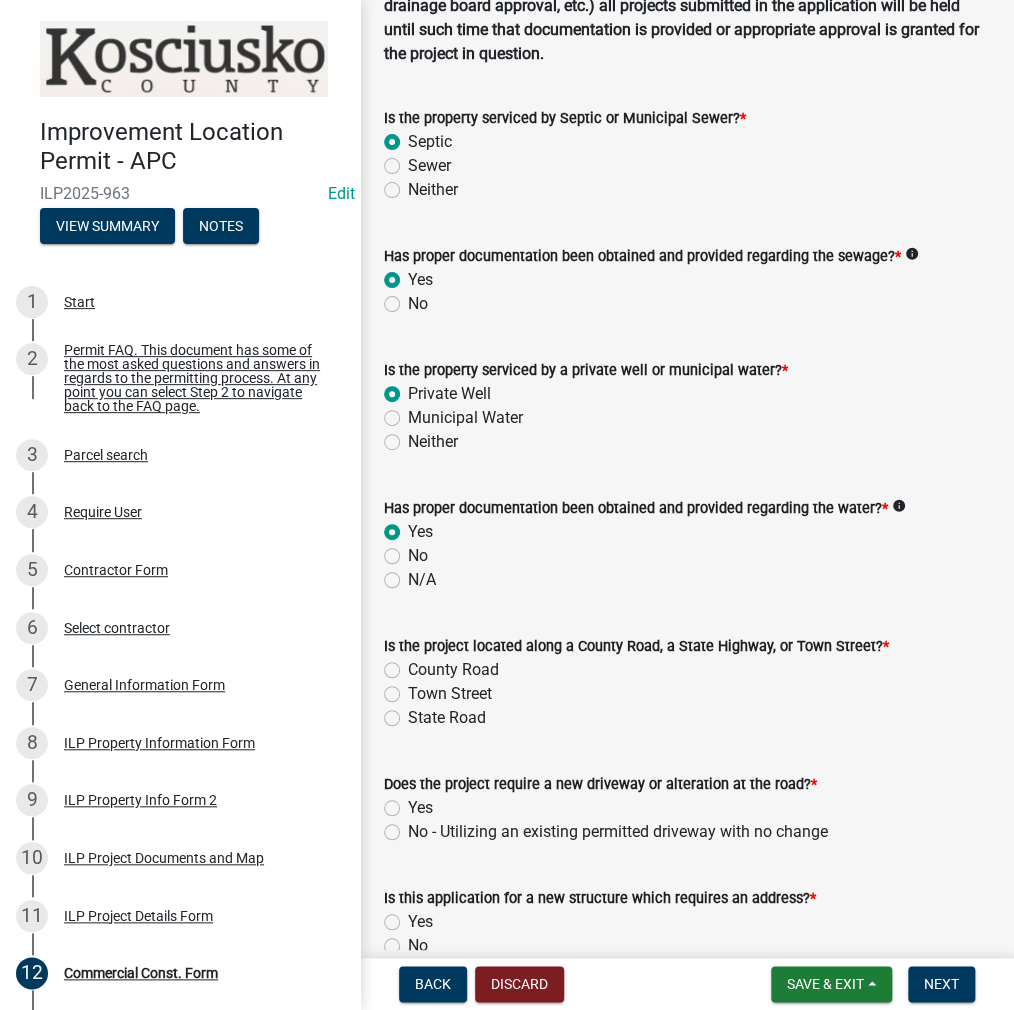 scroll, scrollTop: 400, scrollLeft: 0, axis: vertical 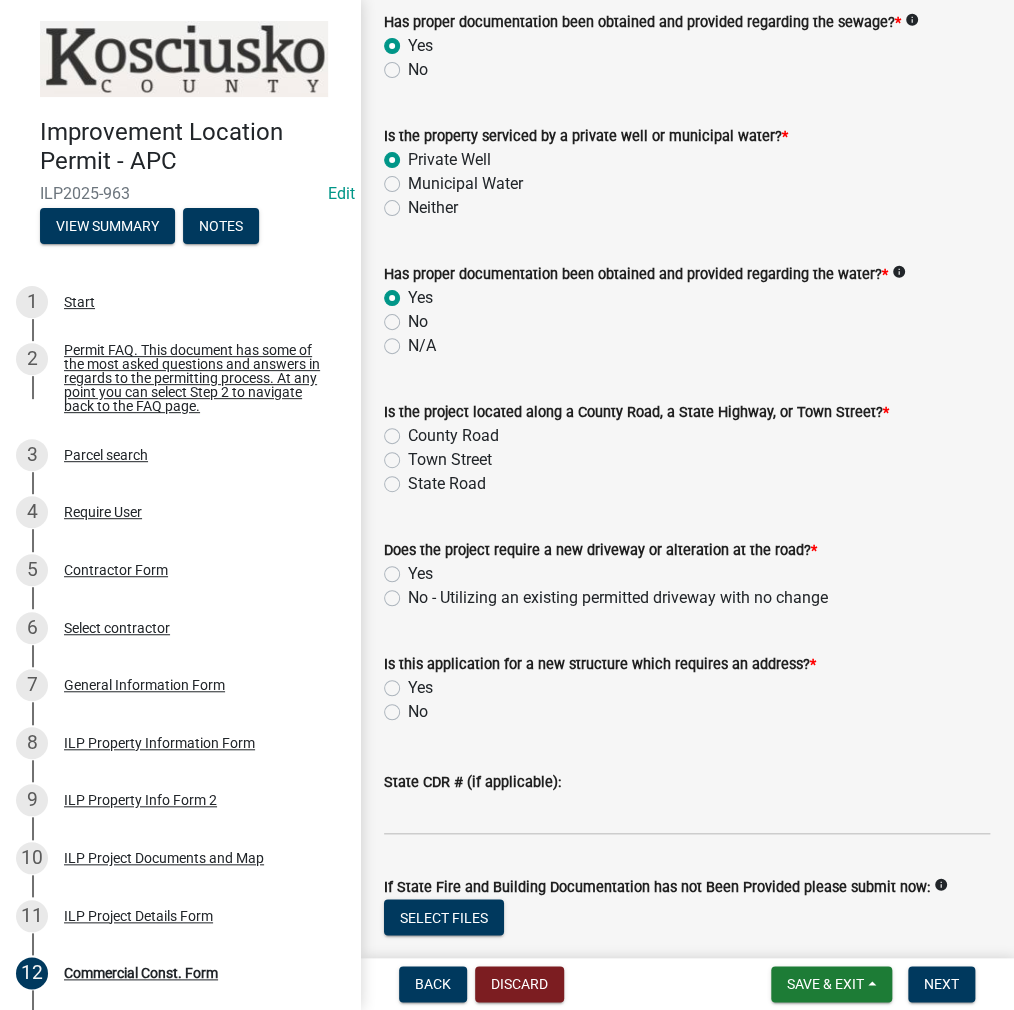 click on "County Road" 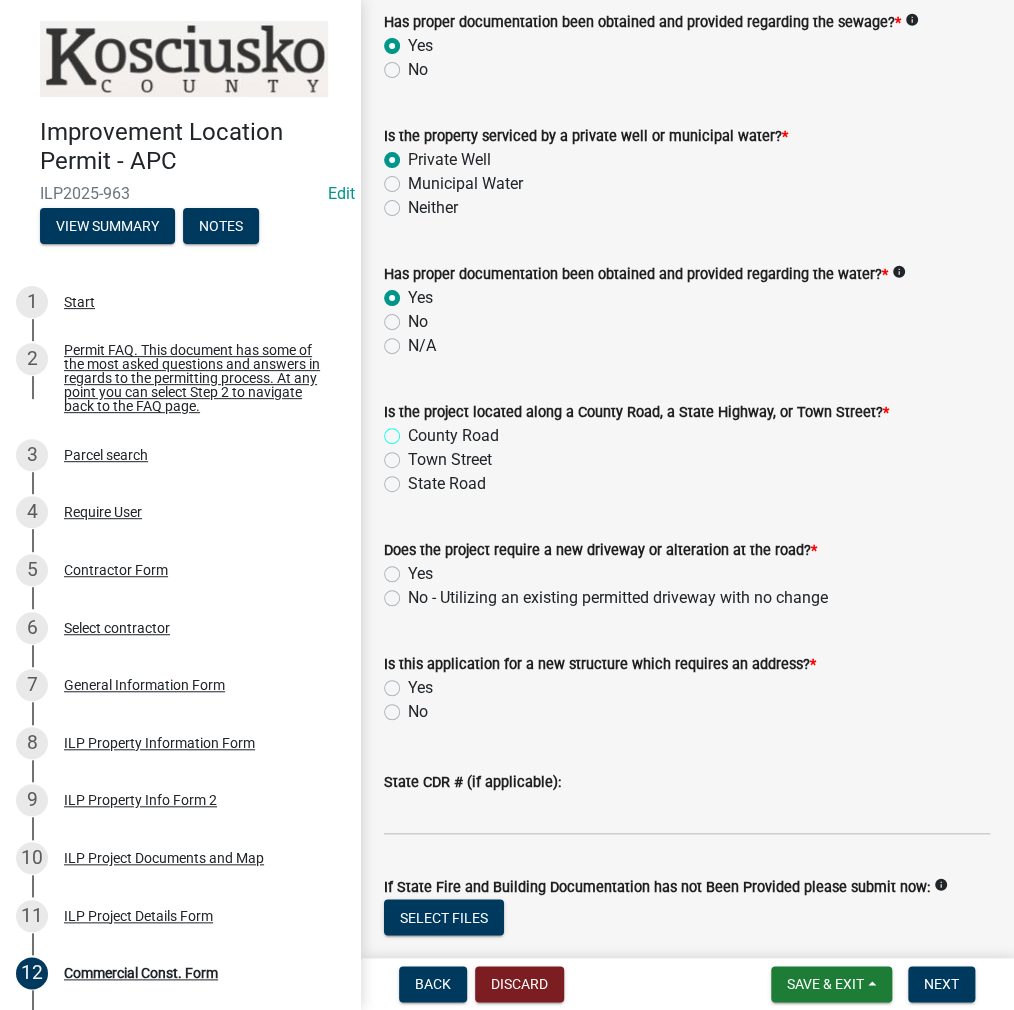 click on "County Road" at bounding box center [414, 430] 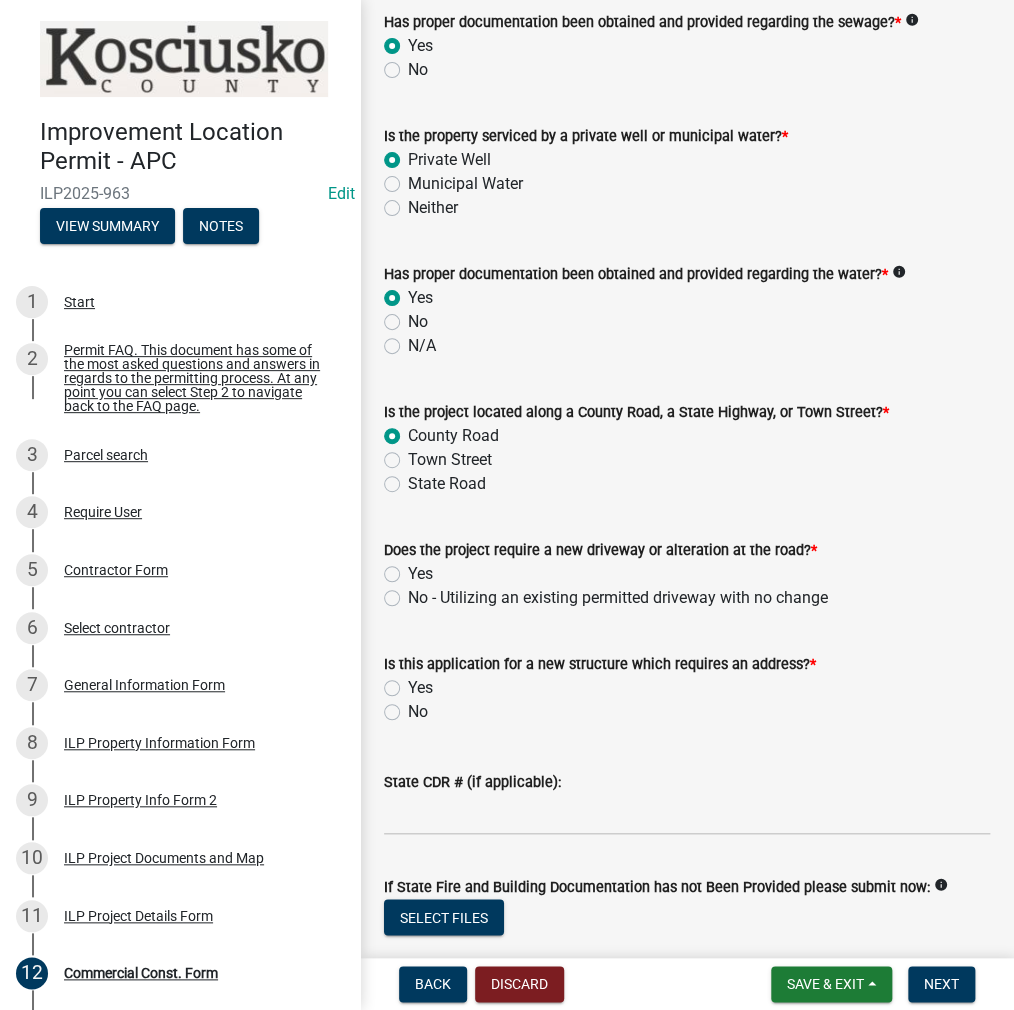 radio on "true" 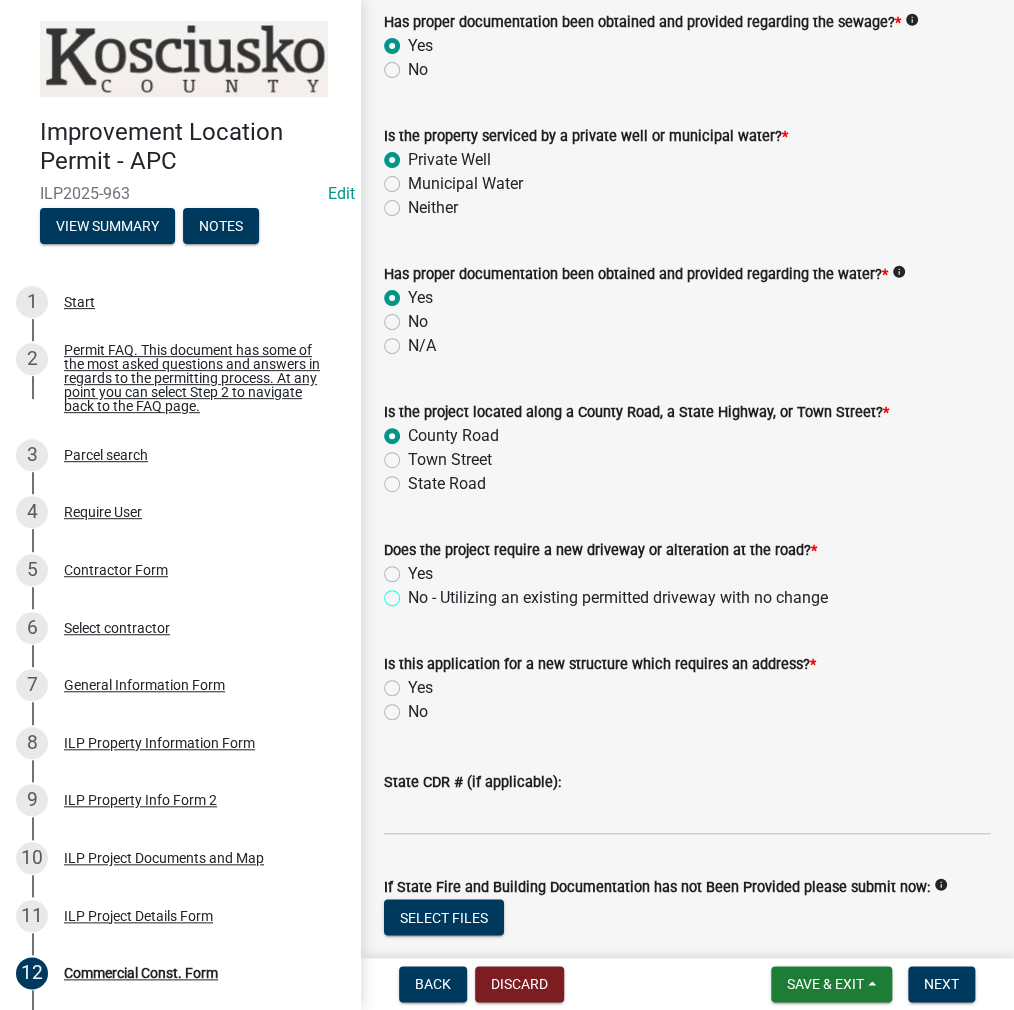 click on "No - Utilizing an existing permitted driveway with no change" at bounding box center (414, 592) 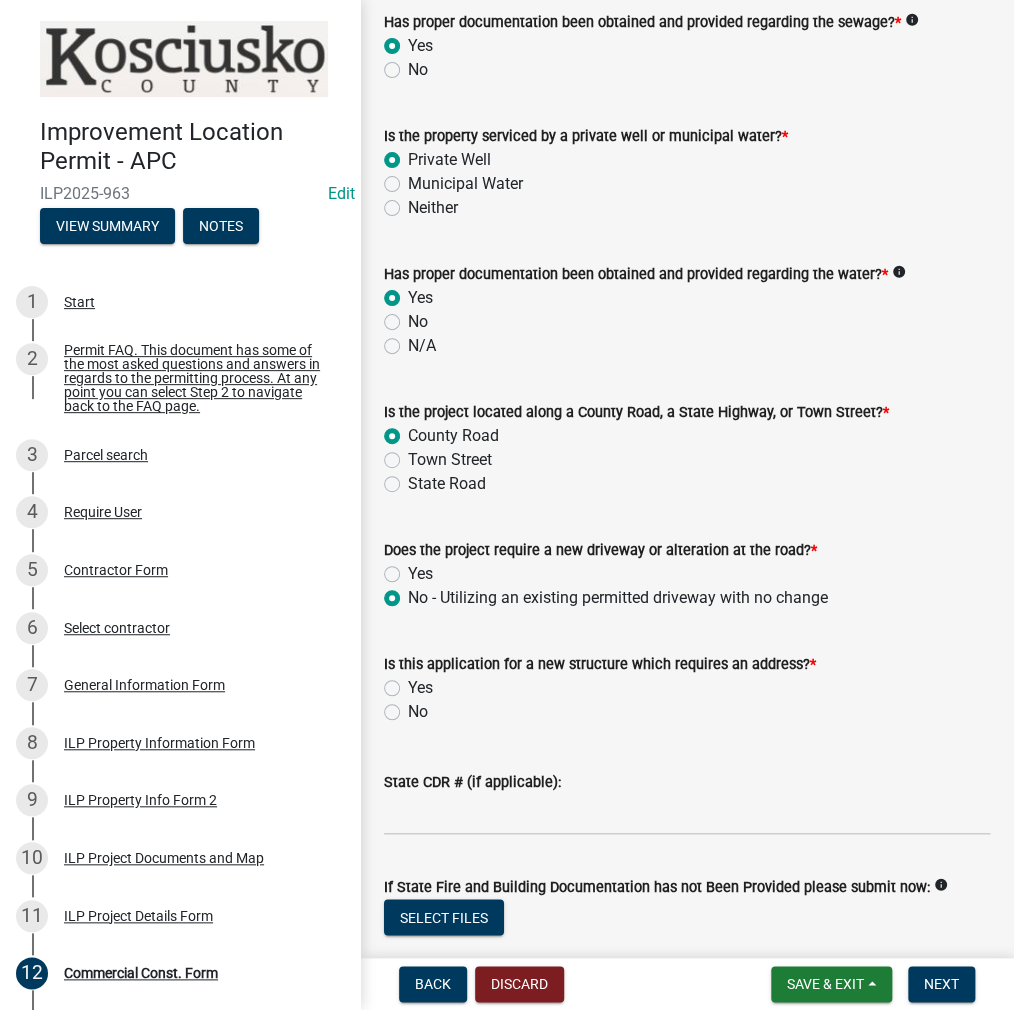radio on "true" 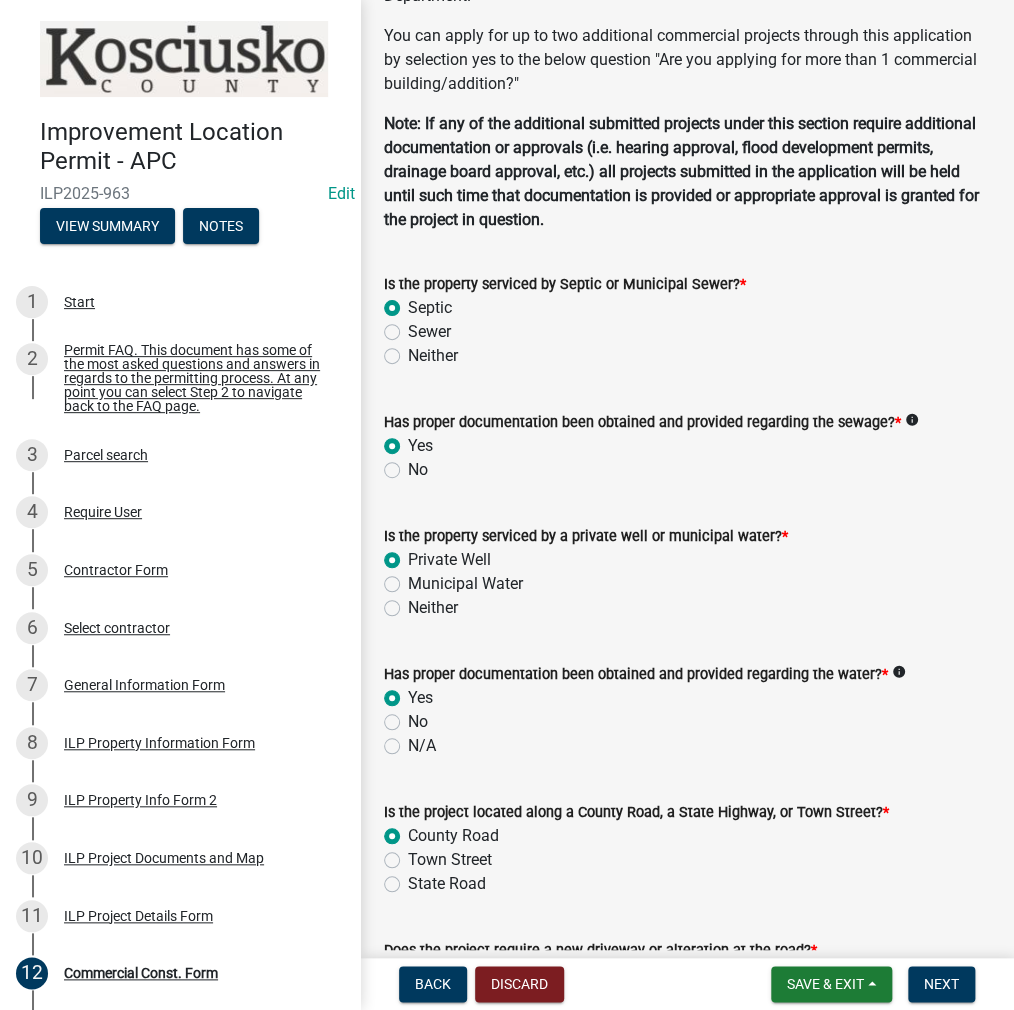 scroll, scrollTop: 0, scrollLeft: 0, axis: both 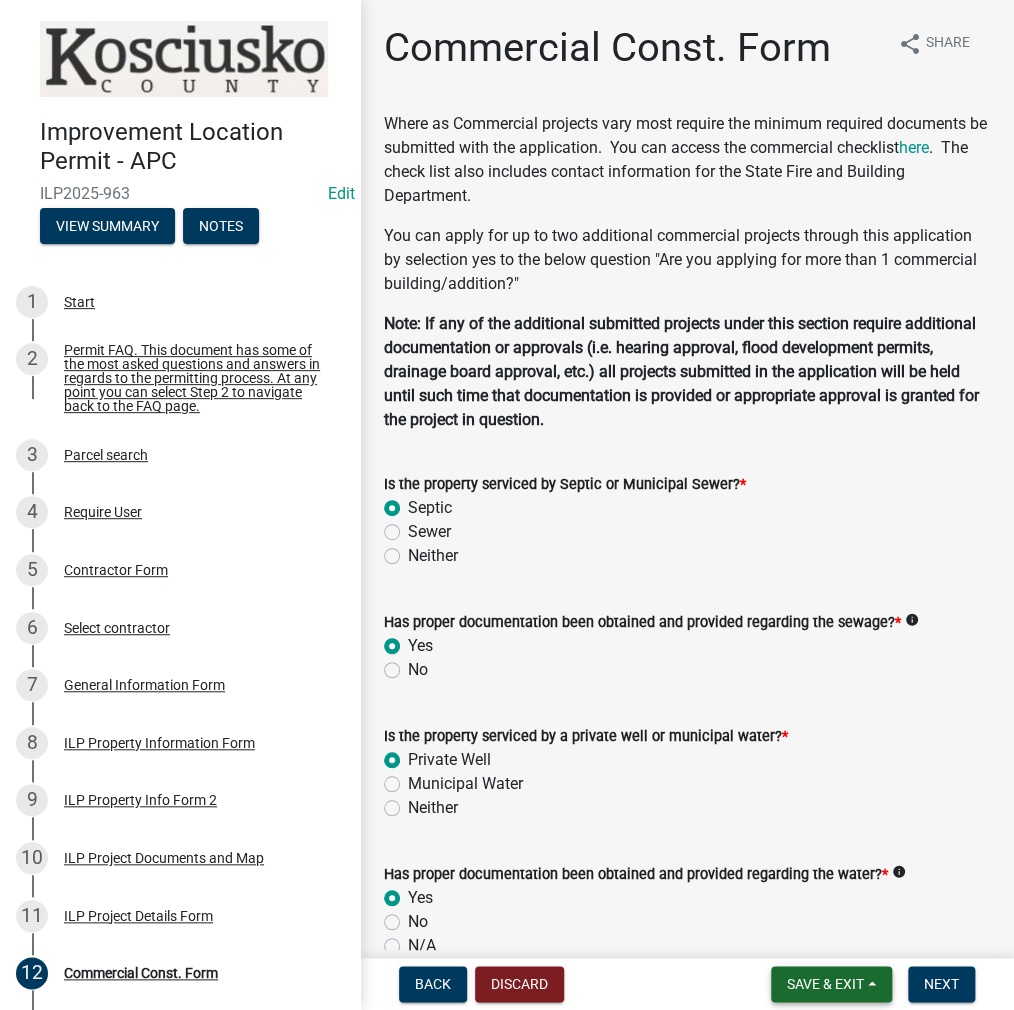 click on "Save & Exit" at bounding box center [831, 984] 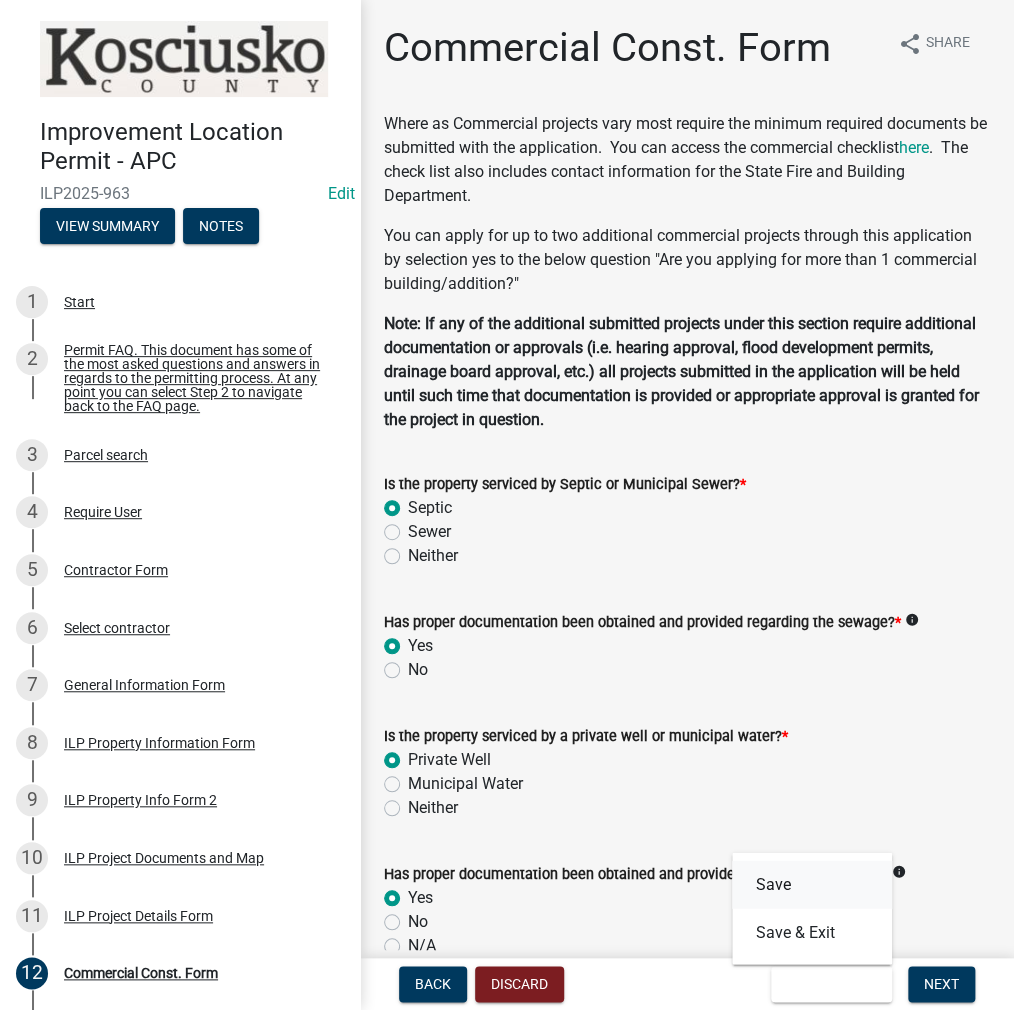 click on "Save" at bounding box center [812, 884] 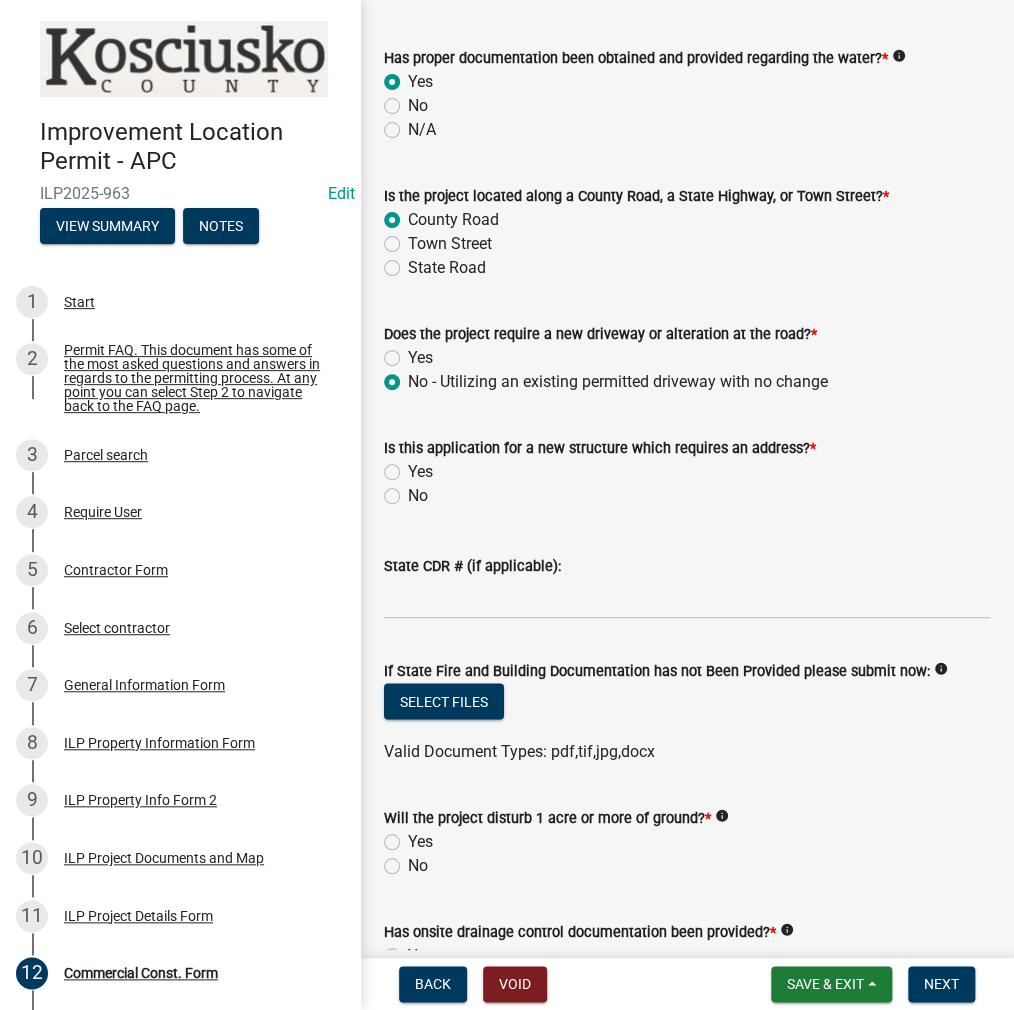 scroll, scrollTop: 800, scrollLeft: 0, axis: vertical 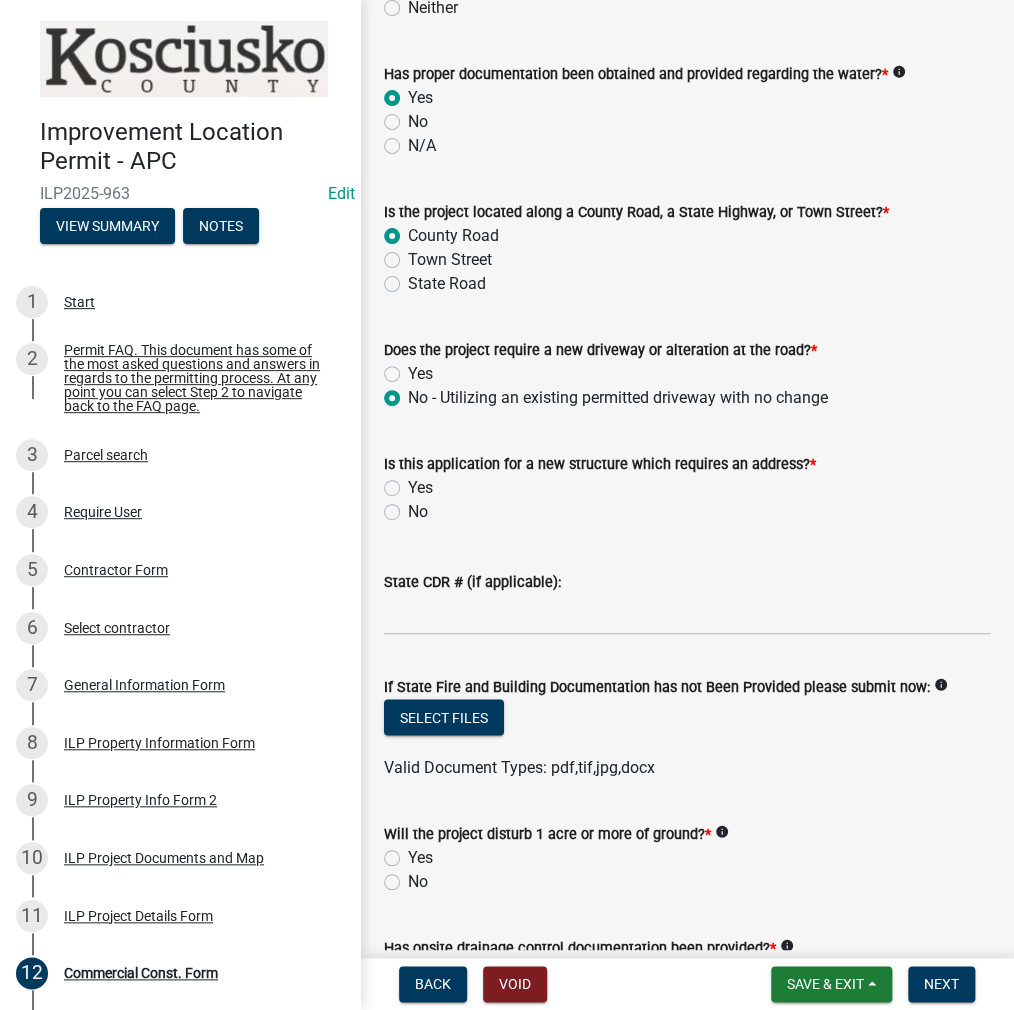 click on "No" 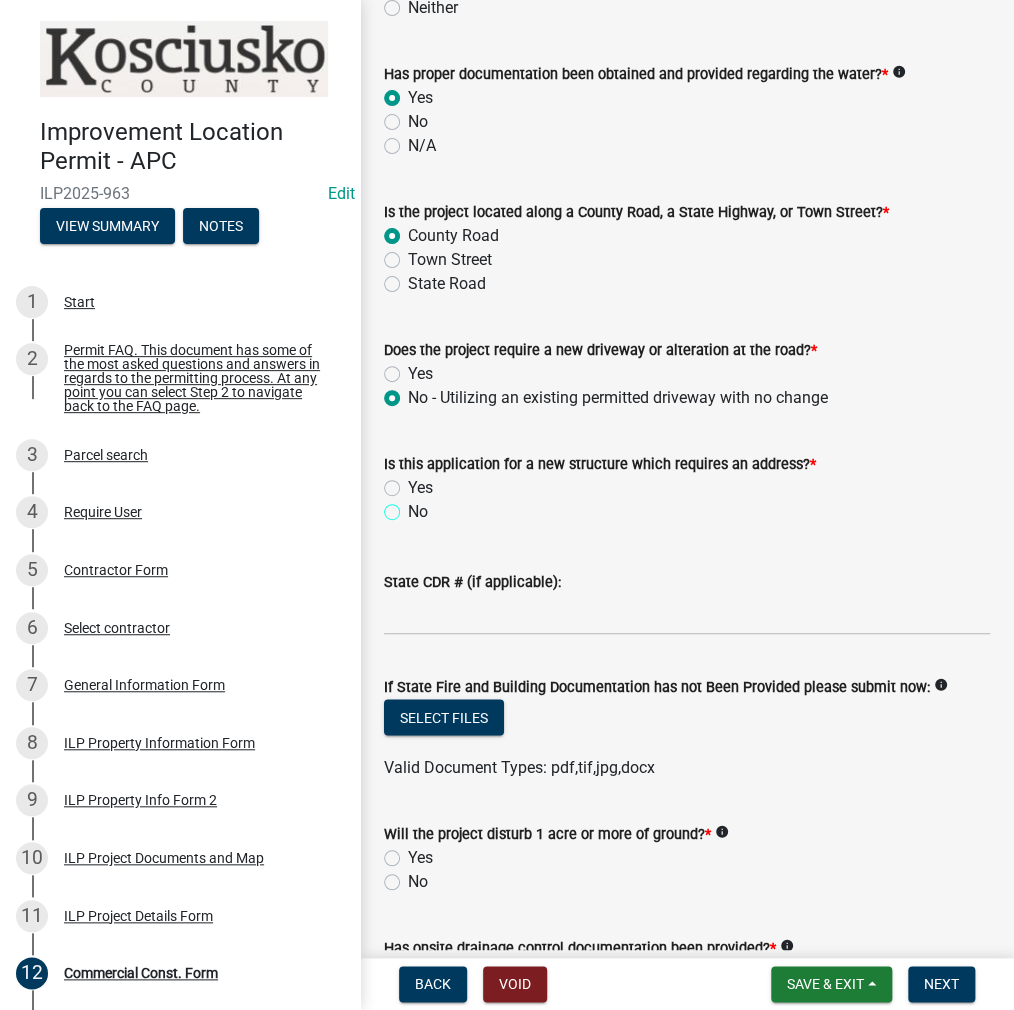 click on "No" at bounding box center [414, 506] 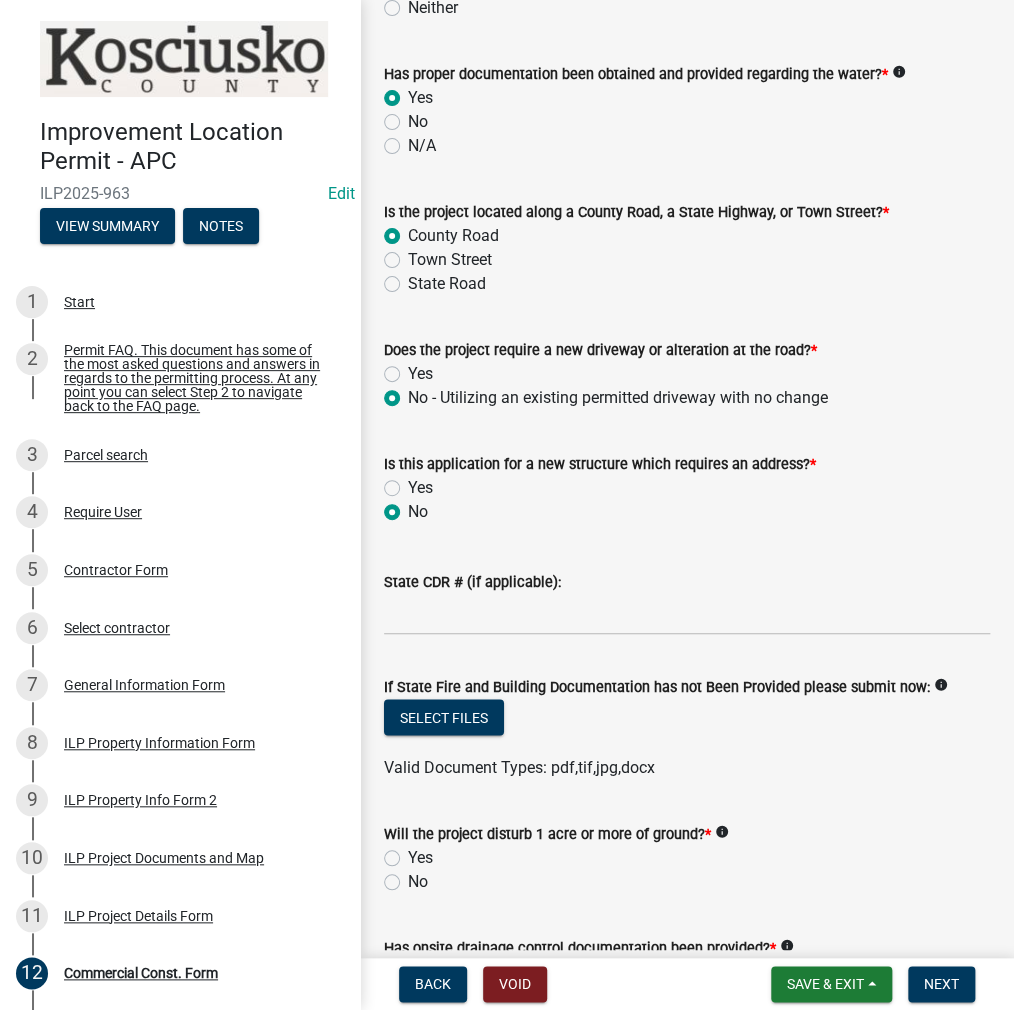 radio on "true" 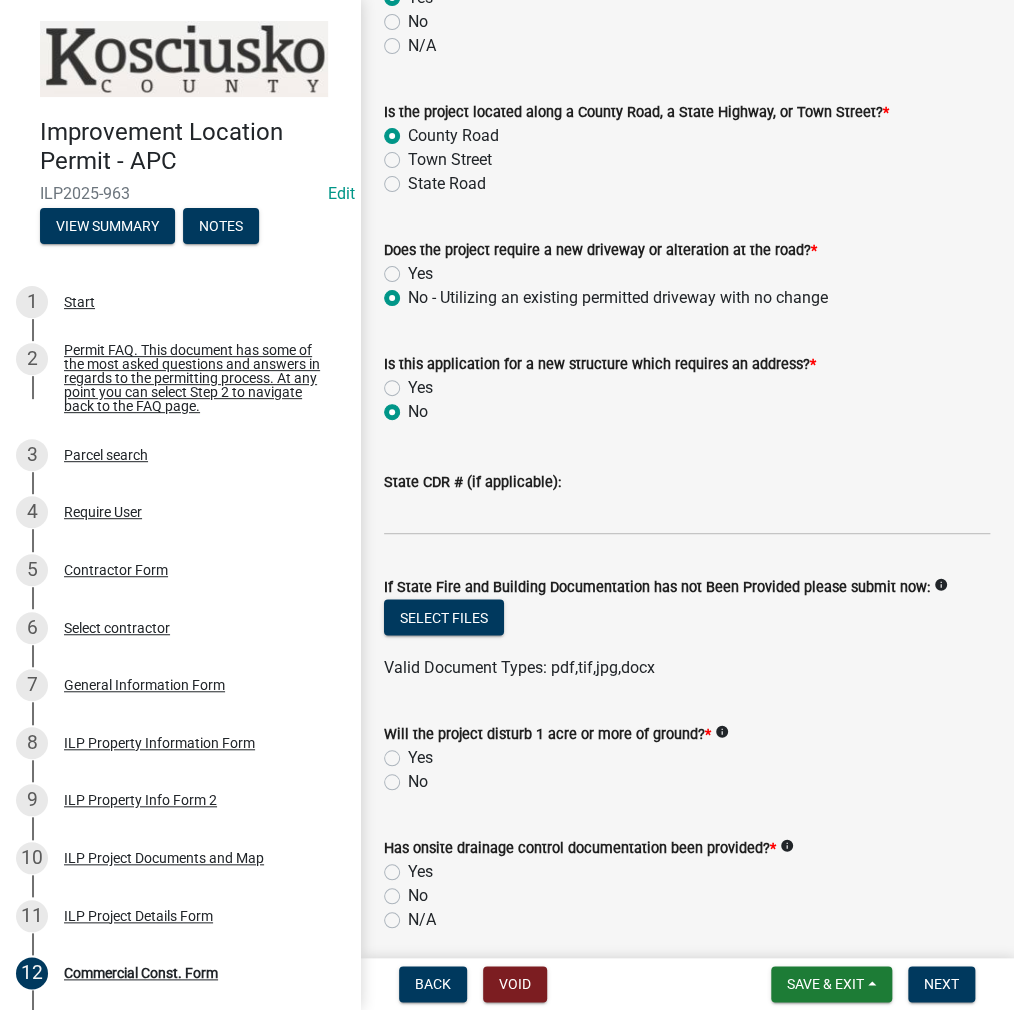 scroll, scrollTop: 1000, scrollLeft: 0, axis: vertical 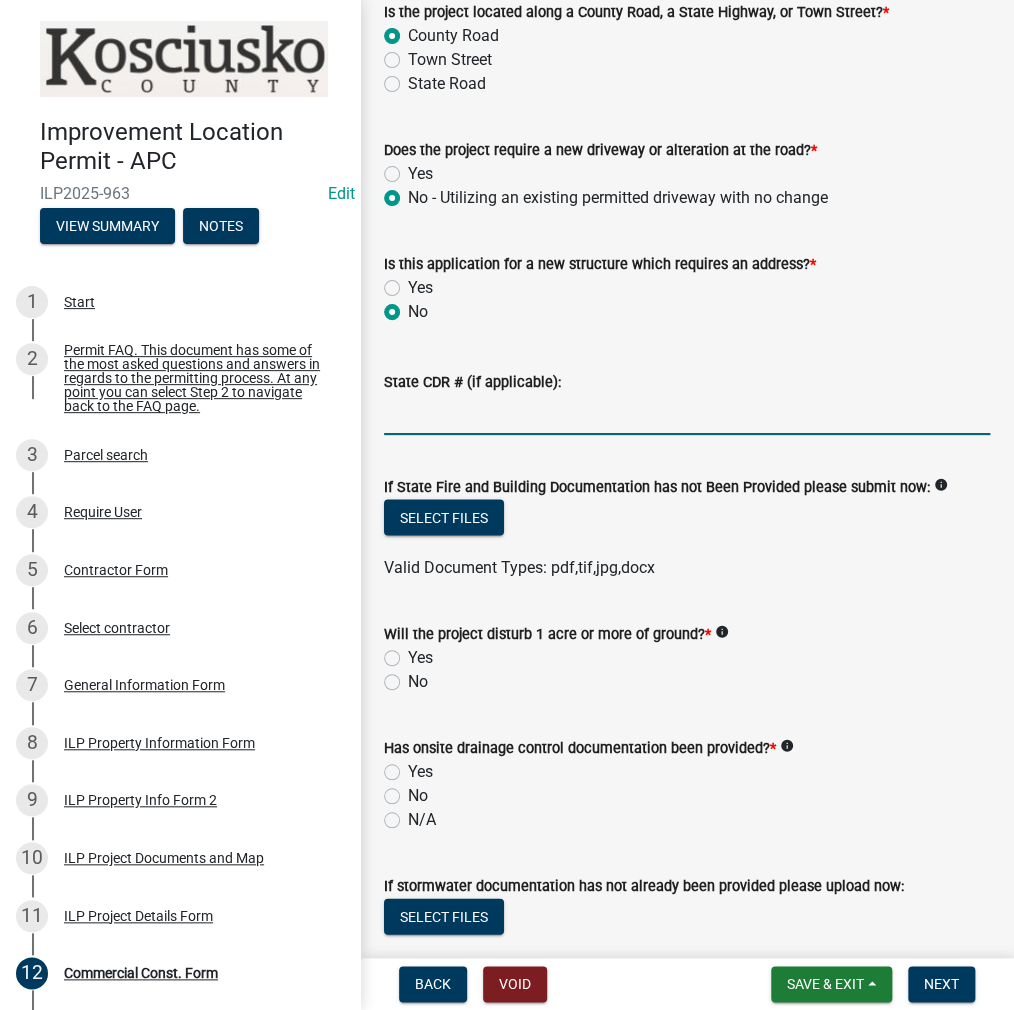click on "State CDR # (if applicable):" at bounding box center (687, 414) 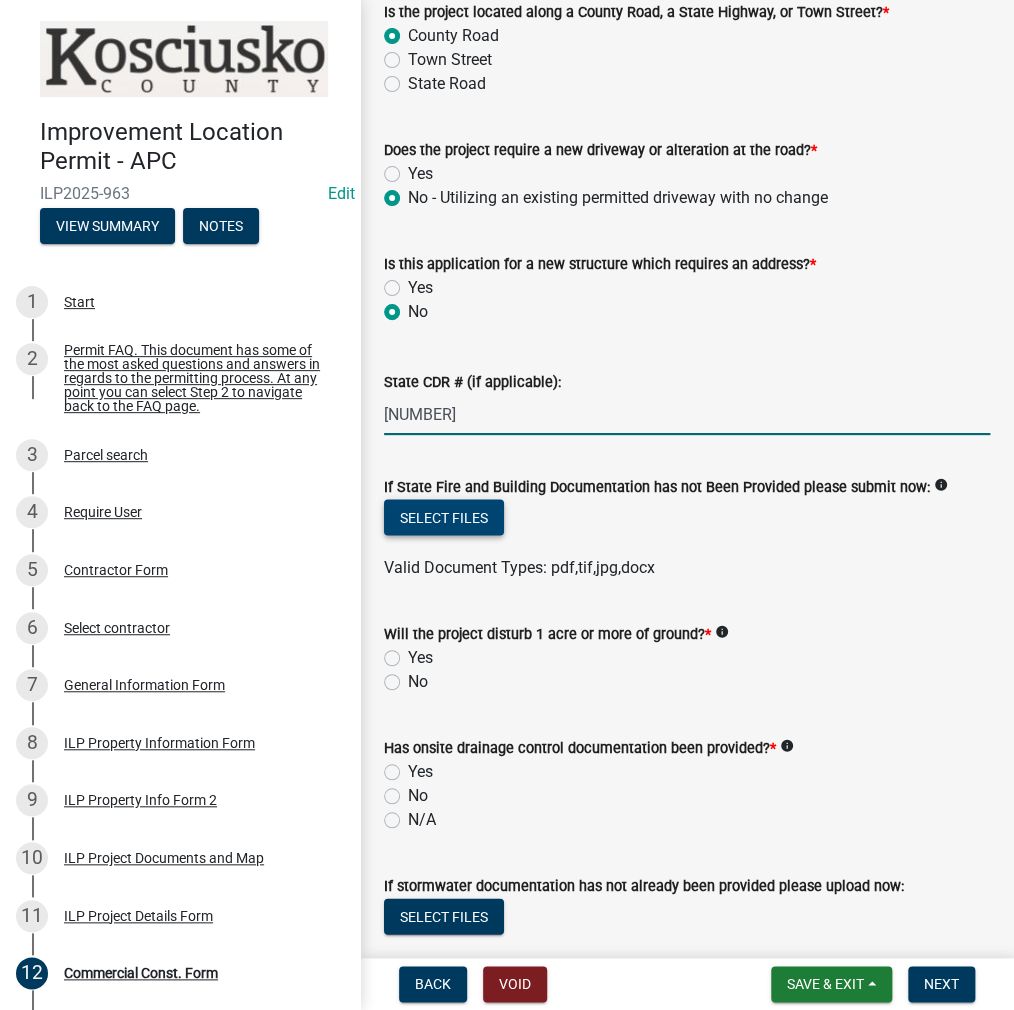 type on "[NUMBER]" 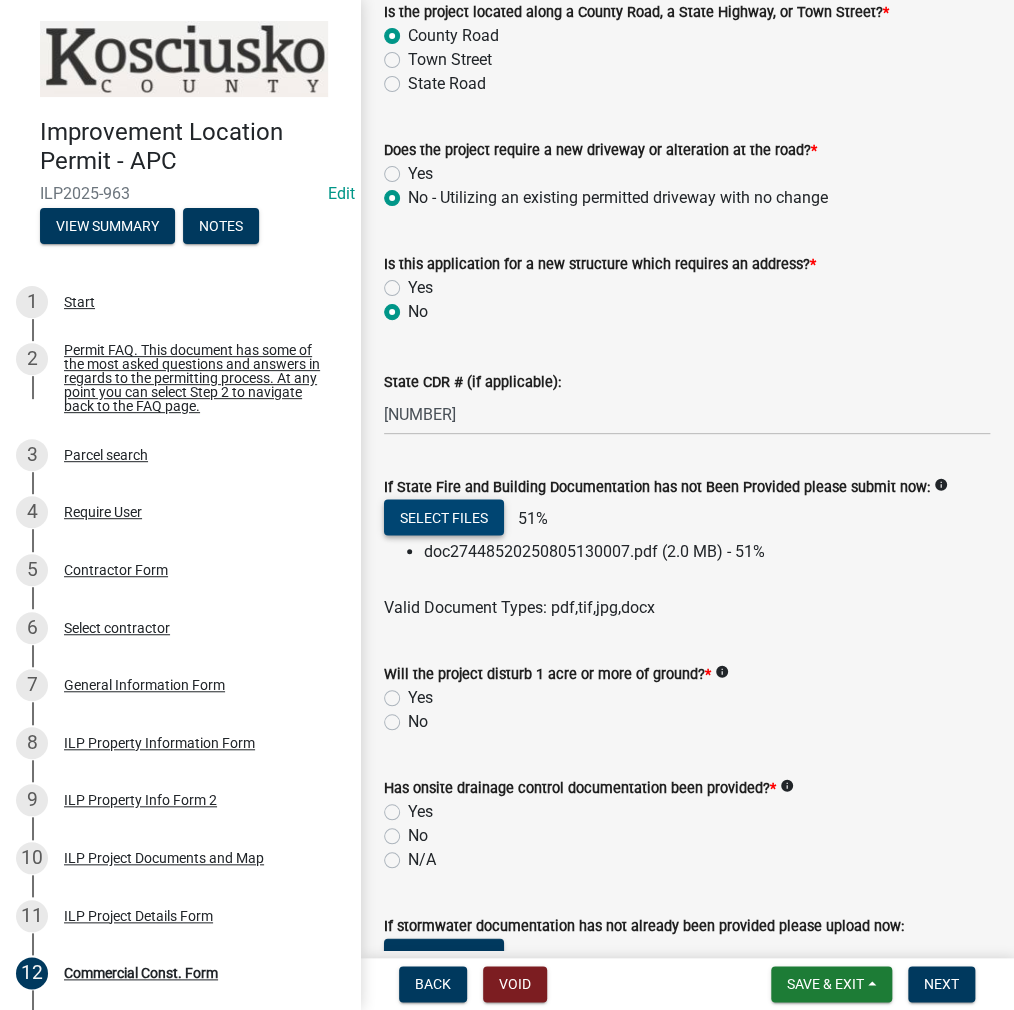 scroll, scrollTop: 1200, scrollLeft: 0, axis: vertical 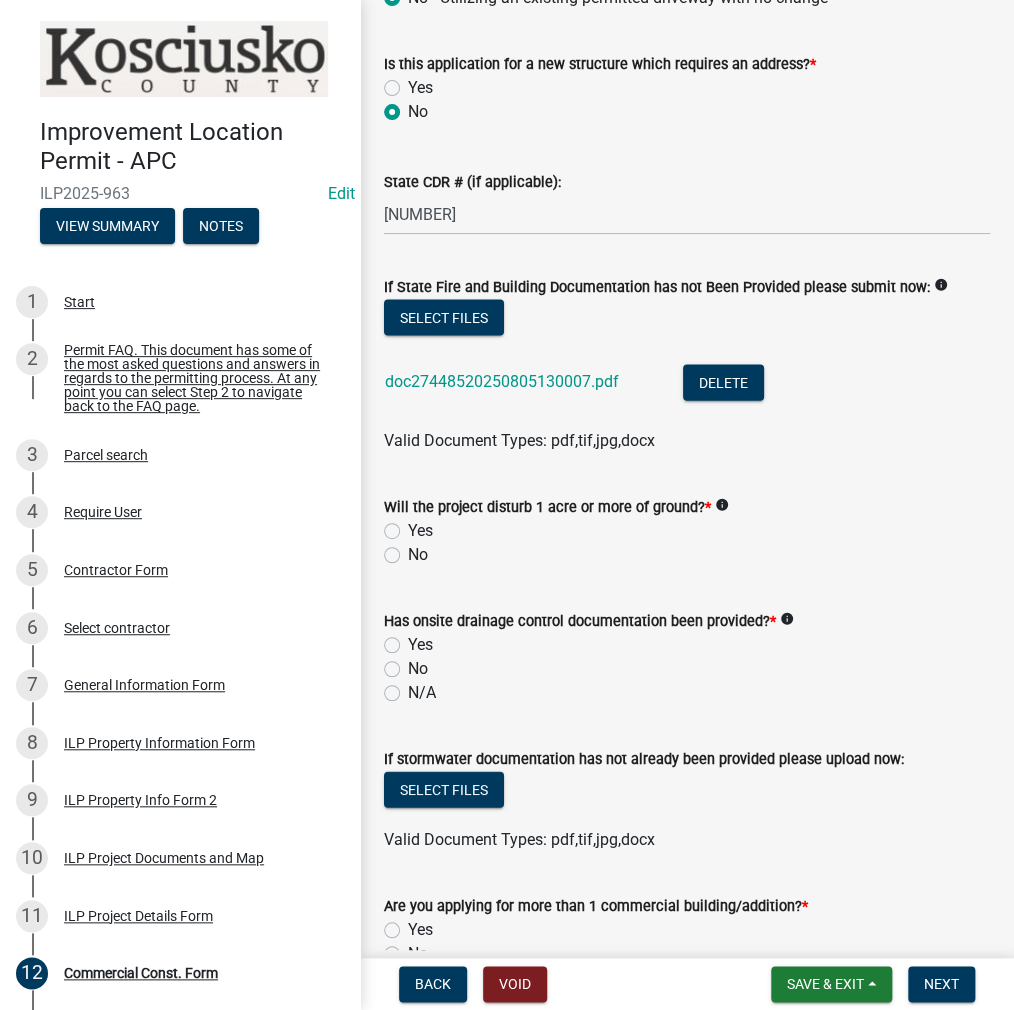click on "No" 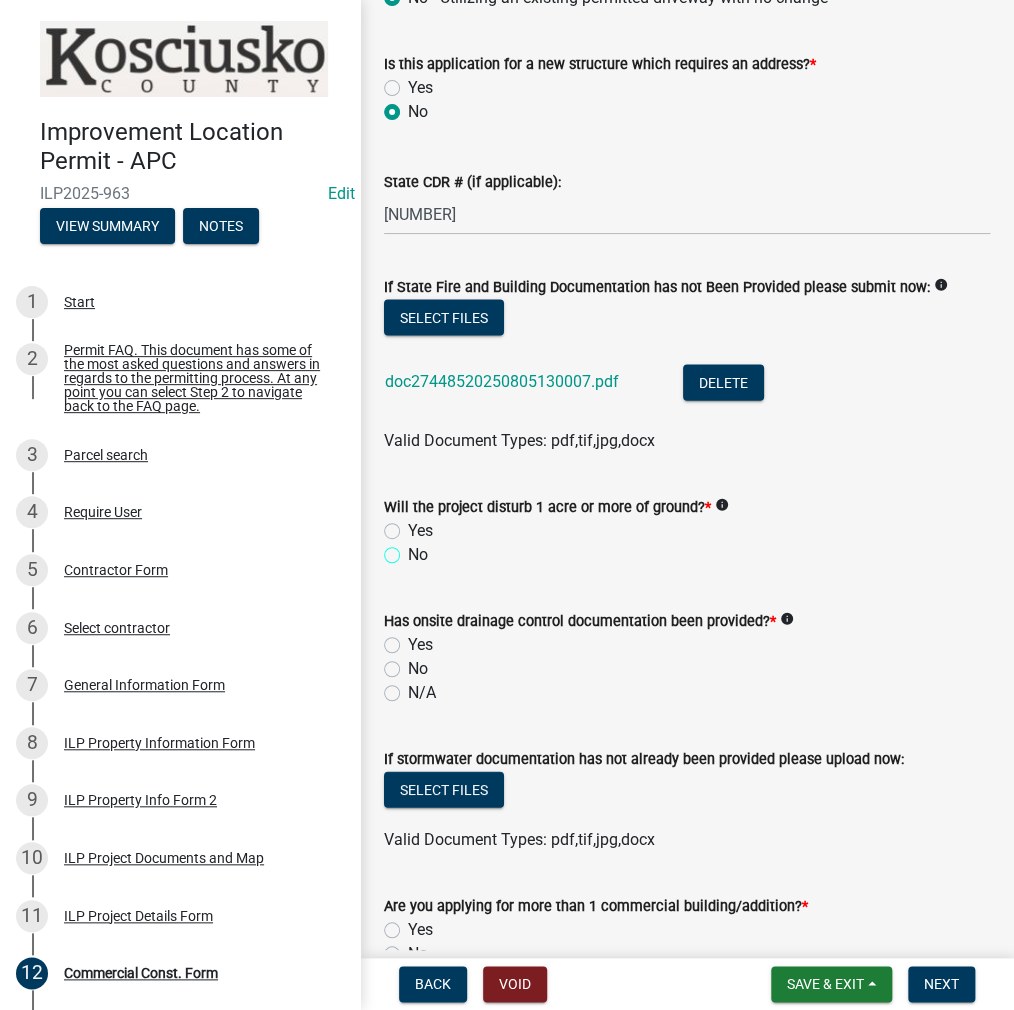 click on "No" at bounding box center [414, 549] 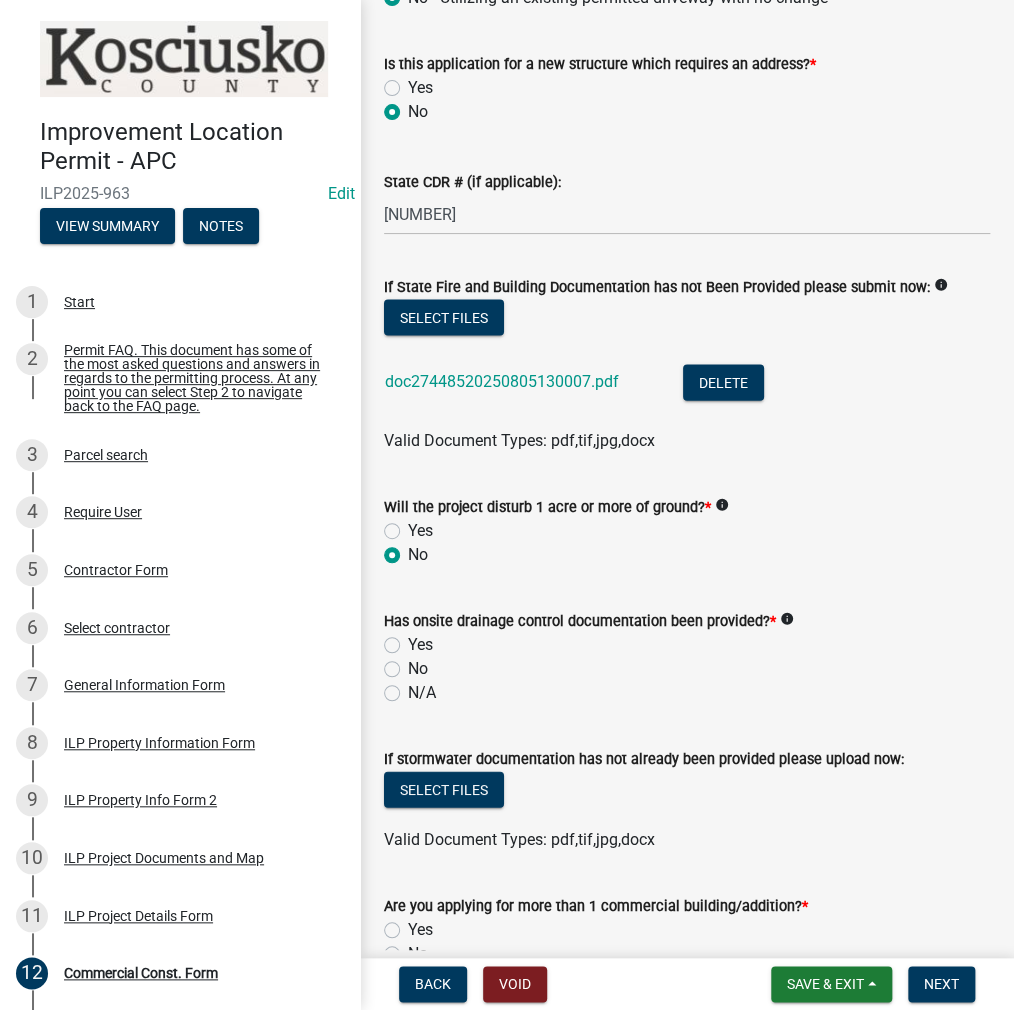 radio on "true" 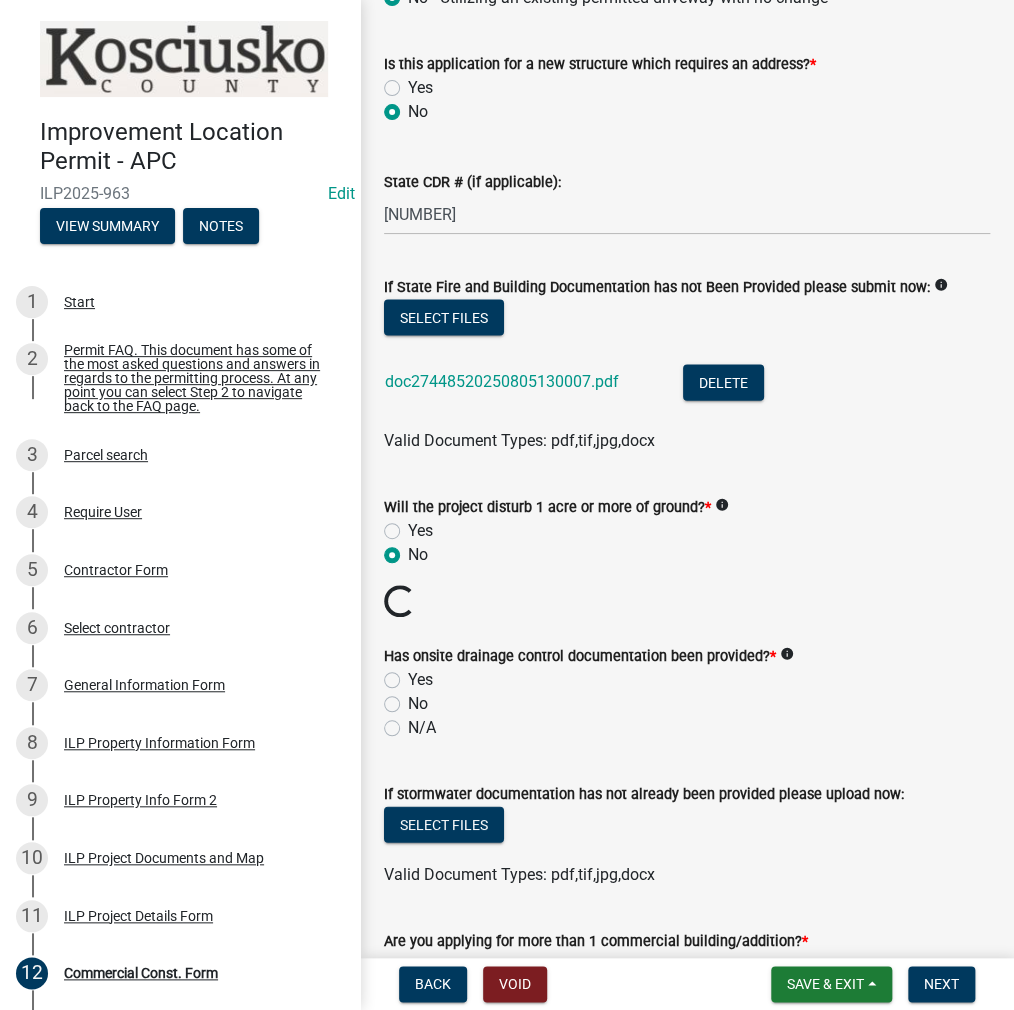 scroll, scrollTop: 1300, scrollLeft: 0, axis: vertical 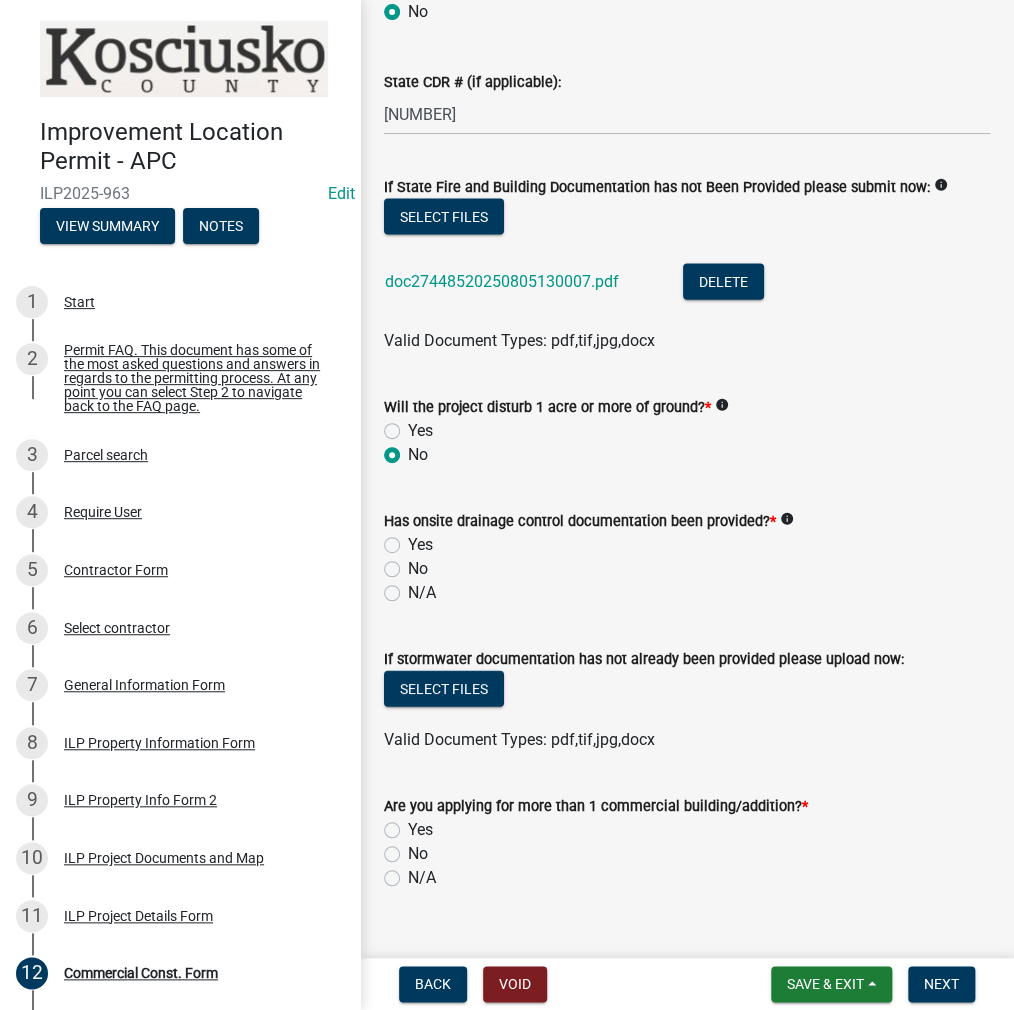 click on "No" 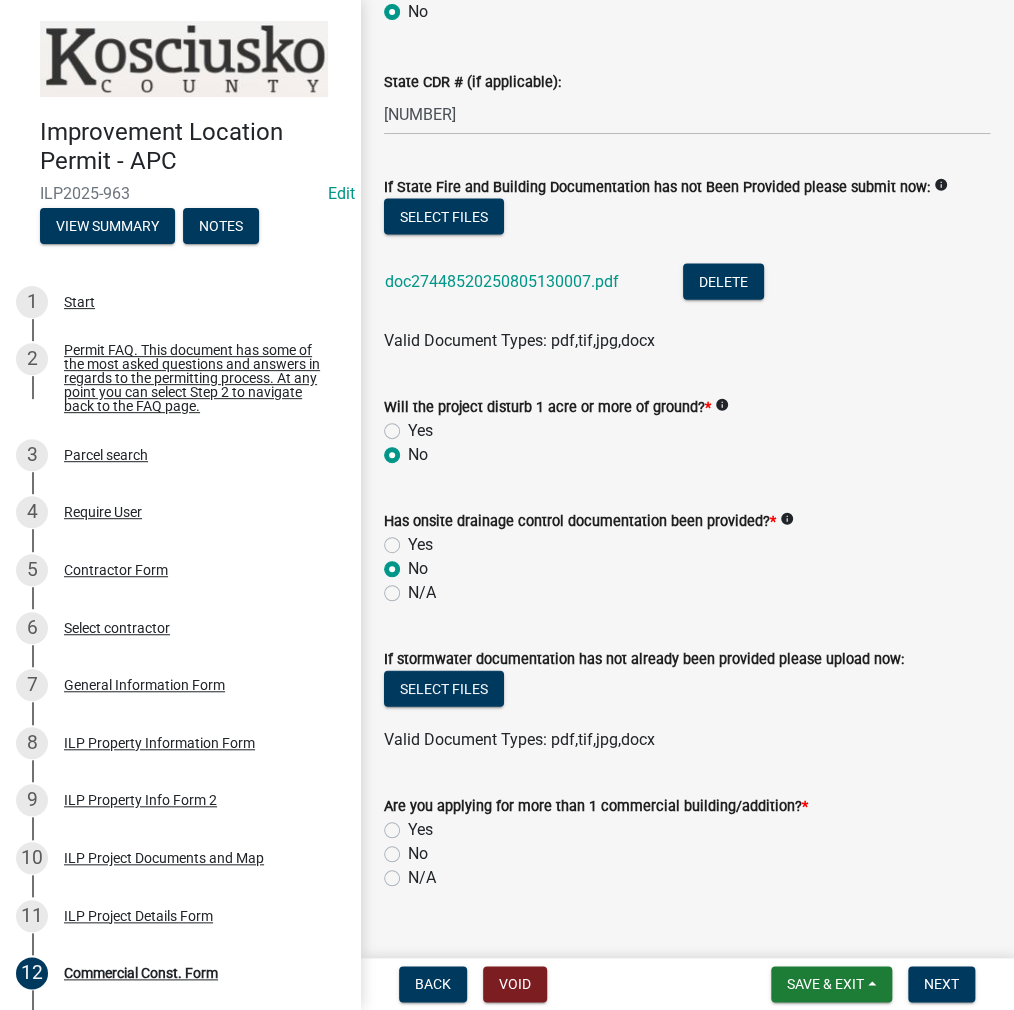 radio on "true" 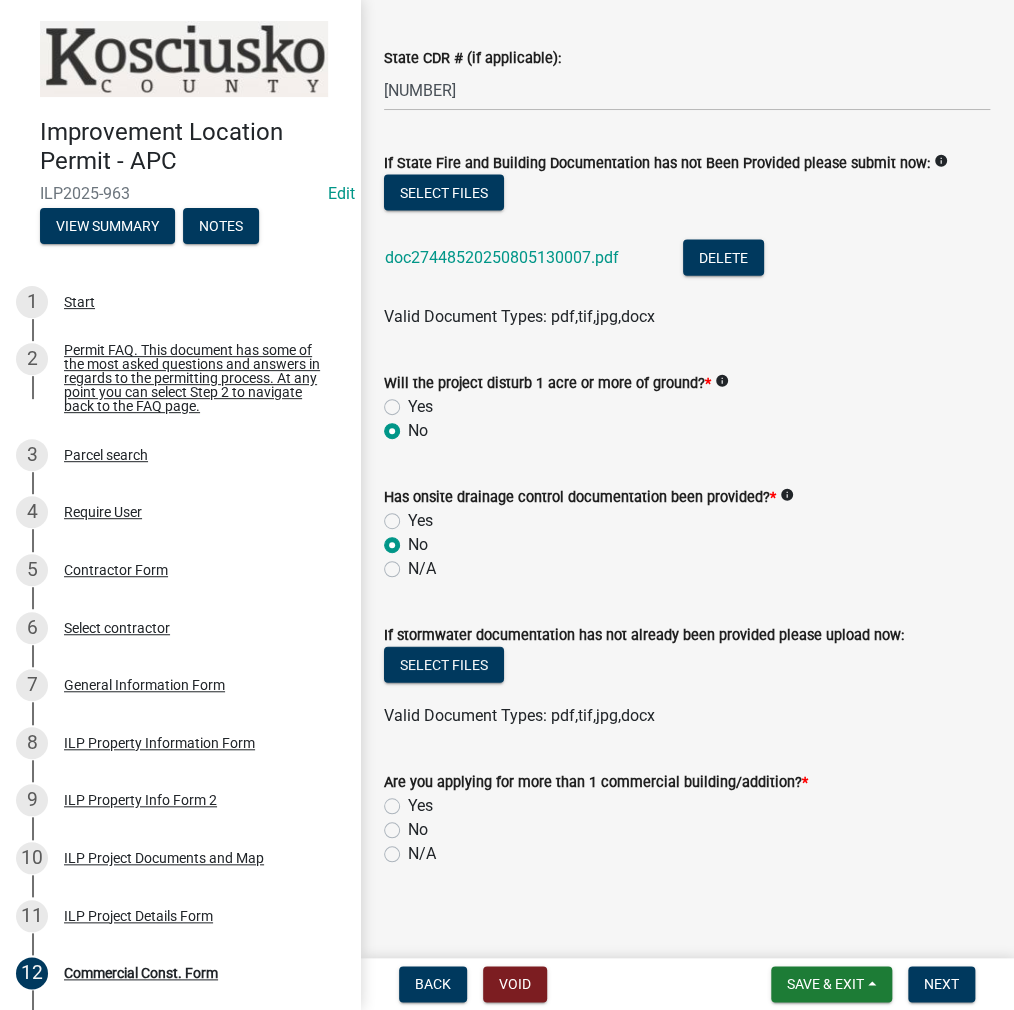 scroll, scrollTop: 1336, scrollLeft: 0, axis: vertical 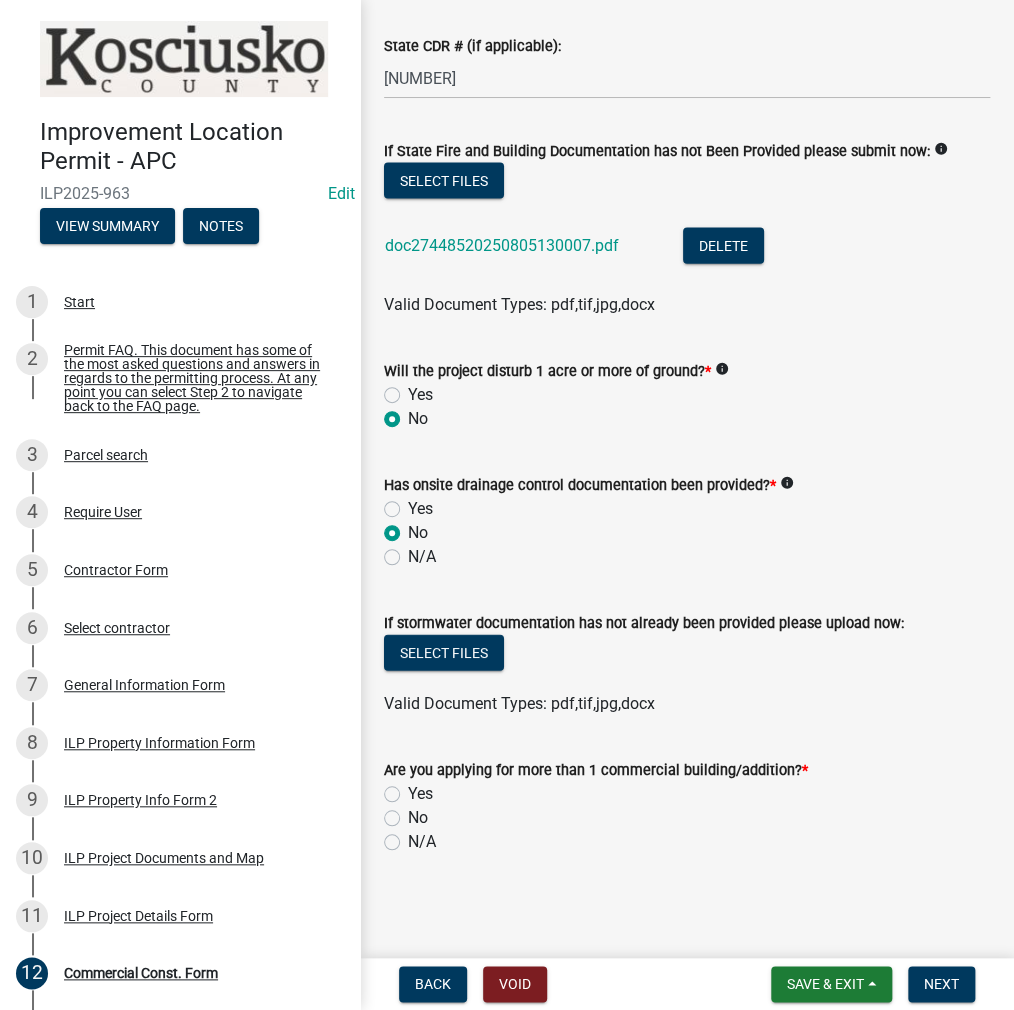 click on "No" 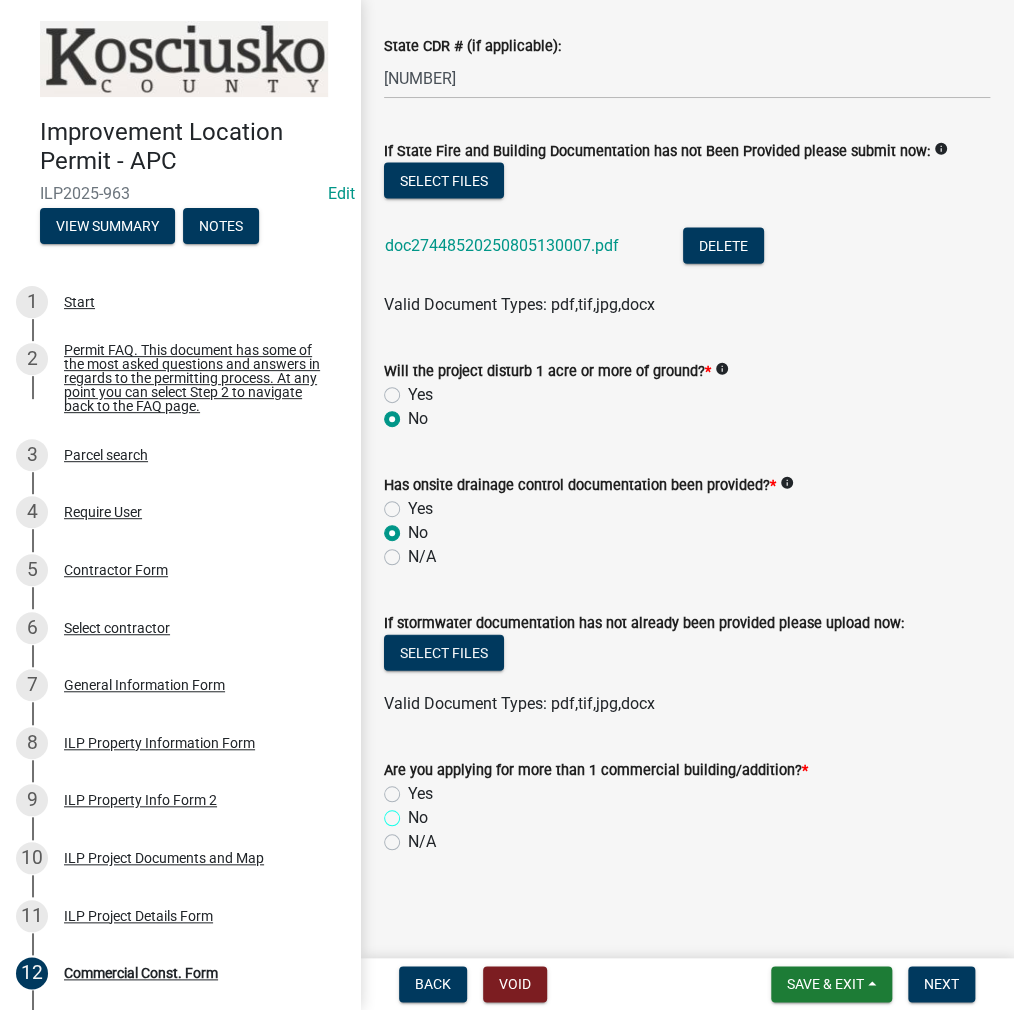 click on "No" at bounding box center (414, 812) 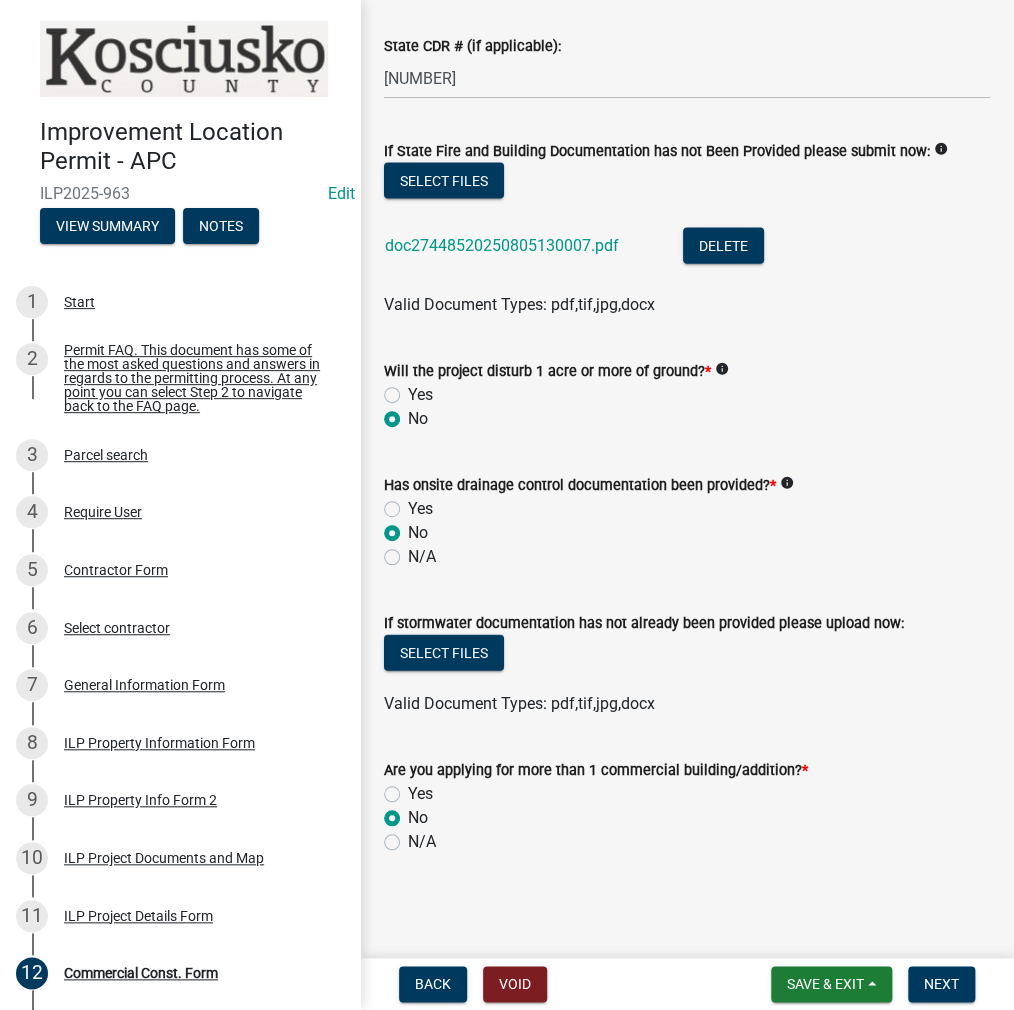 radio on "true" 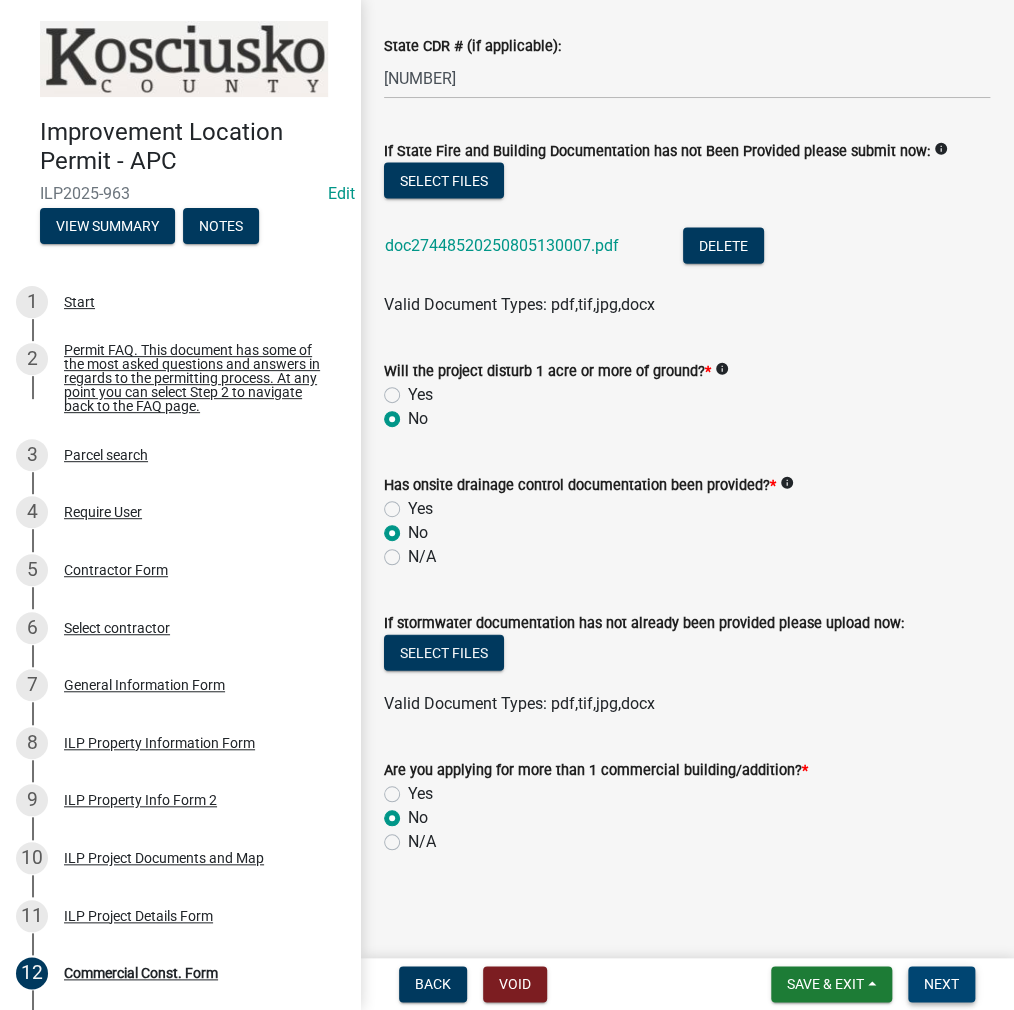 click on "Next" at bounding box center (941, 984) 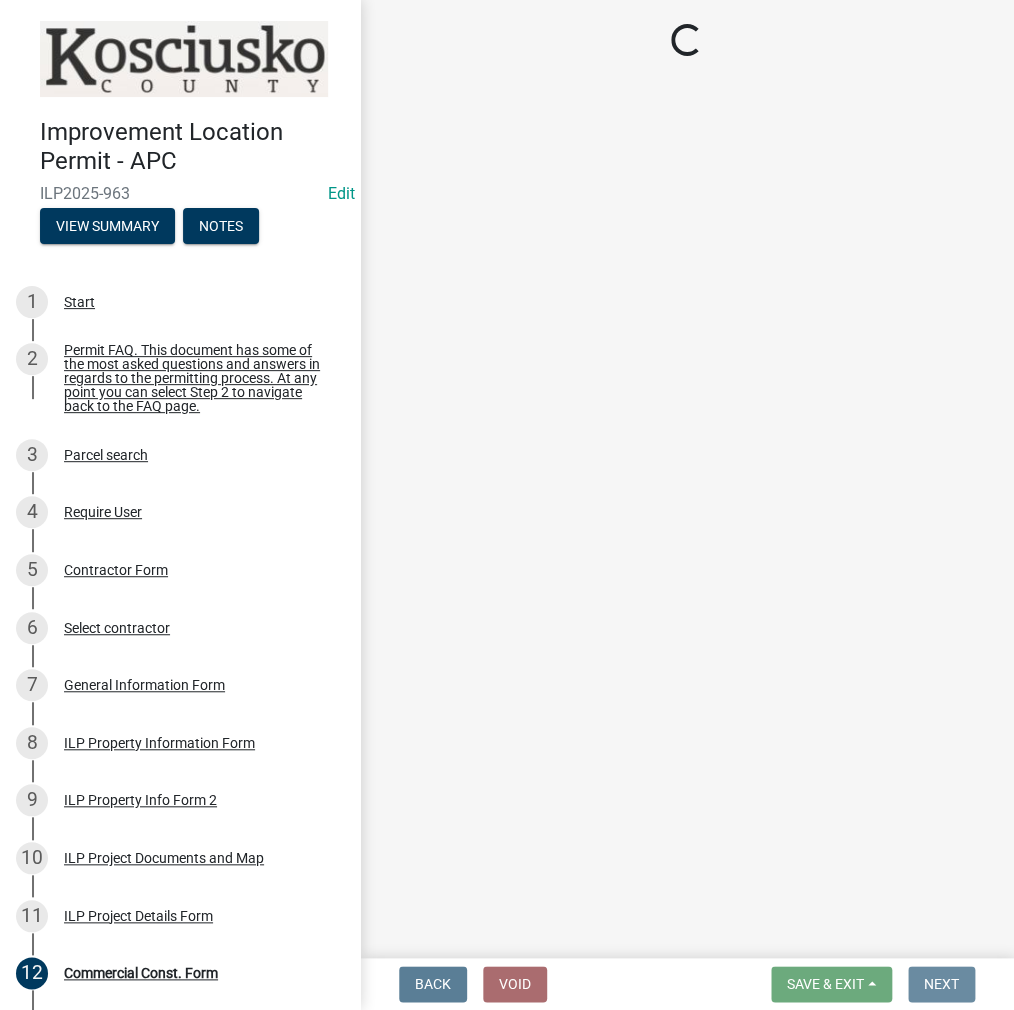 scroll, scrollTop: 0, scrollLeft: 0, axis: both 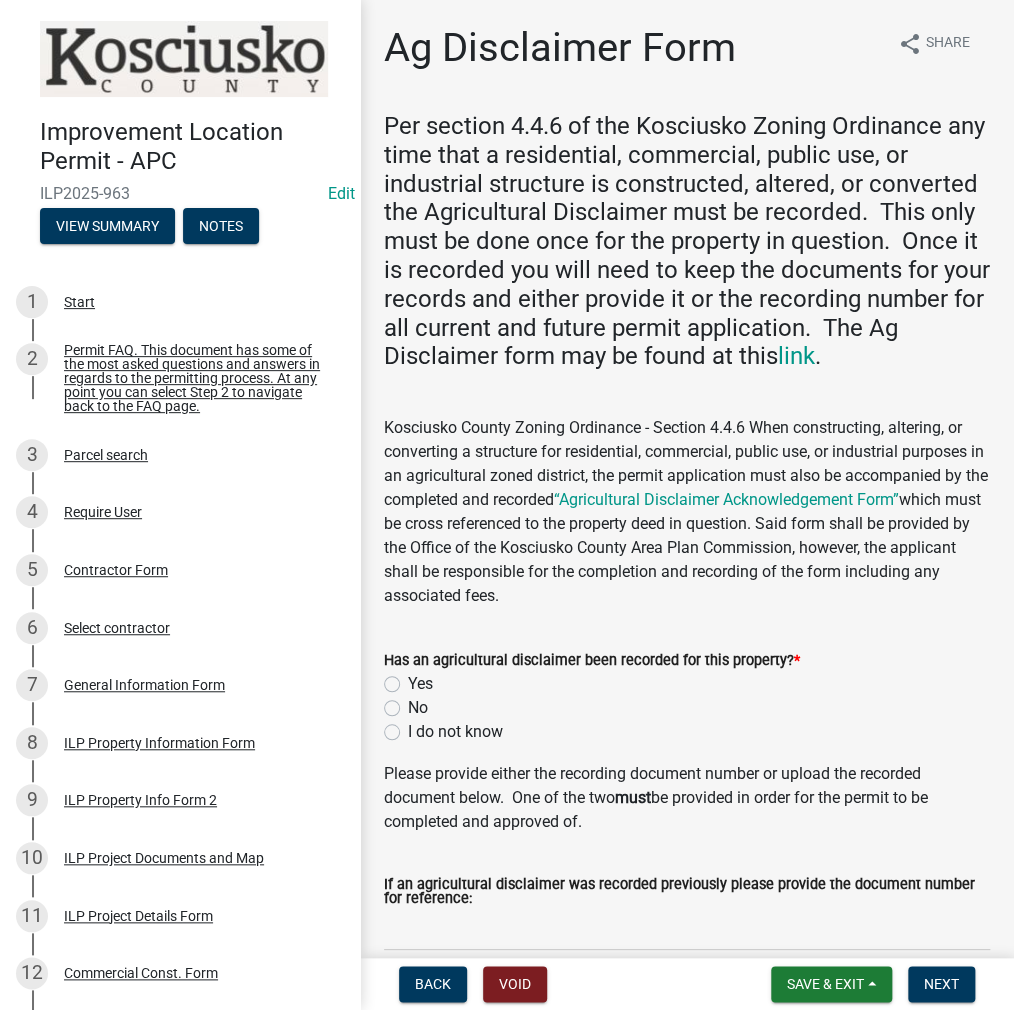 click on "Yes" 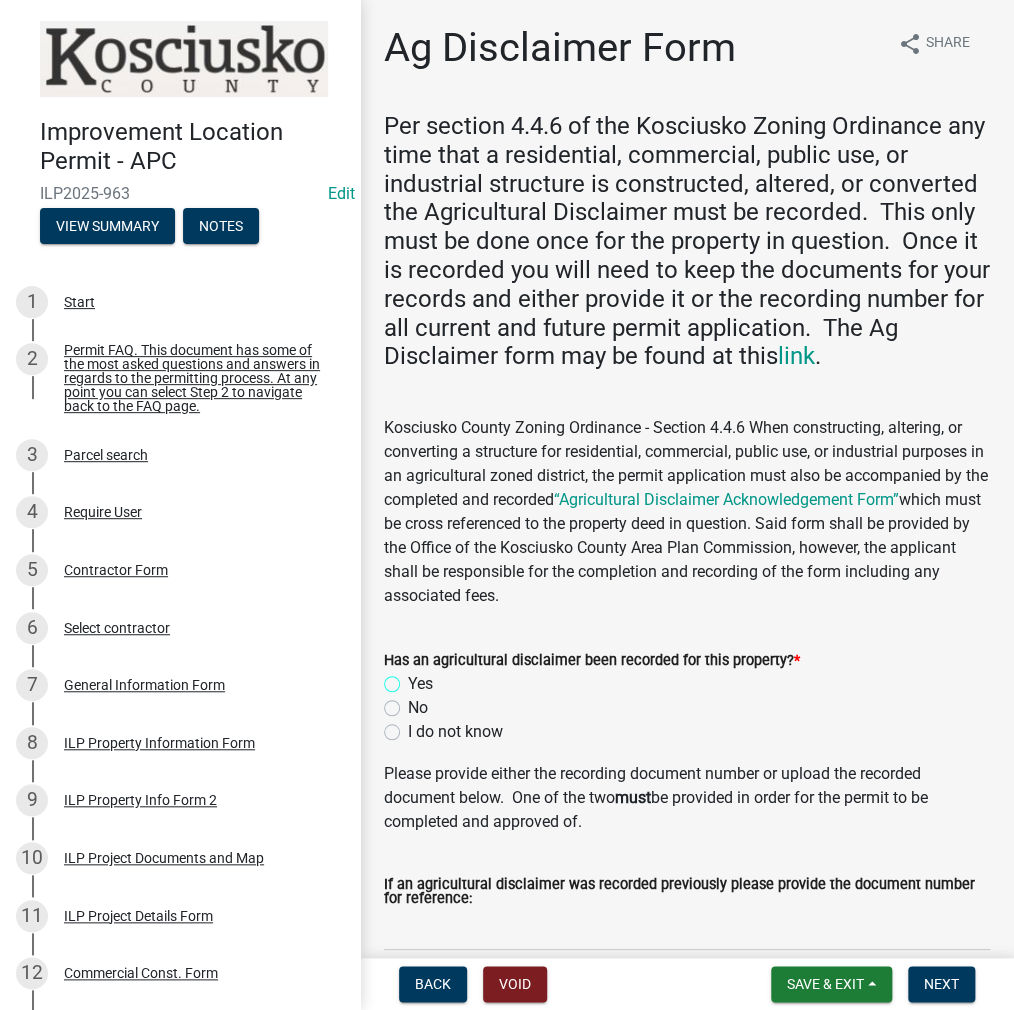 click on "Yes" at bounding box center [414, 678] 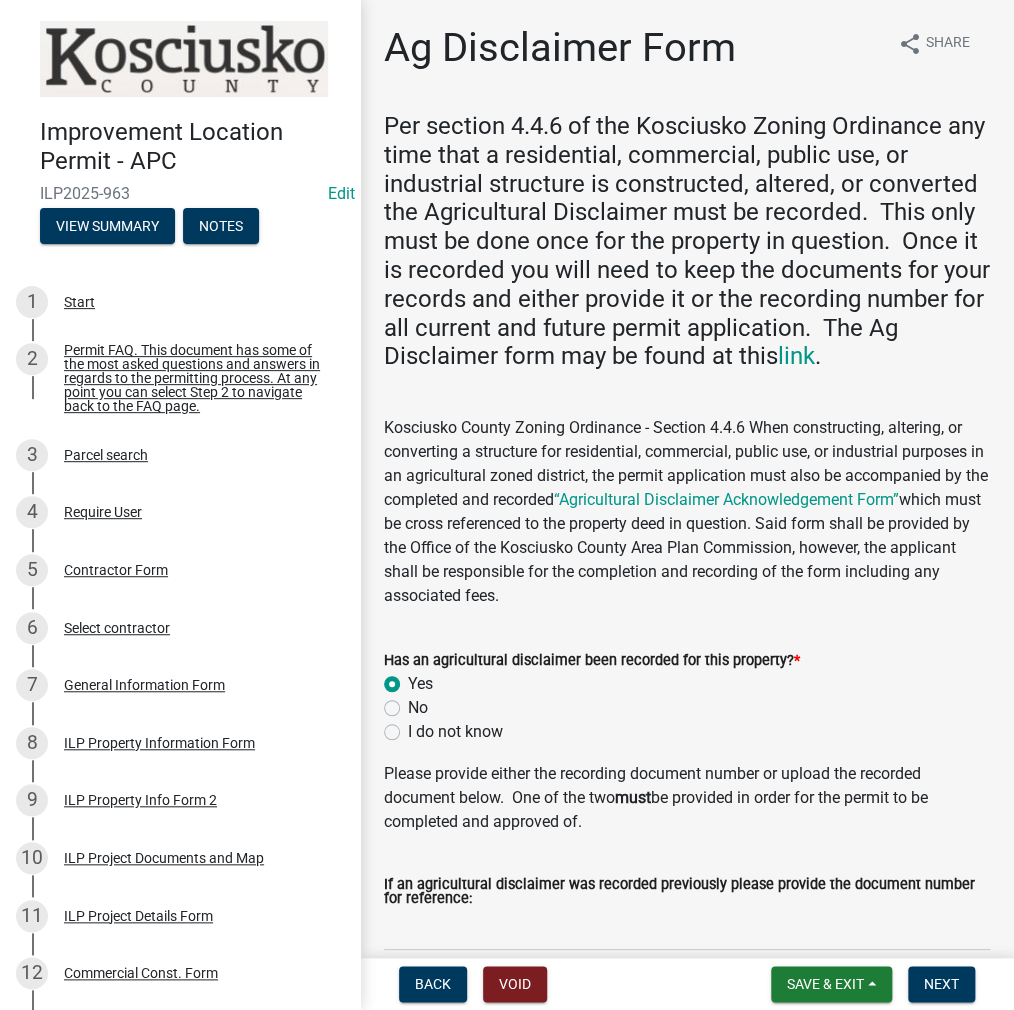 radio on "true" 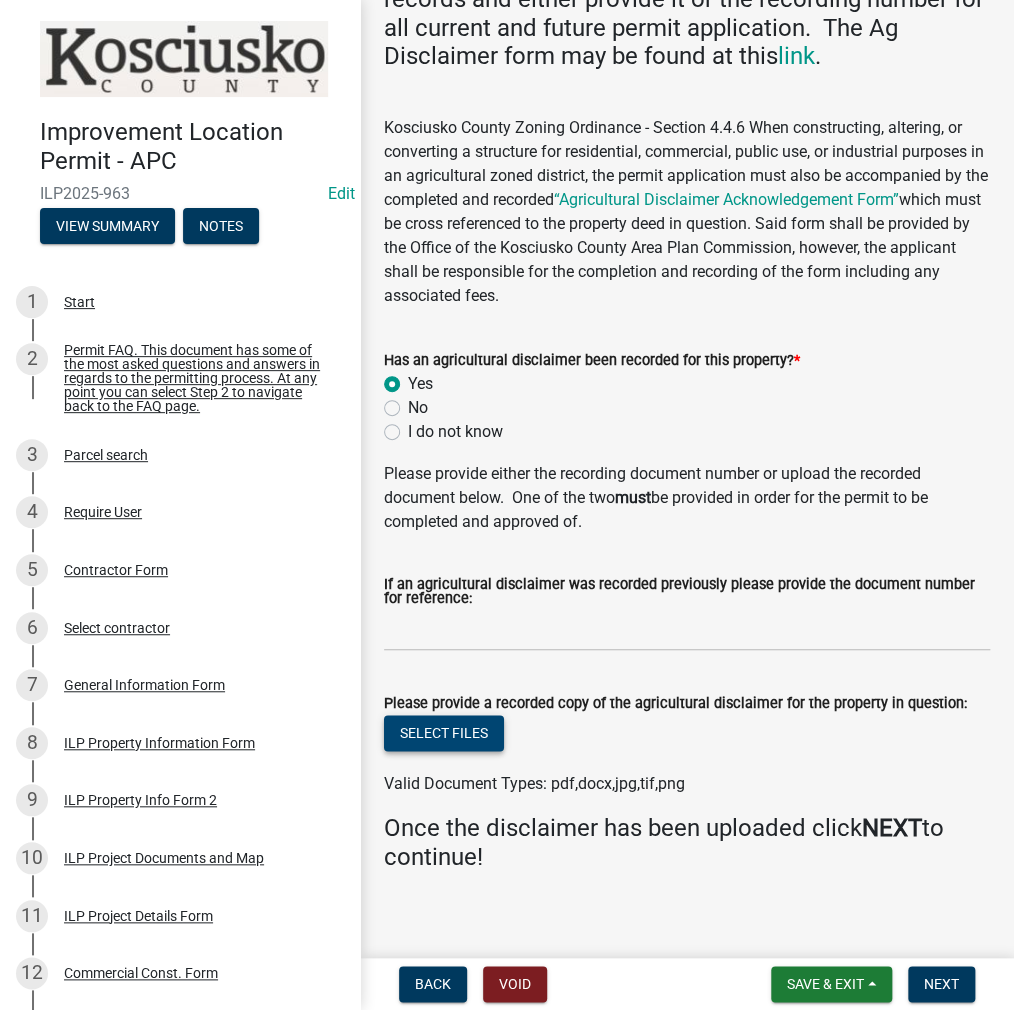 scroll, scrollTop: 316, scrollLeft: 0, axis: vertical 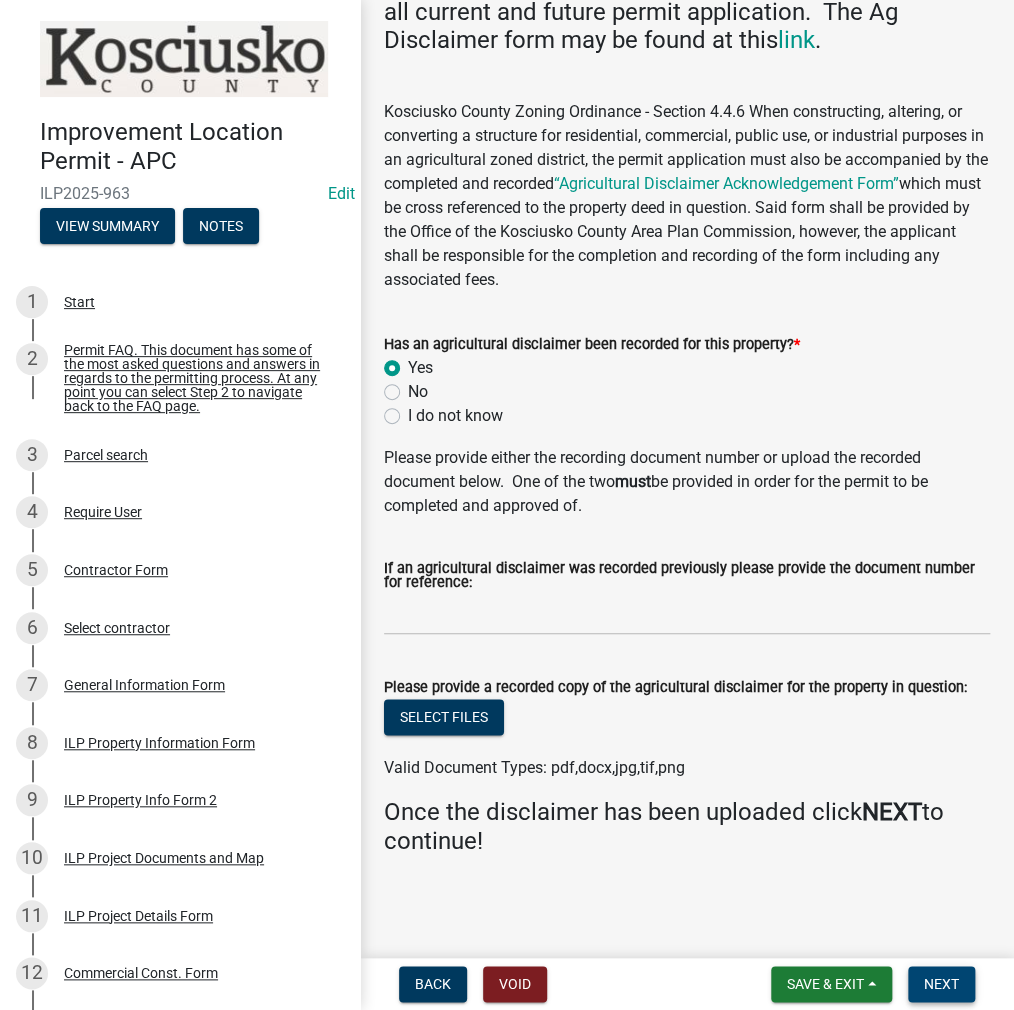 click on "Next" at bounding box center (941, 984) 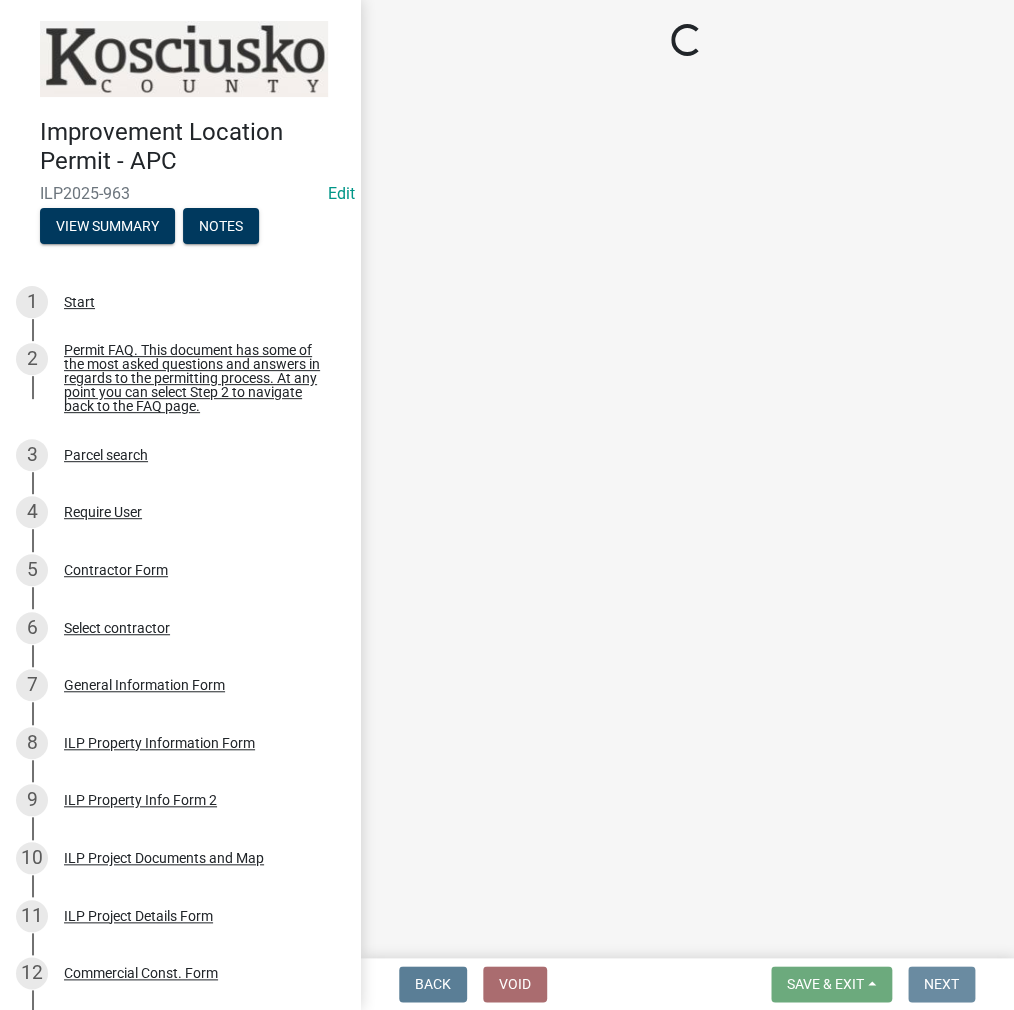 scroll, scrollTop: 0, scrollLeft: 0, axis: both 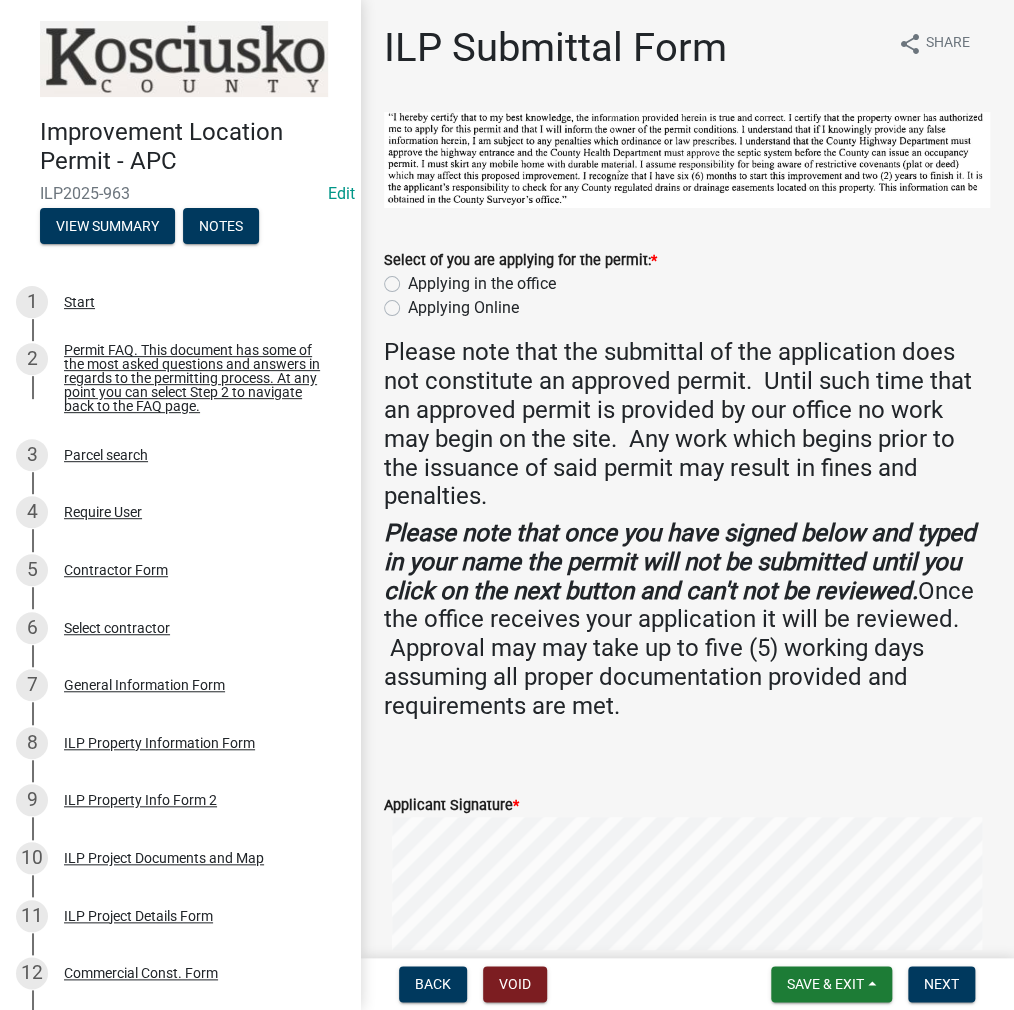 click on "Applying in the office" 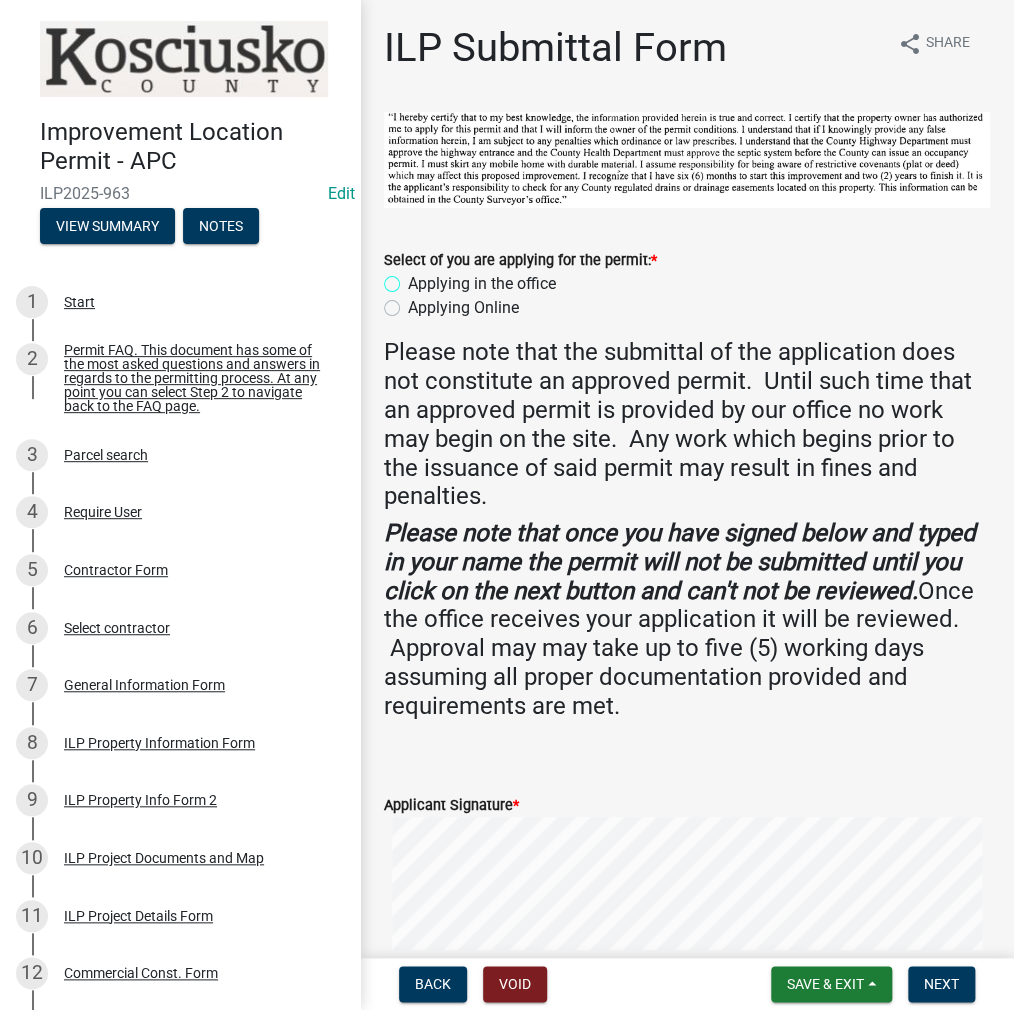 click on "Applying in the office" at bounding box center [414, 278] 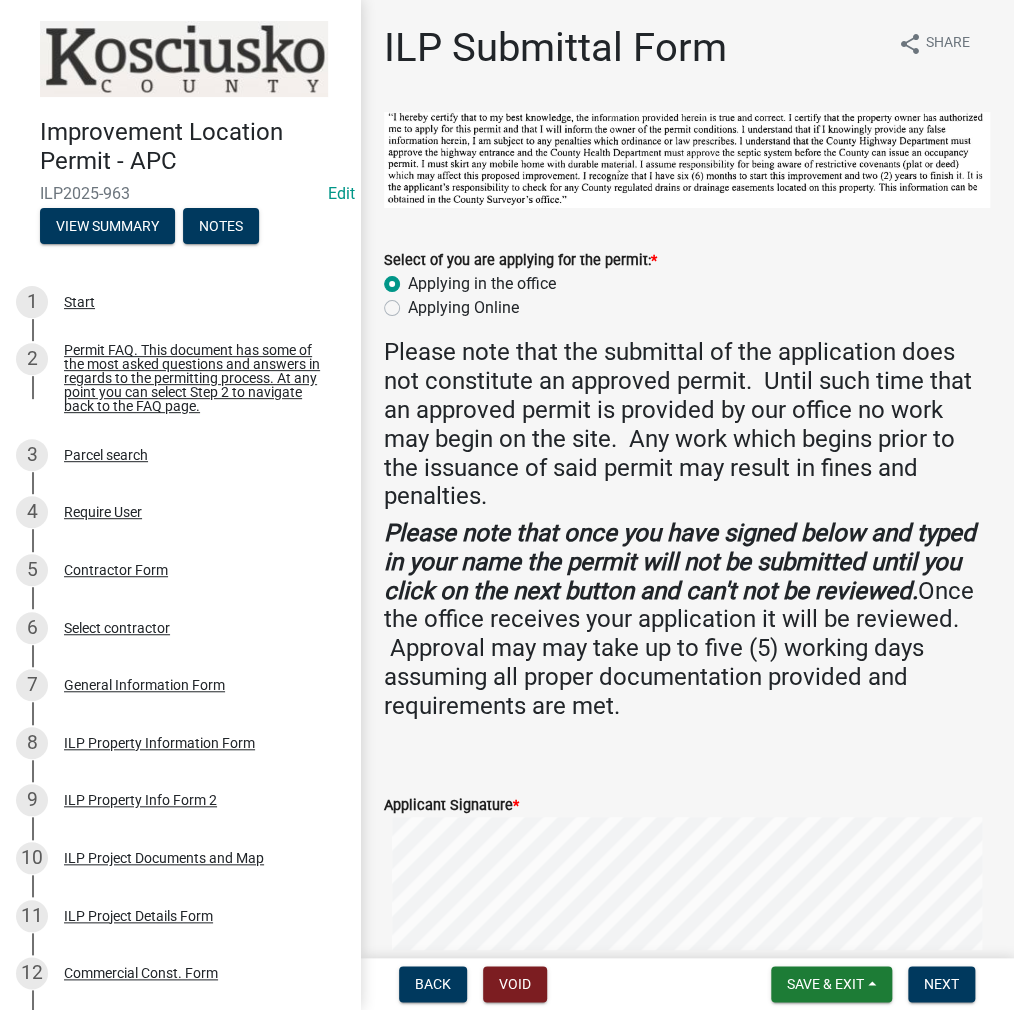 radio on "true" 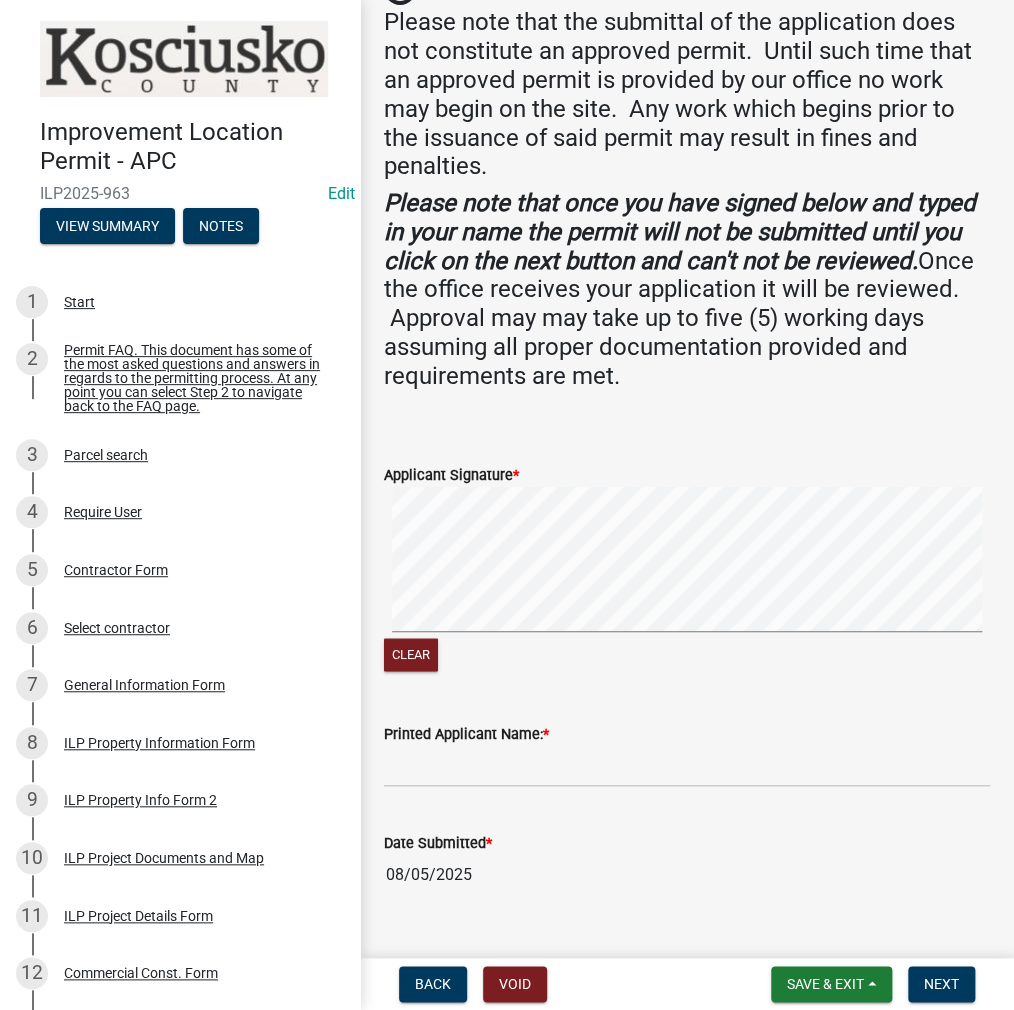 scroll, scrollTop: 365, scrollLeft: 0, axis: vertical 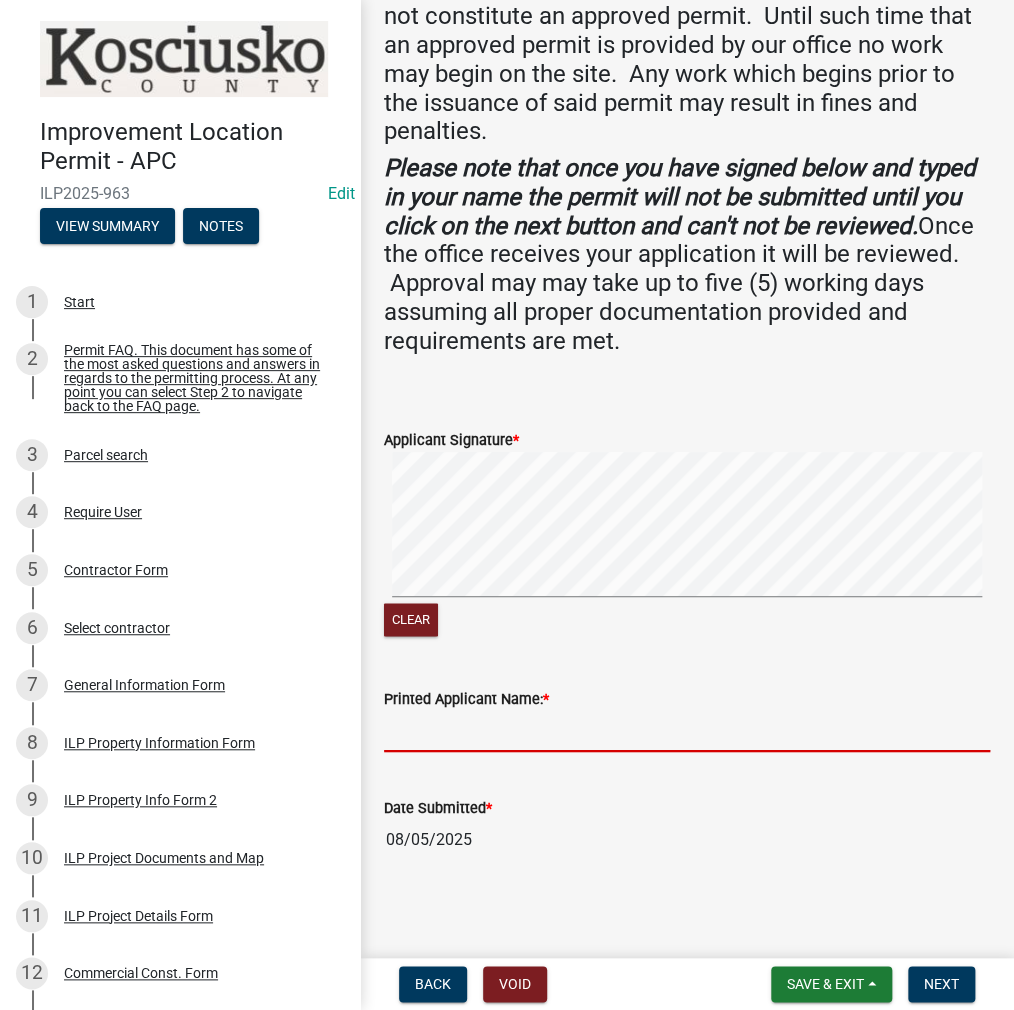 click on "Printed Applicant Name:  *" at bounding box center [687, 731] 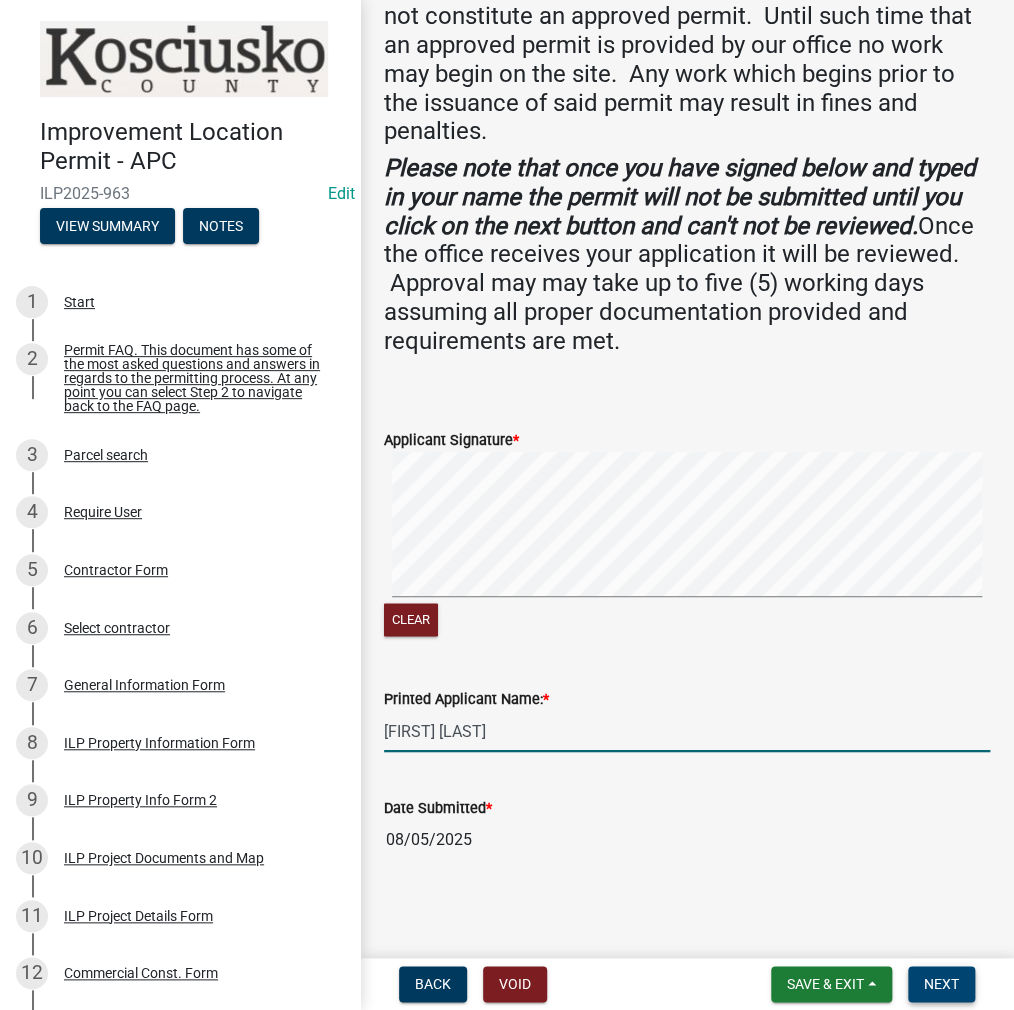 type on "[FIRST] [LAST]" 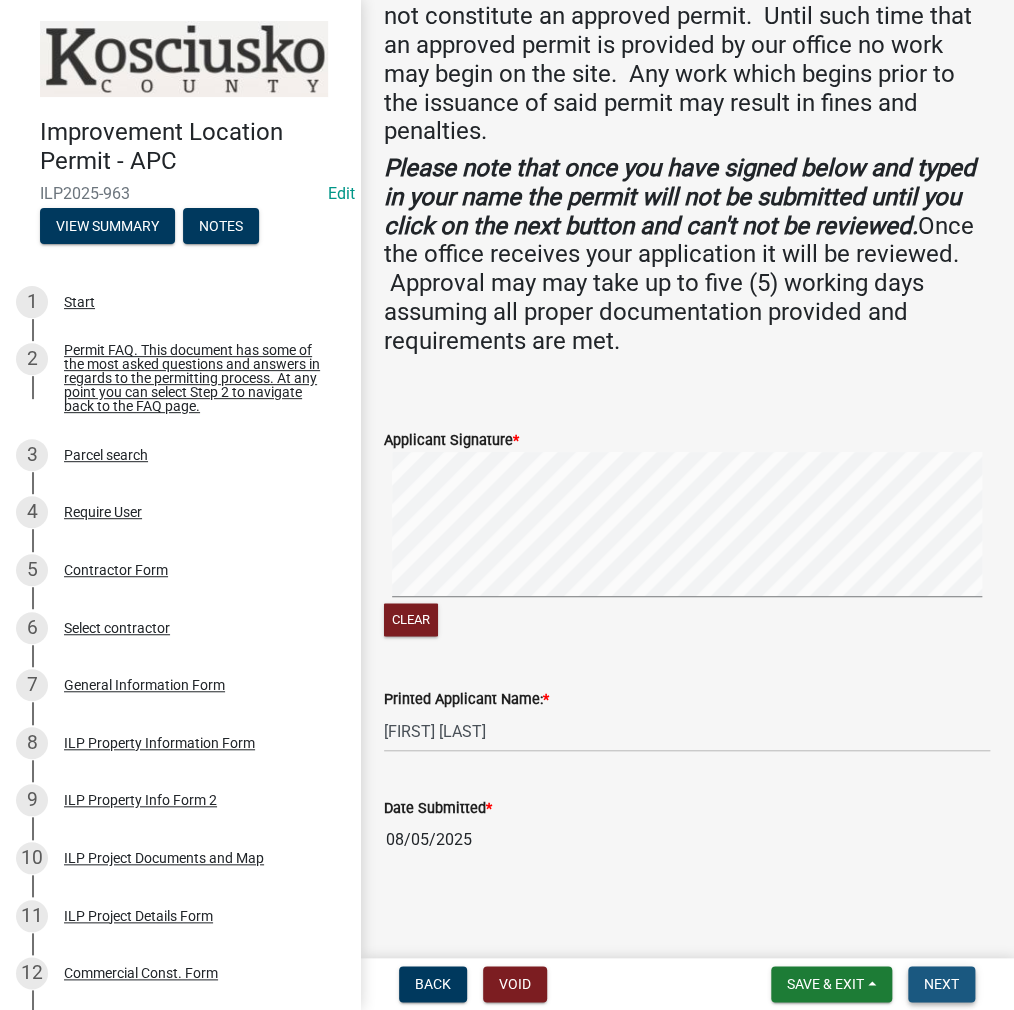 click on "Next" at bounding box center [941, 984] 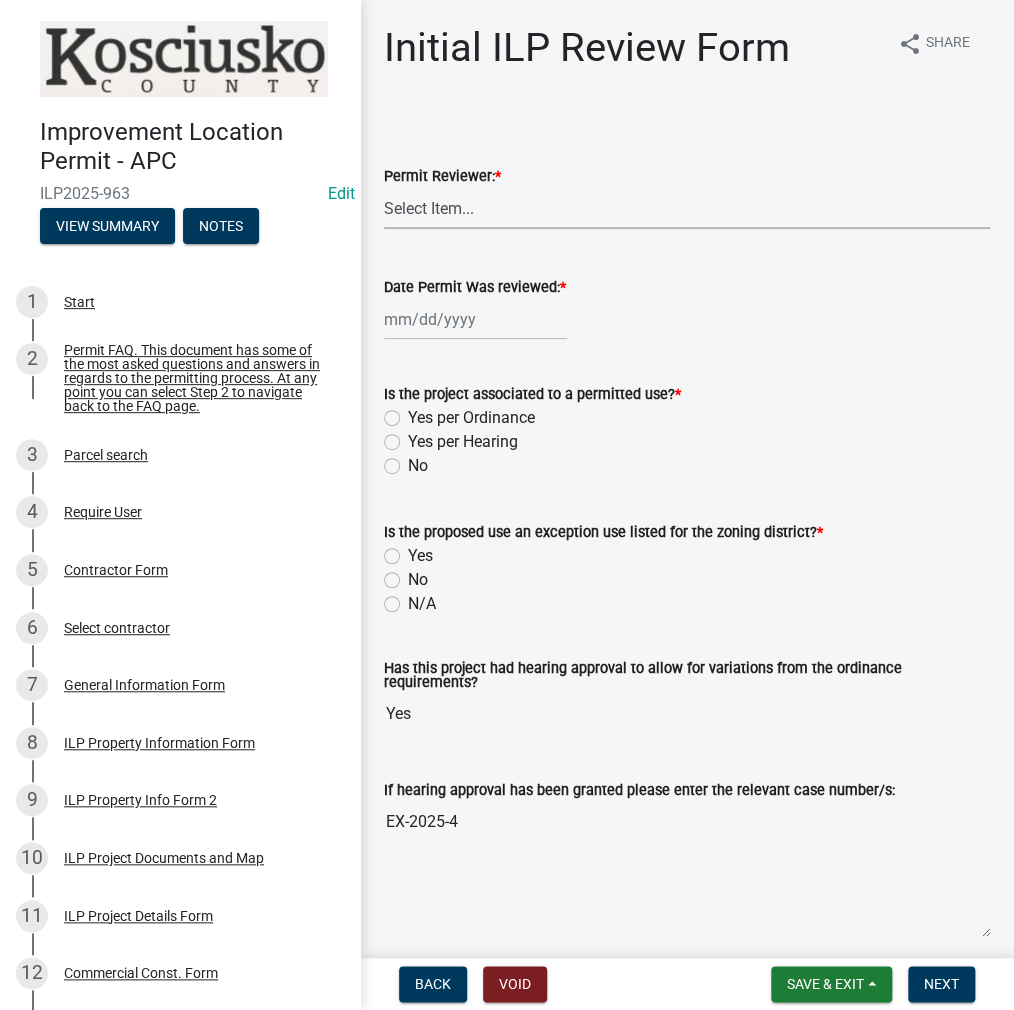 click on "Select Item...   MMS   LT   AT   CS   AH   Vacant" at bounding box center (687, 208) 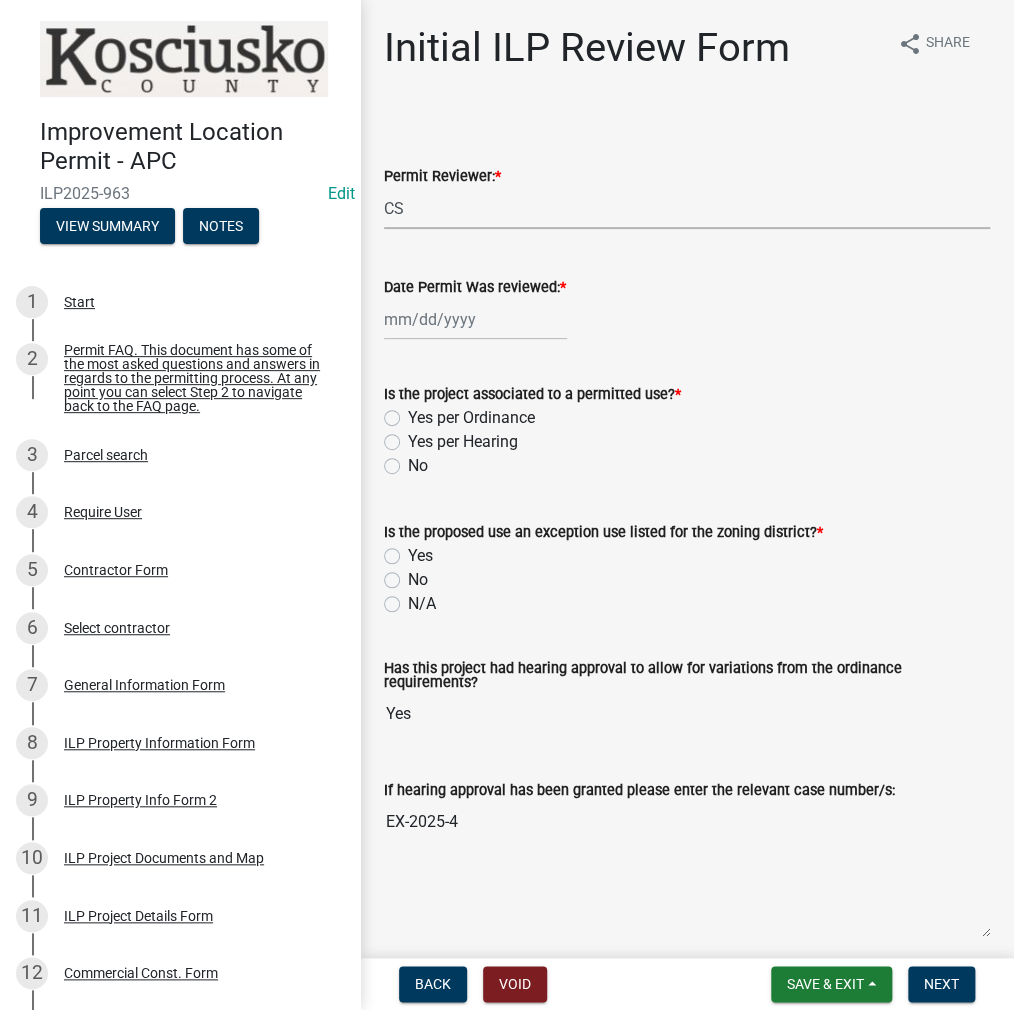 click on "Select Item...   MMS   LT   AT   CS   AH   Vacant" at bounding box center (687, 208) 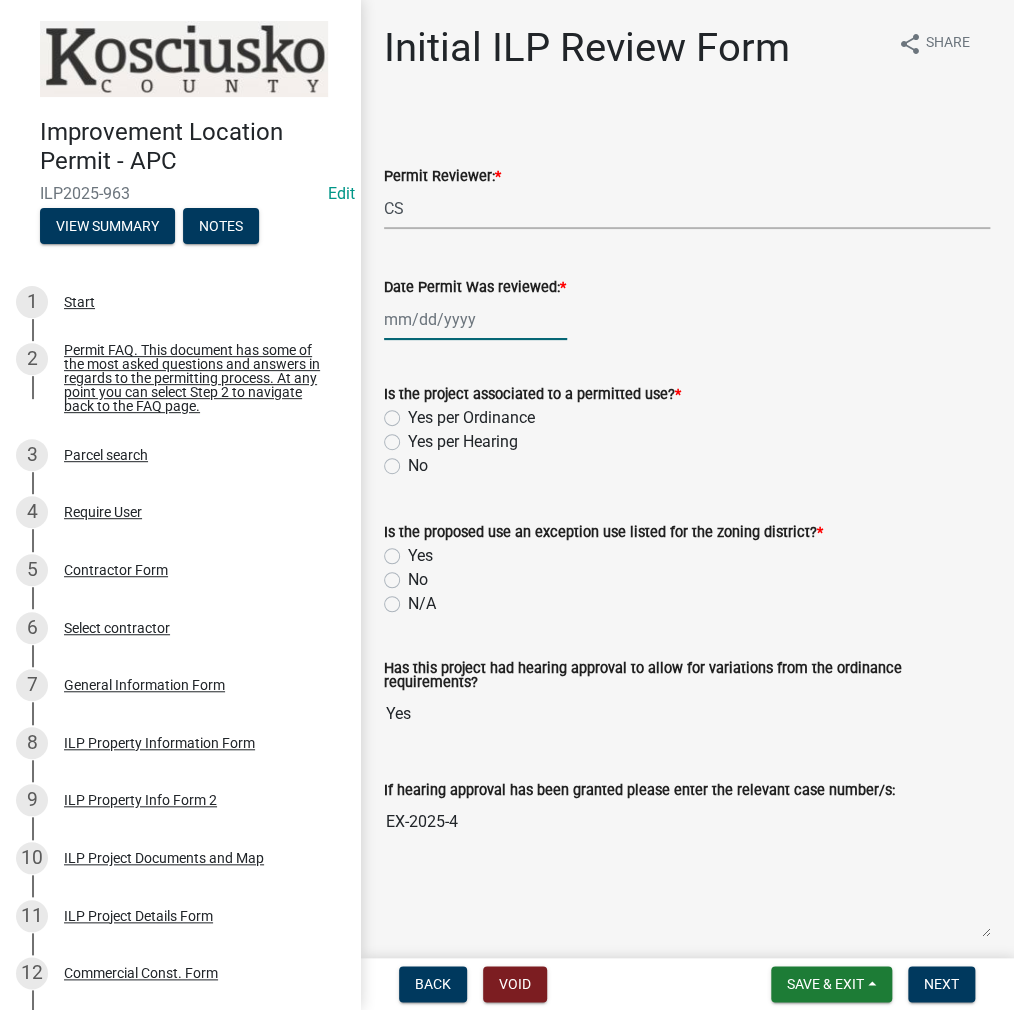 click 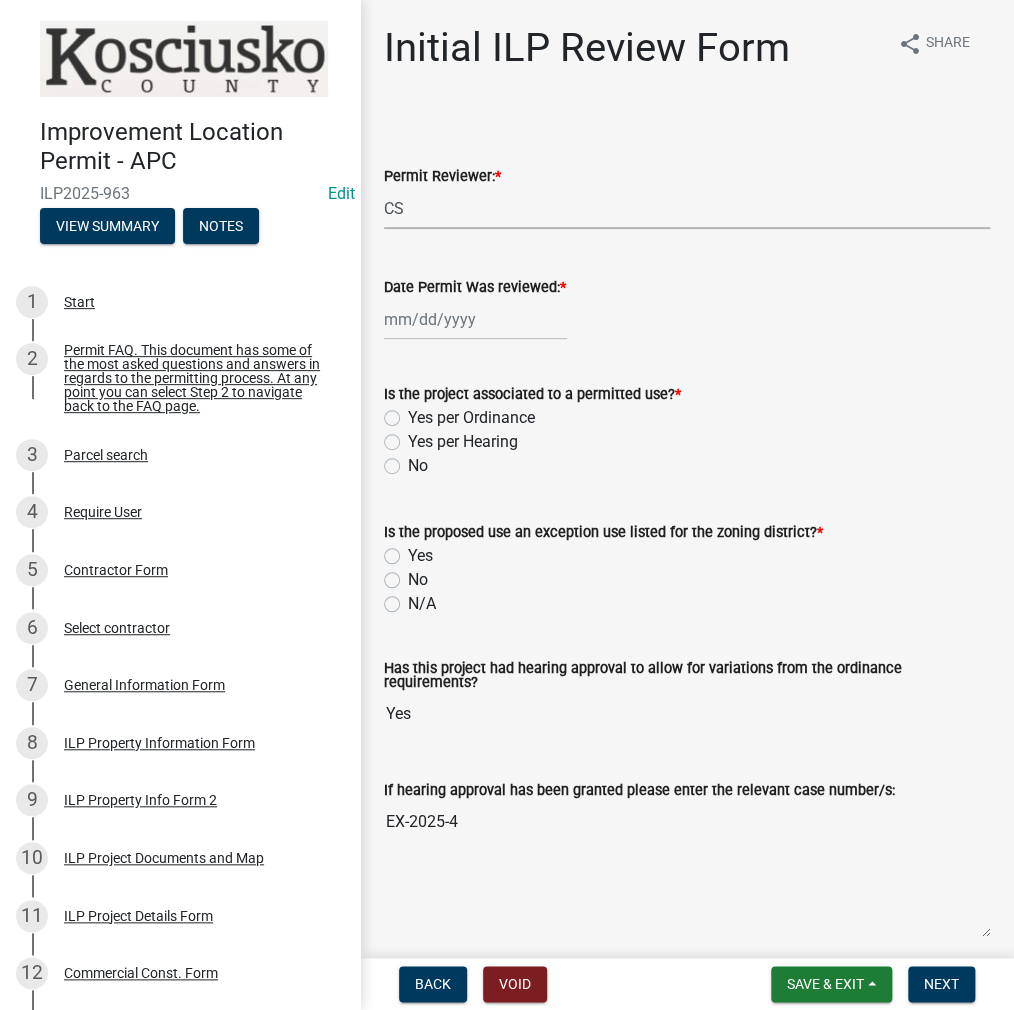 select on "8" 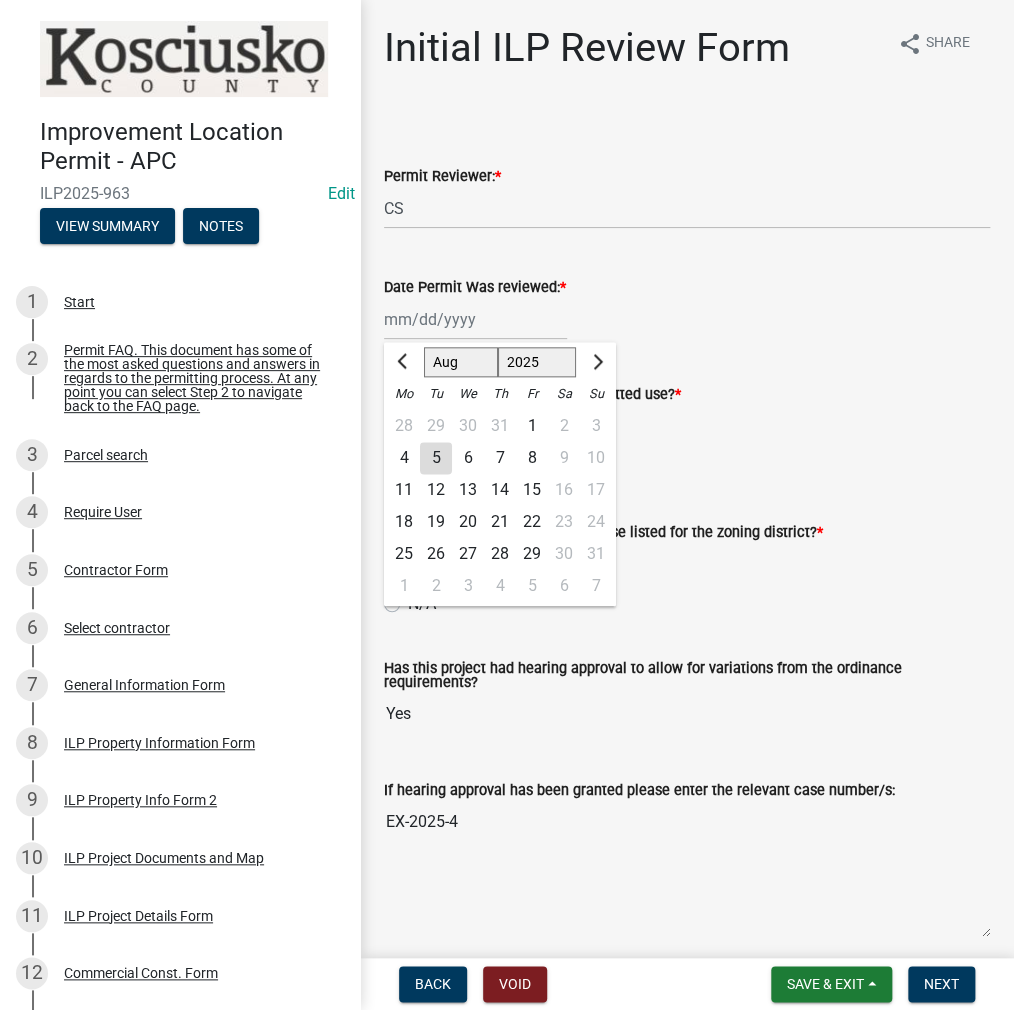 click on "5" 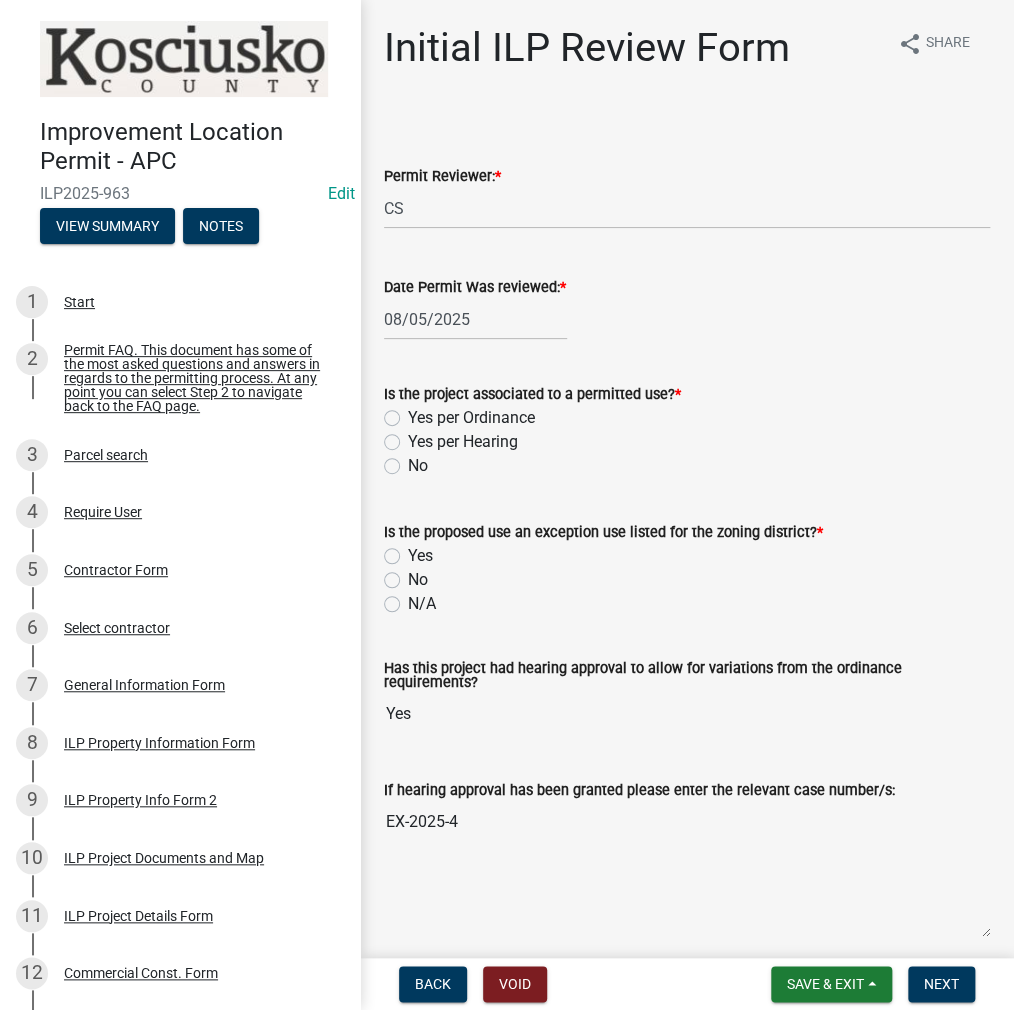 click on "Yes per Ordinance" 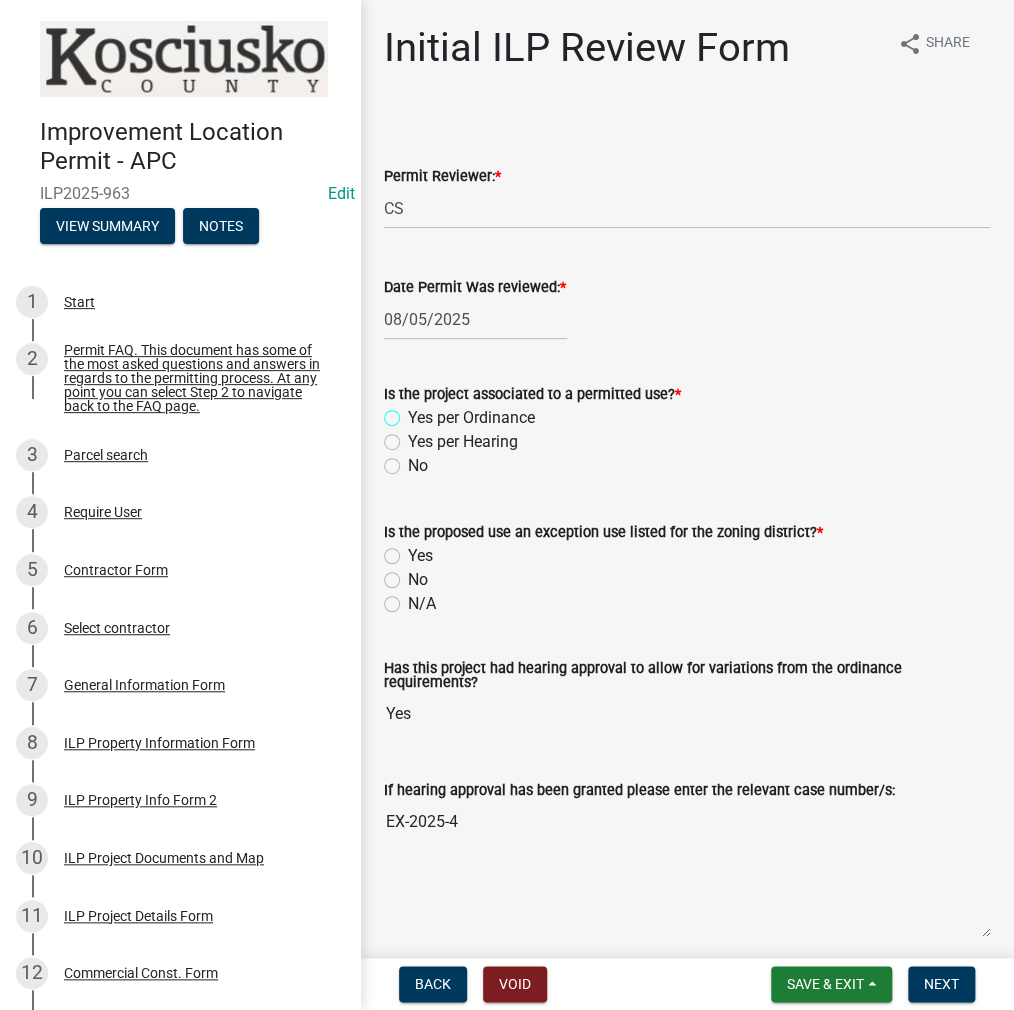 click on "Yes per Ordinance" at bounding box center (414, 412) 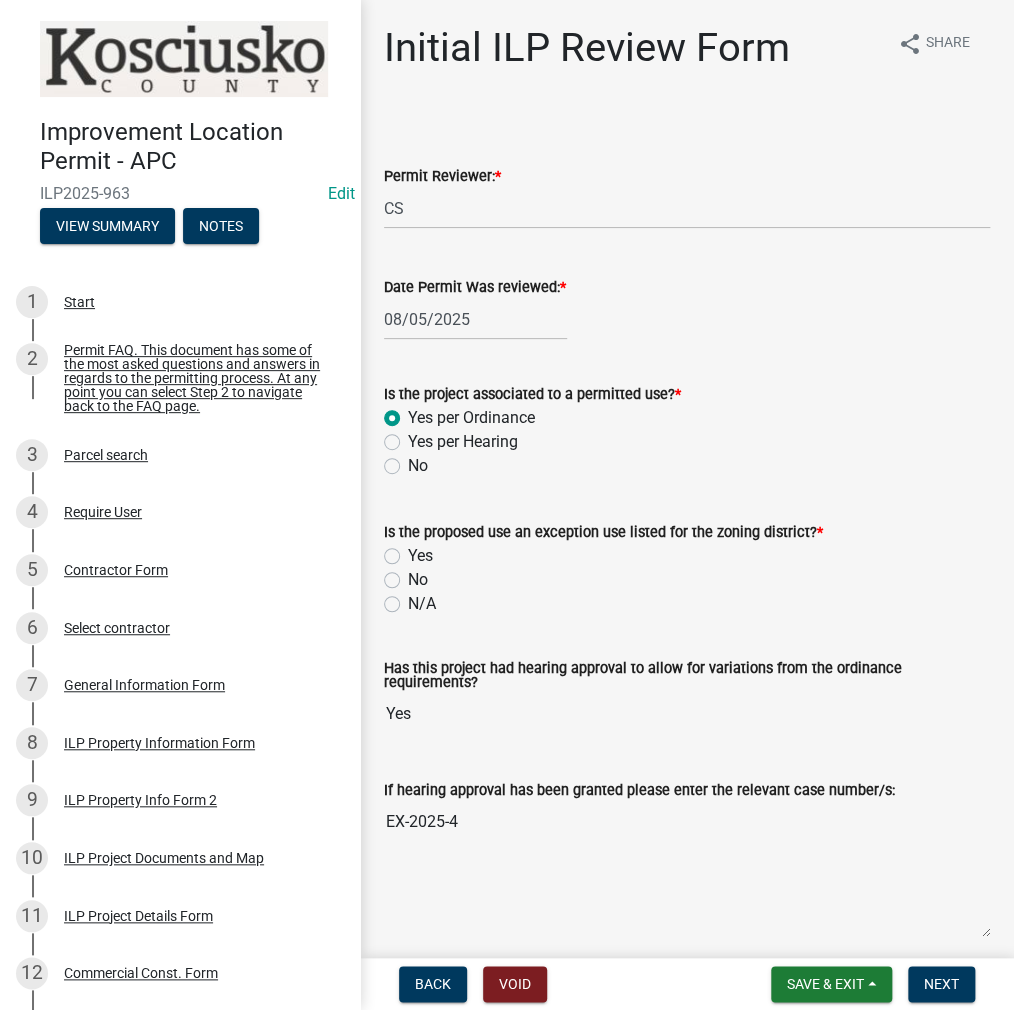 radio on "true" 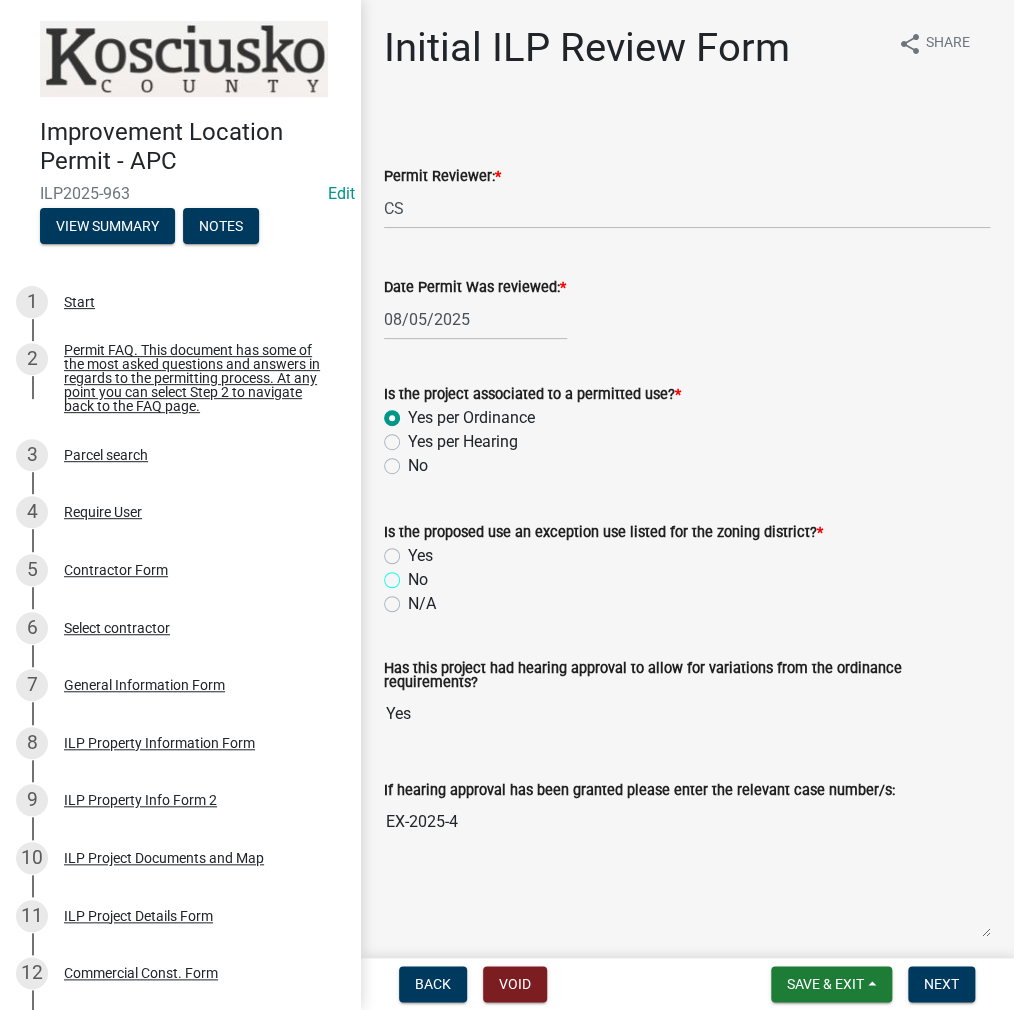 click on "No" at bounding box center (414, 574) 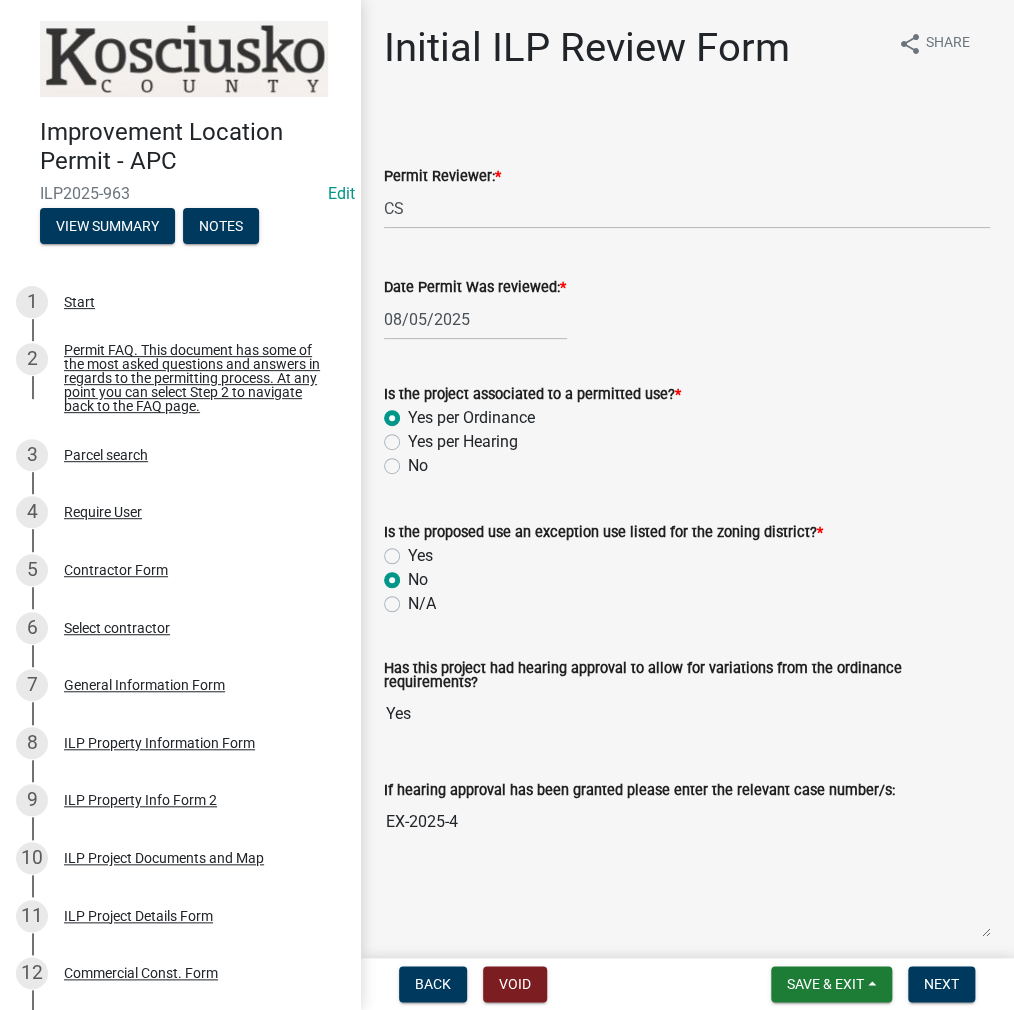 radio on "true" 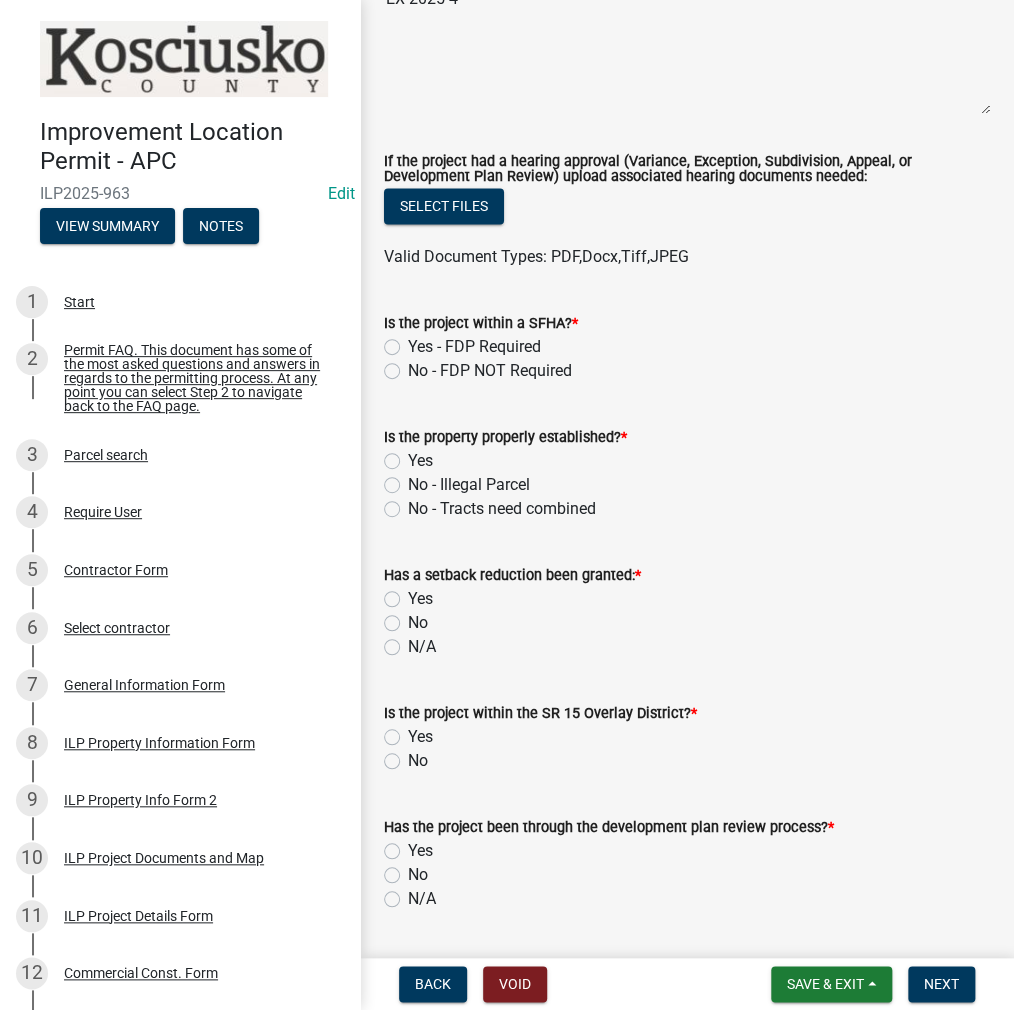 scroll, scrollTop: 900, scrollLeft: 0, axis: vertical 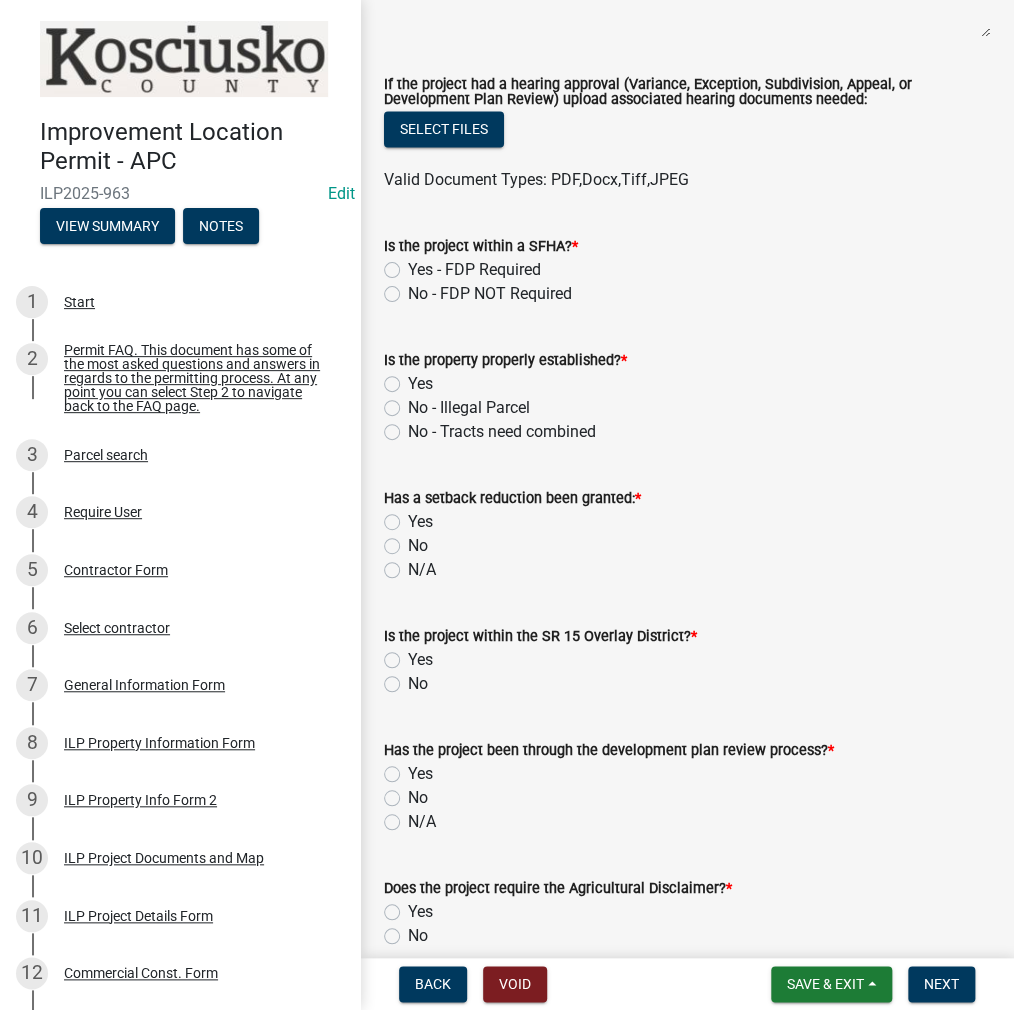 click on "No - FDP NOT Required" 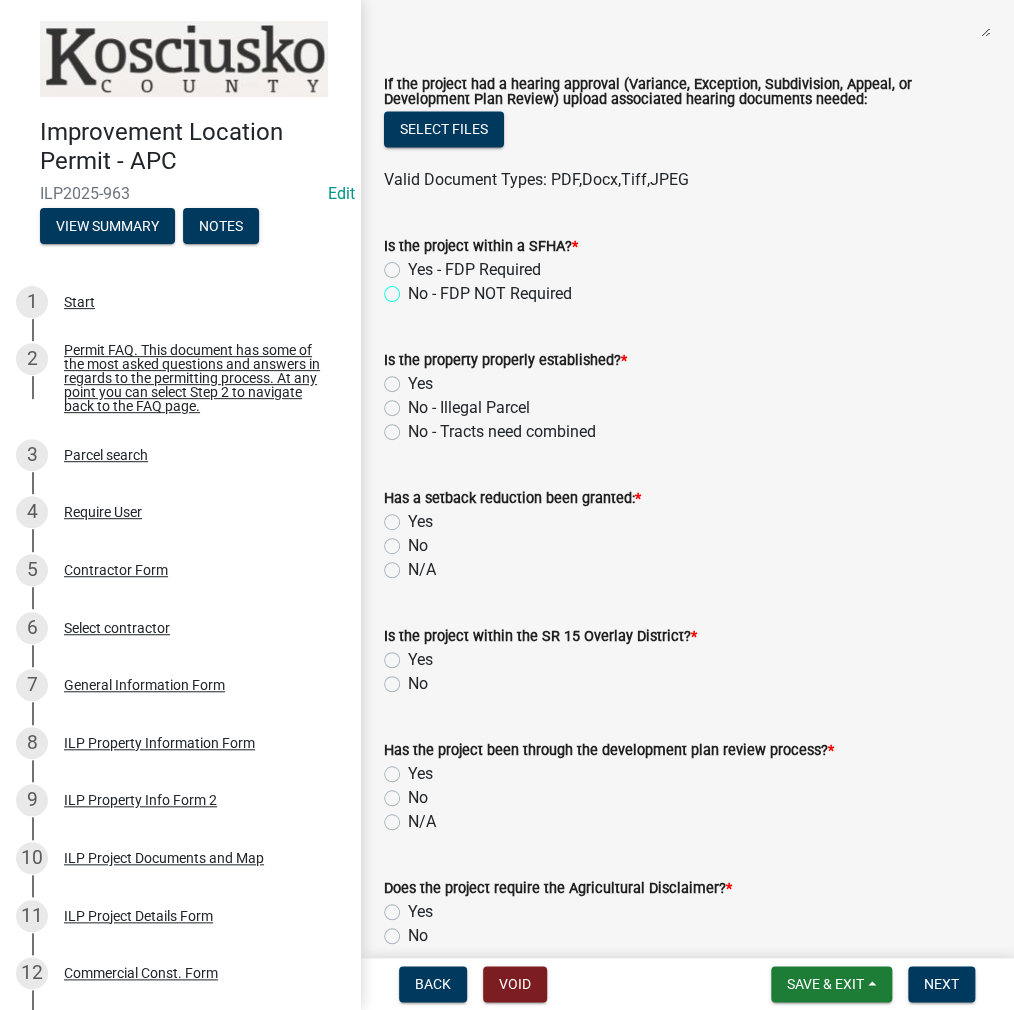 click on "No - FDP NOT Required" at bounding box center [414, 288] 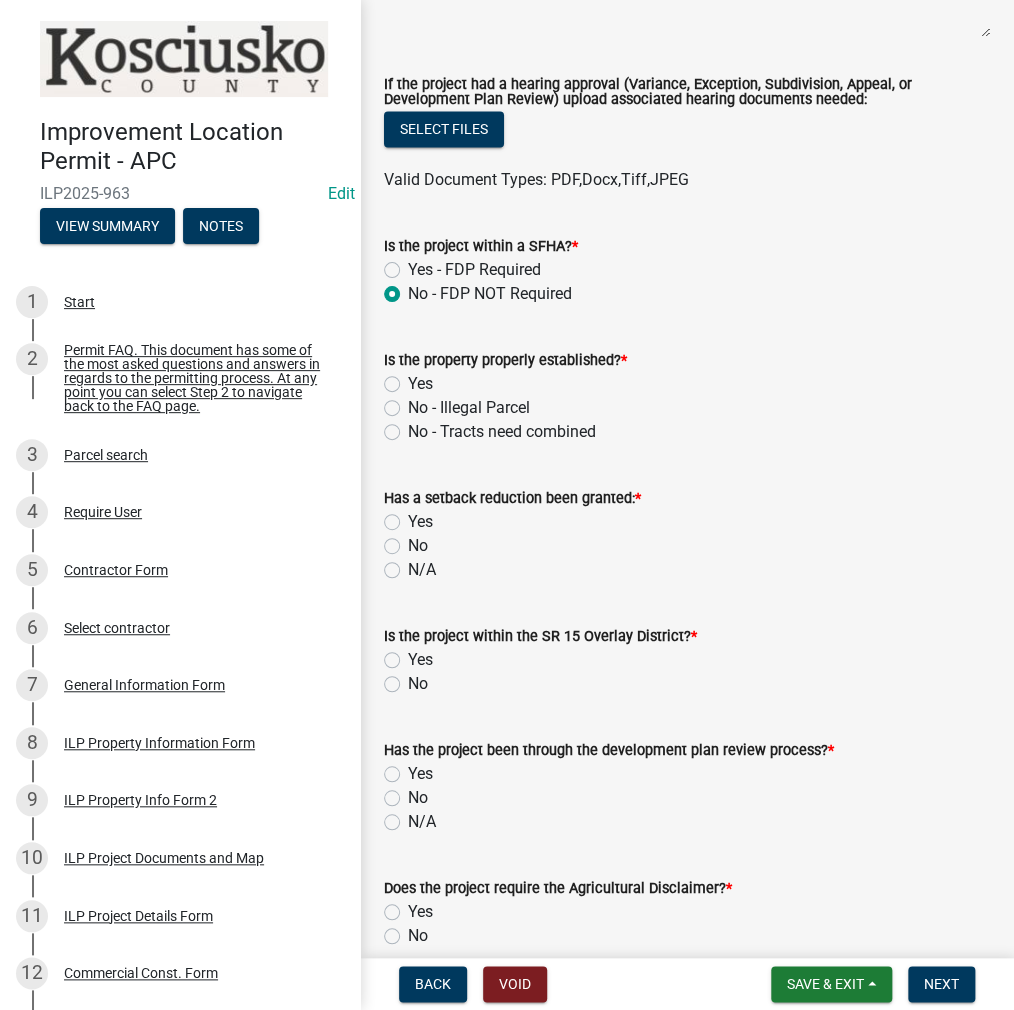 radio on "true" 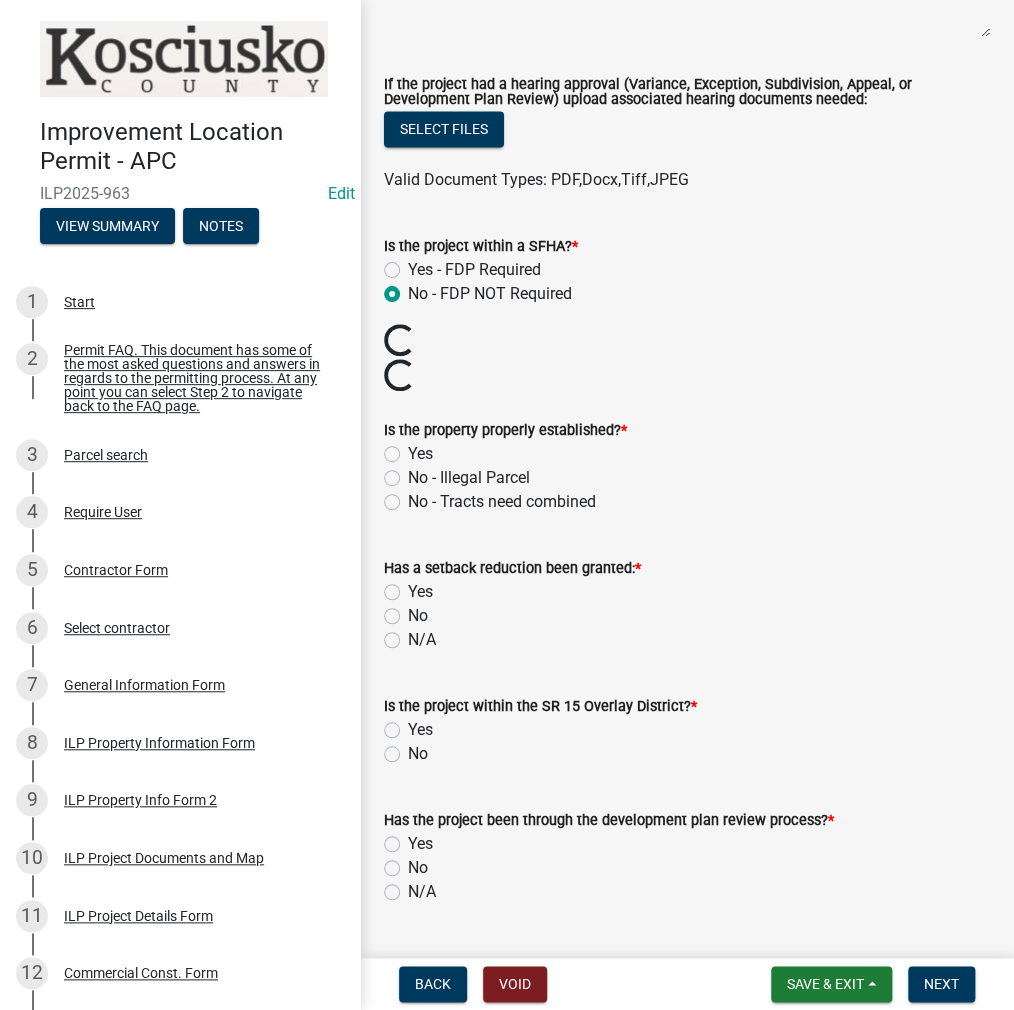 click on "Yes - FDP Required" 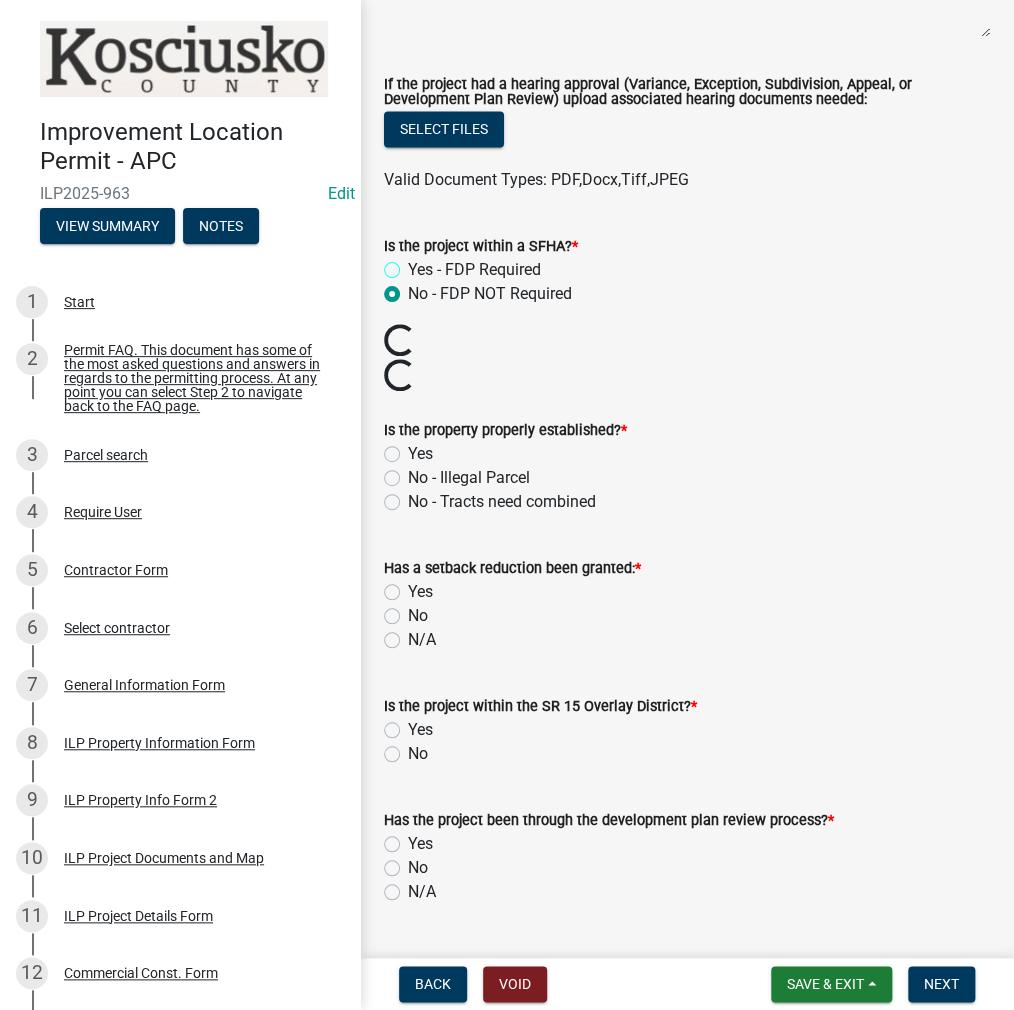 click on "Yes - FDP Required" at bounding box center (414, 264) 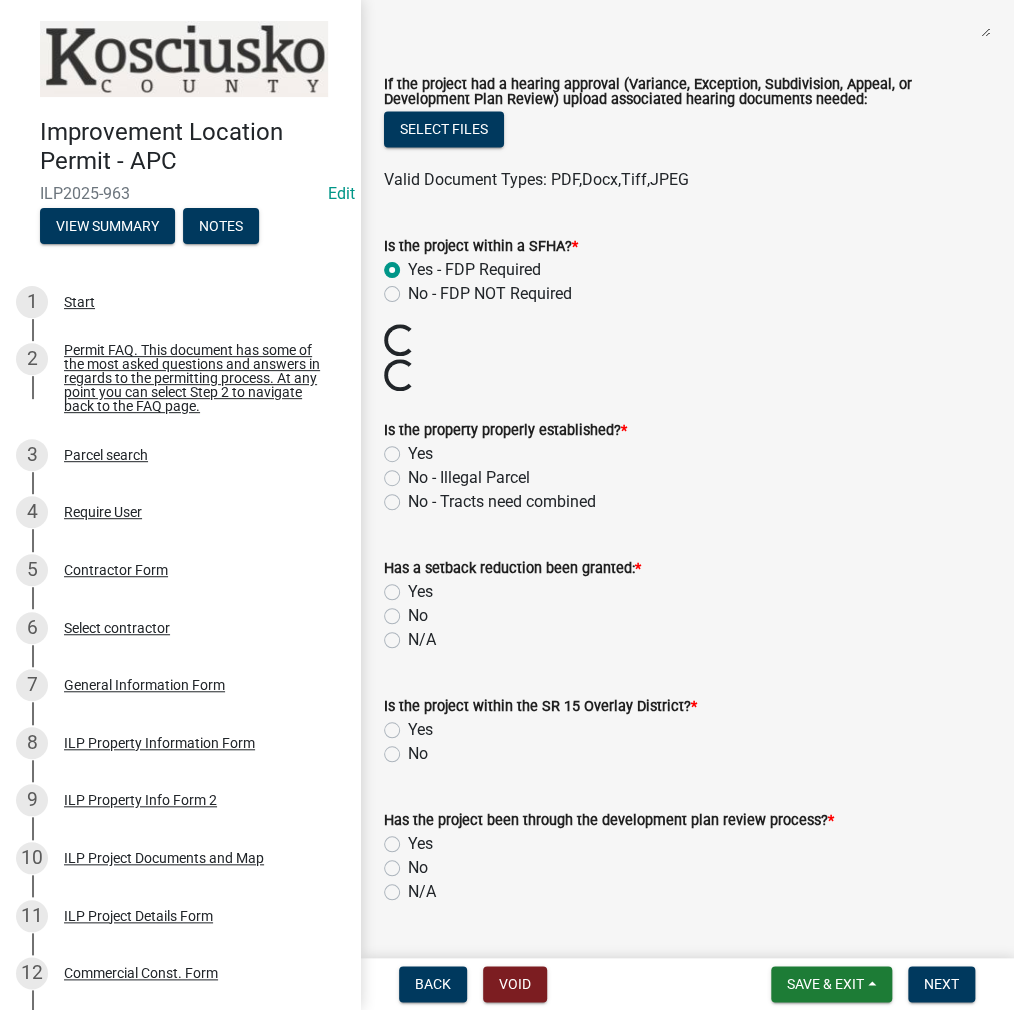 radio on "true" 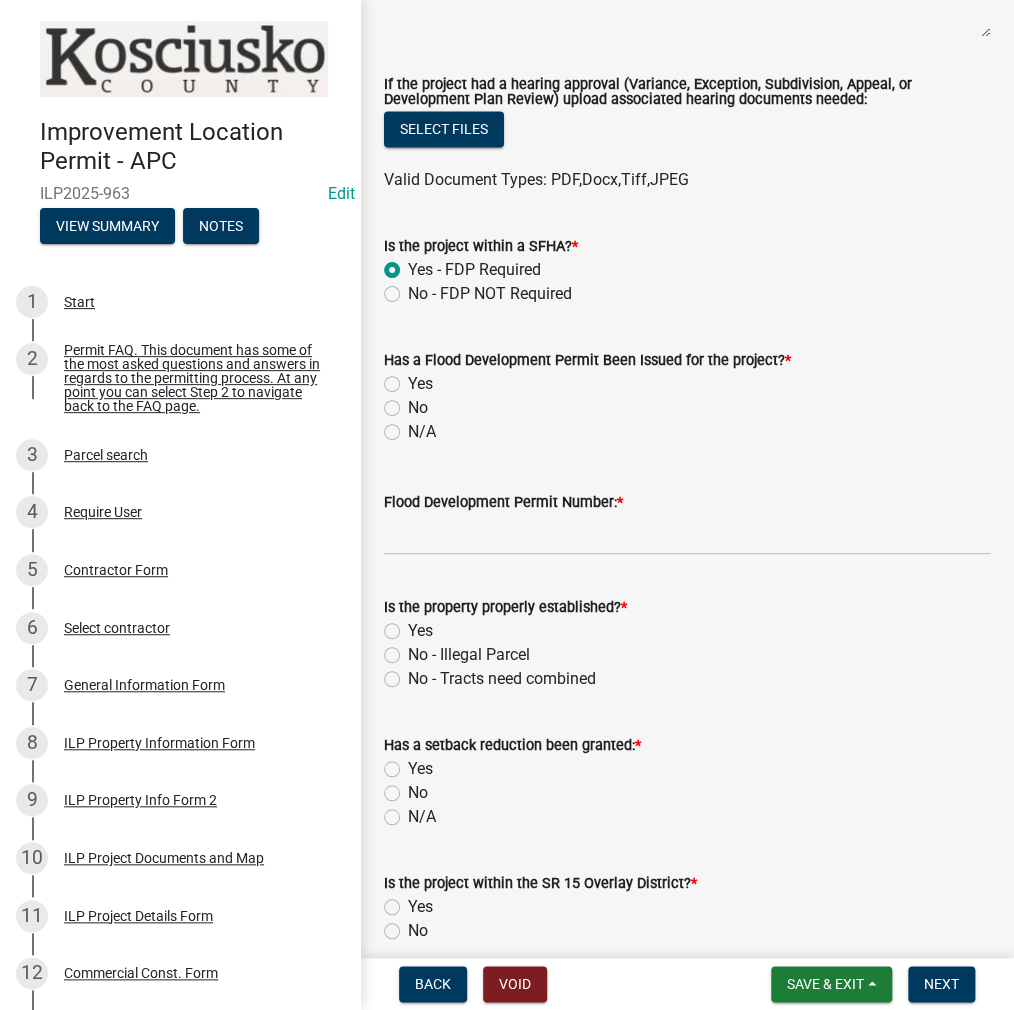 click on "Yes" 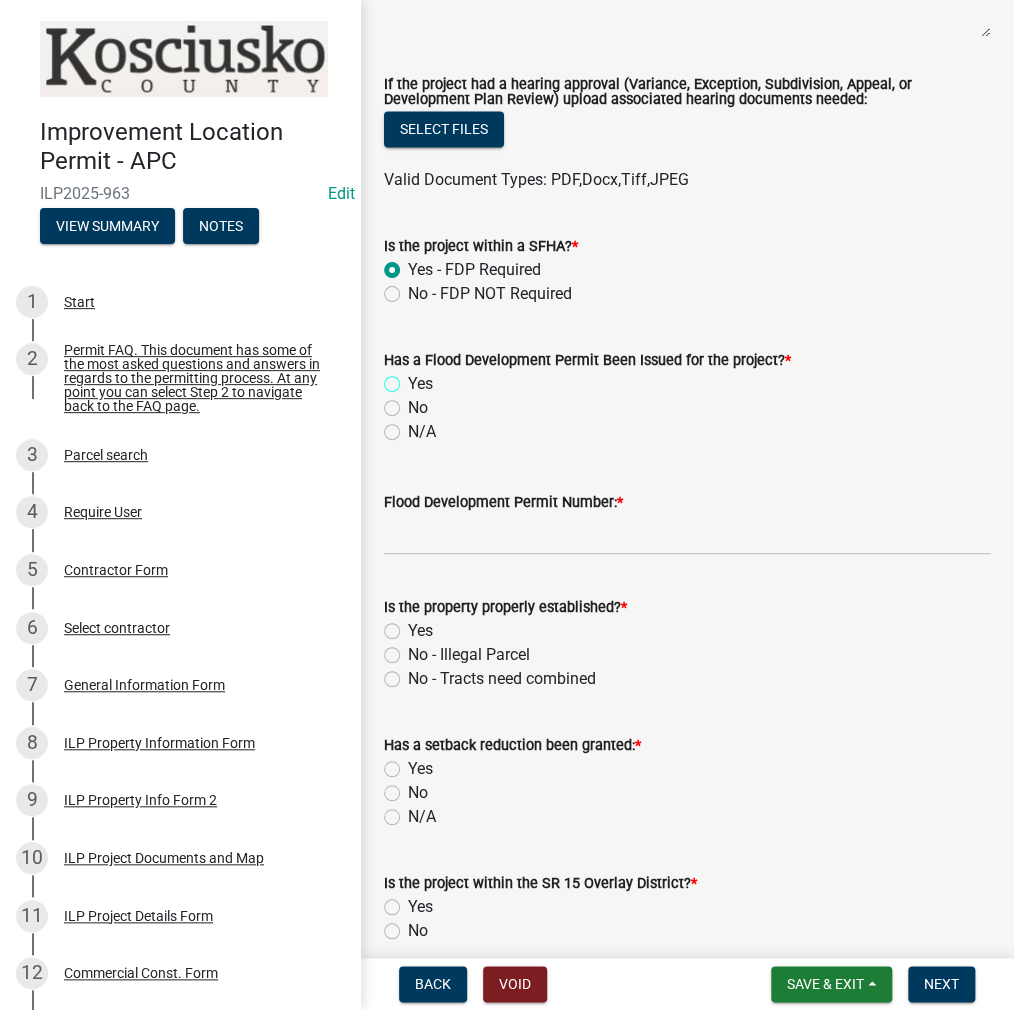 click on "Yes" at bounding box center (414, 378) 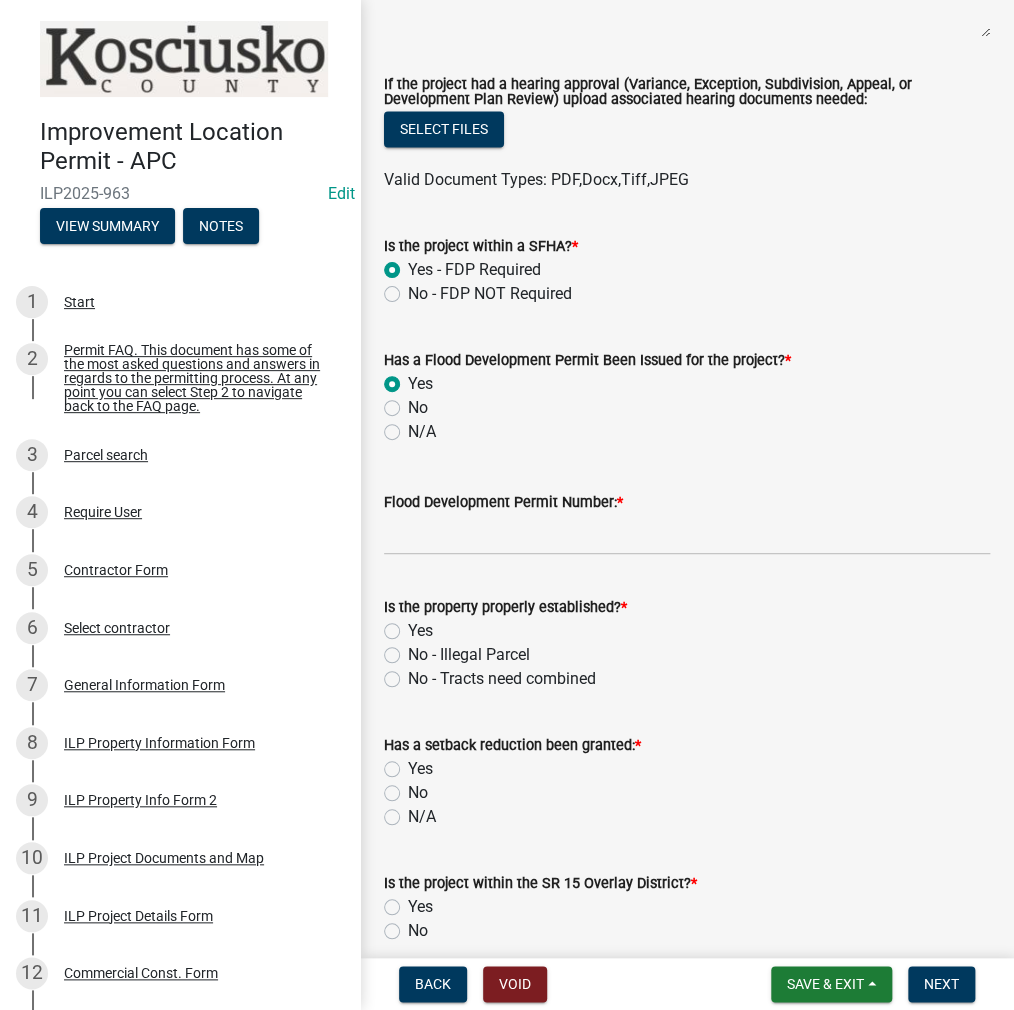radio on "true" 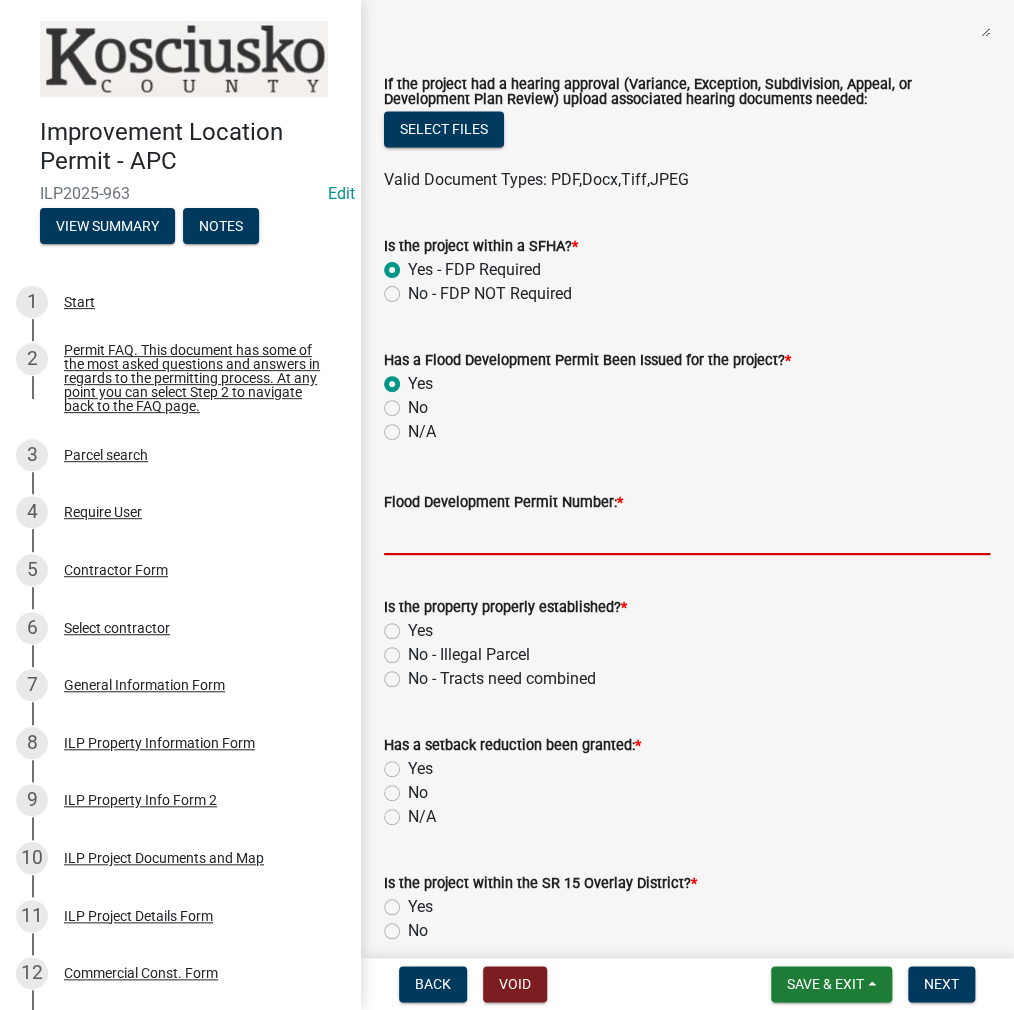 click on "Flood Development Permit Number:  *" at bounding box center [687, 534] 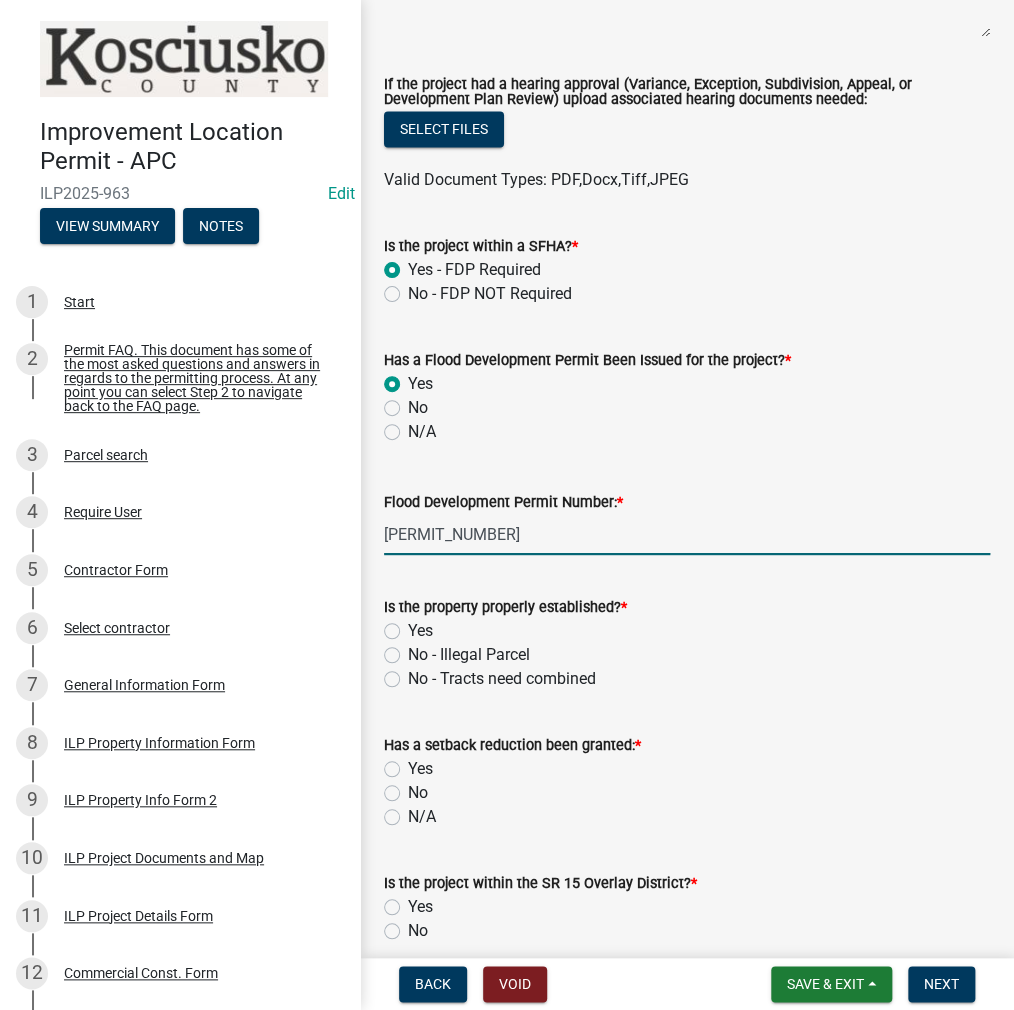 type on "[PERMIT_NUMBER]" 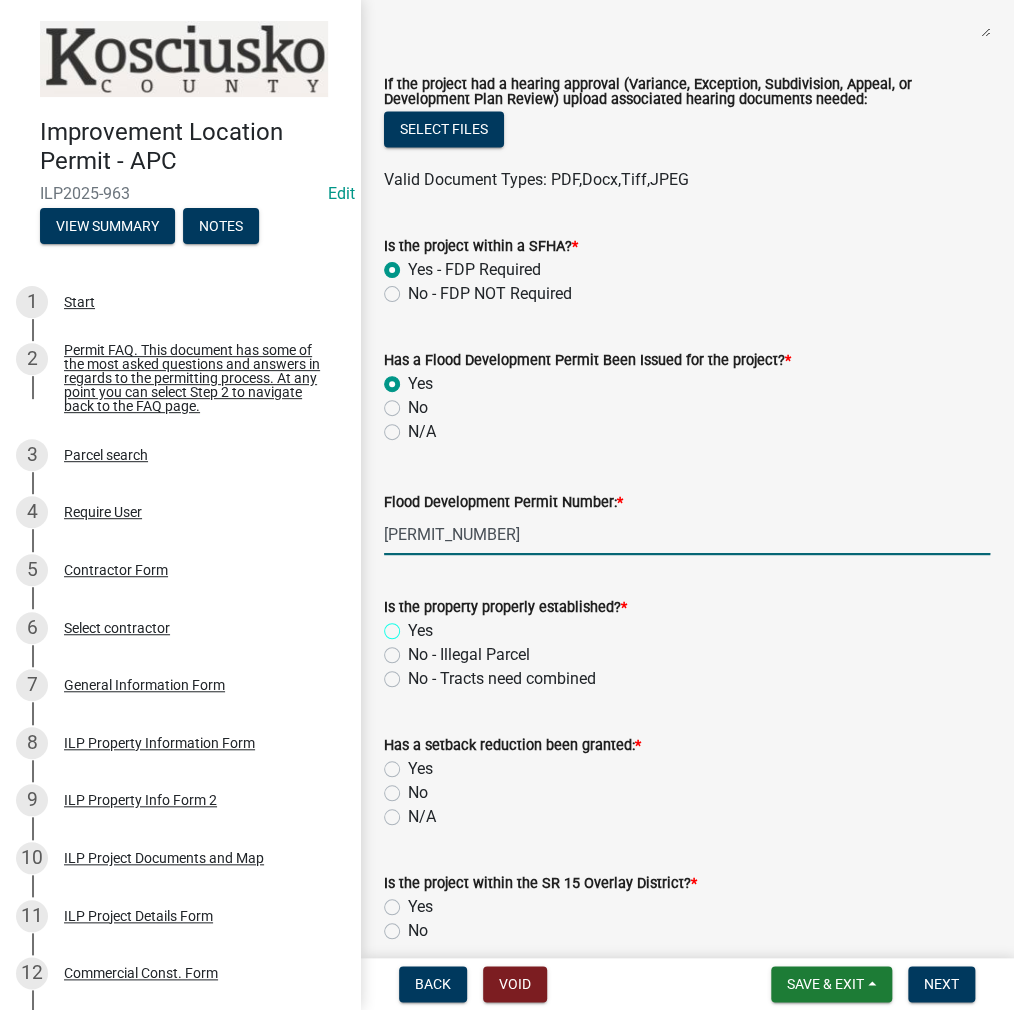 click on "Yes" at bounding box center [414, 625] 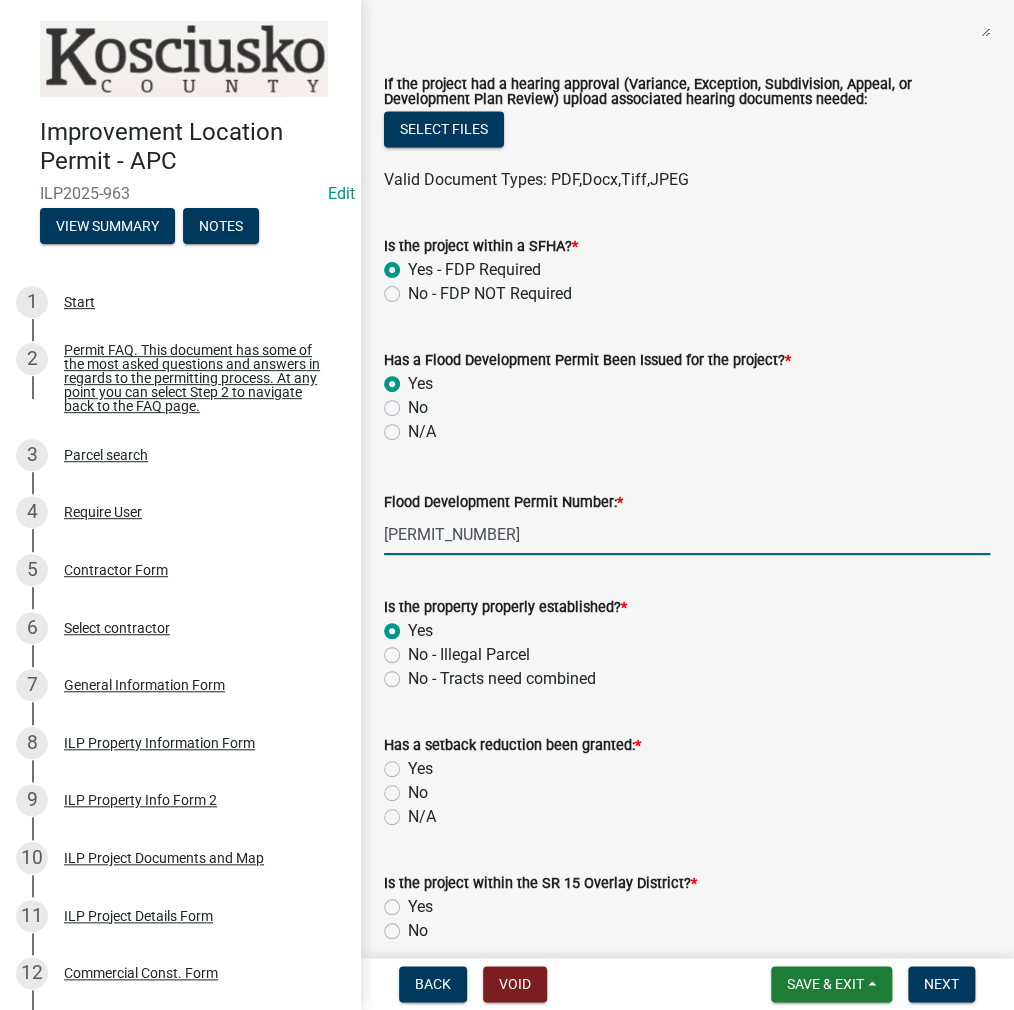 radio on "true" 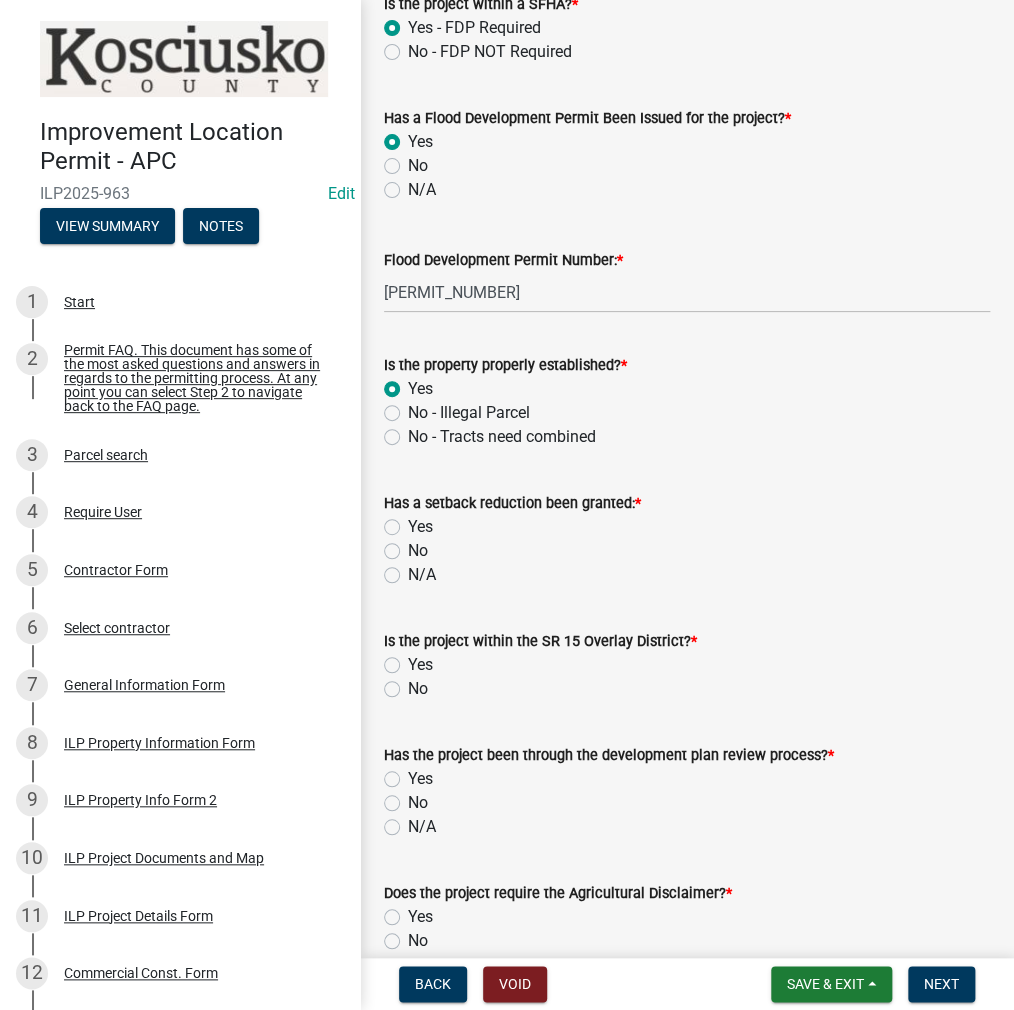 scroll, scrollTop: 1200, scrollLeft: 0, axis: vertical 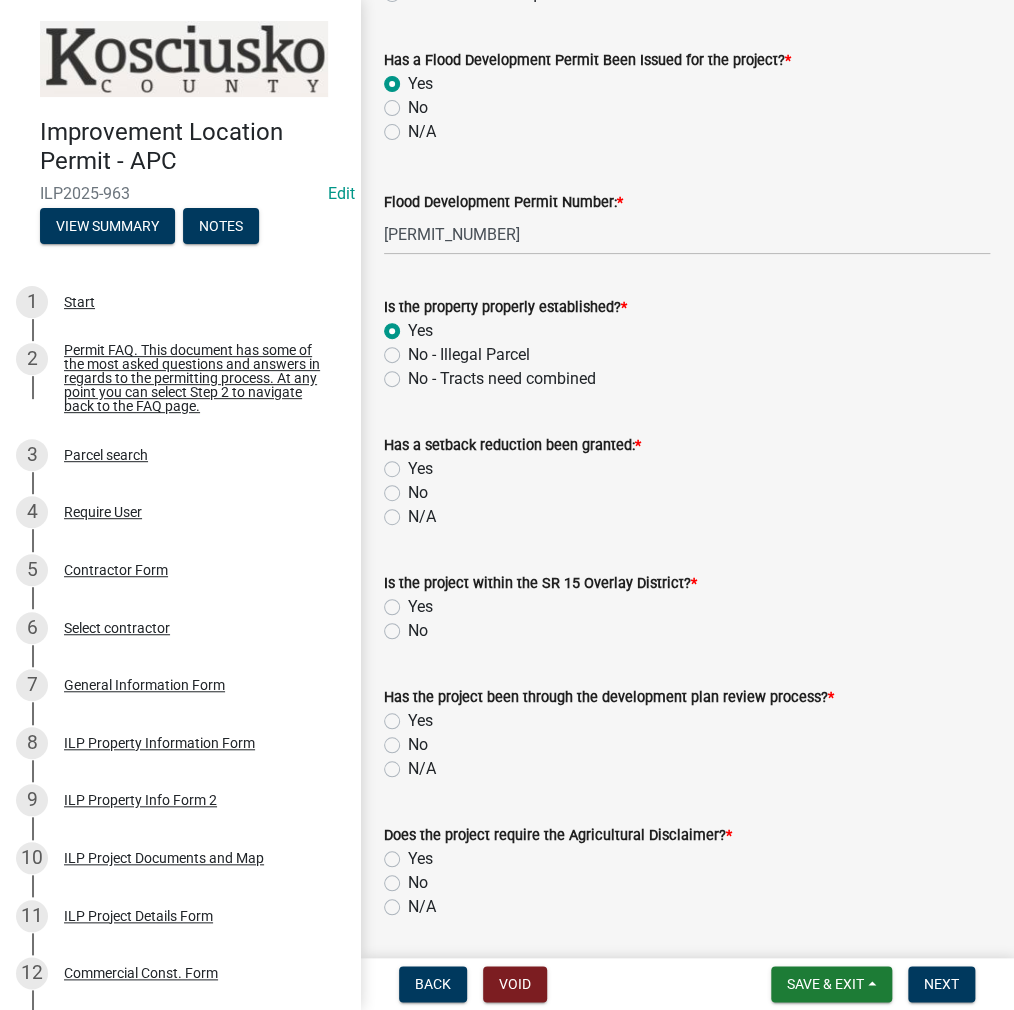 click on "No" 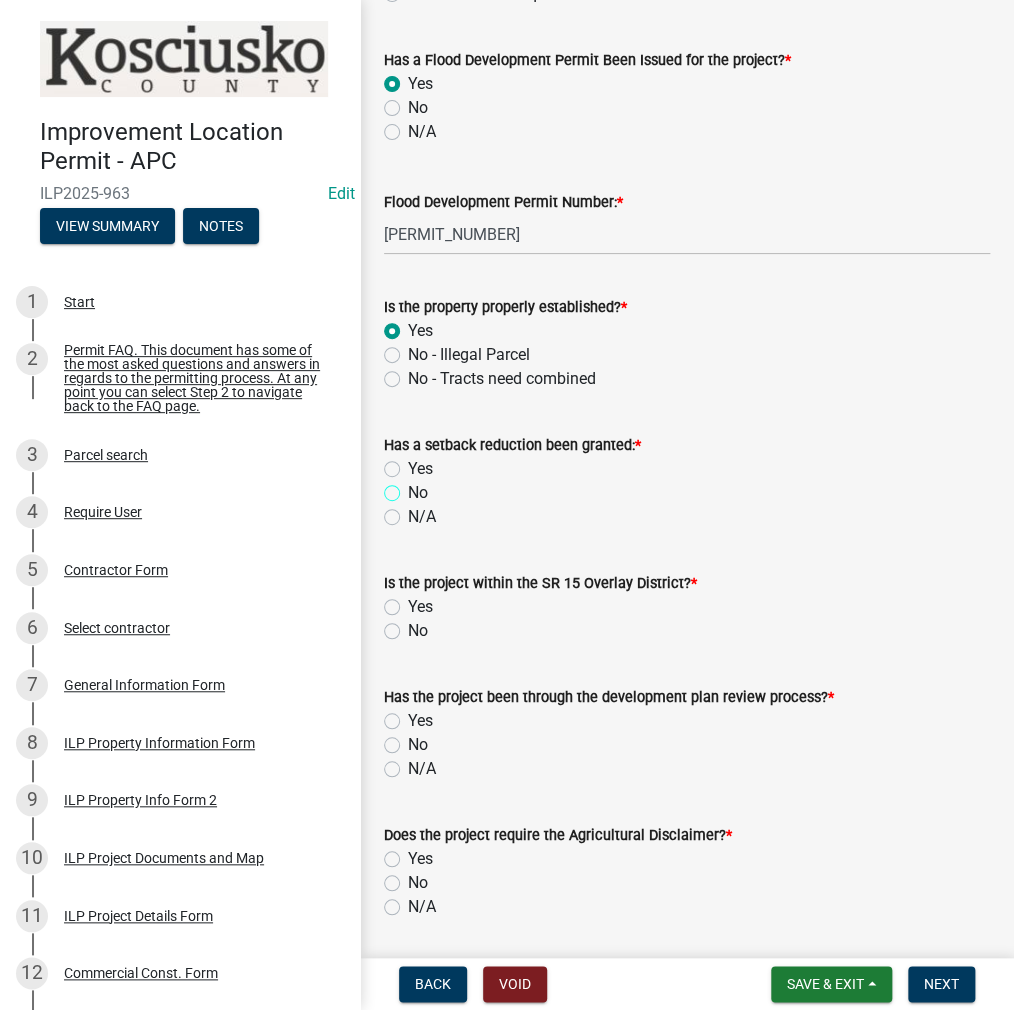 click on "No" at bounding box center [414, 487] 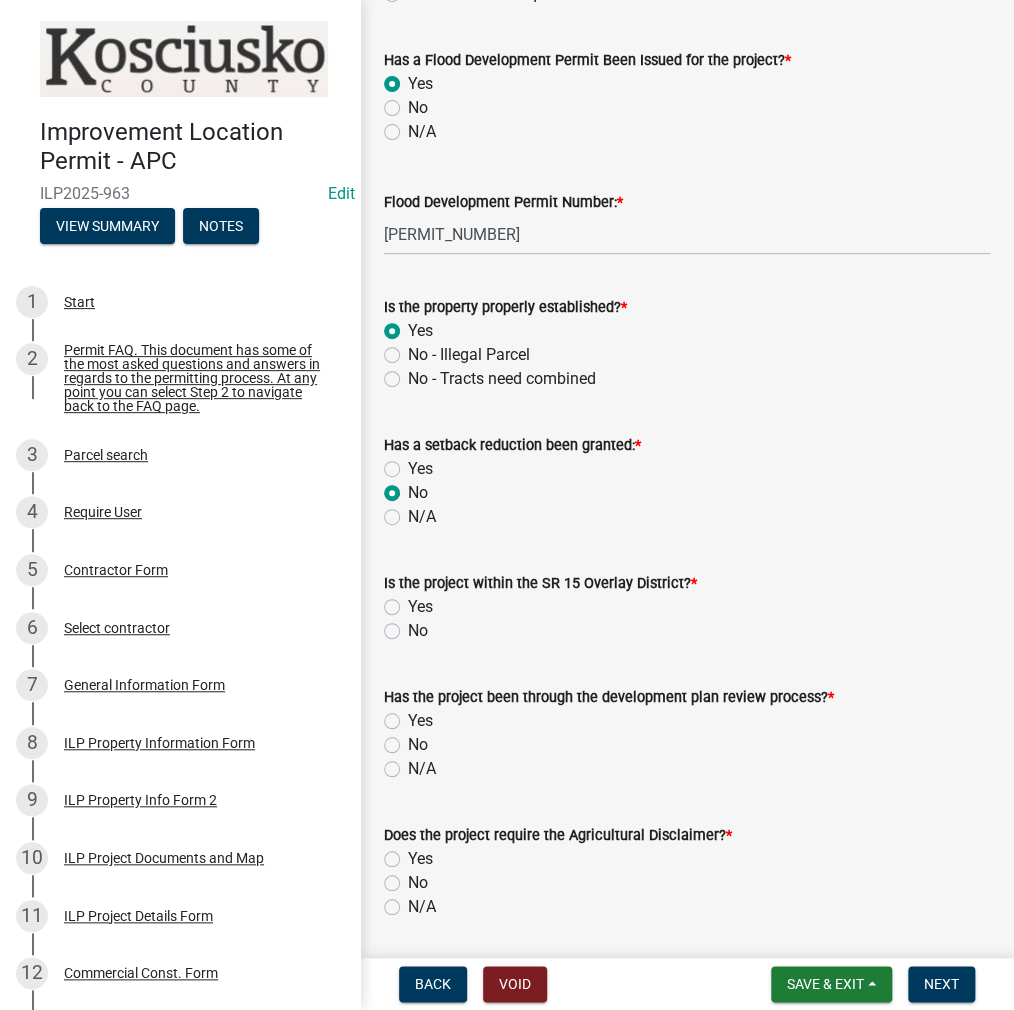 radio on "true" 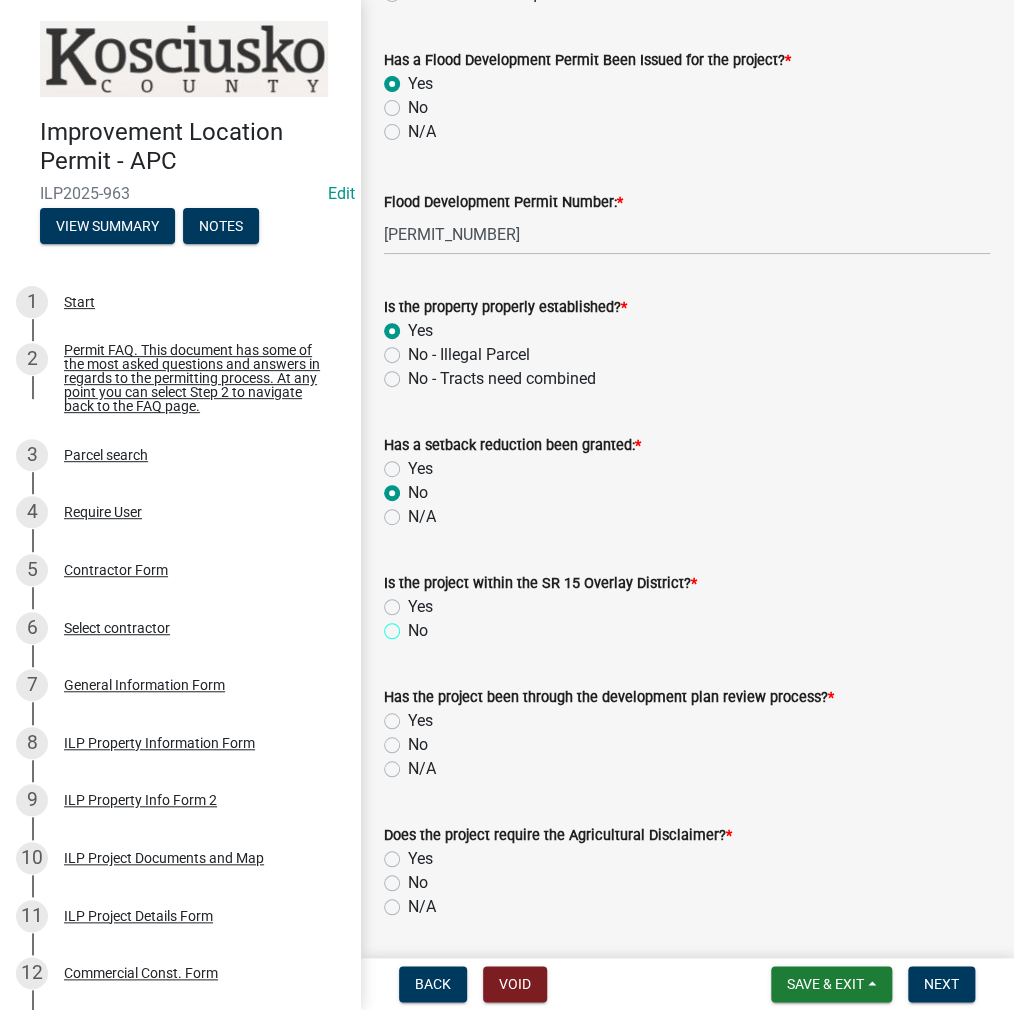 click on "No" at bounding box center [414, 625] 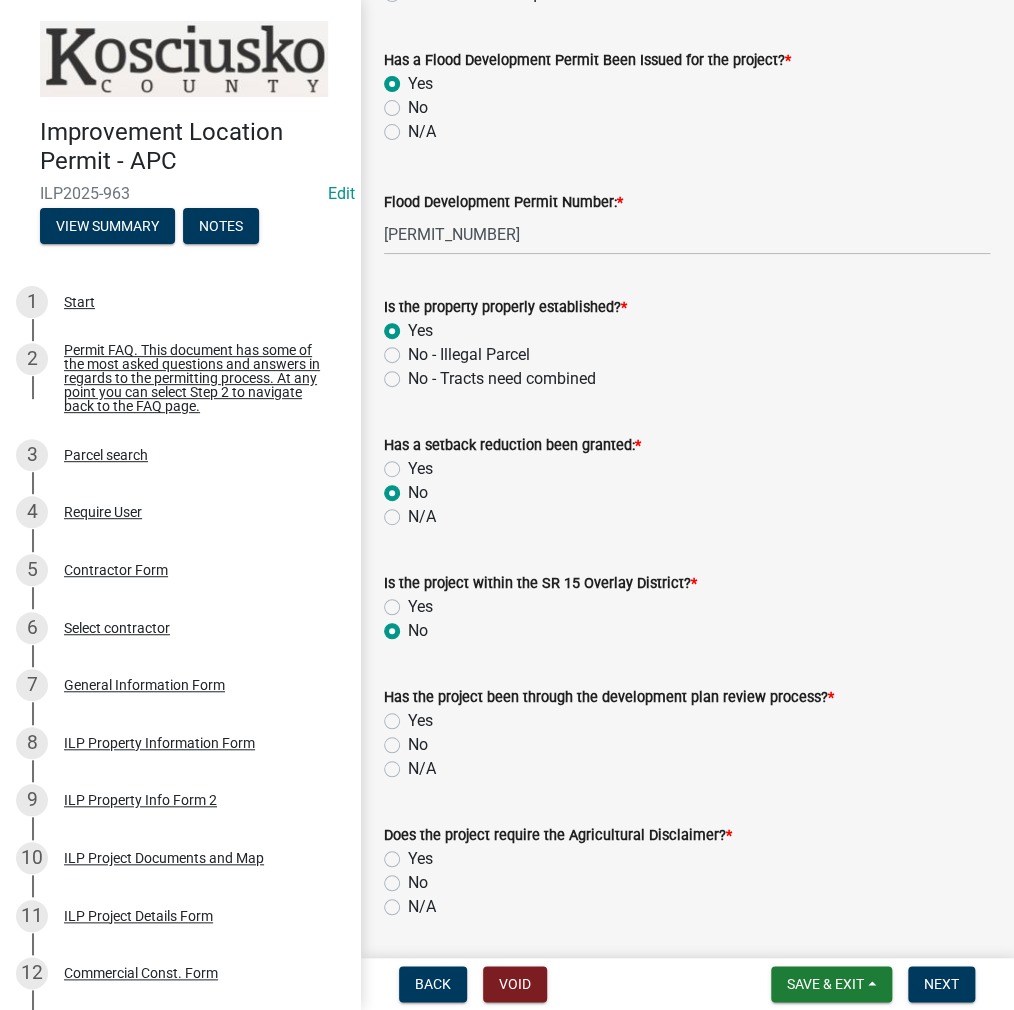 radio on "true" 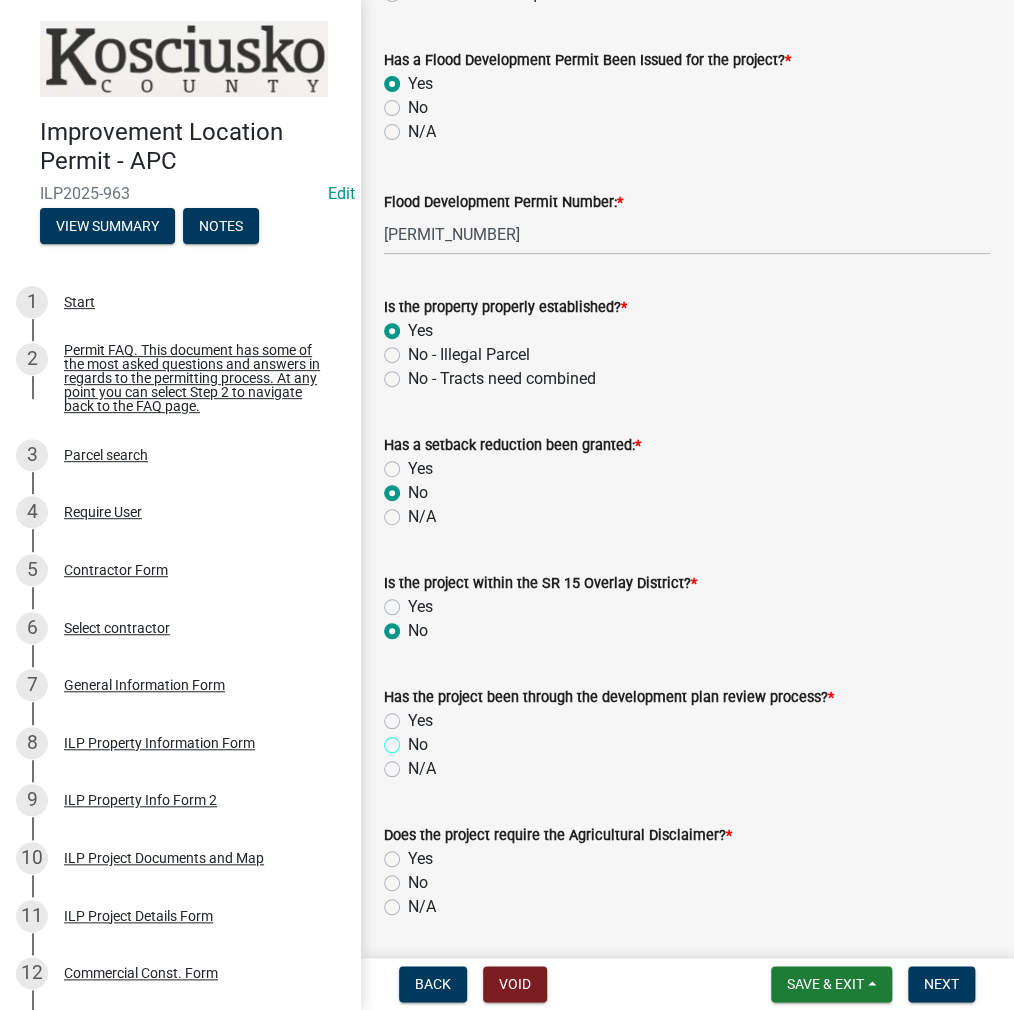 click on "No" at bounding box center [414, 739] 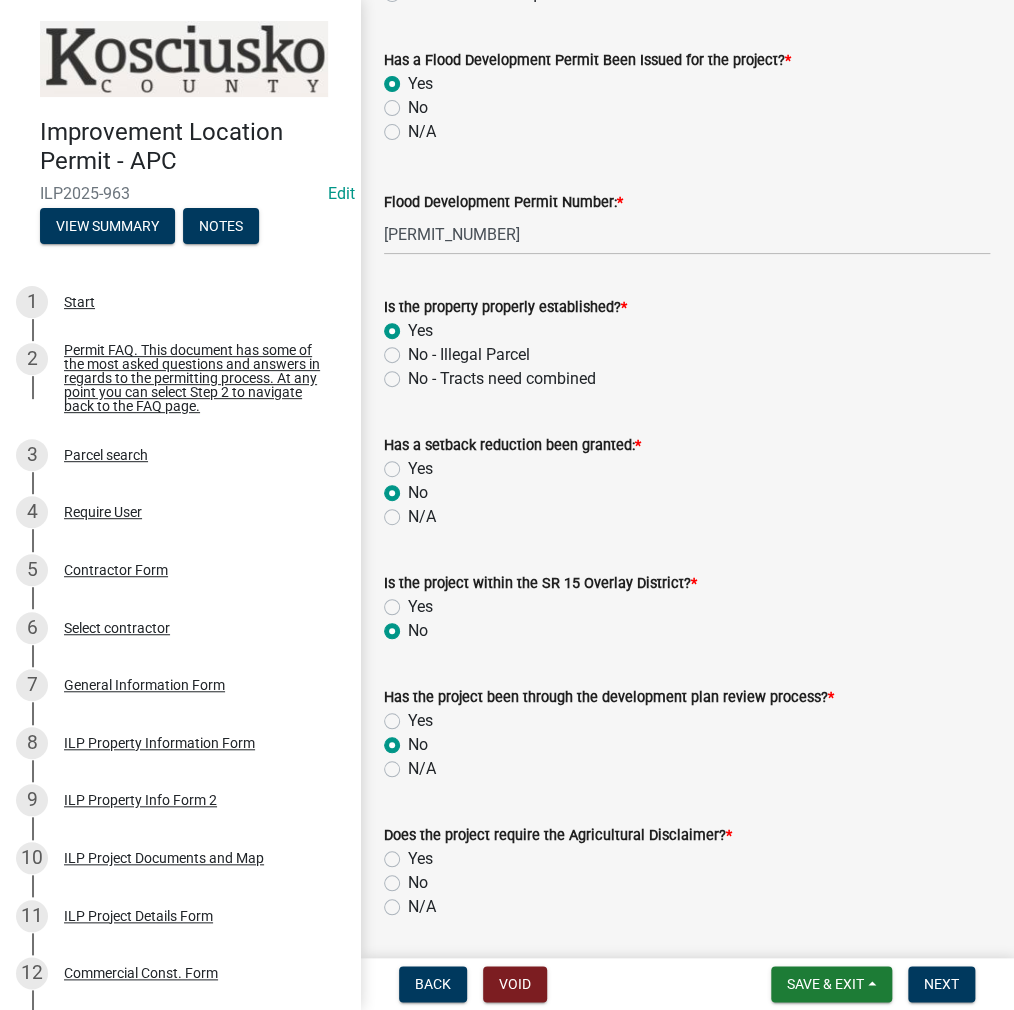 radio on "true" 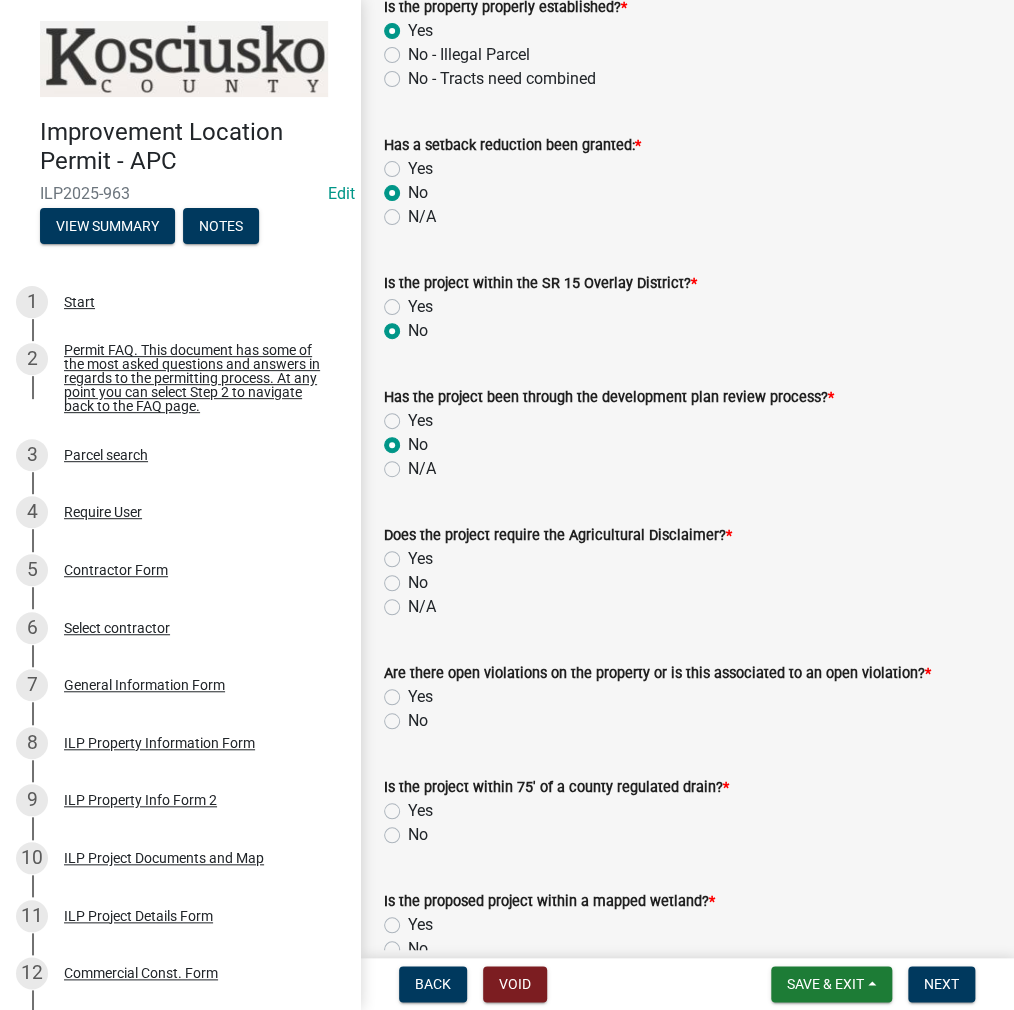 click on "Yes" 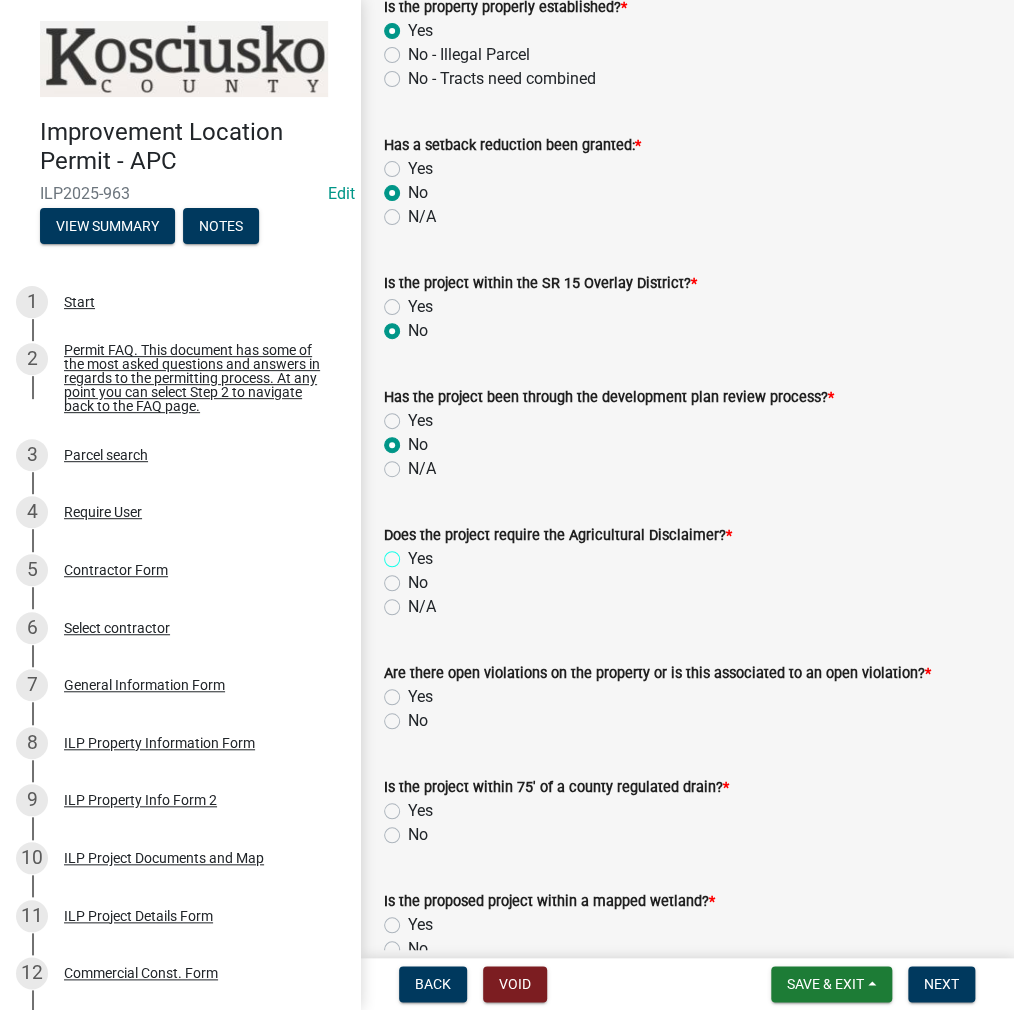 click on "Yes" at bounding box center [414, 553] 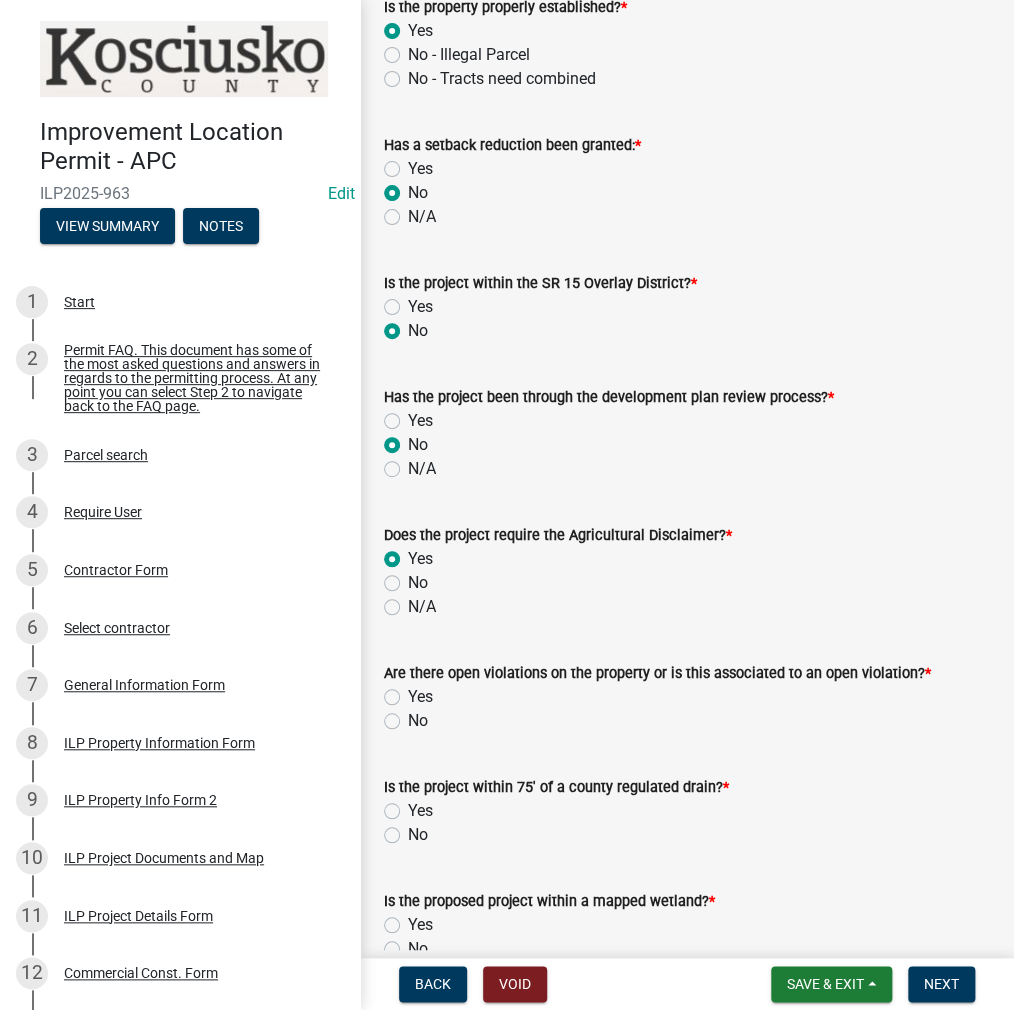 radio on "true" 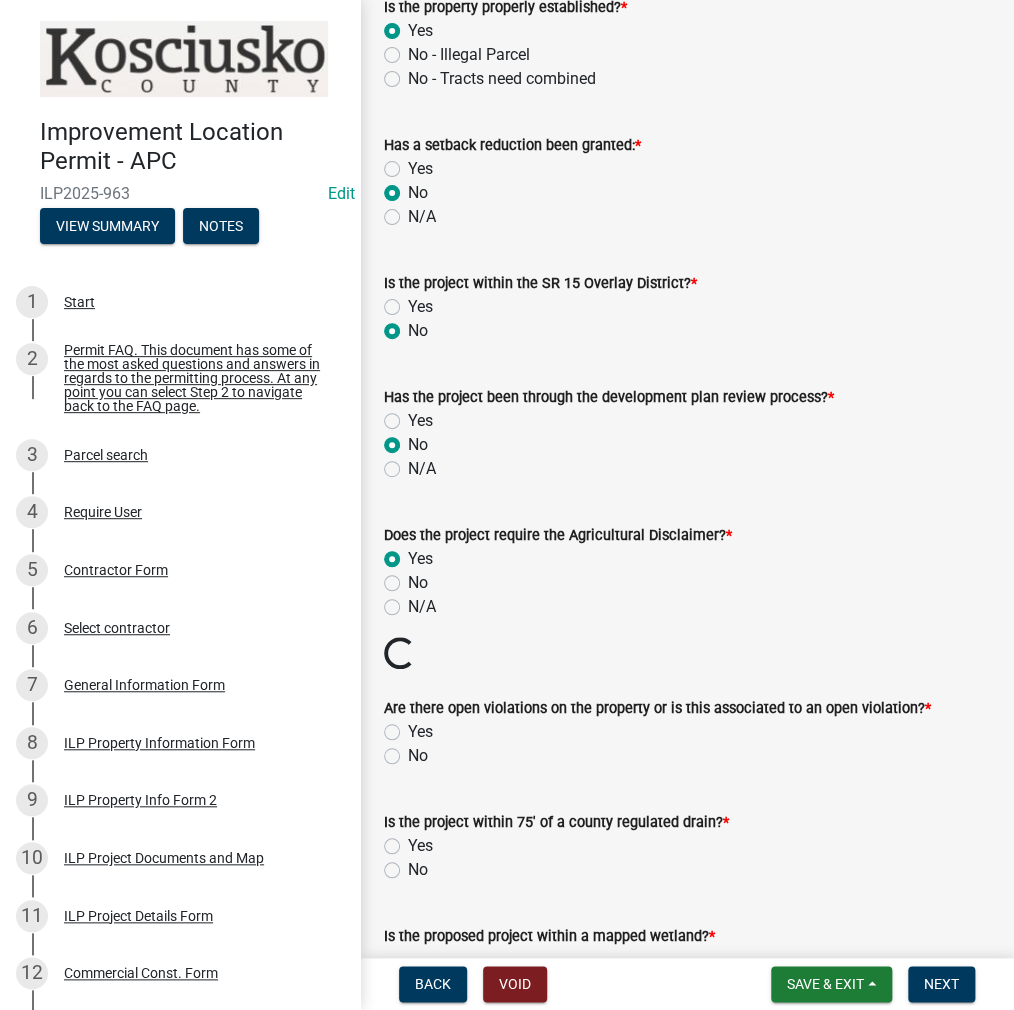 scroll, scrollTop: 1600, scrollLeft: 0, axis: vertical 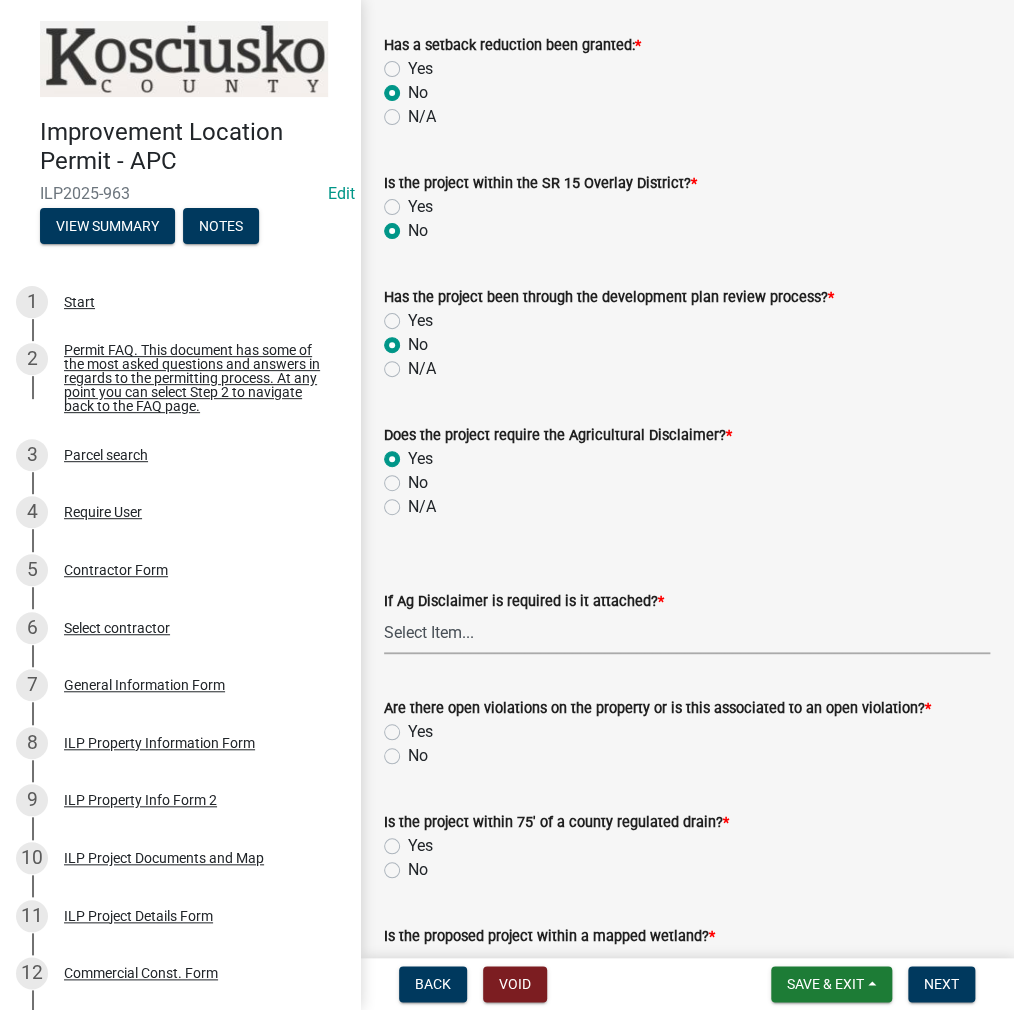 click on "Select Item...   Yes   No" at bounding box center [687, 633] 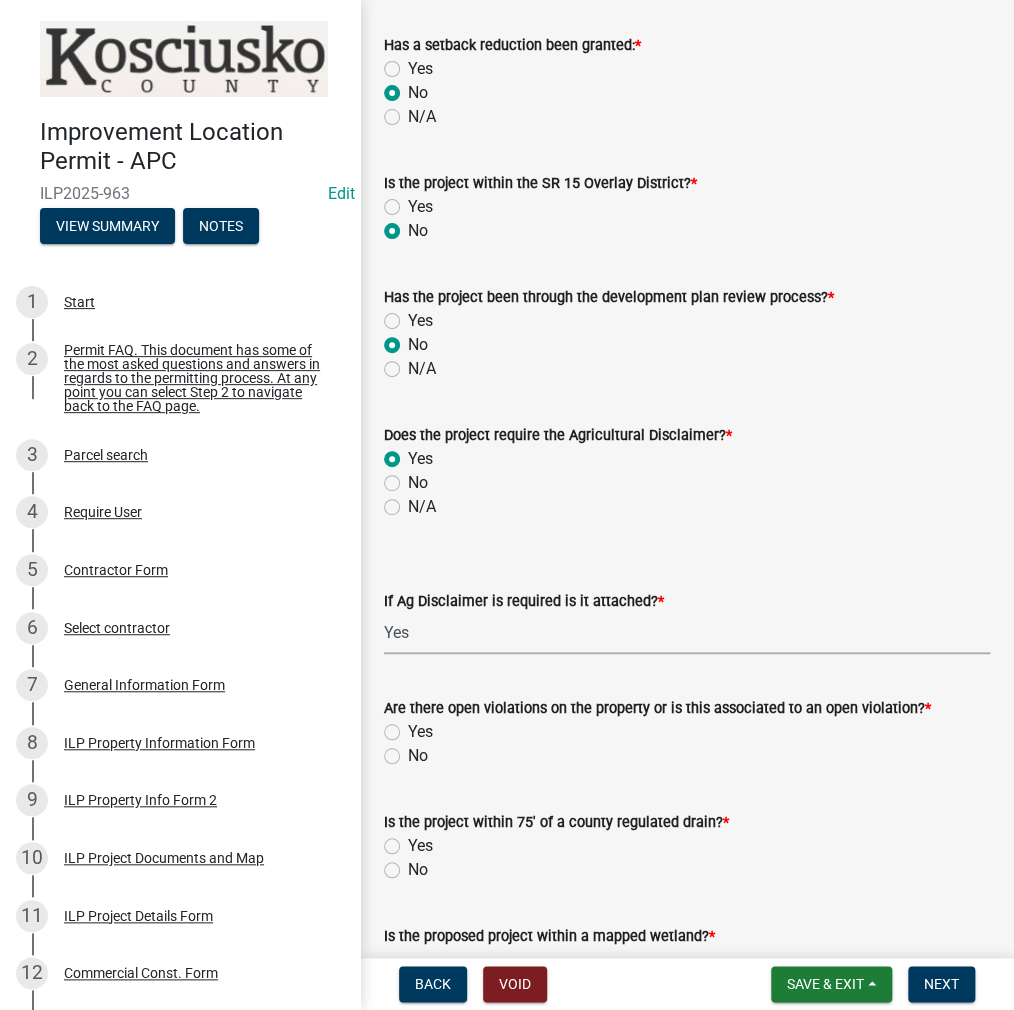 click on "Select Item...   Yes   No" at bounding box center (687, 633) 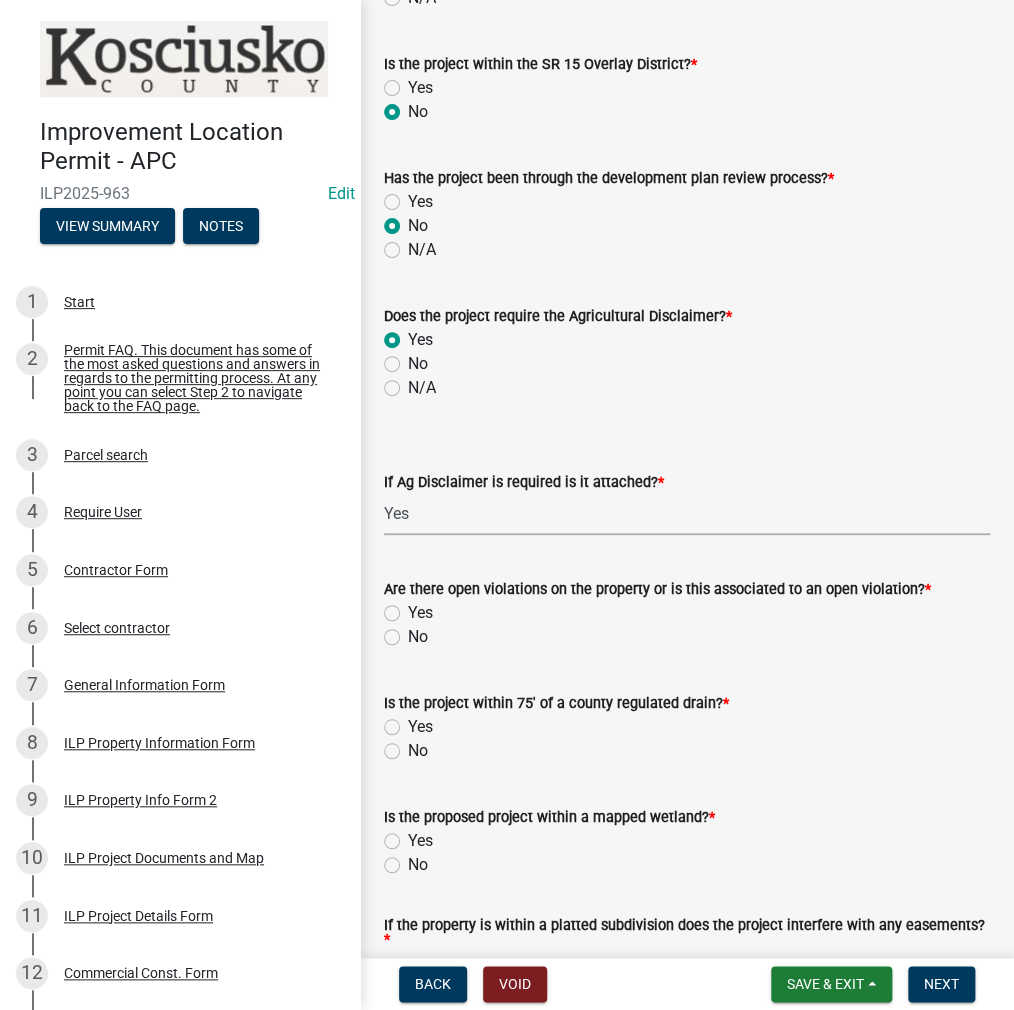 scroll, scrollTop: 1800, scrollLeft: 0, axis: vertical 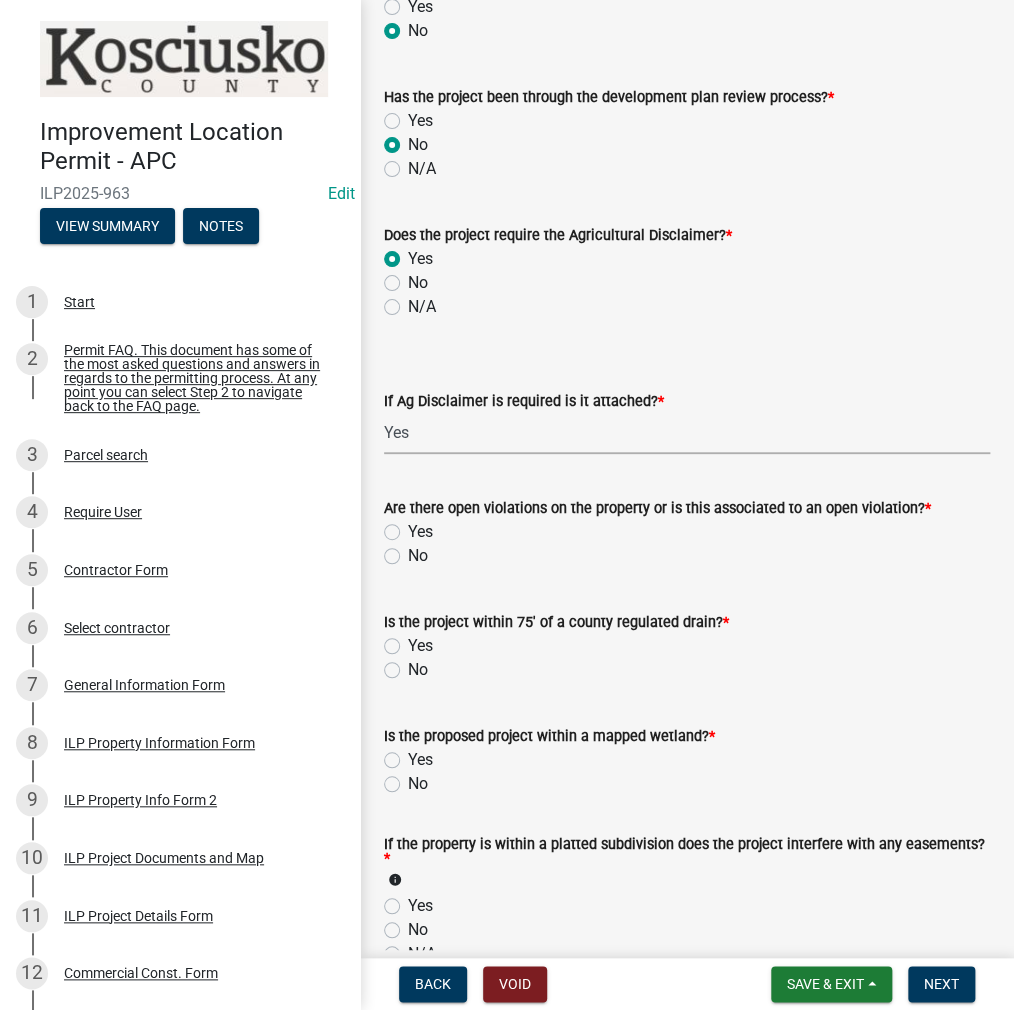 click on "No" 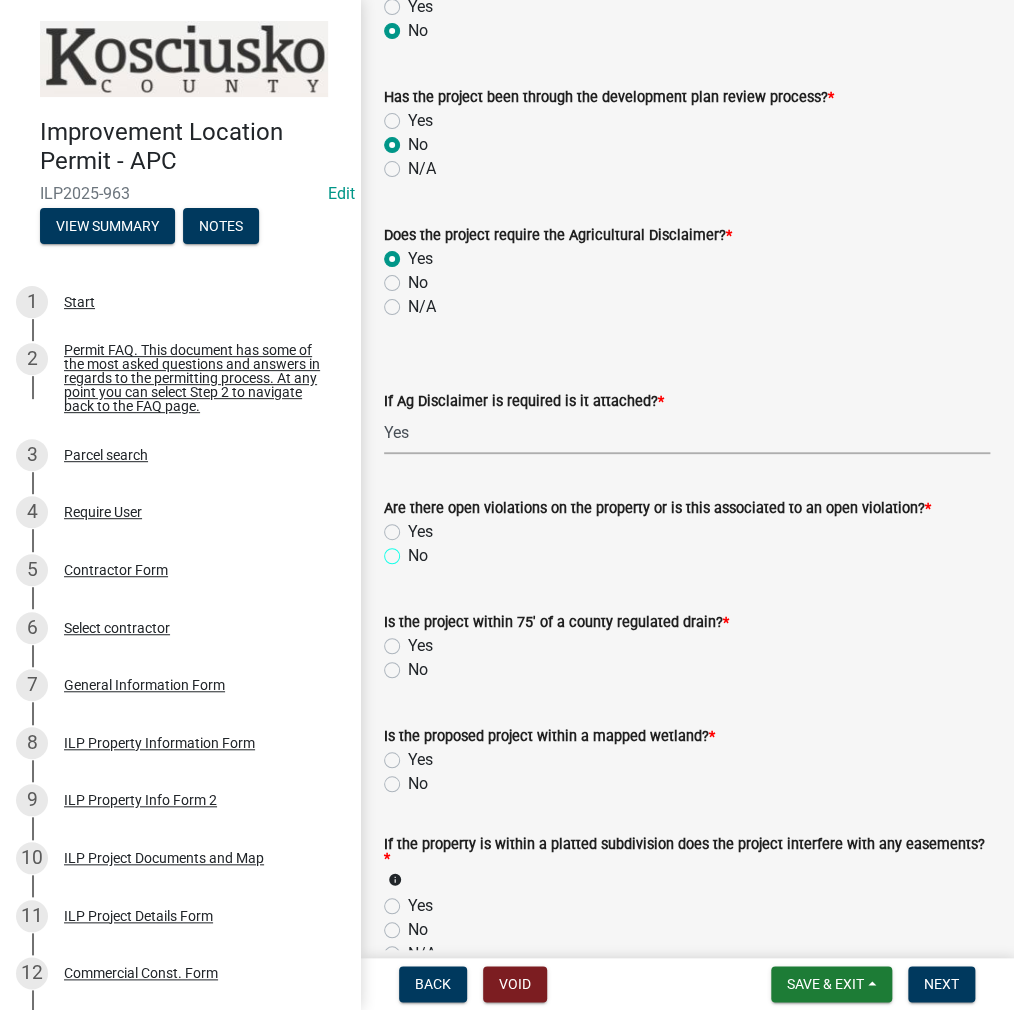 click on "No" at bounding box center (414, 550) 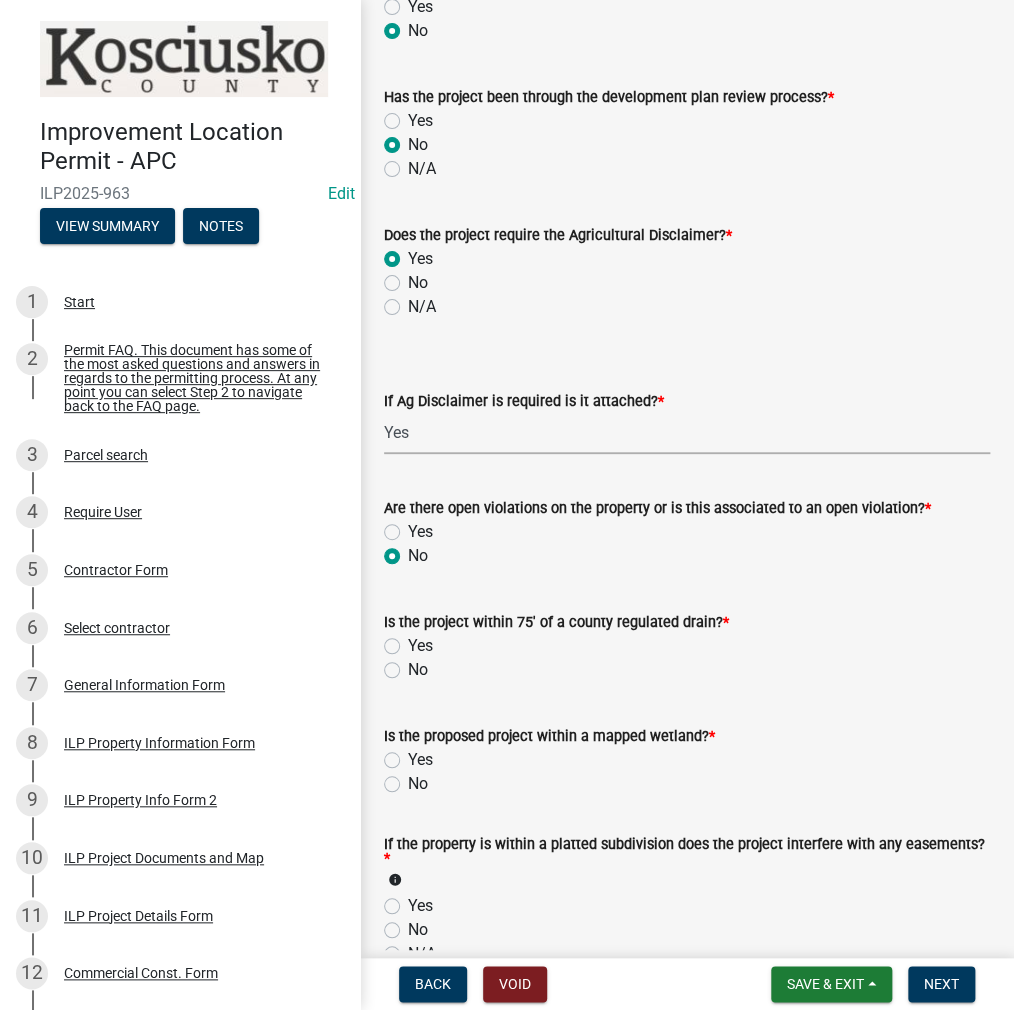 radio on "true" 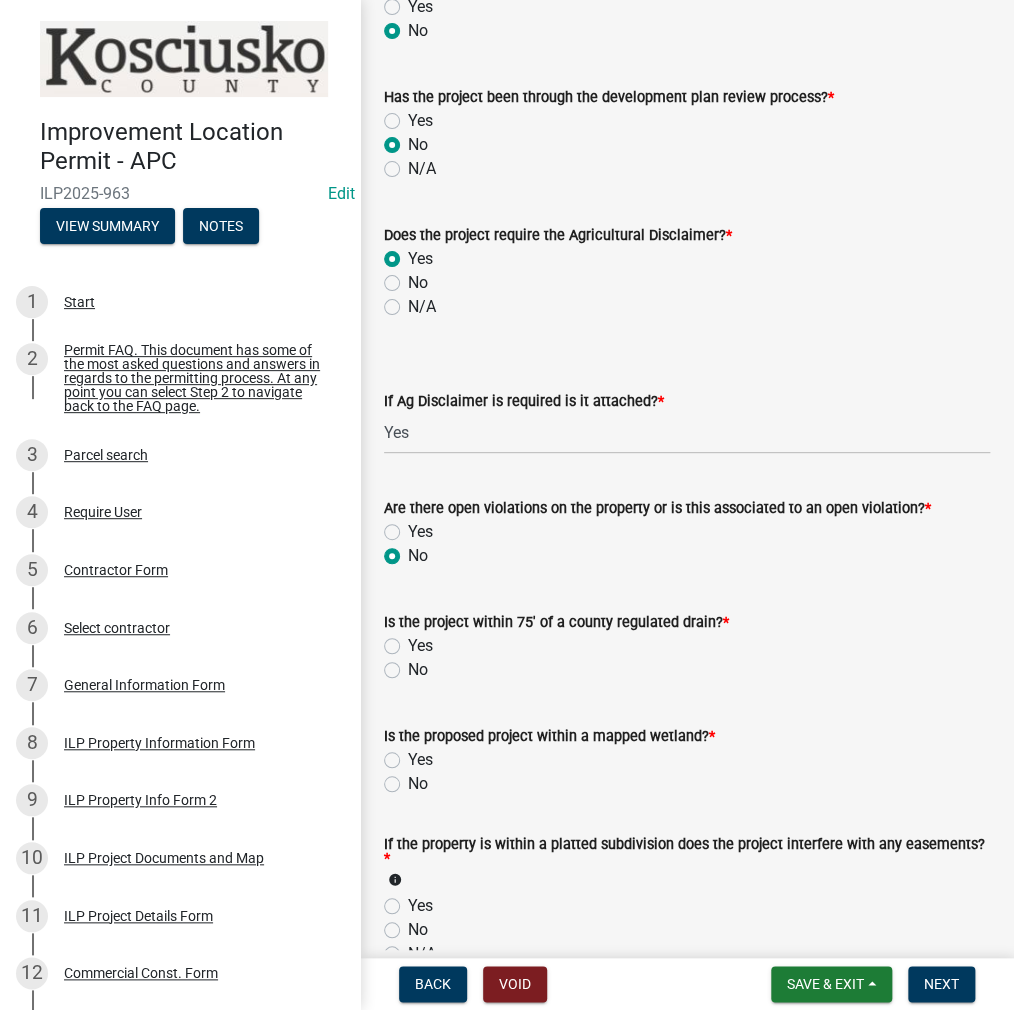 click on "No" 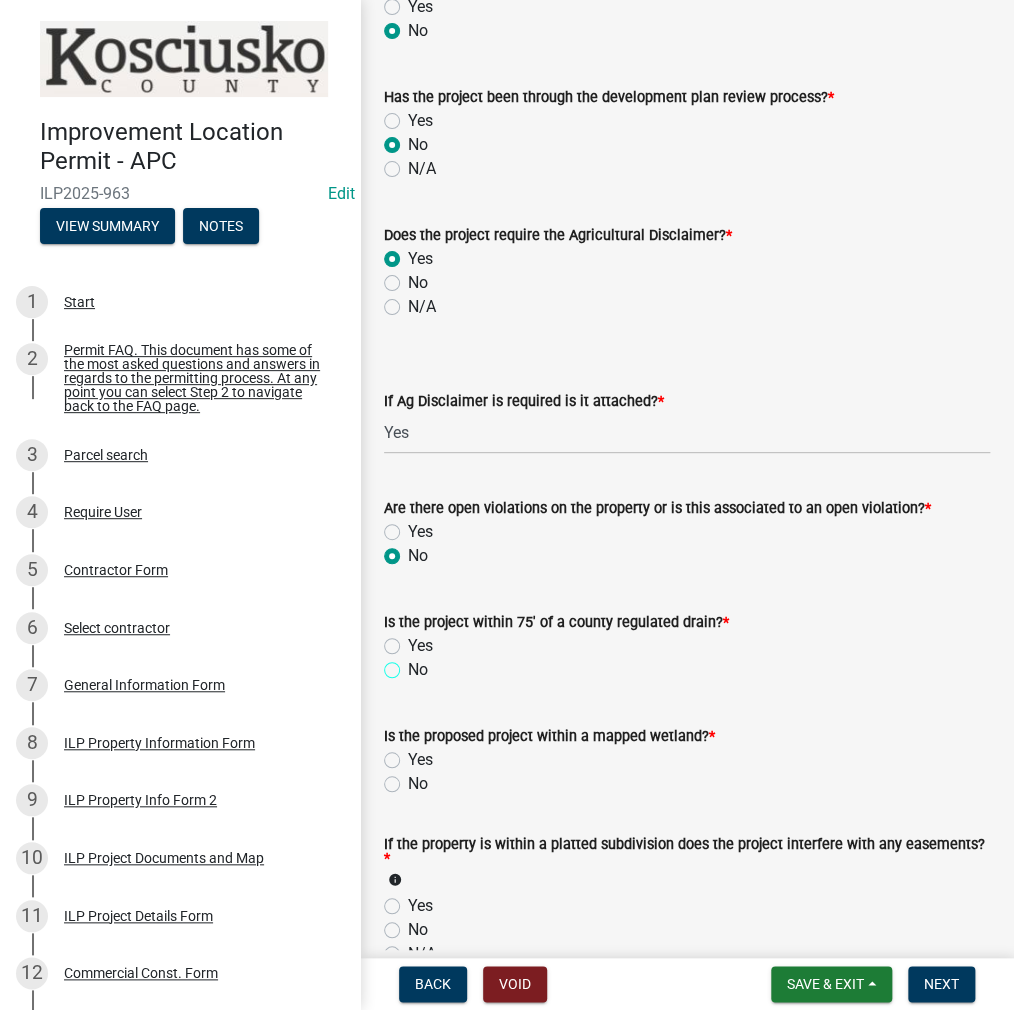 click on "No" at bounding box center [414, 664] 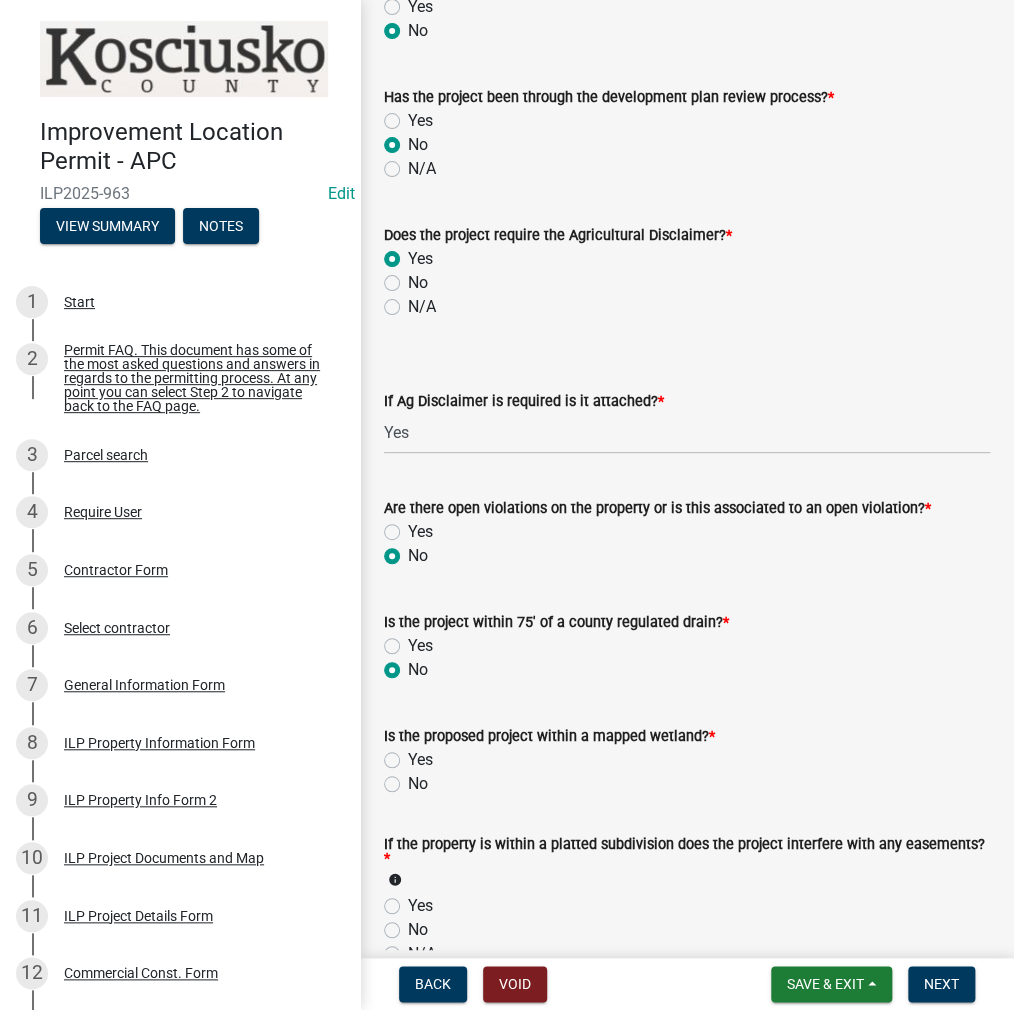 radio on "true" 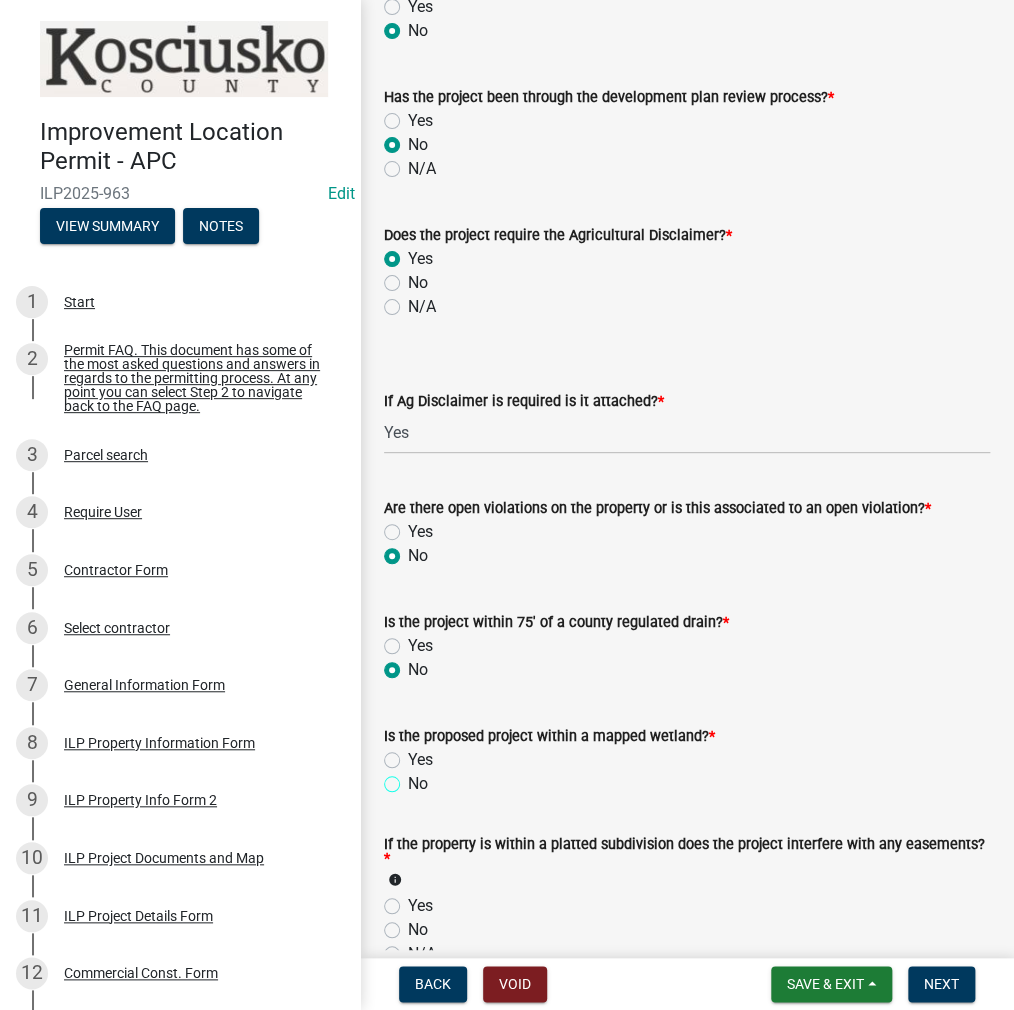 click on "No" at bounding box center [414, 778] 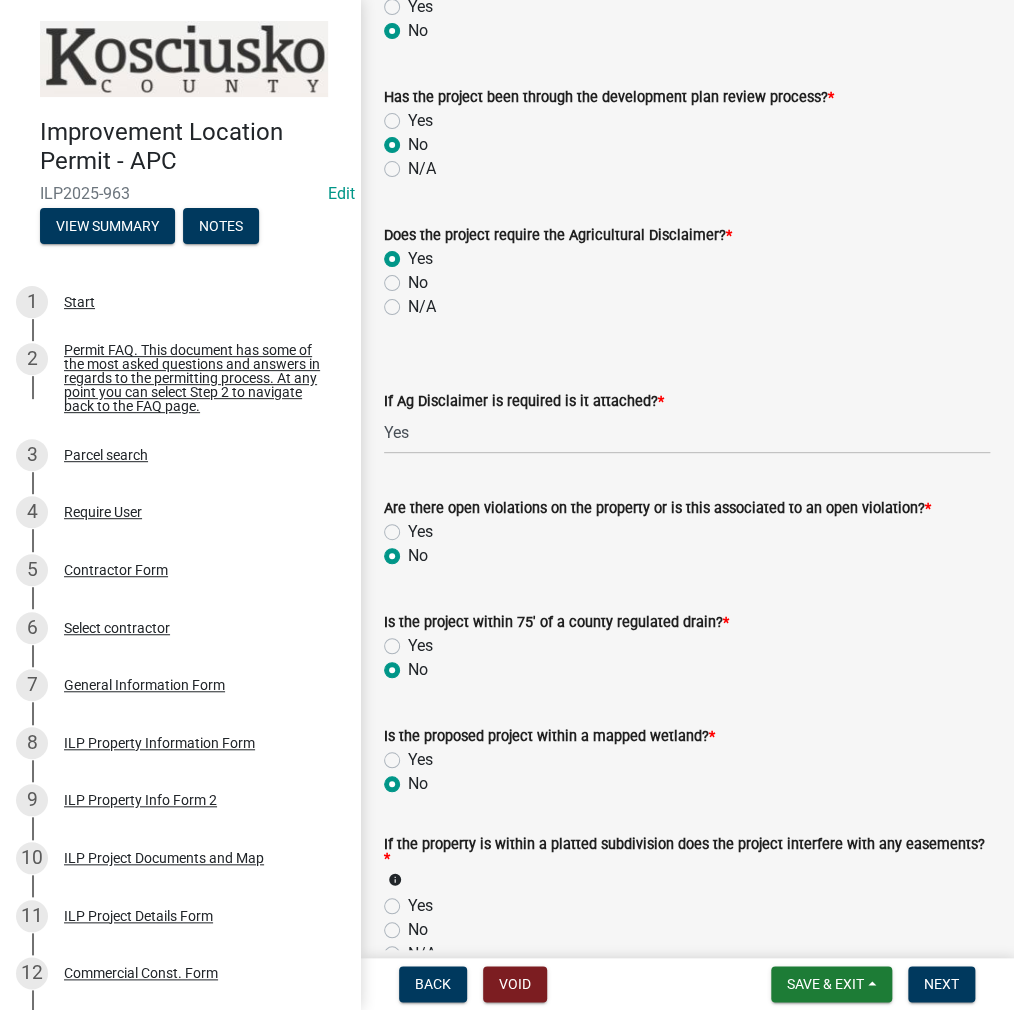 radio on "true" 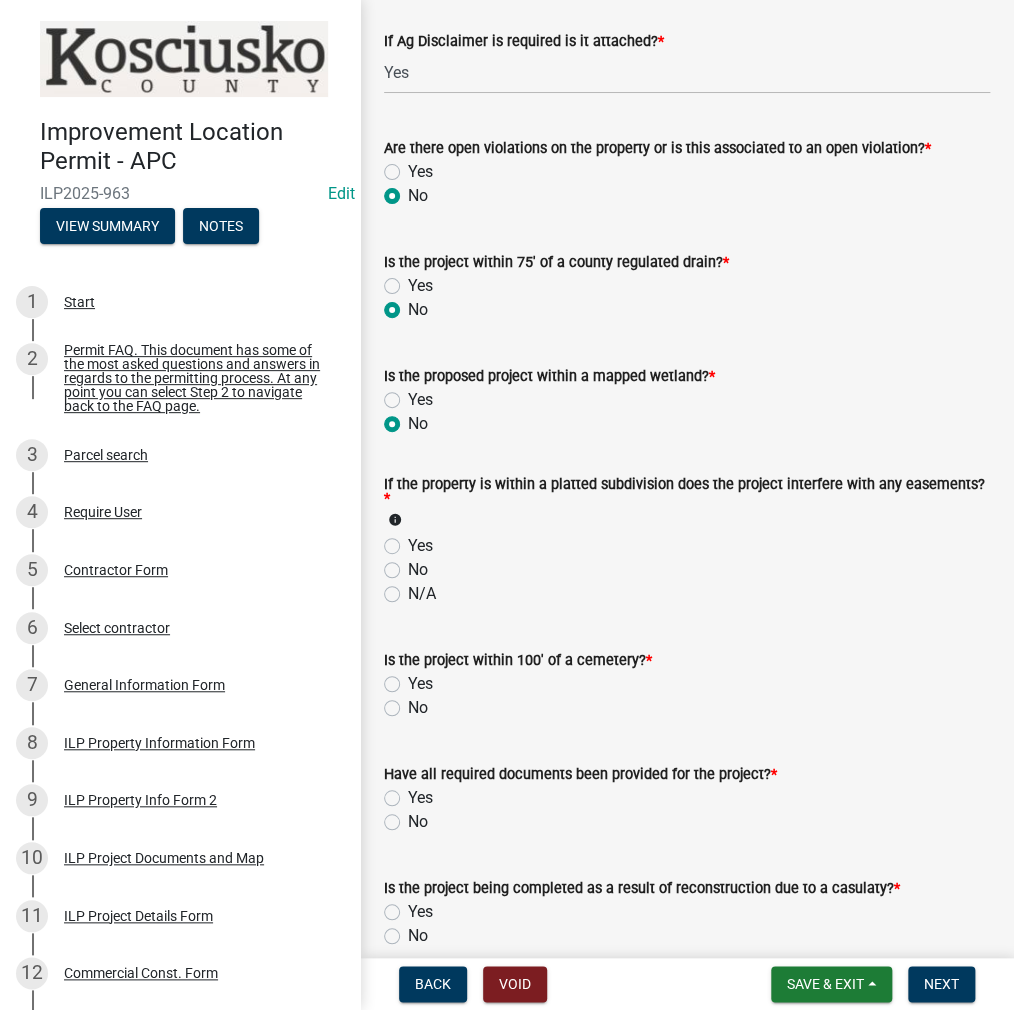 scroll, scrollTop: 2200, scrollLeft: 0, axis: vertical 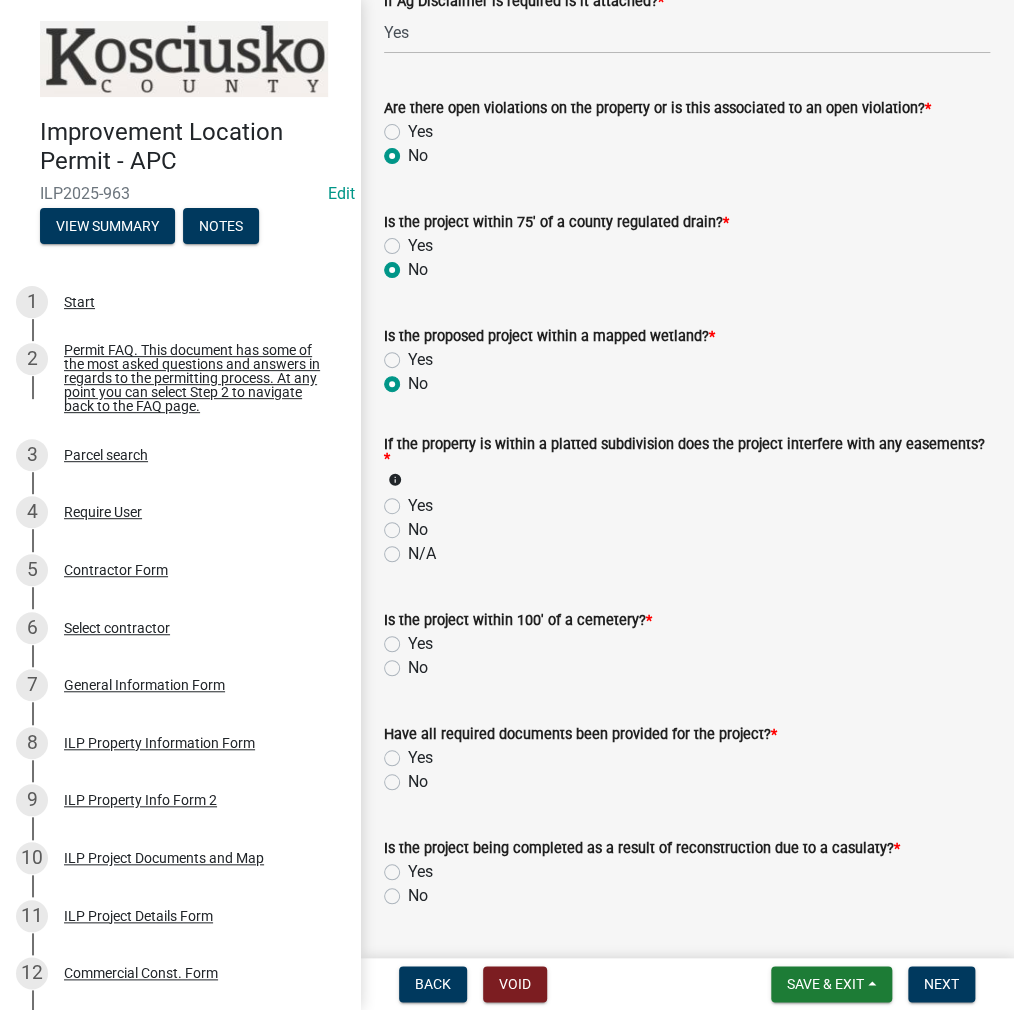 click on "No" 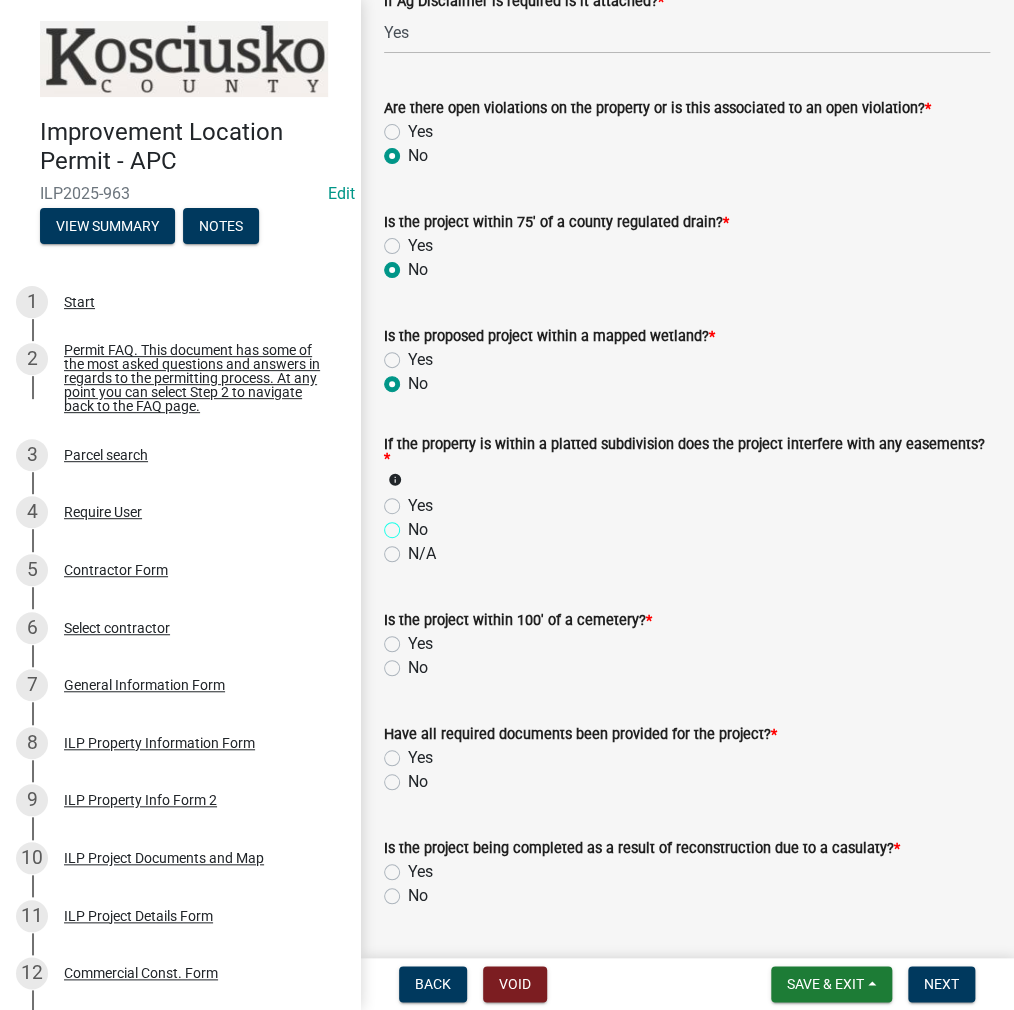 click on "No" at bounding box center (414, 524) 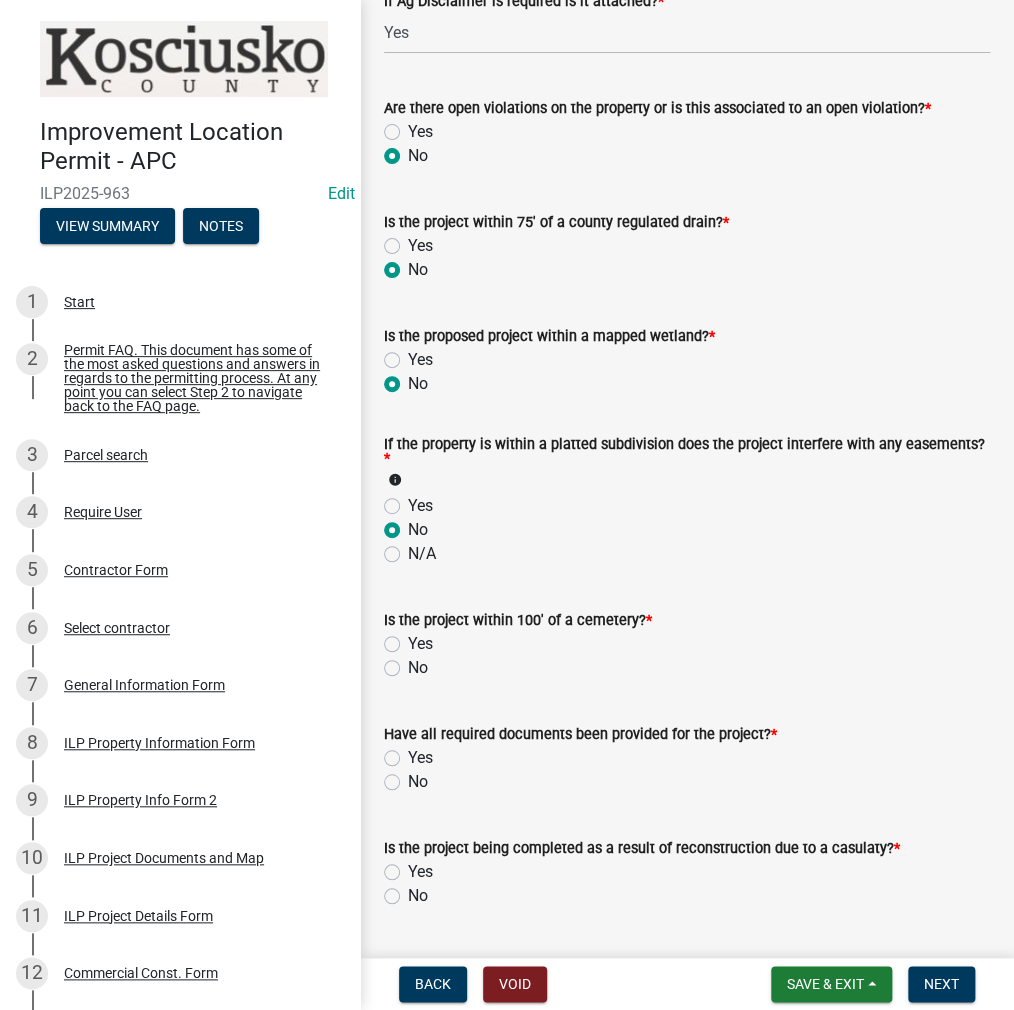 radio on "true" 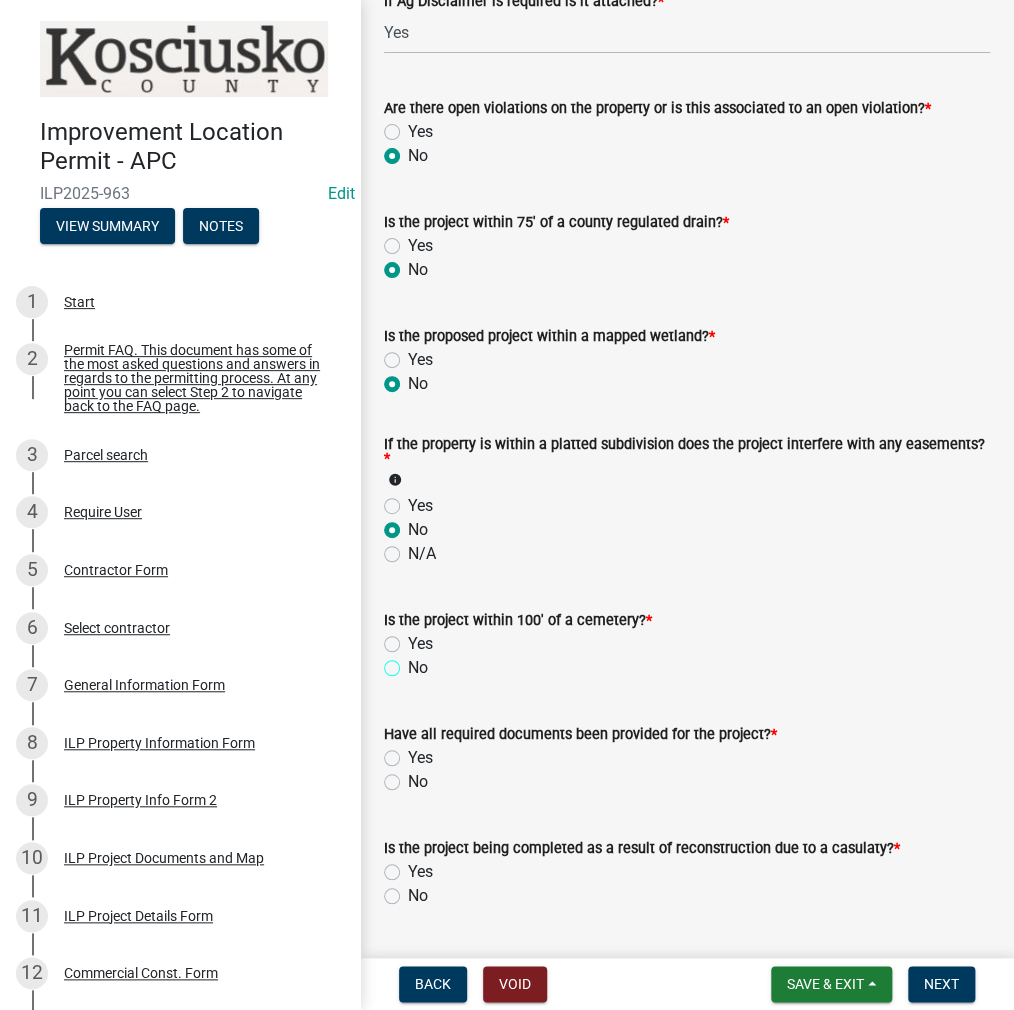 click on "No" at bounding box center (414, 662) 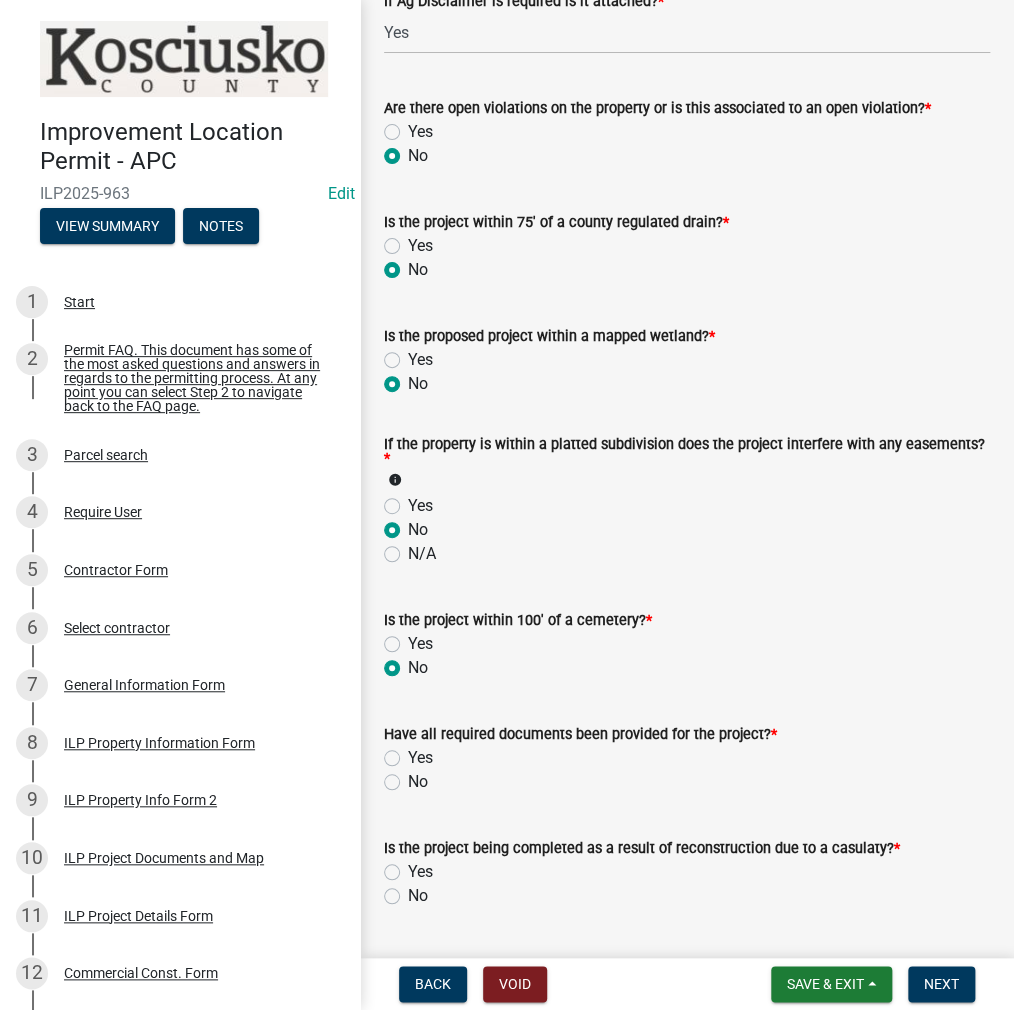 radio on "true" 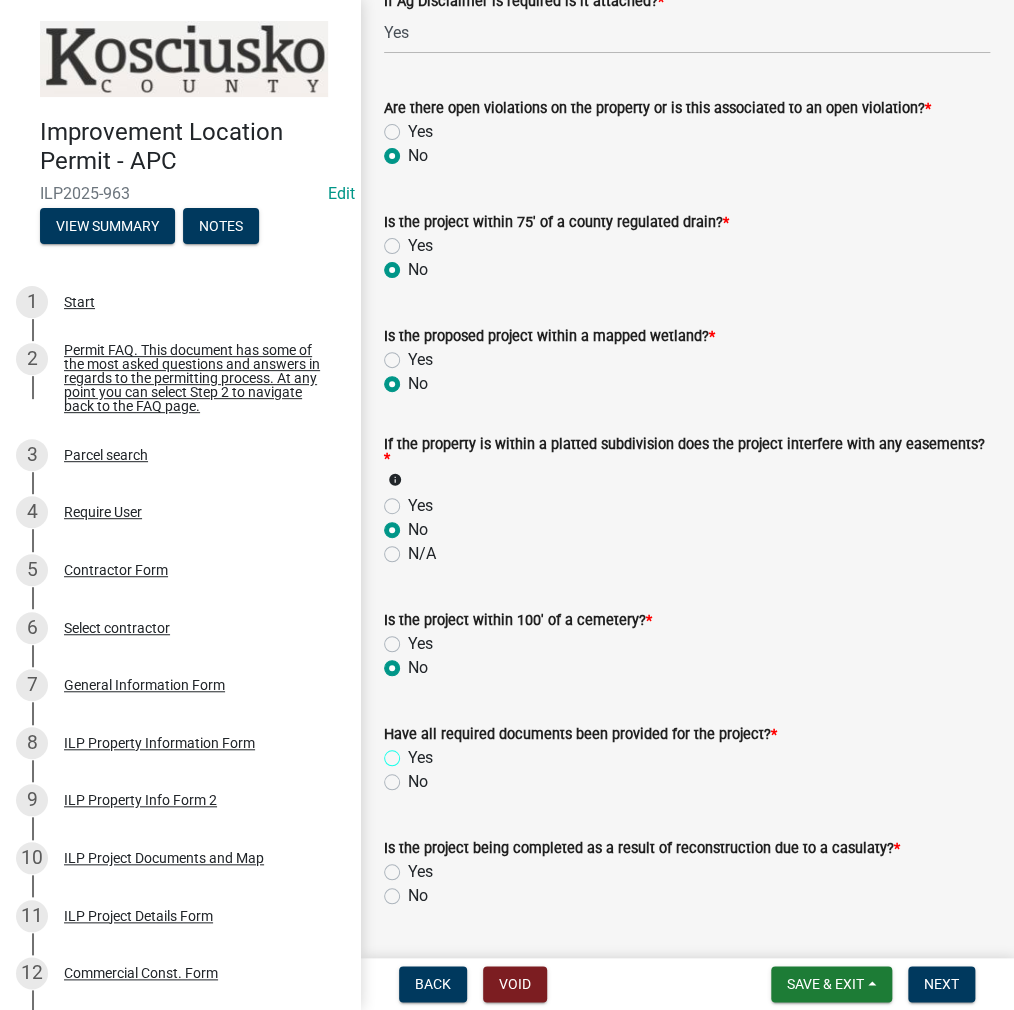 click on "Yes" at bounding box center [414, 752] 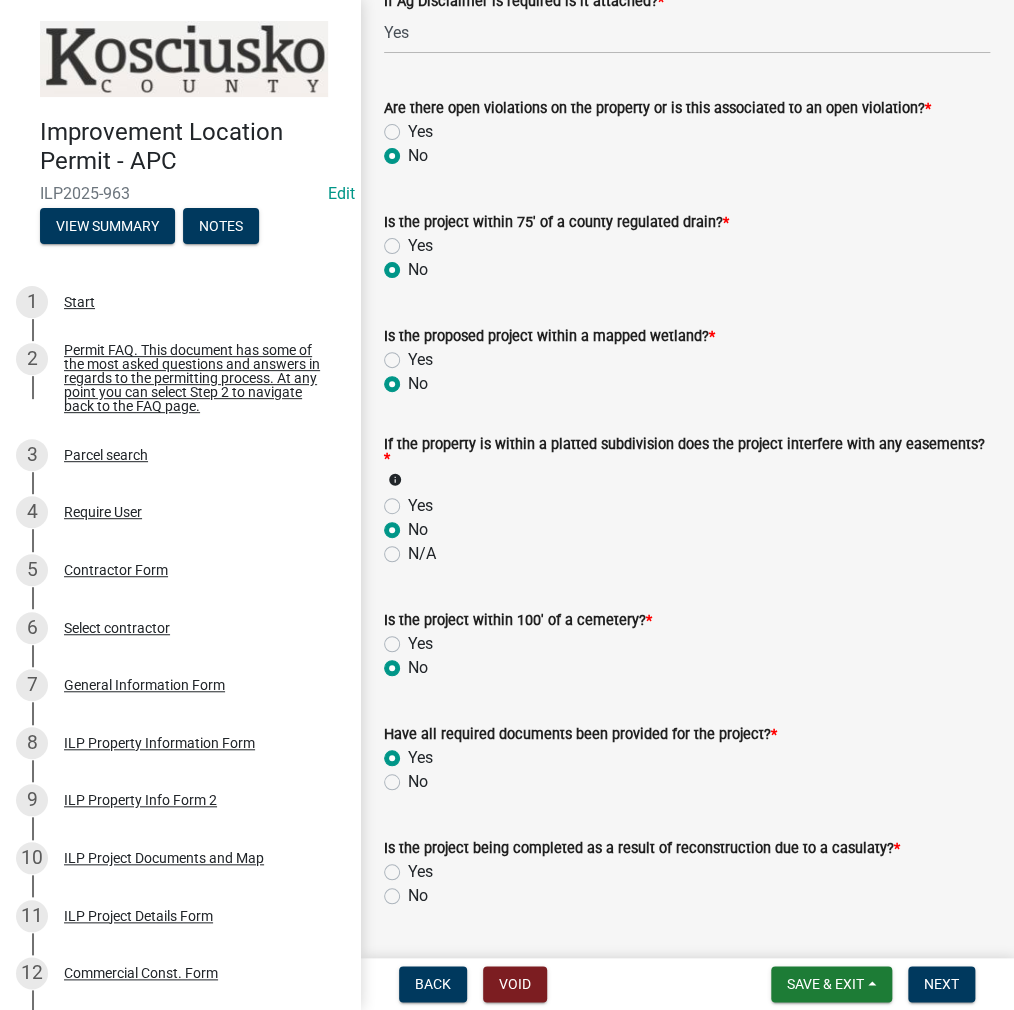 radio on "true" 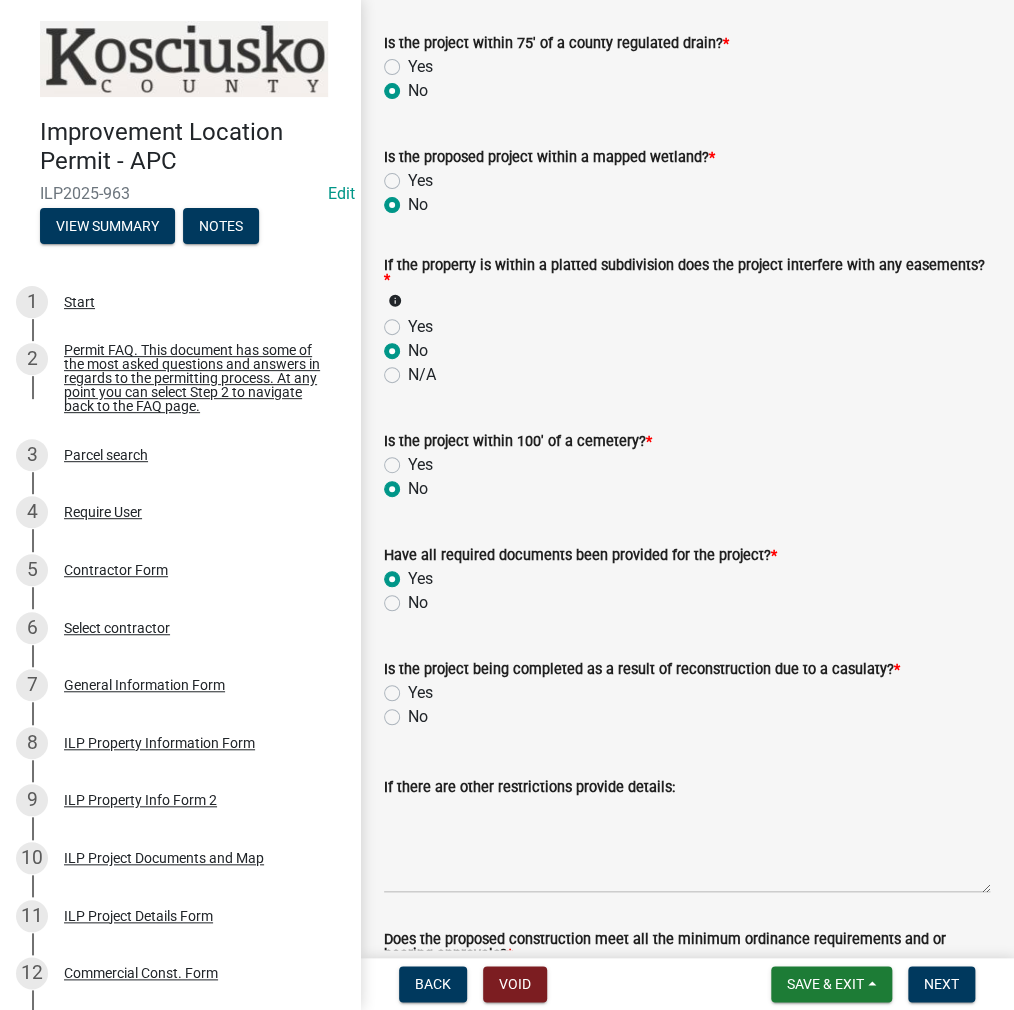 scroll, scrollTop: 2539, scrollLeft: 0, axis: vertical 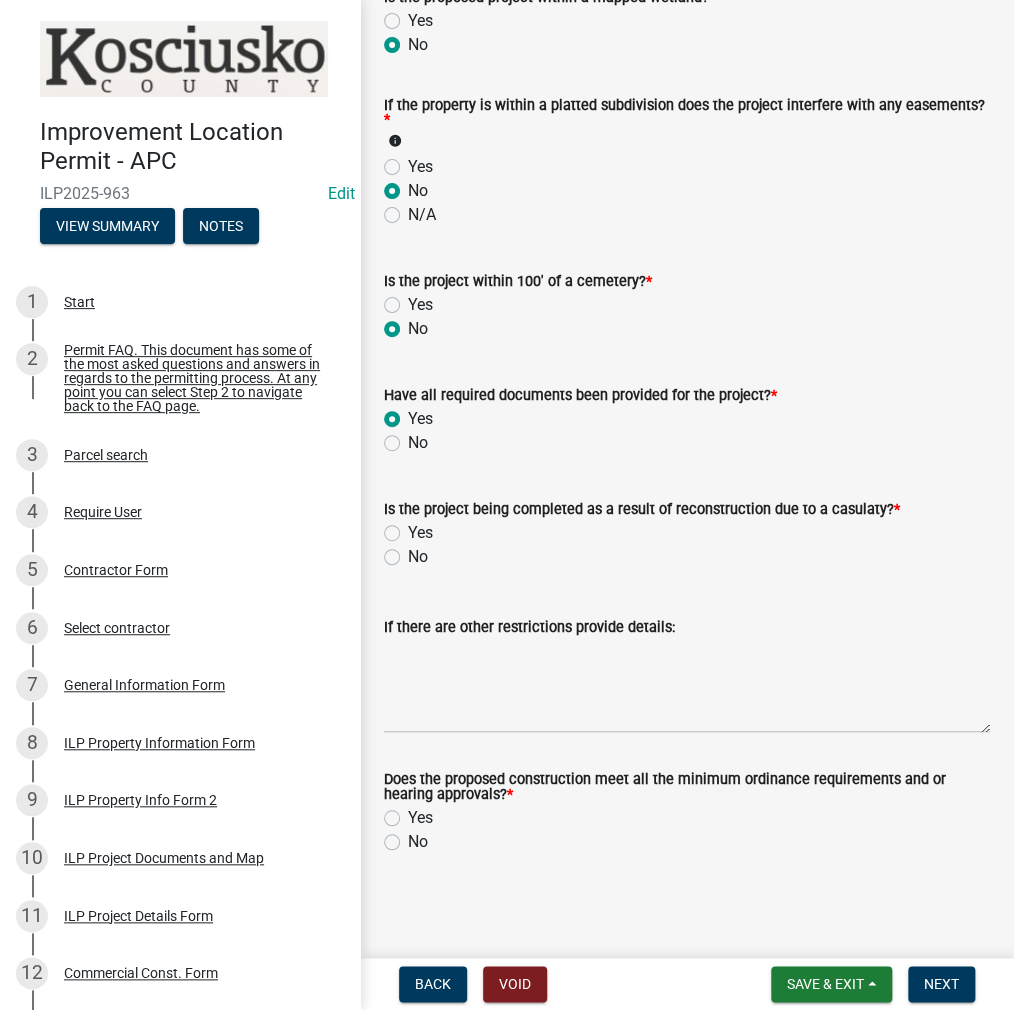 click on "No" 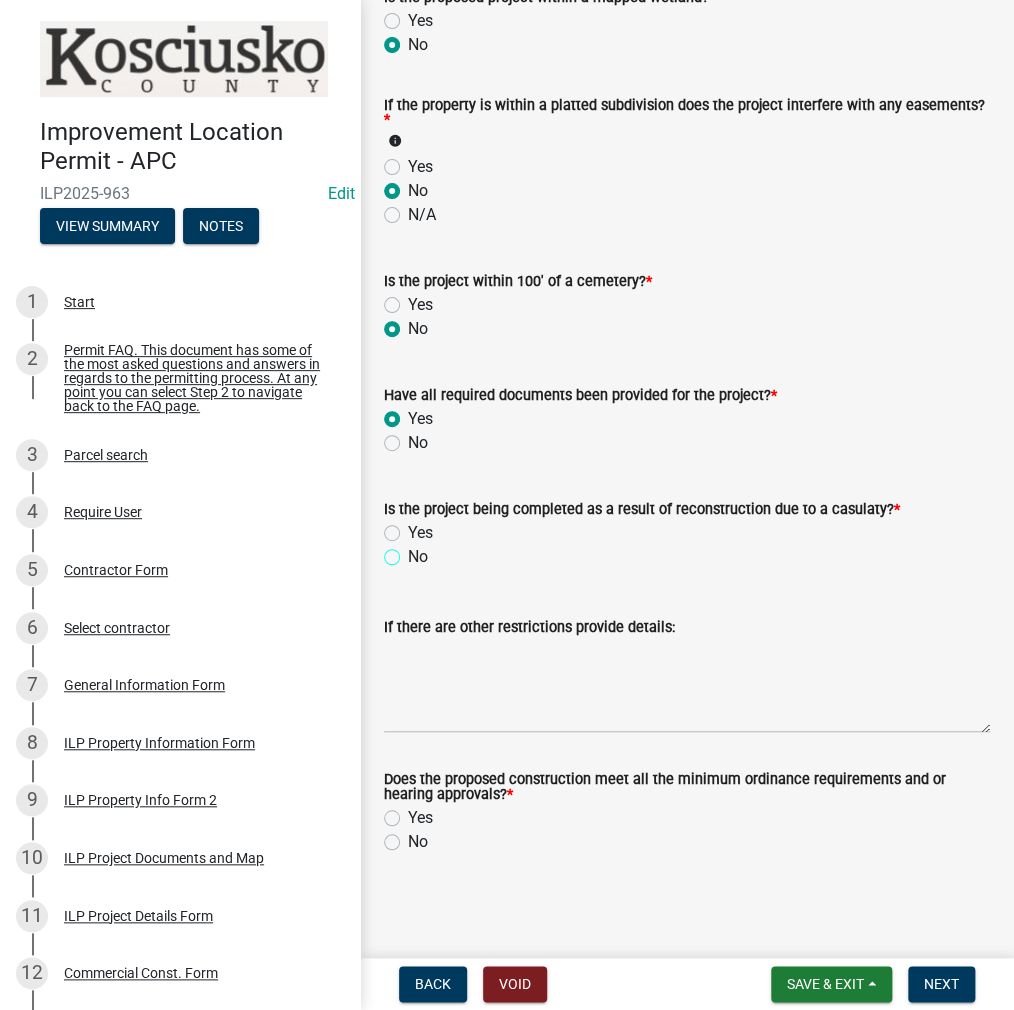 click on "No" at bounding box center (414, 551) 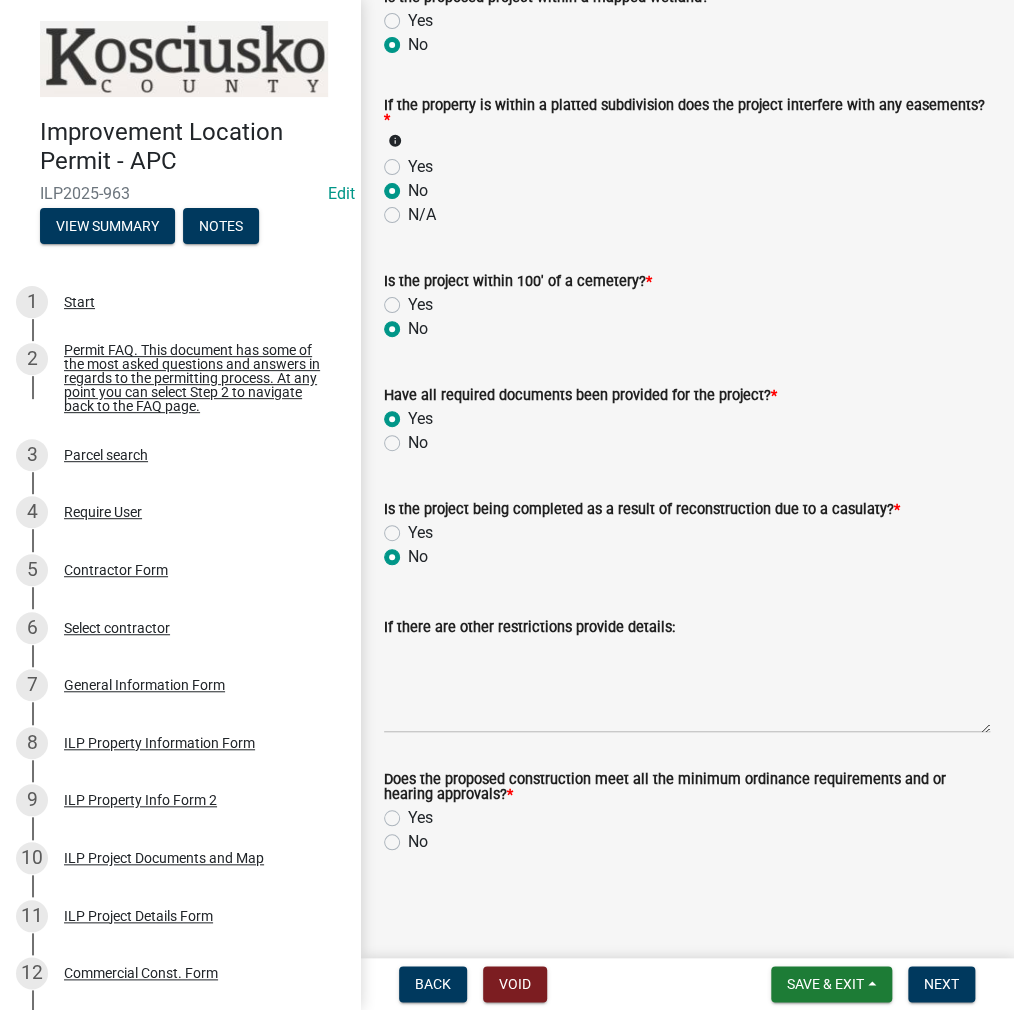 radio on "true" 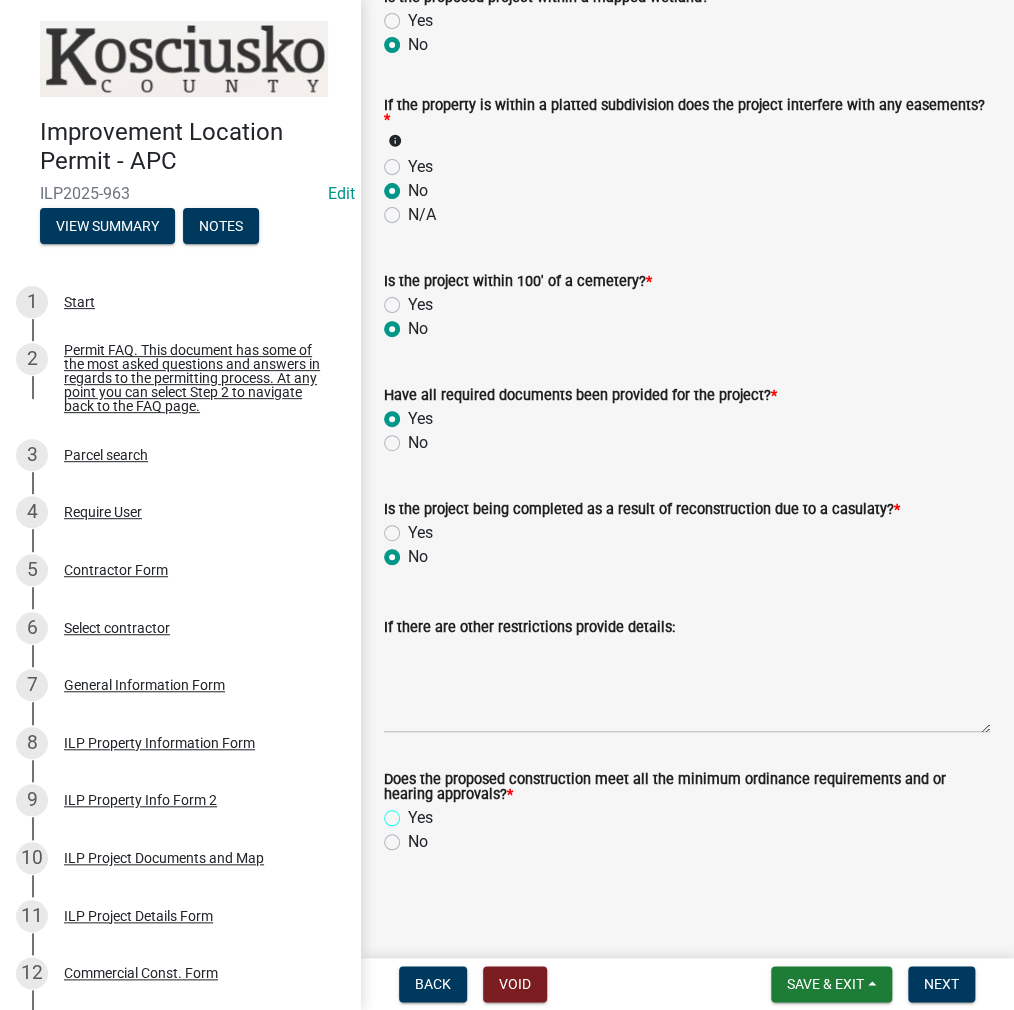 click on "Yes" at bounding box center [414, 812] 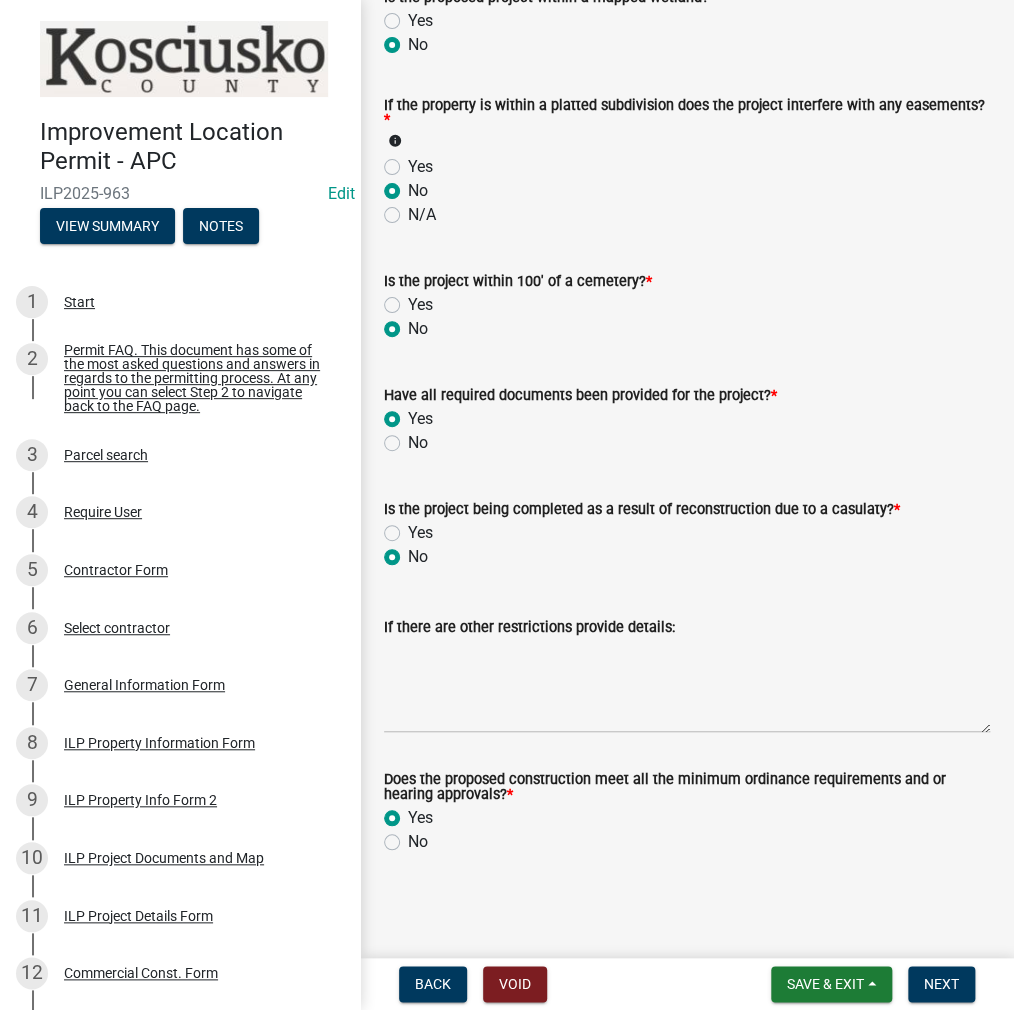 radio on "true" 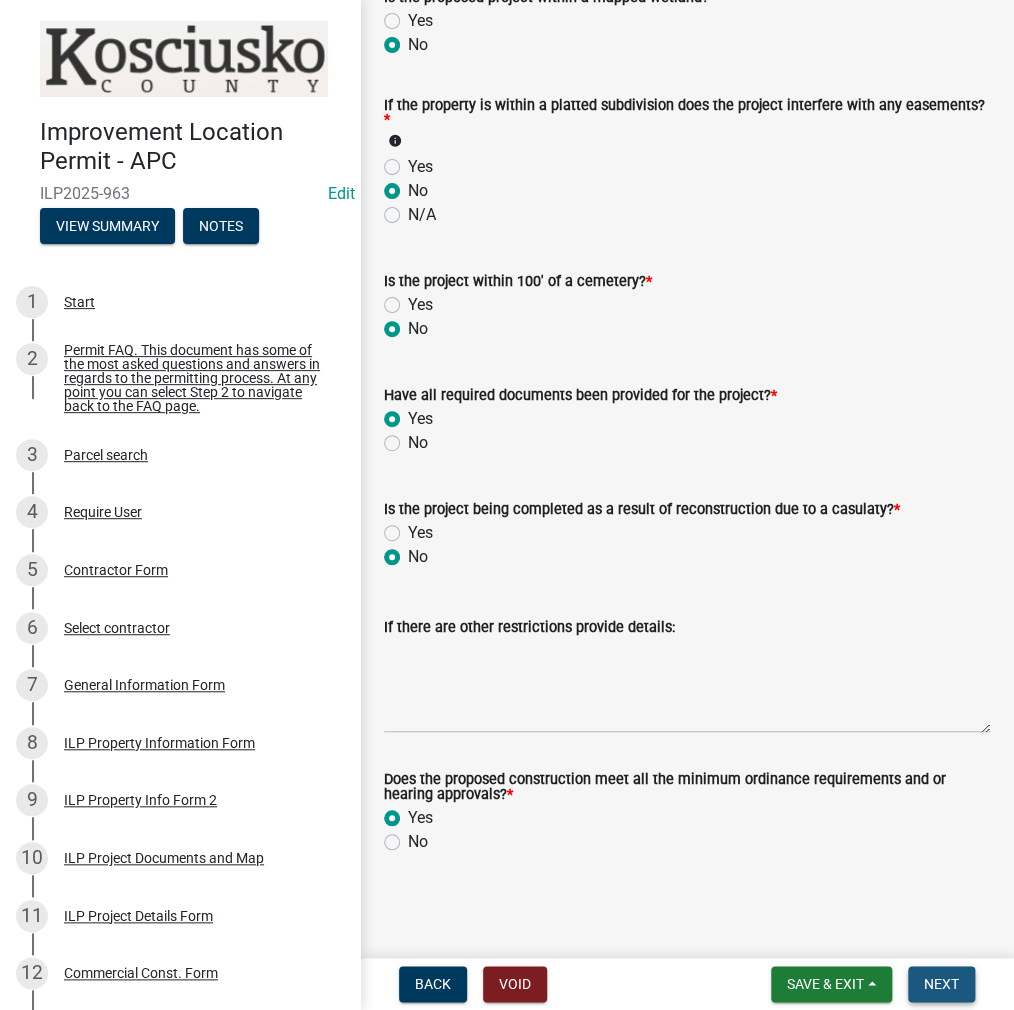 click on "Next" at bounding box center (941, 984) 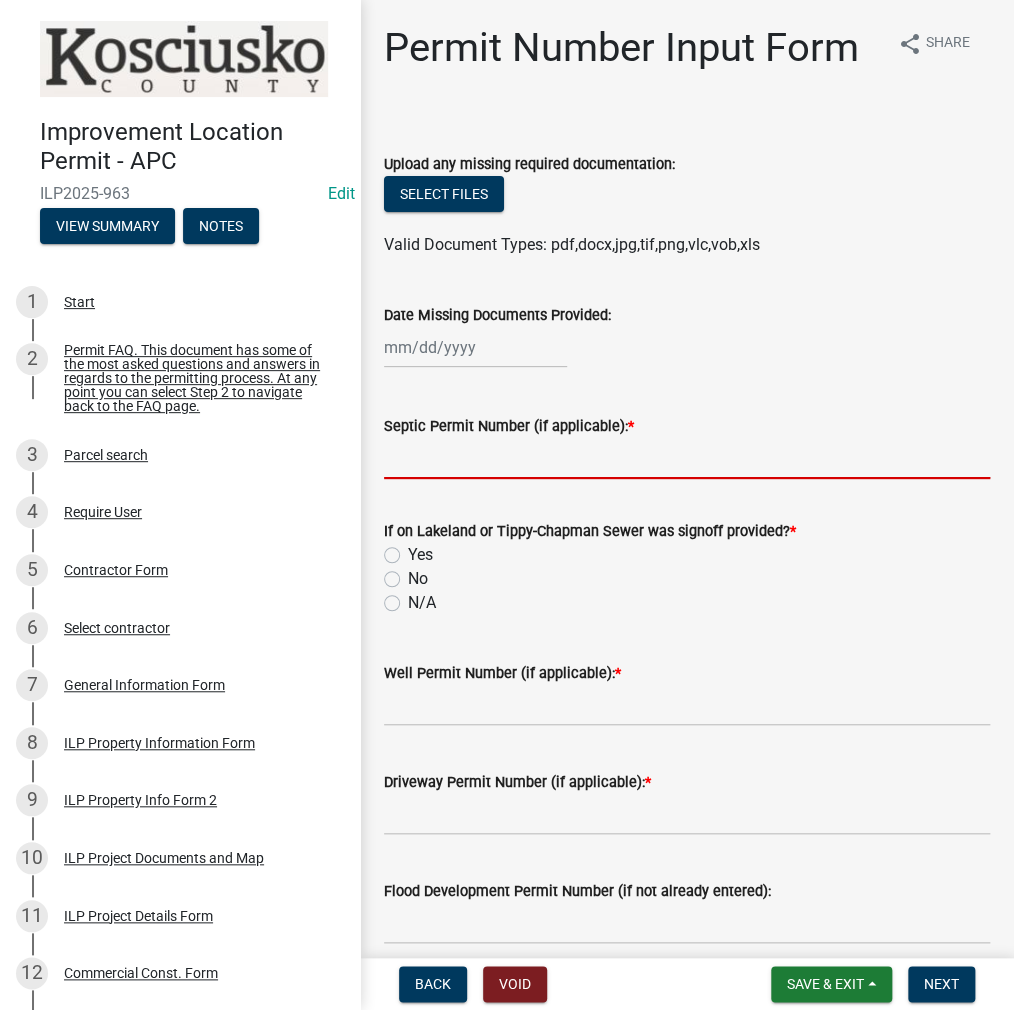 click on "Septic Permit Number (if applicable):  *" at bounding box center (687, 458) 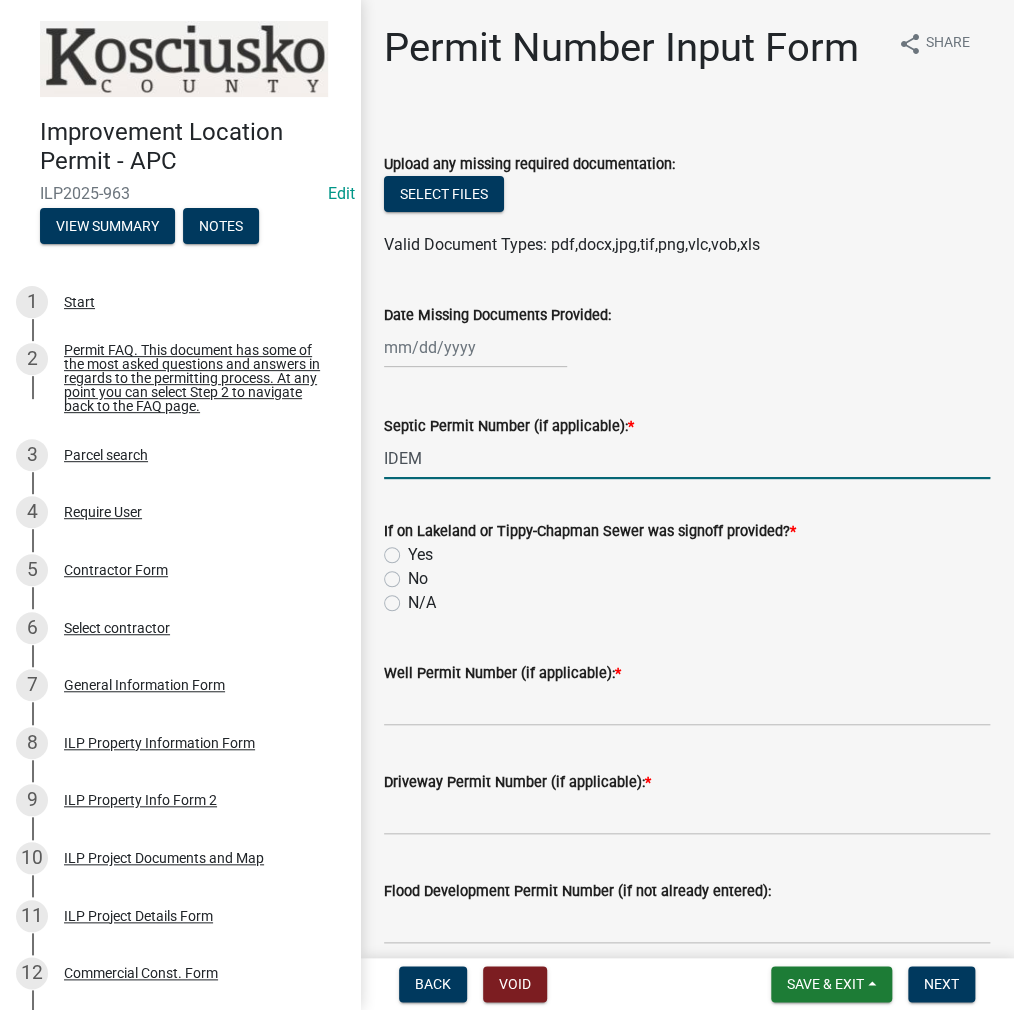 type on "IDEM" 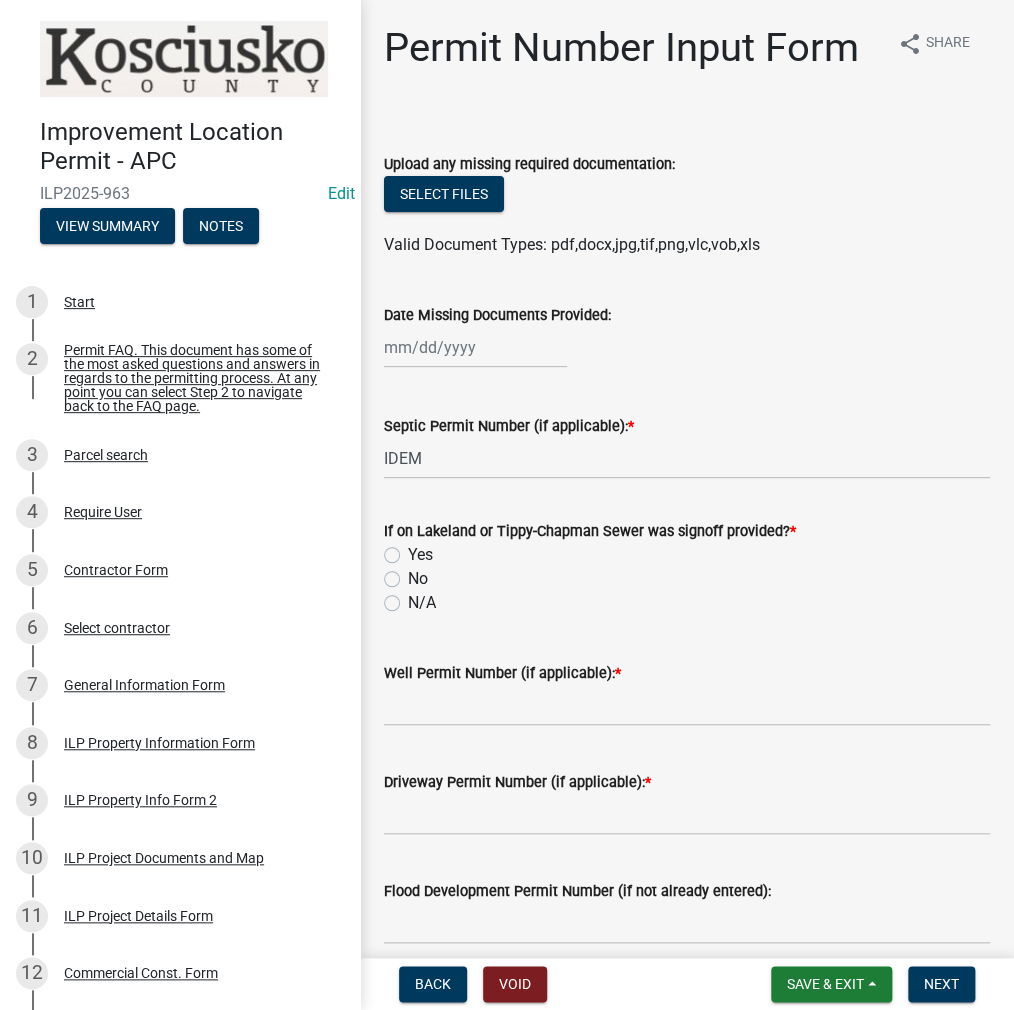 click on "No" 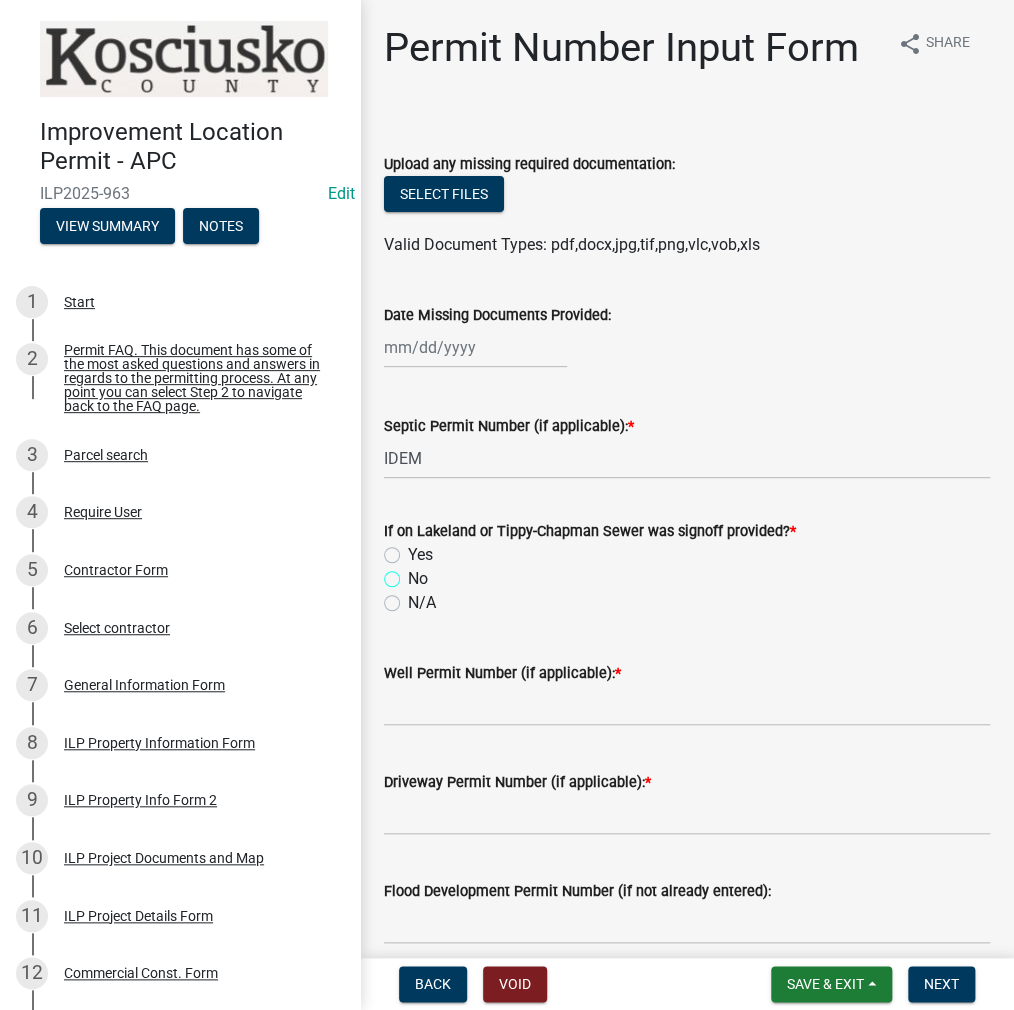 click on "No" at bounding box center (414, 573) 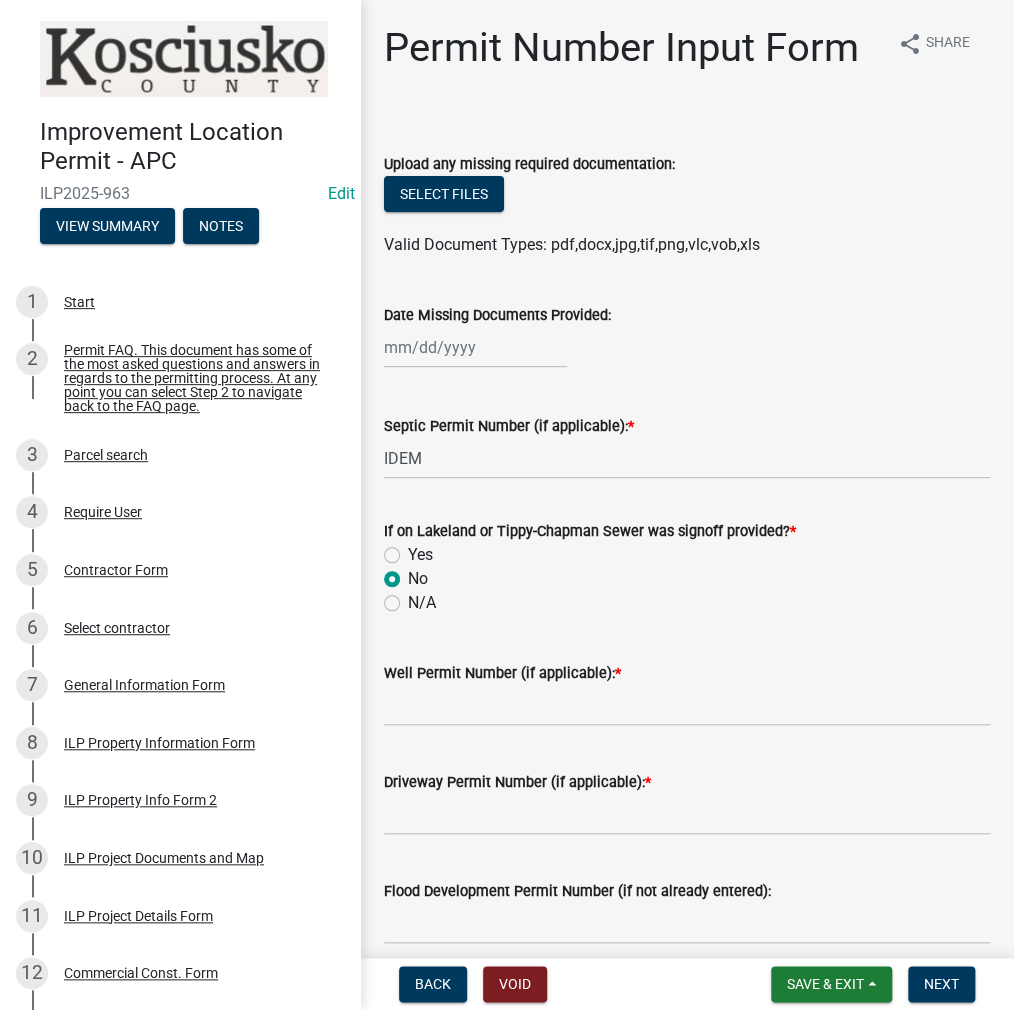 radio on "true" 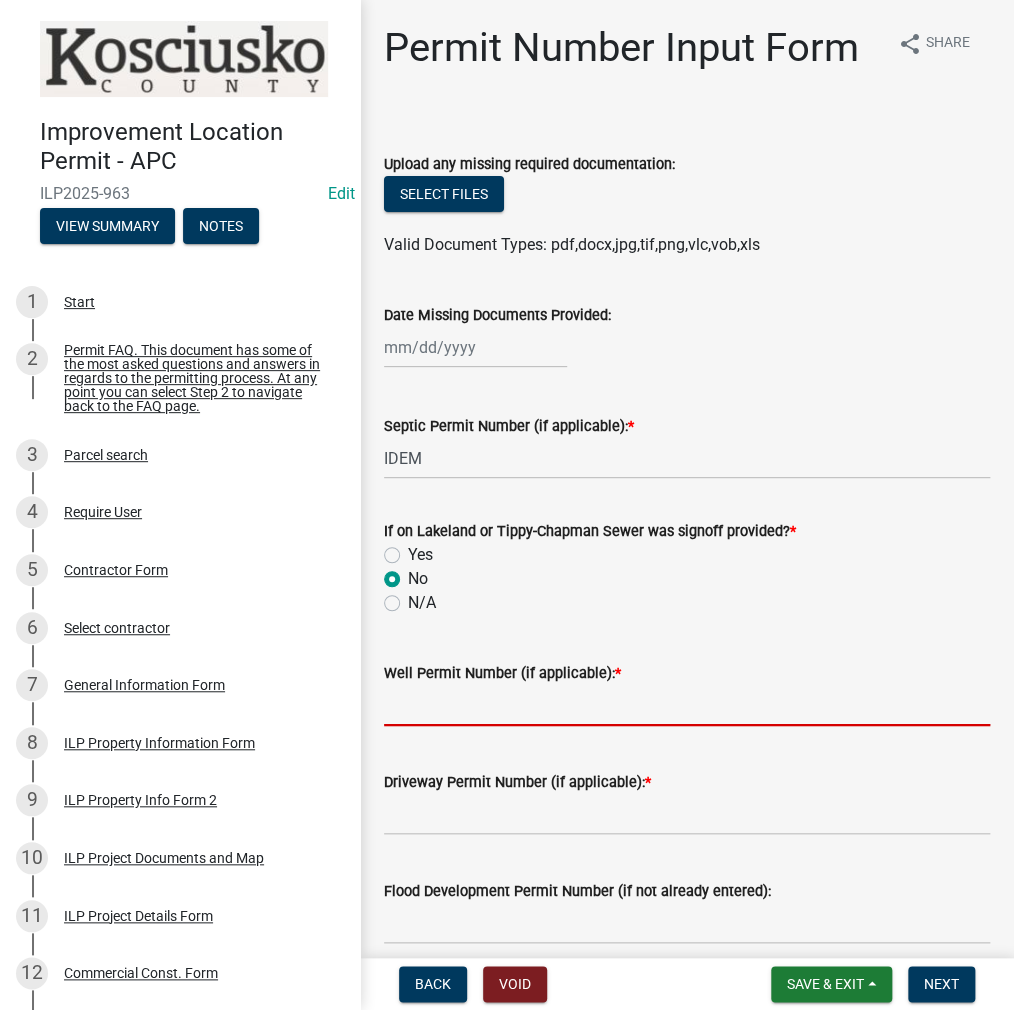 click on "Well Permit Number (if applicable):  *" at bounding box center [687, 705] 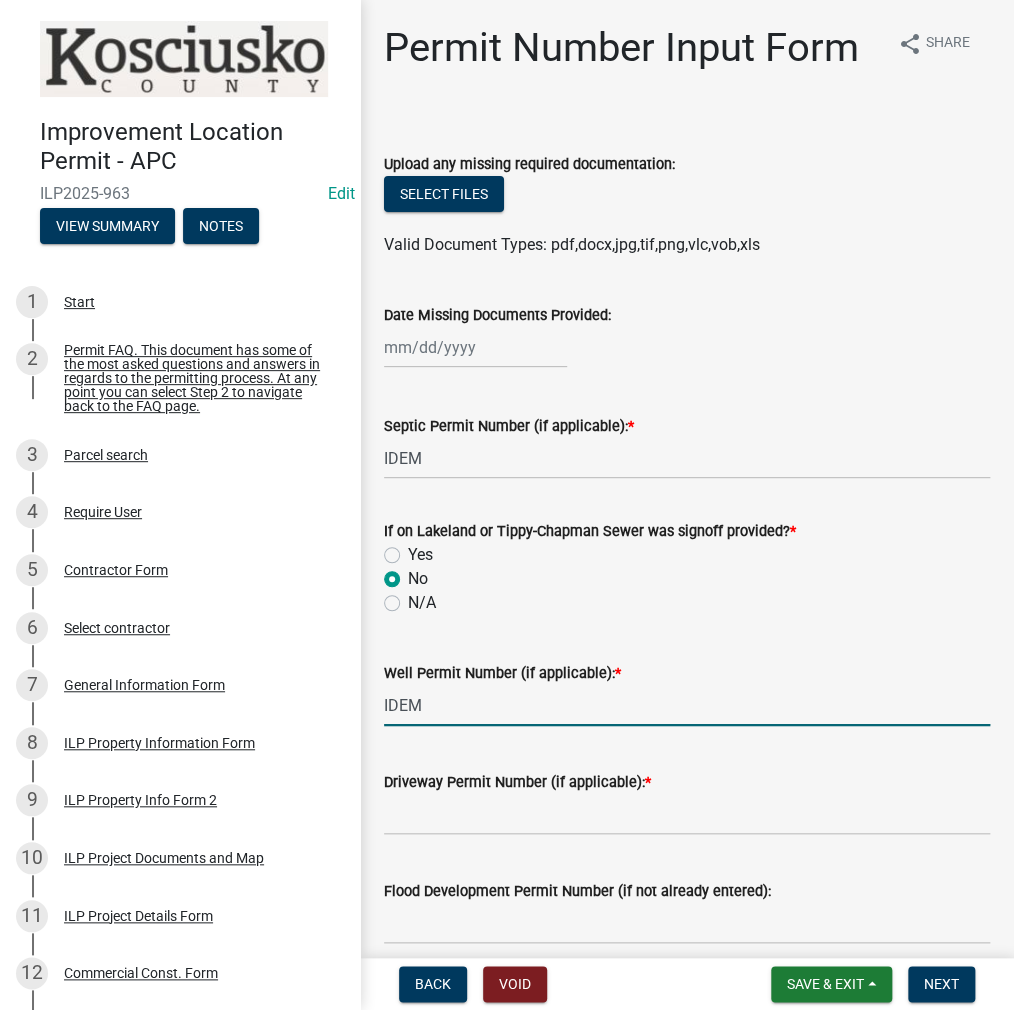 type on "IDEM" 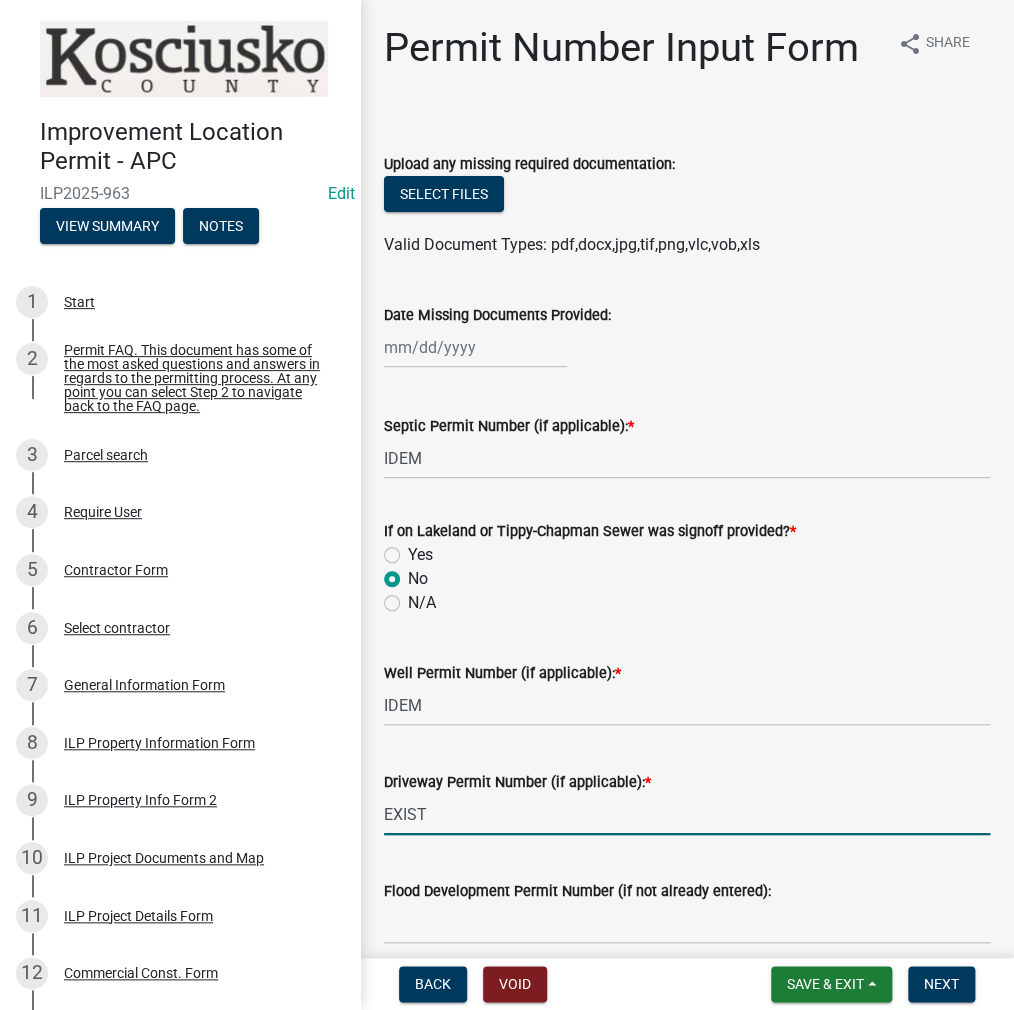 scroll, scrollTop: 200, scrollLeft: 0, axis: vertical 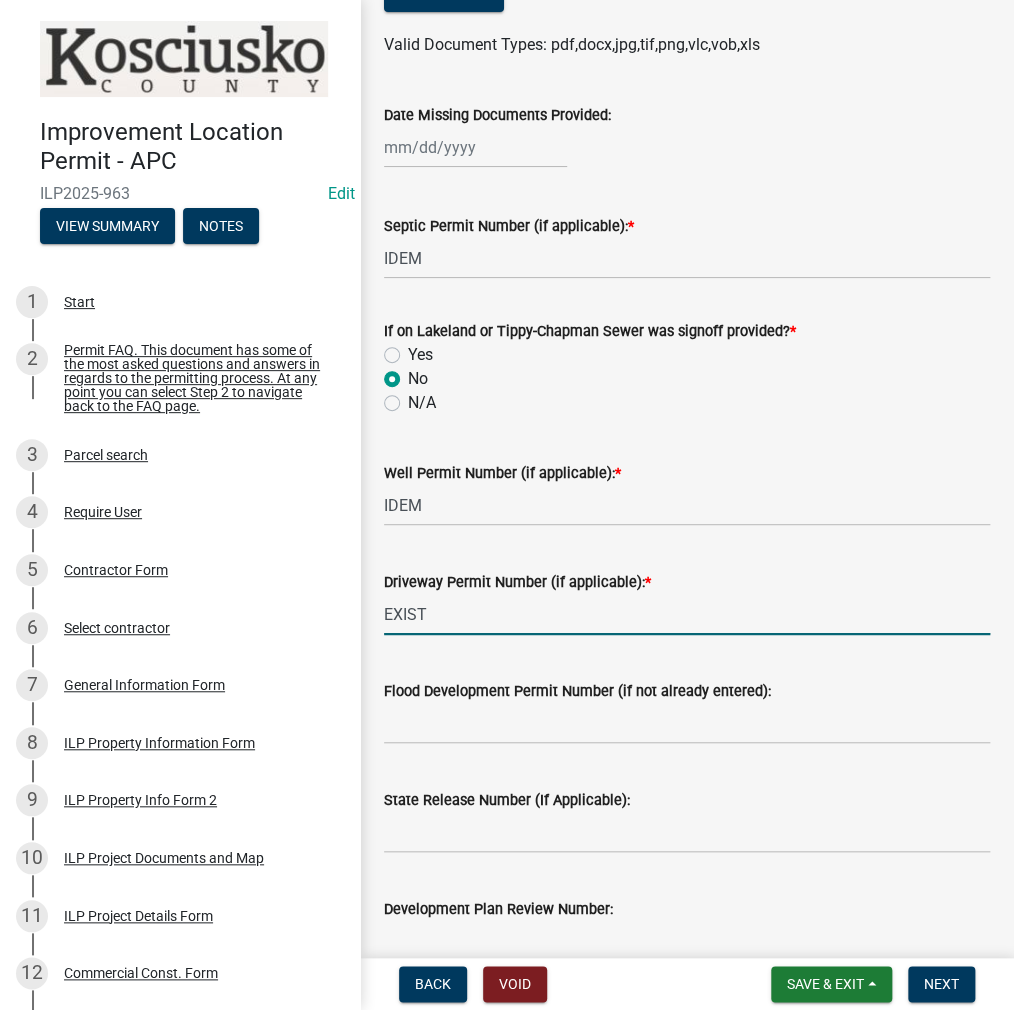 type on "EXIST" 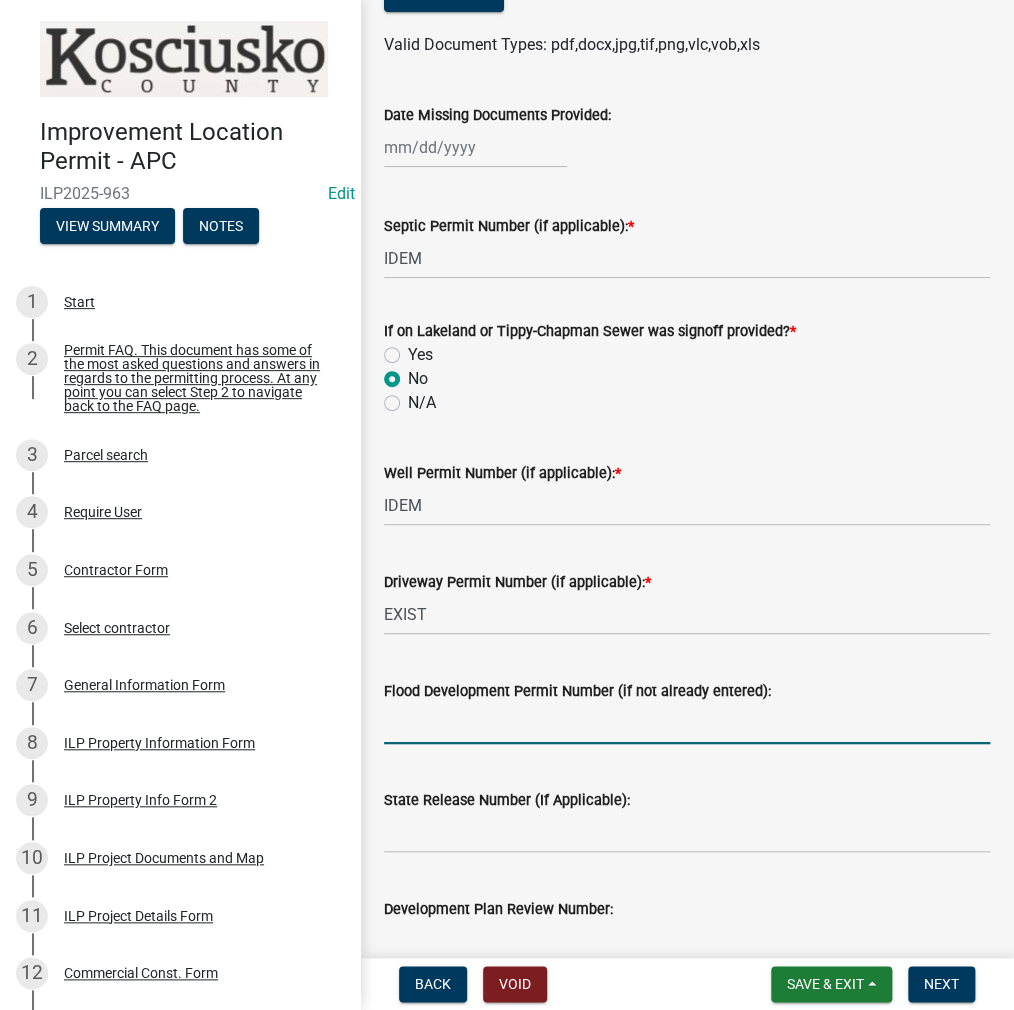 click on "Flood Development Permit Number (if not already entered):" at bounding box center (687, 723) 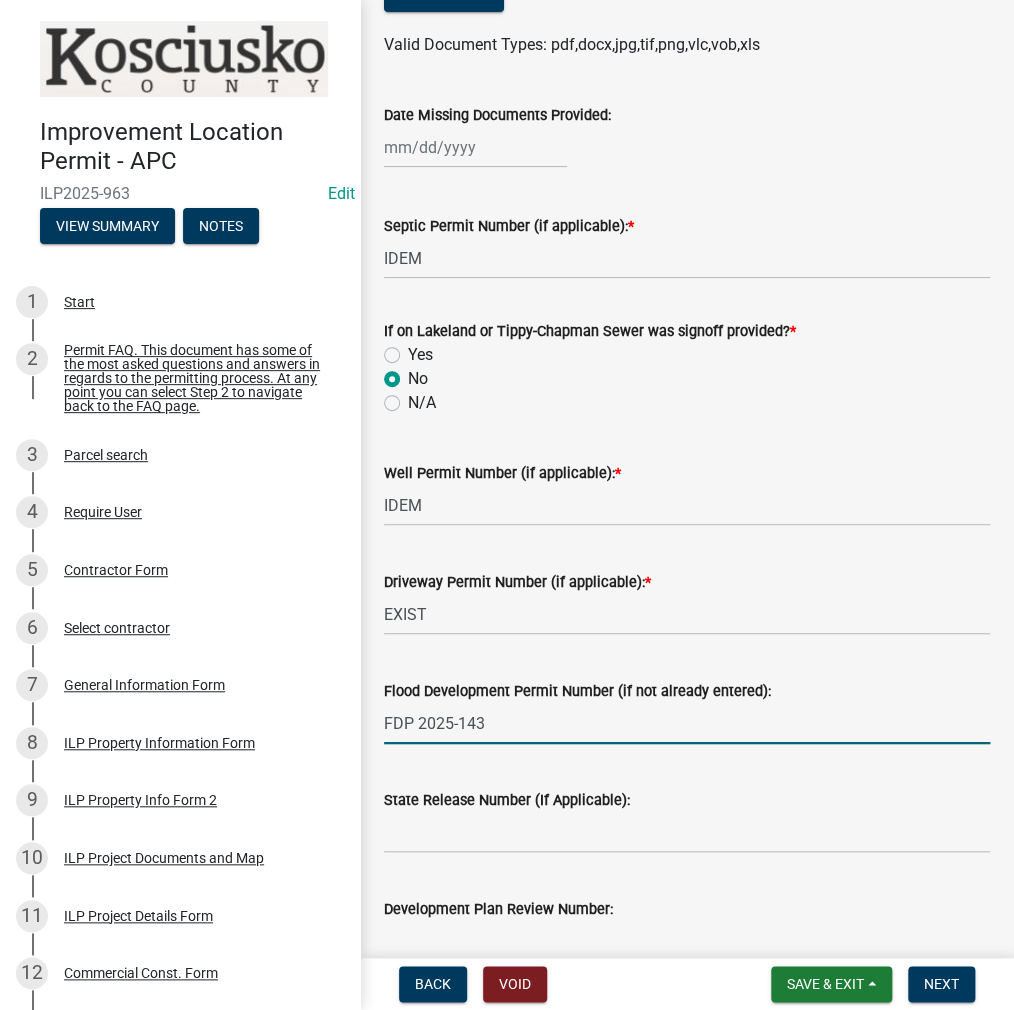 type on "FDP 2025-143" 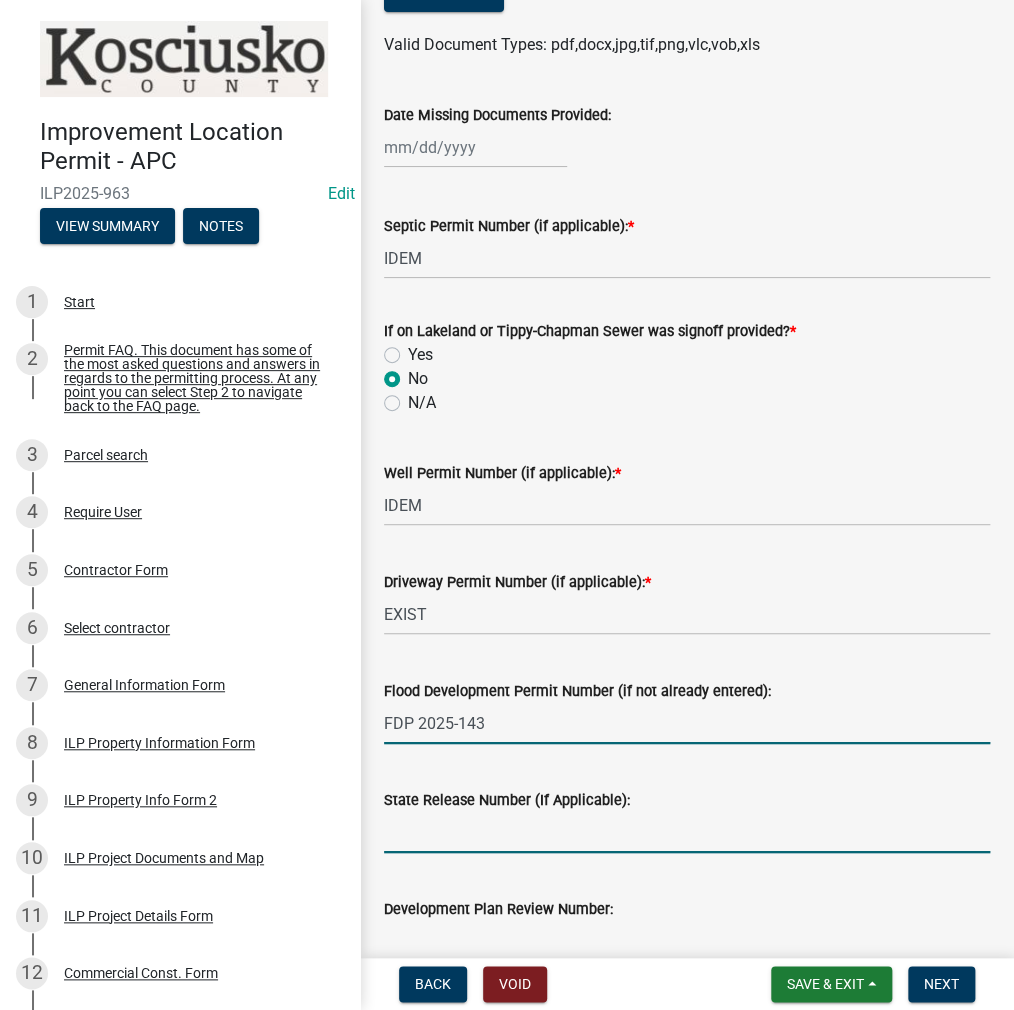 click on "State Release Number (If Applicable):" at bounding box center [687, 832] 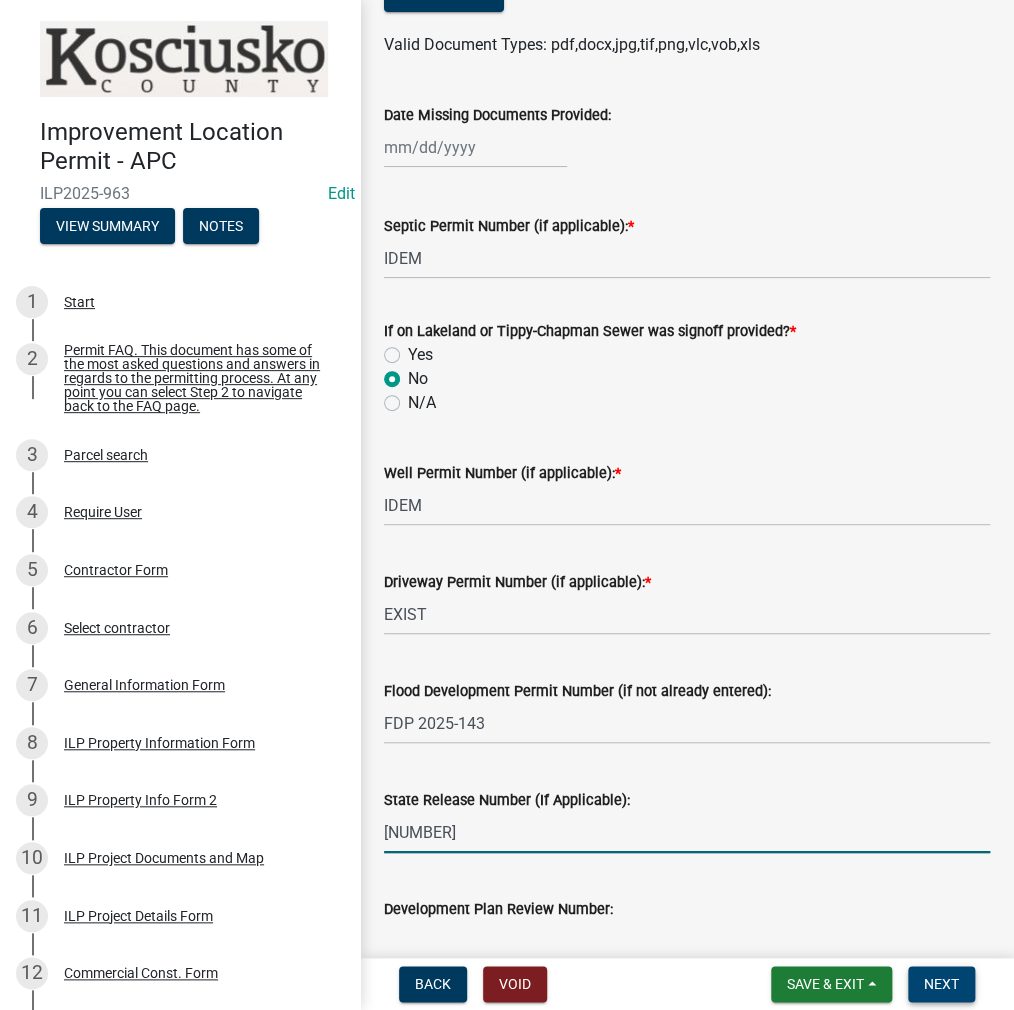 type on "[NUMBER]" 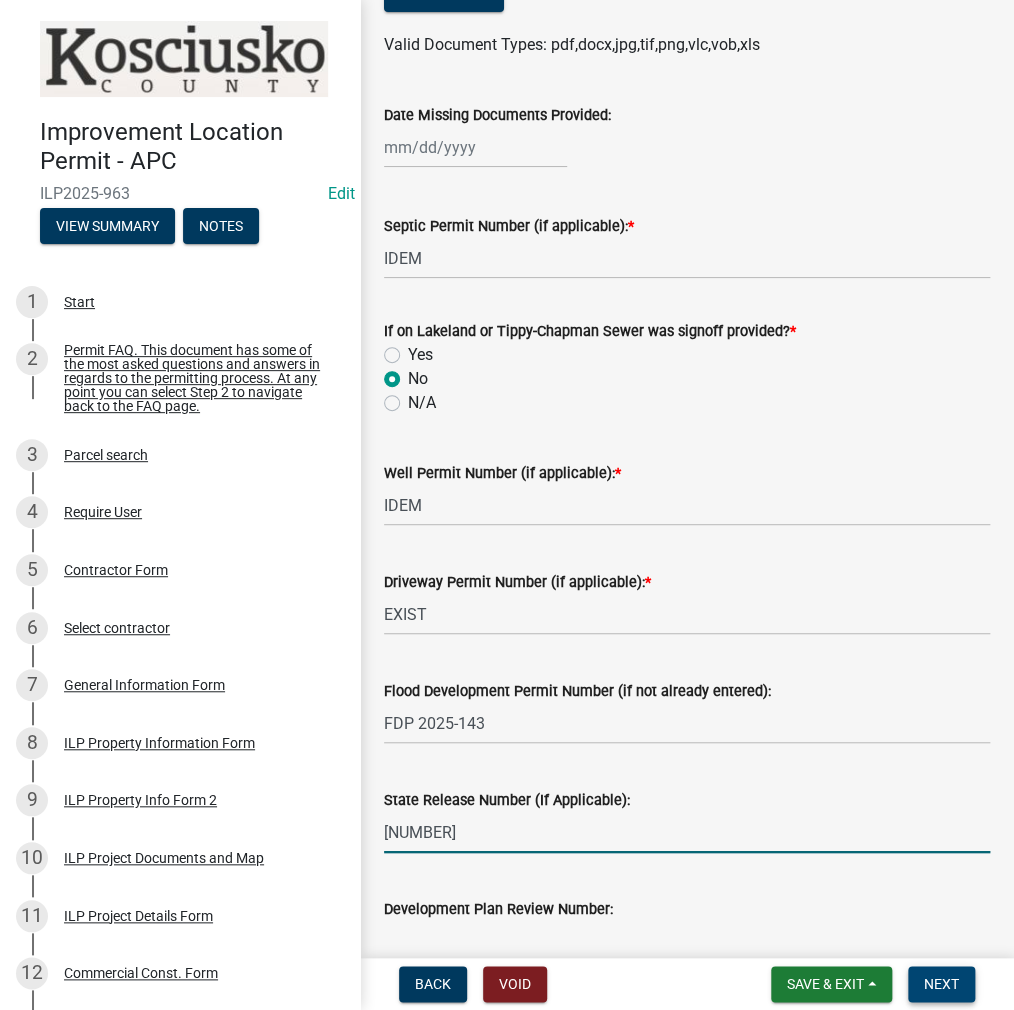 click on "Next" at bounding box center (941, 984) 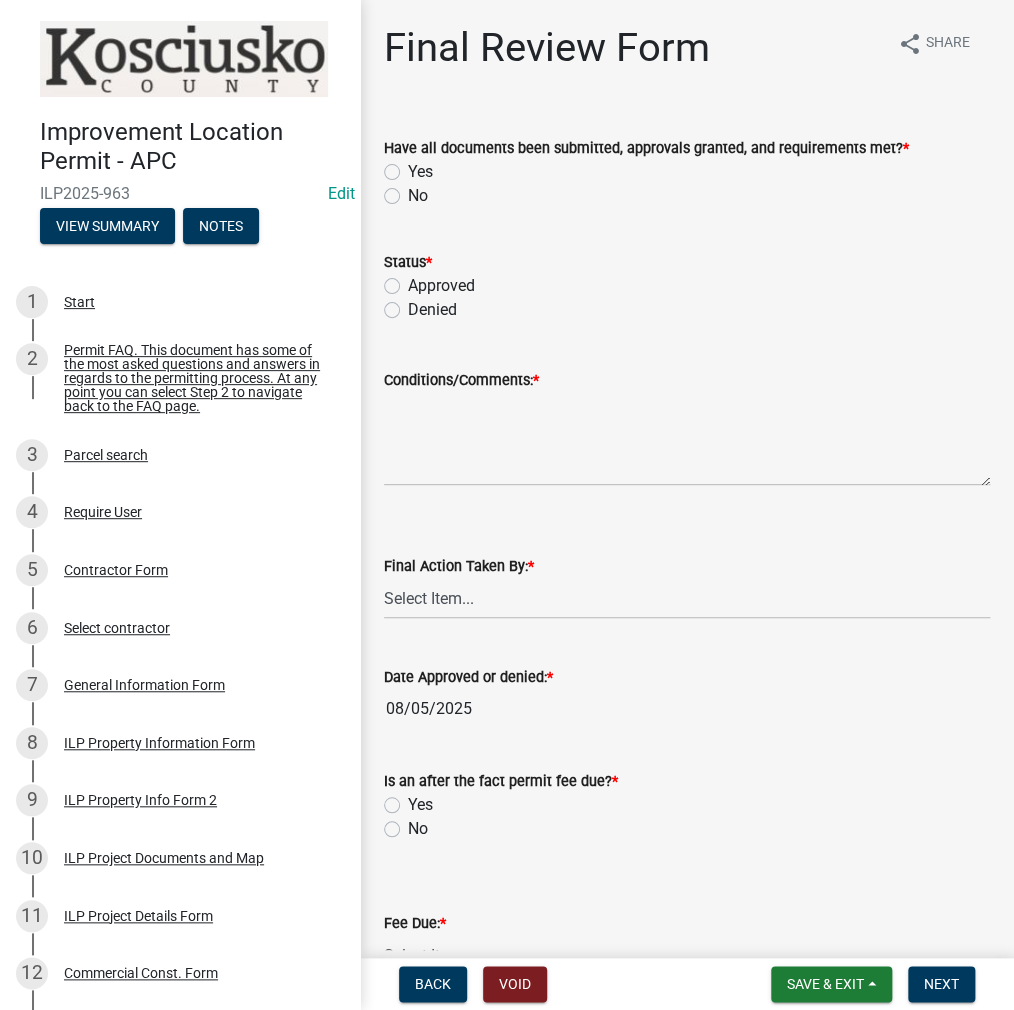 click on "Yes" 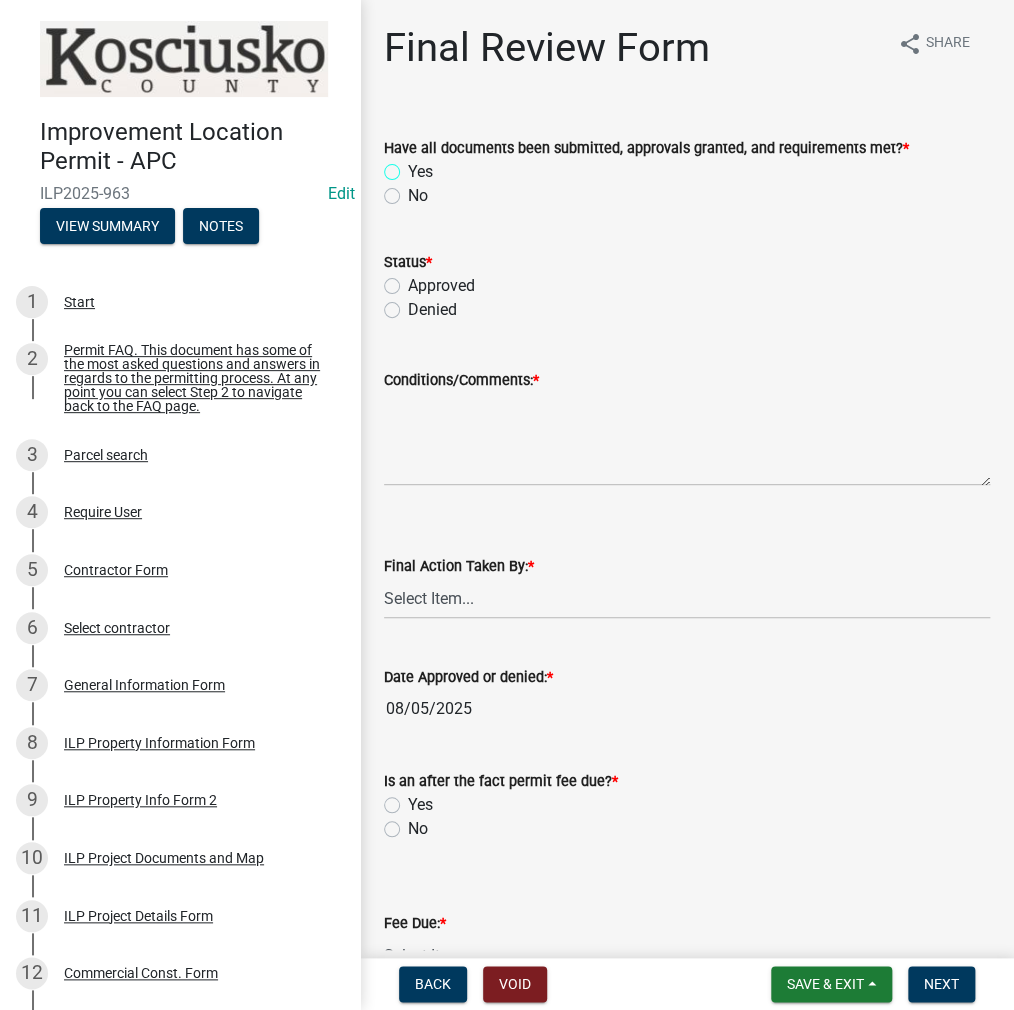 click on "Yes" at bounding box center (414, 166) 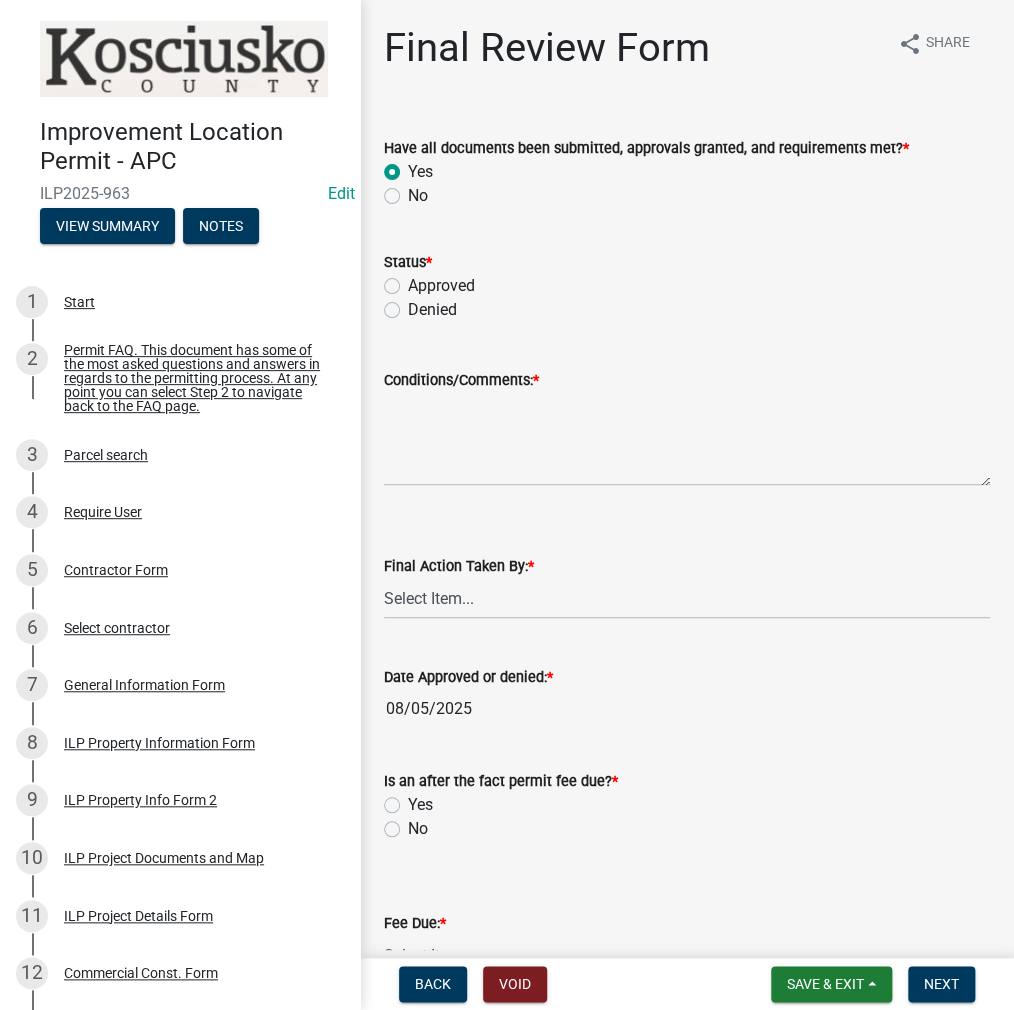 radio on "true" 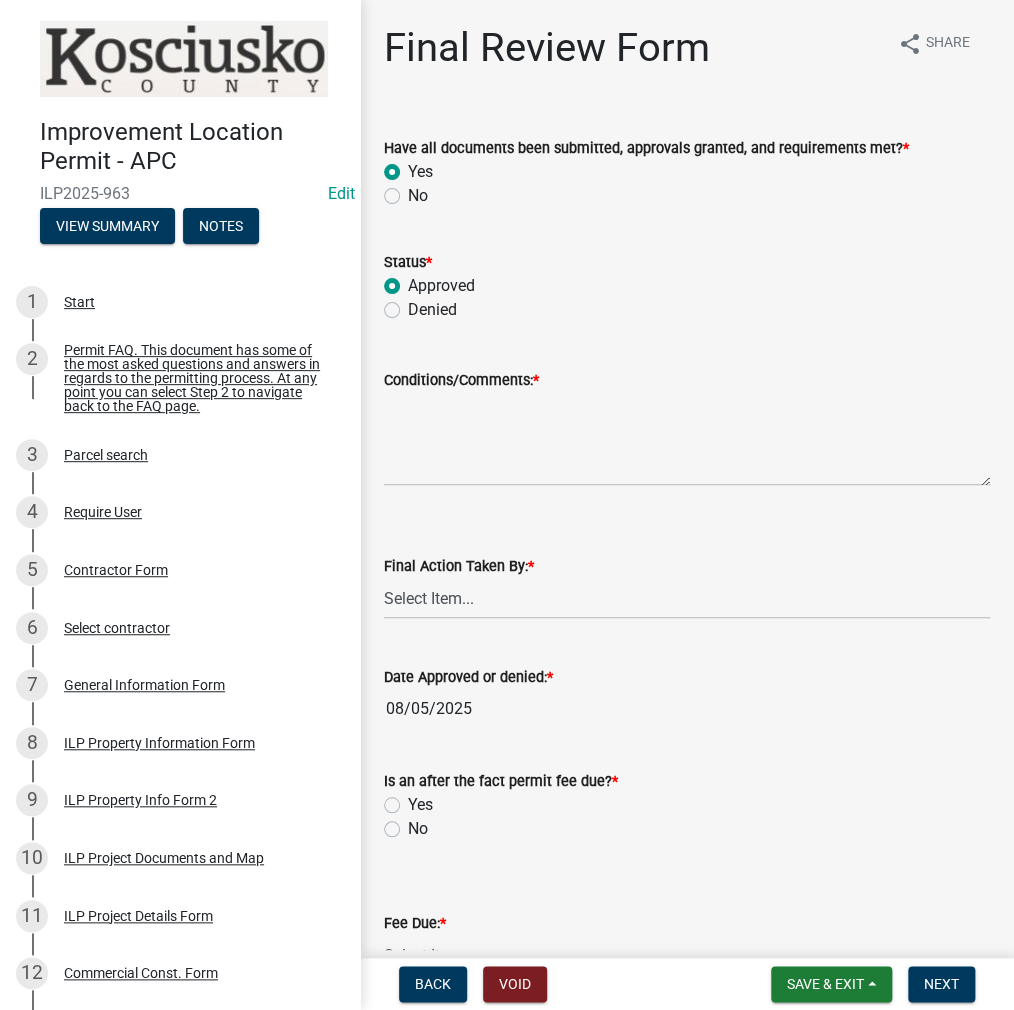 radio on "true" 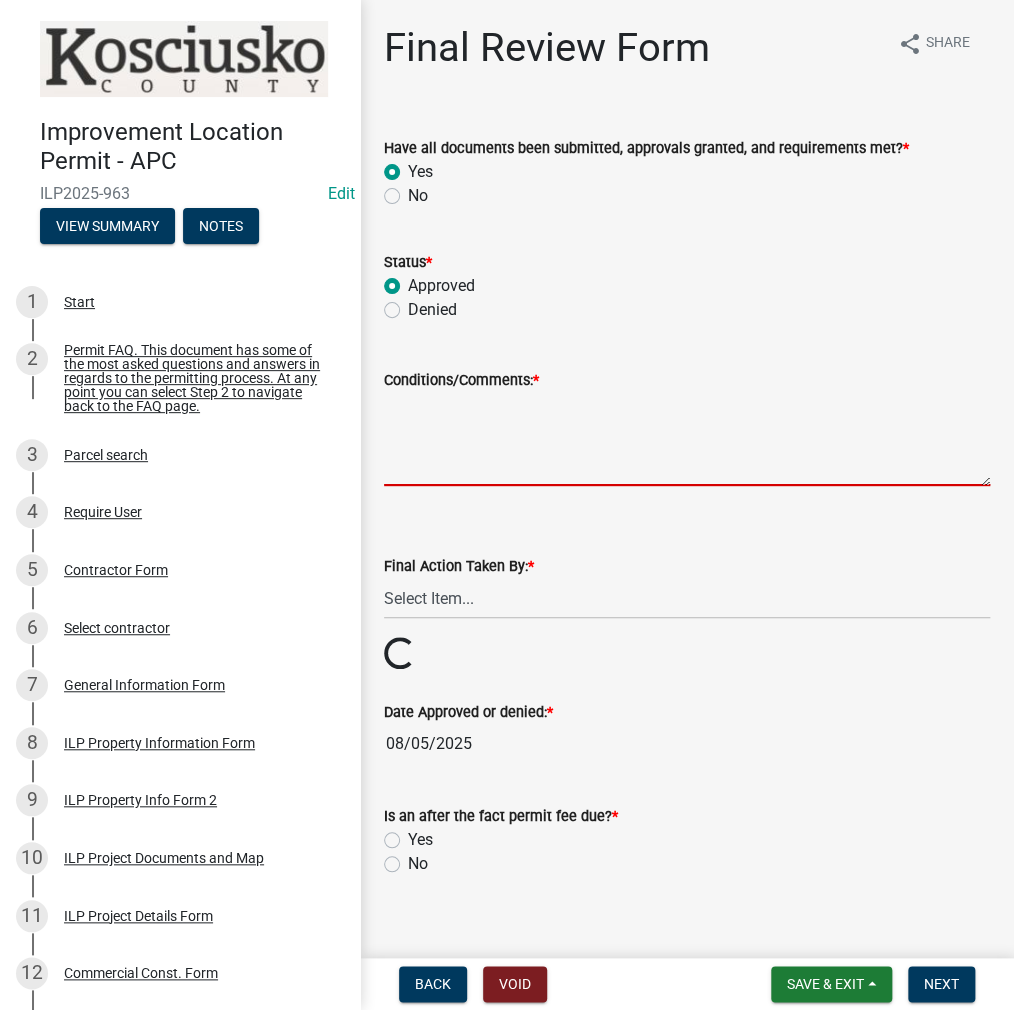 click on "Conditions/Comments:  *" at bounding box center (687, 439) 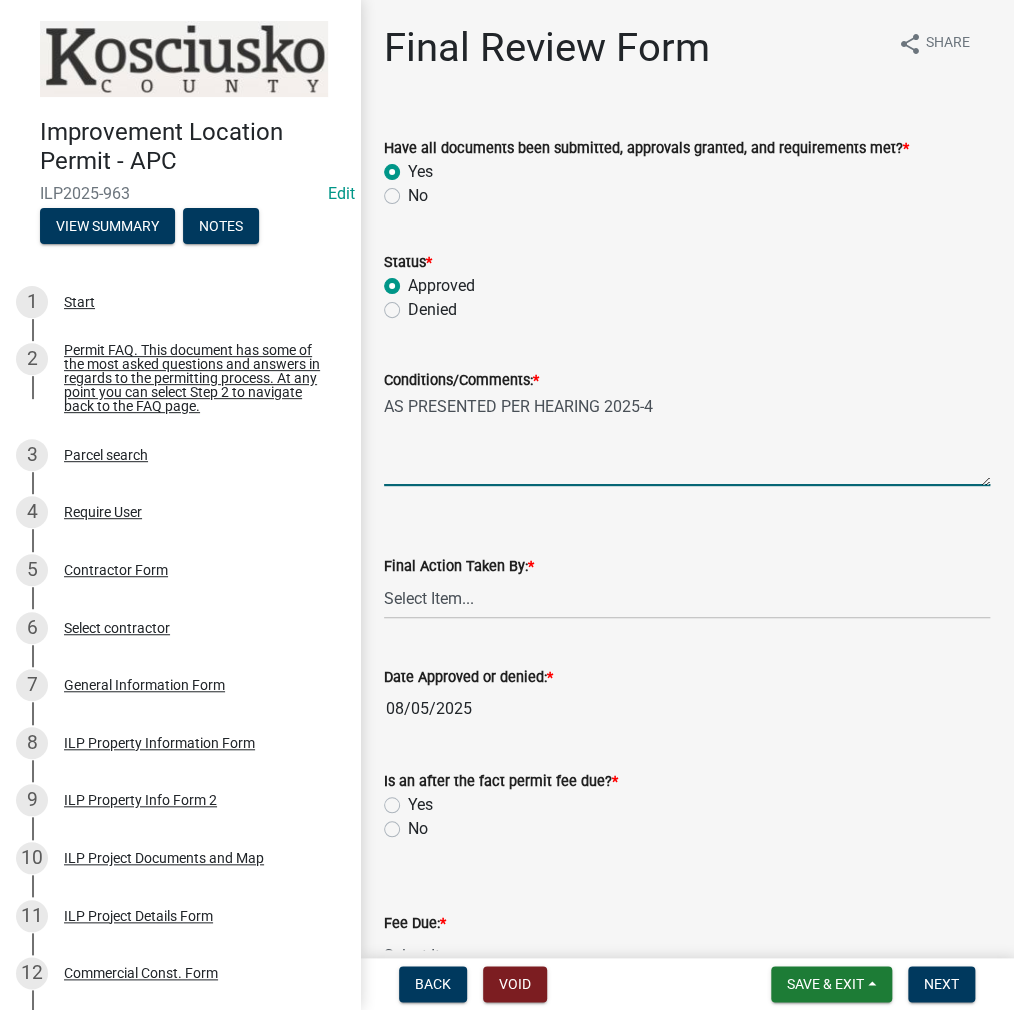 type on "AS PRESENTED PER HEARING 2025-4" 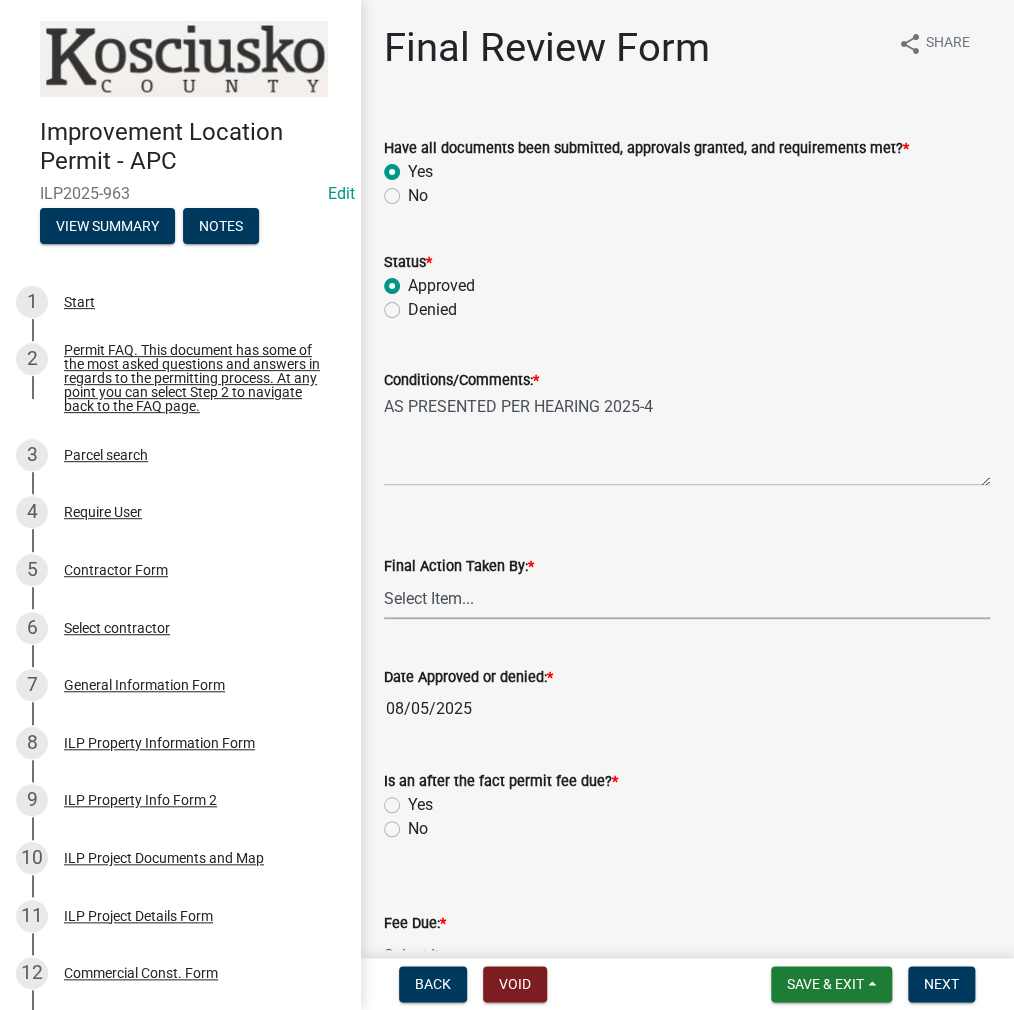 drag, startPoint x: 468, startPoint y: 597, endPoint x: 474, endPoint y: 615, distance: 18.973665 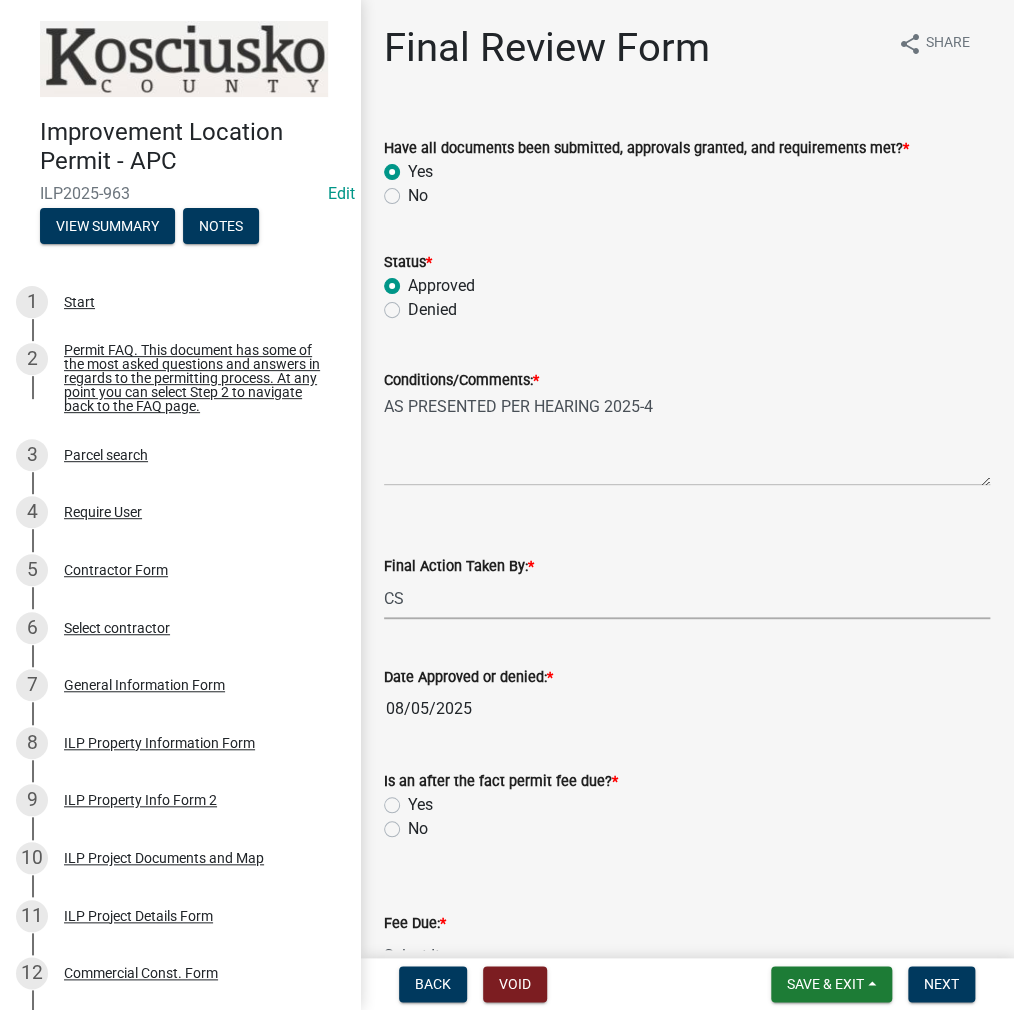 click on "Select Item...   MMS   LT   AT   CS   AH   Vacant" at bounding box center (687, 598) 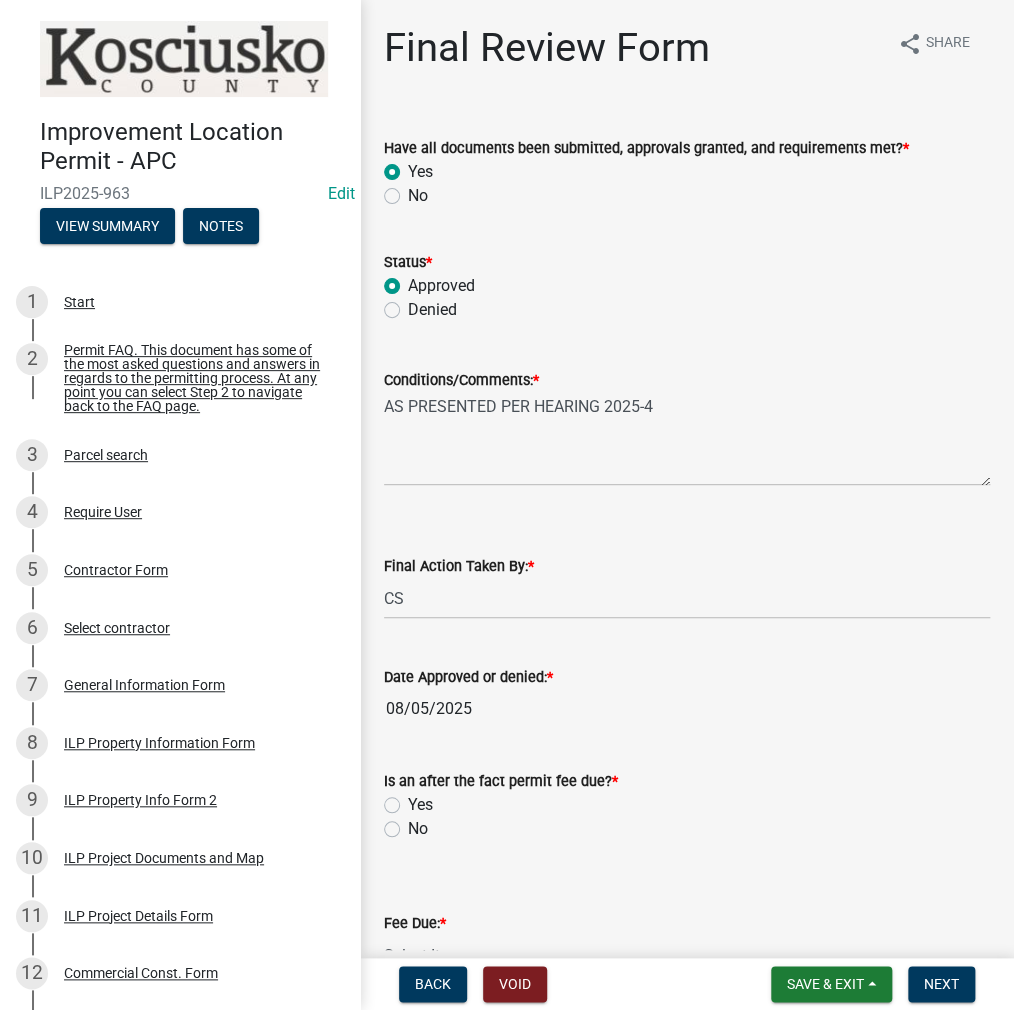 click on "No" 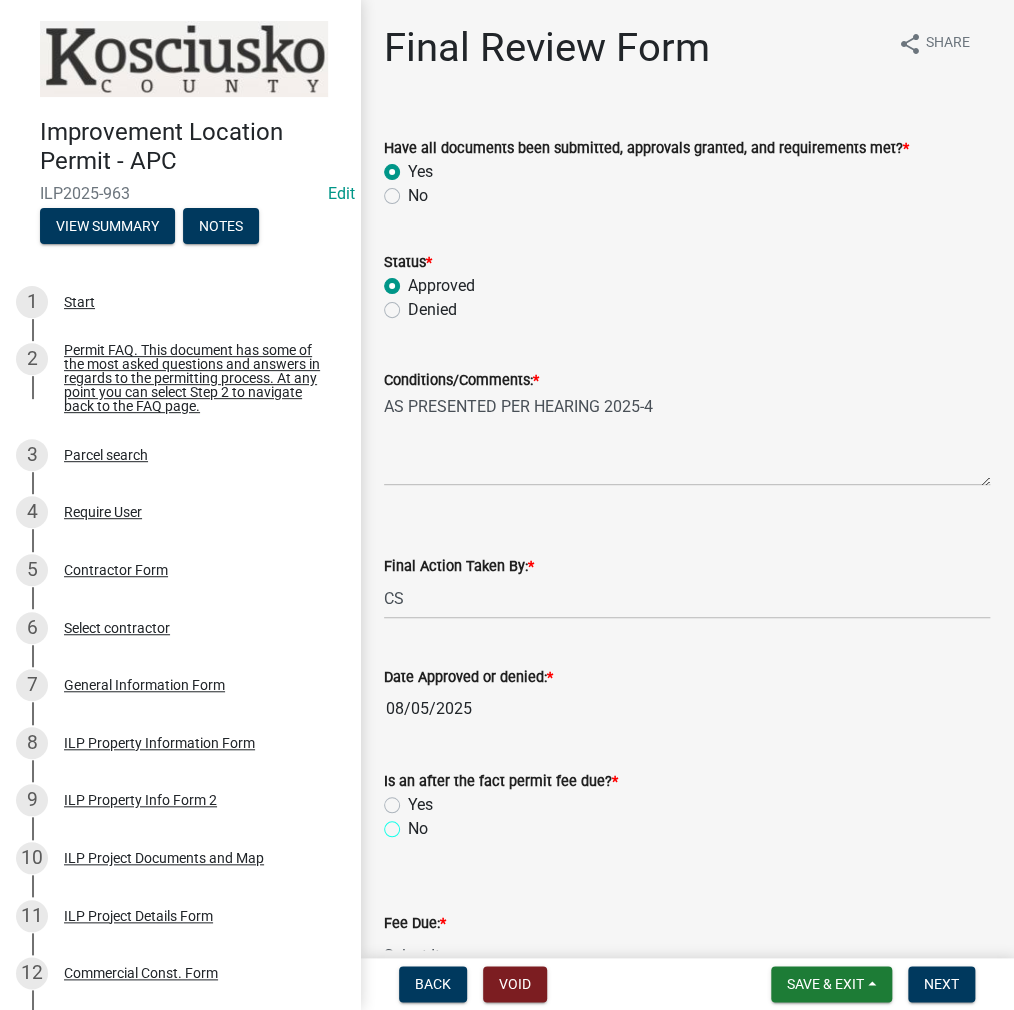 click on "No" at bounding box center (414, 823) 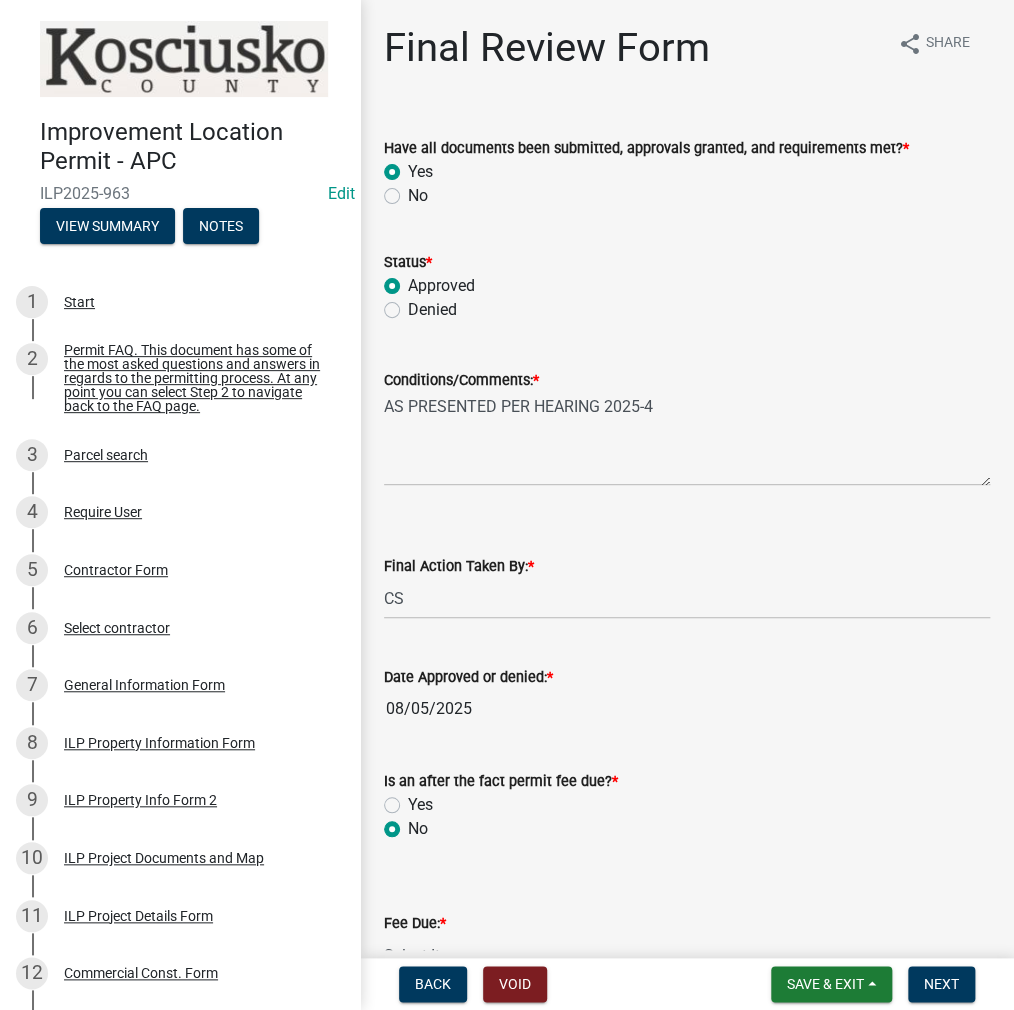 radio on "true" 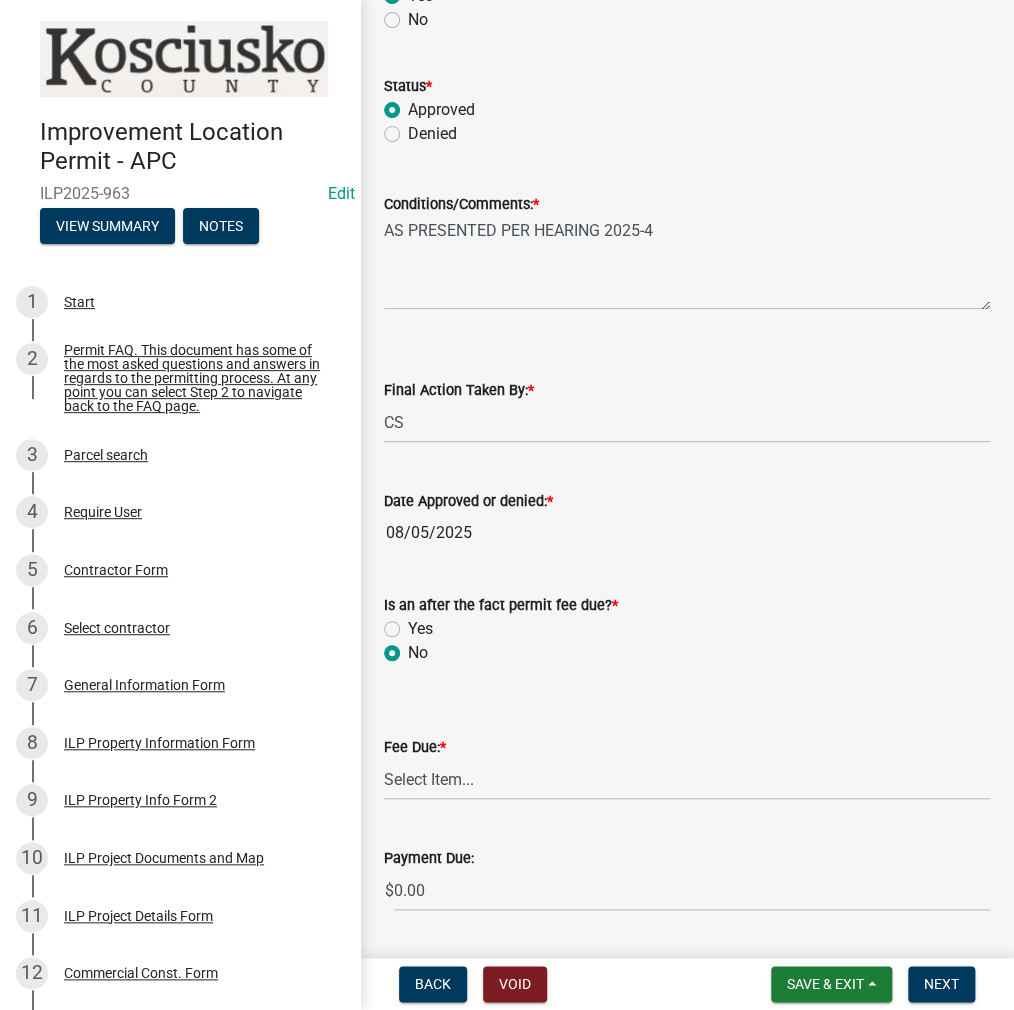 scroll, scrollTop: 300, scrollLeft: 0, axis: vertical 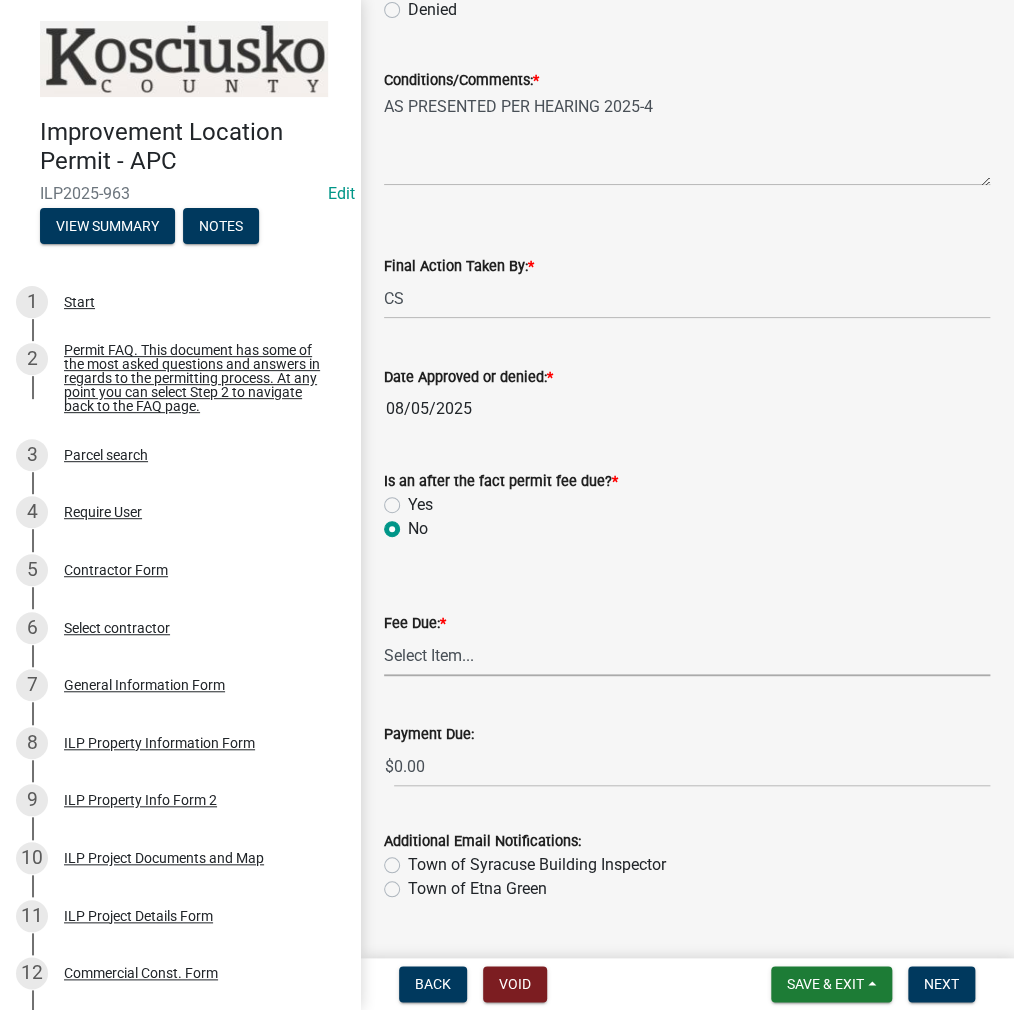click on "Select Item...   N/A   $10.00   $25.00   $125.00   $250   $500   $500 + $10.00 for every 10 sq. ft. over 5000   $1000" at bounding box center [687, 655] 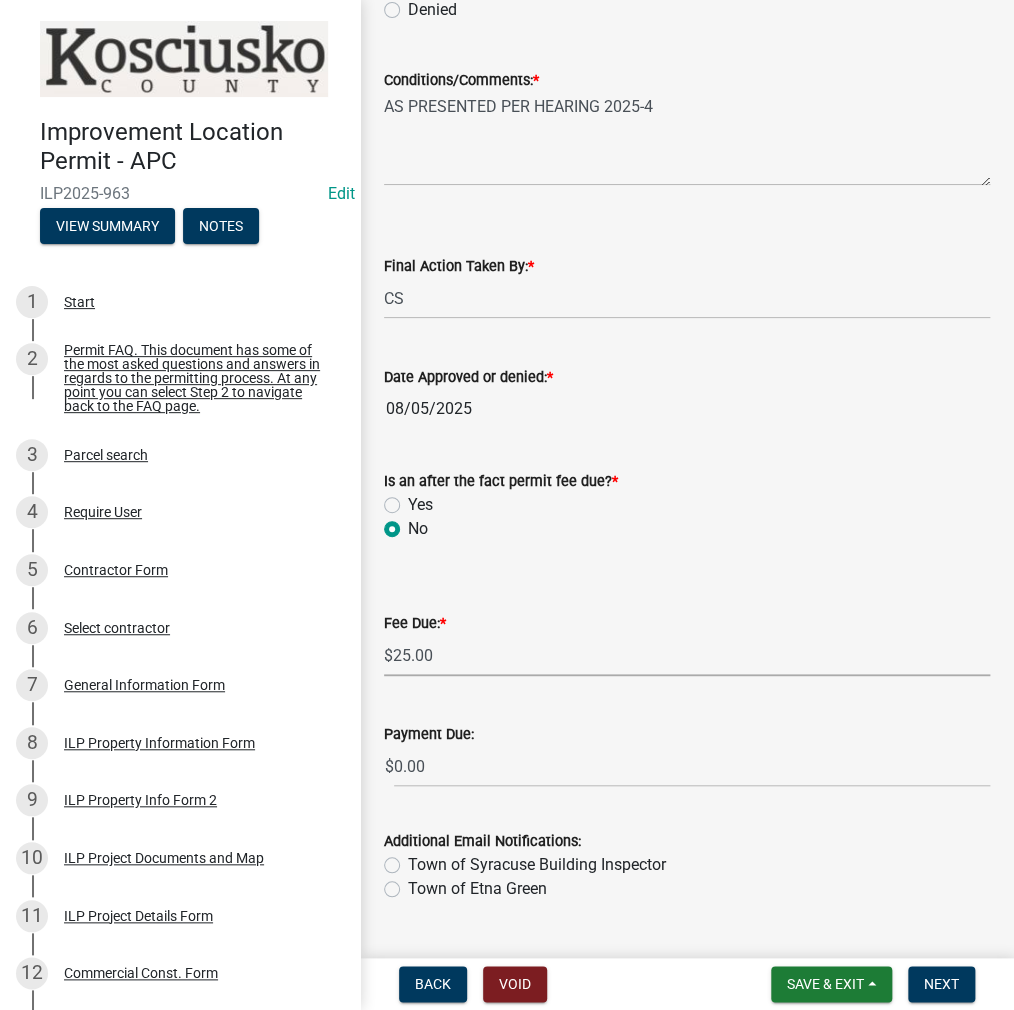 click on "Select Item...   N/A   $10.00   $25.00   $125.00   $250   $500   $500 + $10.00 for every 10 sq. ft. over 5000   $1000" at bounding box center (687, 655) 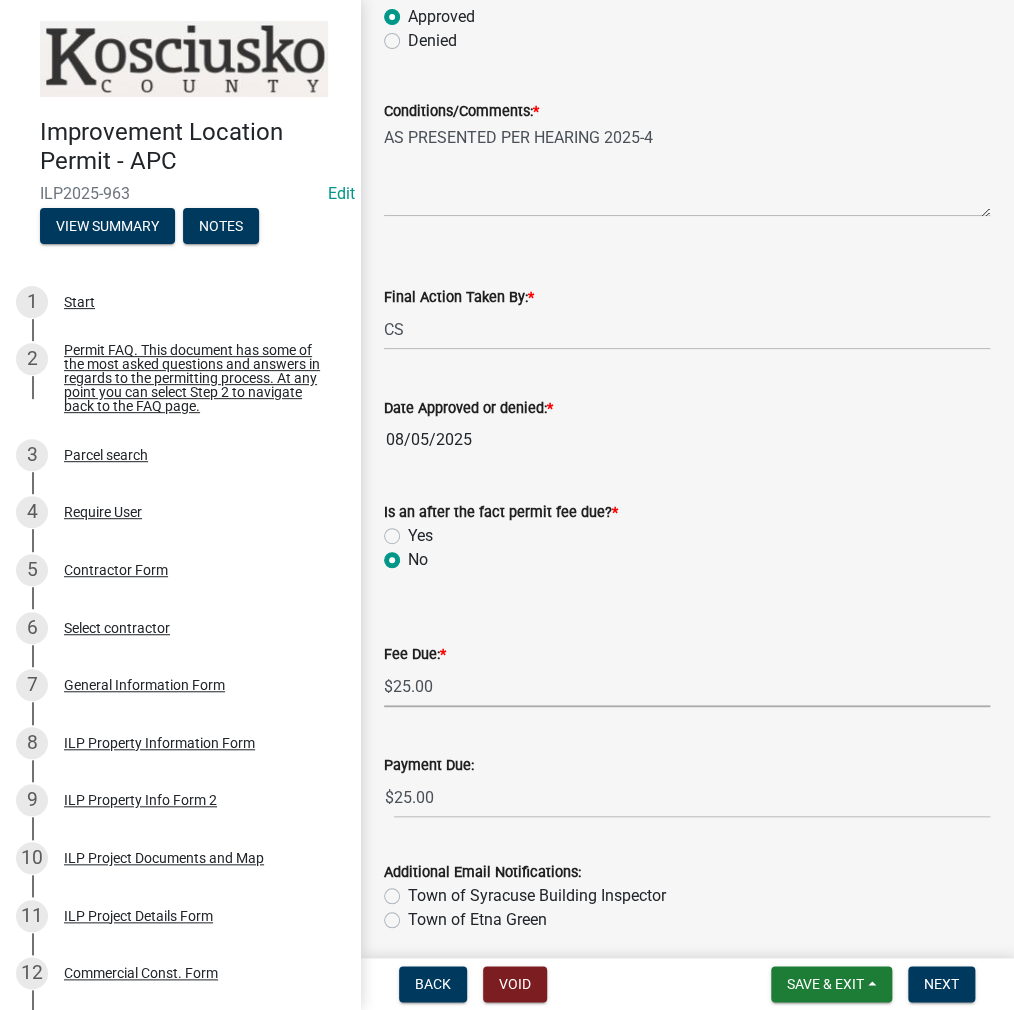 scroll, scrollTop: 300, scrollLeft: 0, axis: vertical 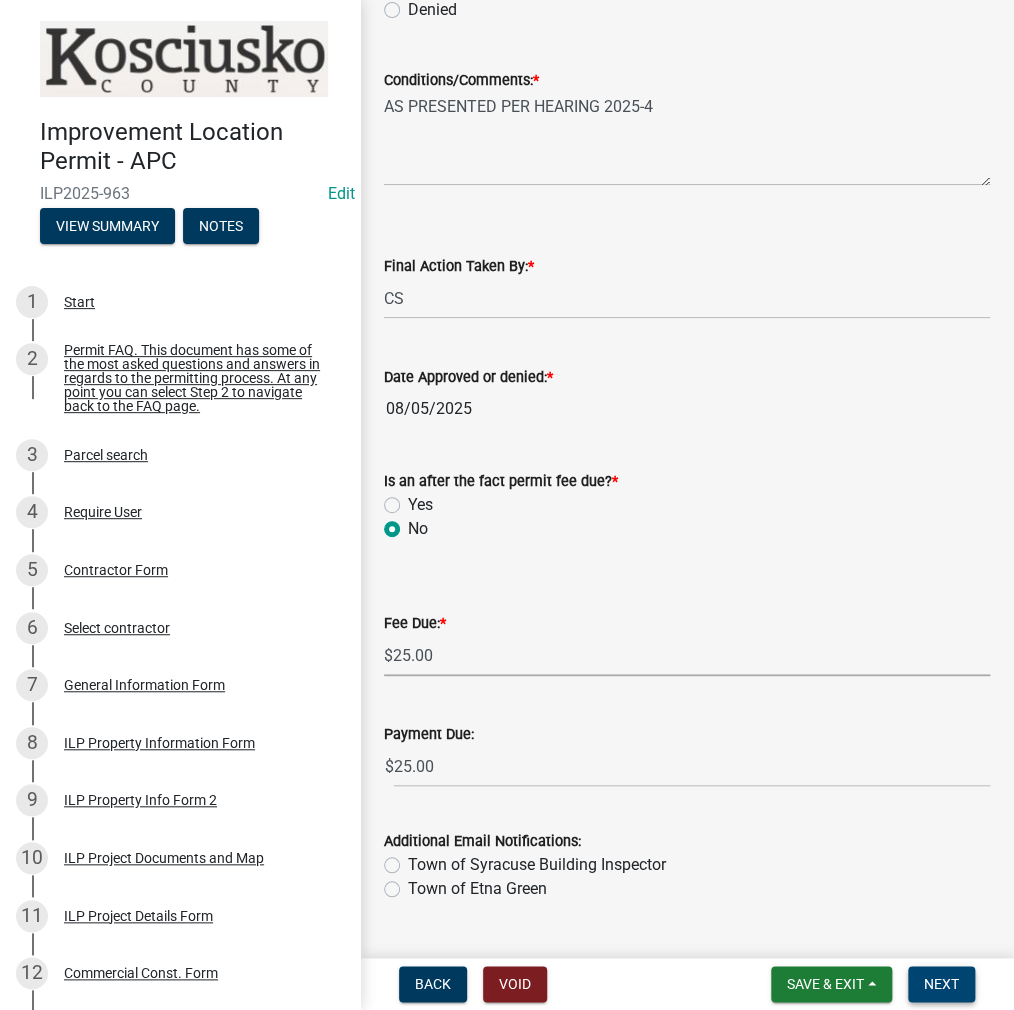 click on "Next" at bounding box center [941, 984] 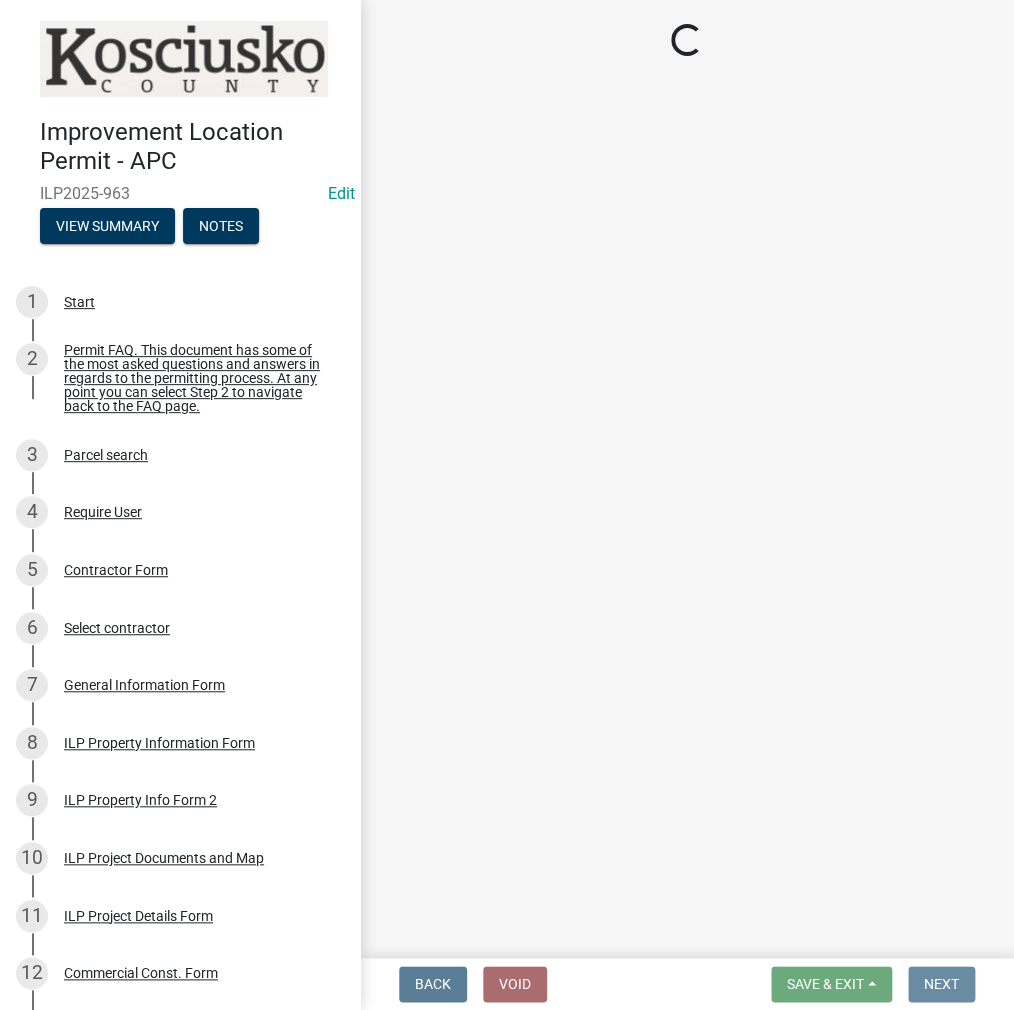 scroll, scrollTop: 0, scrollLeft: 0, axis: both 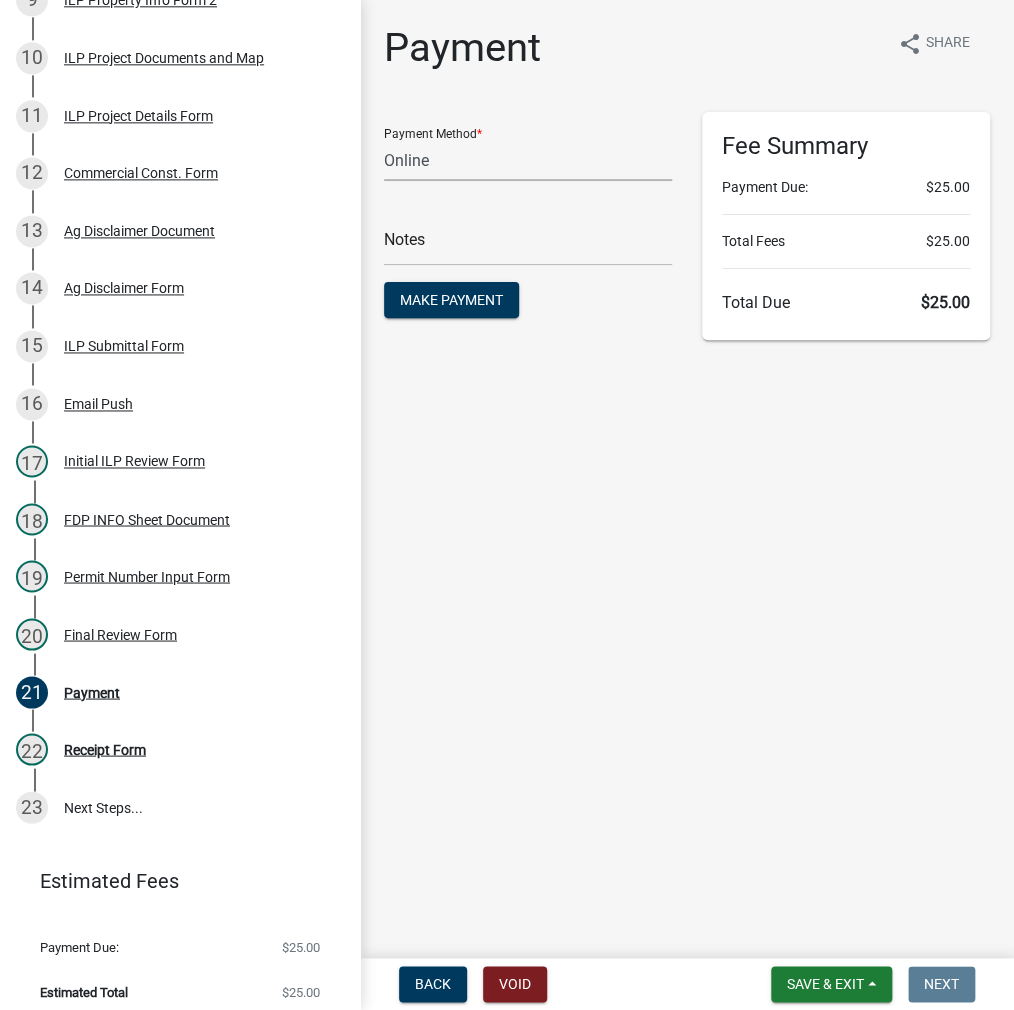 click on "Credit Card POS Check Cash Online" 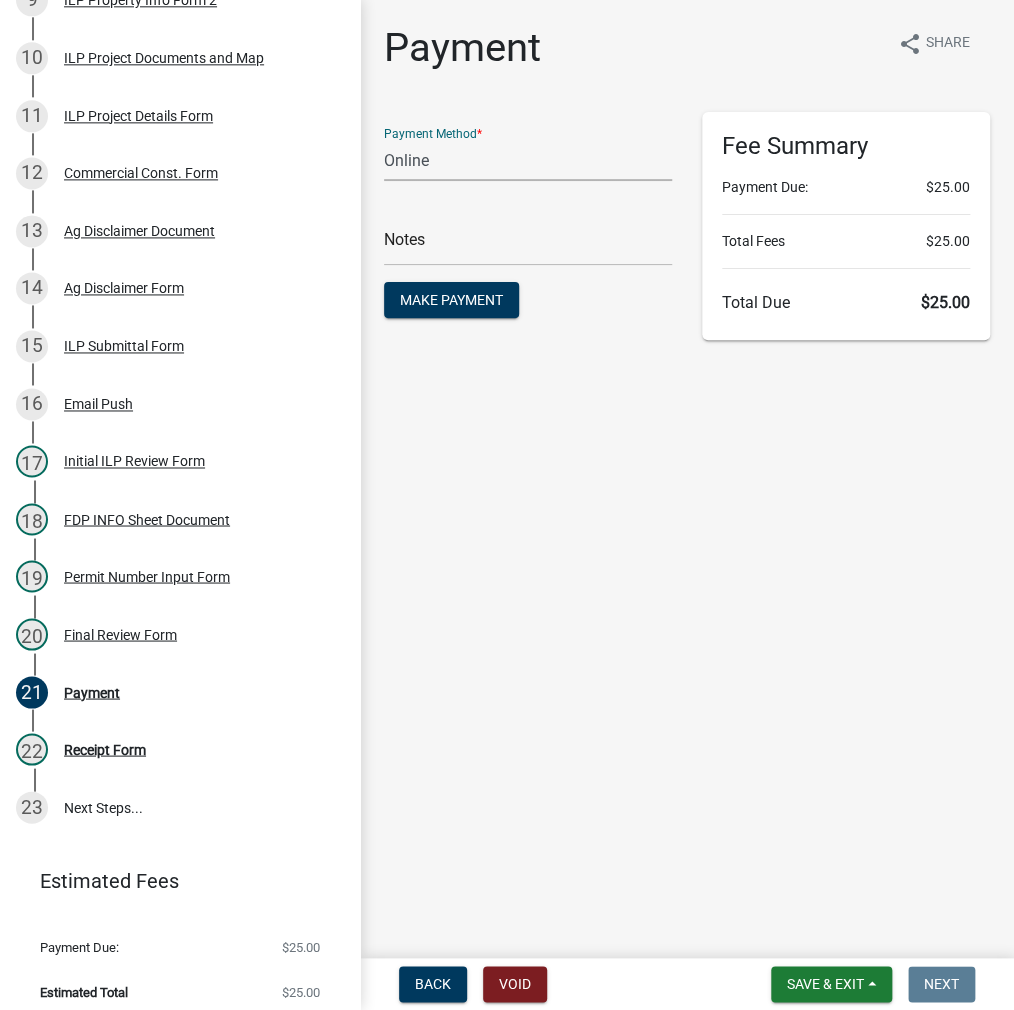 select on "2: 1" 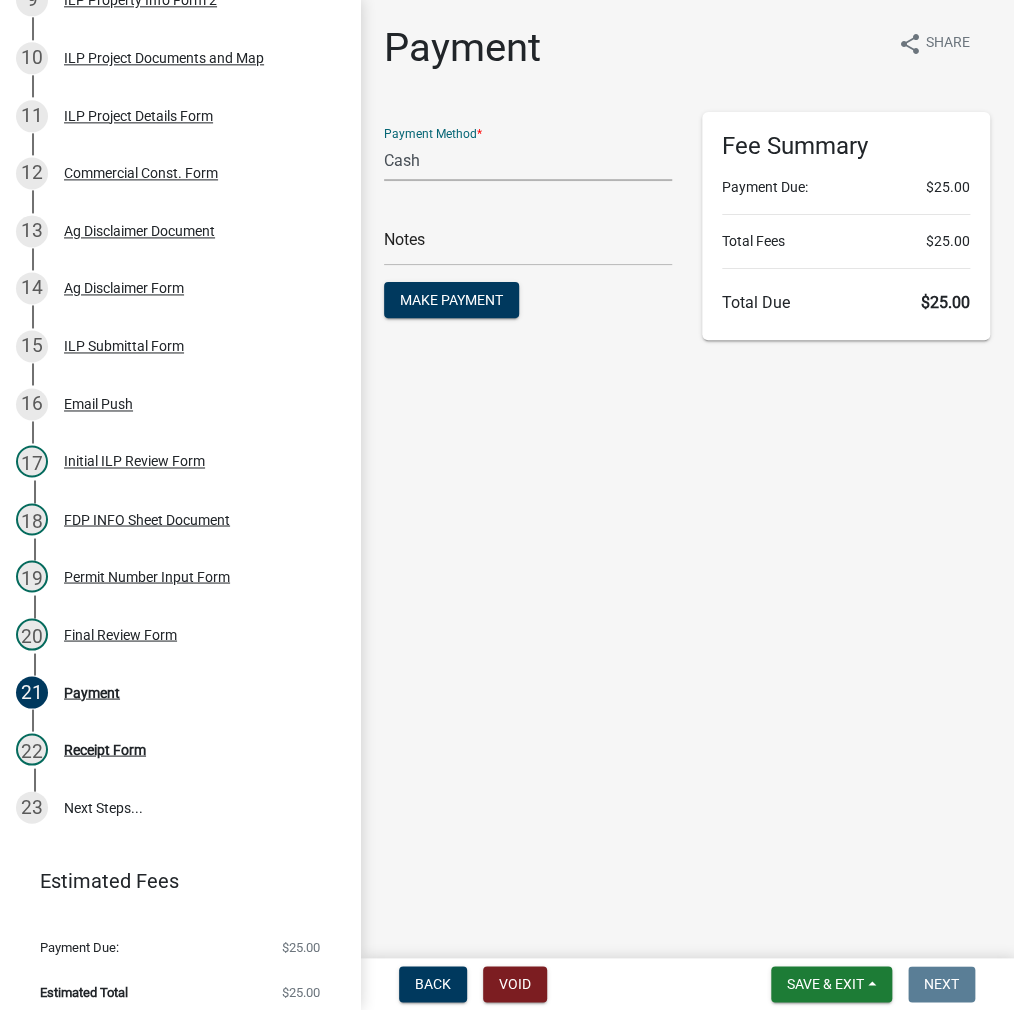 click on "Credit Card POS Check Cash Online" 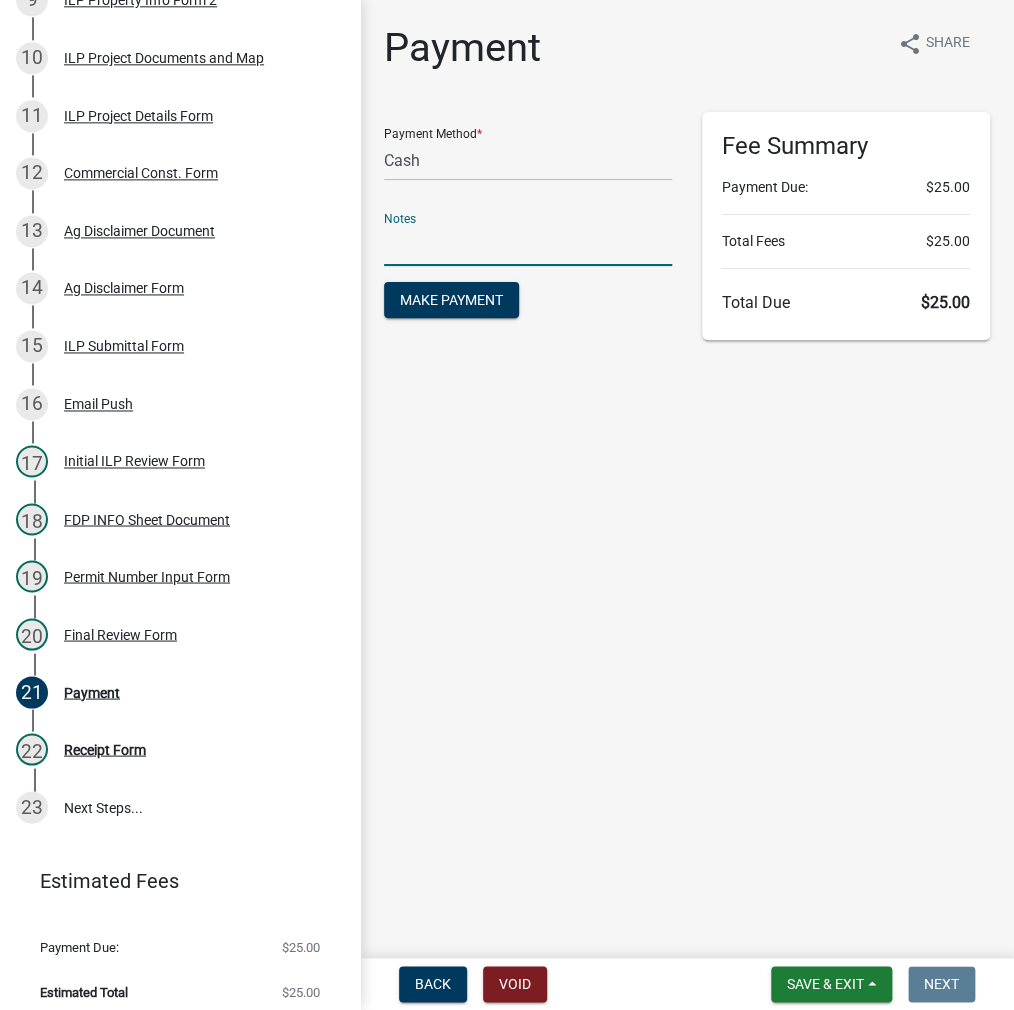 click 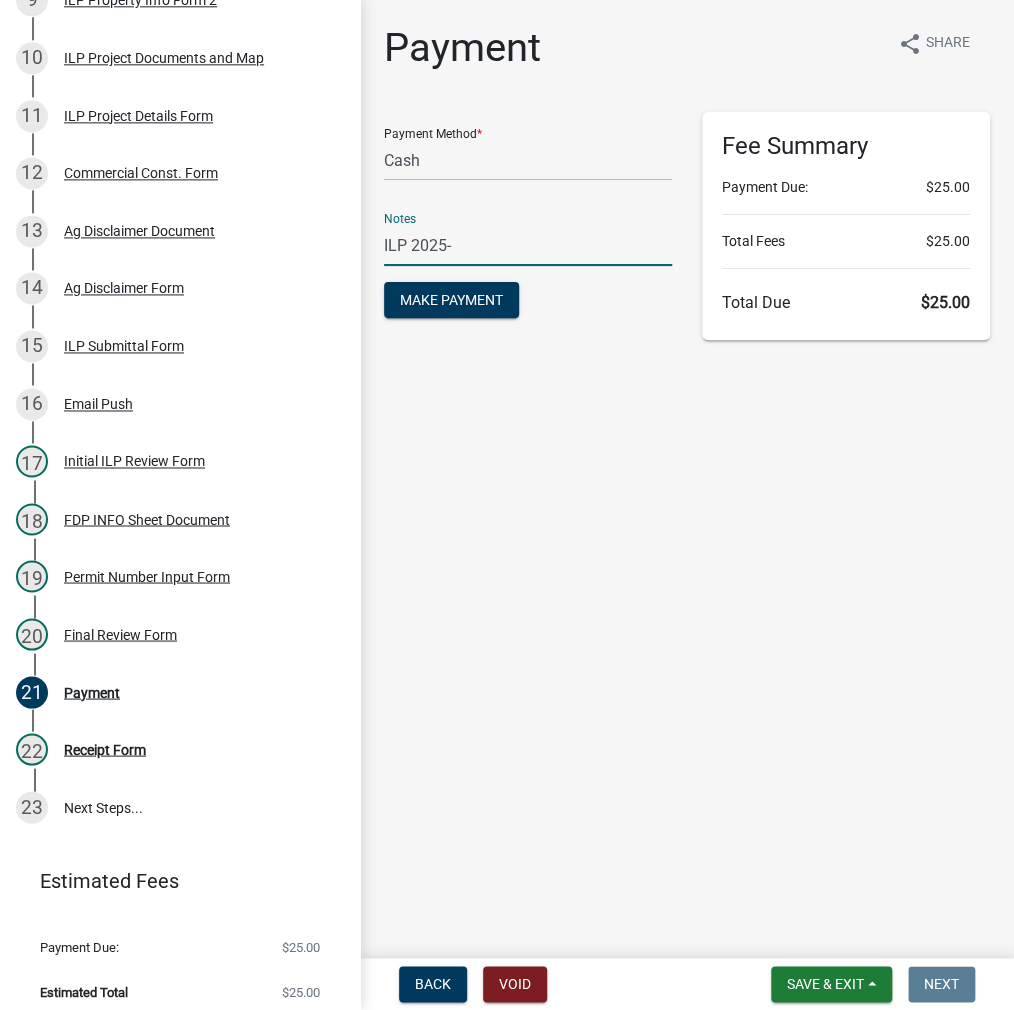 scroll, scrollTop: 0, scrollLeft: 0, axis: both 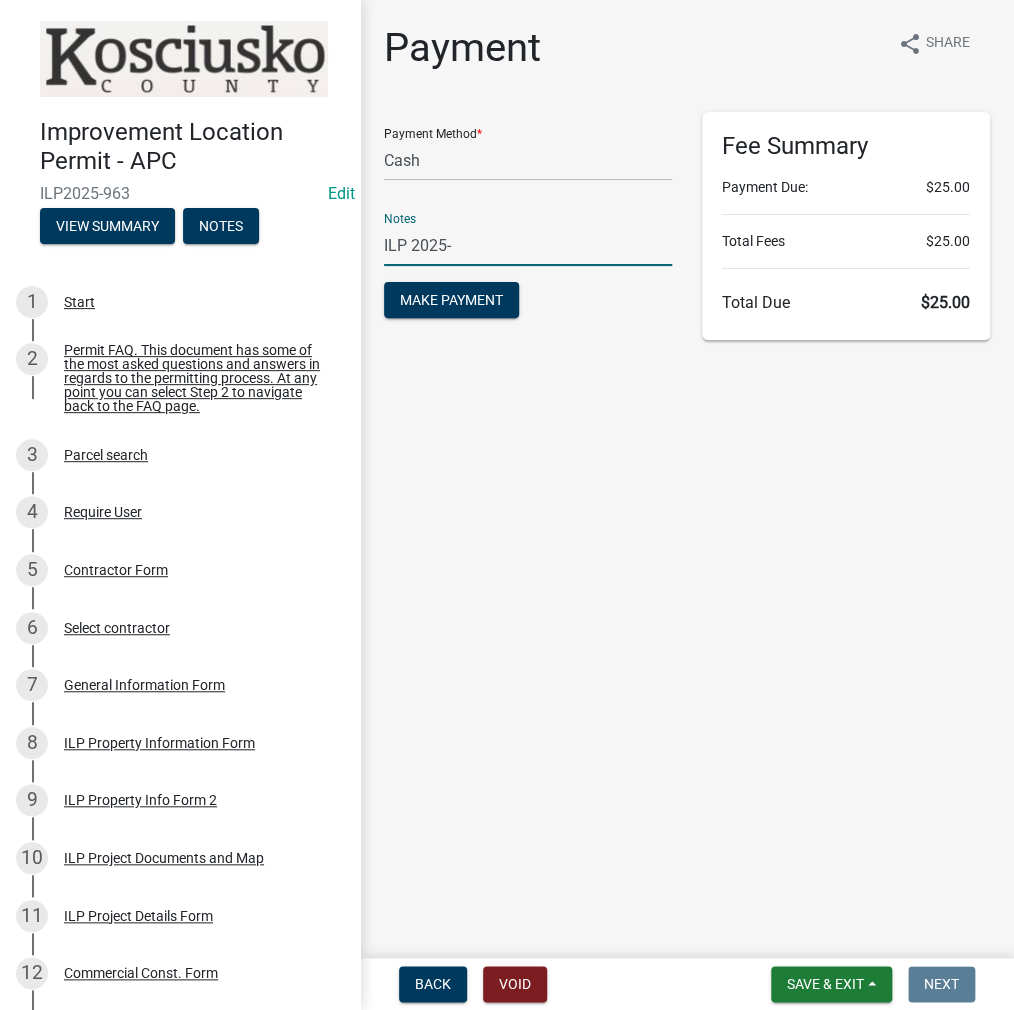click on "ILP 2025-" 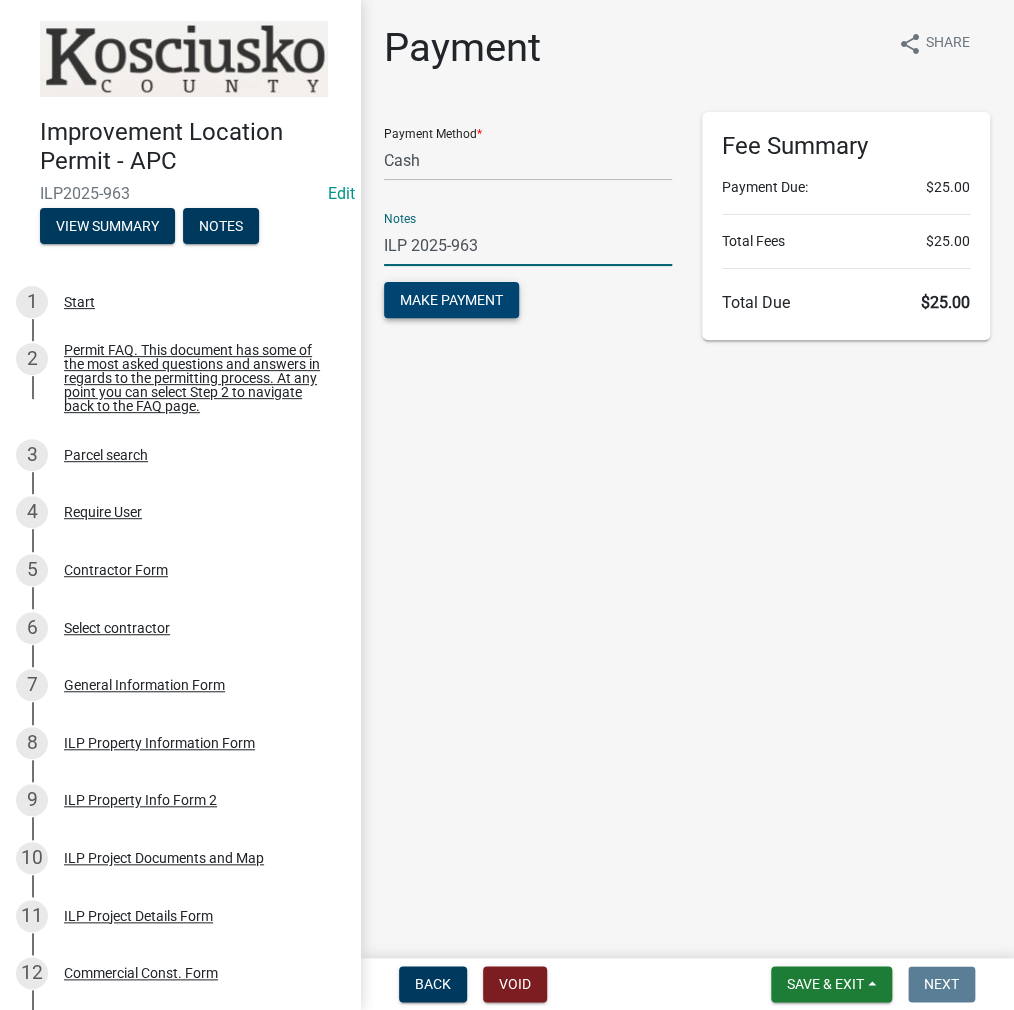 type on "ILP 2025-963" 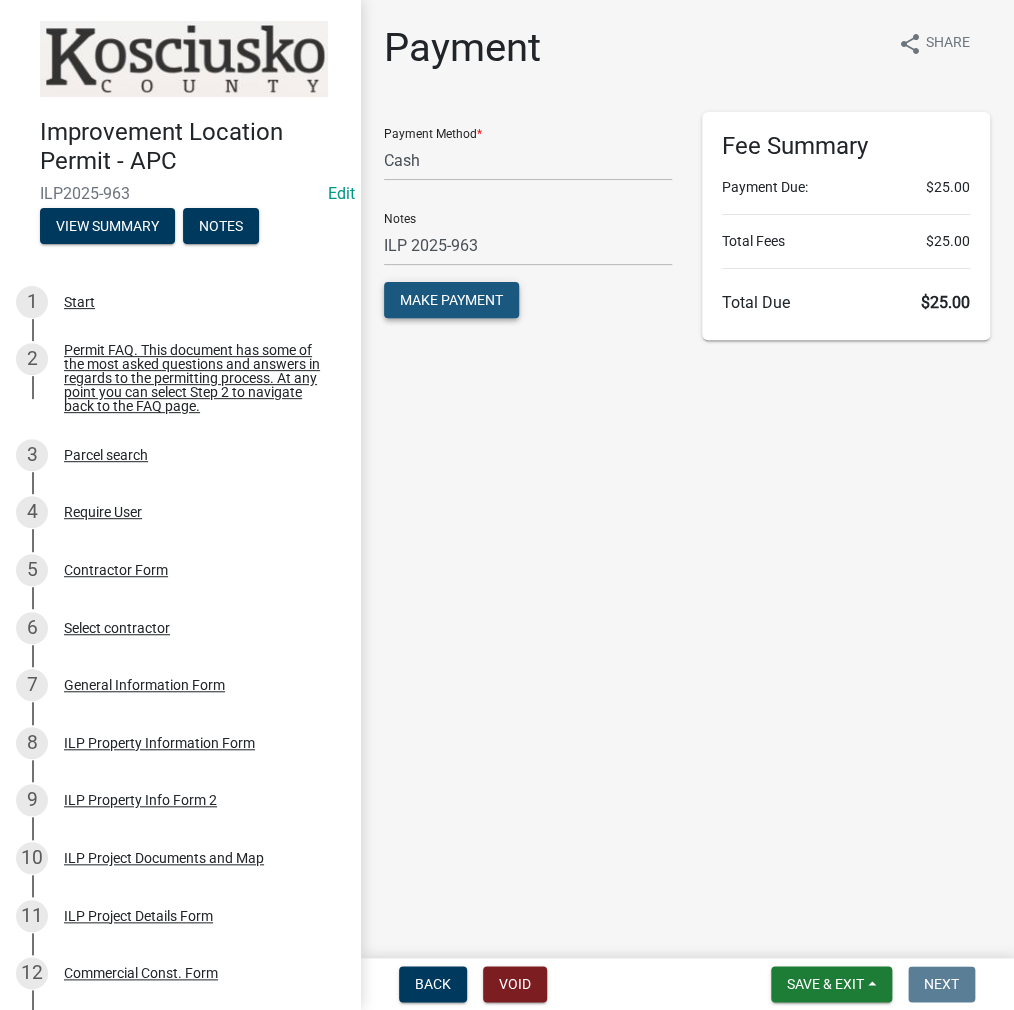 click on "Make Payment" 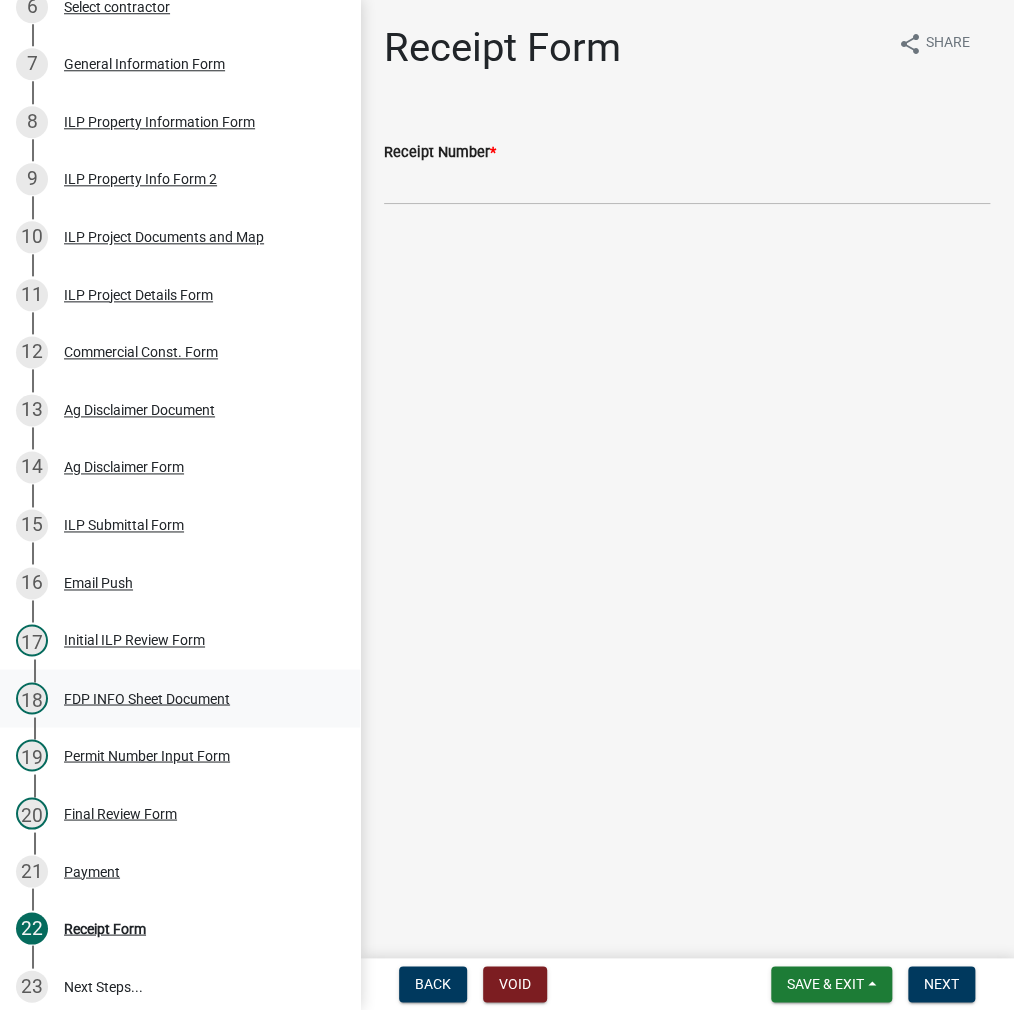 scroll, scrollTop: 421, scrollLeft: 0, axis: vertical 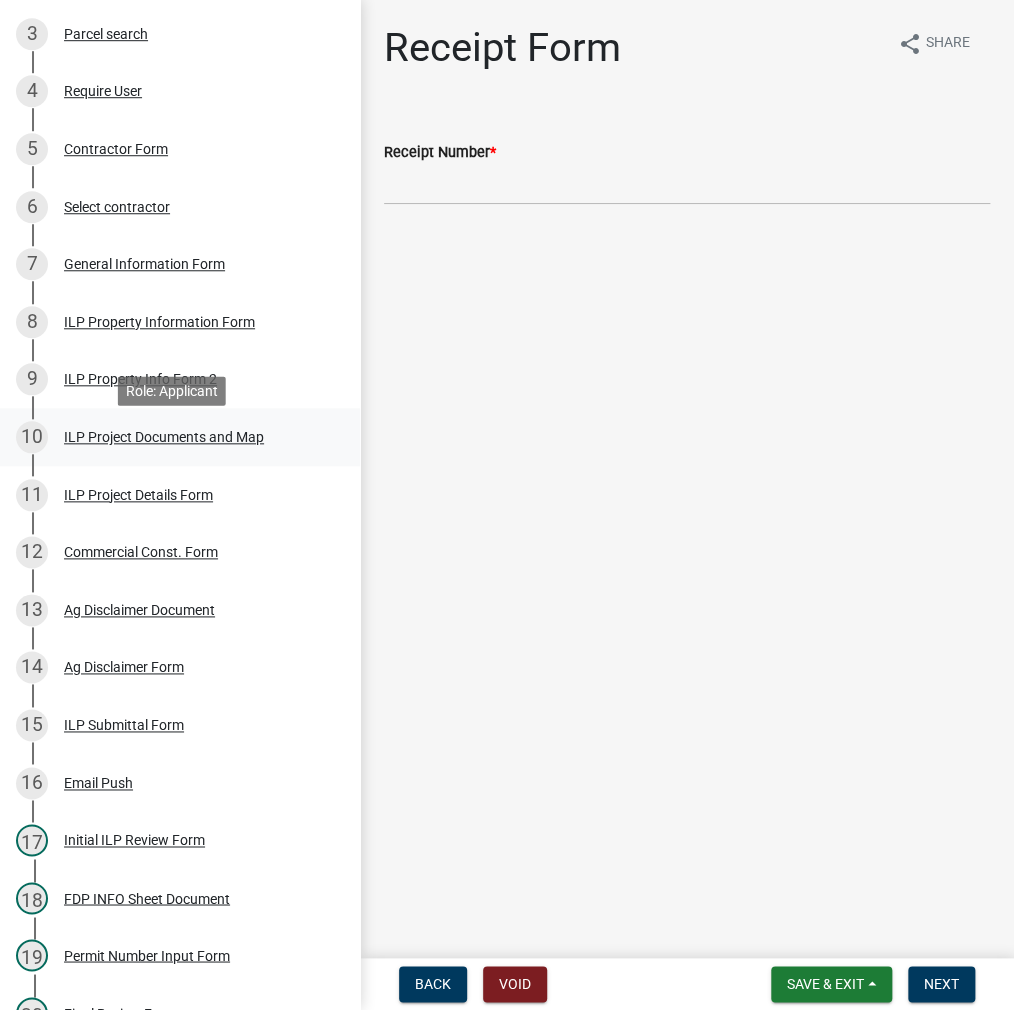 click on "10     ILP Project Documents and Map" at bounding box center [172, 437] 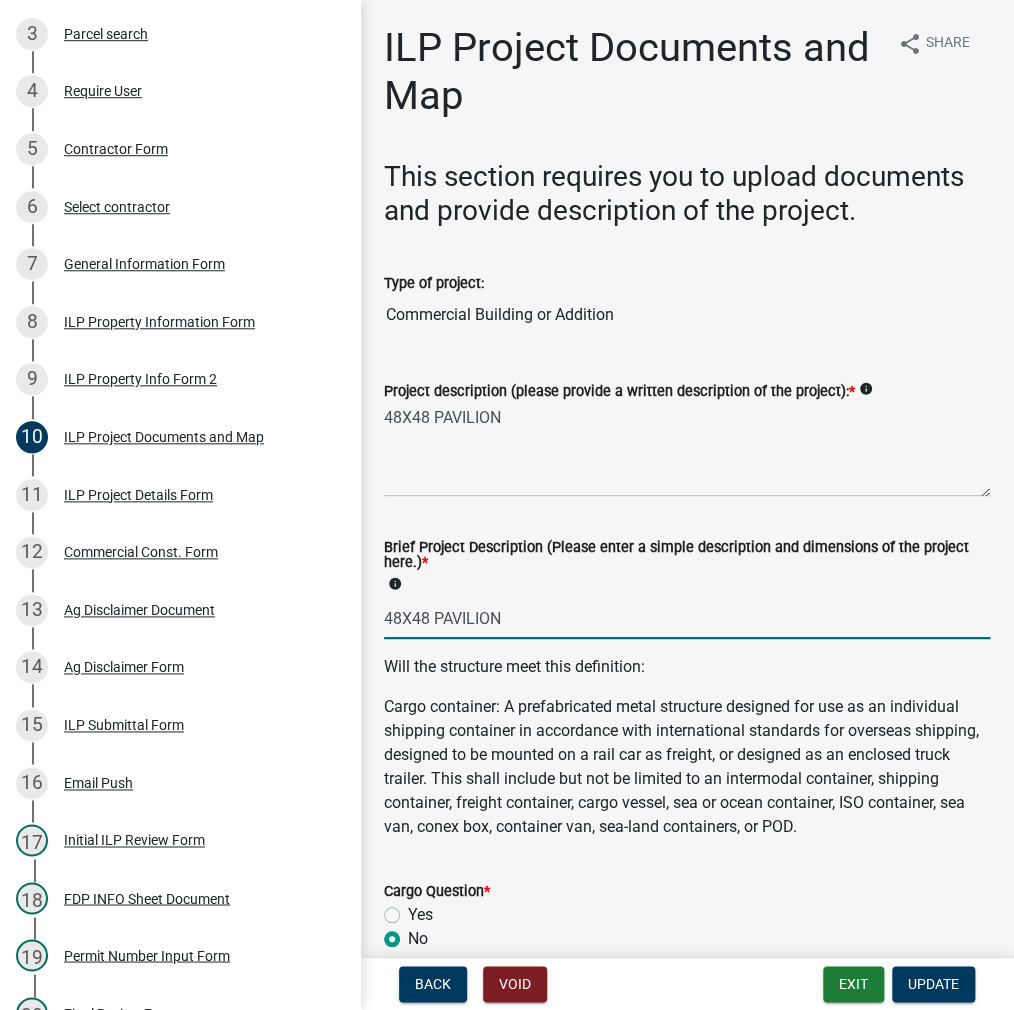 click on "48X48 PAVILION" at bounding box center (687, 618) 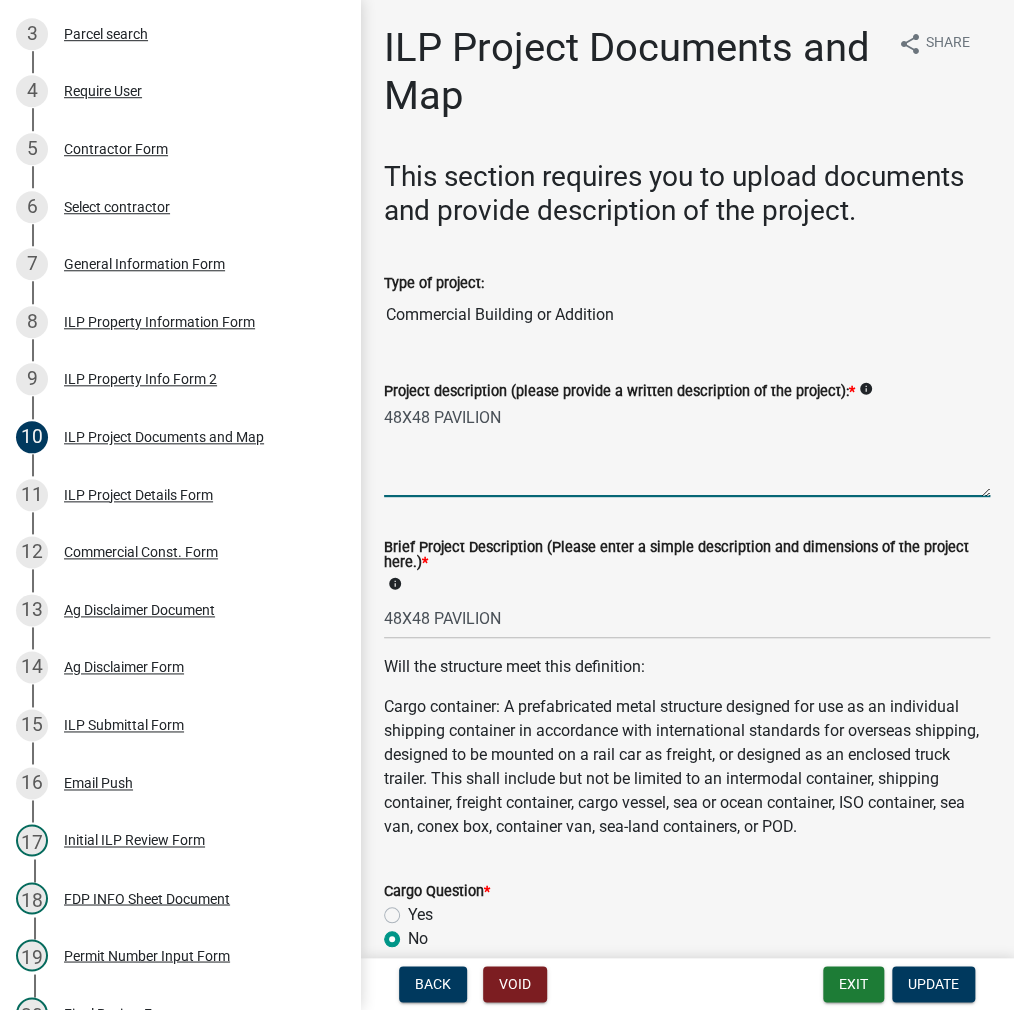 click on "48X48 PAVILION" at bounding box center [687, 450] 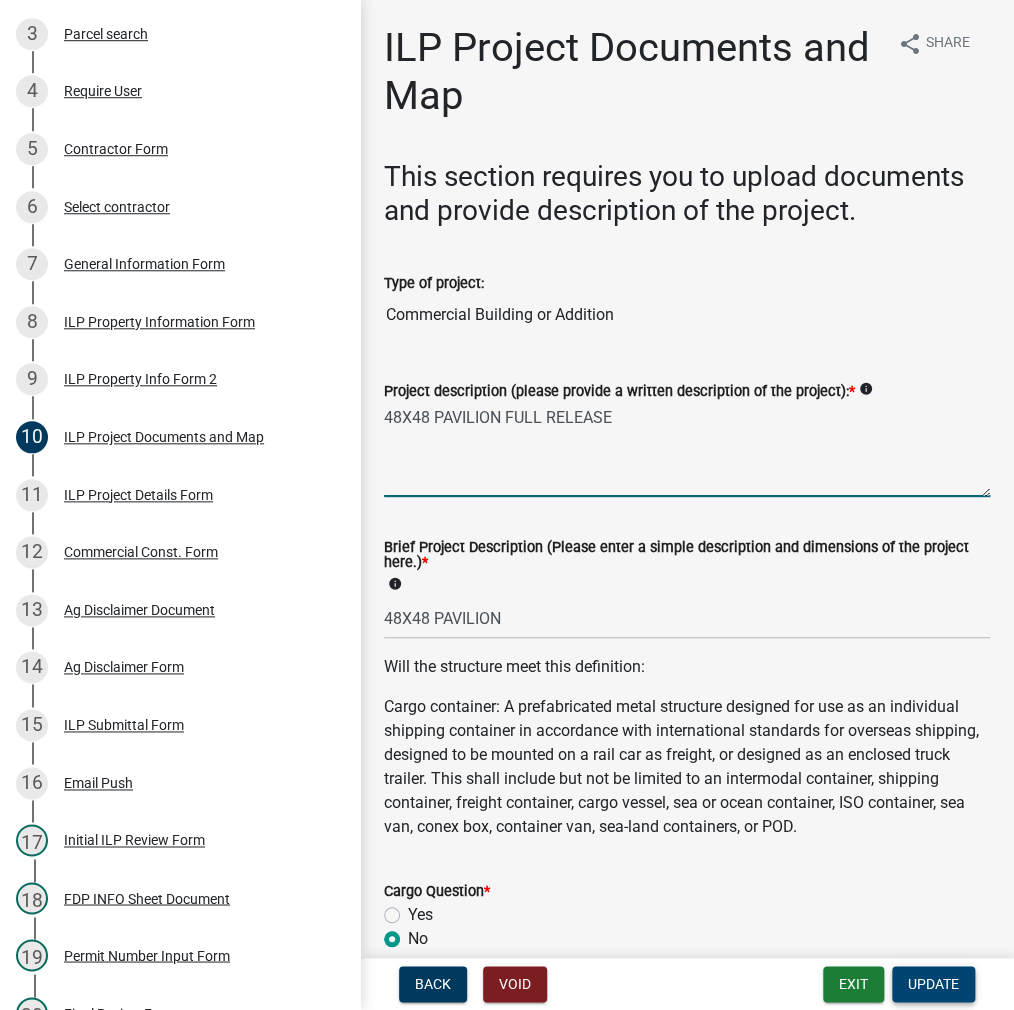 type on "48X48 PAVILION FULL RELEASE" 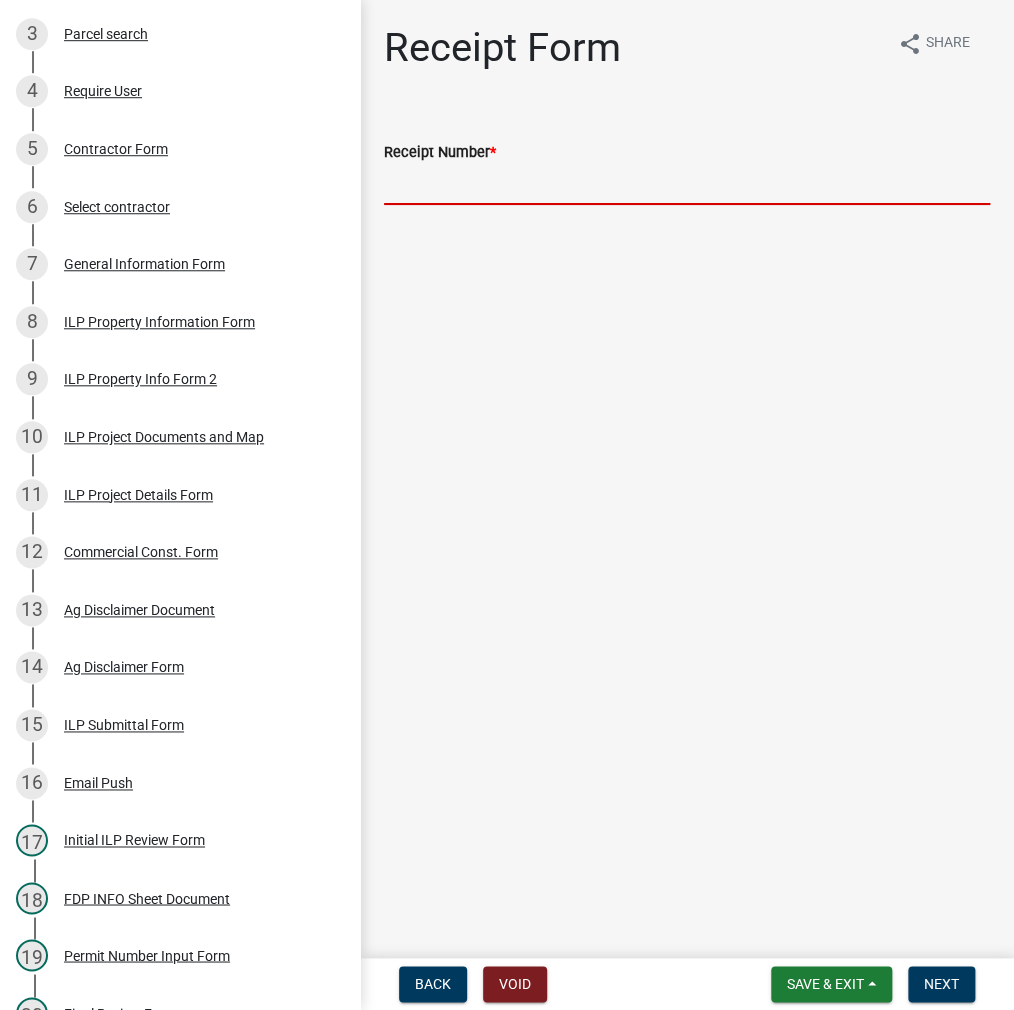click on "Receipt Number  *" at bounding box center [687, 184] 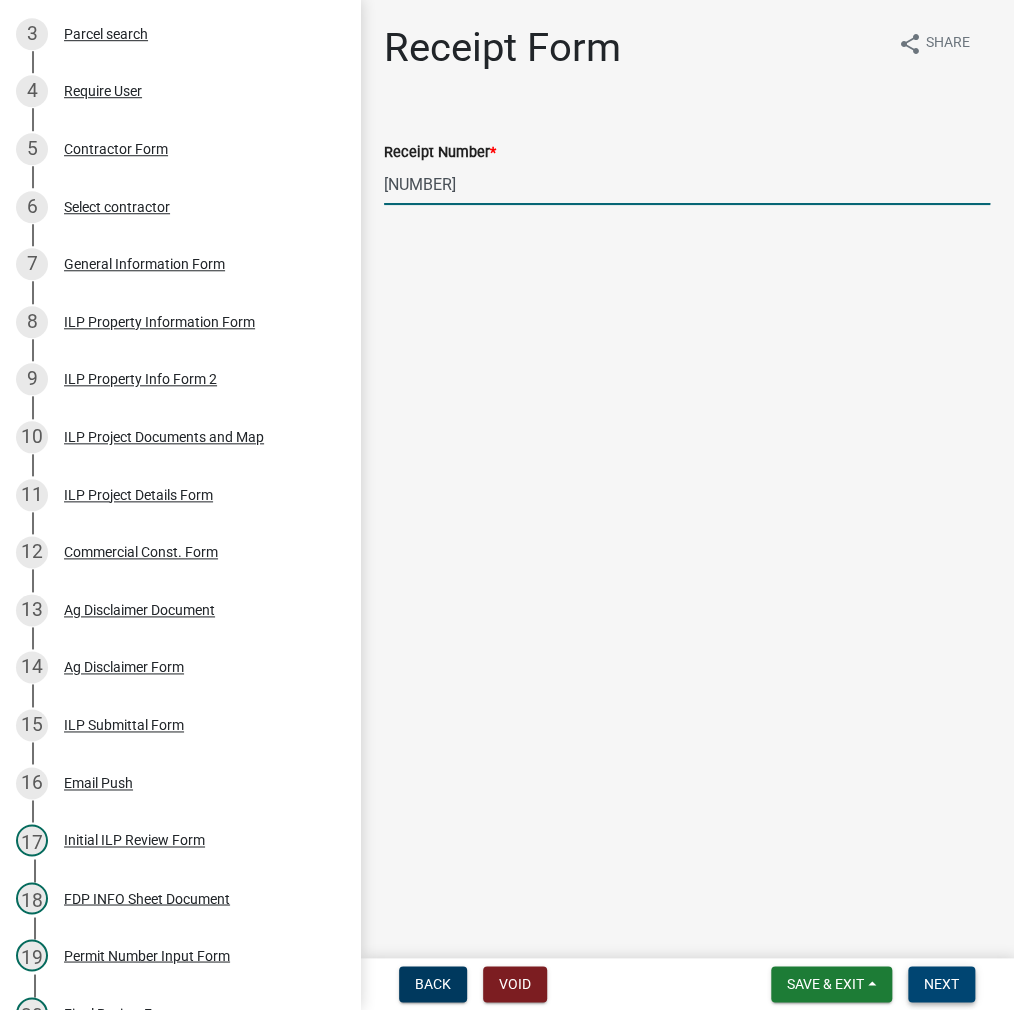 type 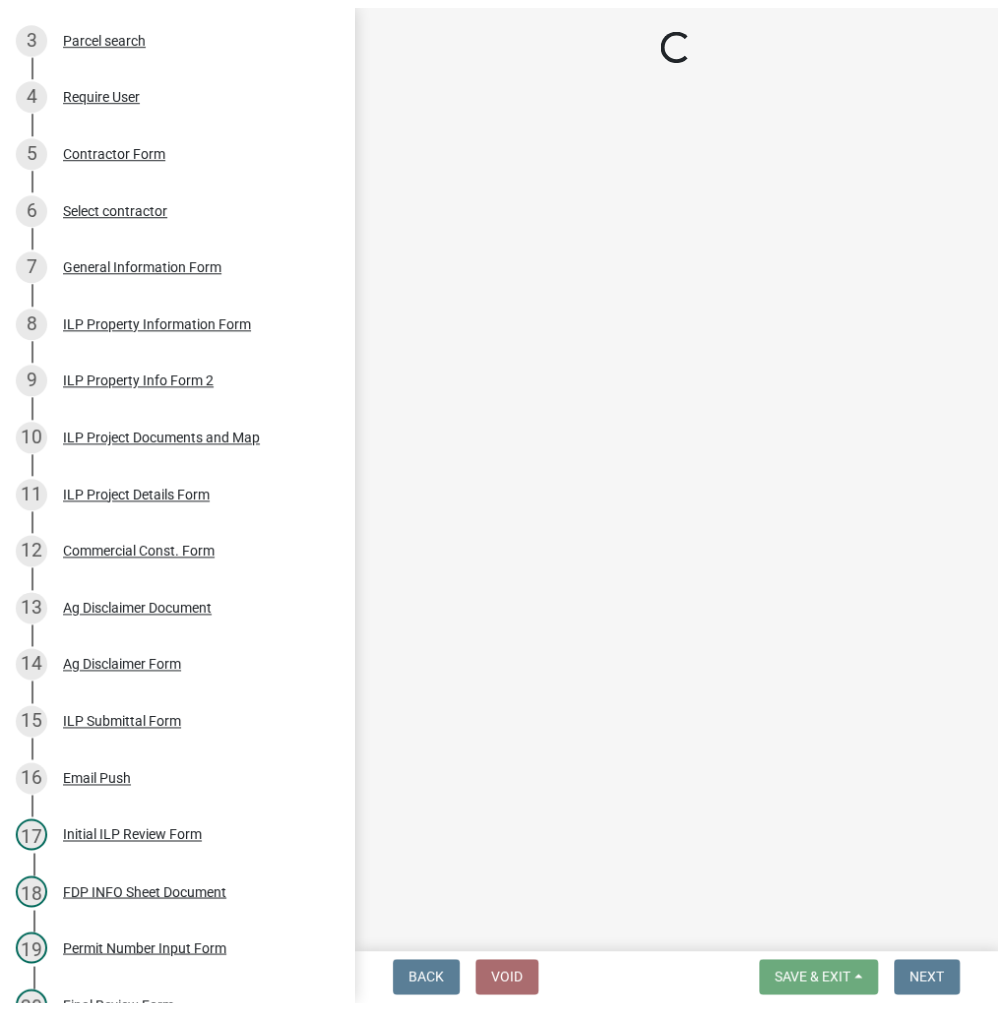 scroll, scrollTop: 0, scrollLeft: 0, axis: both 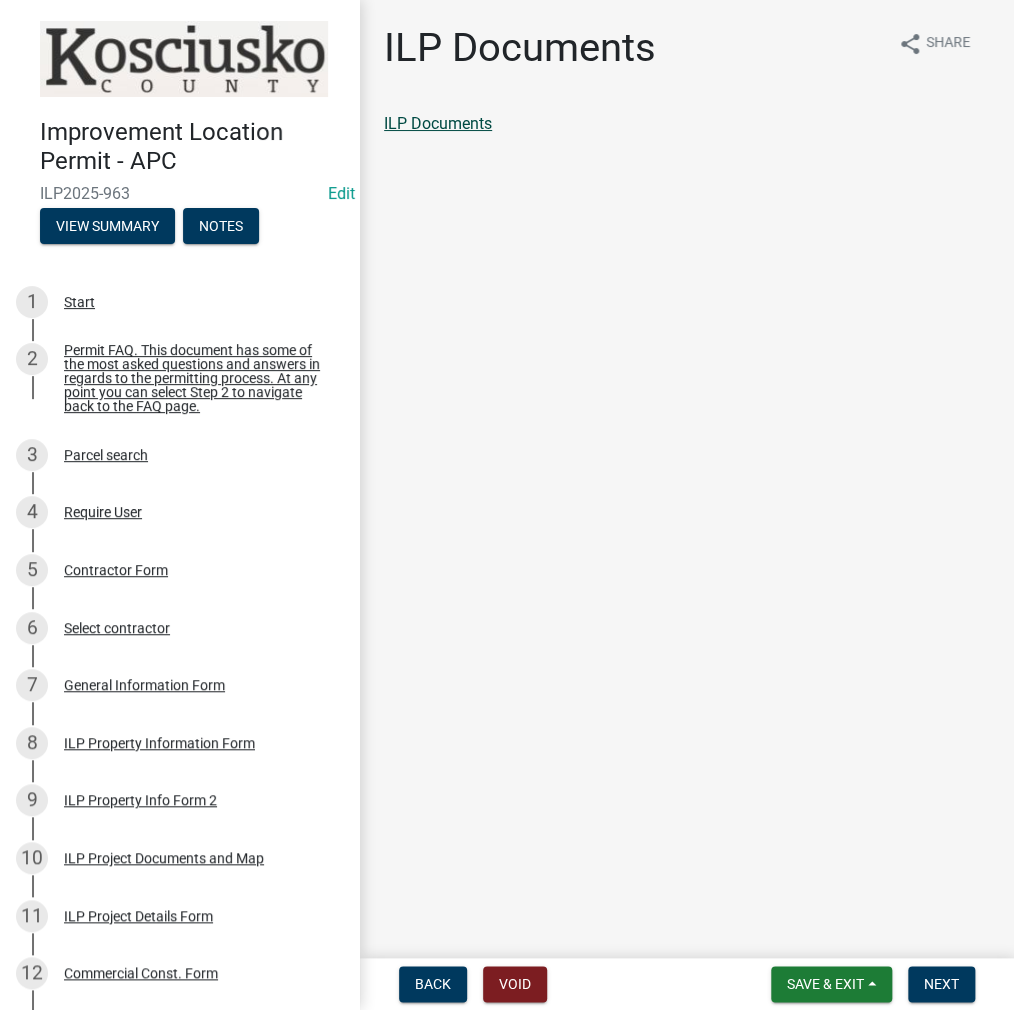click on "ILP Documents" 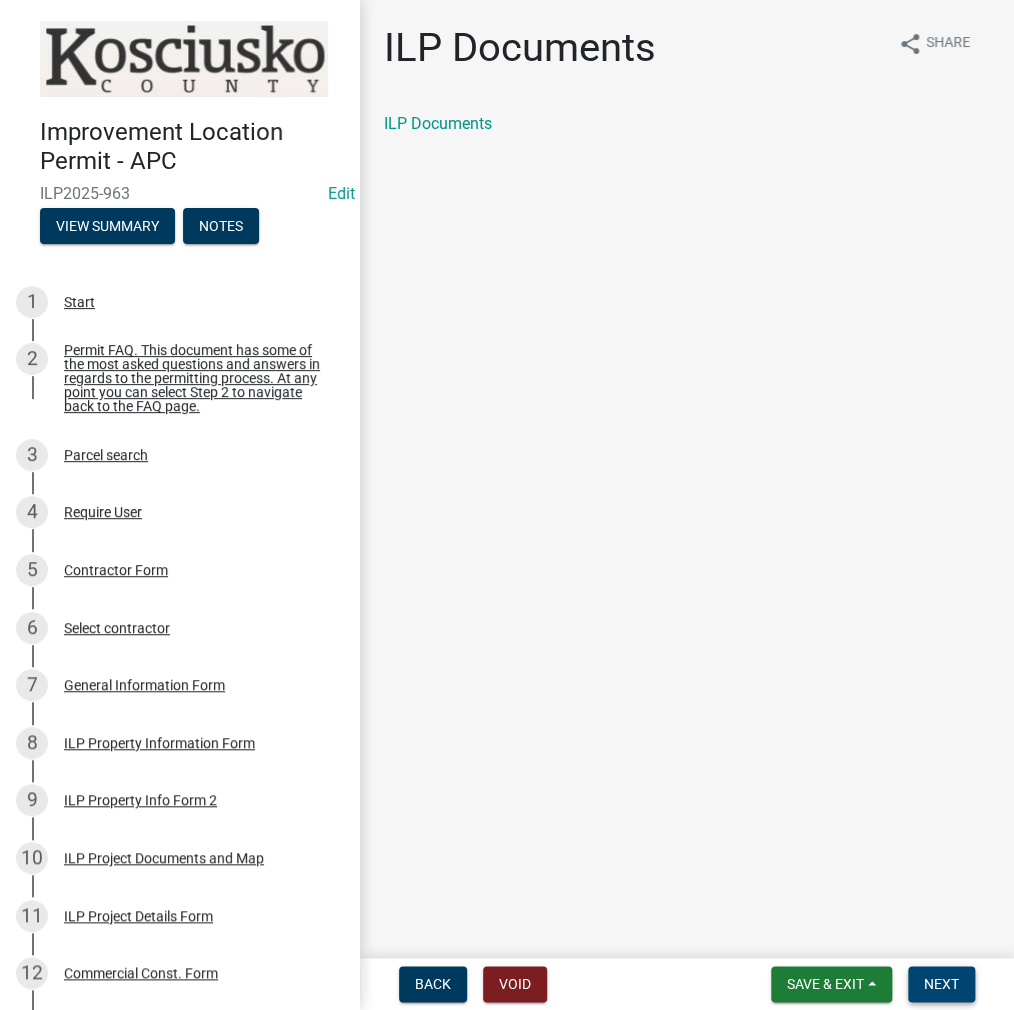 click on "Next" at bounding box center (941, 984) 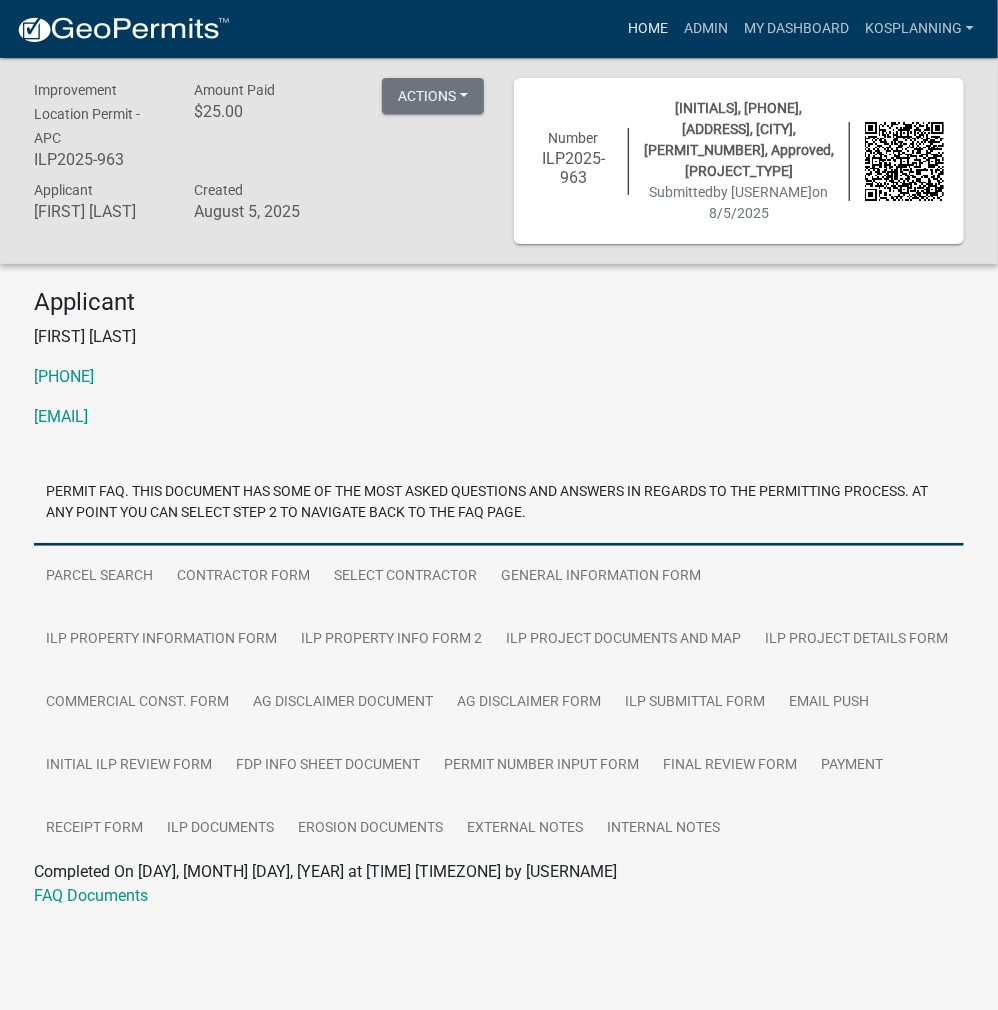 click on "Home" at bounding box center [648, 29] 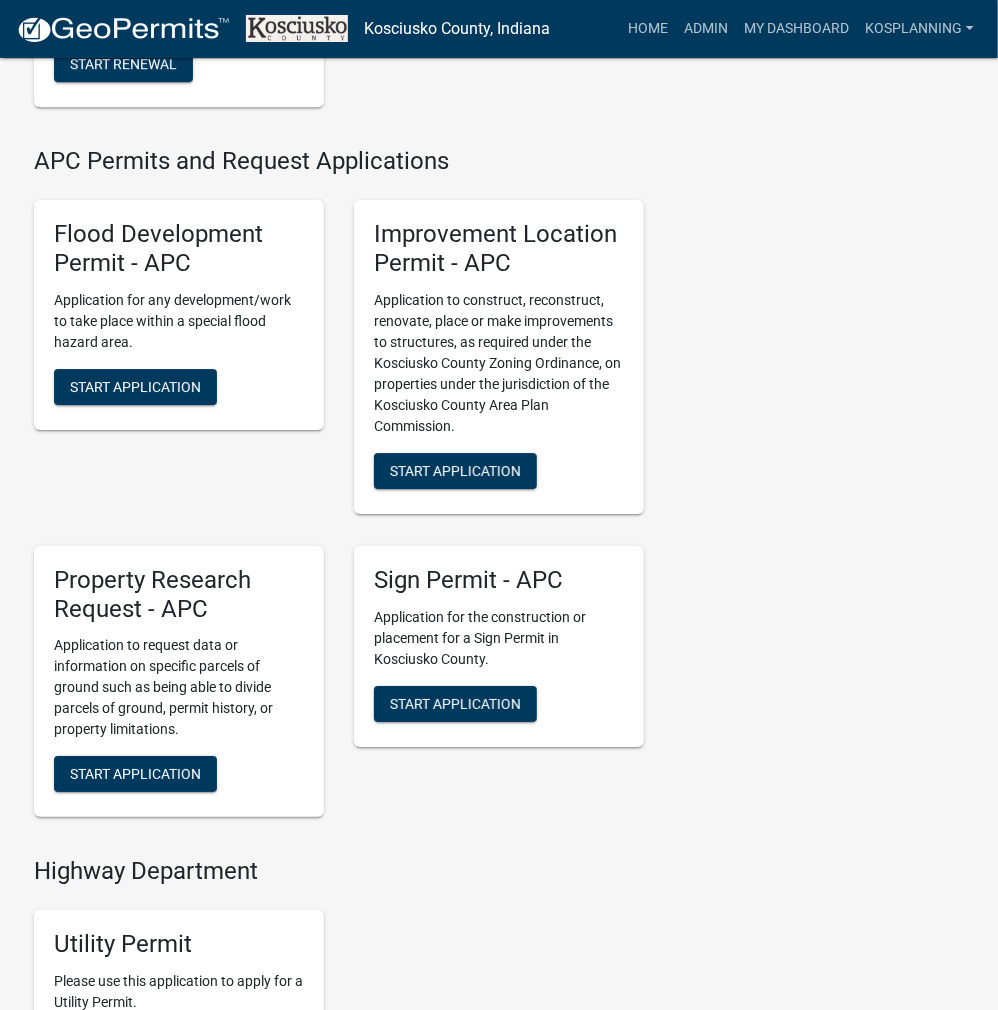 scroll, scrollTop: 2100, scrollLeft: 0, axis: vertical 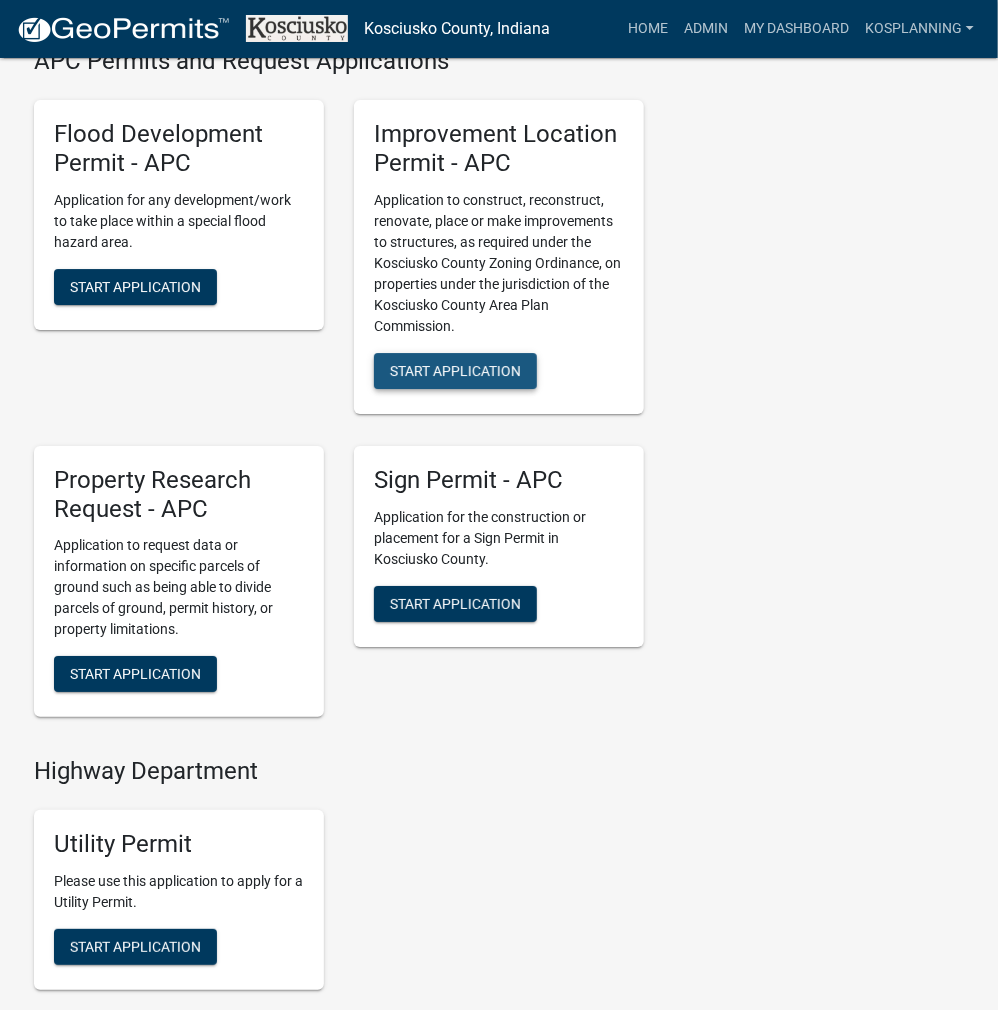 click on "Start Application" at bounding box center [455, 370] 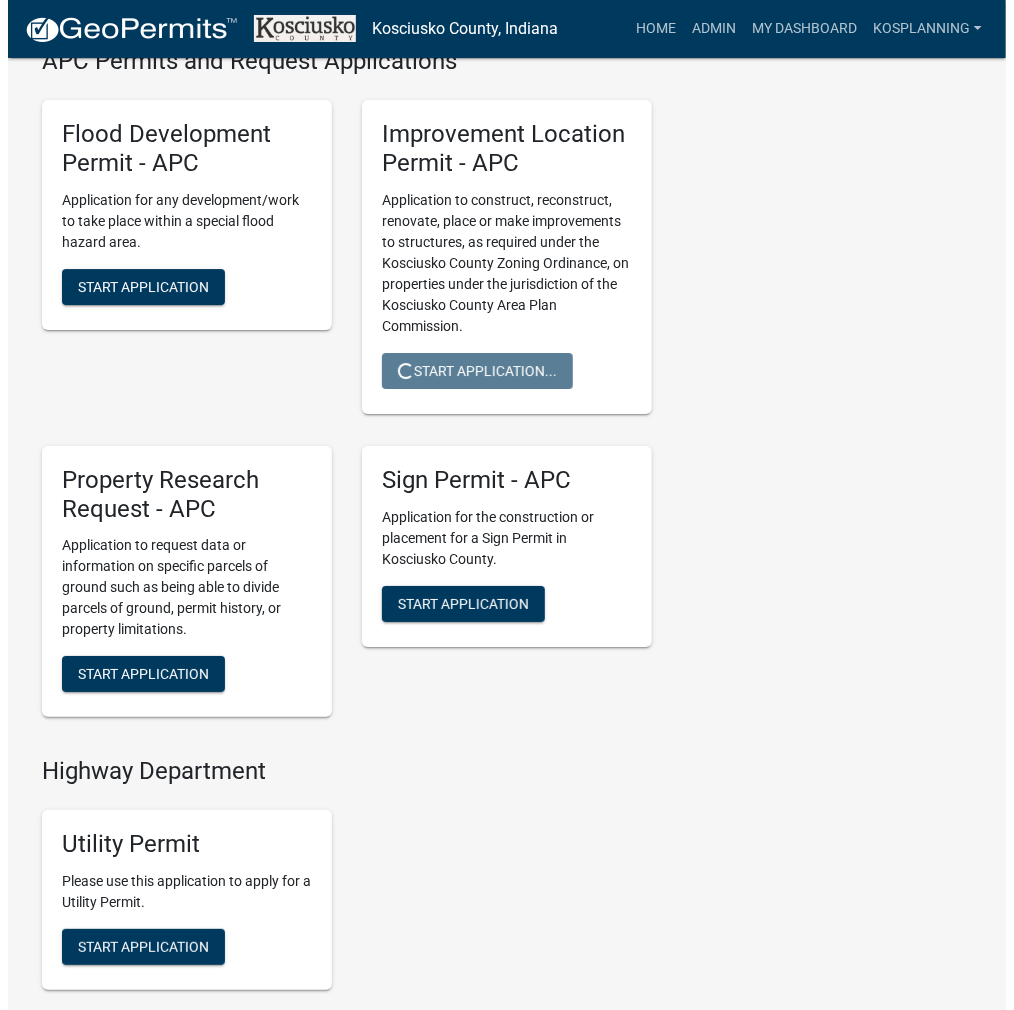 scroll, scrollTop: 0, scrollLeft: 0, axis: both 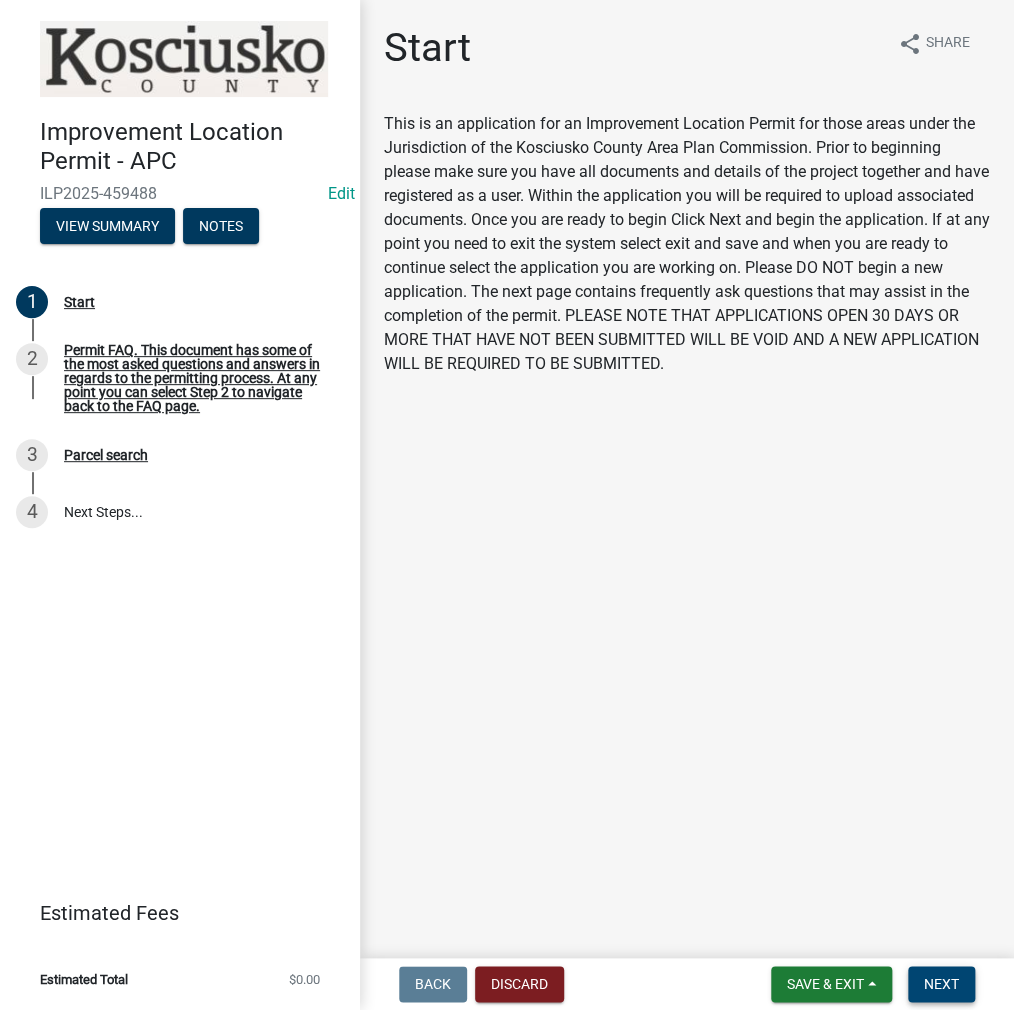 click on "Next" at bounding box center [941, 984] 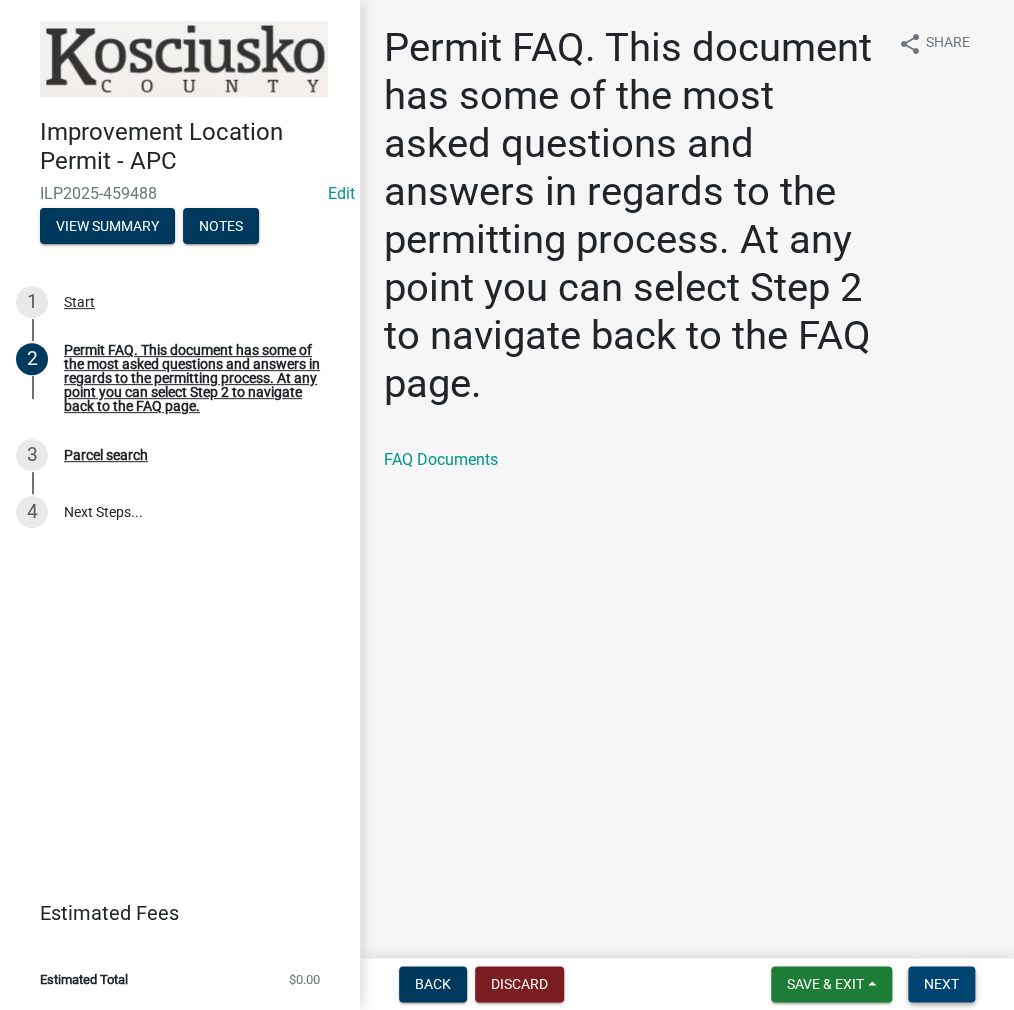 click on "Next" at bounding box center [941, 984] 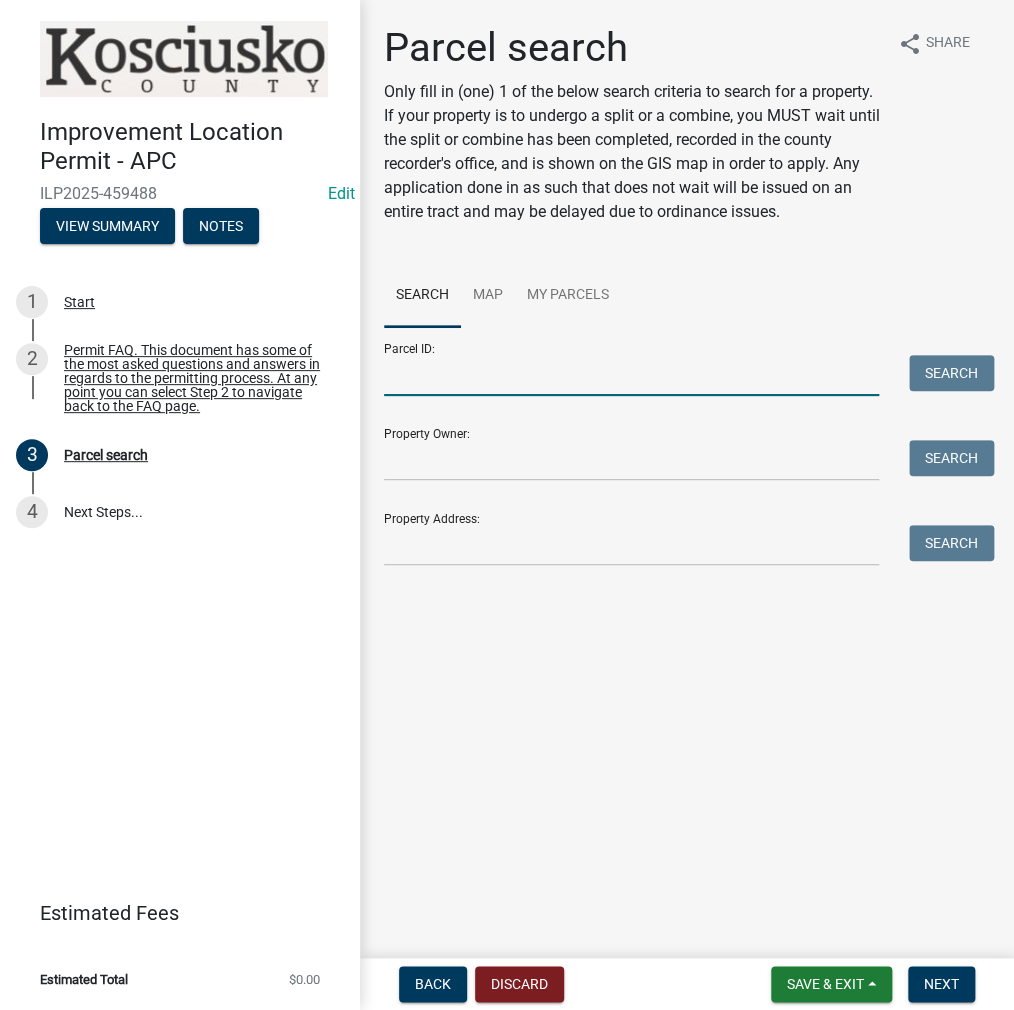 click on "Parcel ID:" at bounding box center (631, 375) 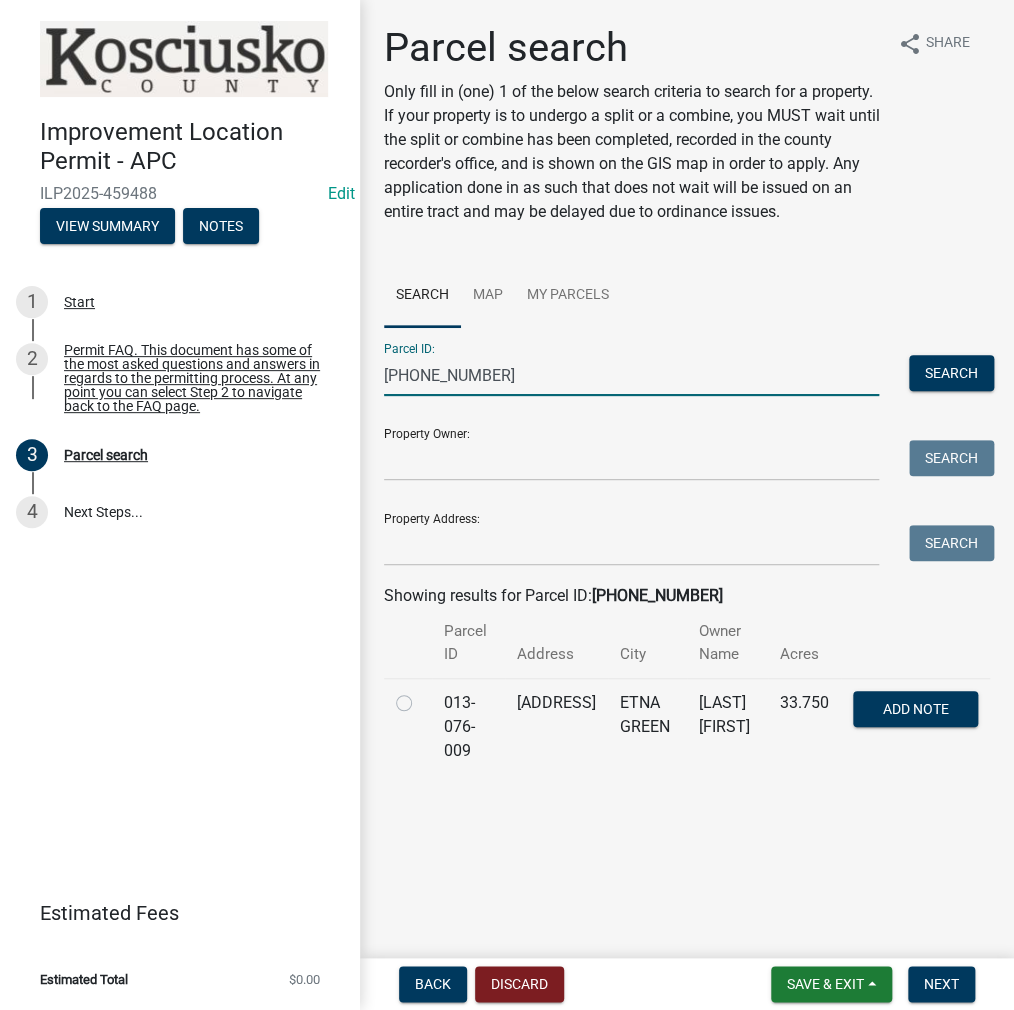 click 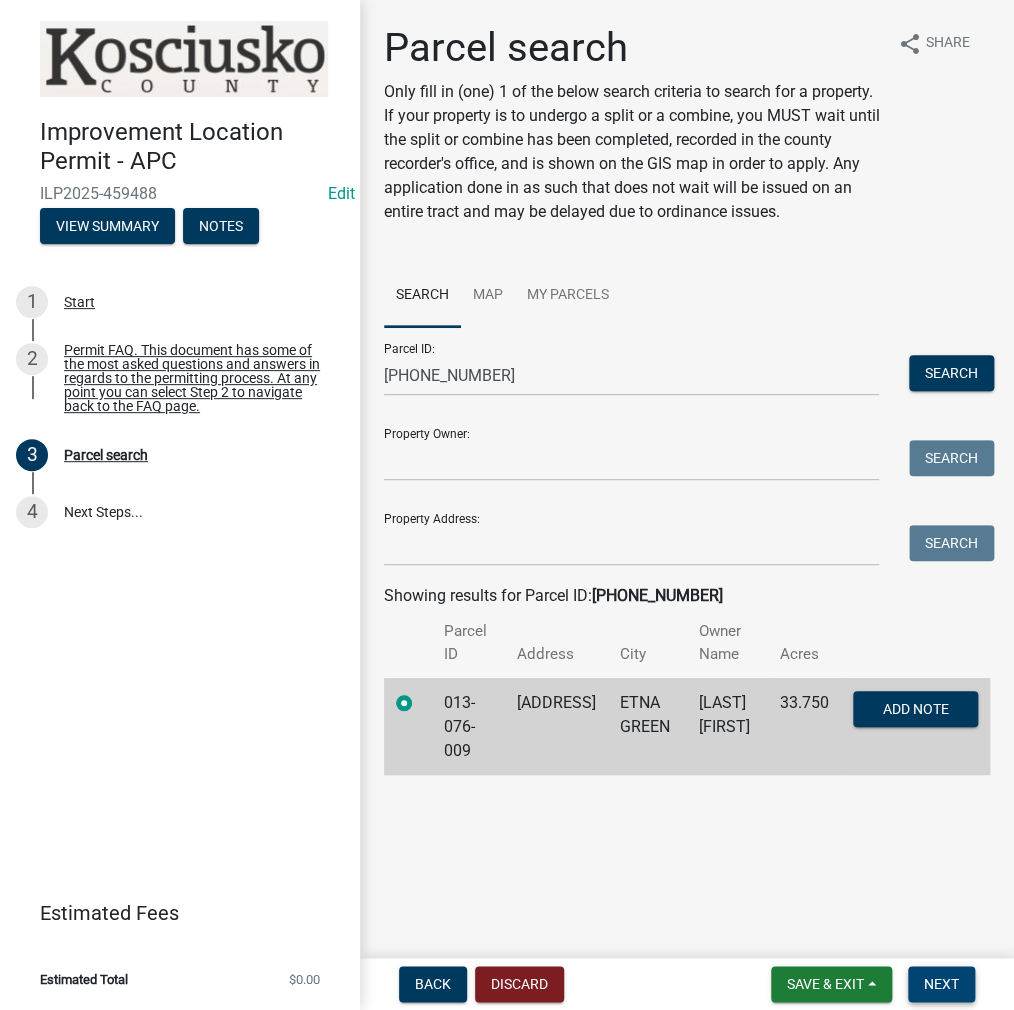 click on "Next" at bounding box center [941, 984] 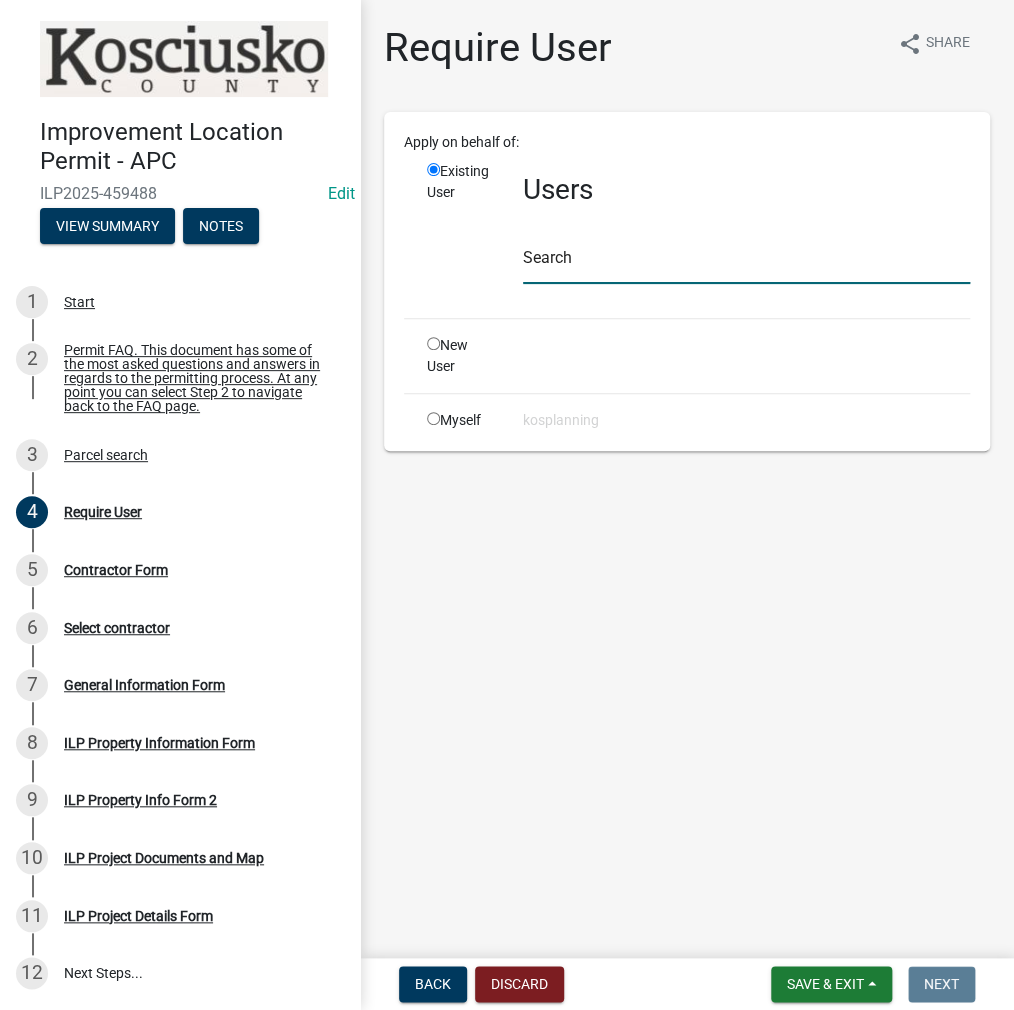 click 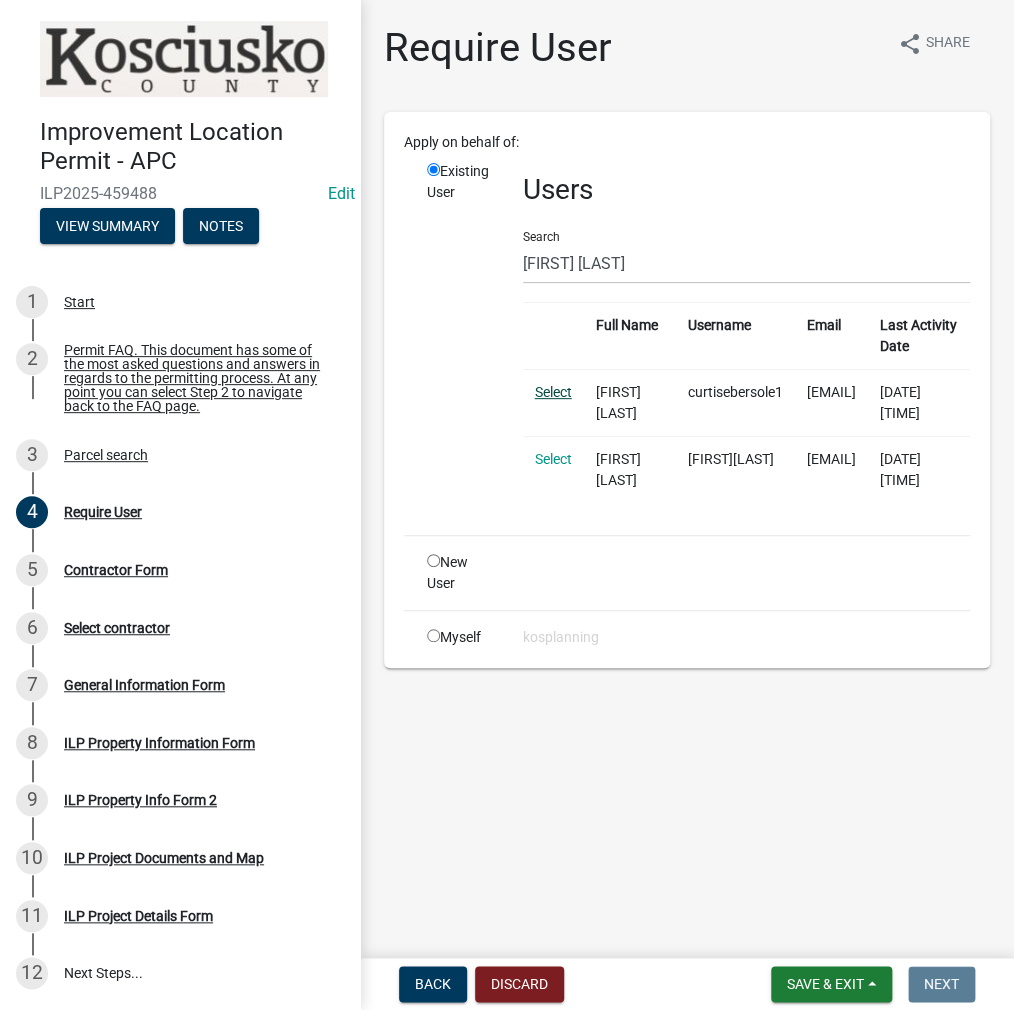 click on "Select" 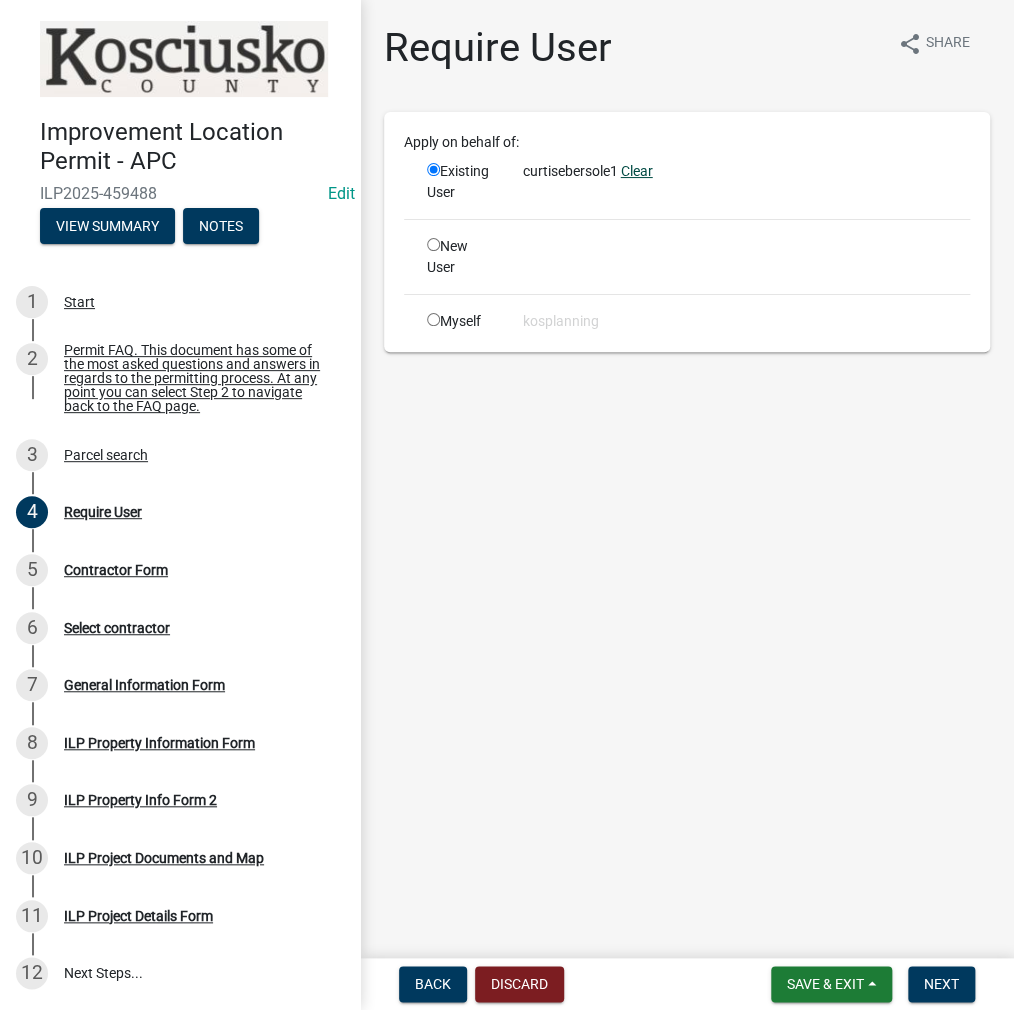 click on "Clear" 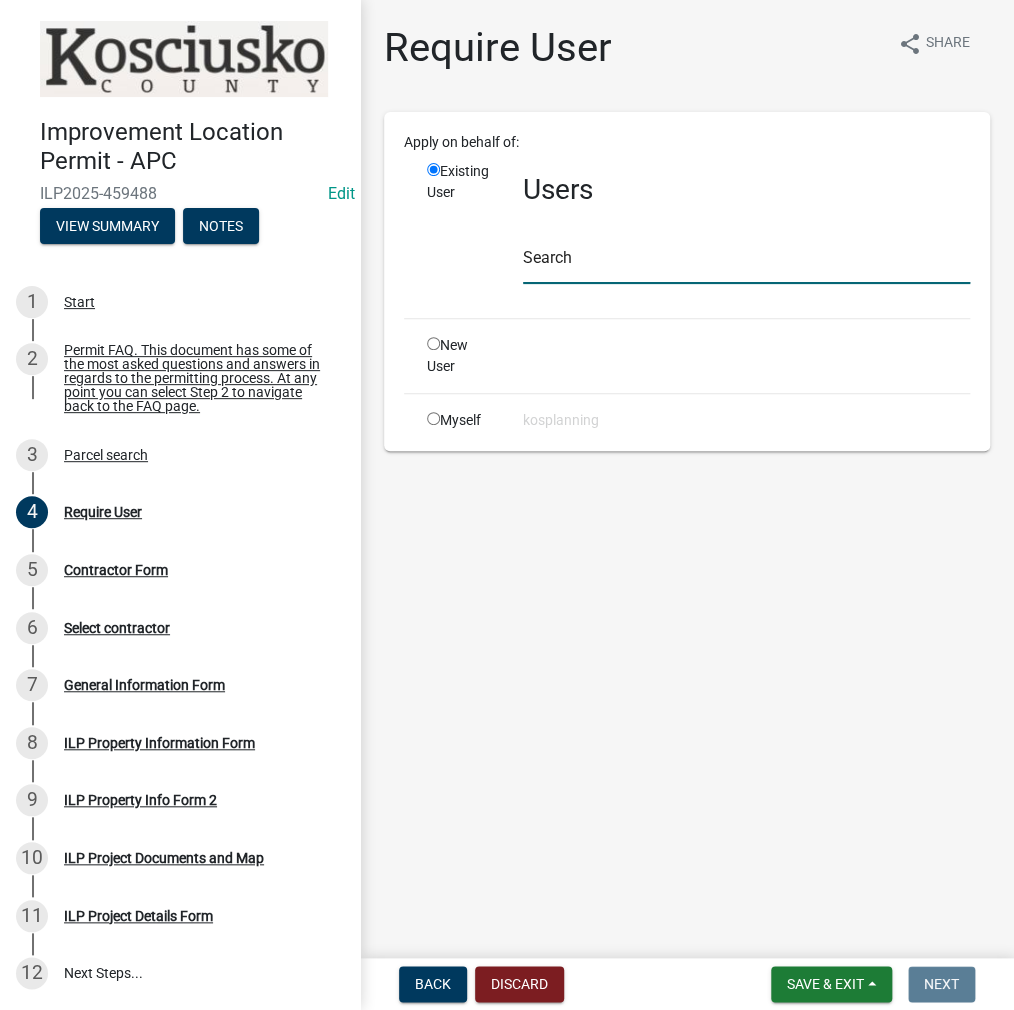 click 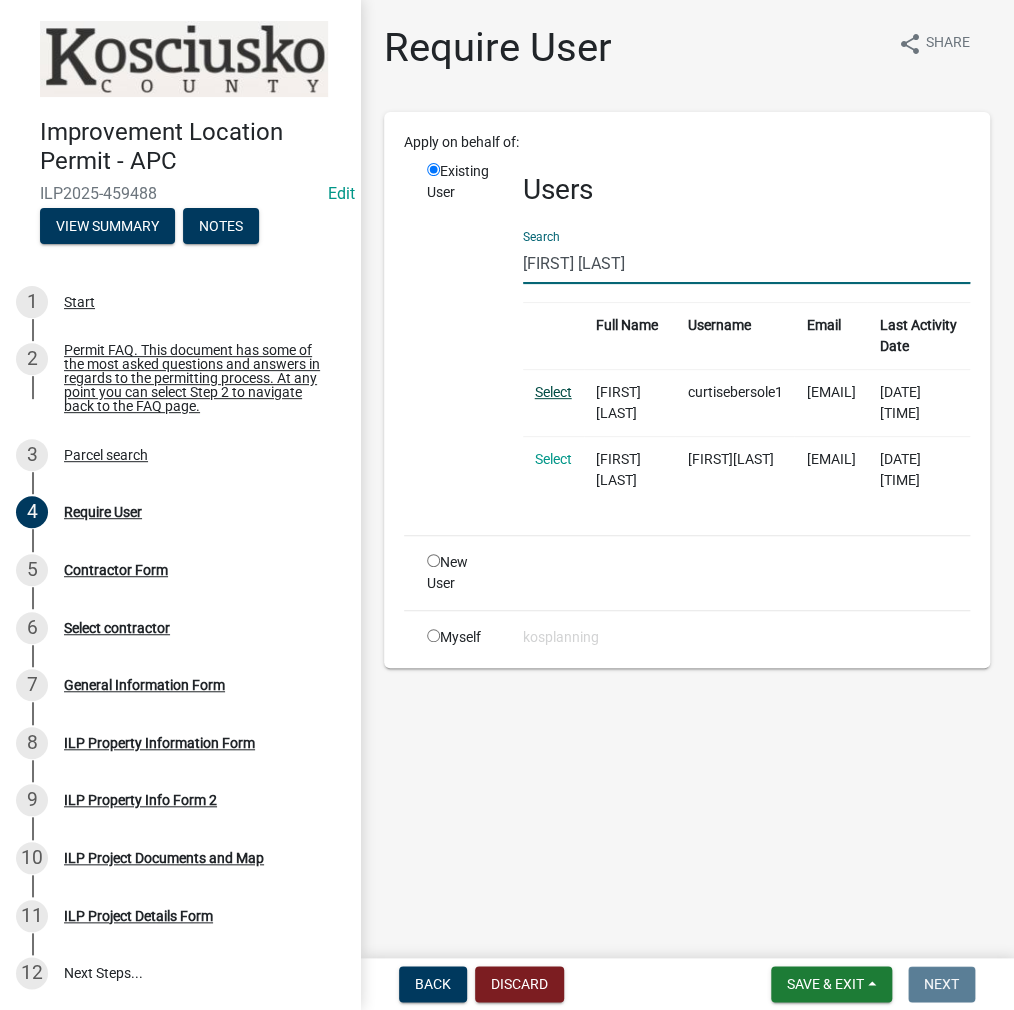 click on "Select" 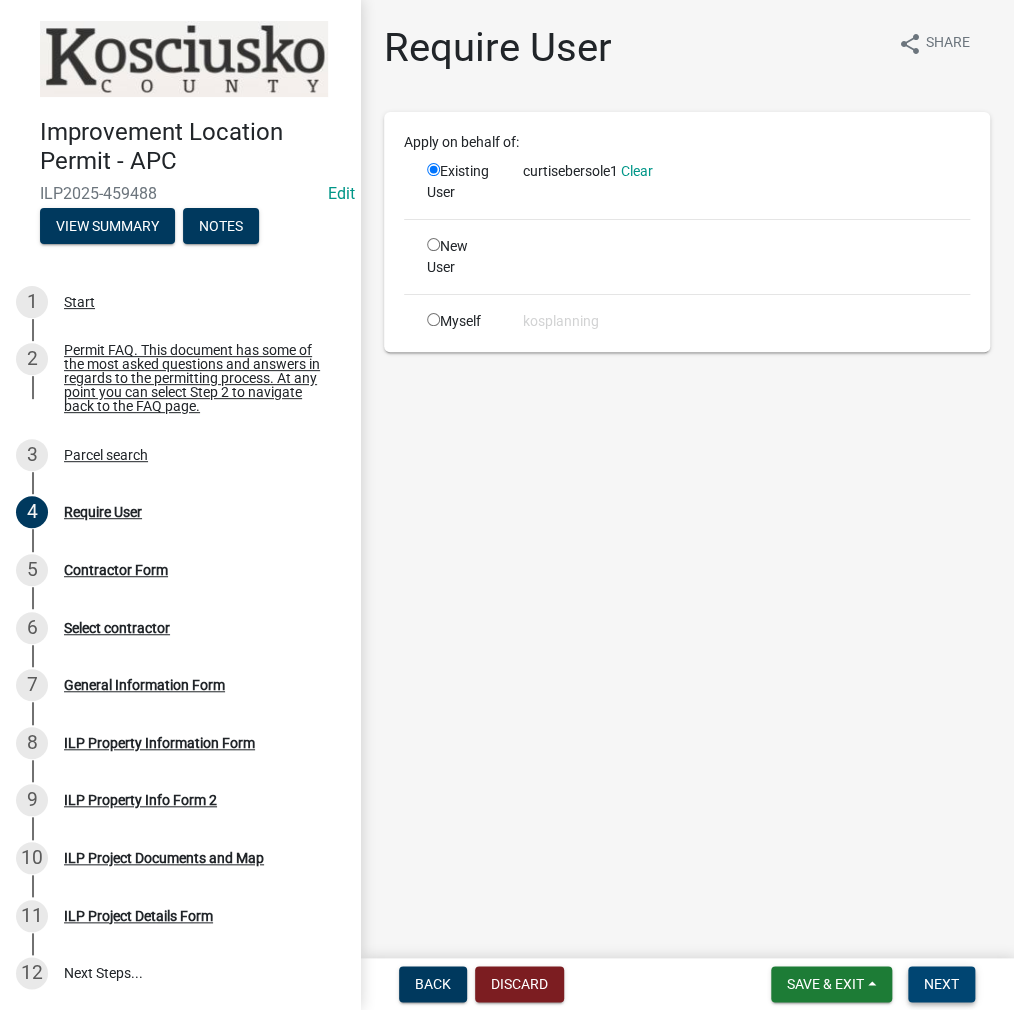 click on "Next" at bounding box center (941, 984) 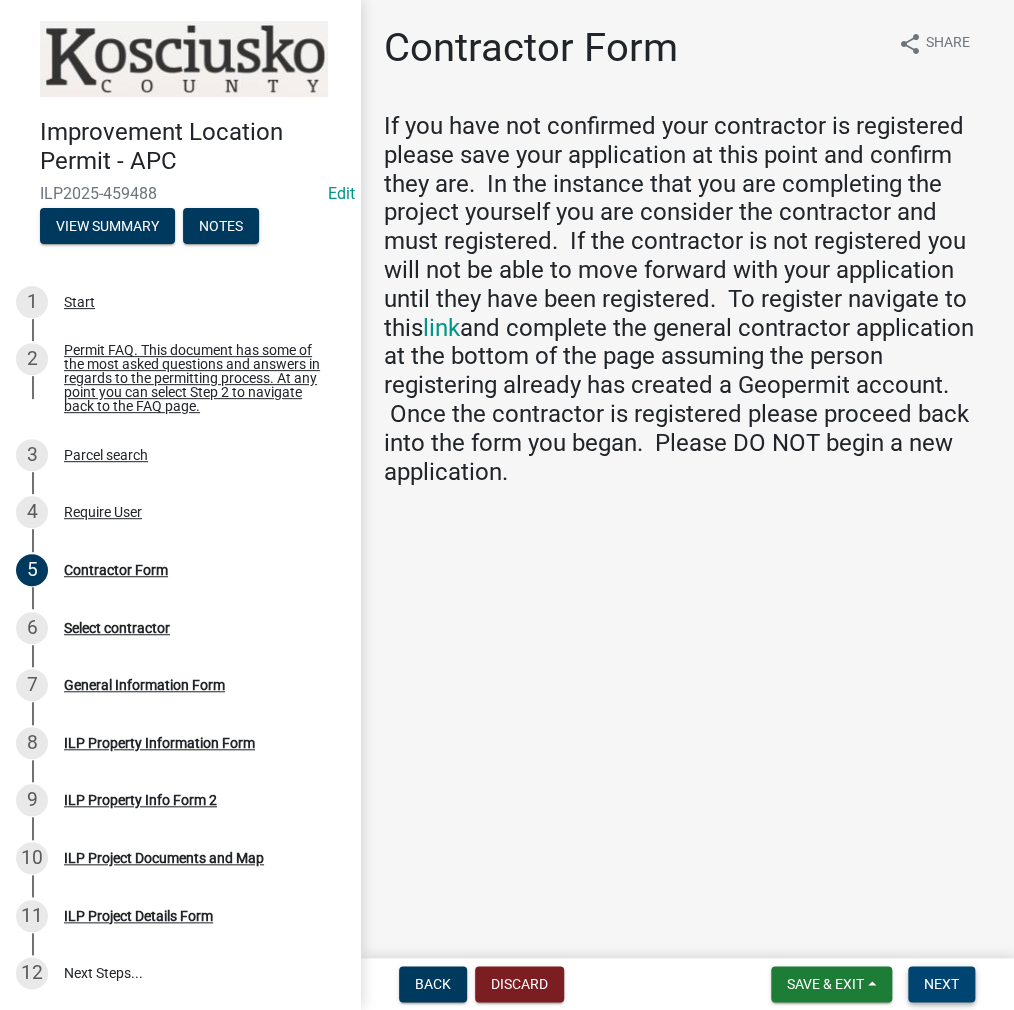 click on "Next" at bounding box center (941, 984) 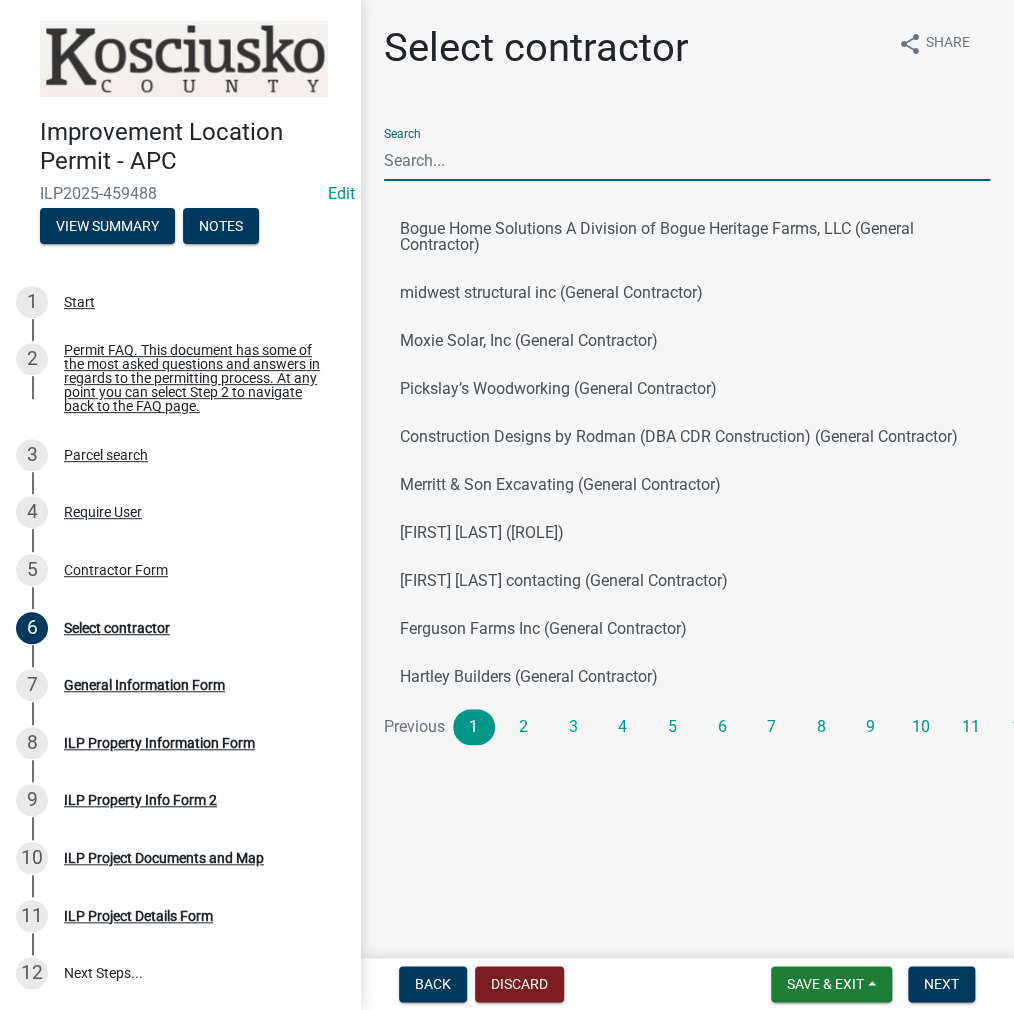 click on "Search" at bounding box center [687, 160] 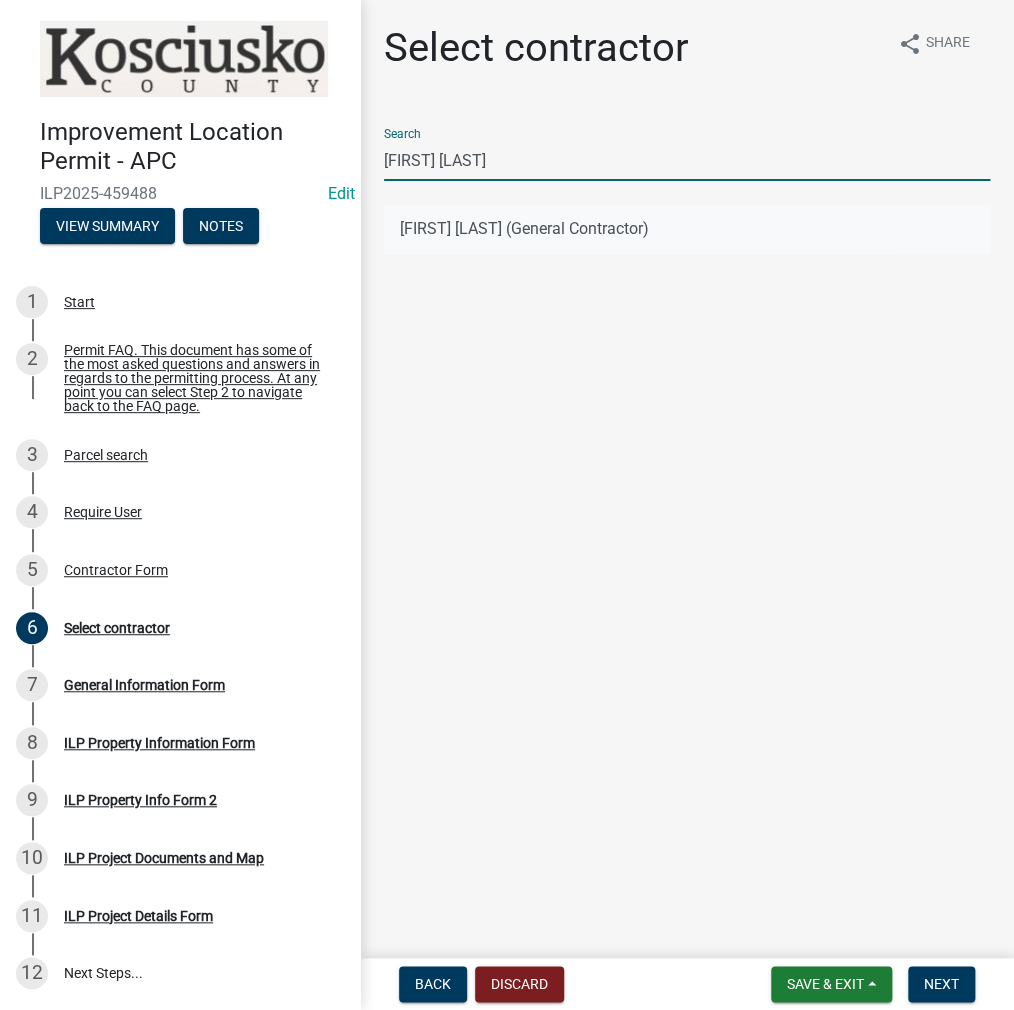 click on "[FIRST] [LAST] (General Contractor)" 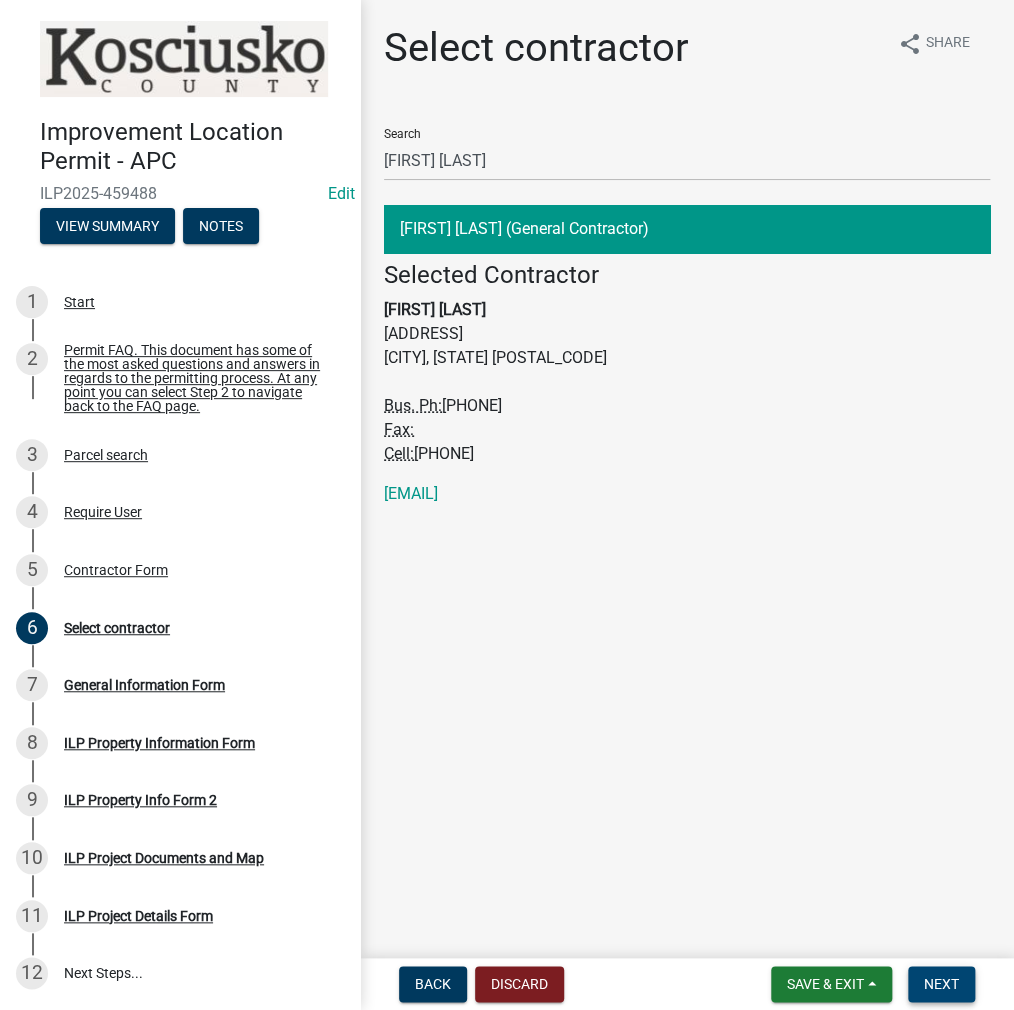 click on "Next" at bounding box center (941, 984) 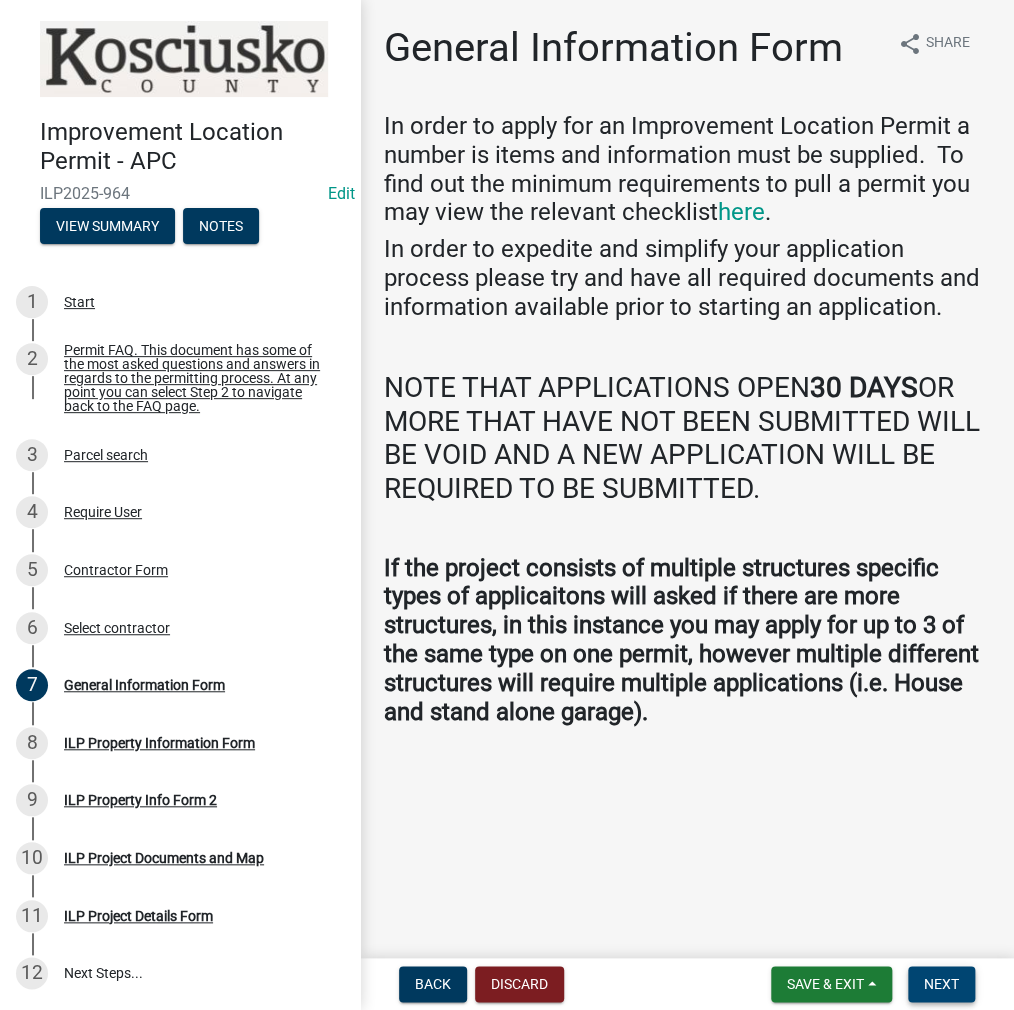 click on "Next" at bounding box center [941, 984] 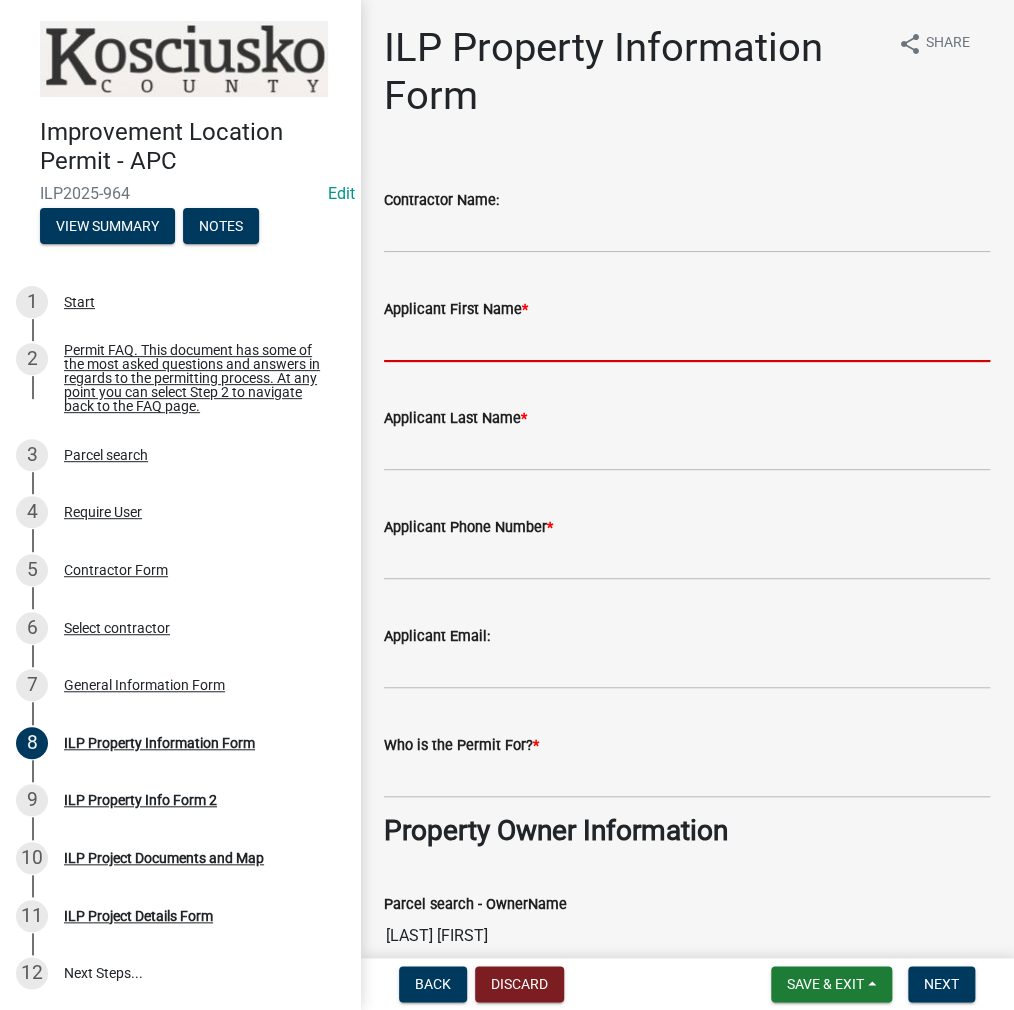 click on "Applicant First Name  *" at bounding box center [687, 341] 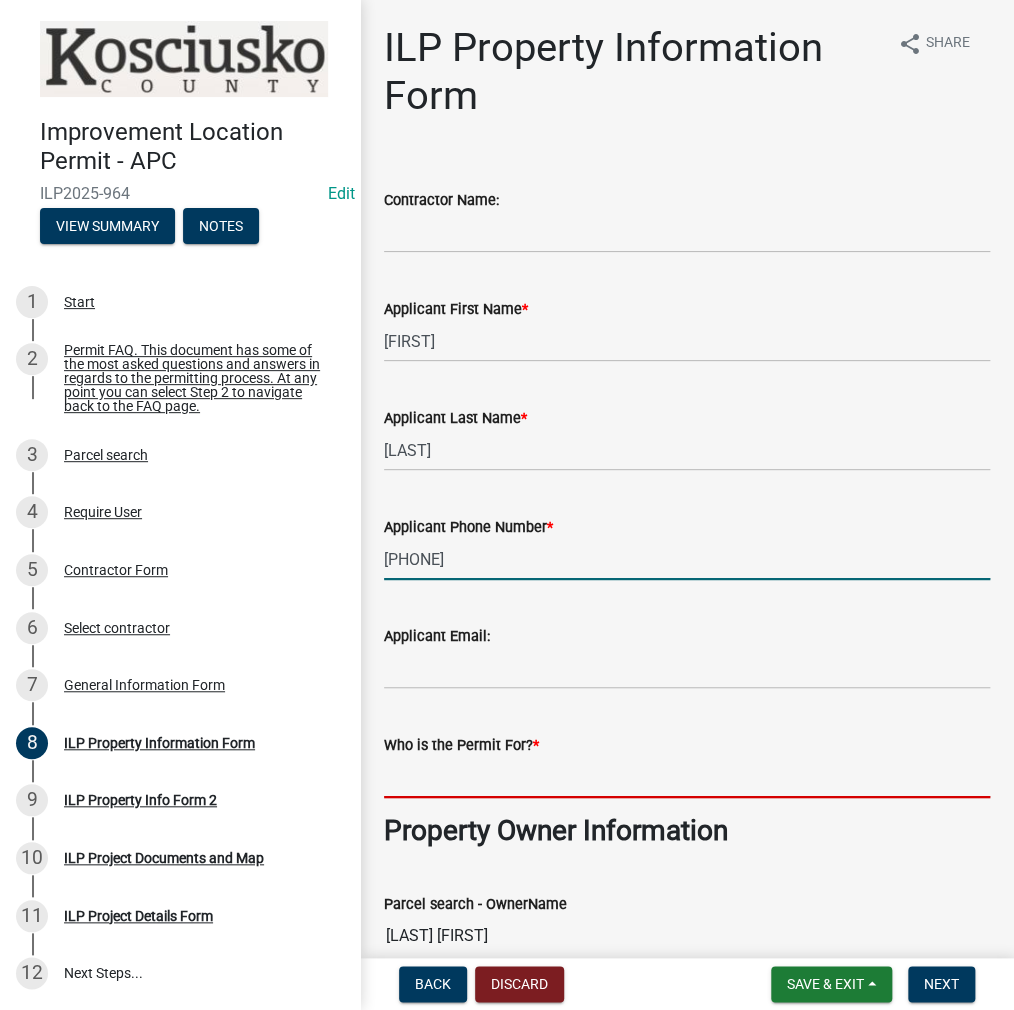 click on "Who is the Permit For?  *" at bounding box center [687, 777] 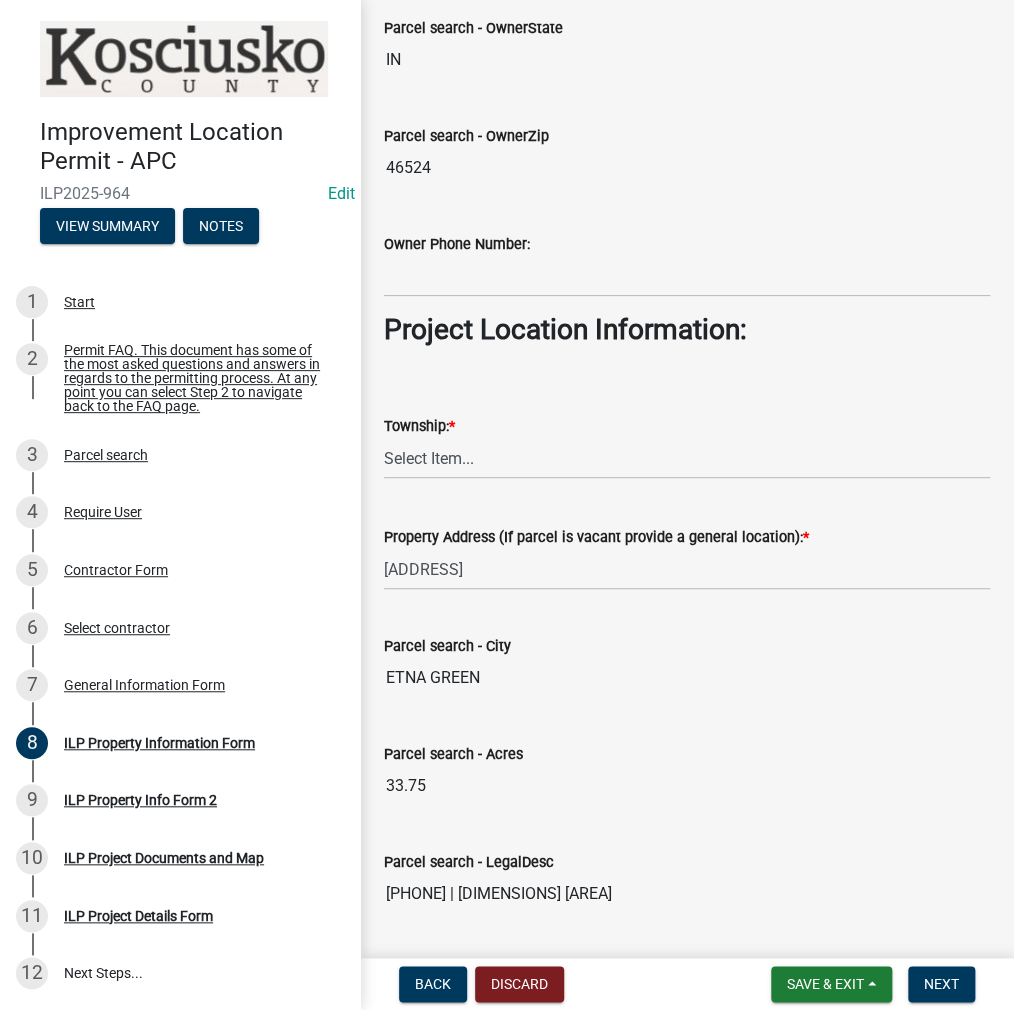 scroll, scrollTop: 1300, scrollLeft: 0, axis: vertical 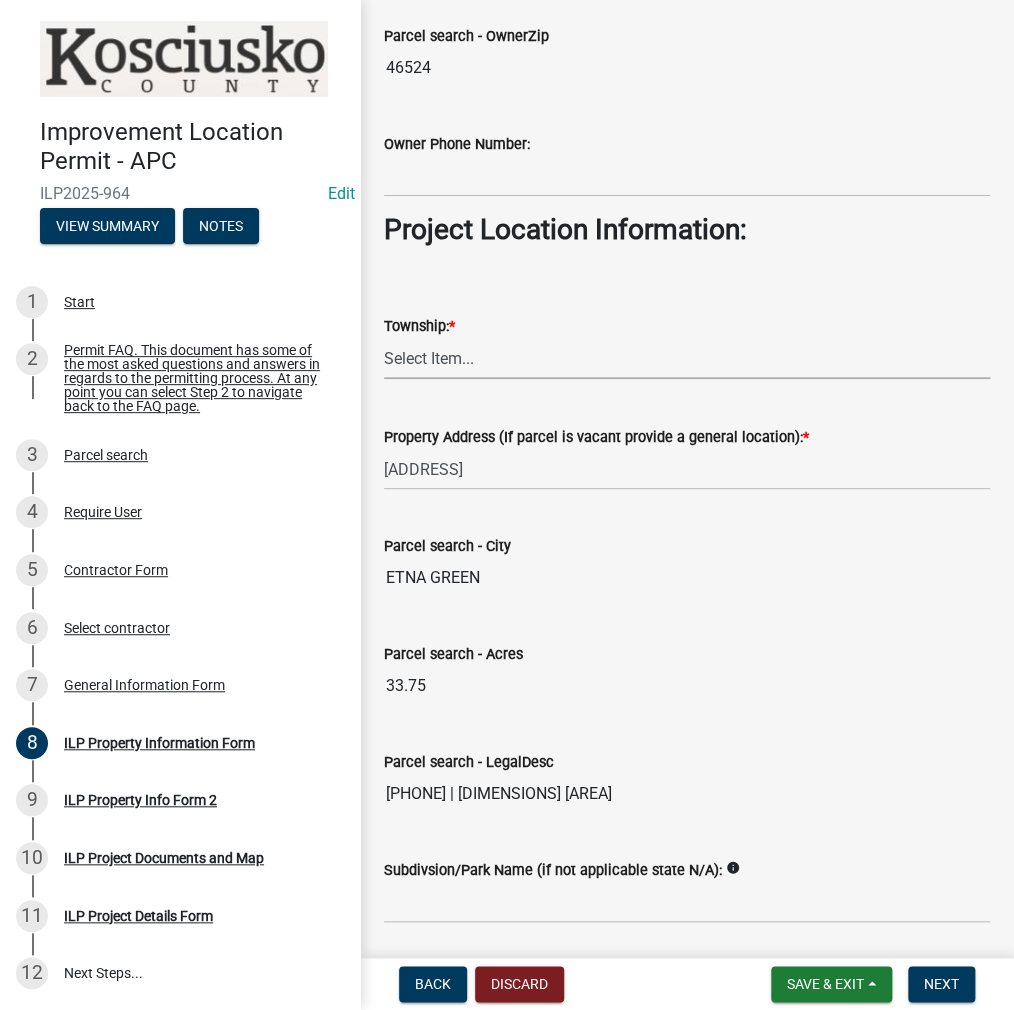 click on "Select Item...   Benton - Elkhart Co   Clay   Etna   Franklin   Harrison   Jackson   Jefferson   Lake   Monroe   Plain   Prairie   Scott   Seward   Tippecanoe   Turkey Creek   Van Buren   Washington   Wayne" at bounding box center (687, 358) 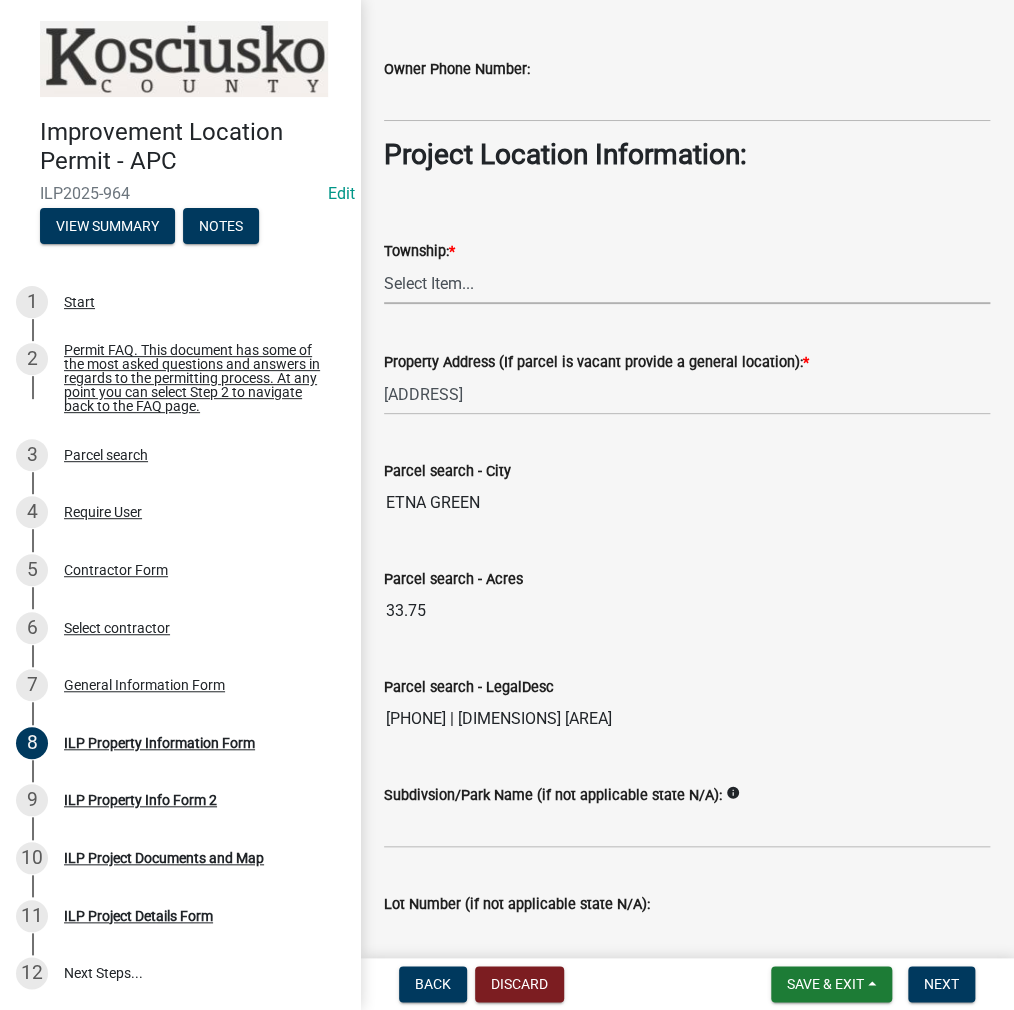 scroll, scrollTop: 1472, scrollLeft: 0, axis: vertical 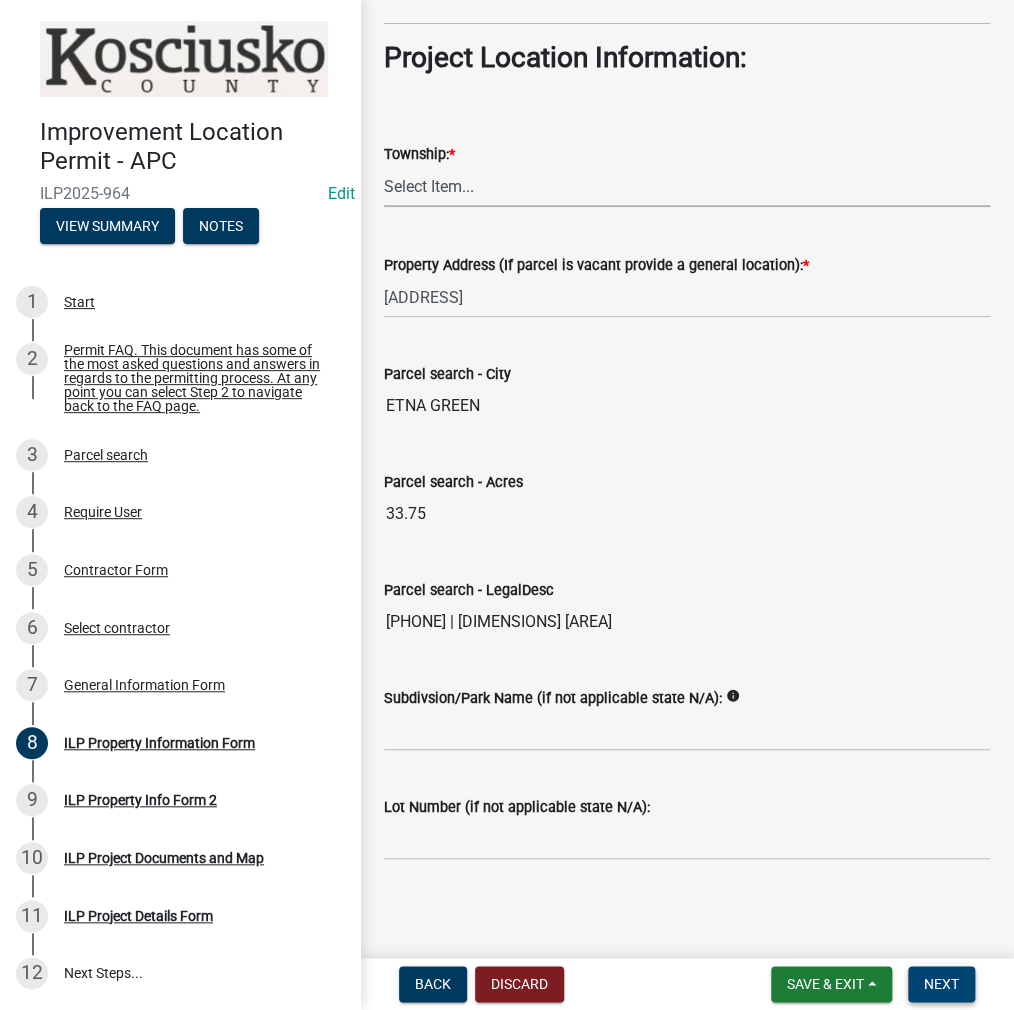 click on "Next" at bounding box center [941, 984] 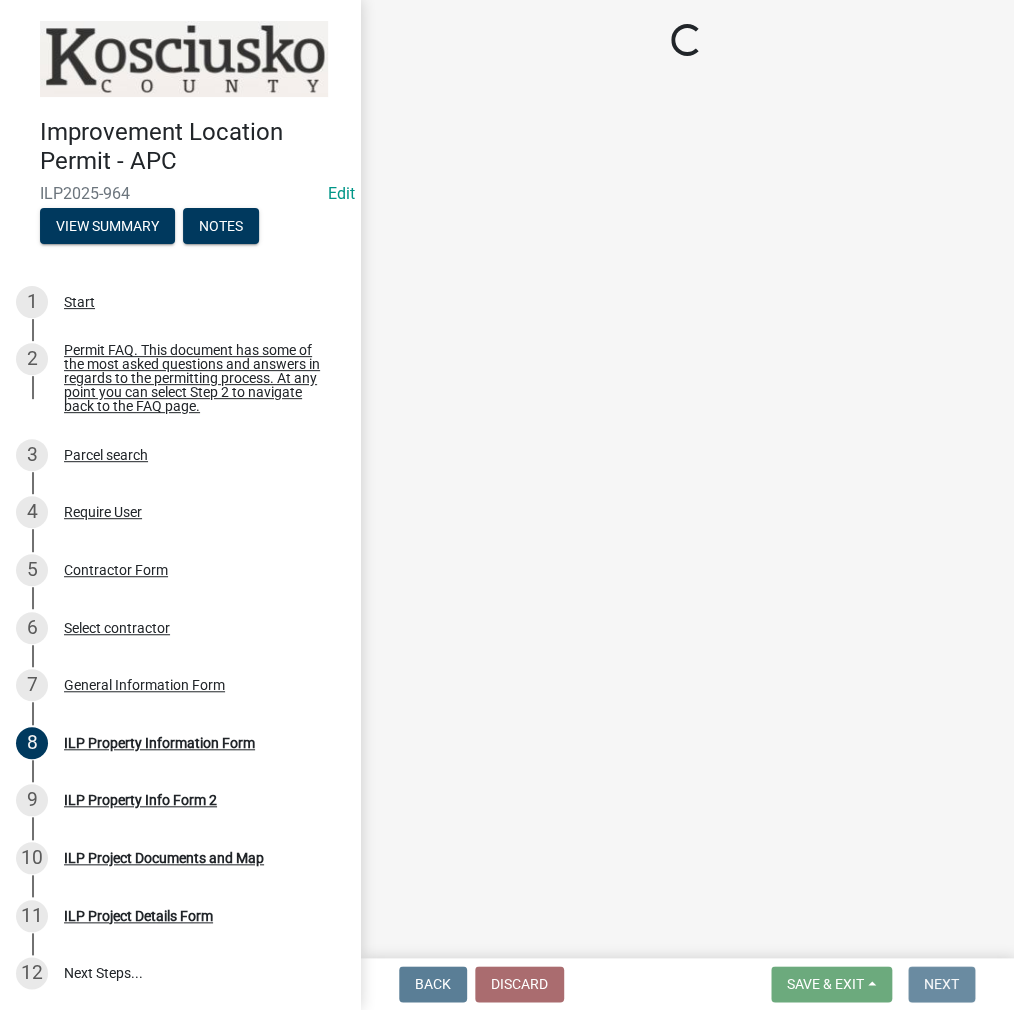 scroll, scrollTop: 0, scrollLeft: 0, axis: both 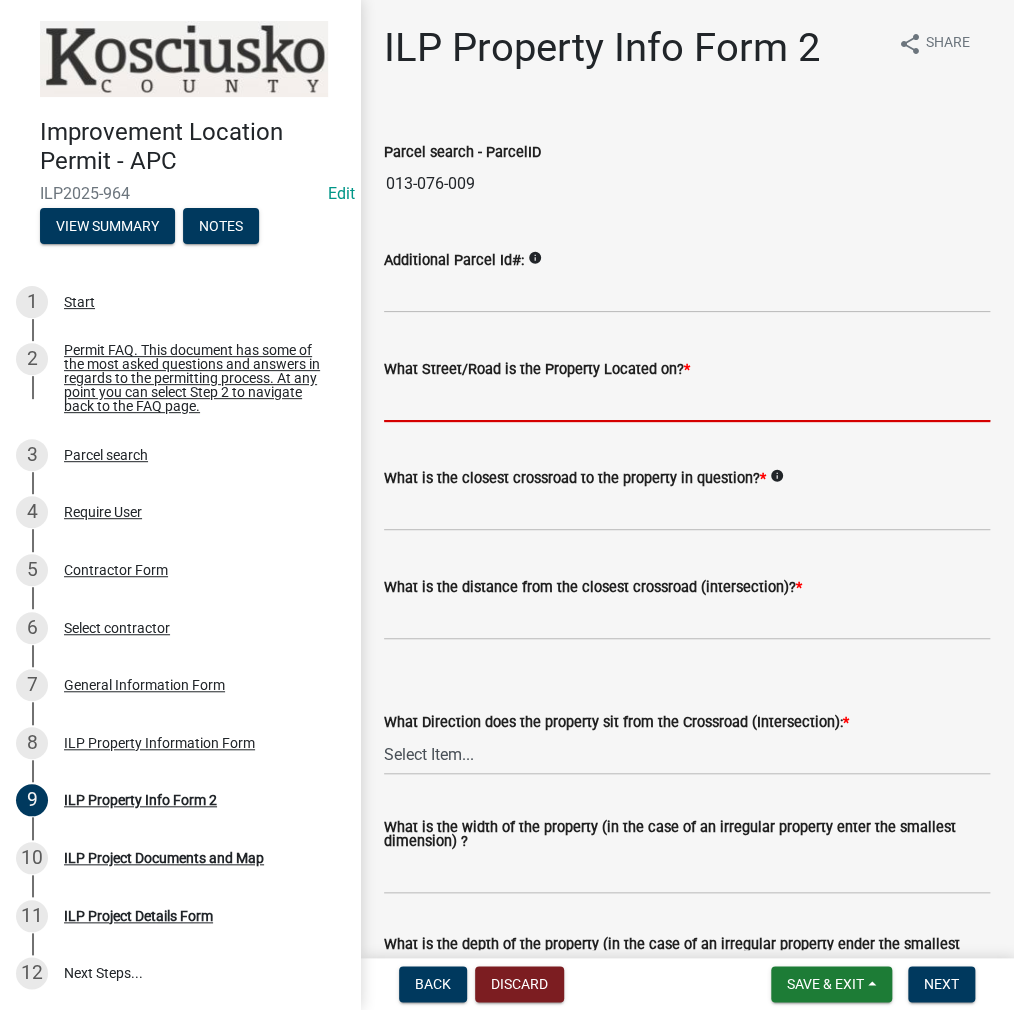 click on "What Street/Road is the Property Located on?  *" at bounding box center [687, 401] 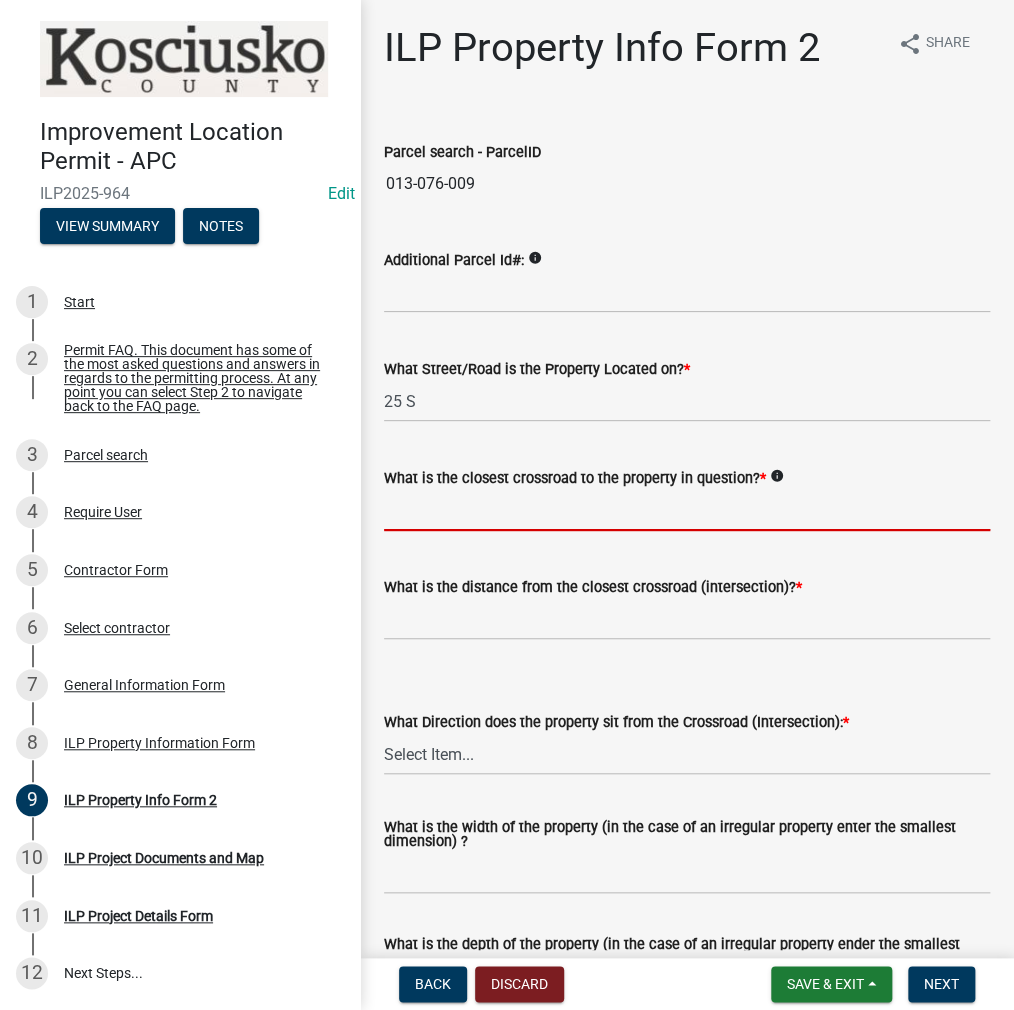 click on "What is the closest crossroad to the property in question?  *" at bounding box center (687, 510) 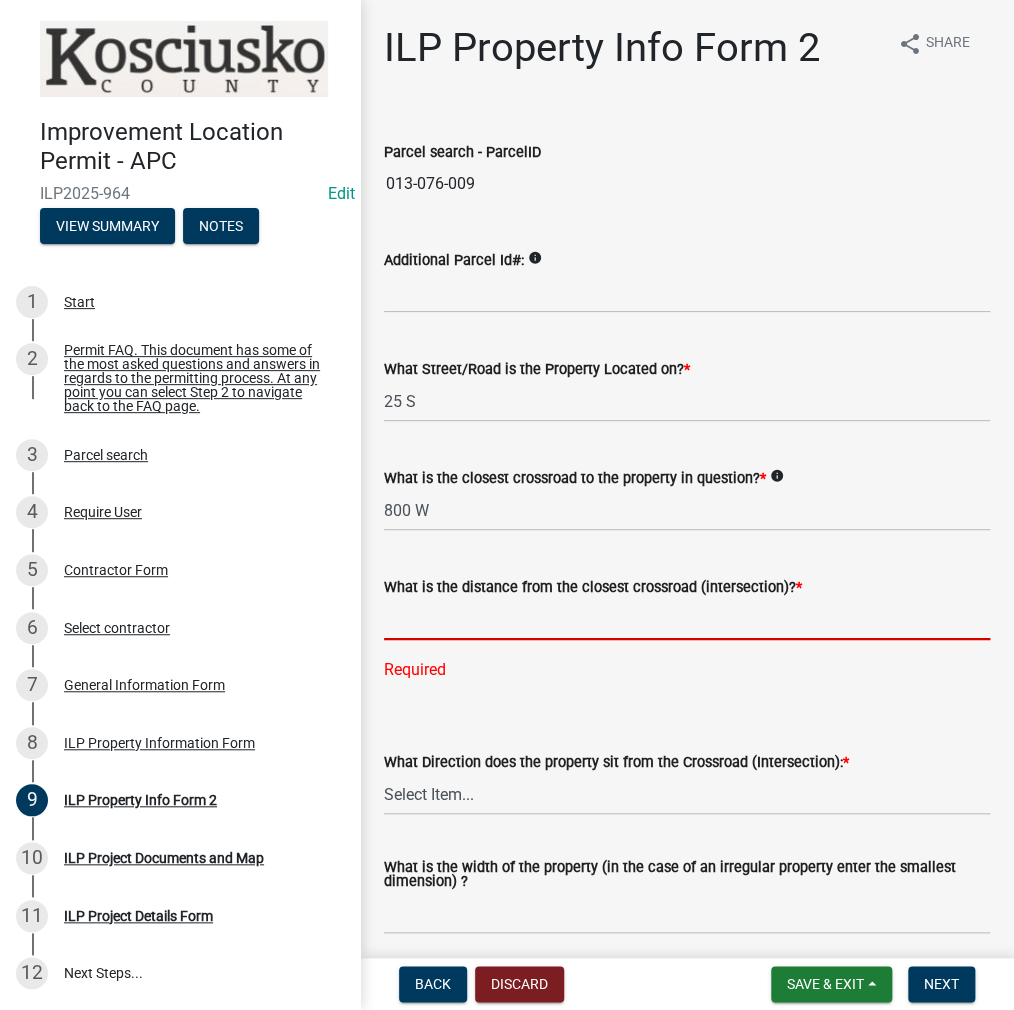 click 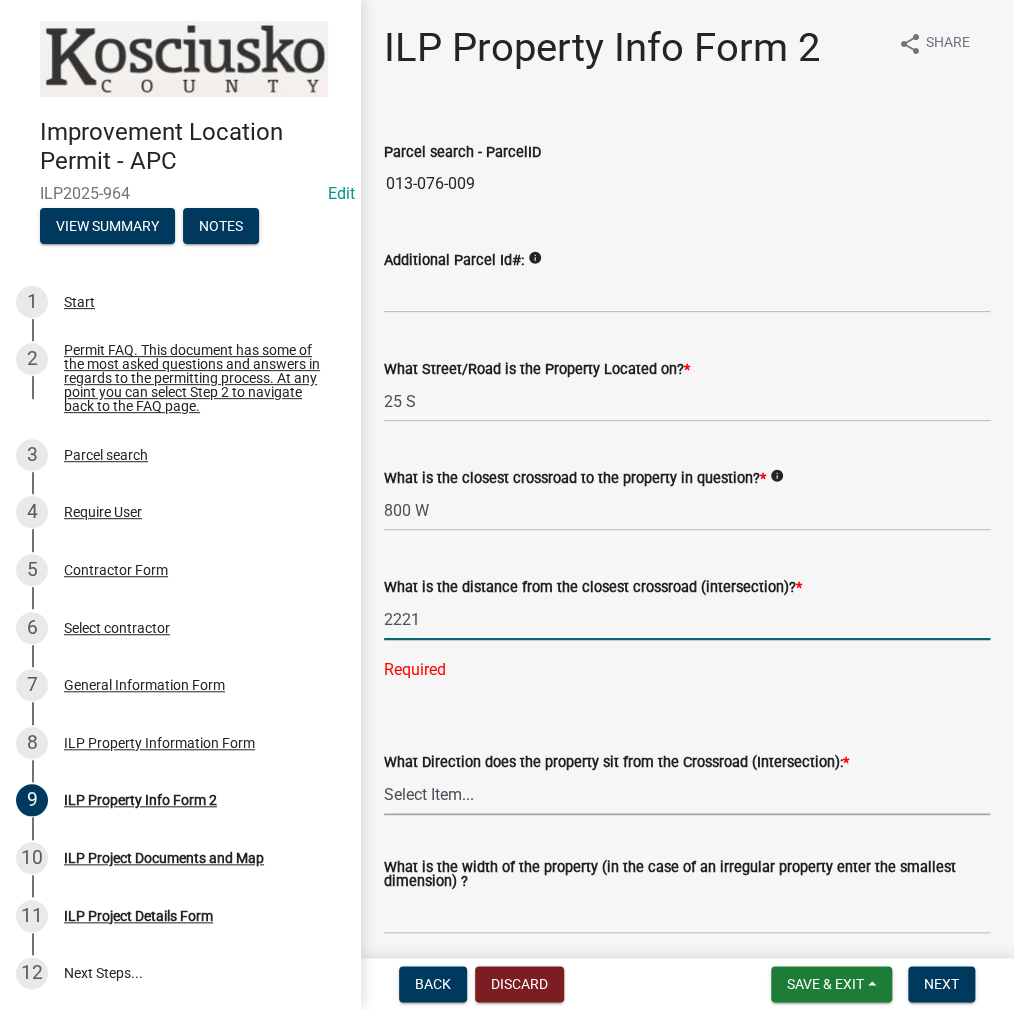 click on "What Direction does the property sit from the Crossroad (Intersection):  *  Select Item...   N   NE   NW   S   SE   SW   E   W" 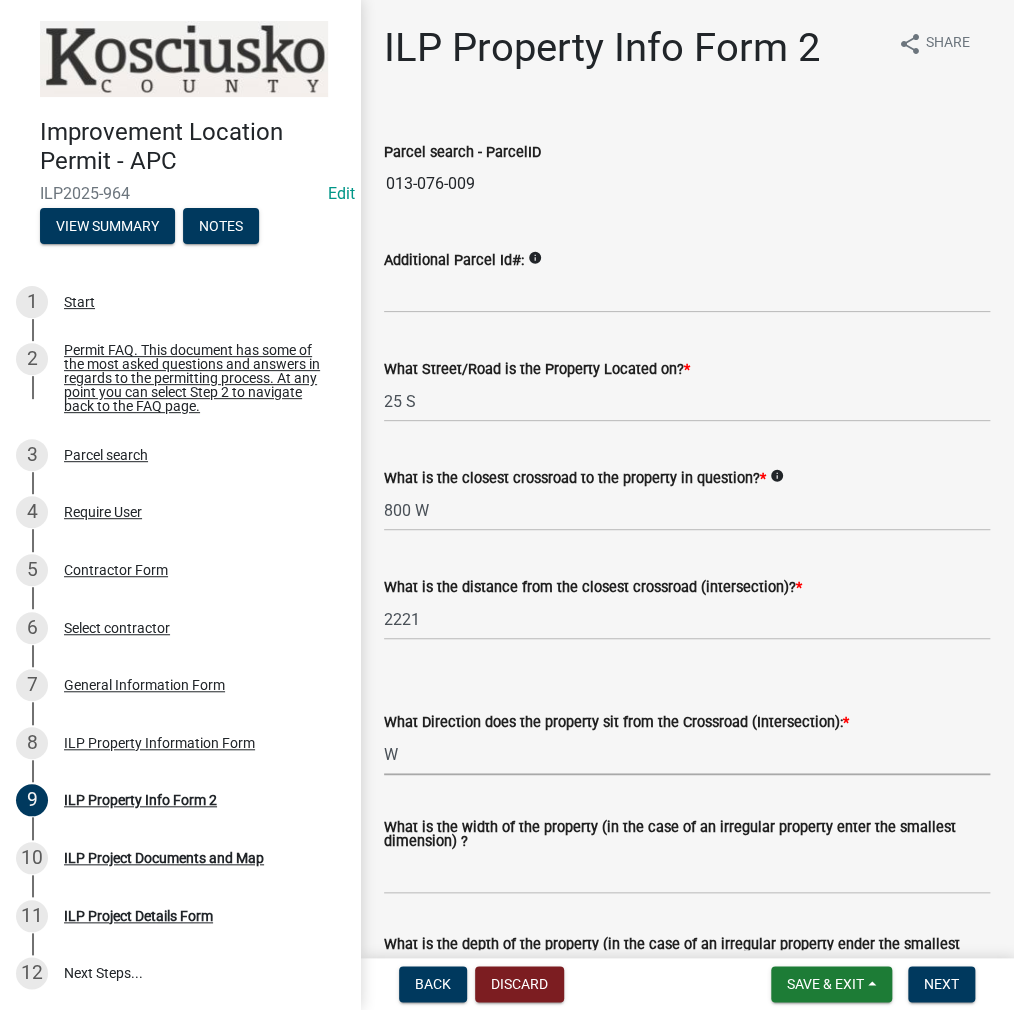 click on "Select Item...   N   NE   NW   S   SE   SW   E   W" at bounding box center (687, 754) 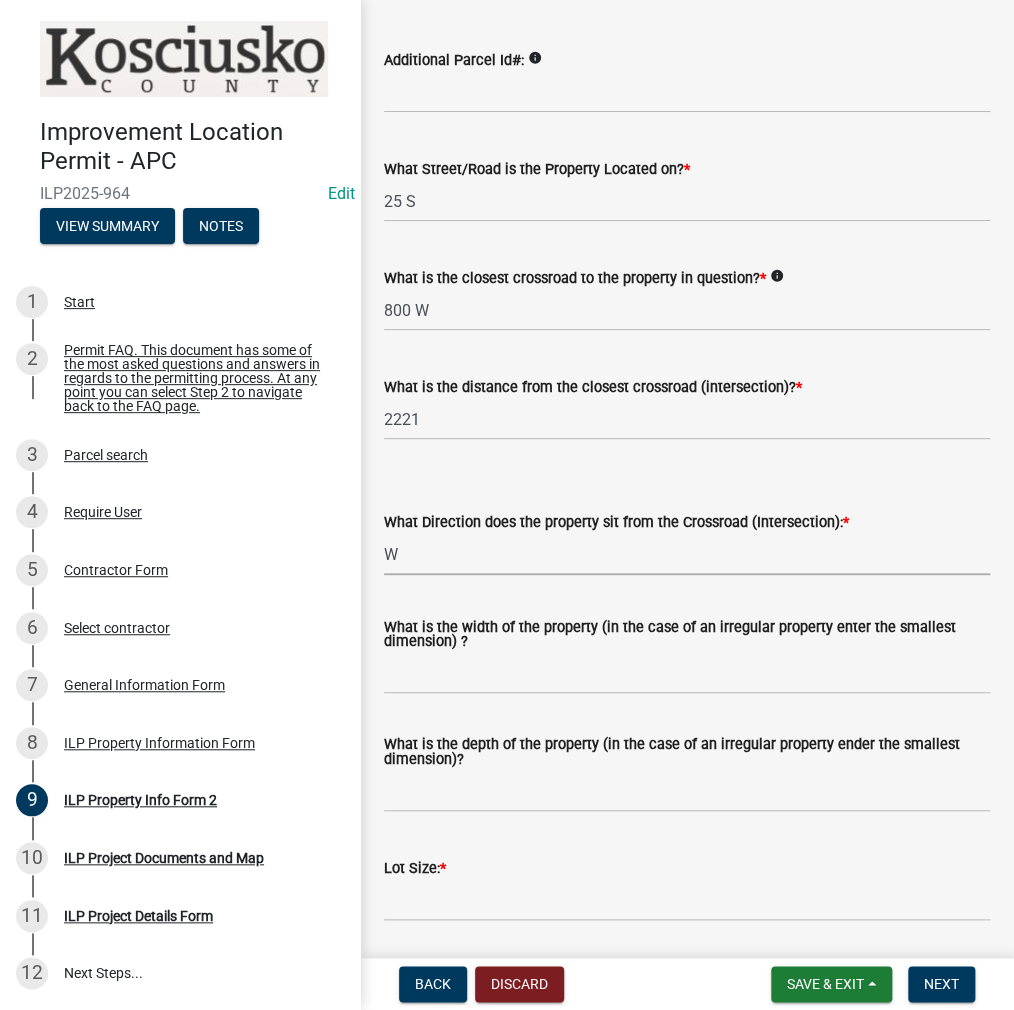 scroll, scrollTop: 400, scrollLeft: 0, axis: vertical 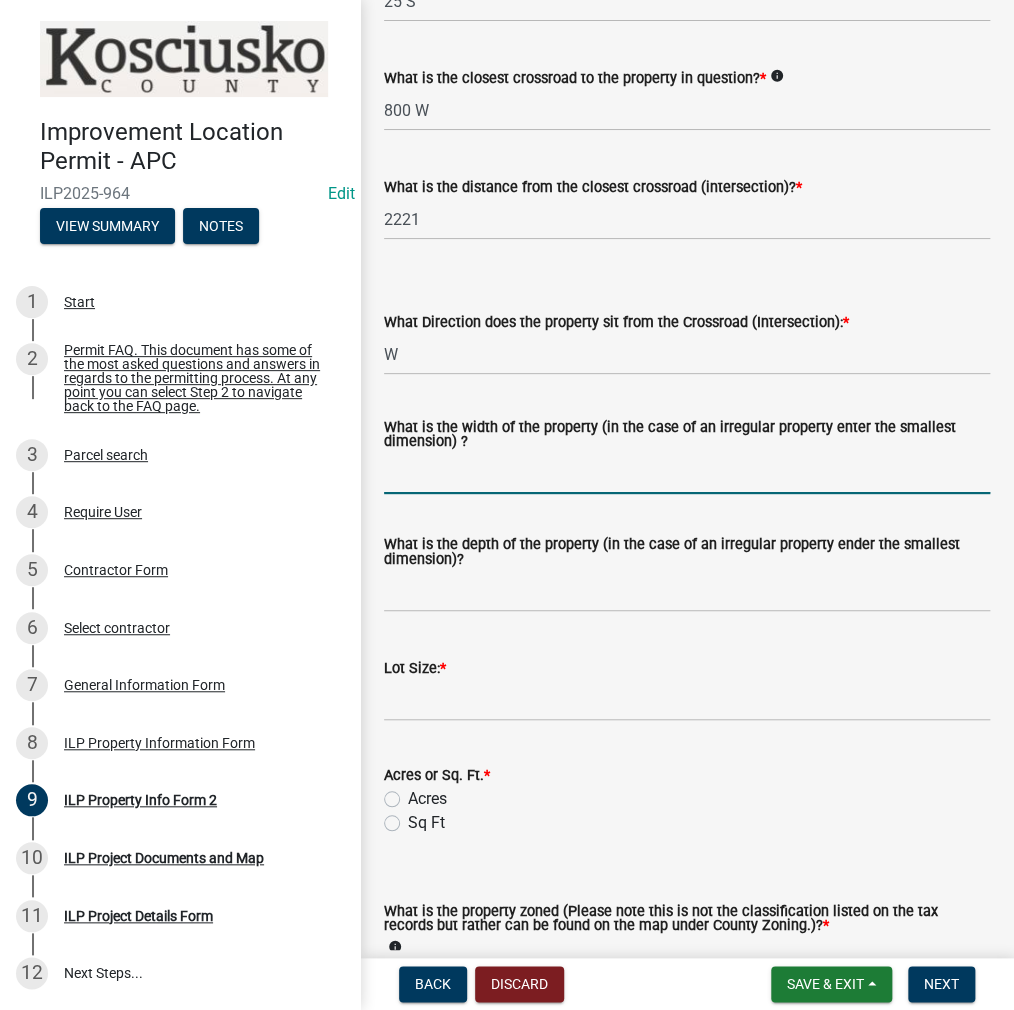 click on "What is the width of the property (in the case of an irregular property enter the smallest dimension) ?" at bounding box center [687, 473] 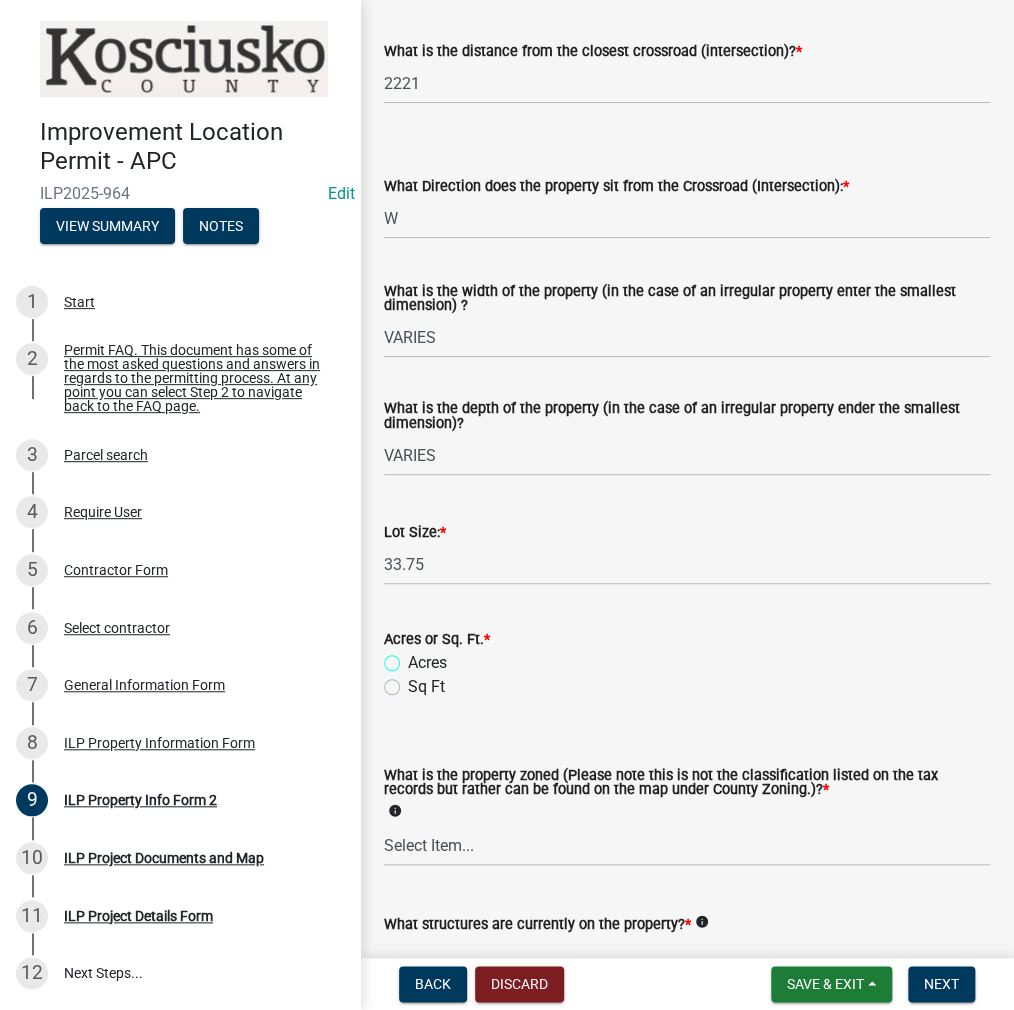 scroll, scrollTop: 700, scrollLeft: 0, axis: vertical 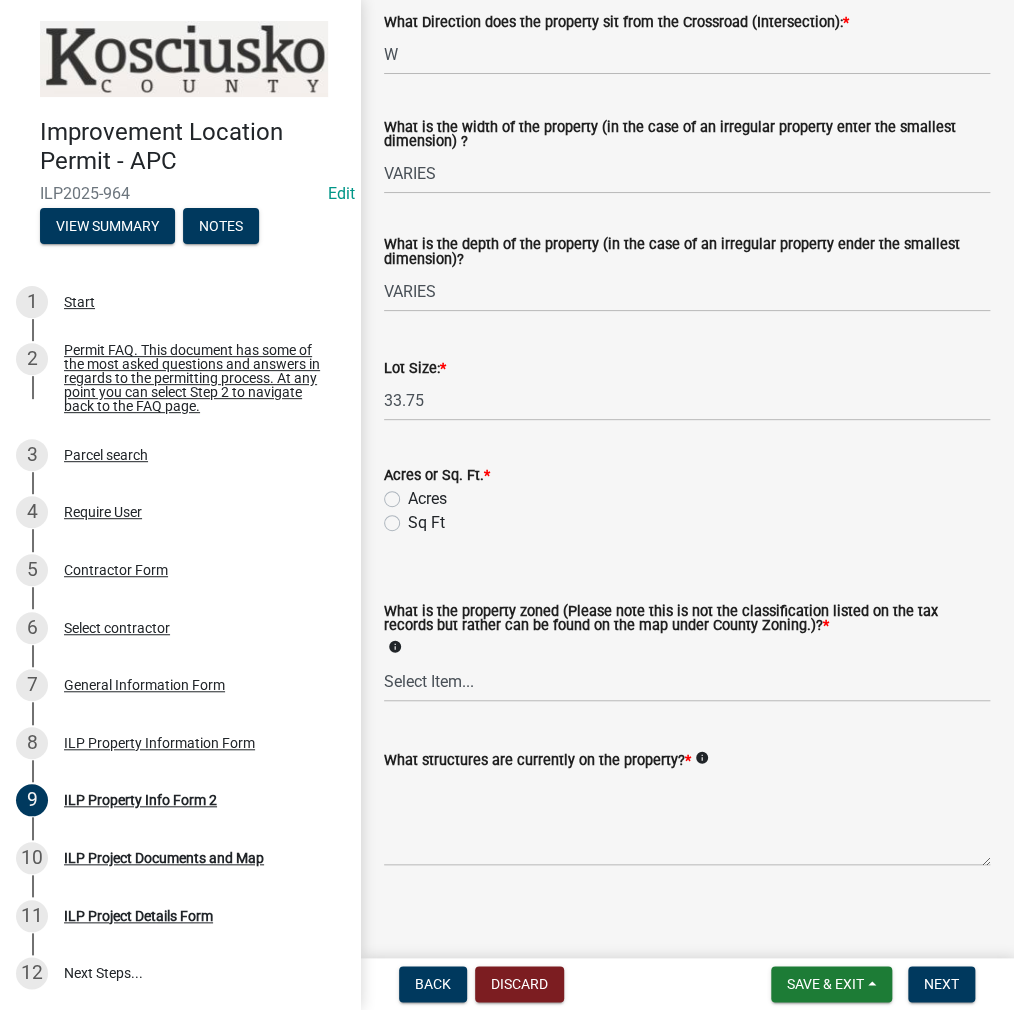 click on "Acres" 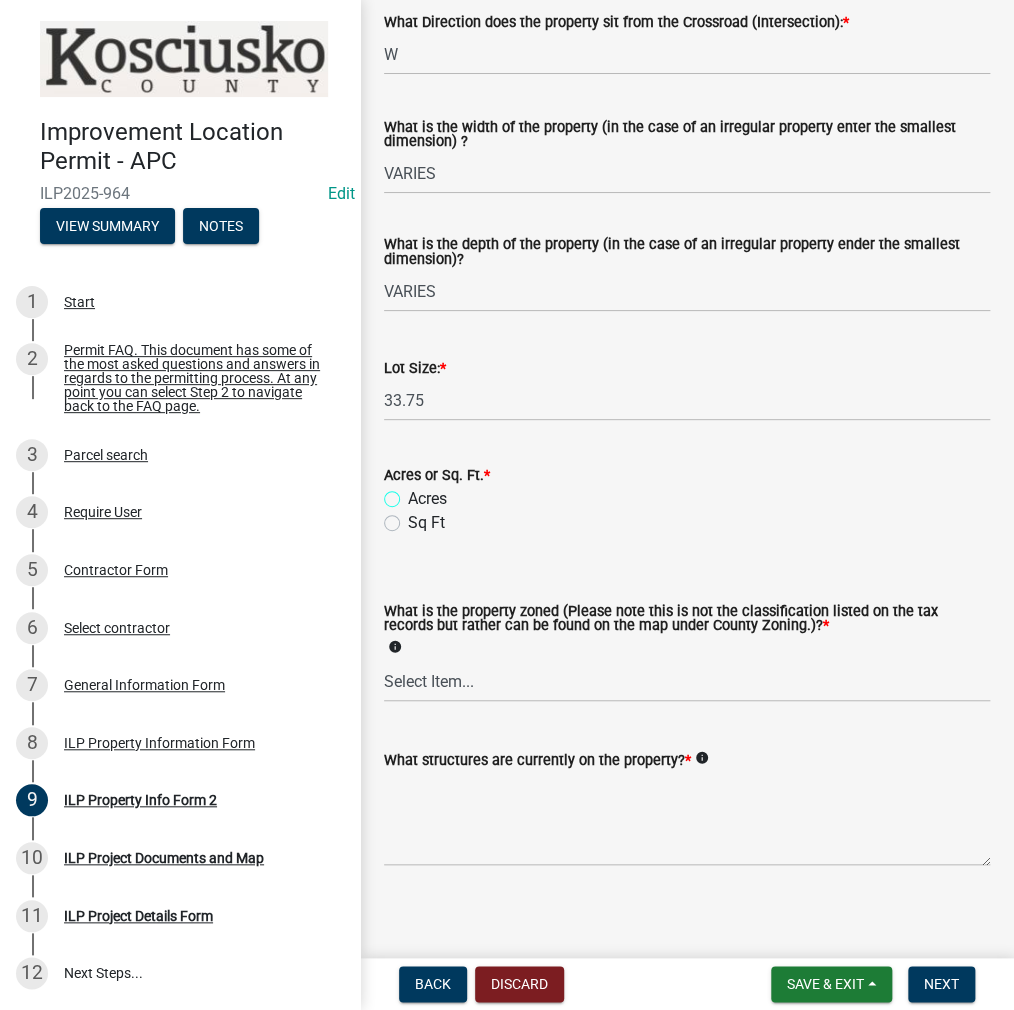 click on "Acres" at bounding box center (414, 493) 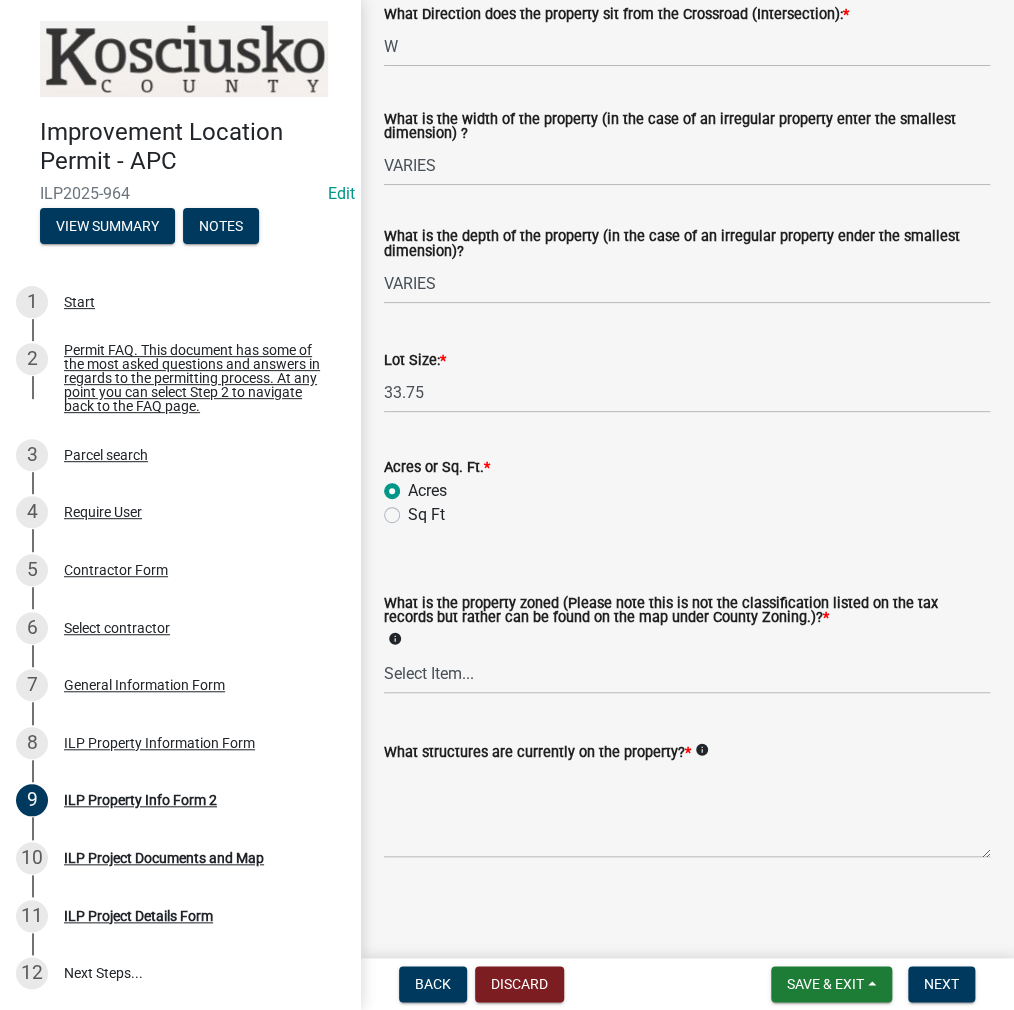 scroll, scrollTop: 710, scrollLeft: 0, axis: vertical 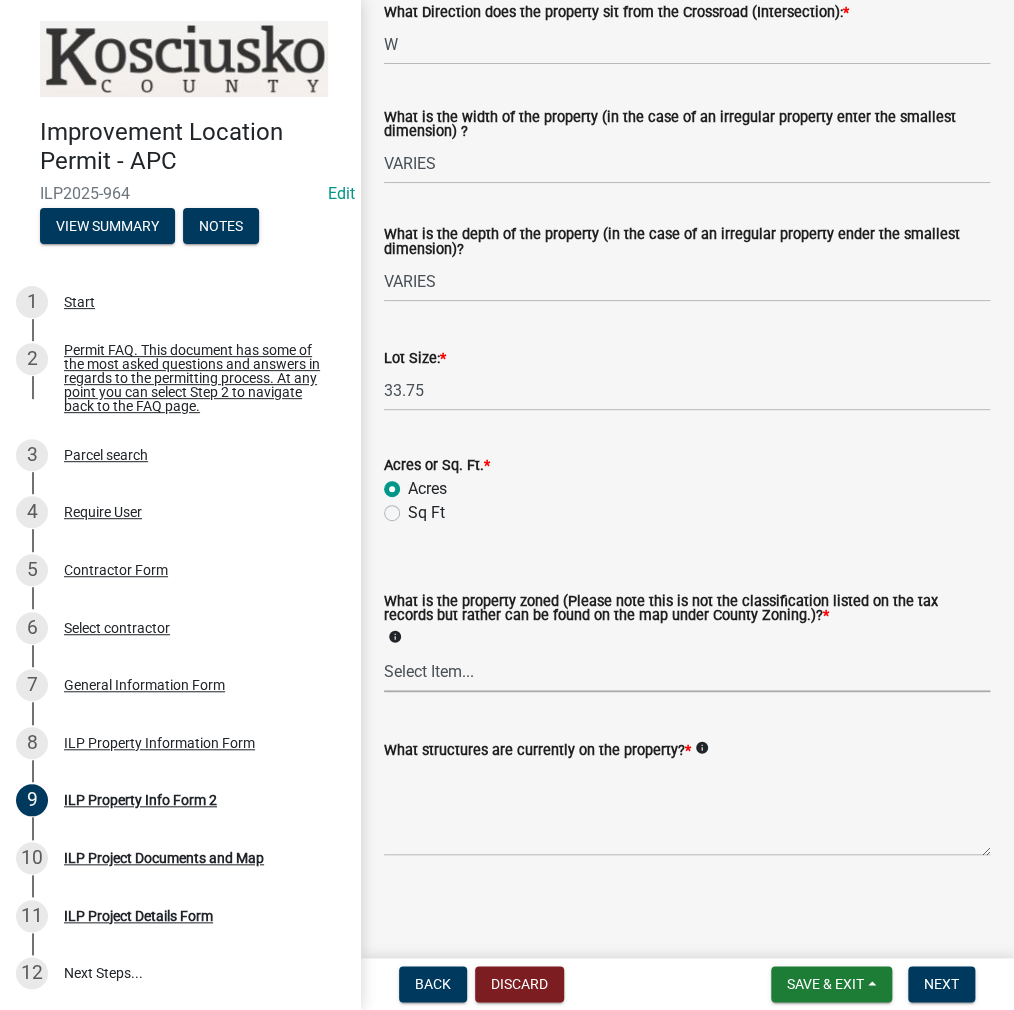 click on "Select Item...   Agricultural   Agricultural 2   Commercial   Environmental   Industrial 1   Industrial 2   Industrial 3   Public Use   Residential" at bounding box center [687, 671] 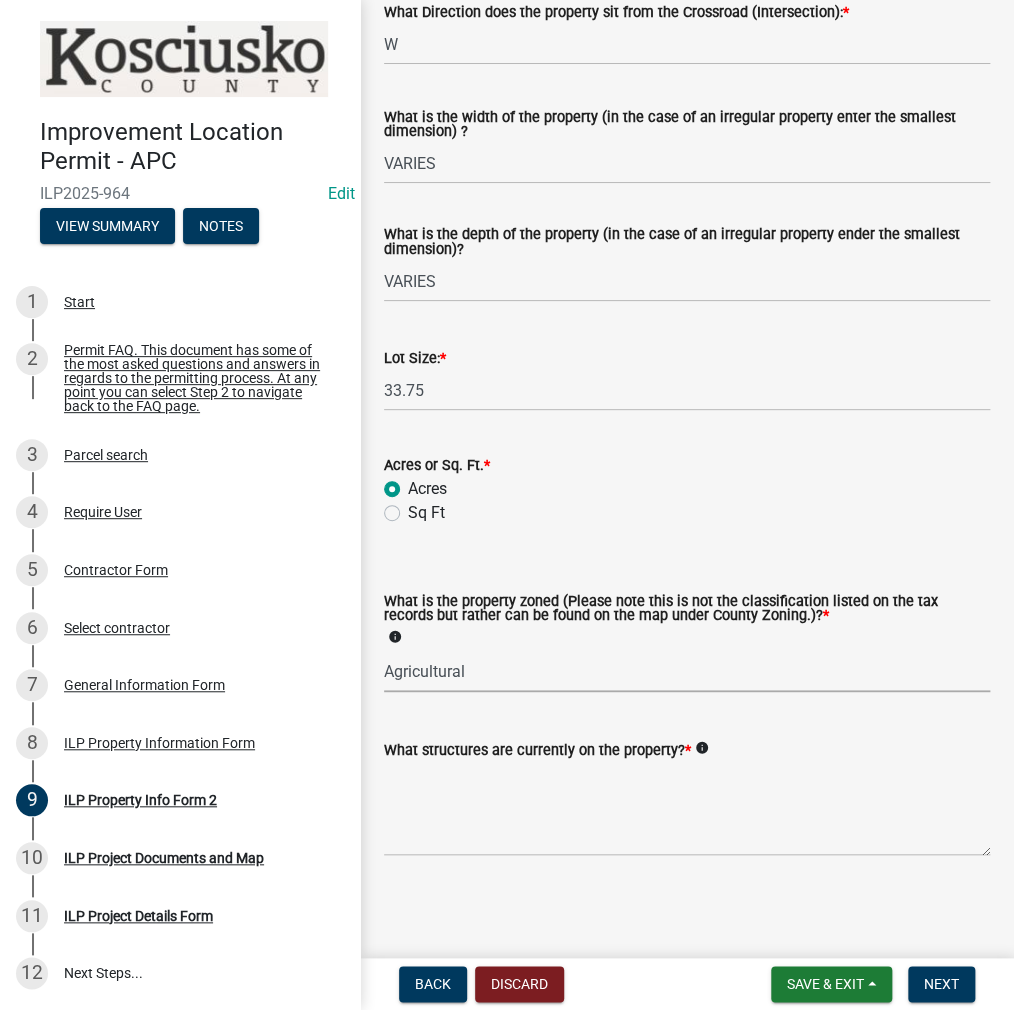 click on "Select Item...   Agricultural   Agricultural 2   Commercial   Environmental   Industrial 1   Industrial 2   Industrial 3   Public Use   Residential" at bounding box center [687, 671] 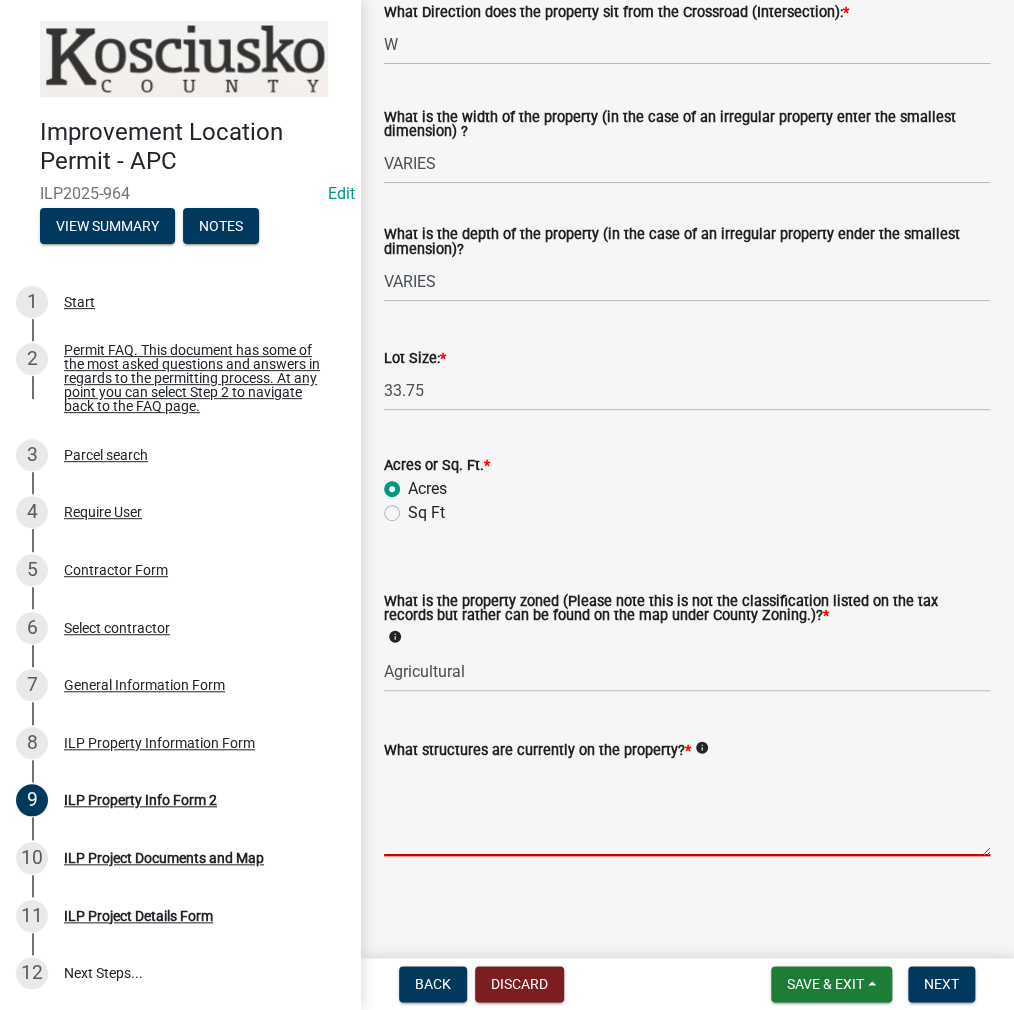 click on "What structures are currently on the property?  *" at bounding box center (687, 809) 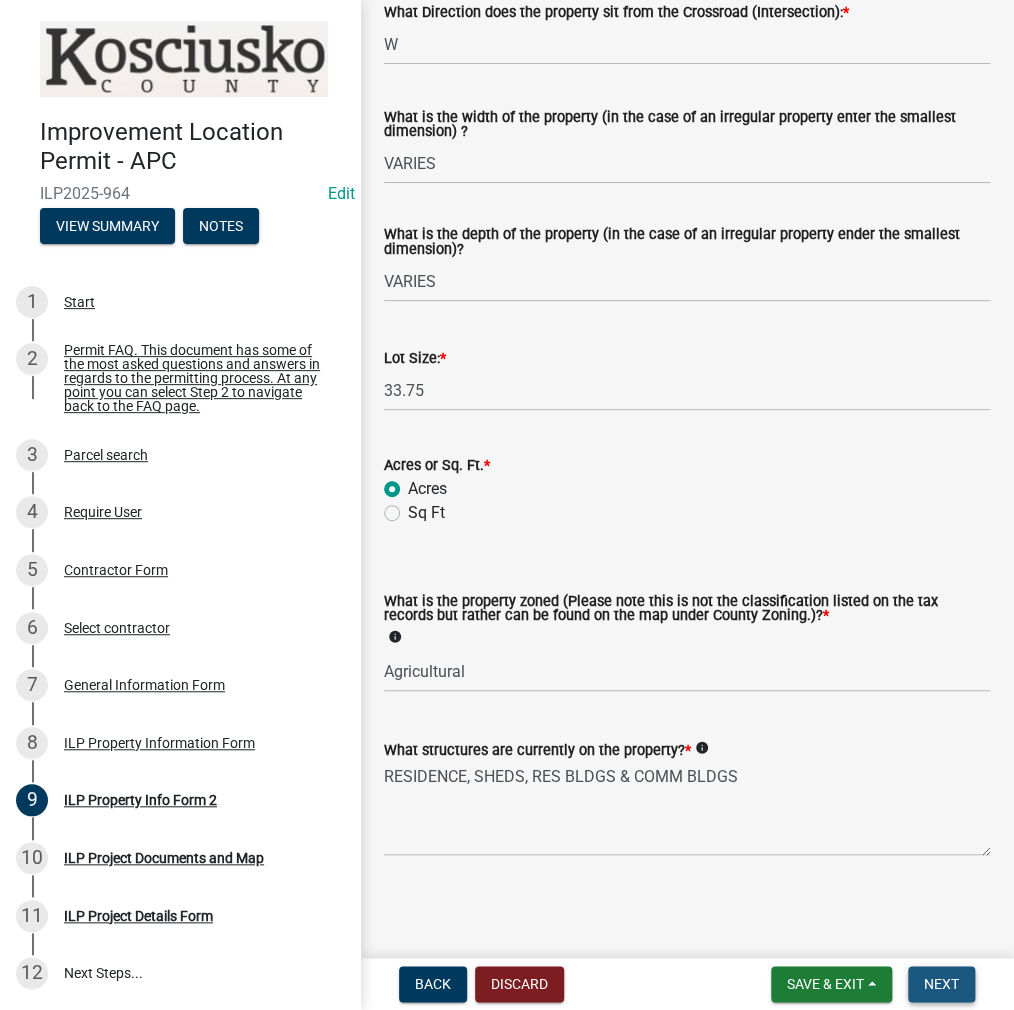 click on "Next" at bounding box center [941, 984] 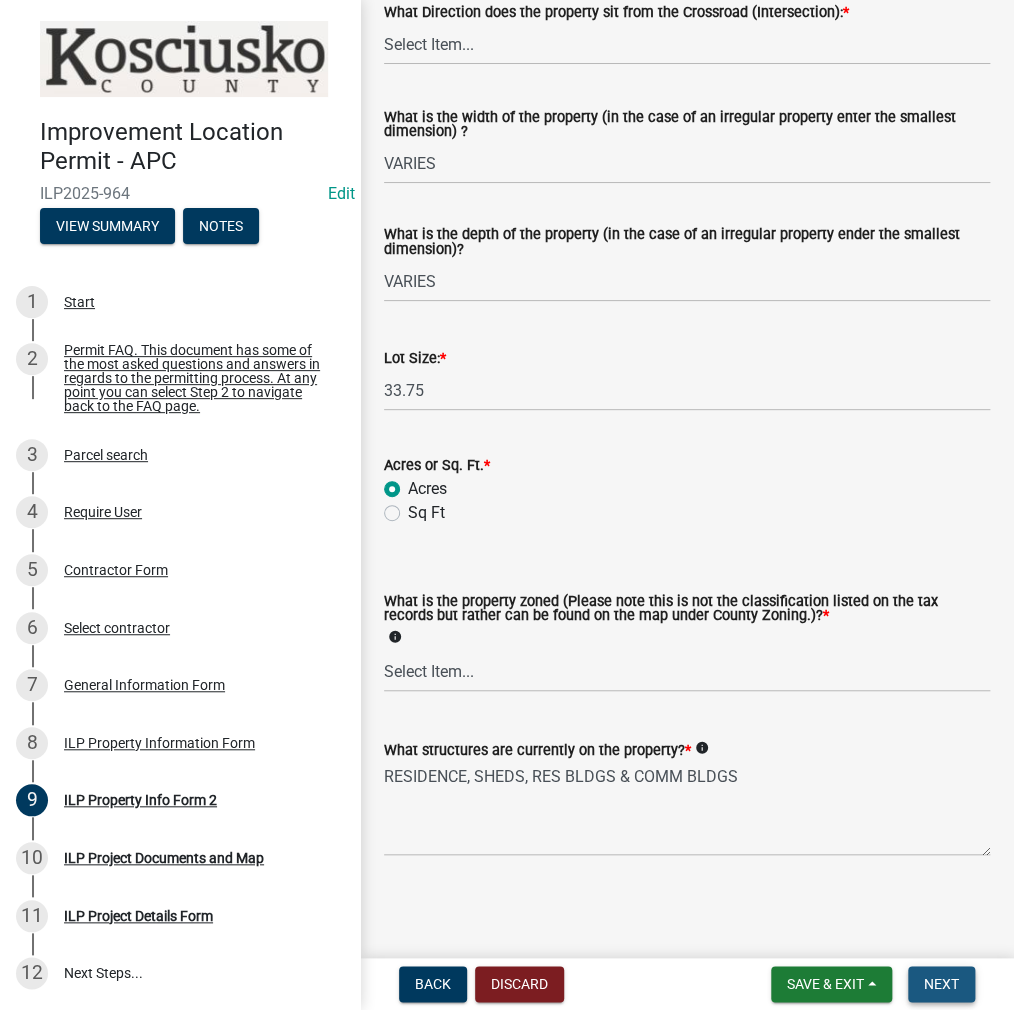 scroll, scrollTop: 0, scrollLeft: 0, axis: both 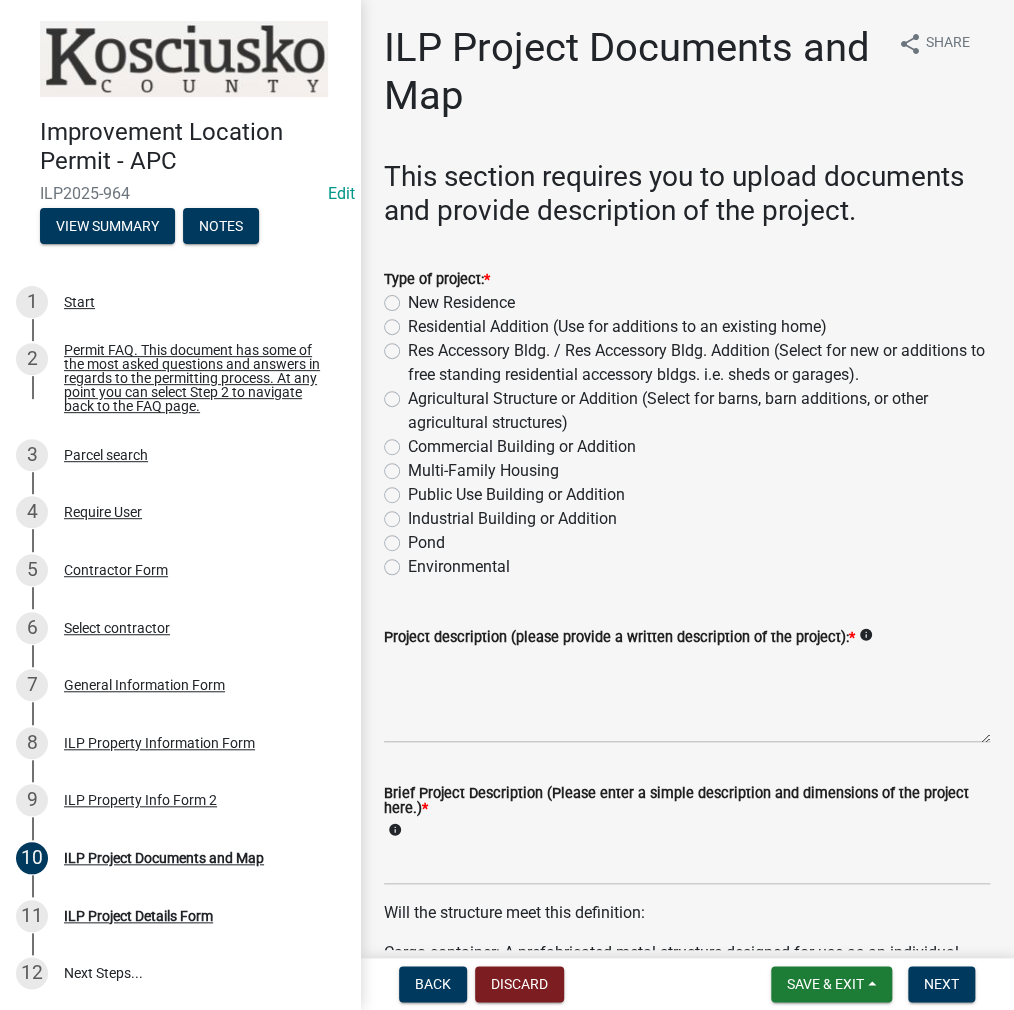 click on "Residential Addition (Use for additions to an existing home)" 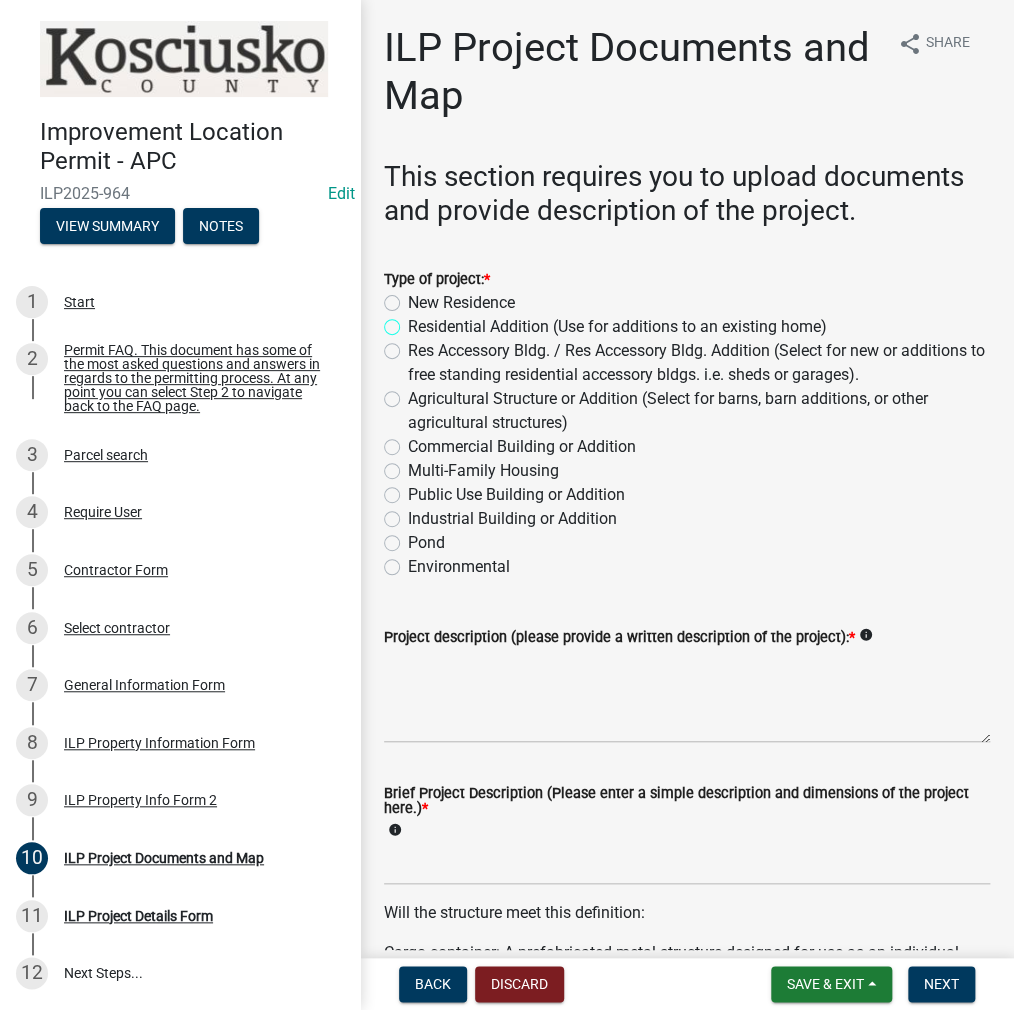 click on "Residential Addition (Use for additions to an existing home)" at bounding box center [414, 321] 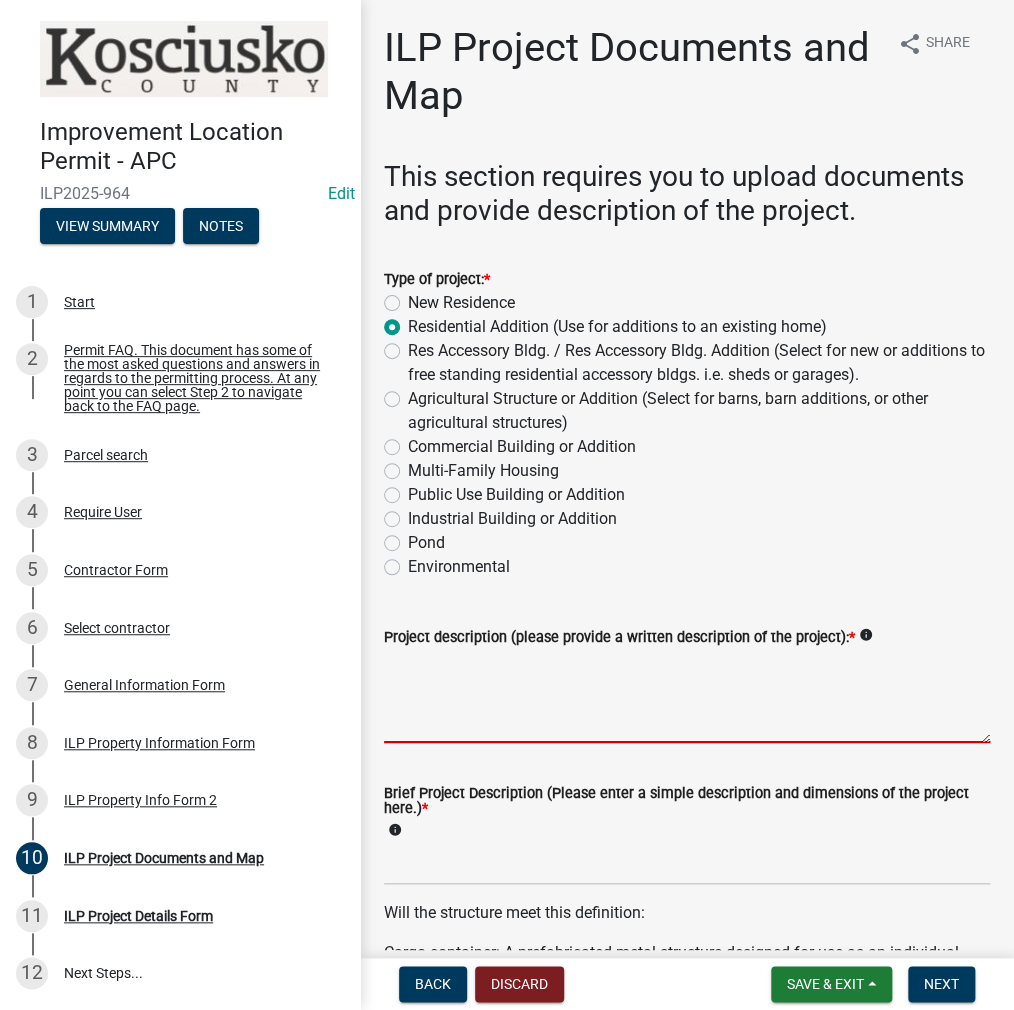 drag, startPoint x: 444, startPoint y: 679, endPoint x: 854, endPoint y: 661, distance: 410.39493 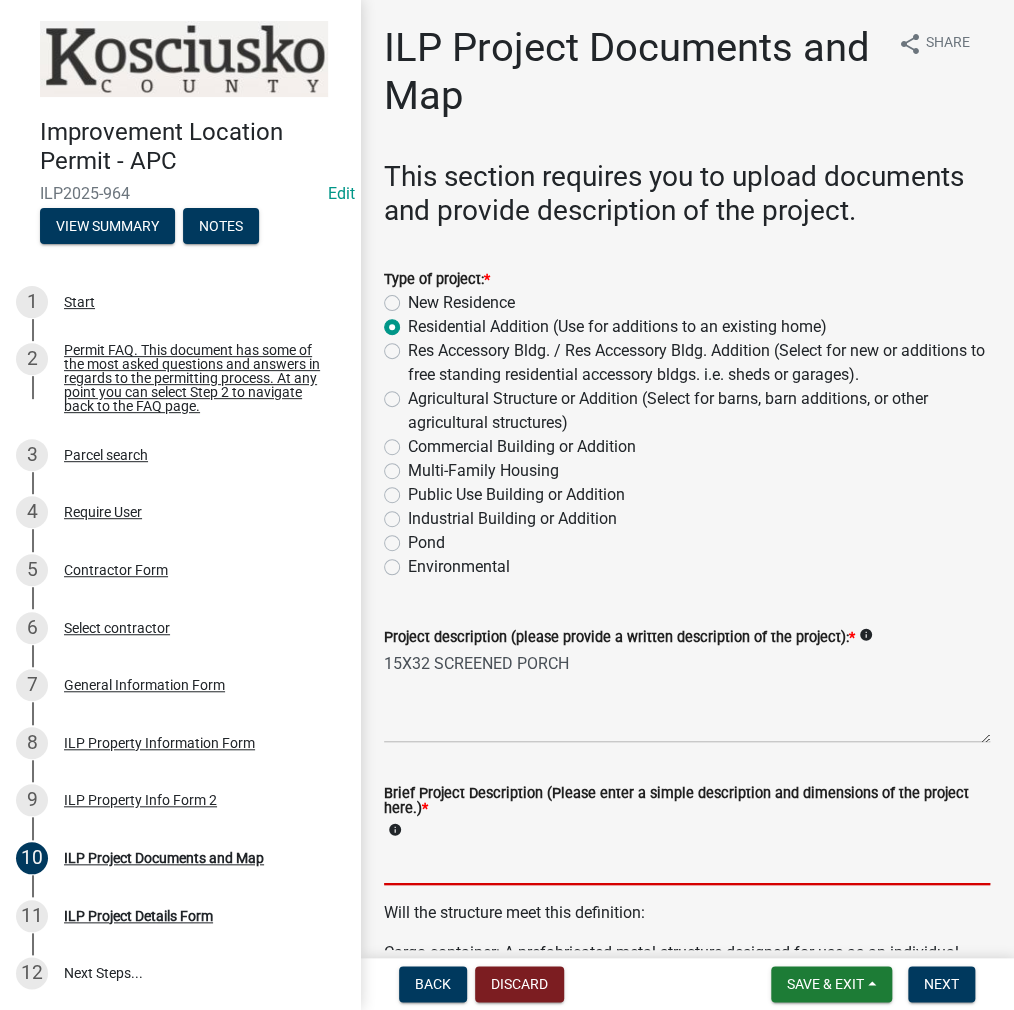 click on "Brief Project Description (Please enter a simple description and dimensions of the project here.)  *" at bounding box center (687, 864) 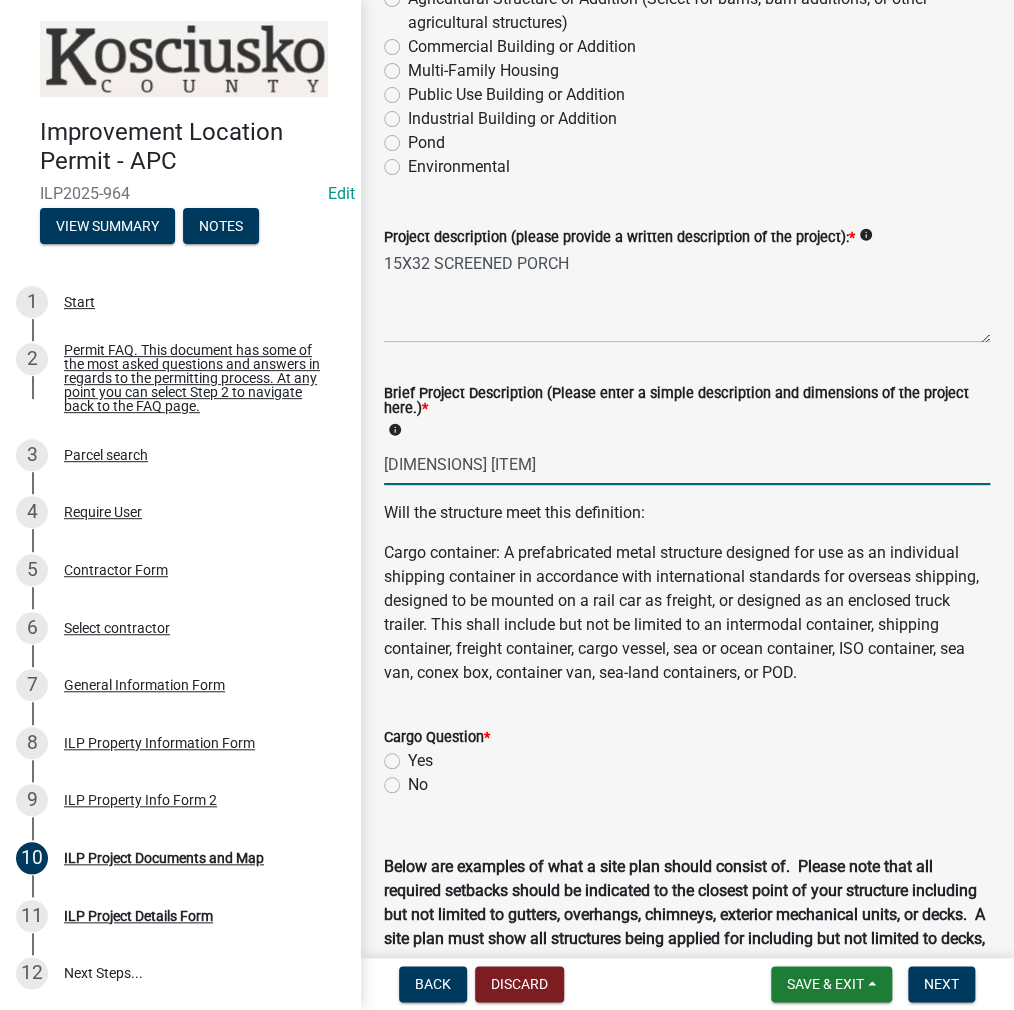scroll, scrollTop: 700, scrollLeft: 0, axis: vertical 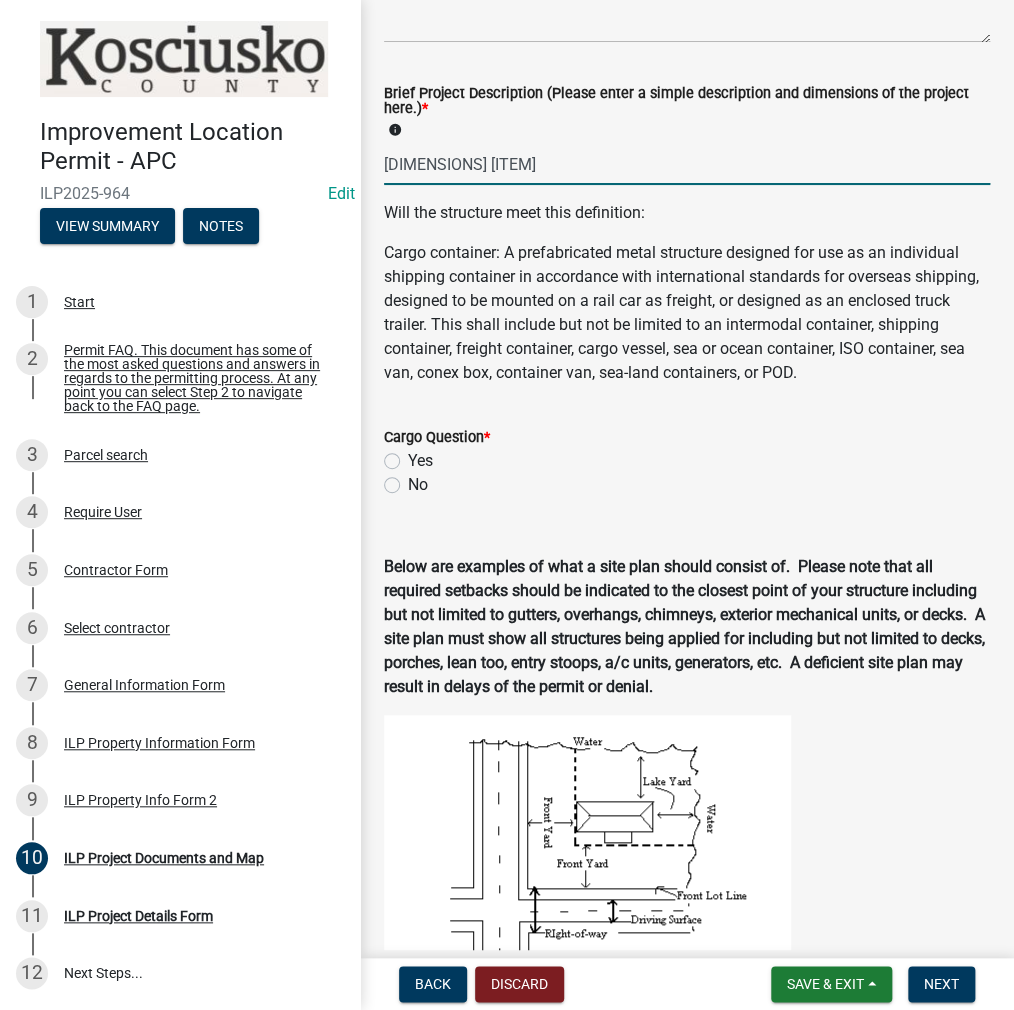 click on "No" 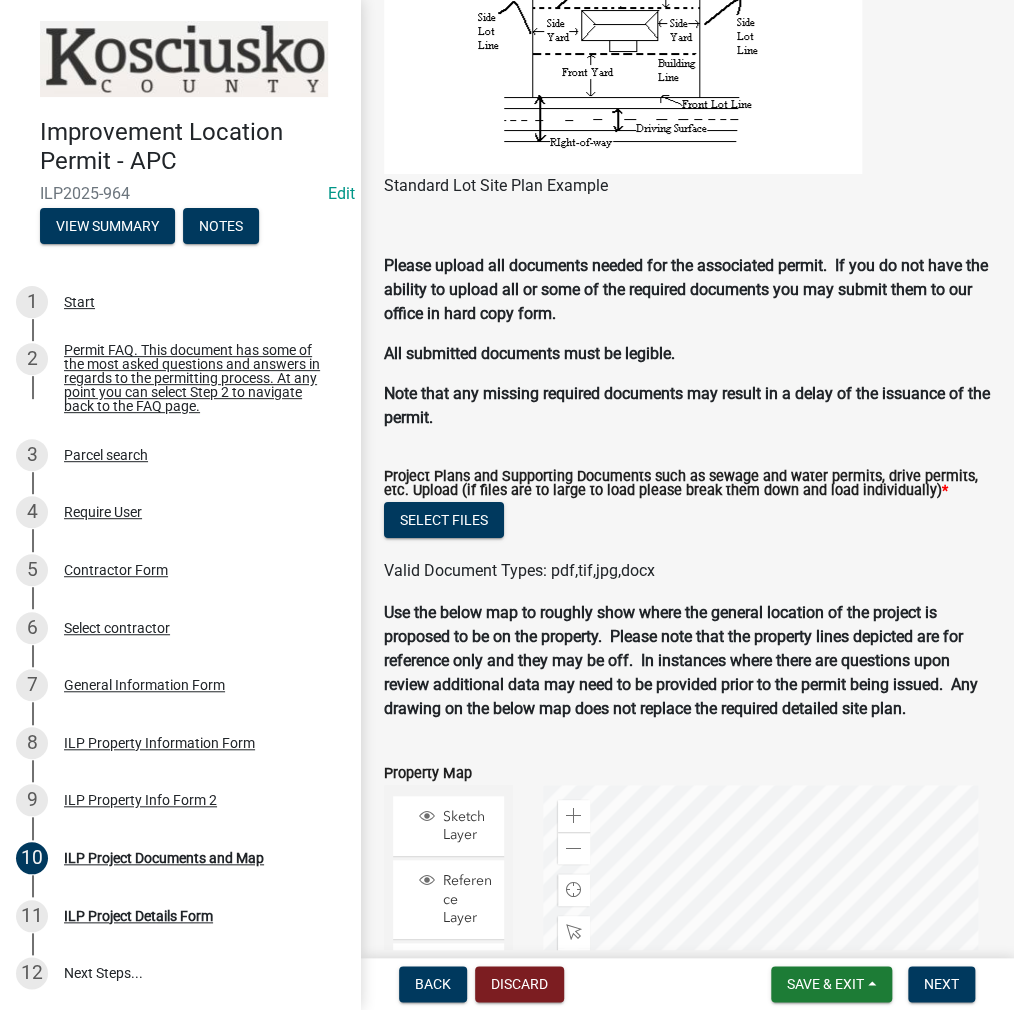 scroll, scrollTop: 2065, scrollLeft: 0, axis: vertical 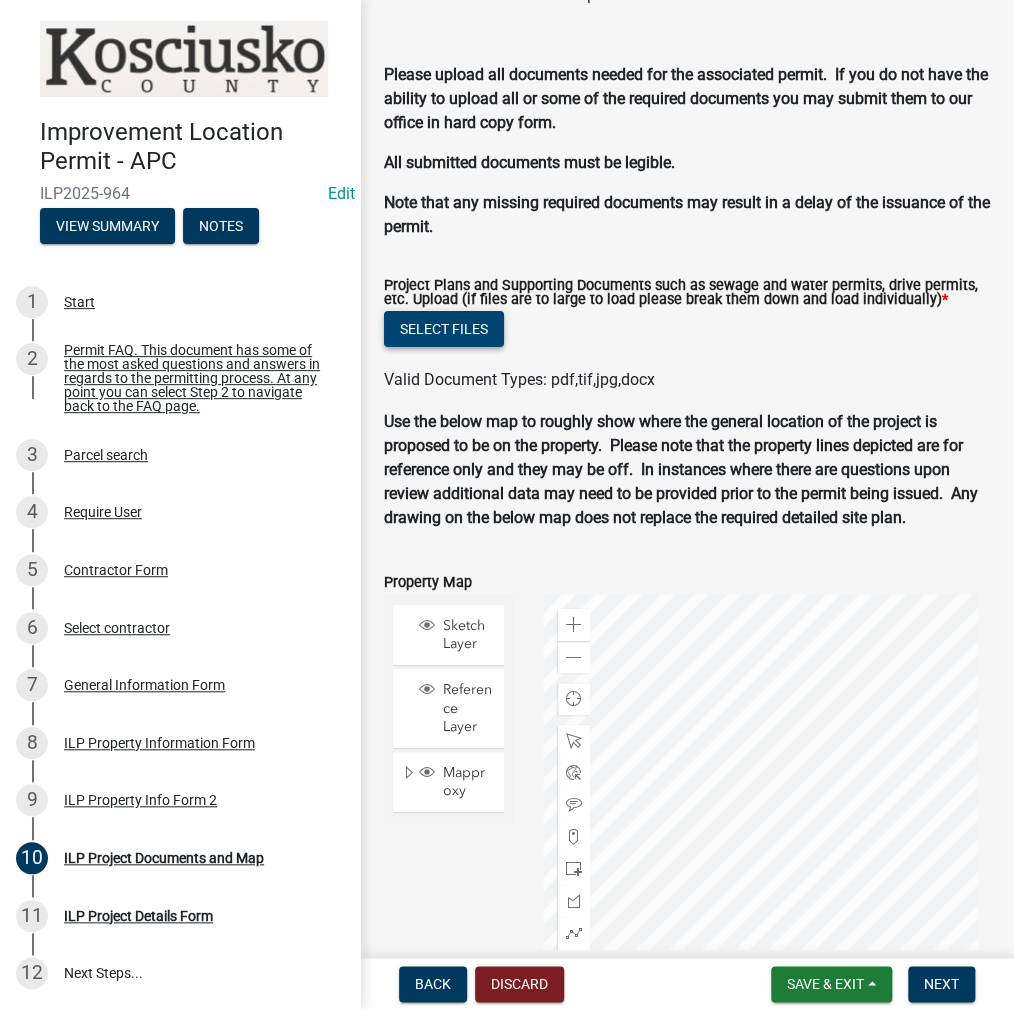 click on "Select files" 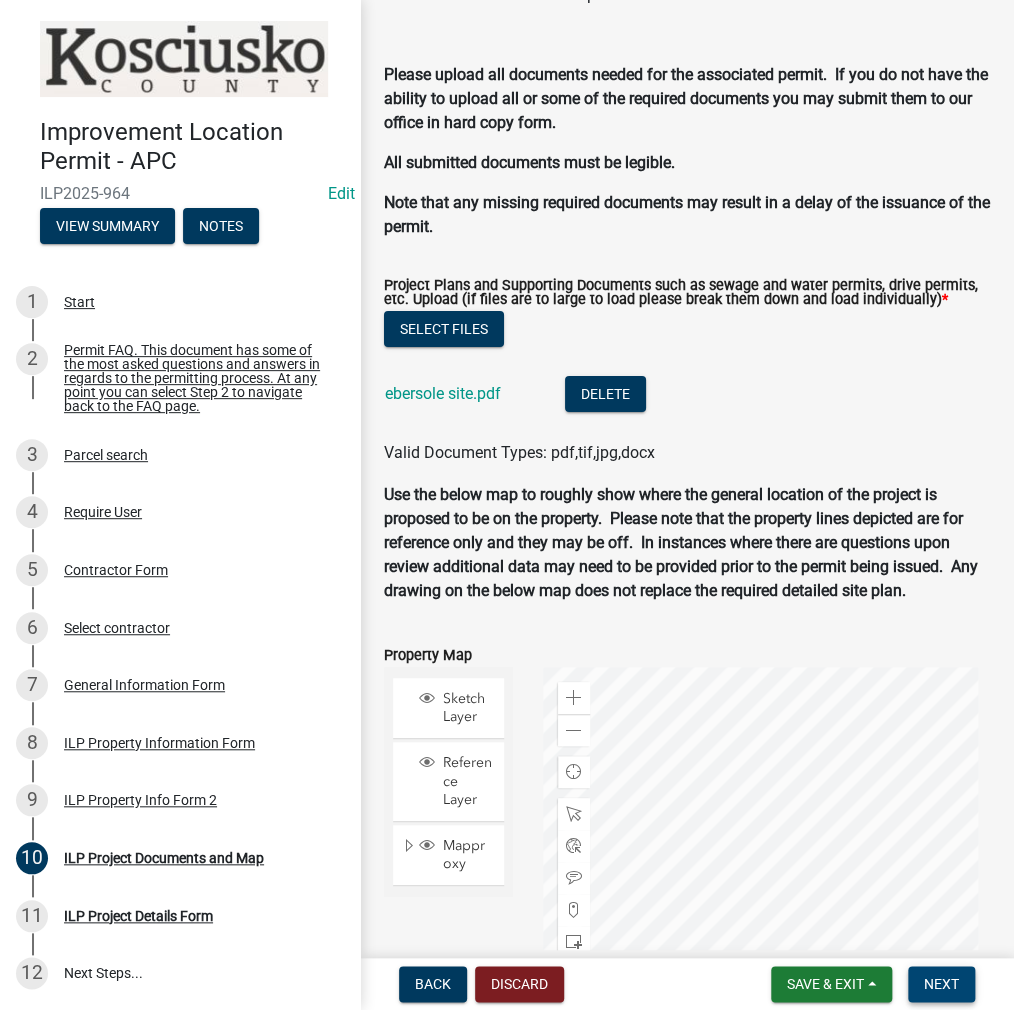 click on "Next" at bounding box center [941, 984] 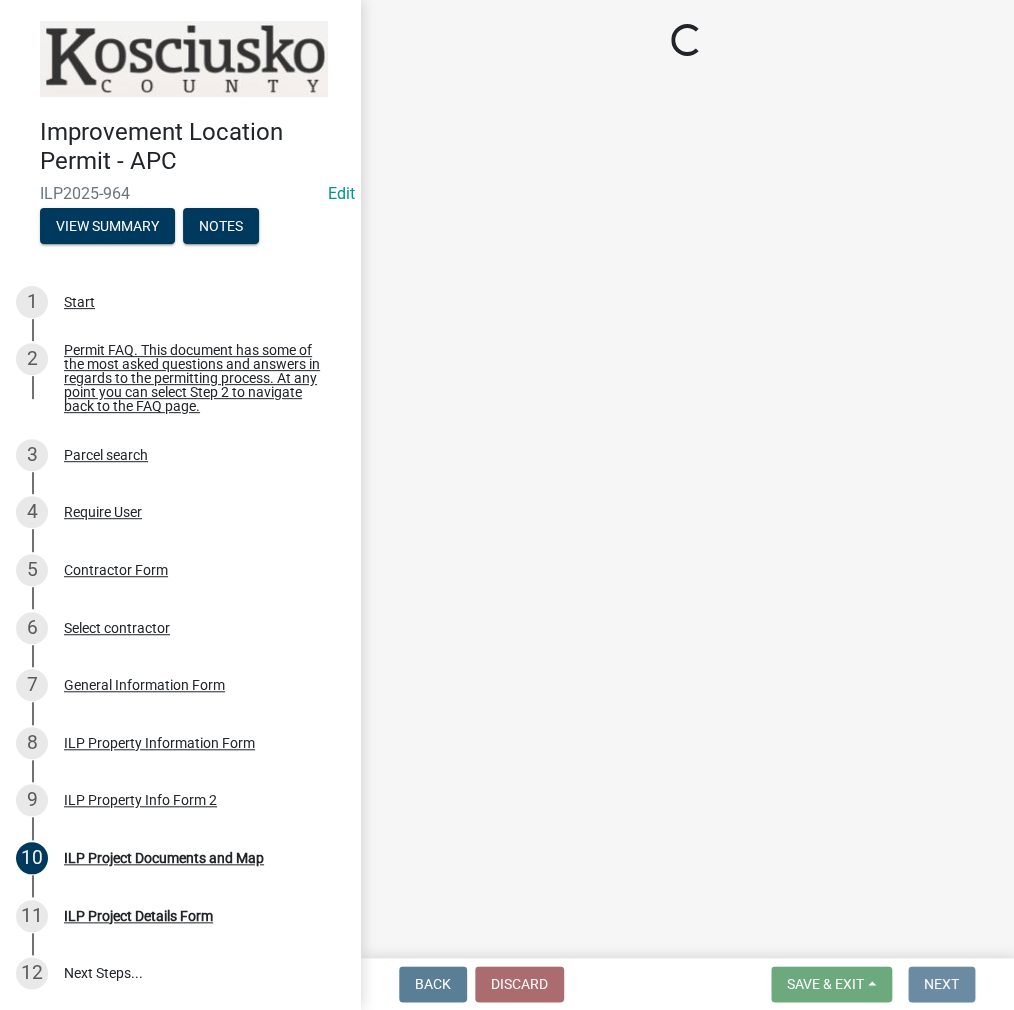 scroll, scrollTop: 0, scrollLeft: 0, axis: both 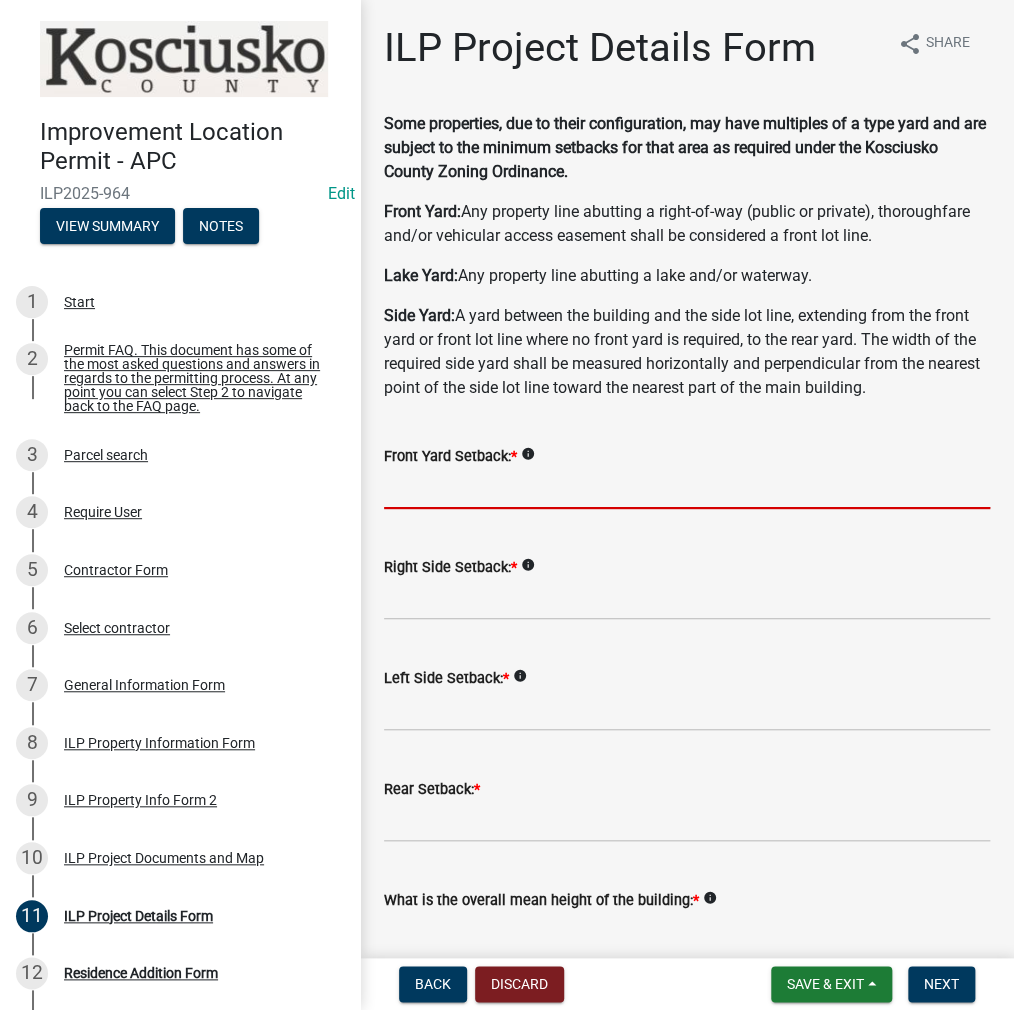 click 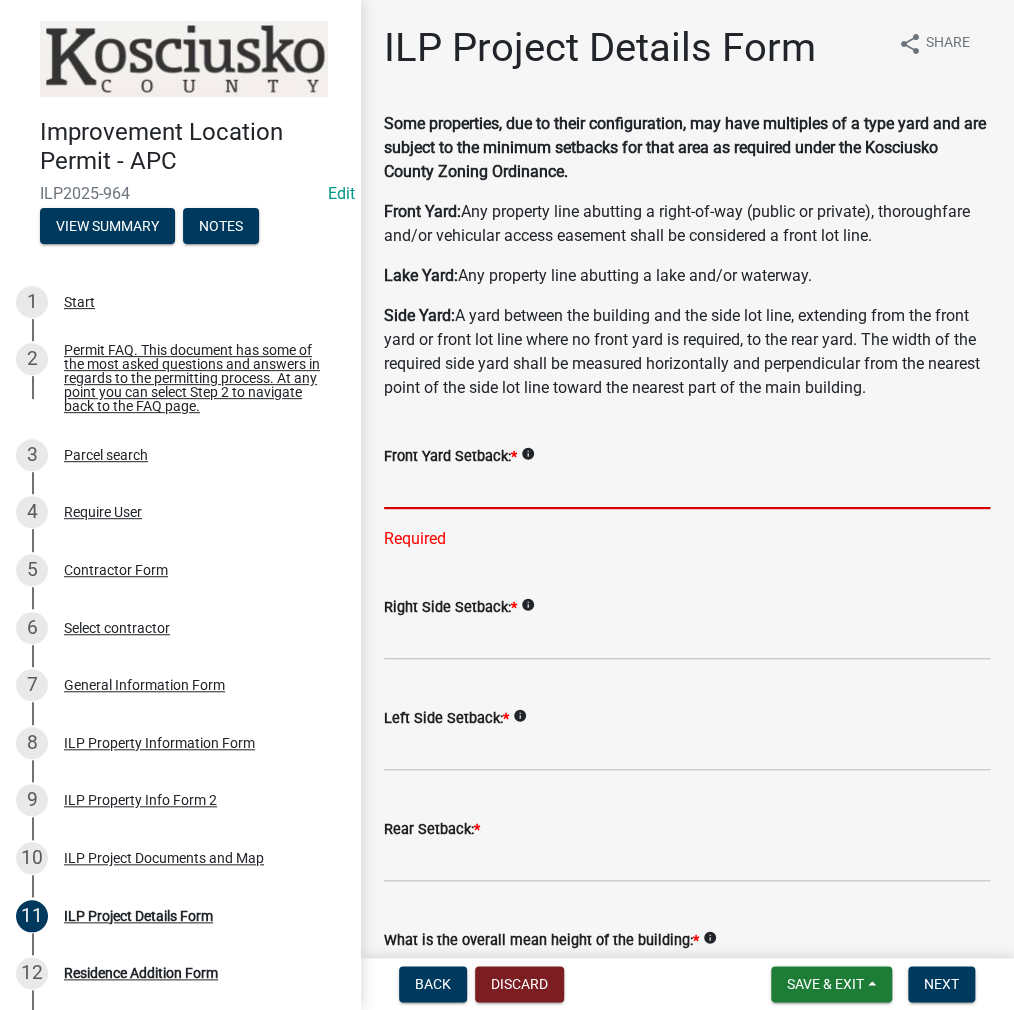 click 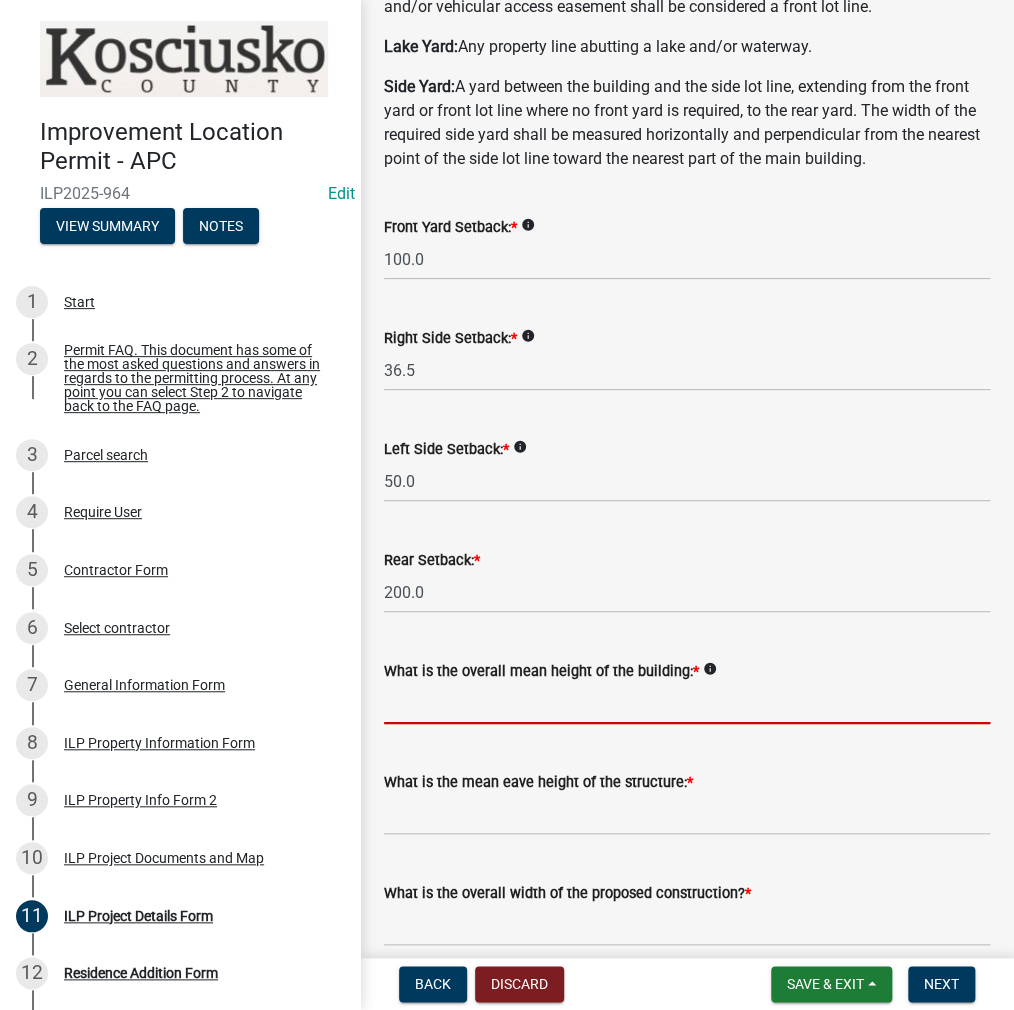 scroll, scrollTop: 402, scrollLeft: 0, axis: vertical 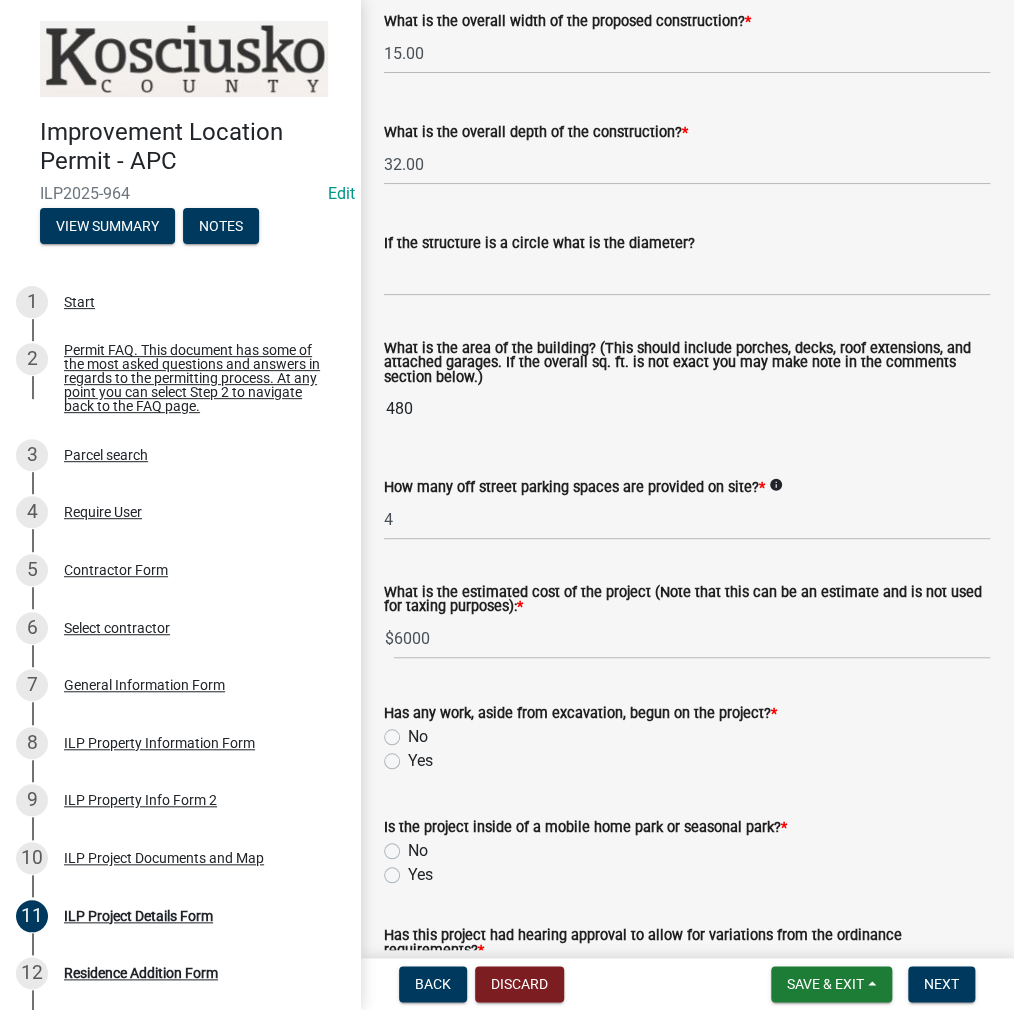 click on "No" 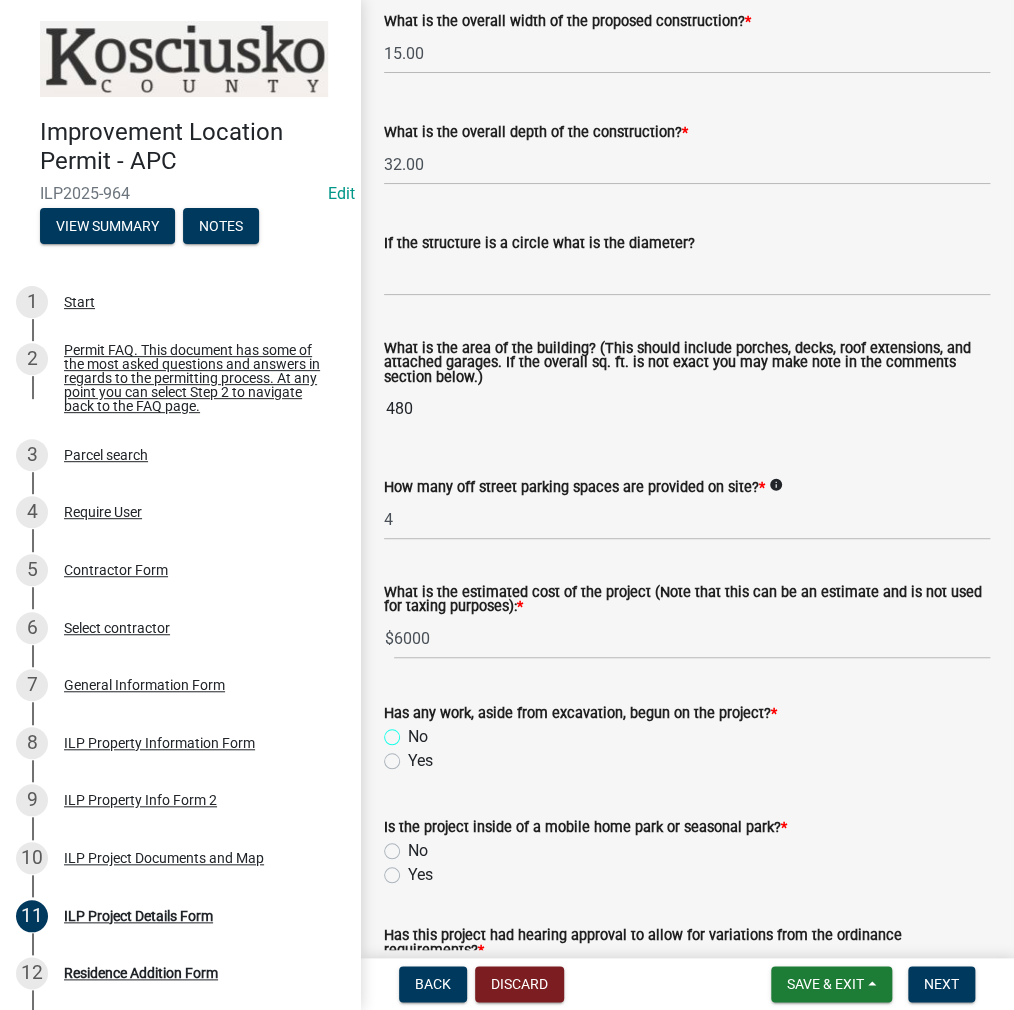 click on "No" at bounding box center (414, 731) 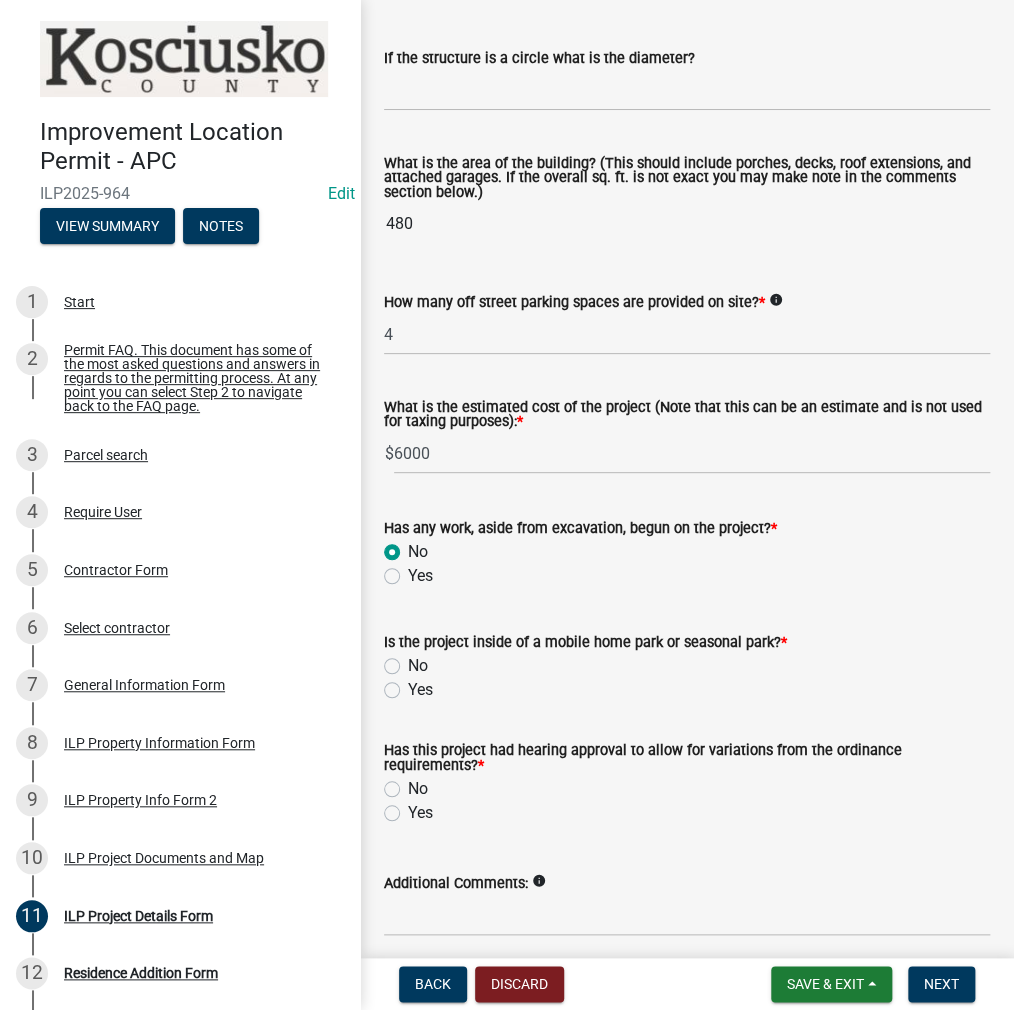 scroll, scrollTop: 1366, scrollLeft: 0, axis: vertical 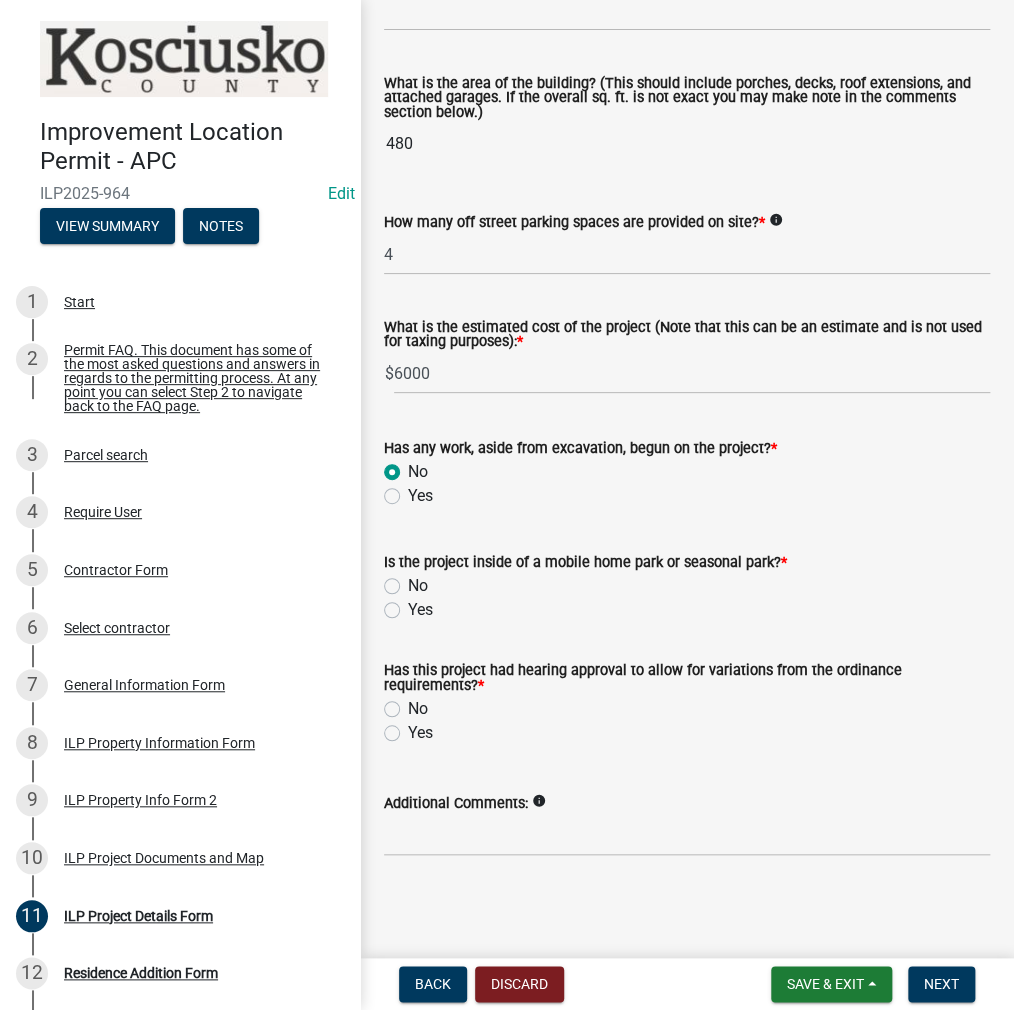 click on "No" 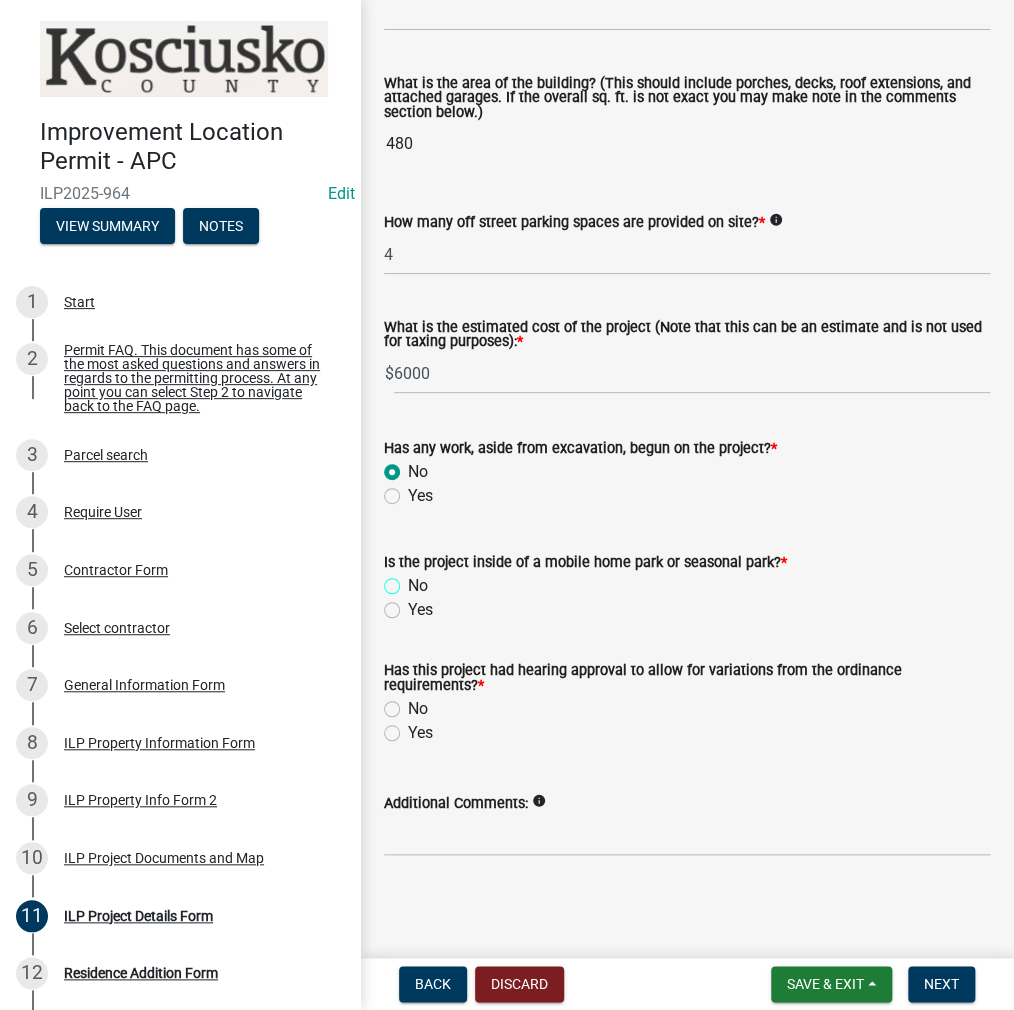 click on "No" at bounding box center [414, 580] 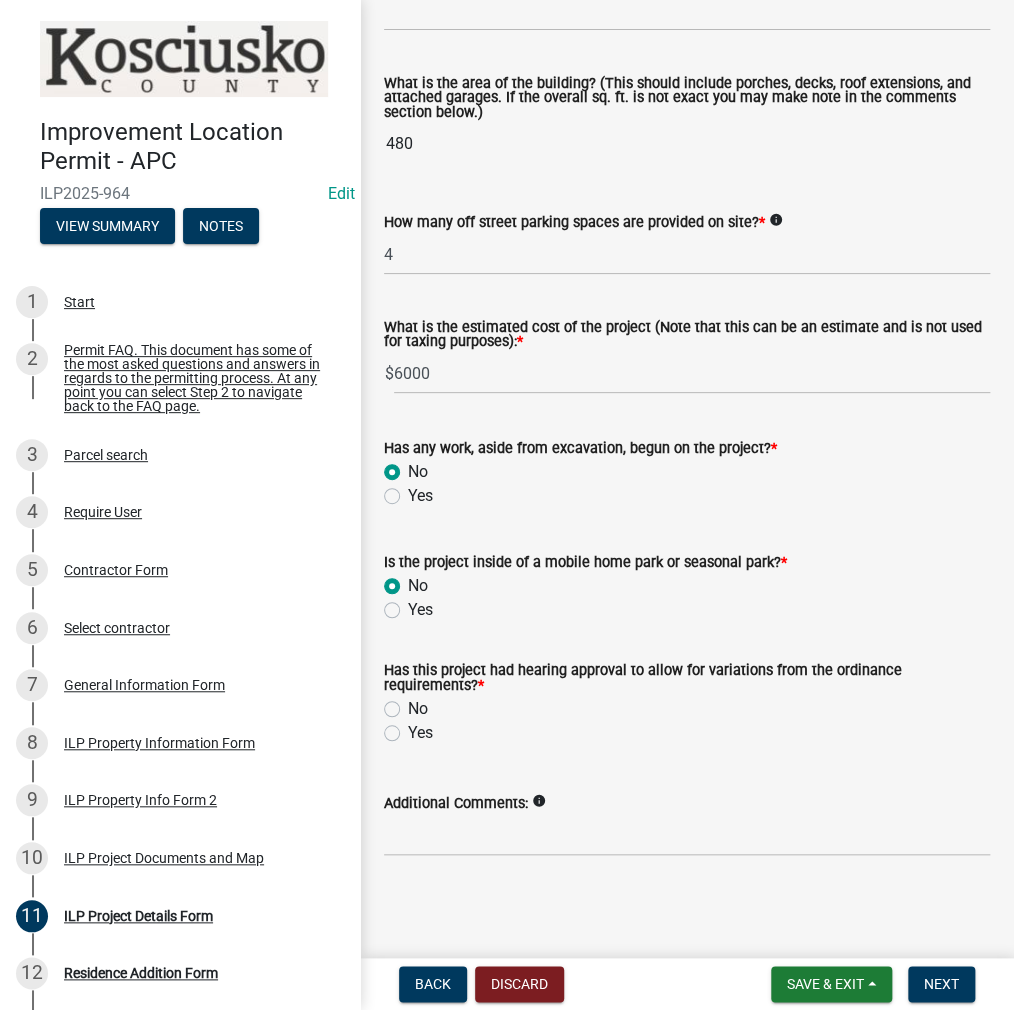 click on "No" 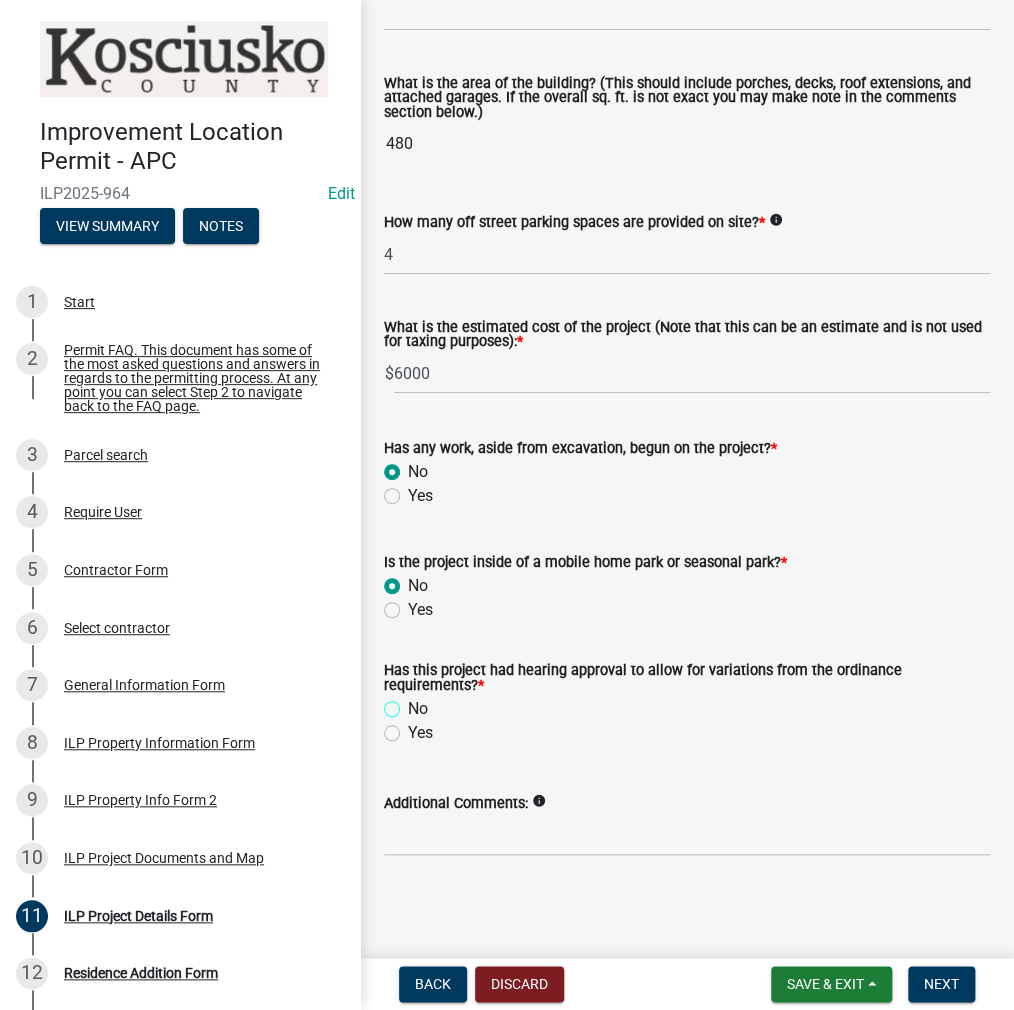 click on "No" at bounding box center (414, 703) 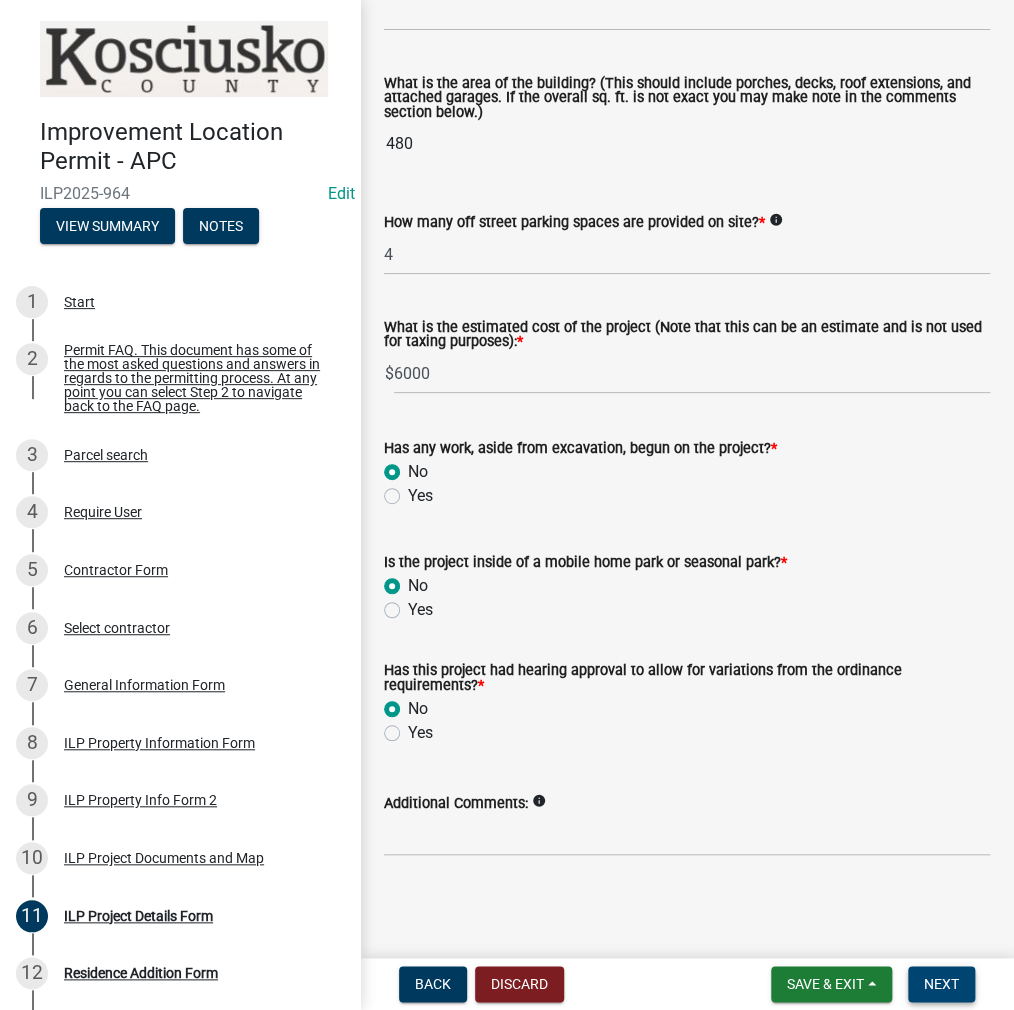 click on "Next" at bounding box center [941, 984] 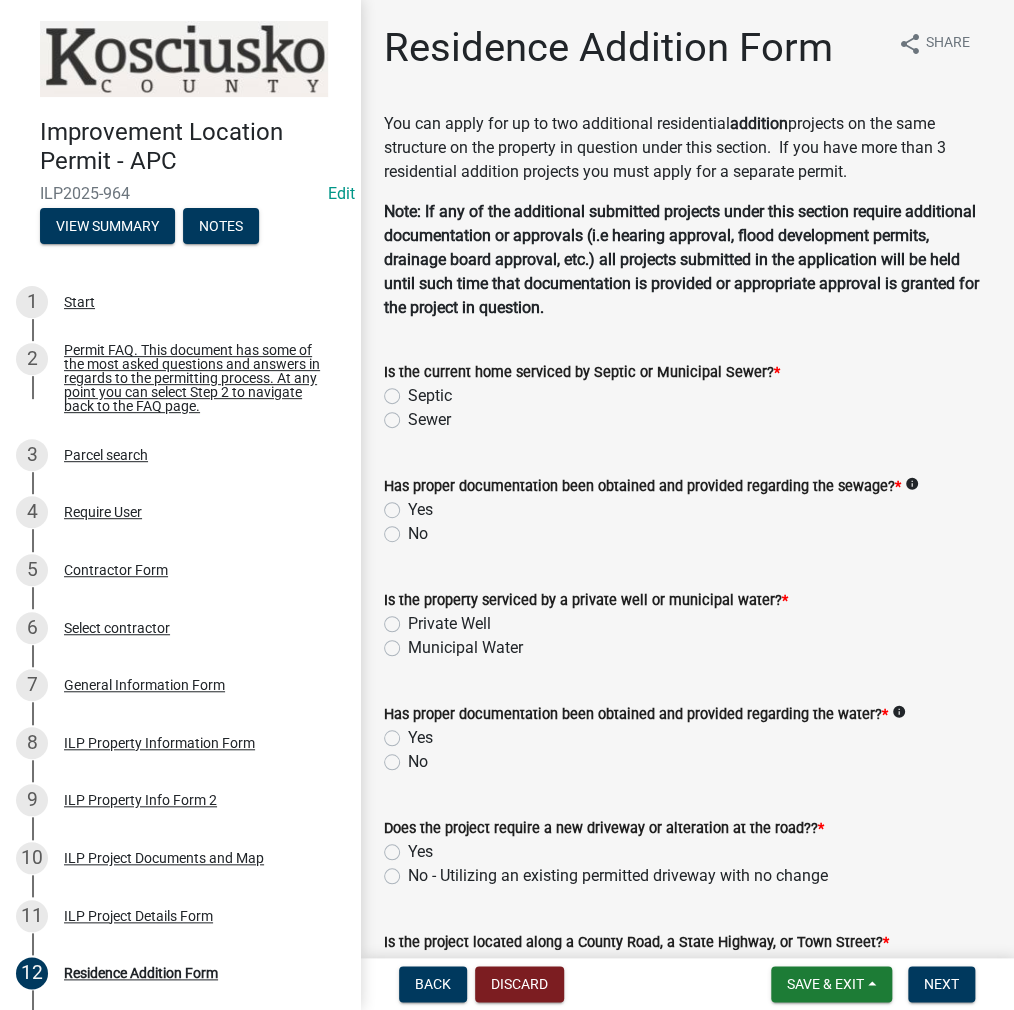 click on "Septic" 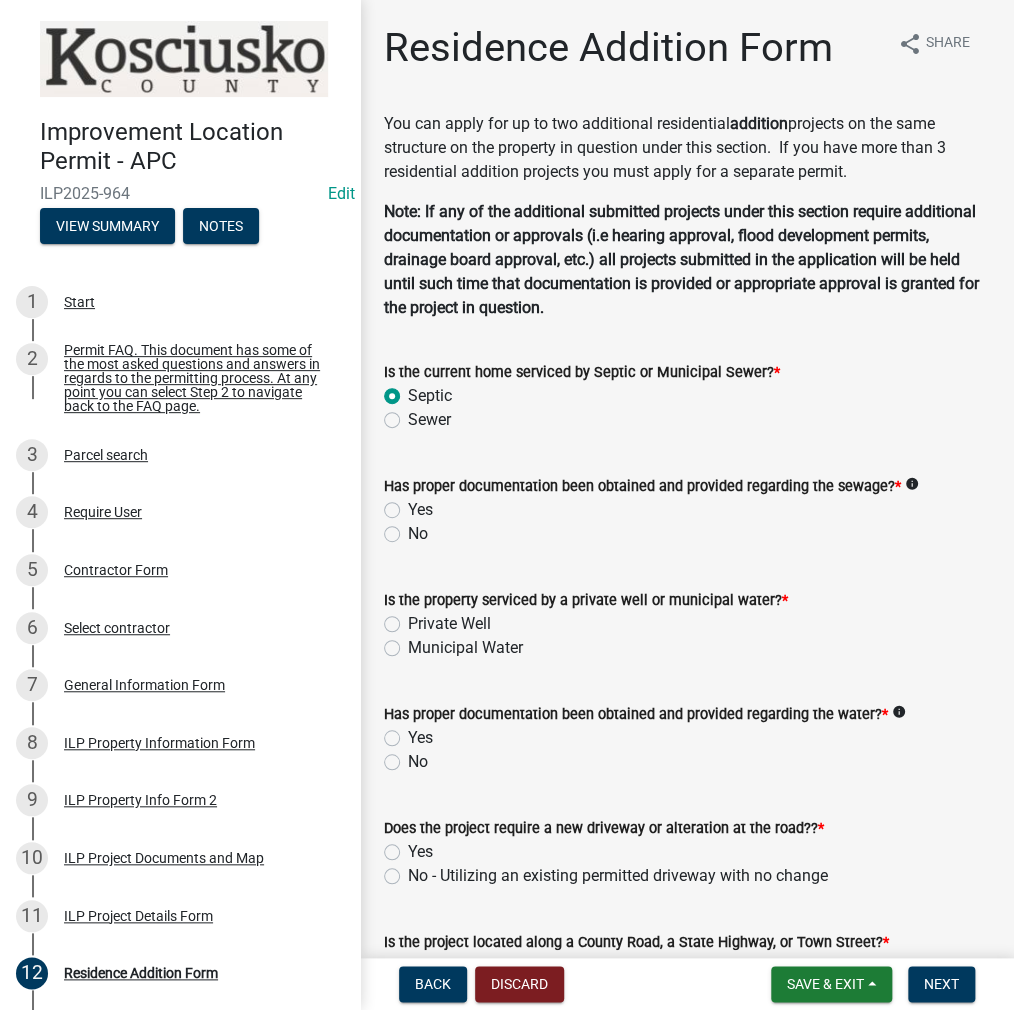 click on "Yes" 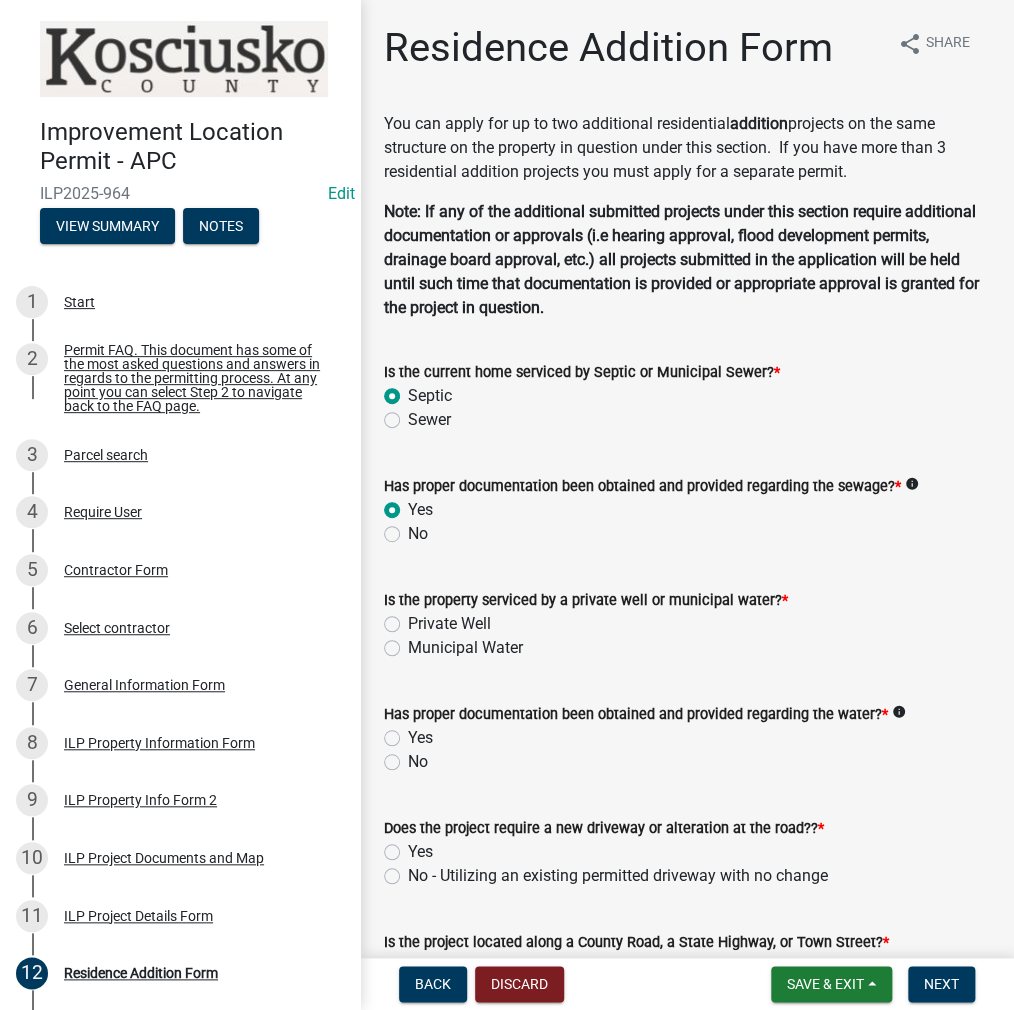 click on "Private Well" 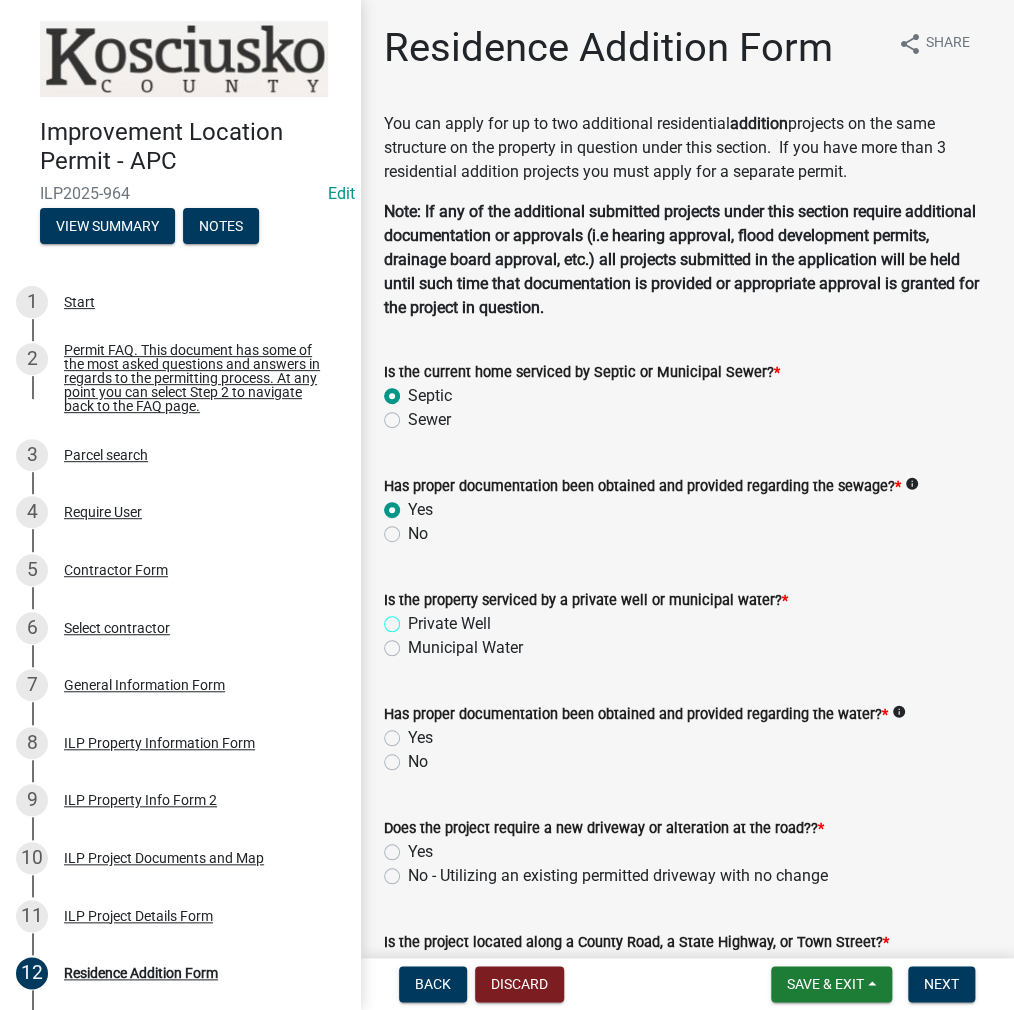 click on "Private Well" at bounding box center [414, 618] 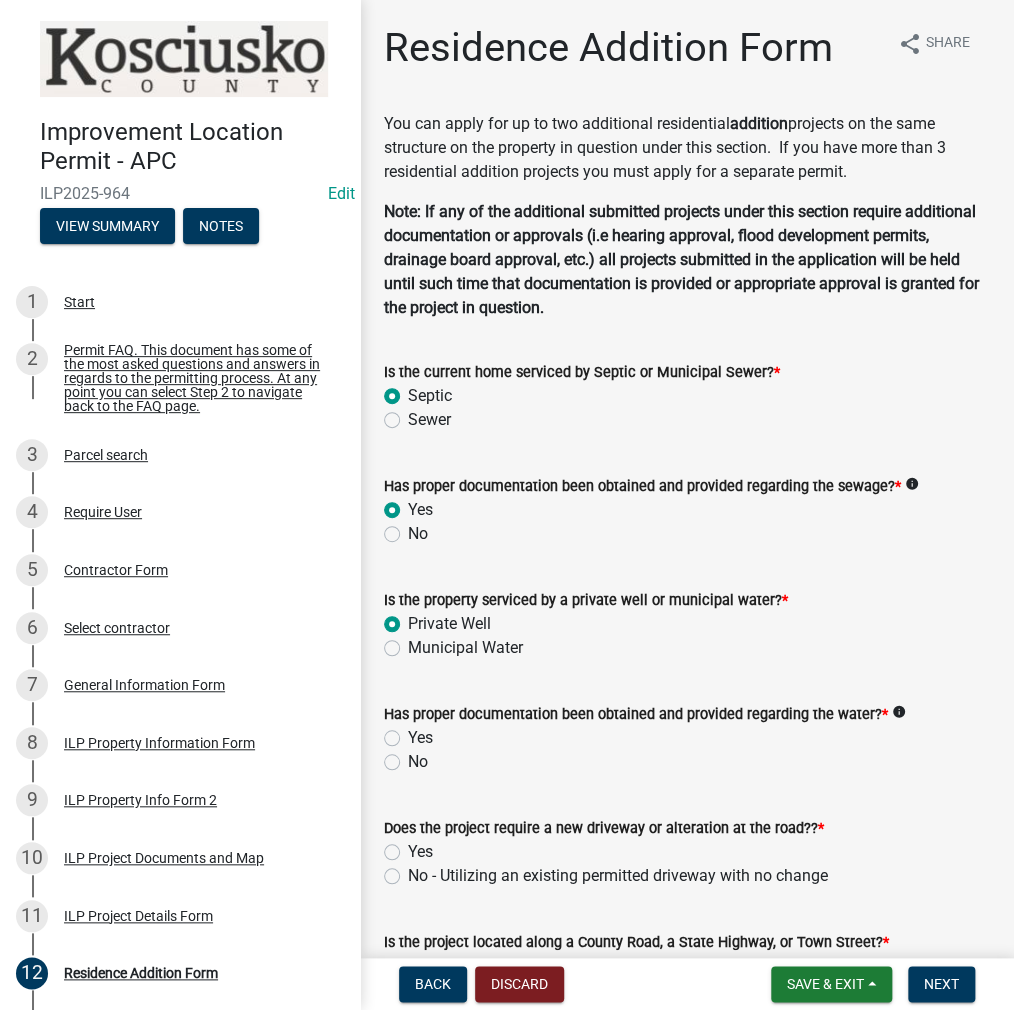 click on "Yes" 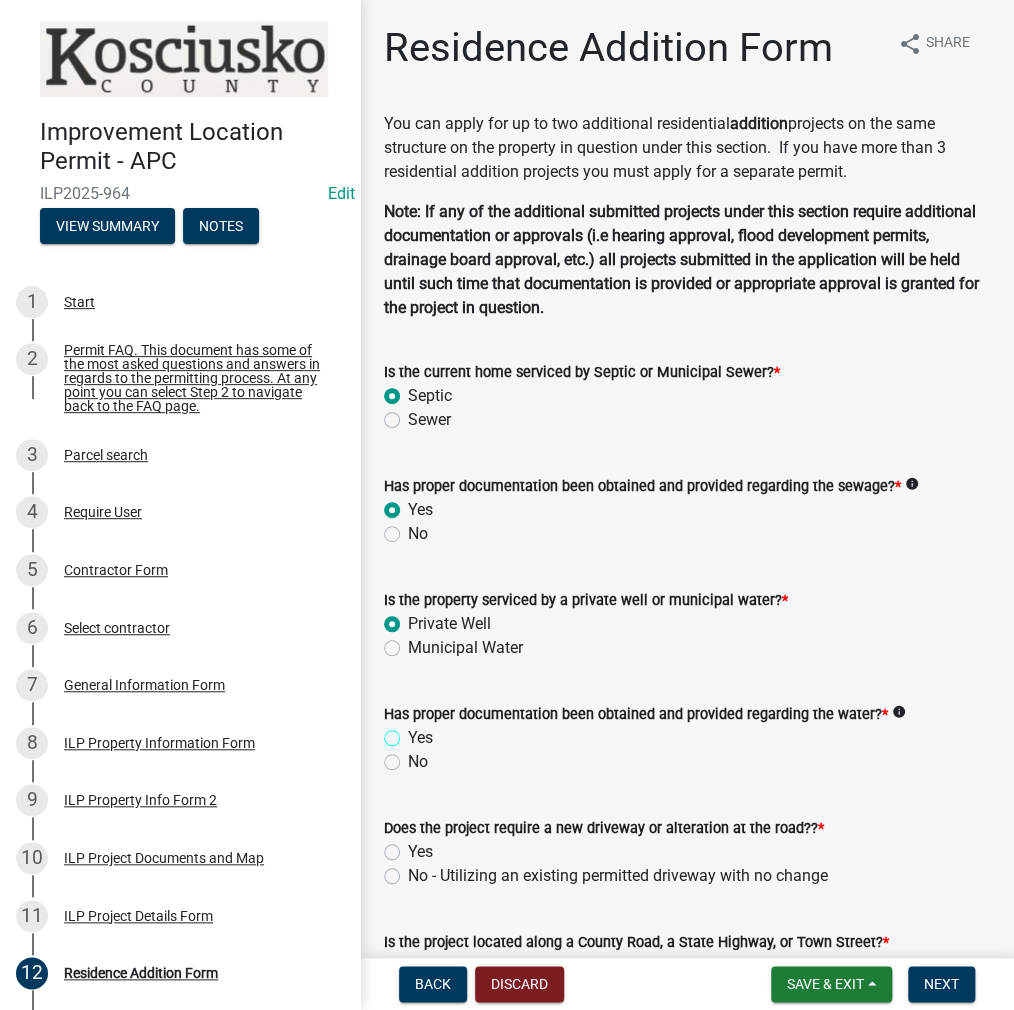 click on "Yes" at bounding box center (414, 732) 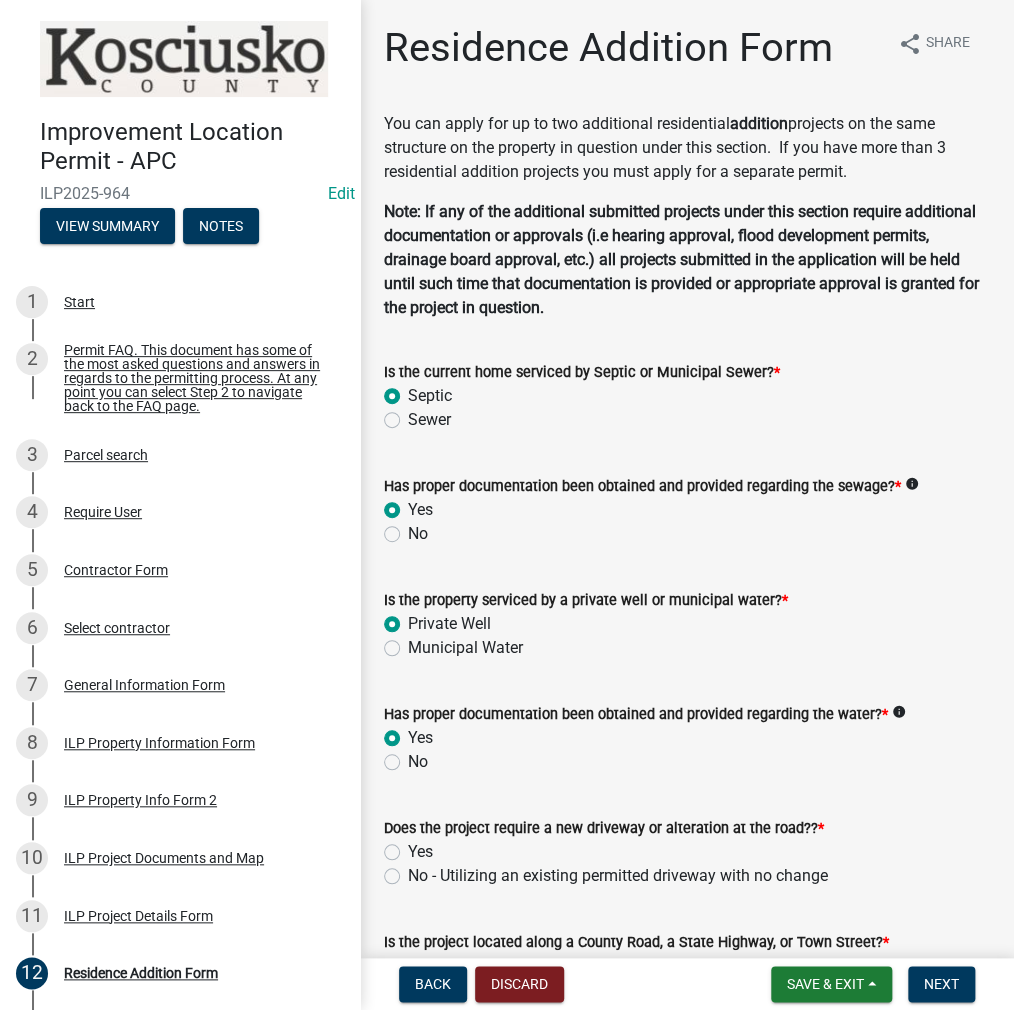 scroll, scrollTop: 300, scrollLeft: 0, axis: vertical 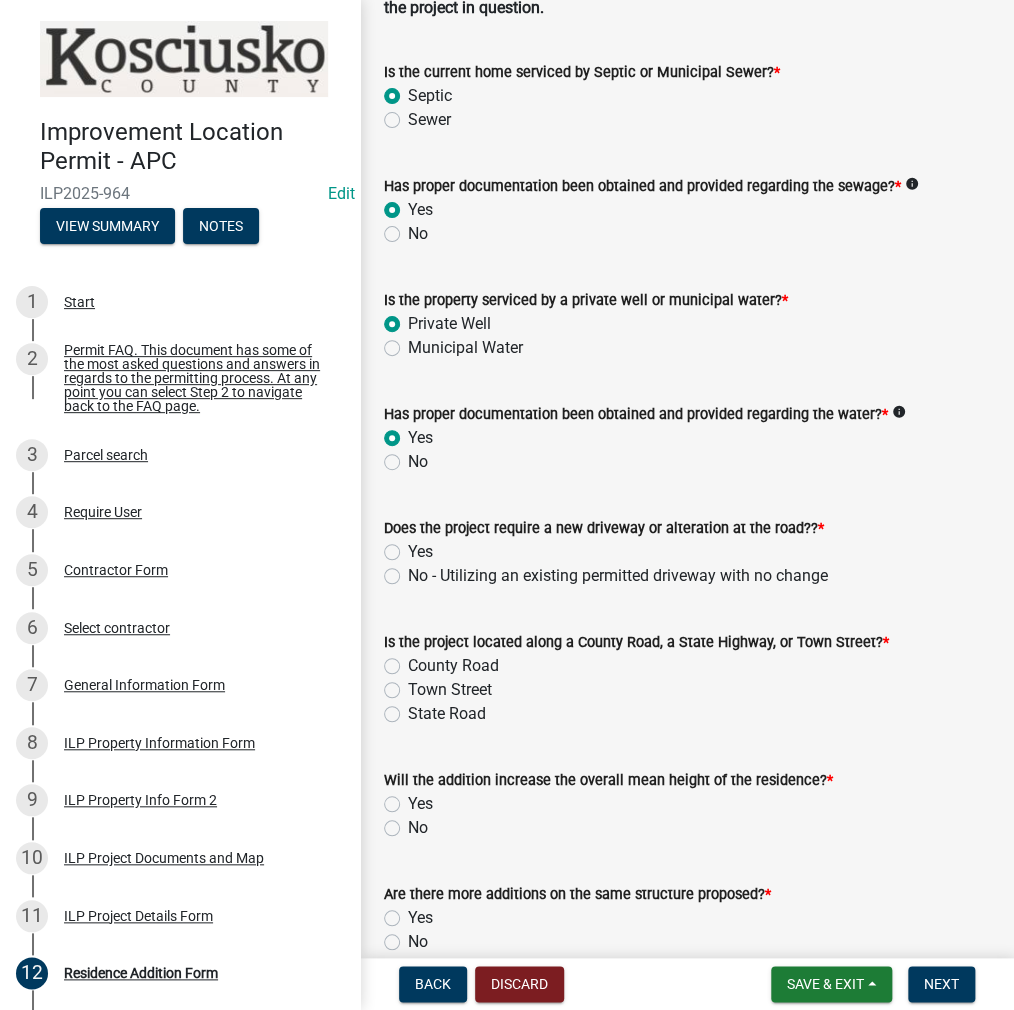 click on "No - Utilizing an existing permitted driveway with no change" 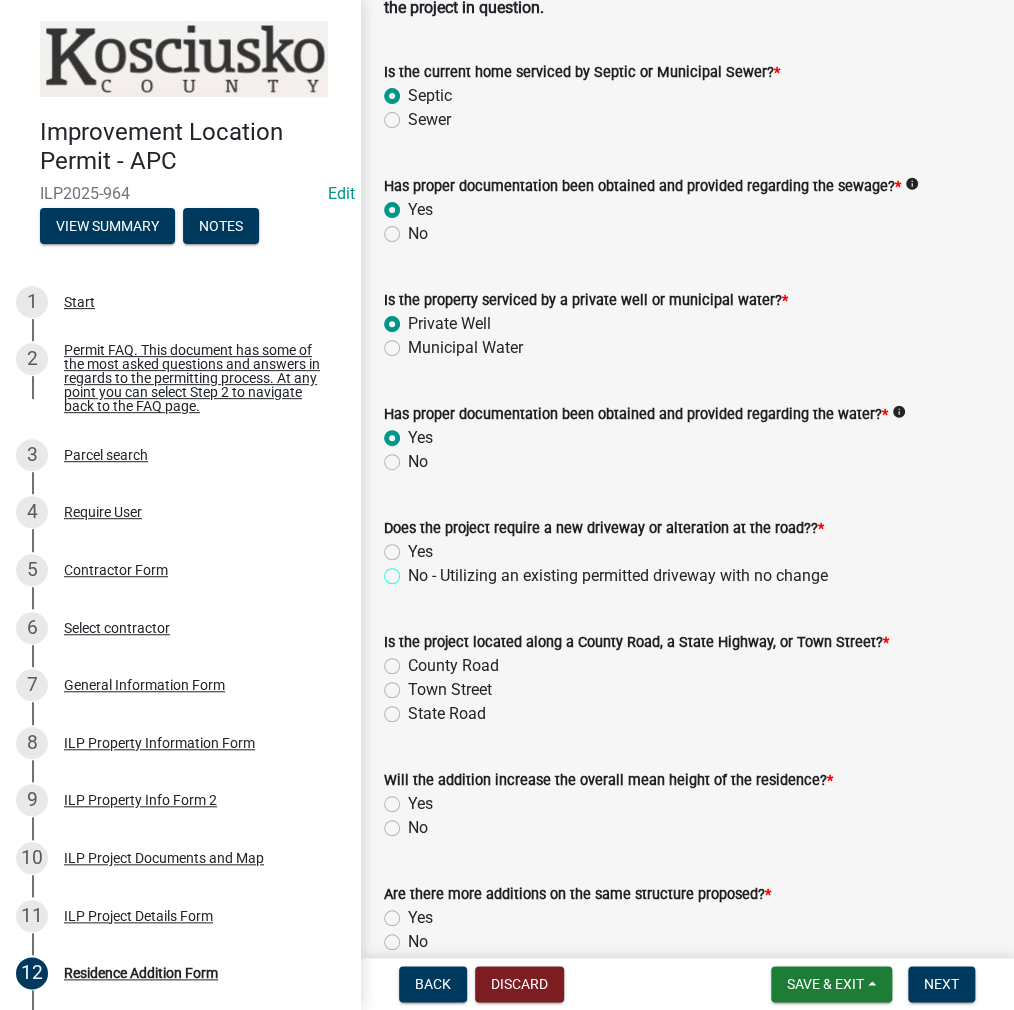 click on "No - Utilizing an existing permitted driveway with no change" at bounding box center (414, 570) 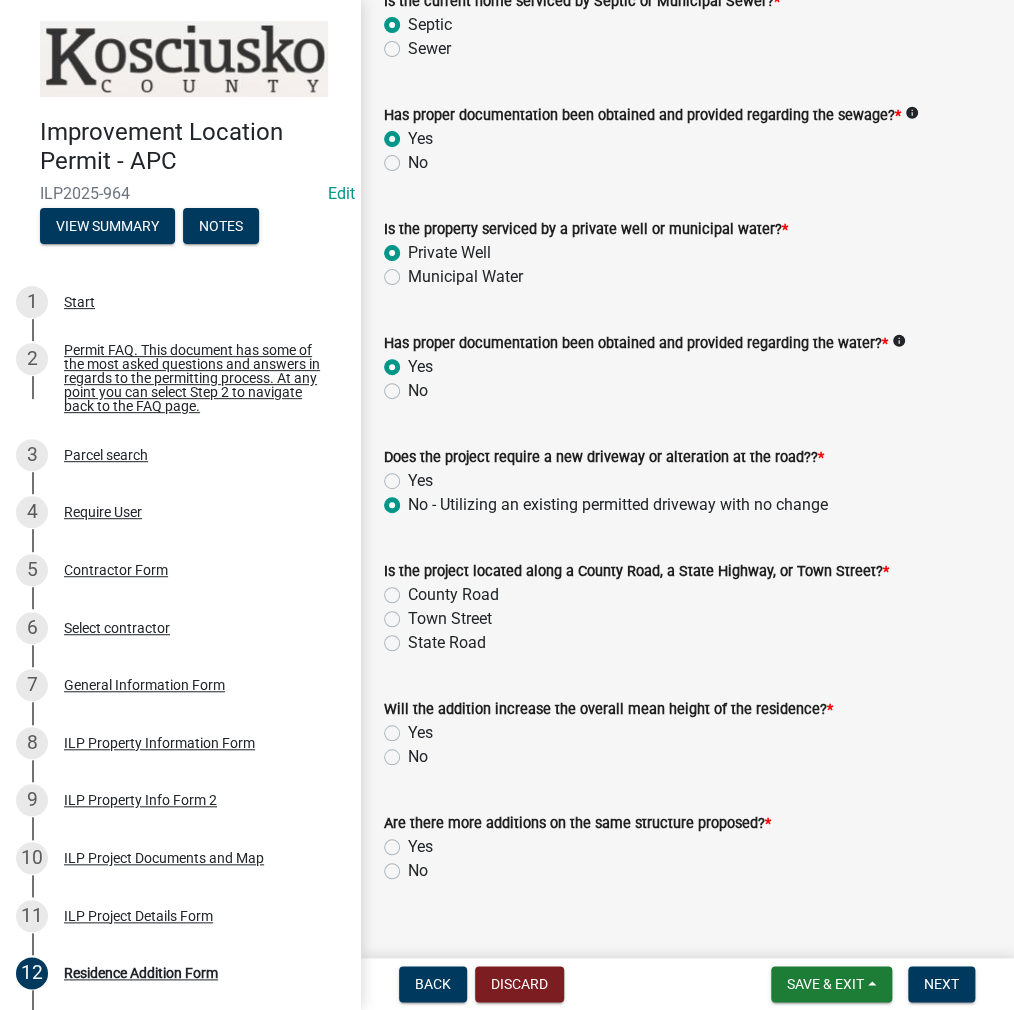 scroll, scrollTop: 400, scrollLeft: 0, axis: vertical 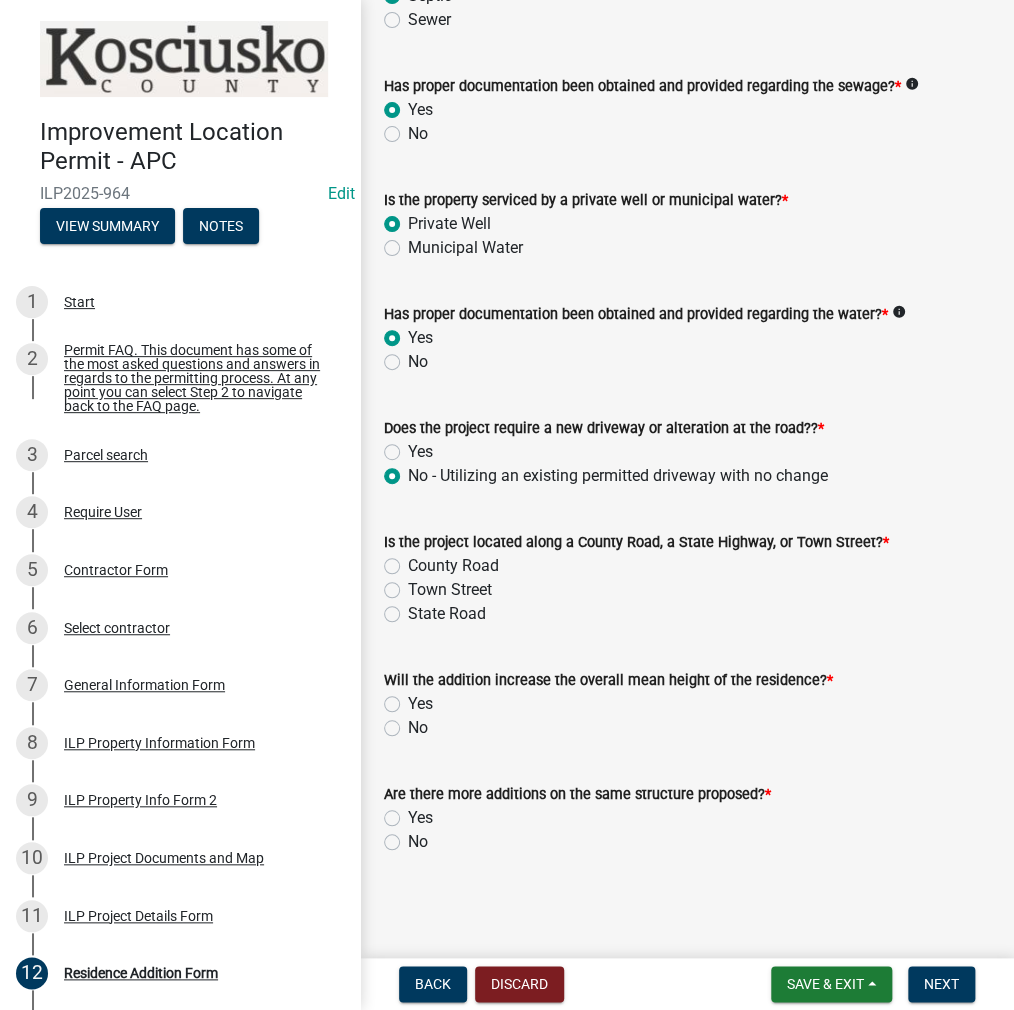 click on "County Road" 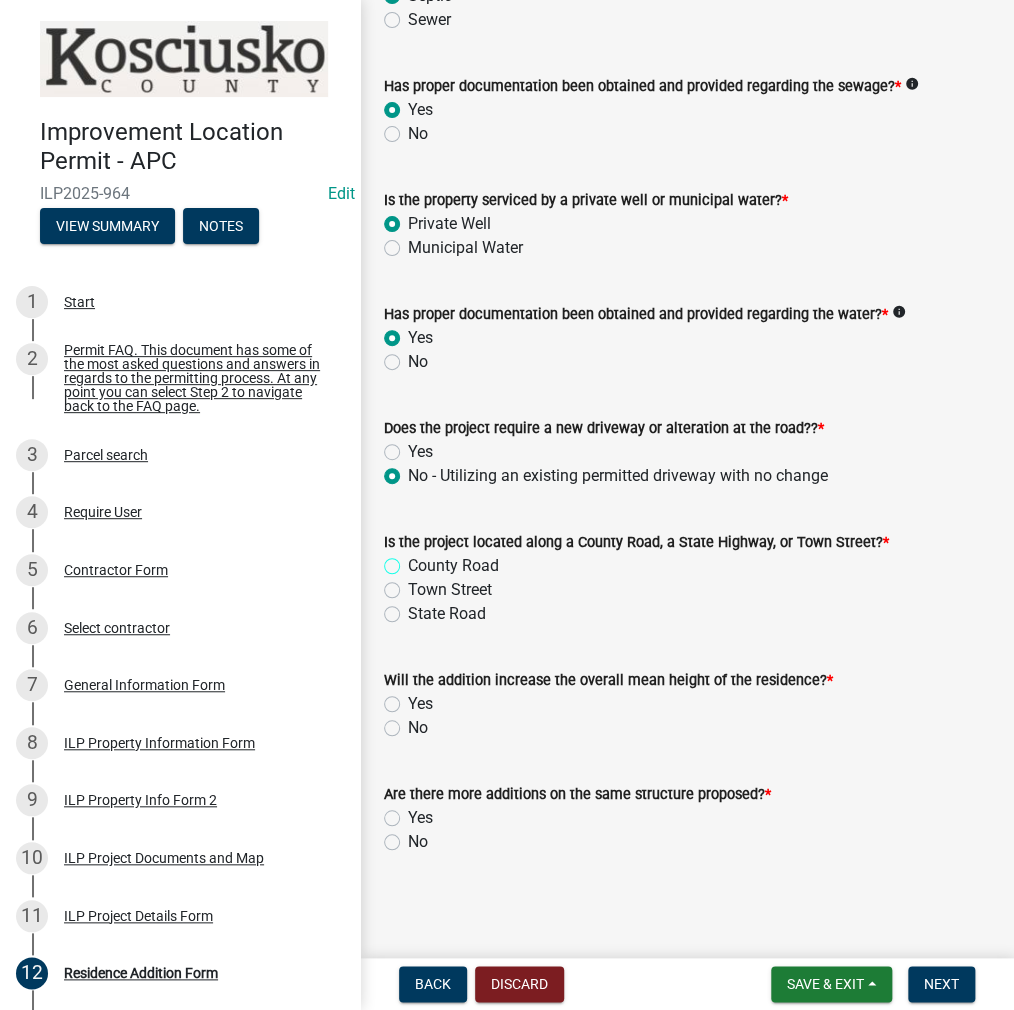 click on "County Road" at bounding box center (414, 560) 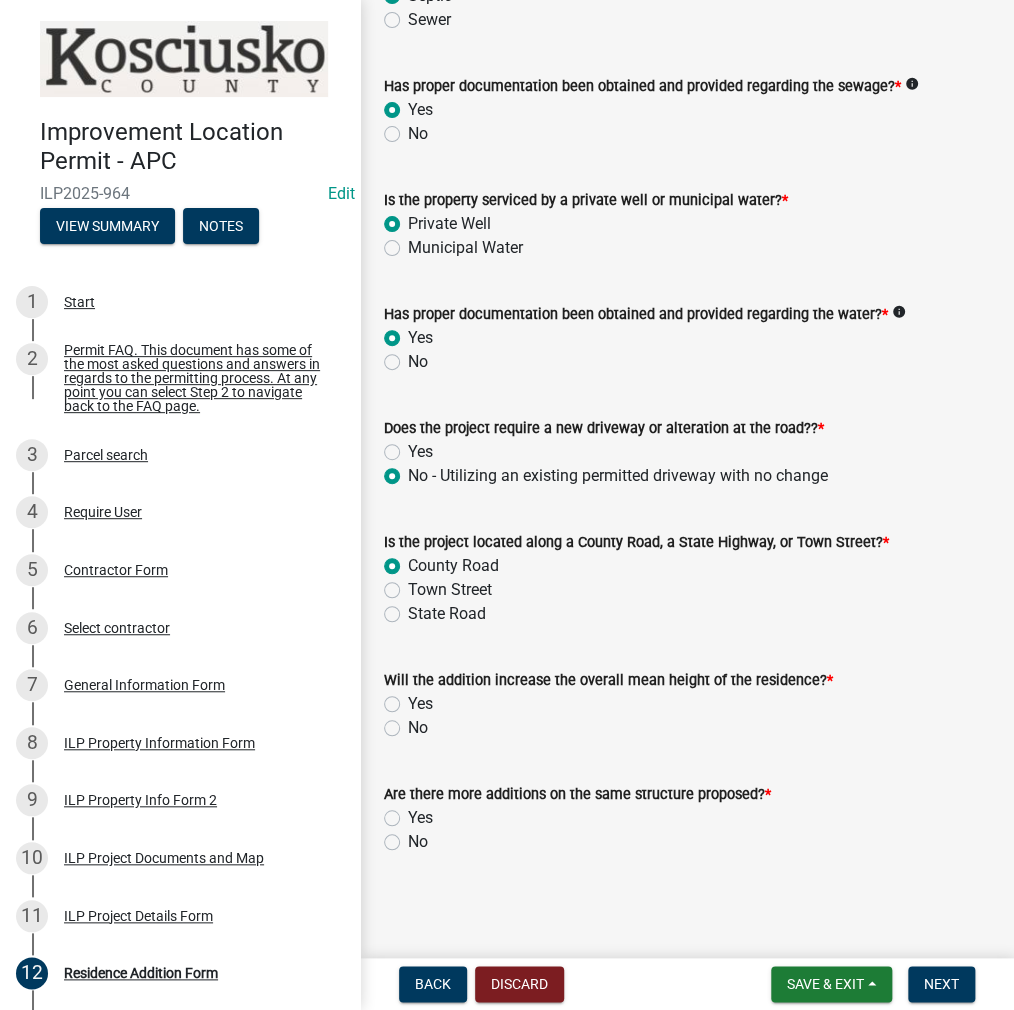 click on "No" 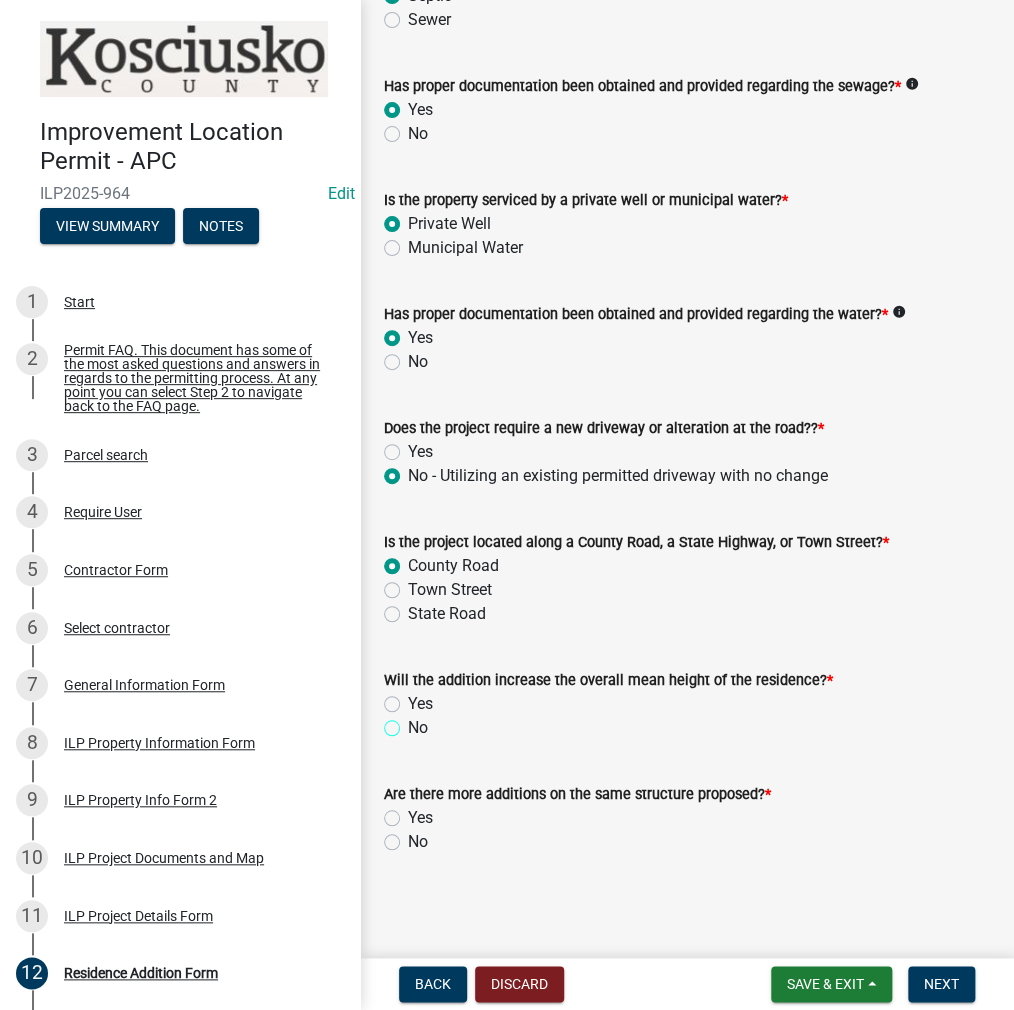click on "No" at bounding box center [414, 722] 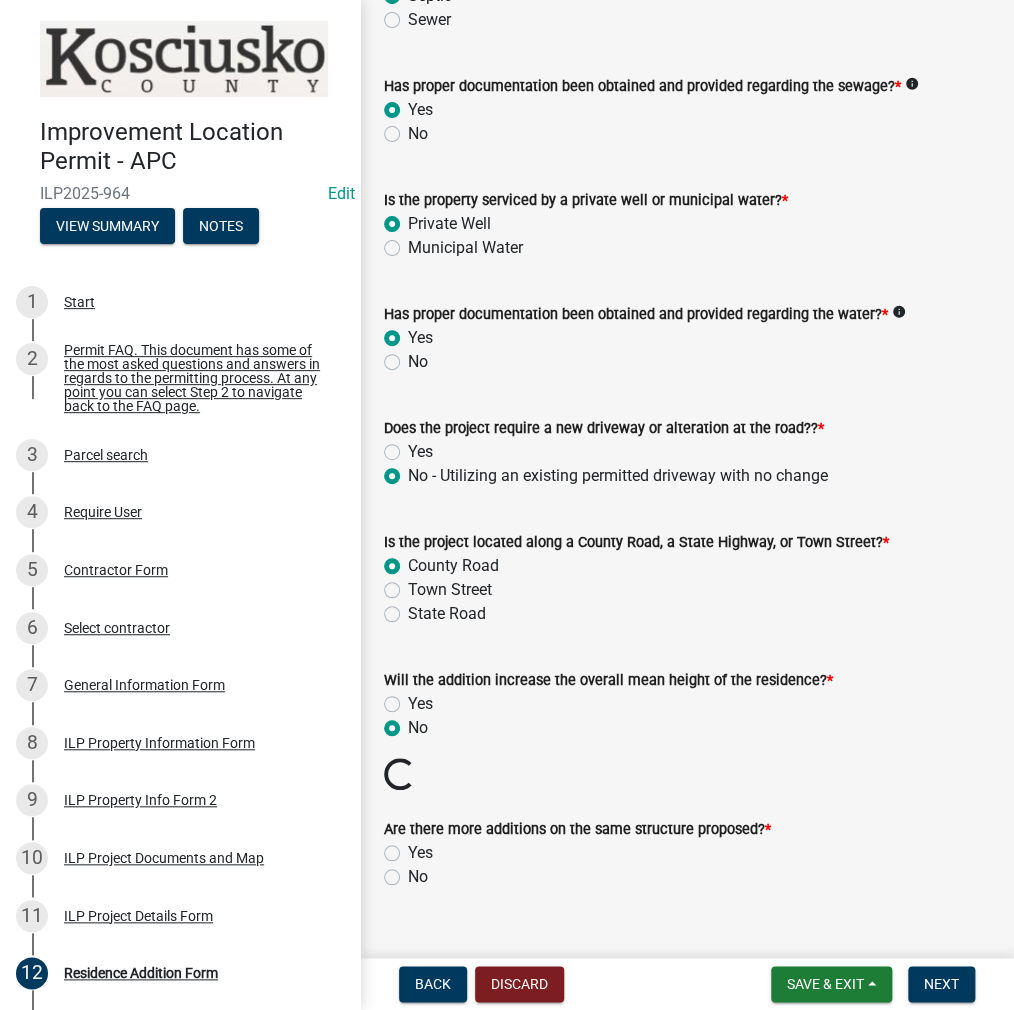 click on "Yes" 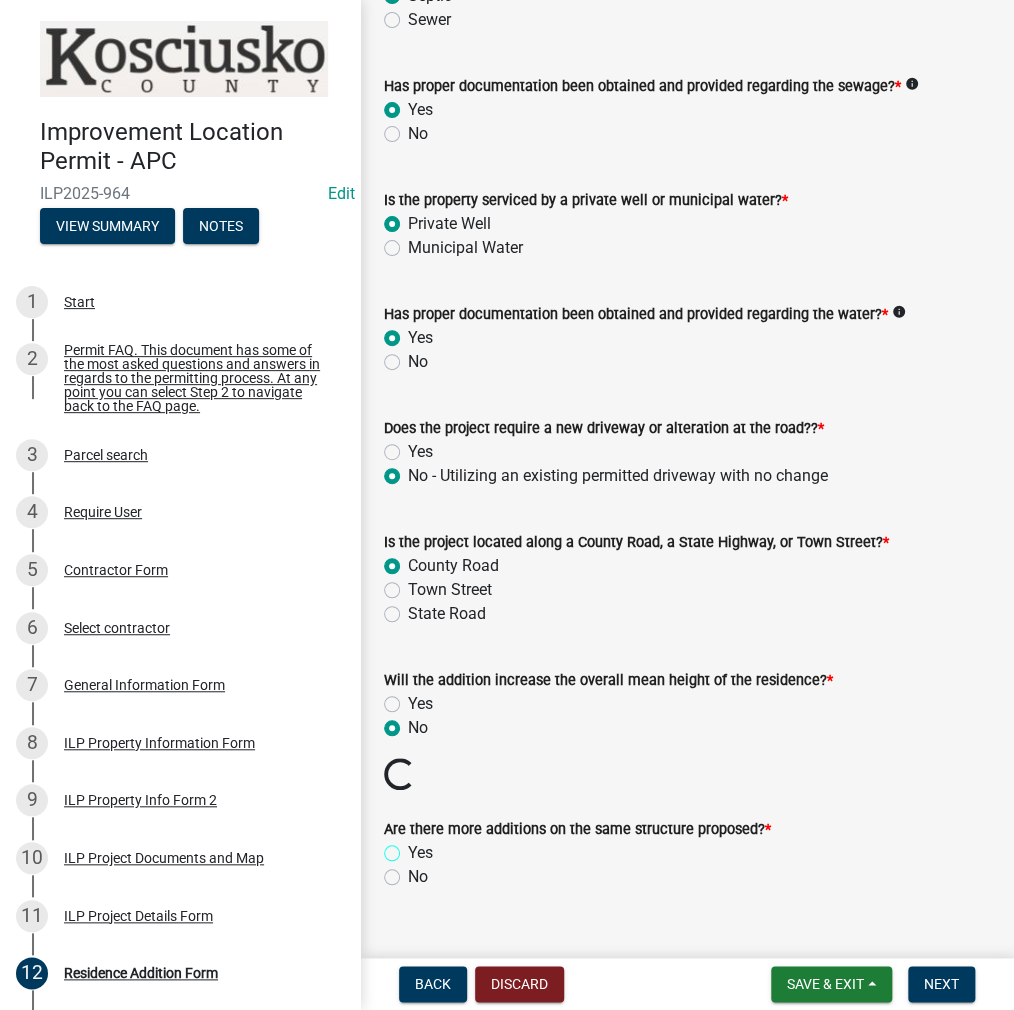 click on "Yes" at bounding box center (414, 847) 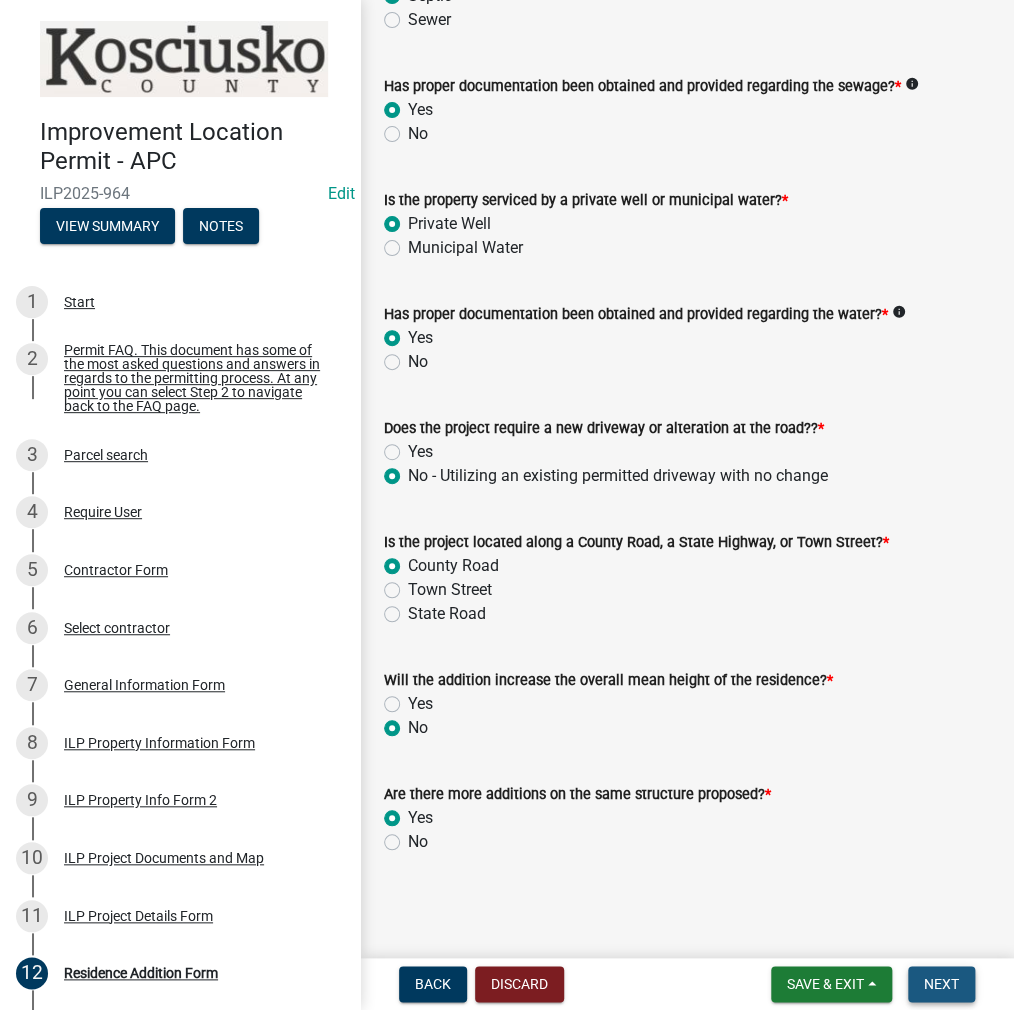 click on "Next" at bounding box center [941, 984] 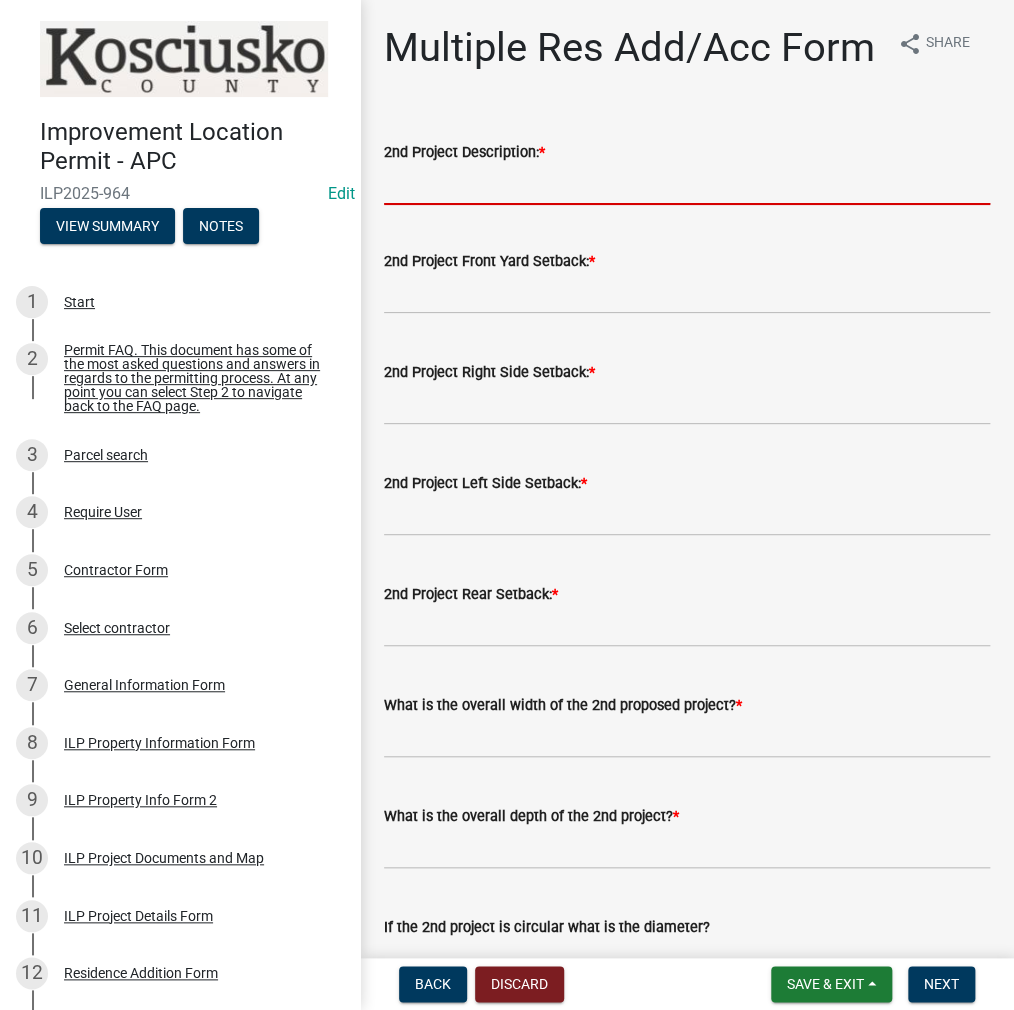 click on "2nd Project Description:  *" at bounding box center (687, 184) 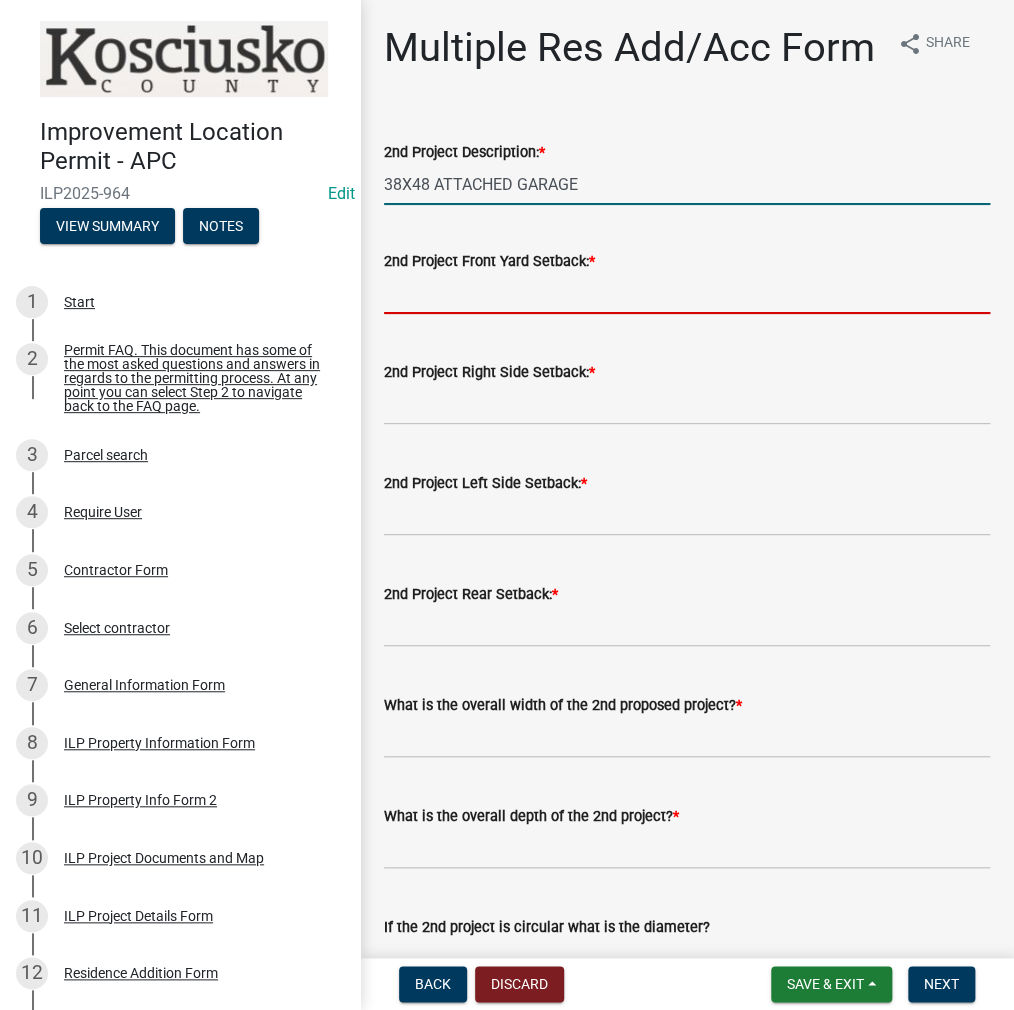 click 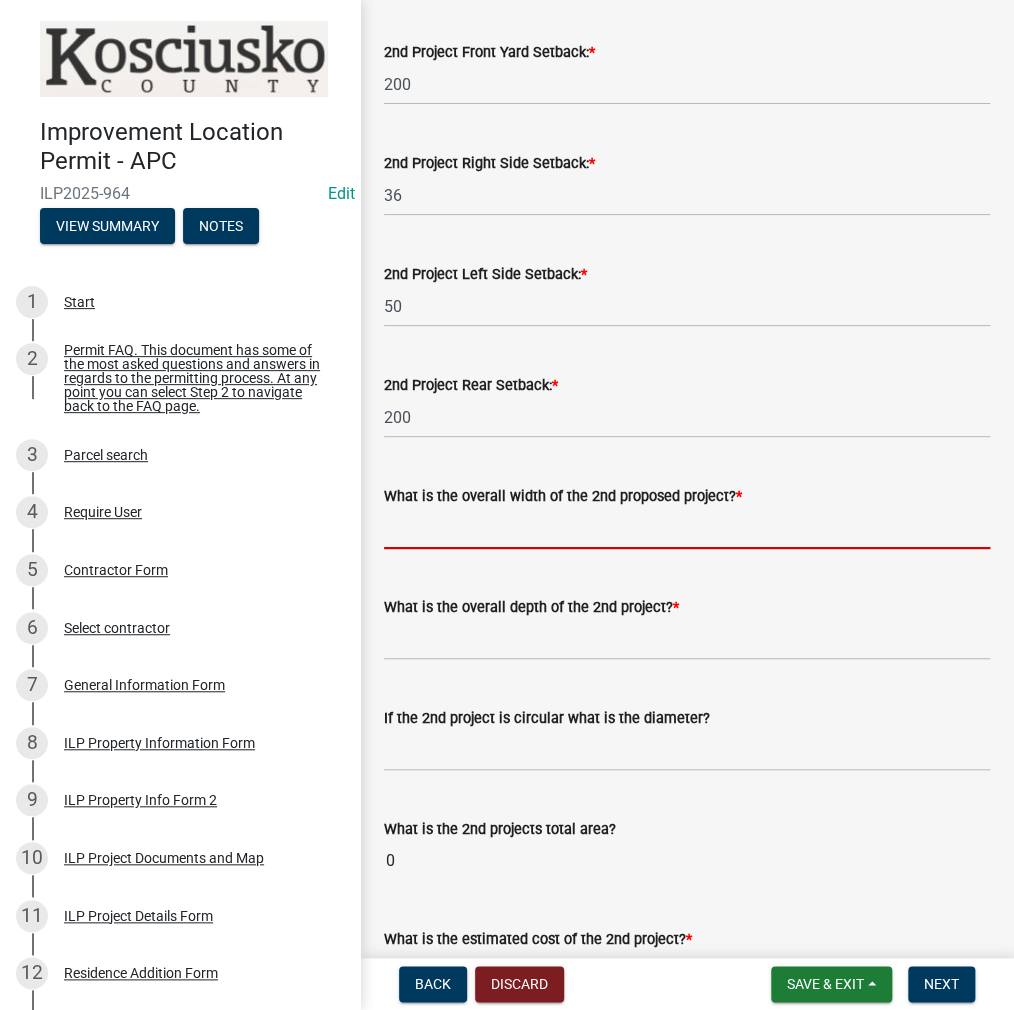 scroll, scrollTop: 400, scrollLeft: 0, axis: vertical 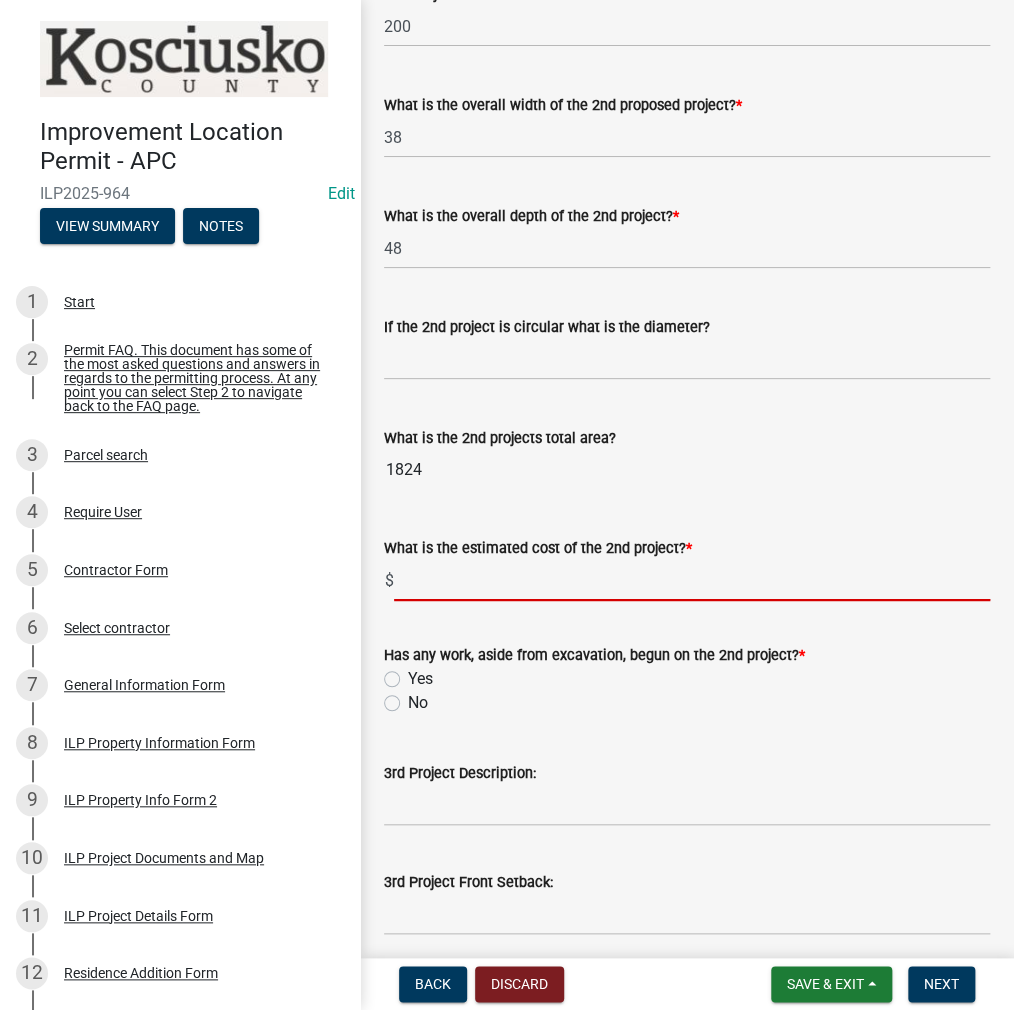 click 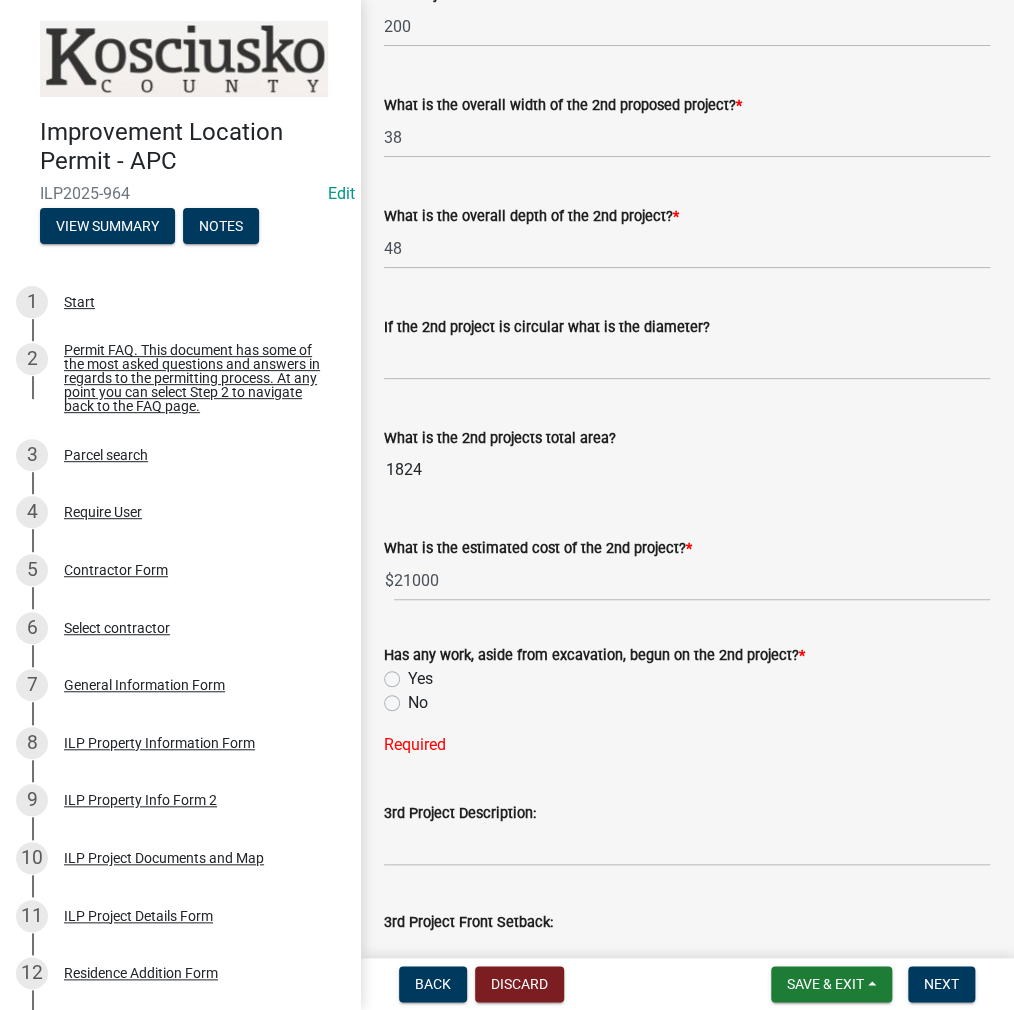 click on "No" 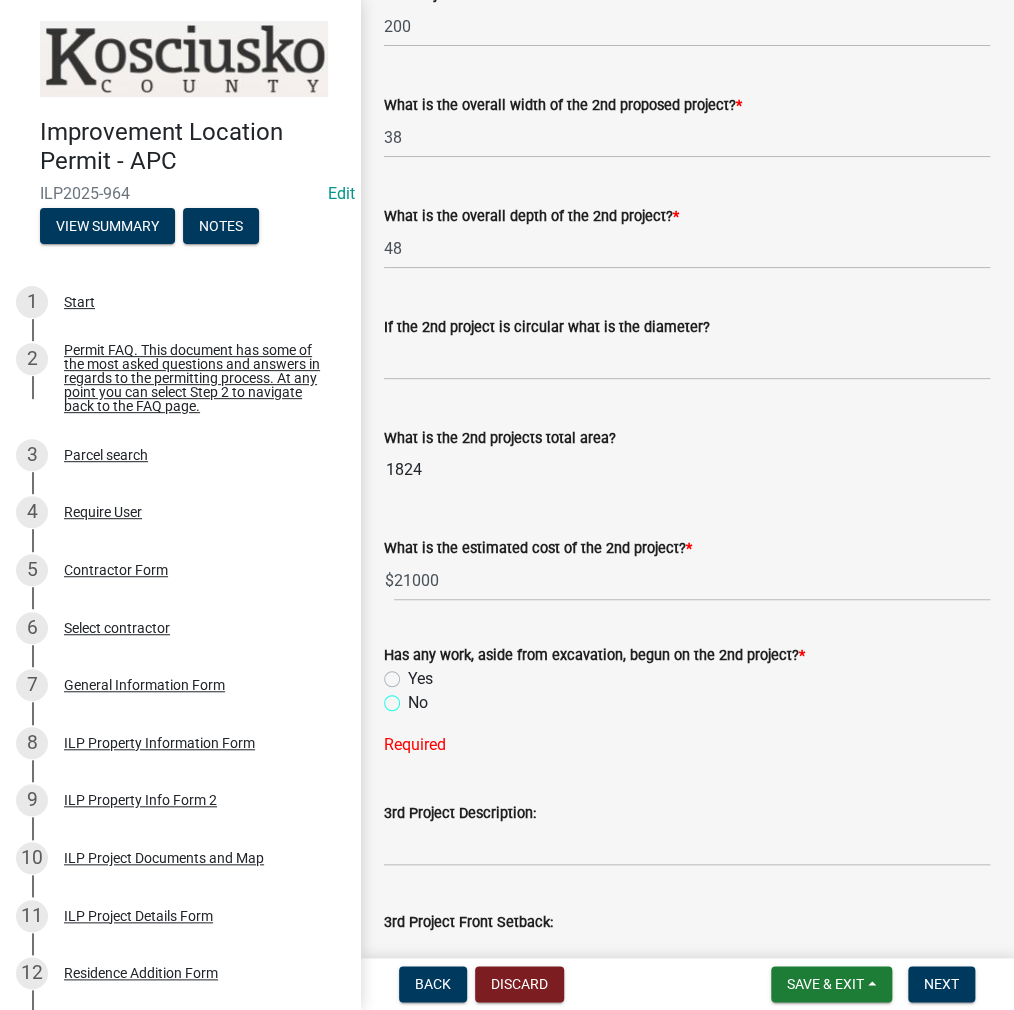 click on "No" at bounding box center (414, 697) 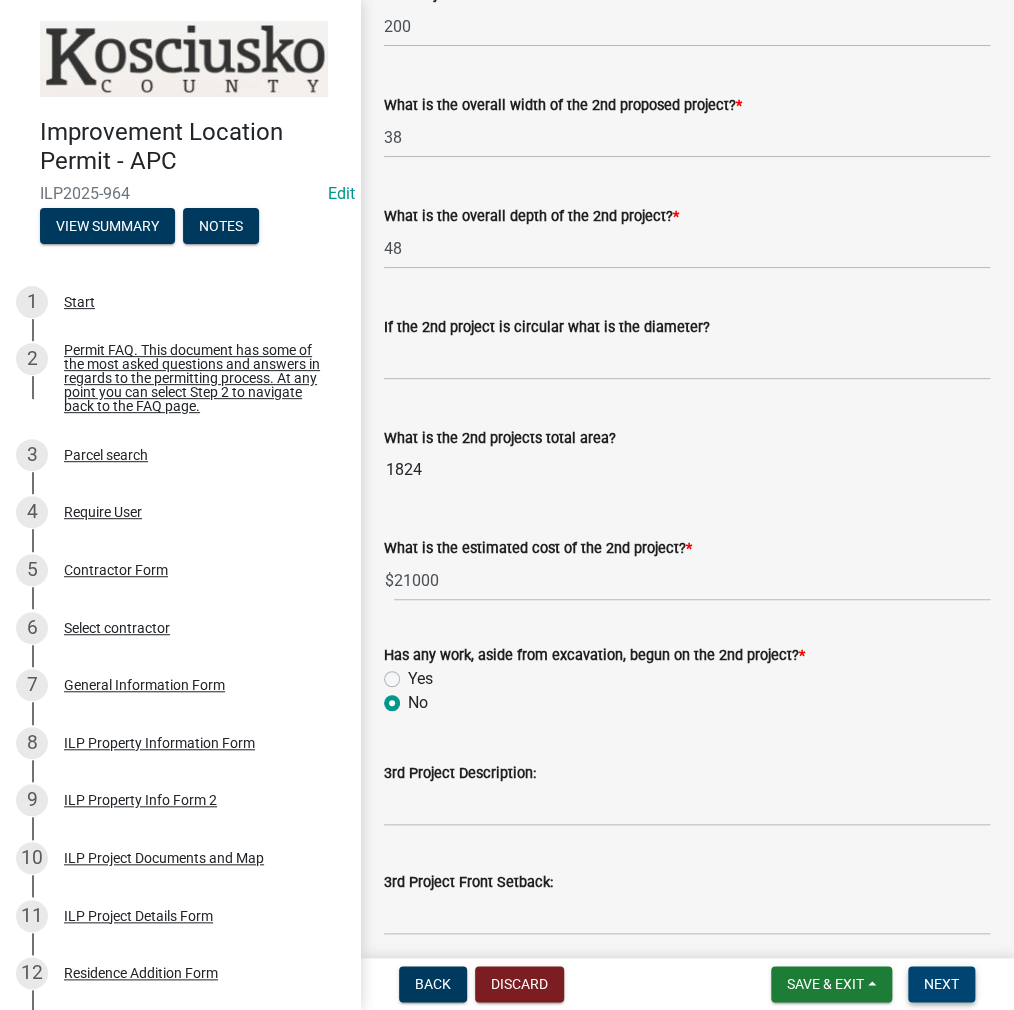 click on "Next" at bounding box center (941, 984) 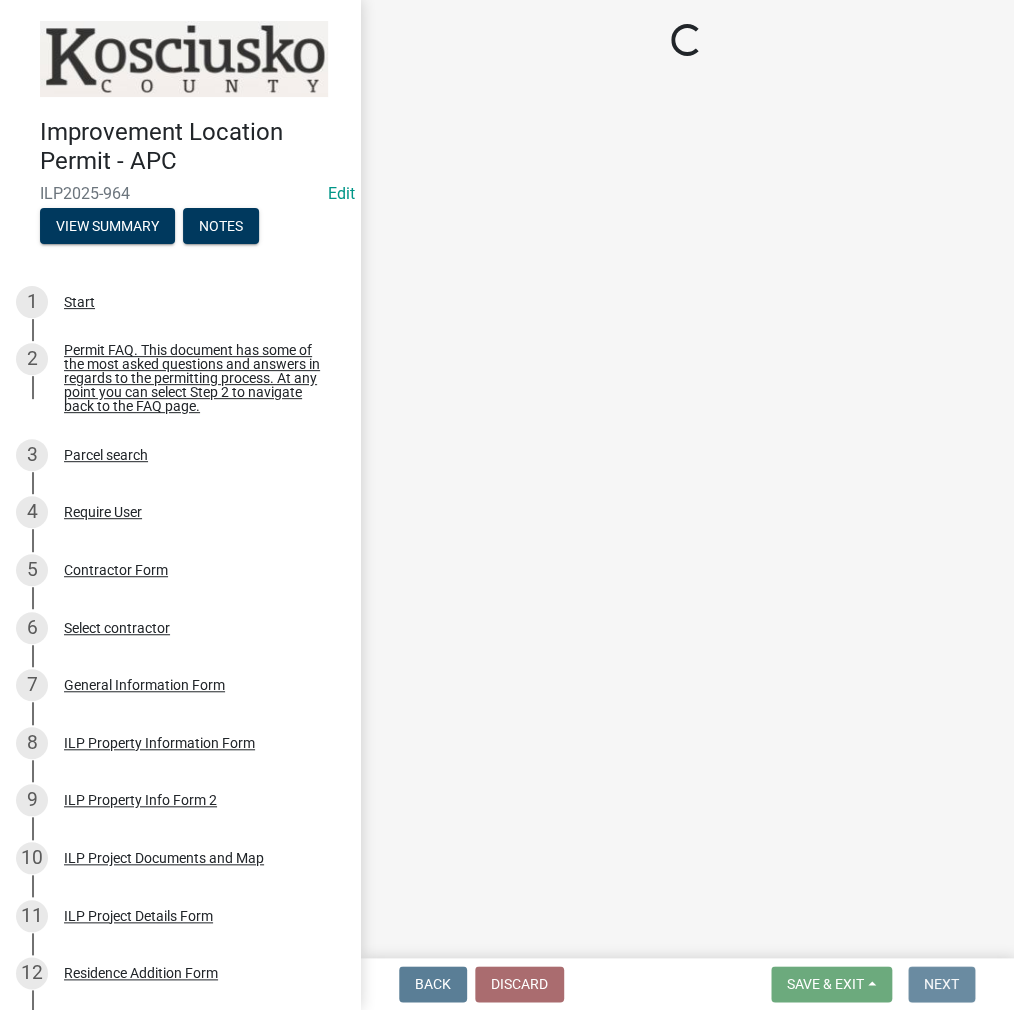 scroll, scrollTop: 0, scrollLeft: 0, axis: both 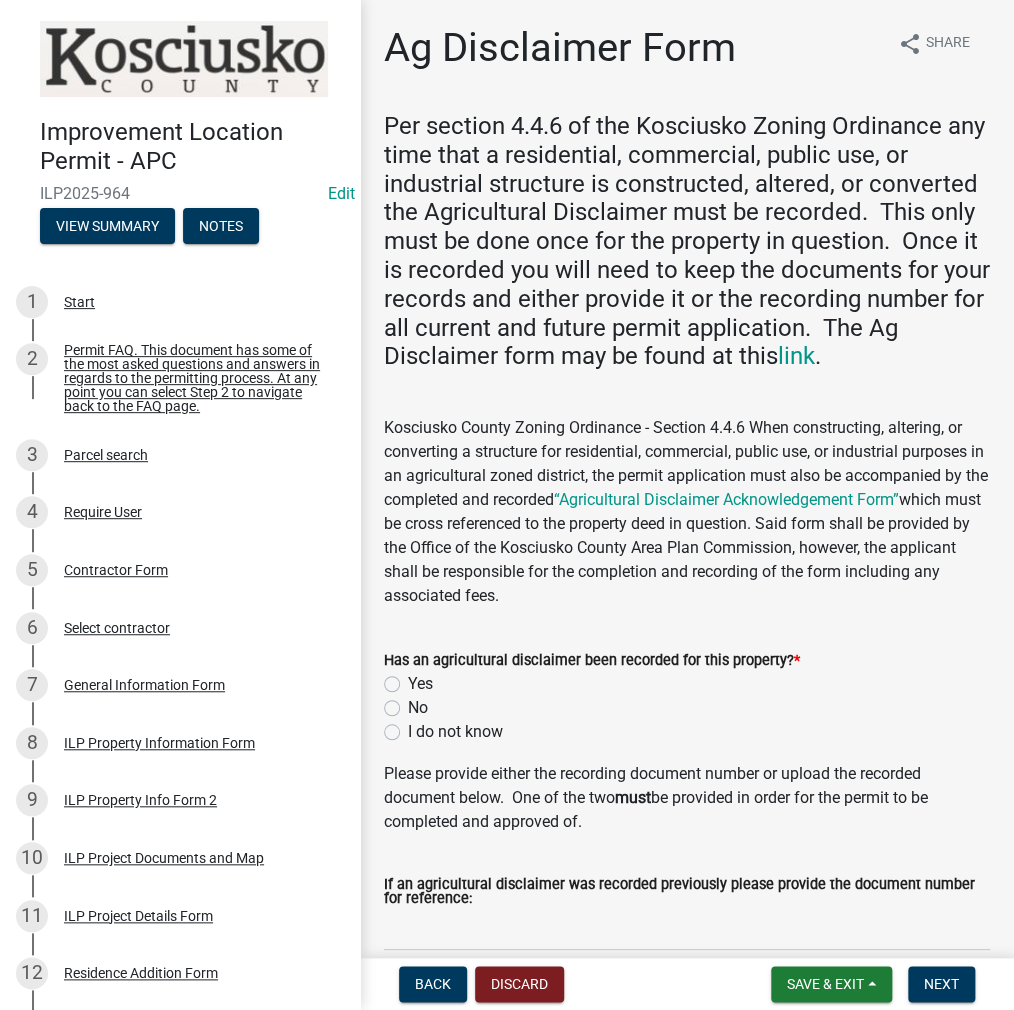click on "Yes" 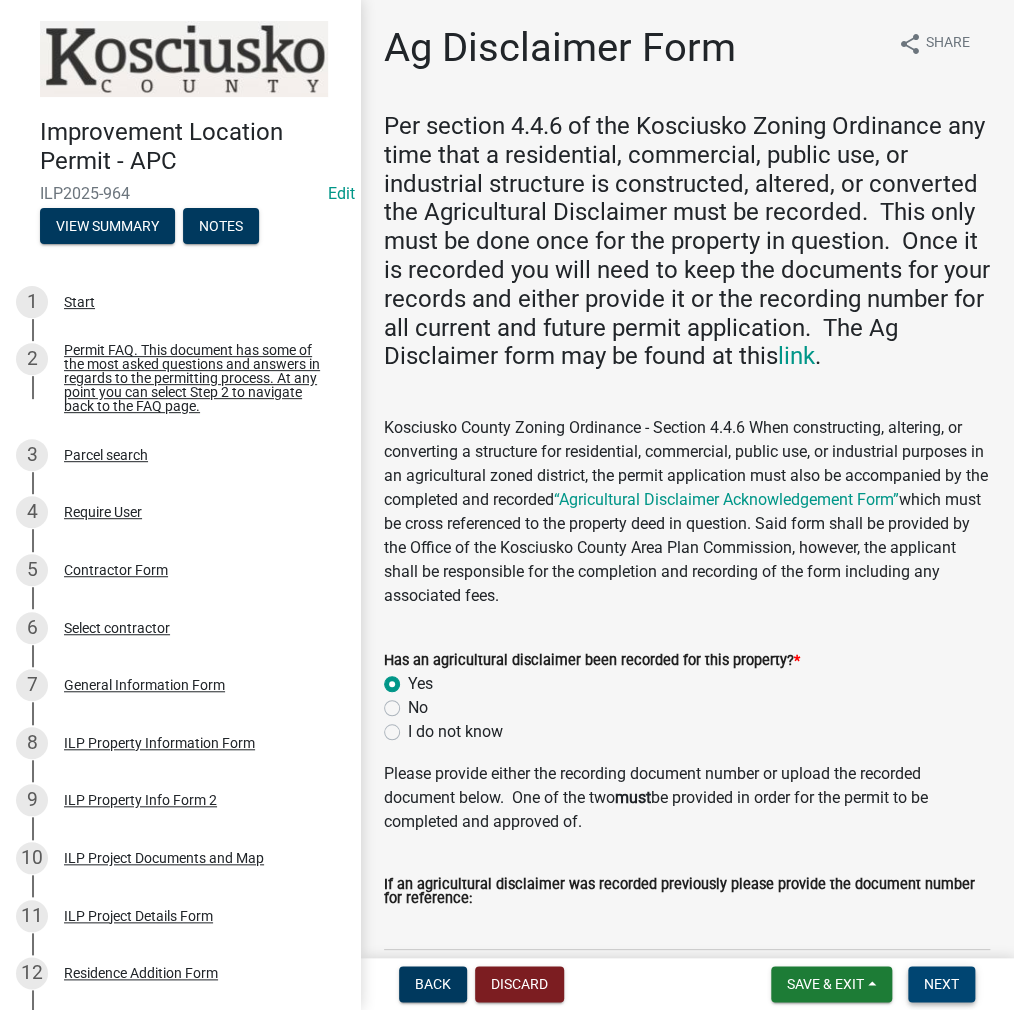 click on "Next" at bounding box center [941, 984] 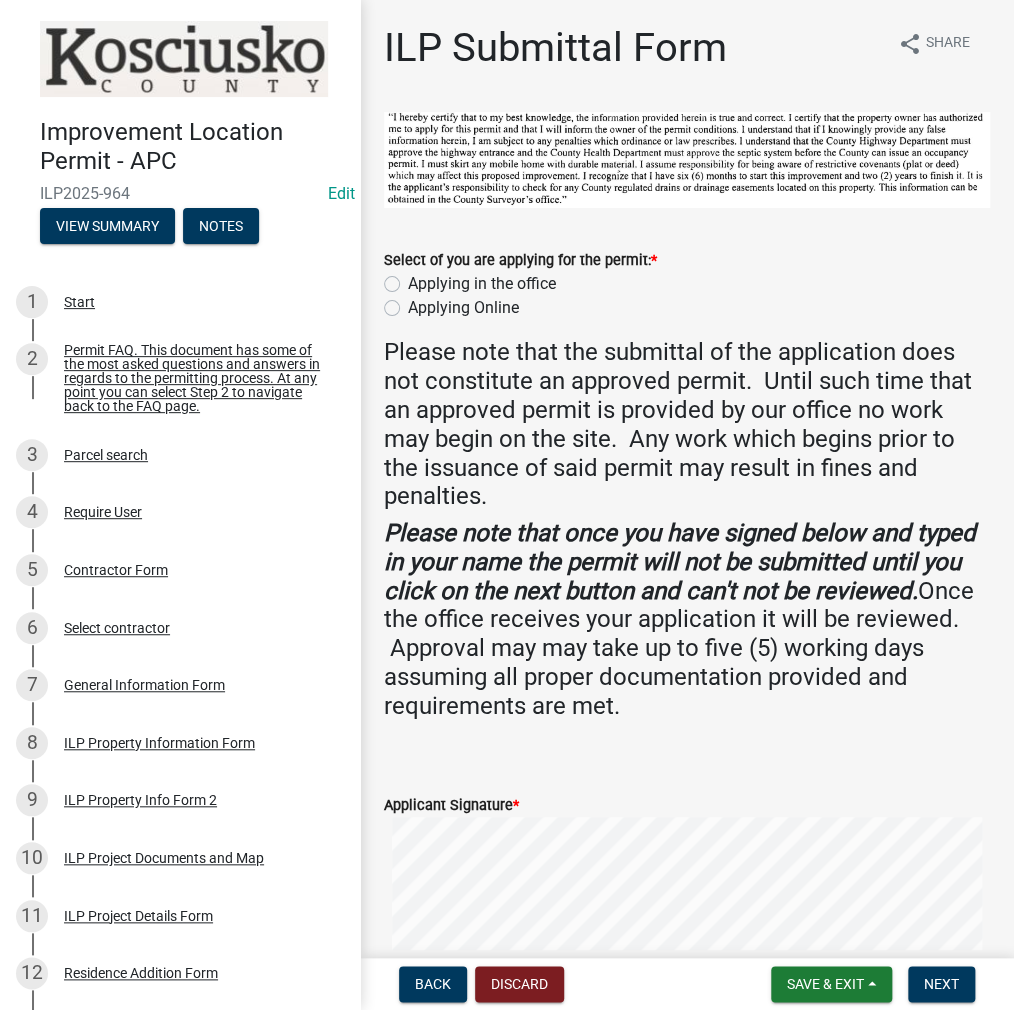 click on "Applying in the office" 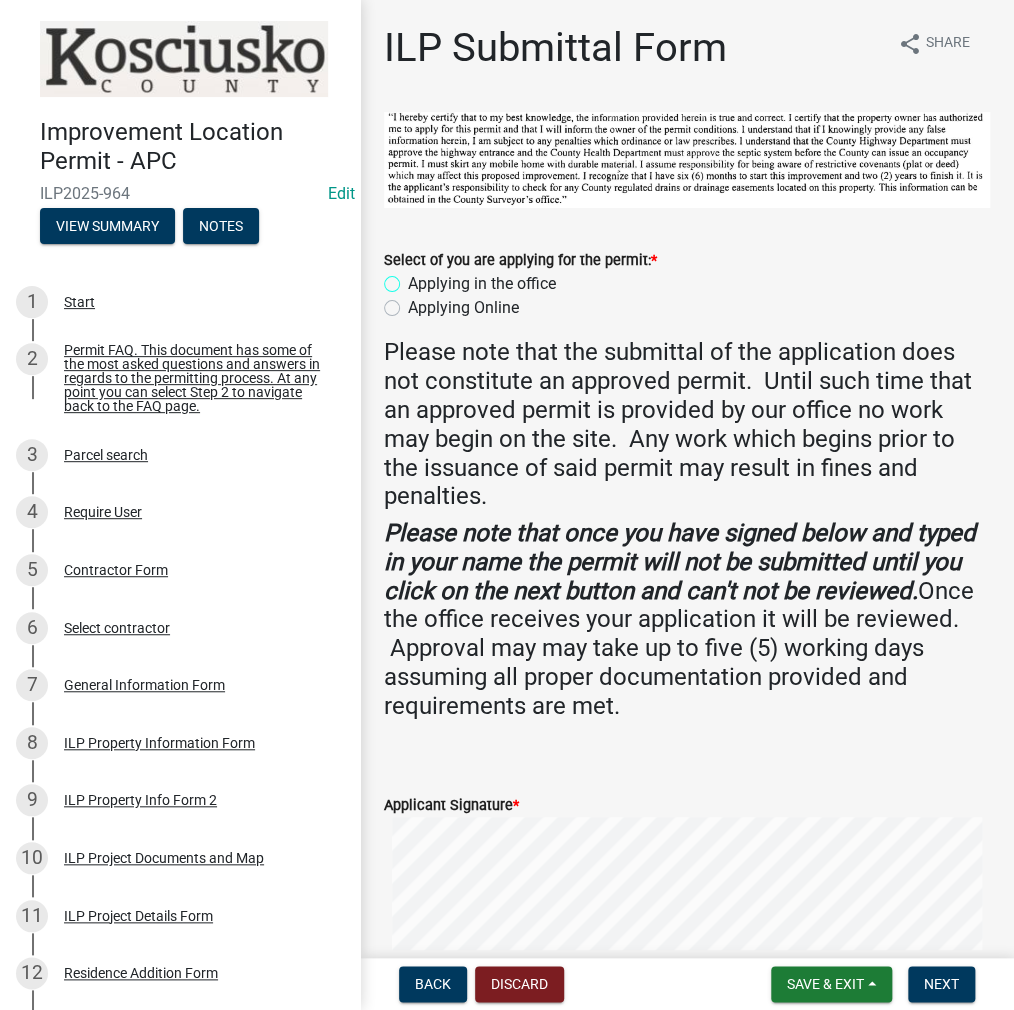 click on "Applying in the office" at bounding box center [414, 278] 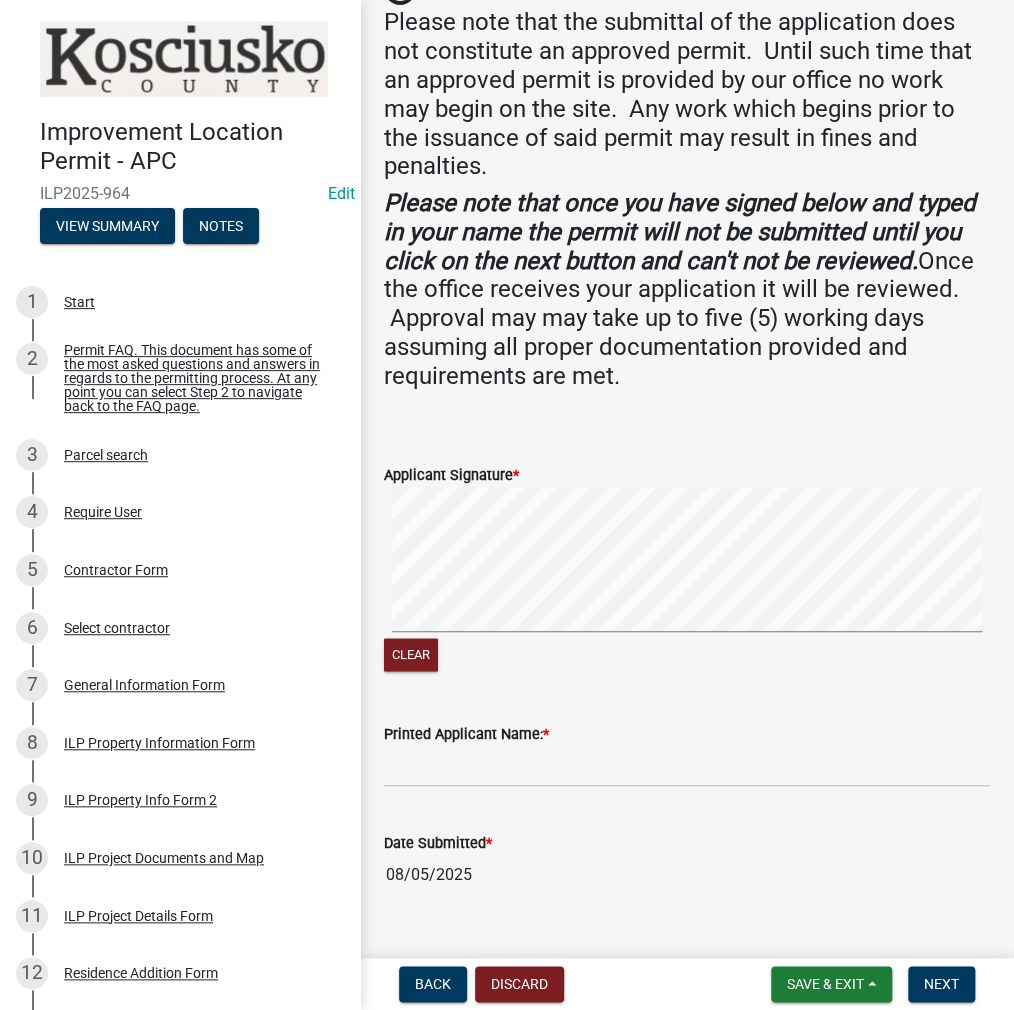 scroll, scrollTop: 365, scrollLeft: 0, axis: vertical 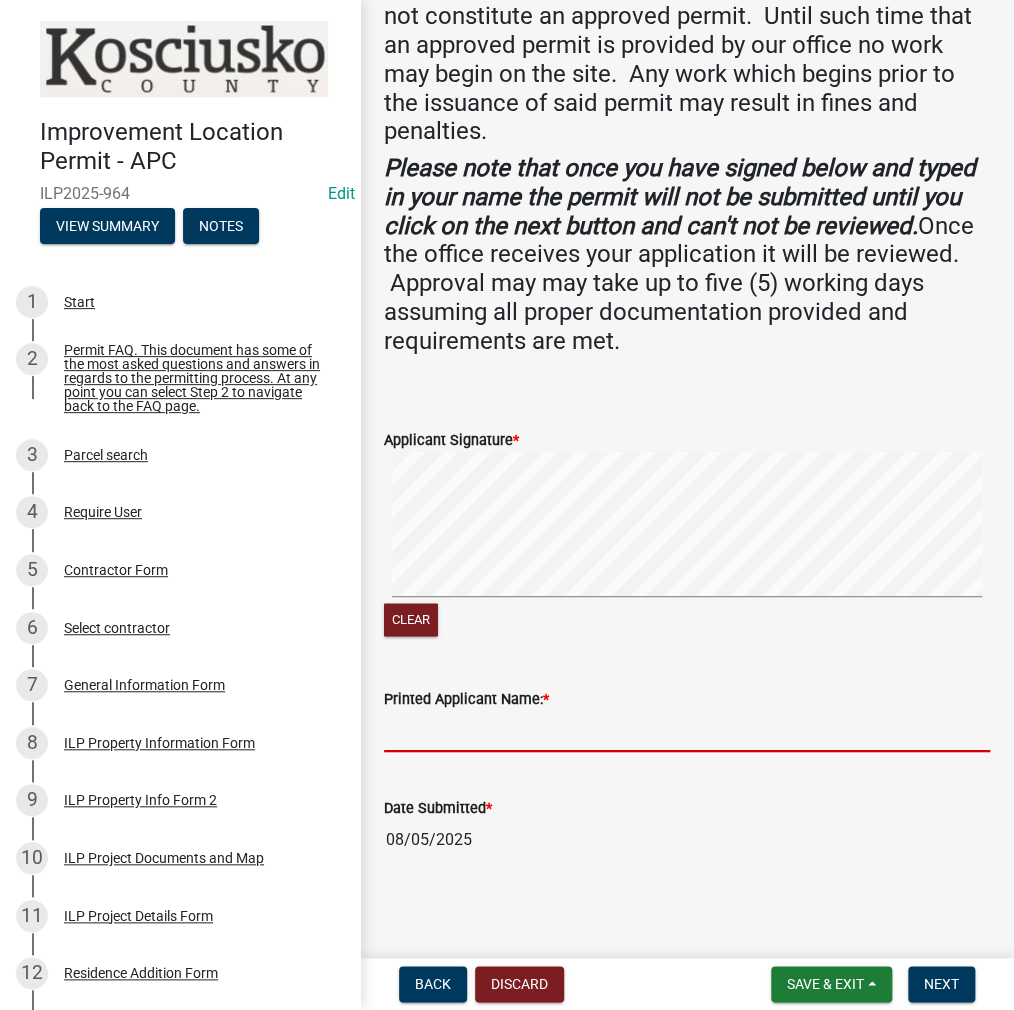 click on "Printed Applicant Name:  *" at bounding box center [687, 731] 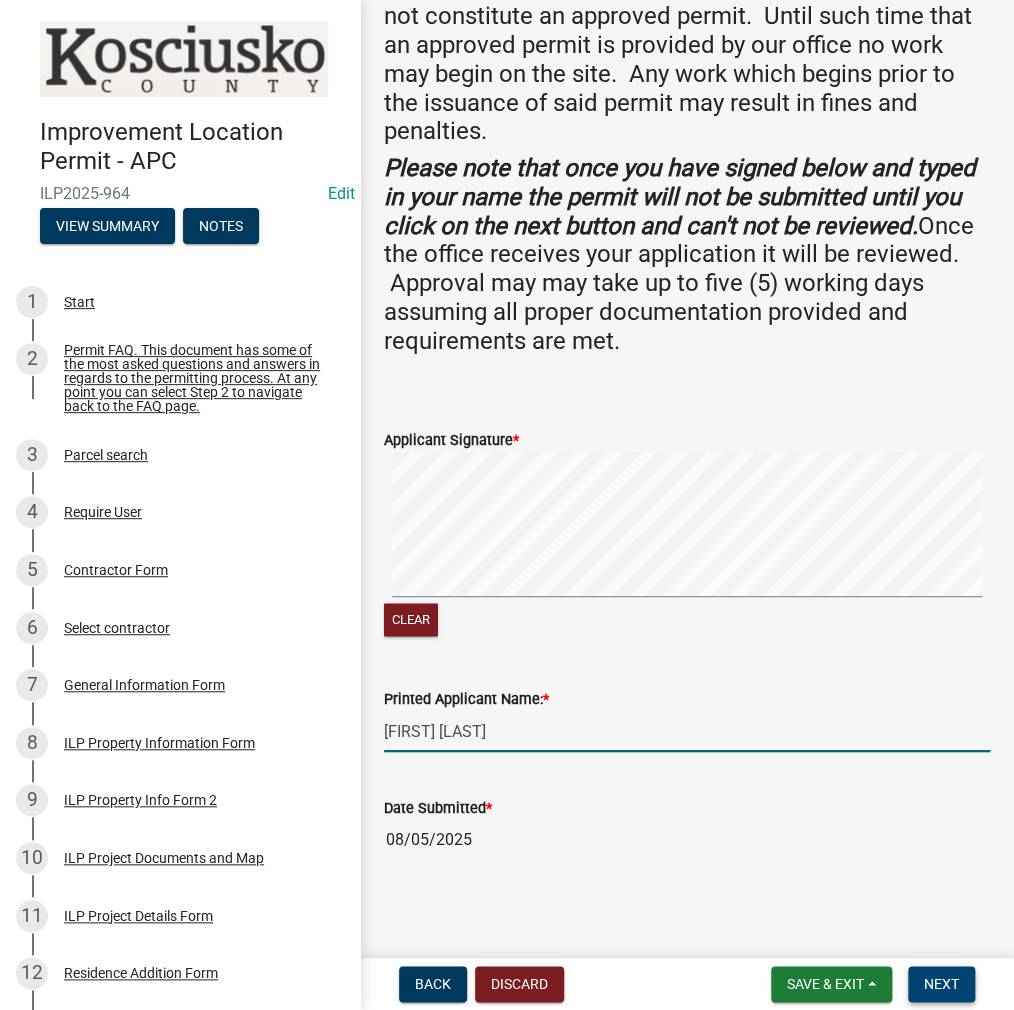 click on "Next" at bounding box center (941, 984) 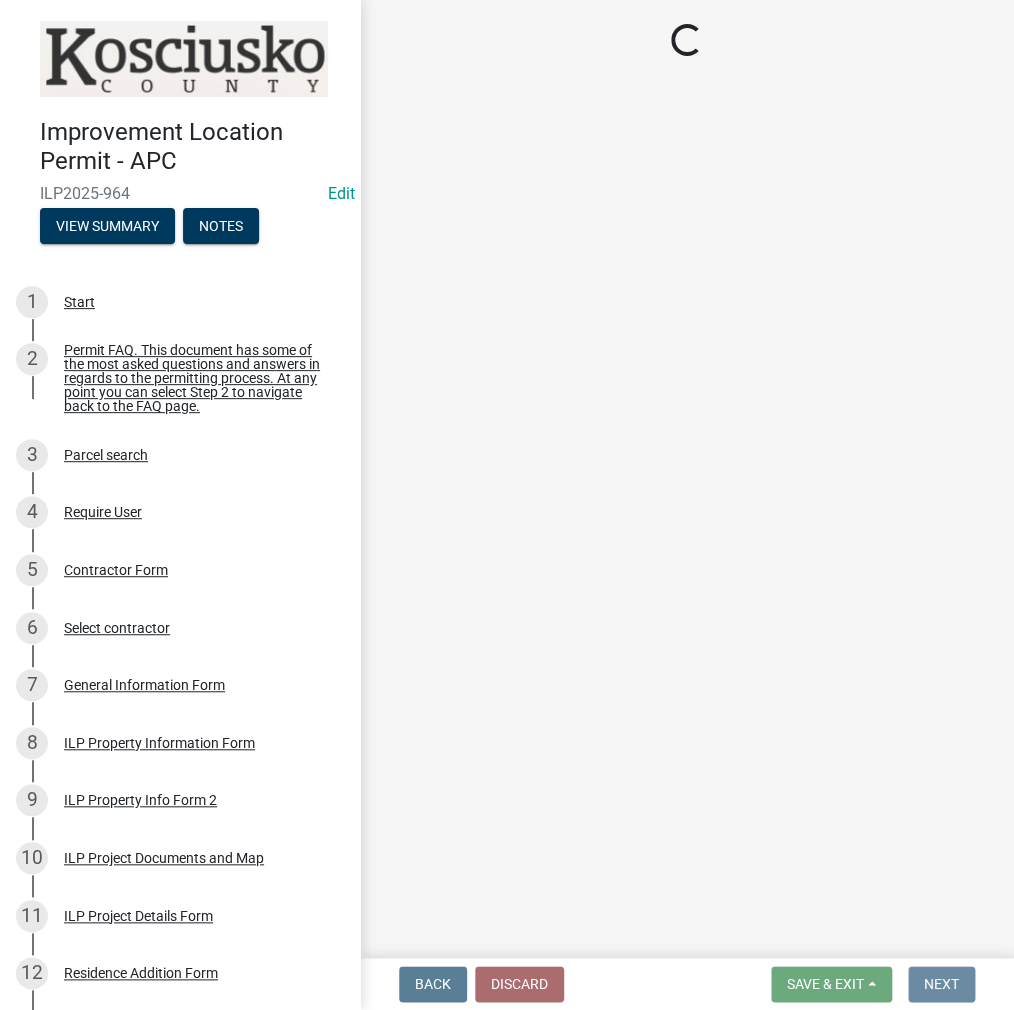 scroll, scrollTop: 0, scrollLeft: 0, axis: both 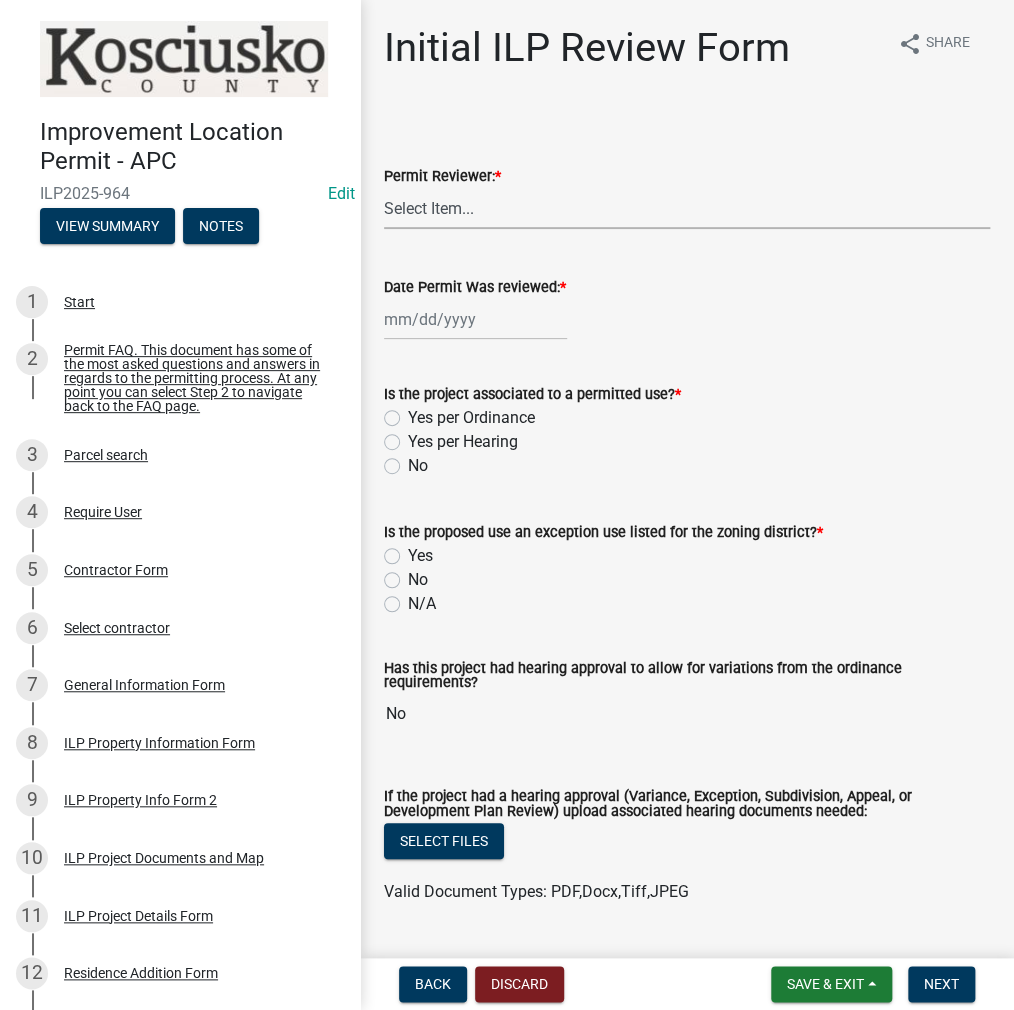 click on "Select Item...   MMS   LT   AT   CS   AH   Vacant" at bounding box center [687, 208] 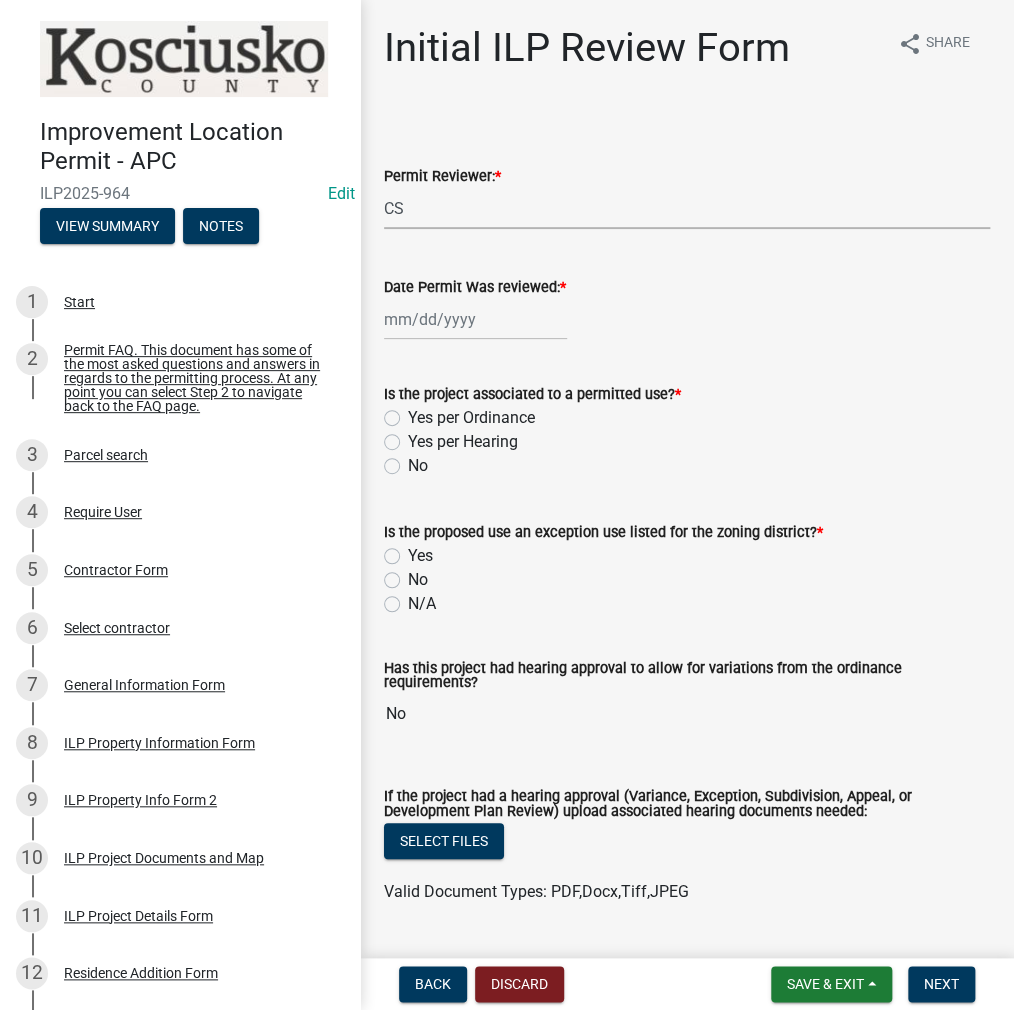click on "Select Item...   MMS   LT   AT   CS   AH   Vacant" at bounding box center (687, 208) 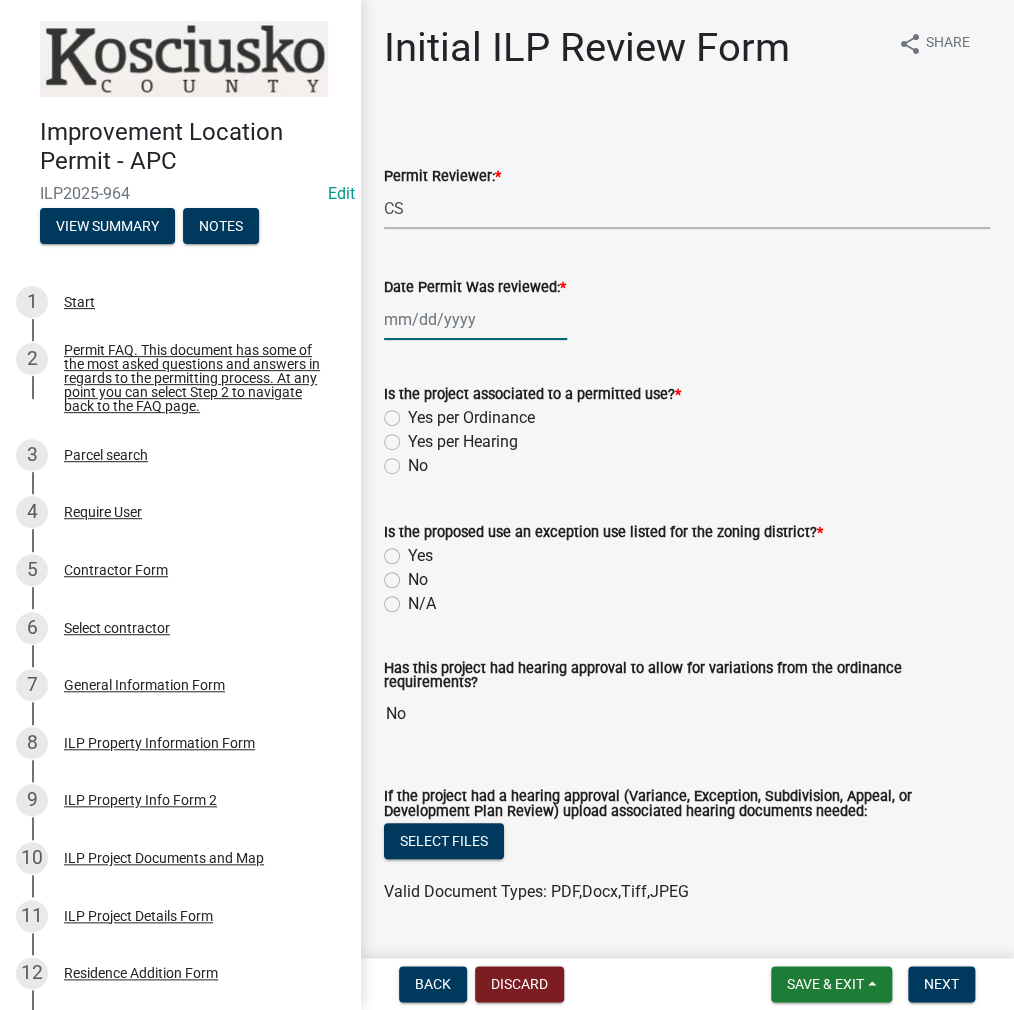 click 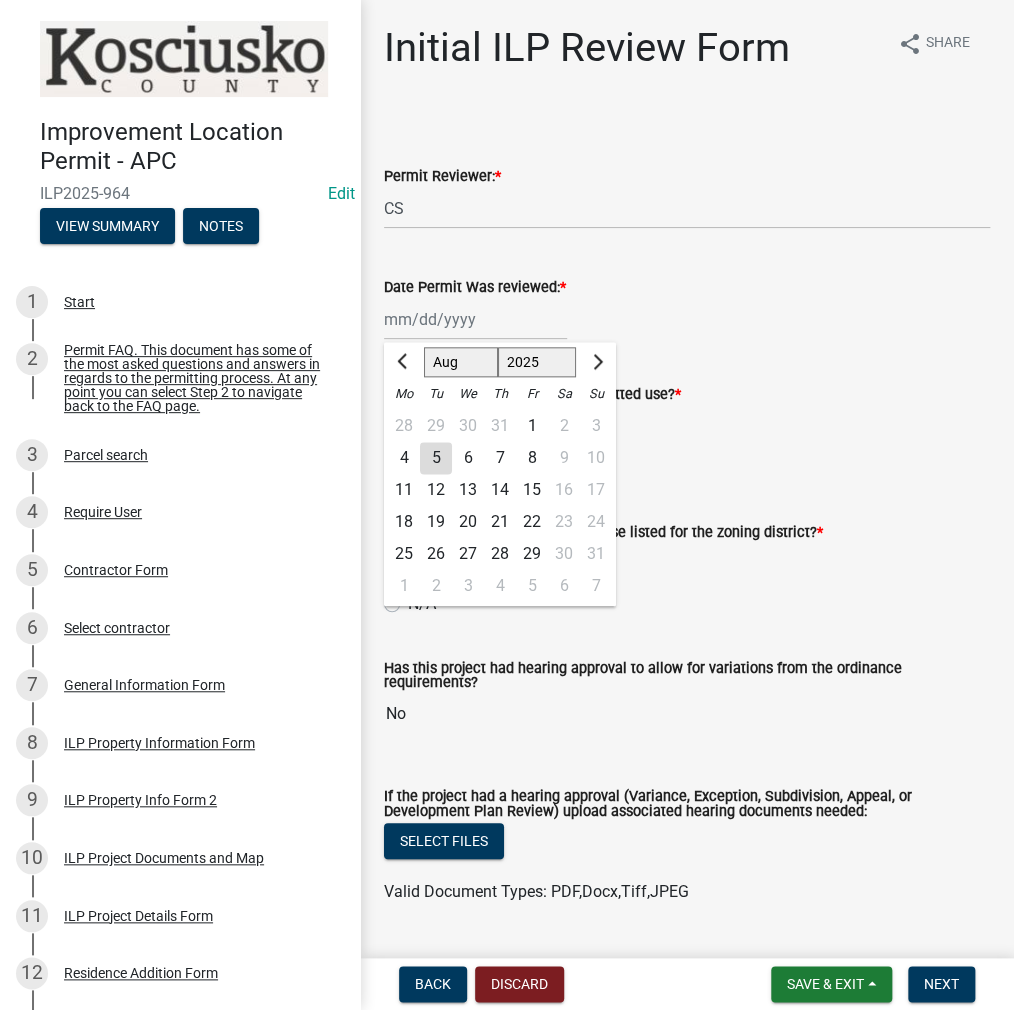 click on "5" 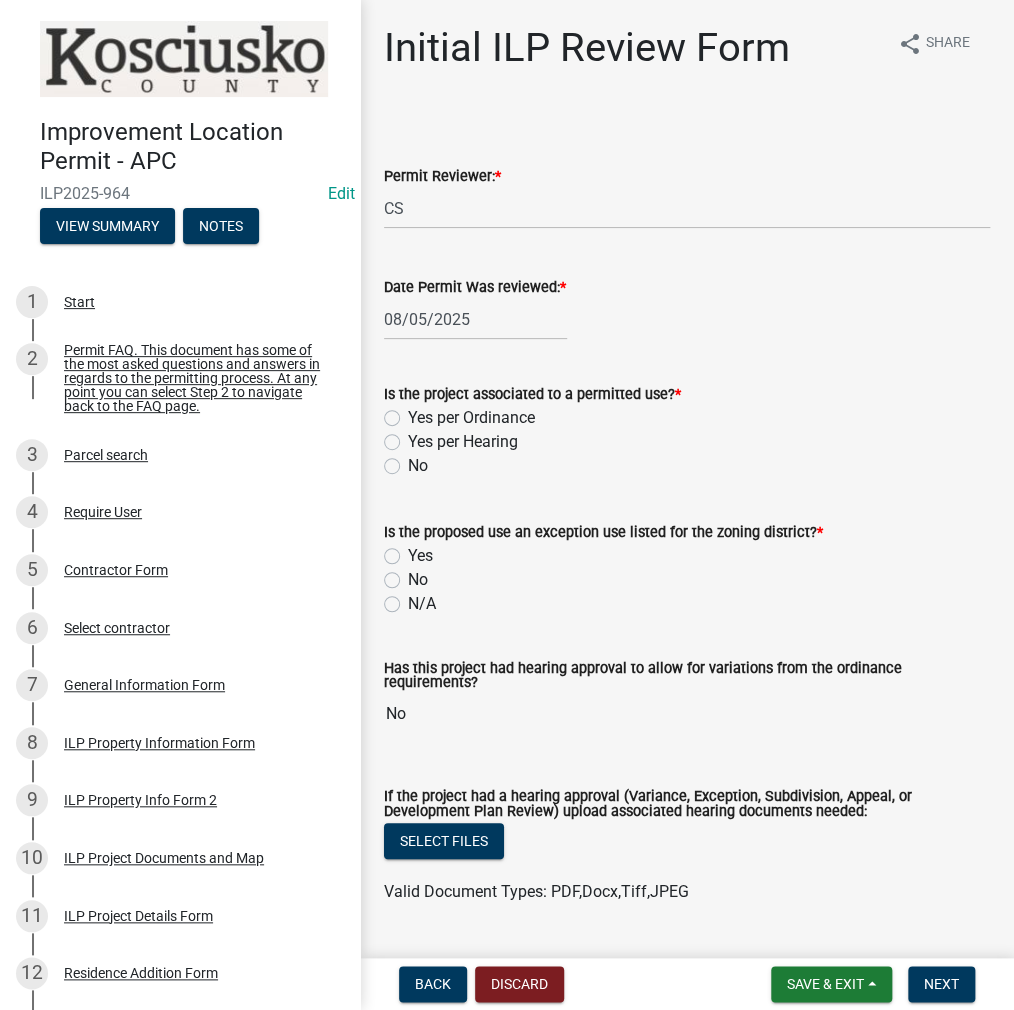 click on "Yes per Ordinance" 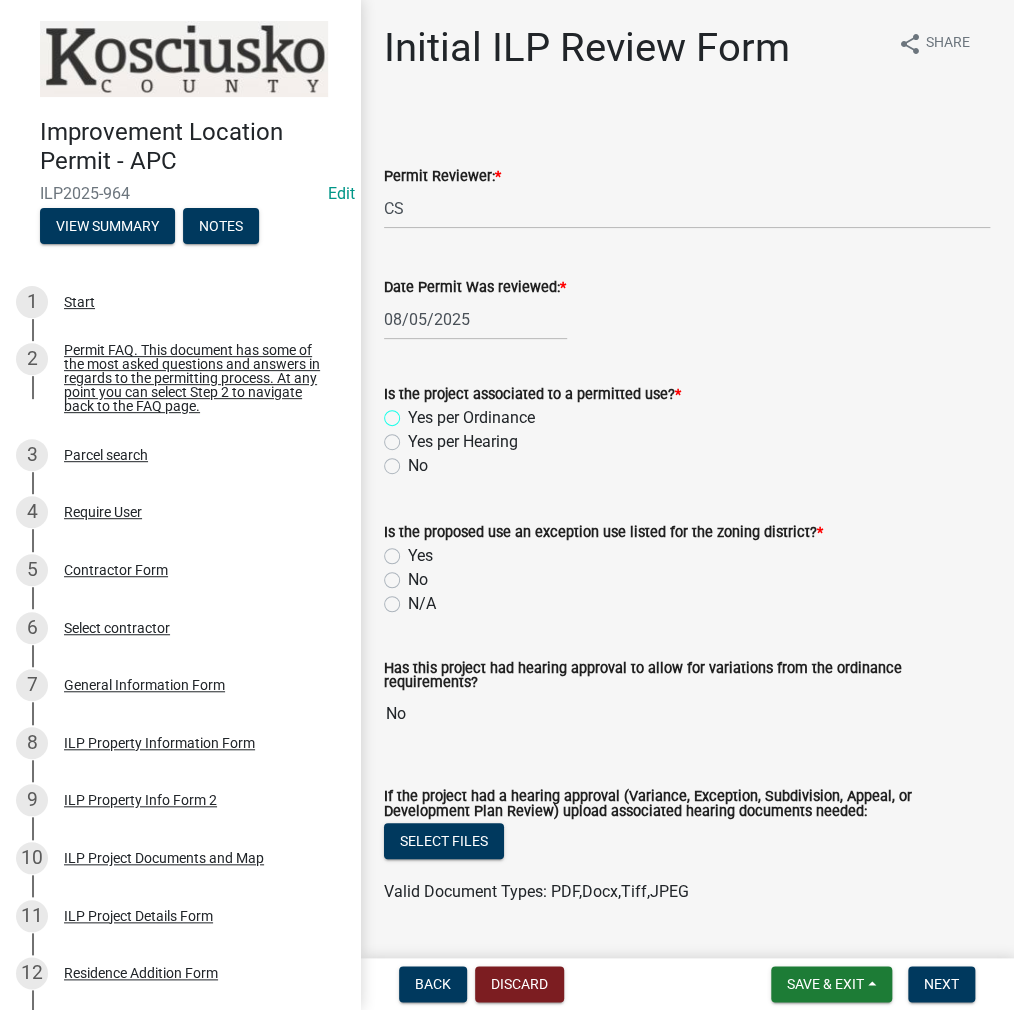 click on "Yes per Ordinance" at bounding box center (414, 412) 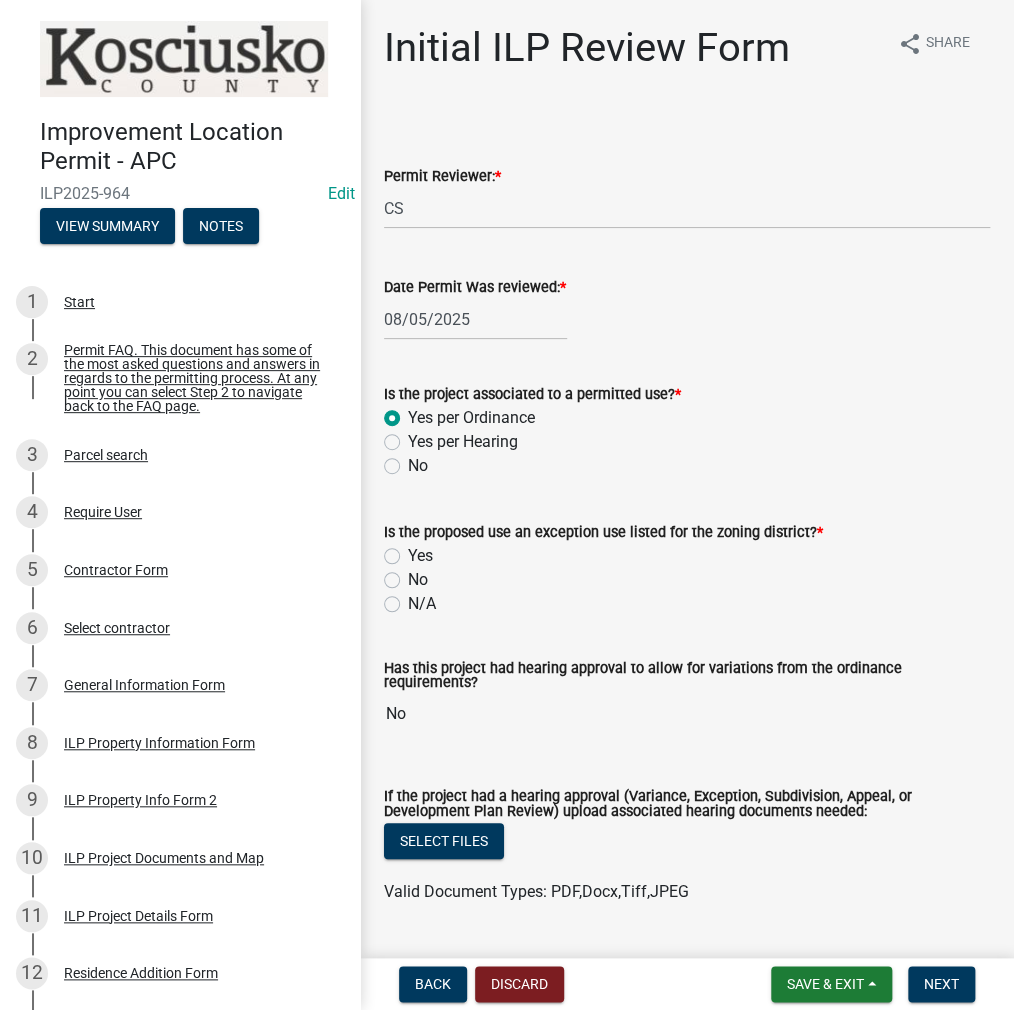 click on "No" 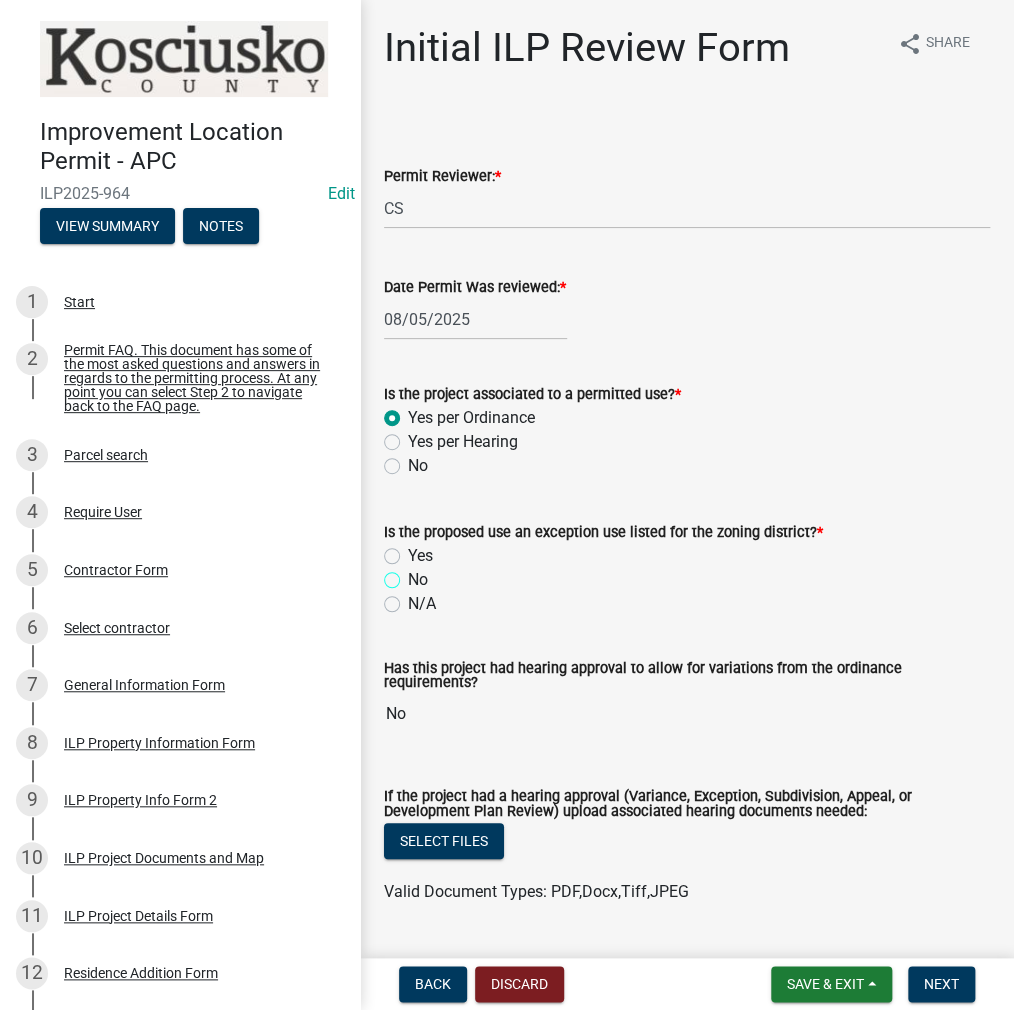 click on "No" at bounding box center (414, 574) 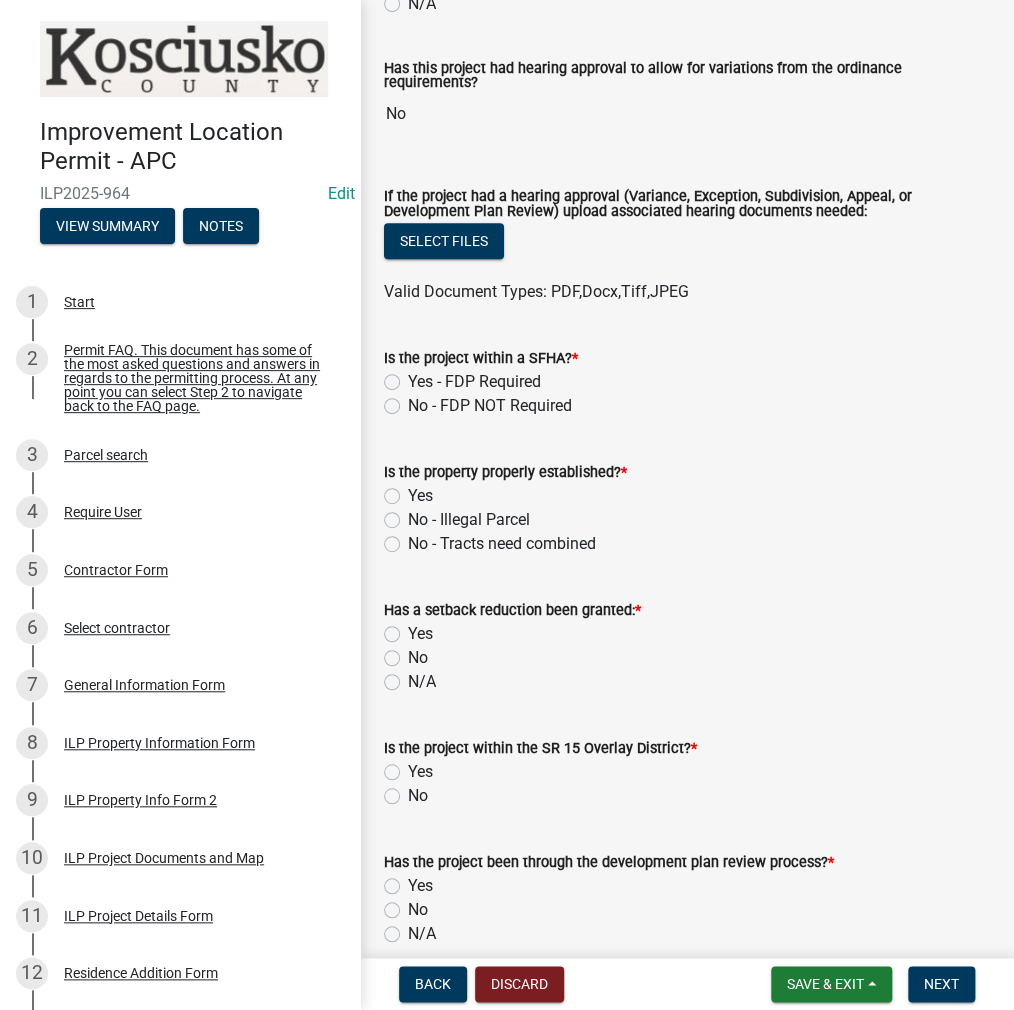 scroll, scrollTop: 700, scrollLeft: 0, axis: vertical 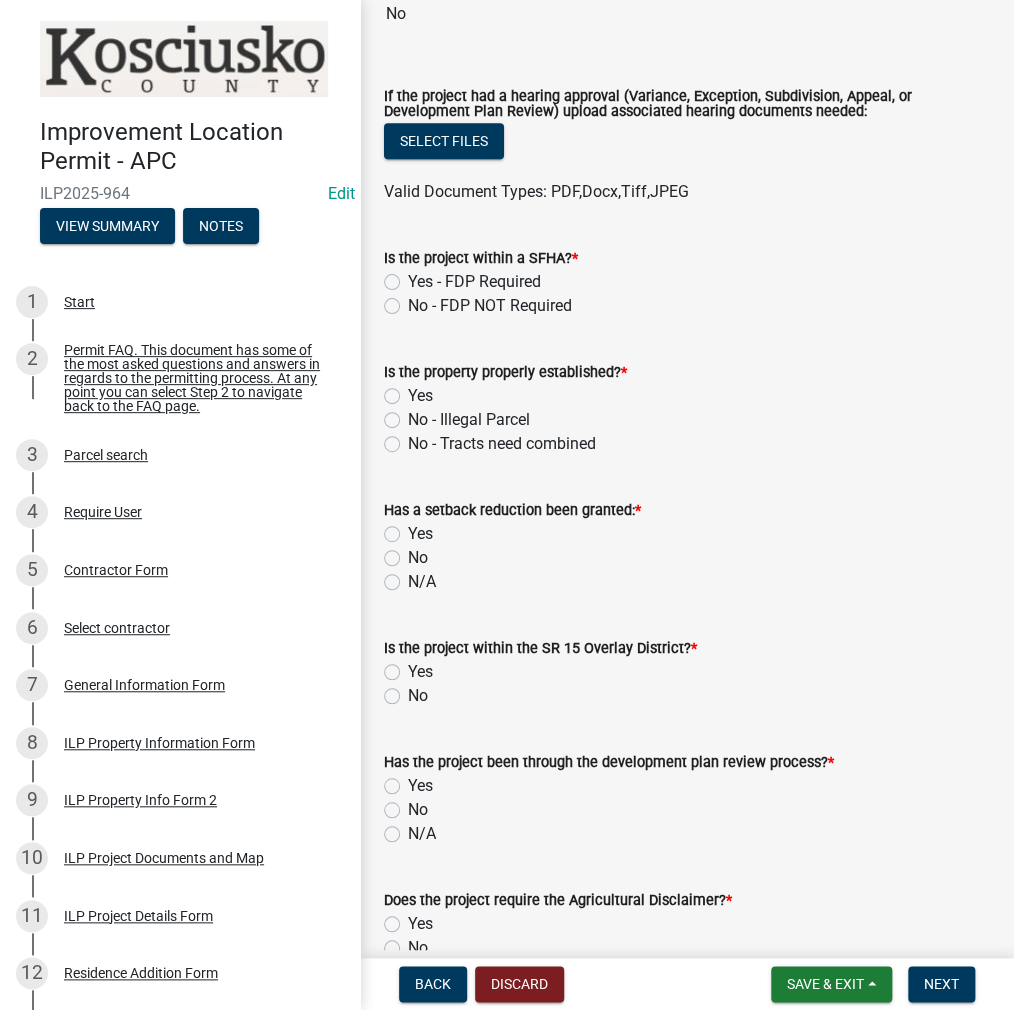 click on "No - FDP NOT Required" 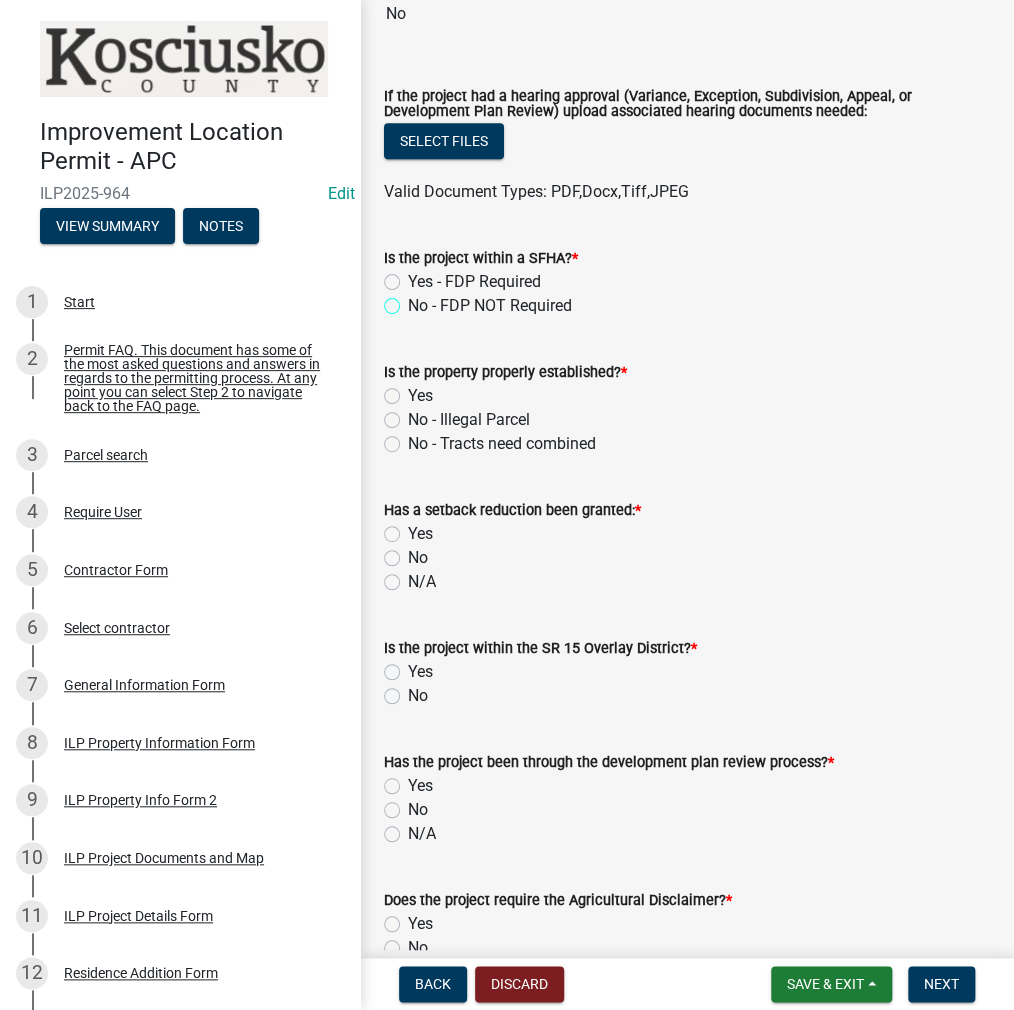 click on "No - FDP NOT Required" at bounding box center (414, 300) 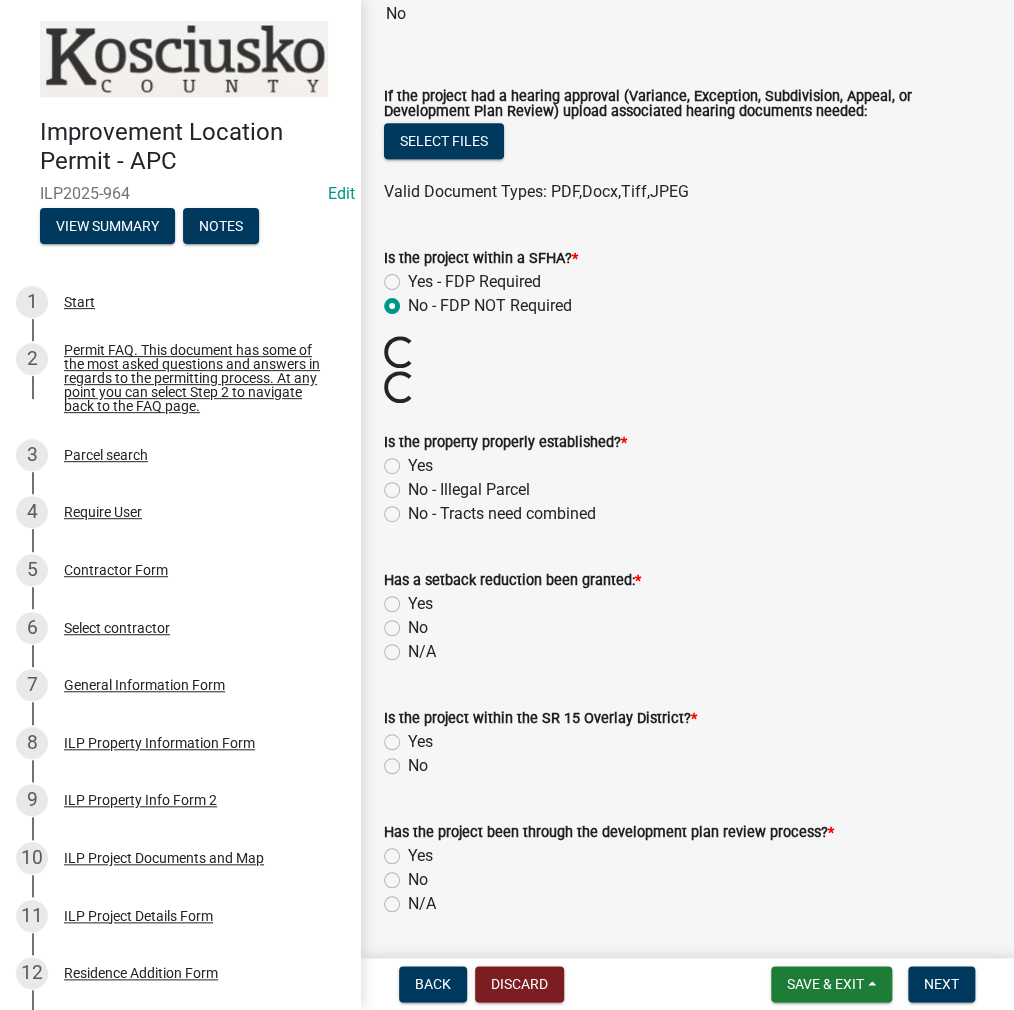 click on "Yes" 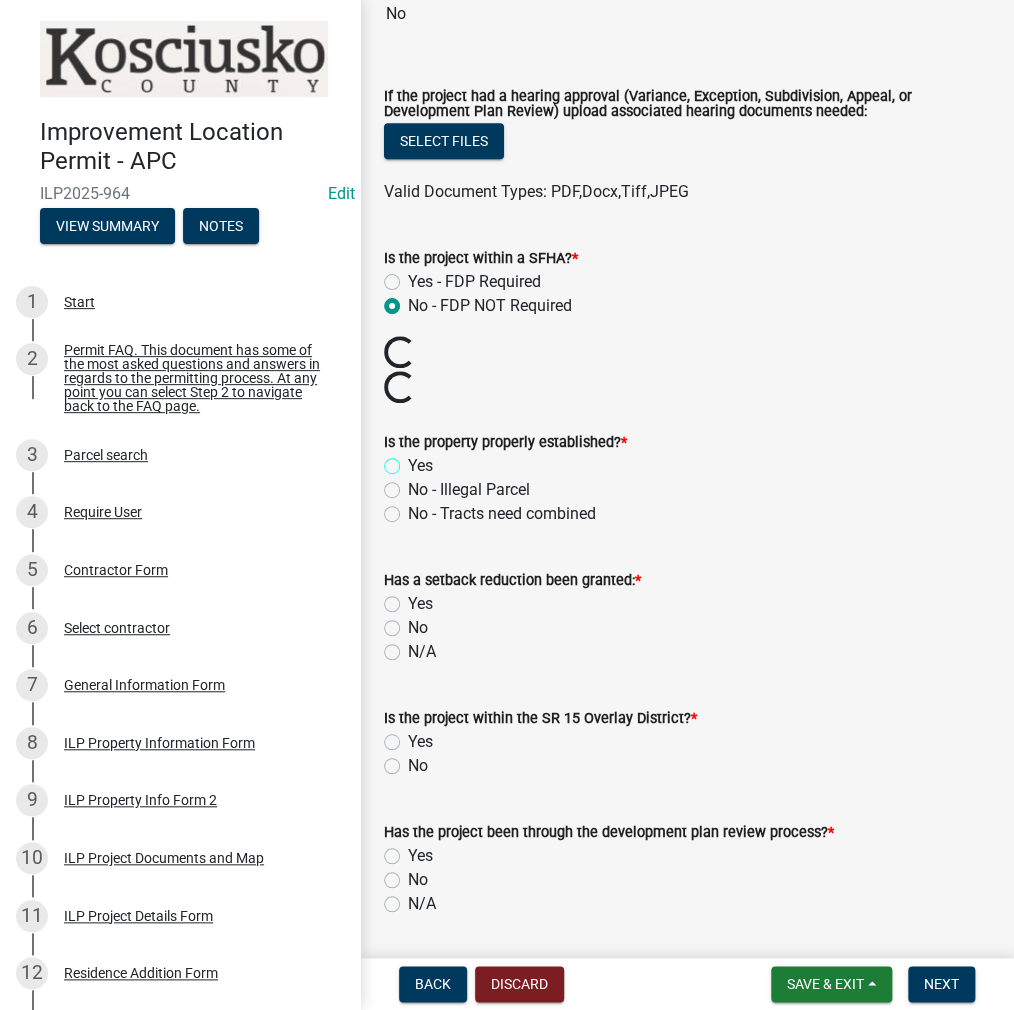 click on "Yes" at bounding box center [414, 460] 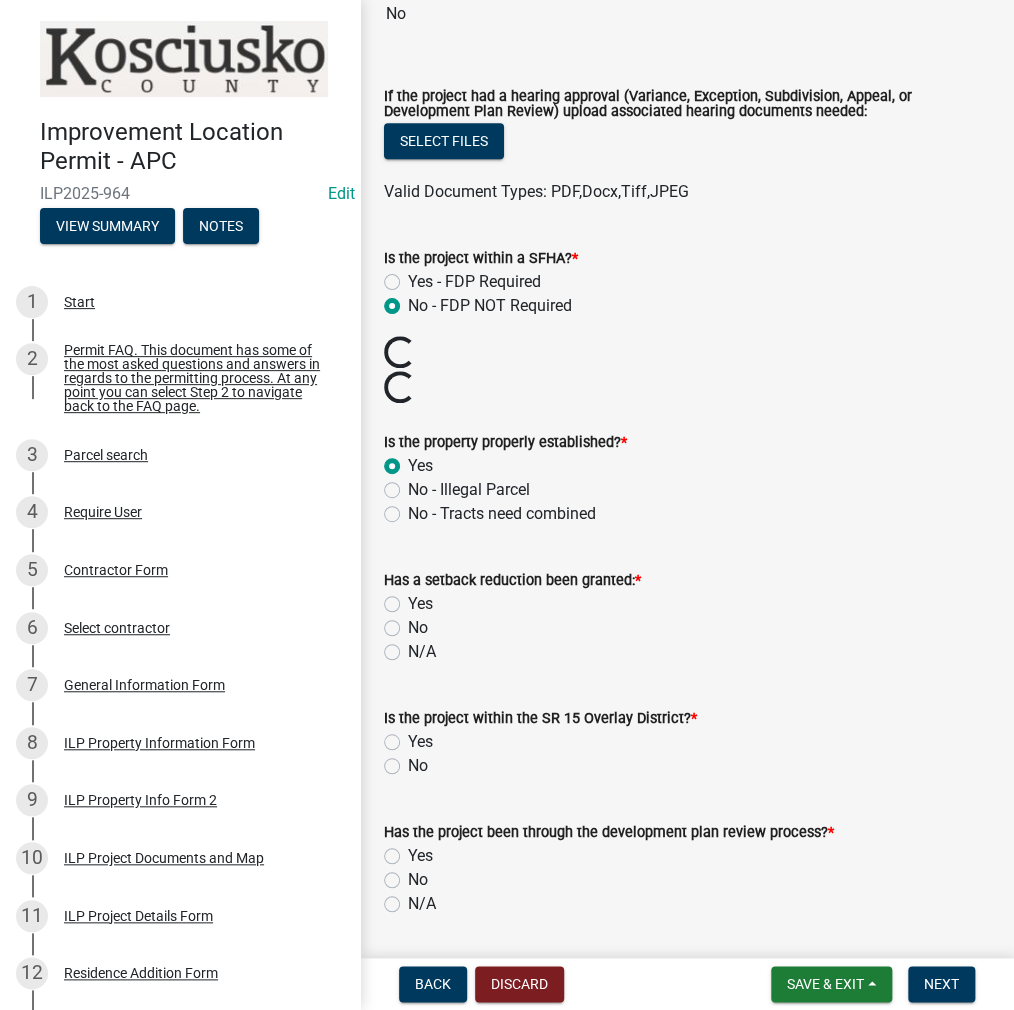 click on "Is the project within the SR 15 Overlay District?  *  Yes   No" 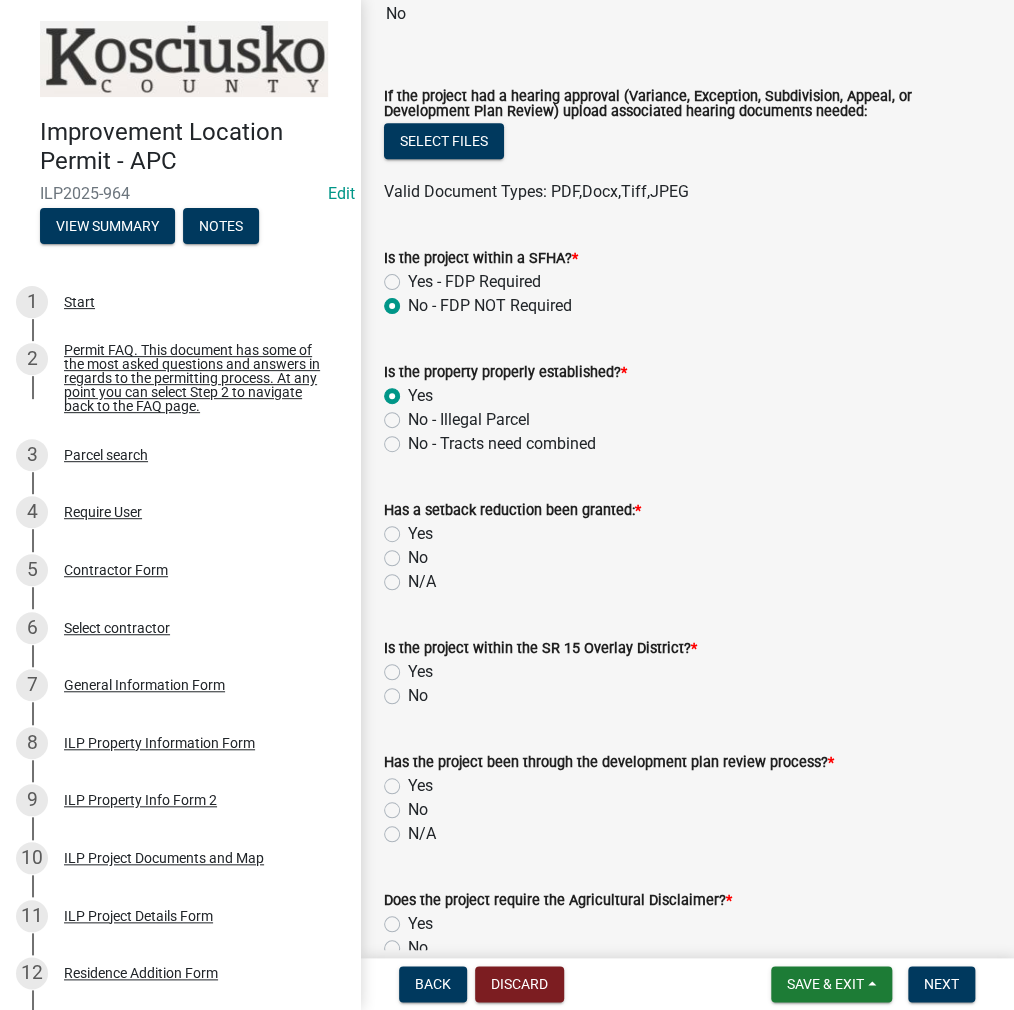click on "No" 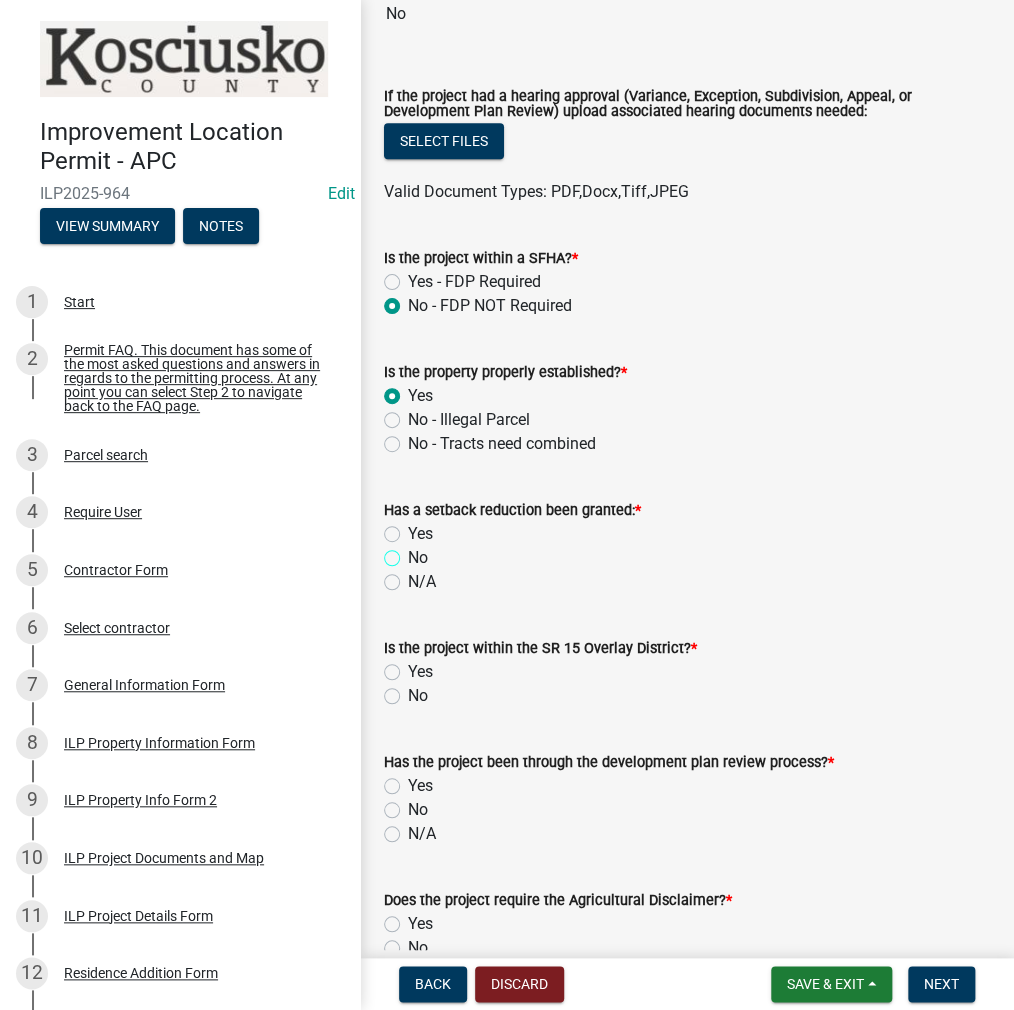 click on "No" at bounding box center [414, 552] 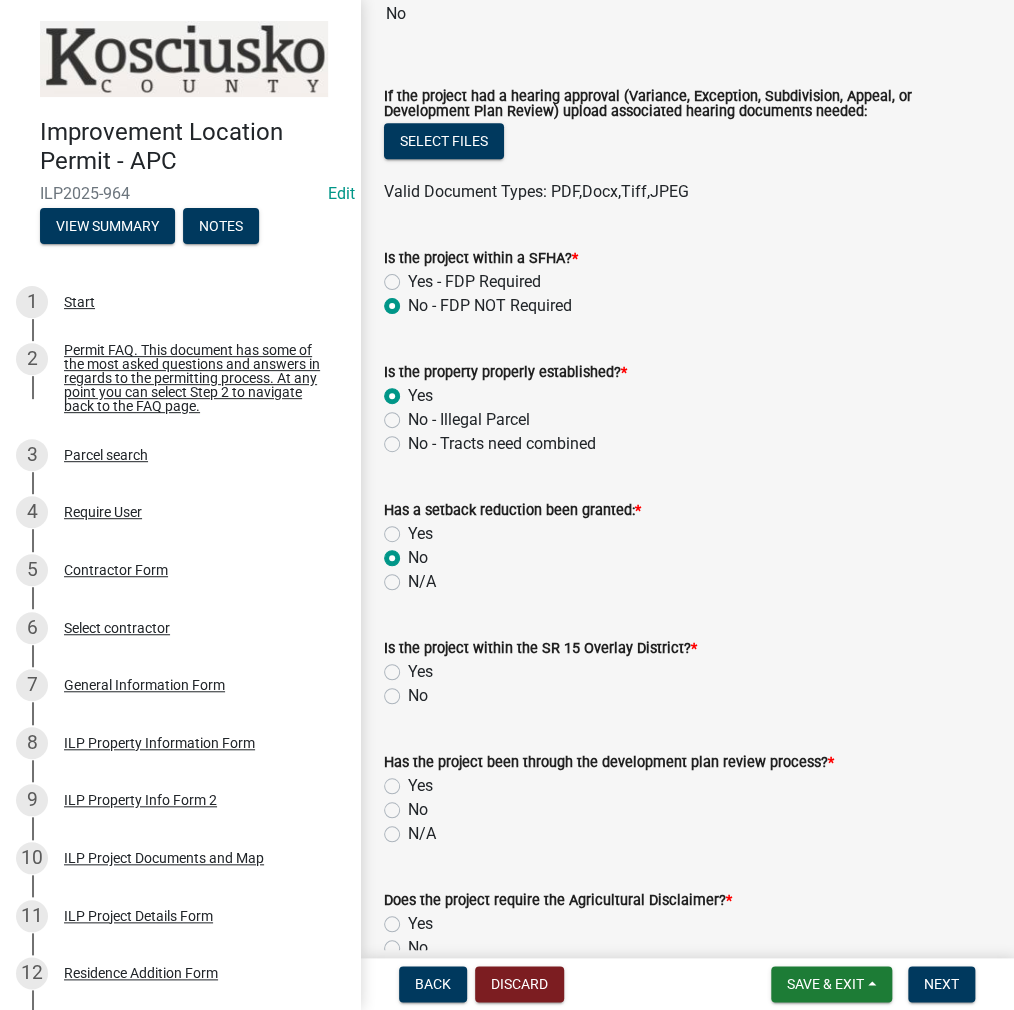 click on "No" 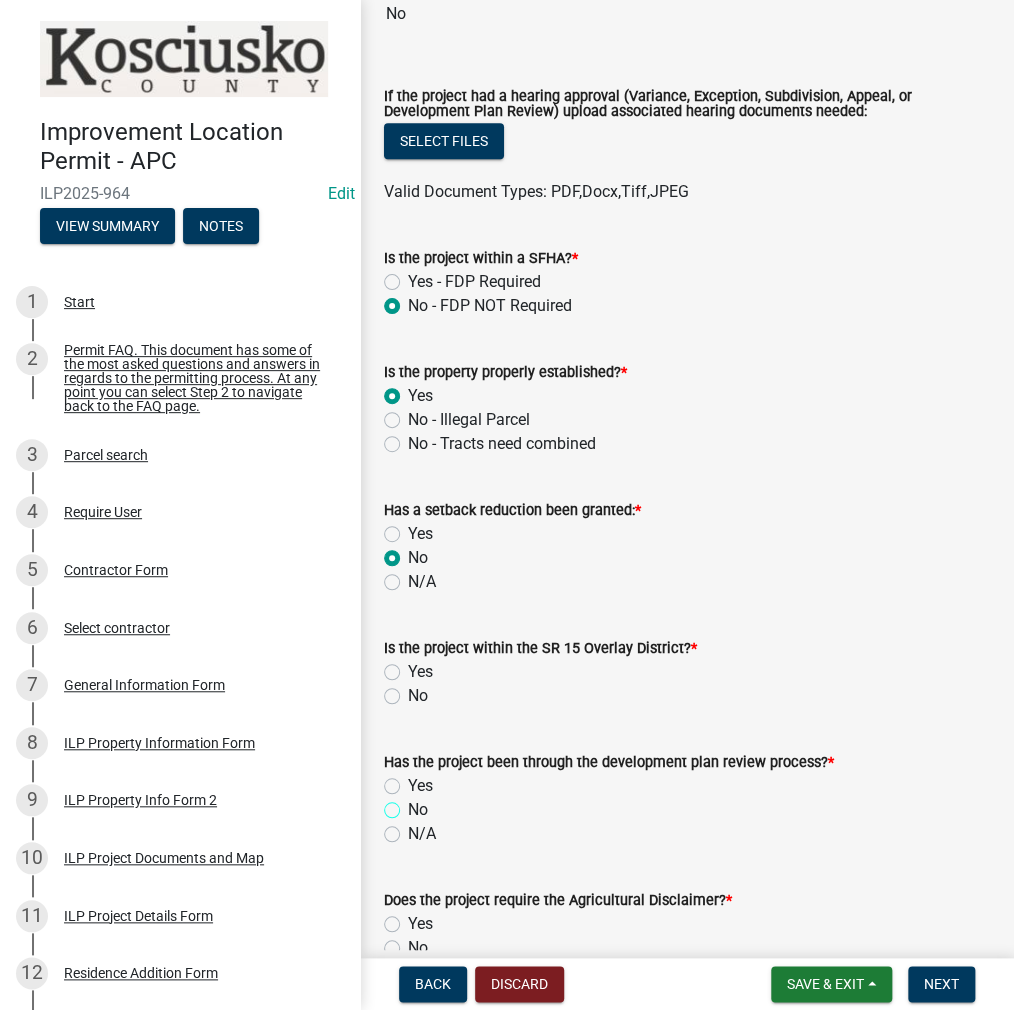 click on "No" at bounding box center (414, 804) 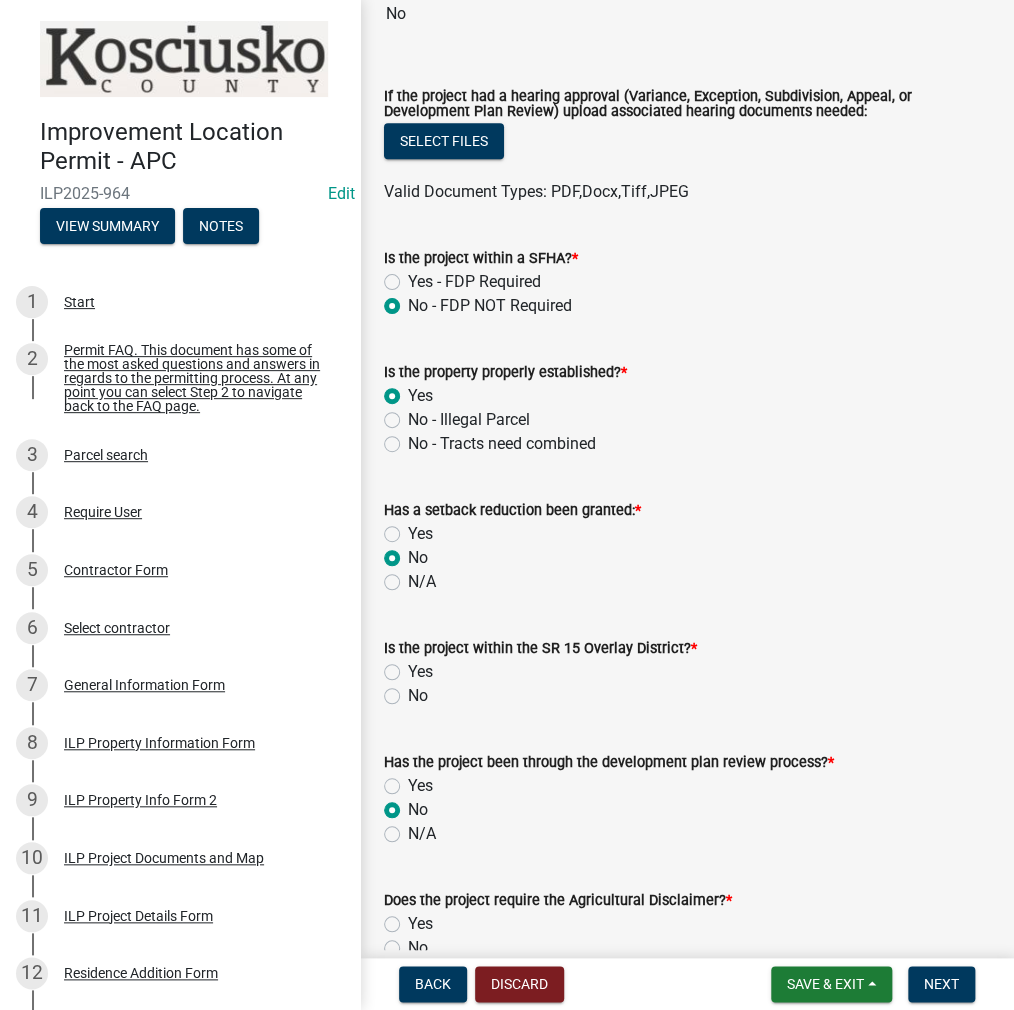click on "No" 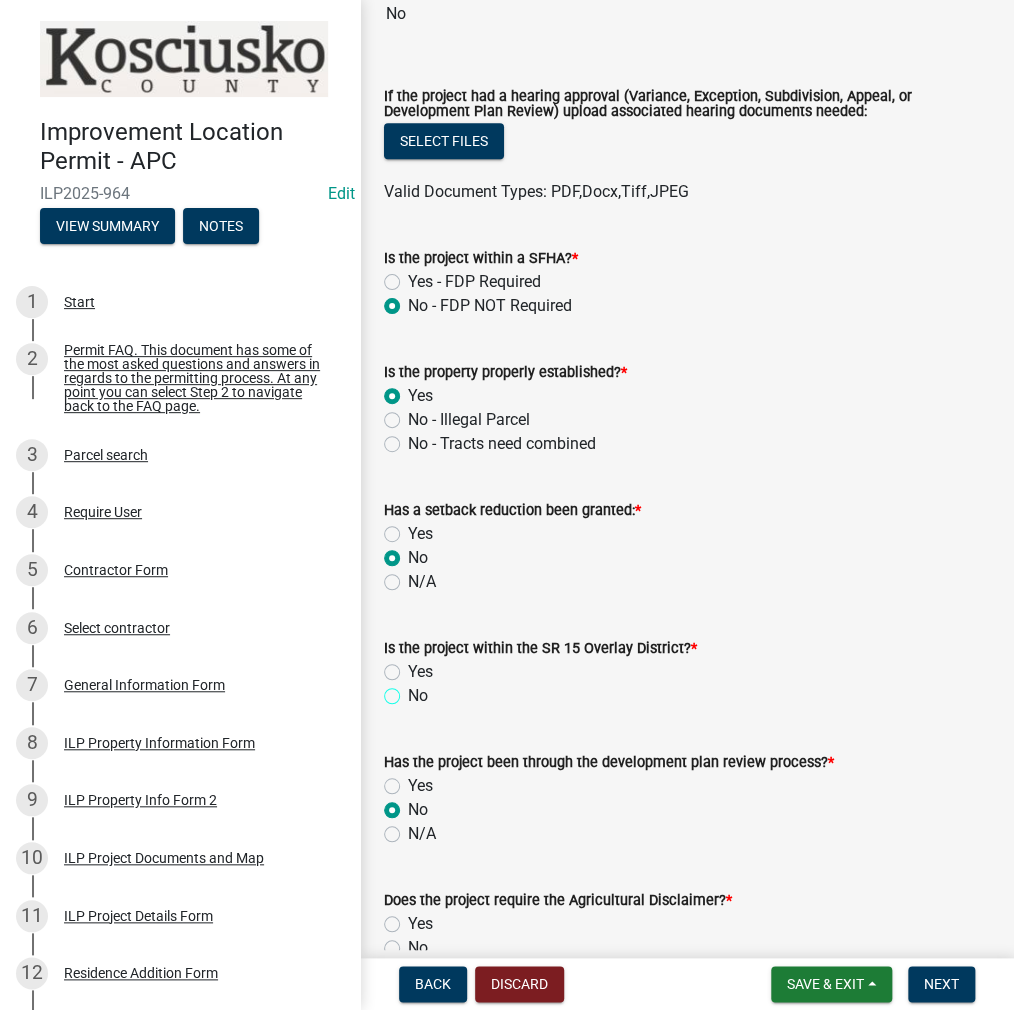 click on "No" at bounding box center [414, 690] 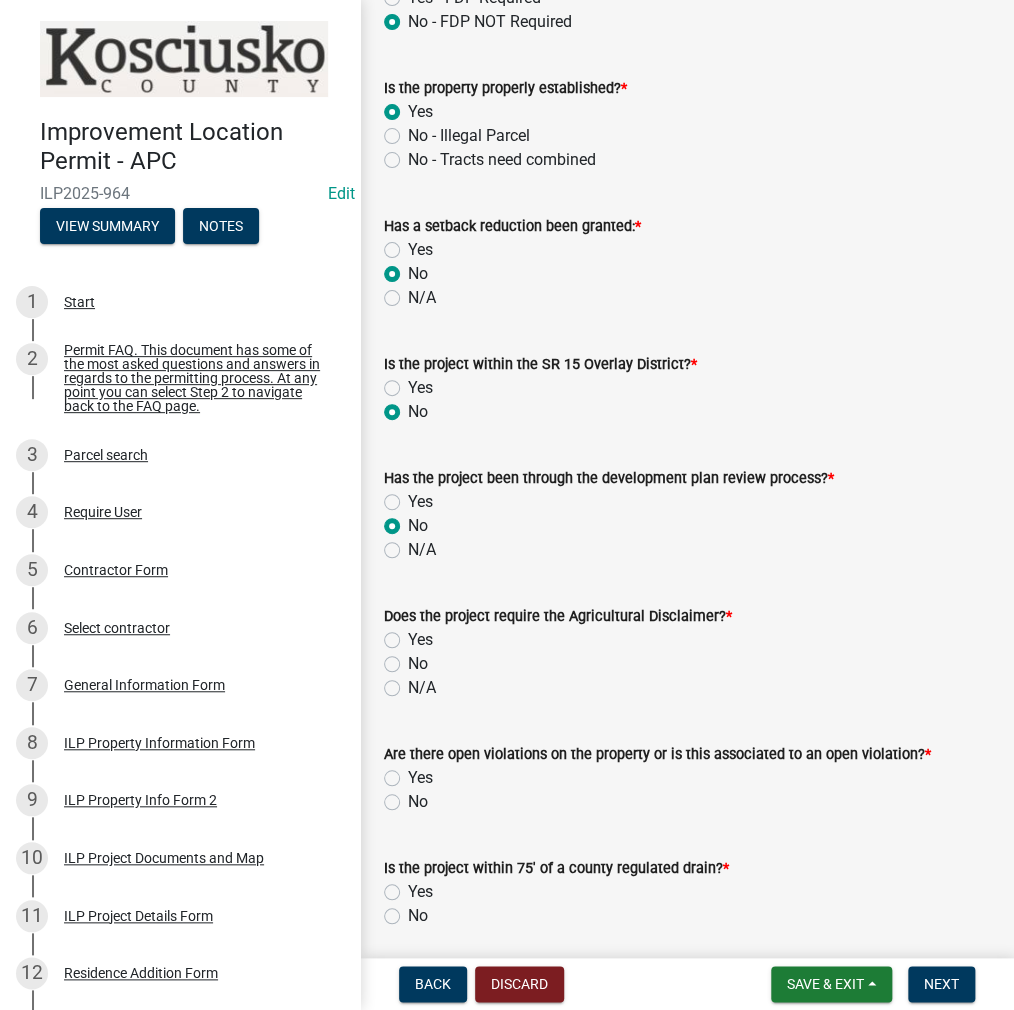 scroll, scrollTop: 1000, scrollLeft: 0, axis: vertical 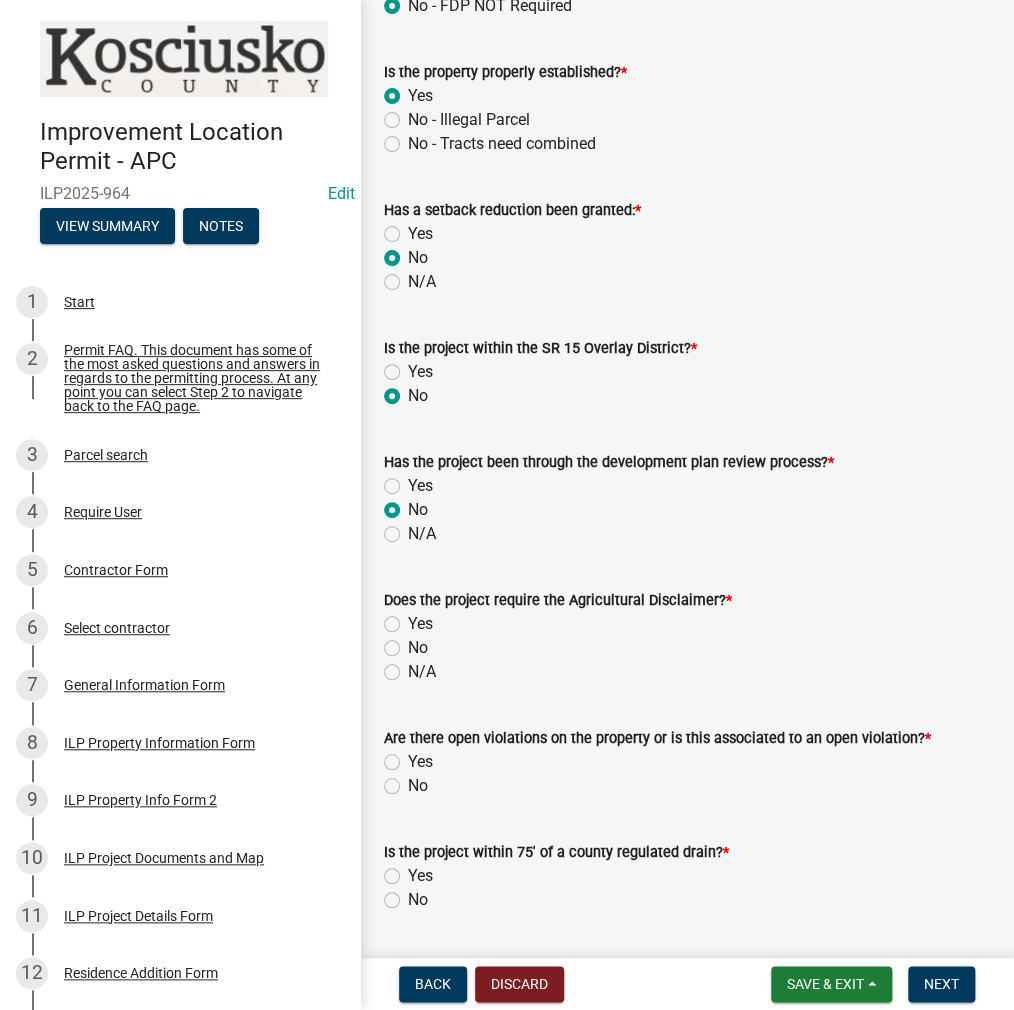 click on "Yes" 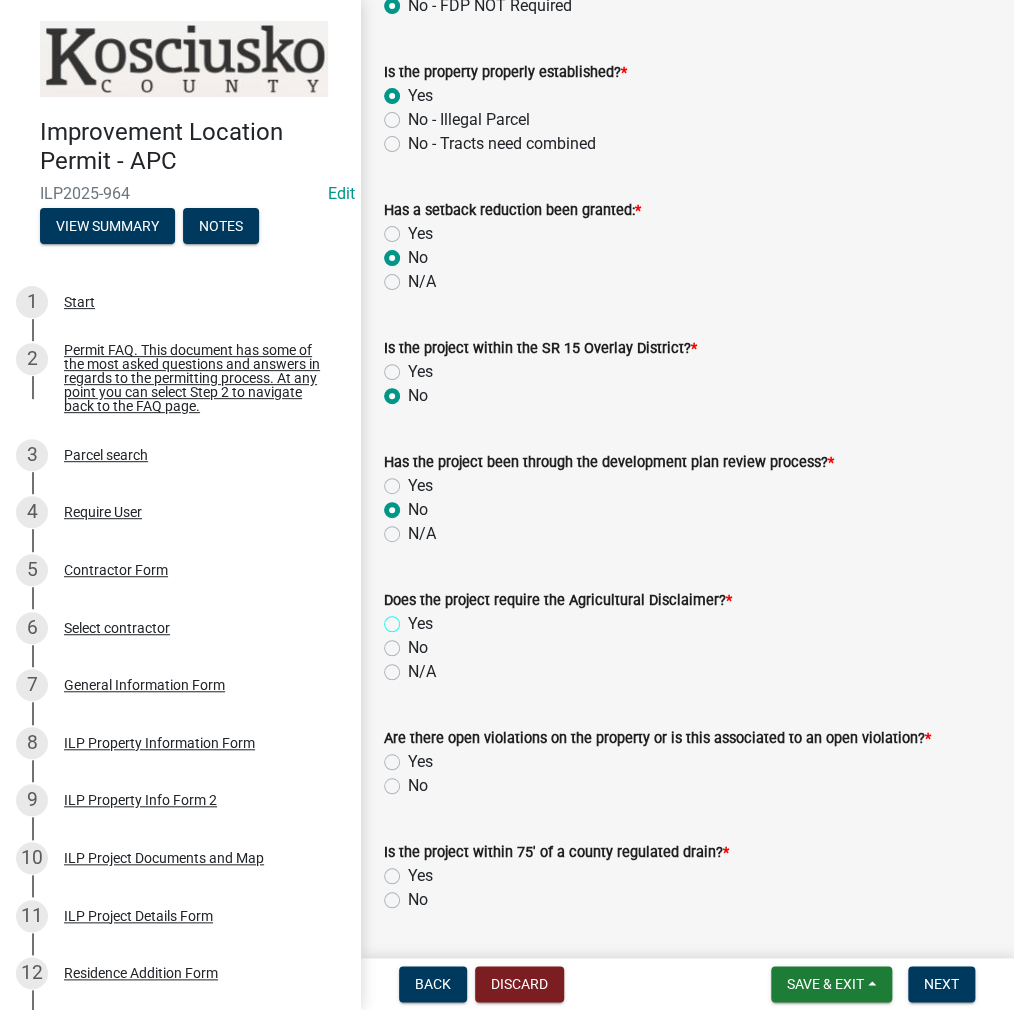click on "Yes" at bounding box center (414, 618) 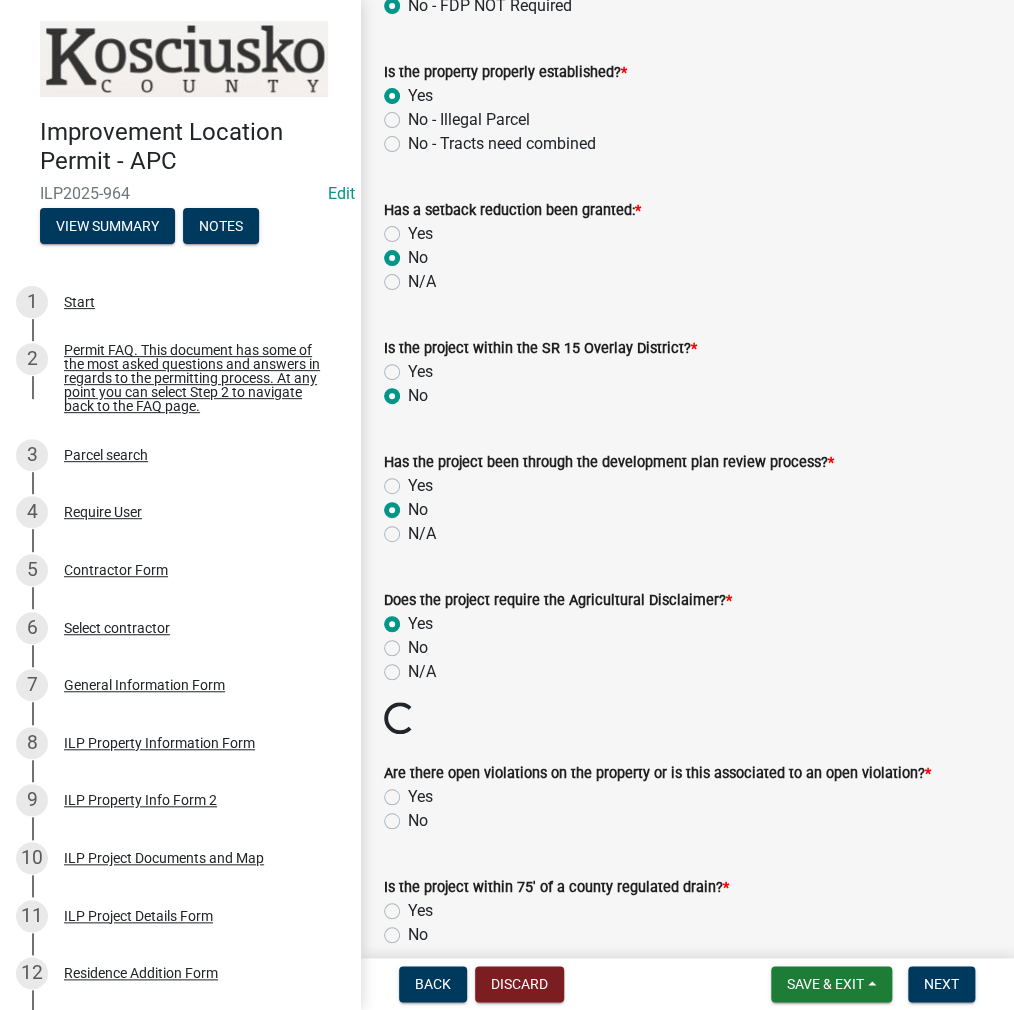 scroll, scrollTop: 1200, scrollLeft: 0, axis: vertical 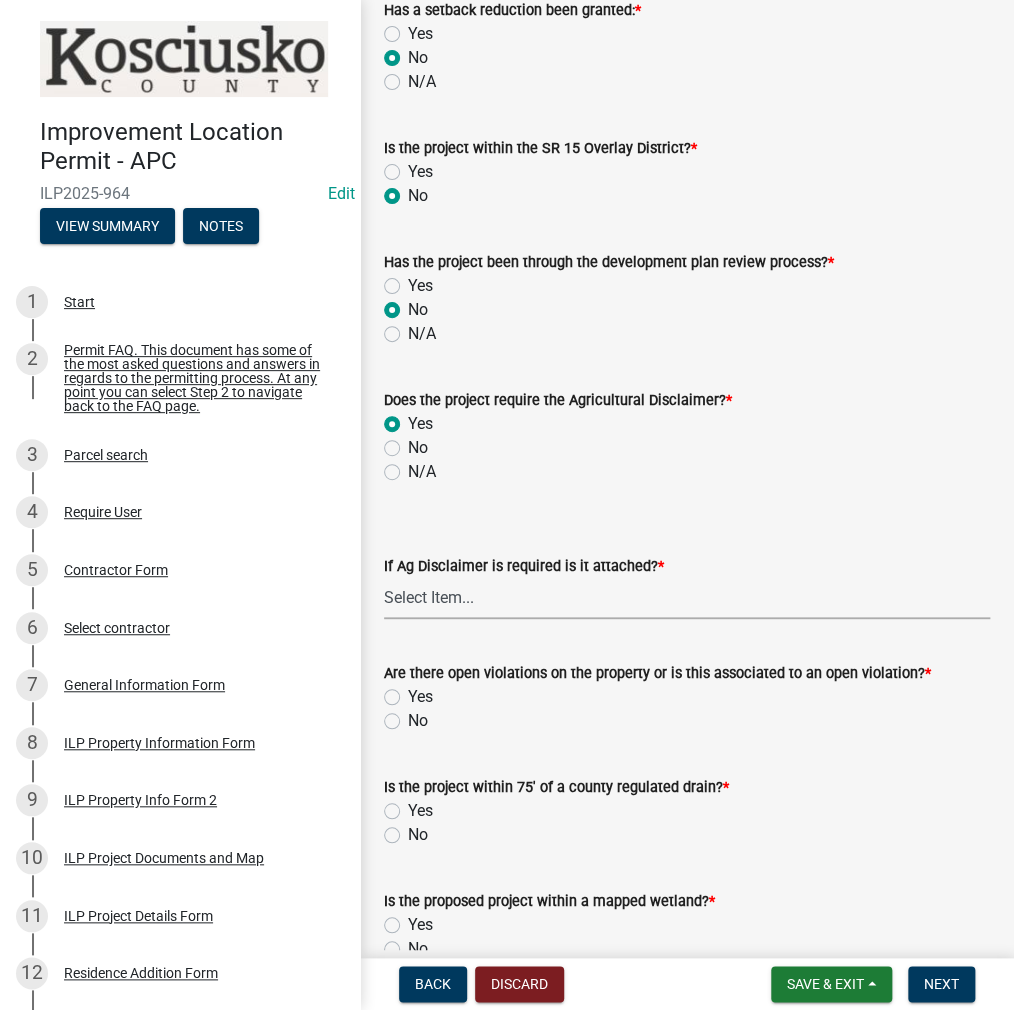 click on "Select Item...   Yes   No" at bounding box center [687, 598] 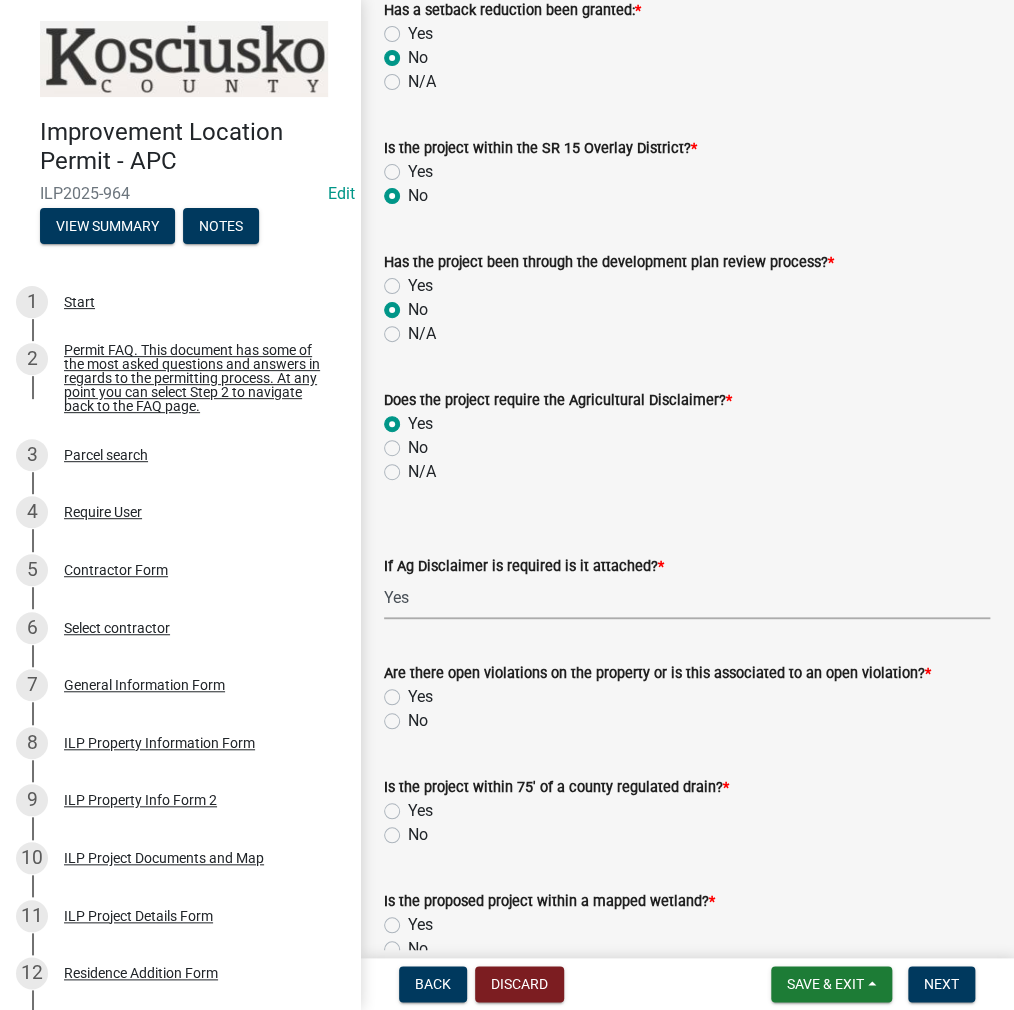 click on "Select Item...   Yes   No" at bounding box center (687, 598) 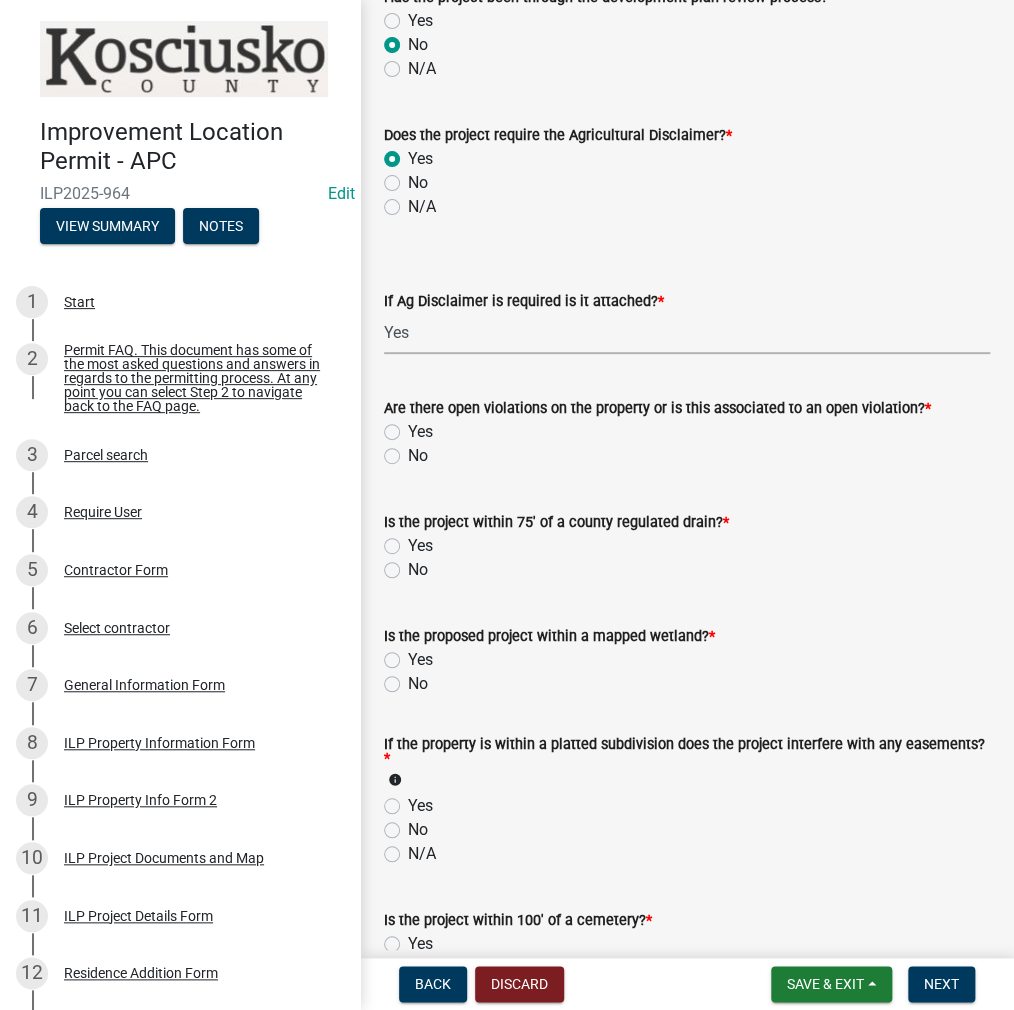 scroll, scrollTop: 1500, scrollLeft: 0, axis: vertical 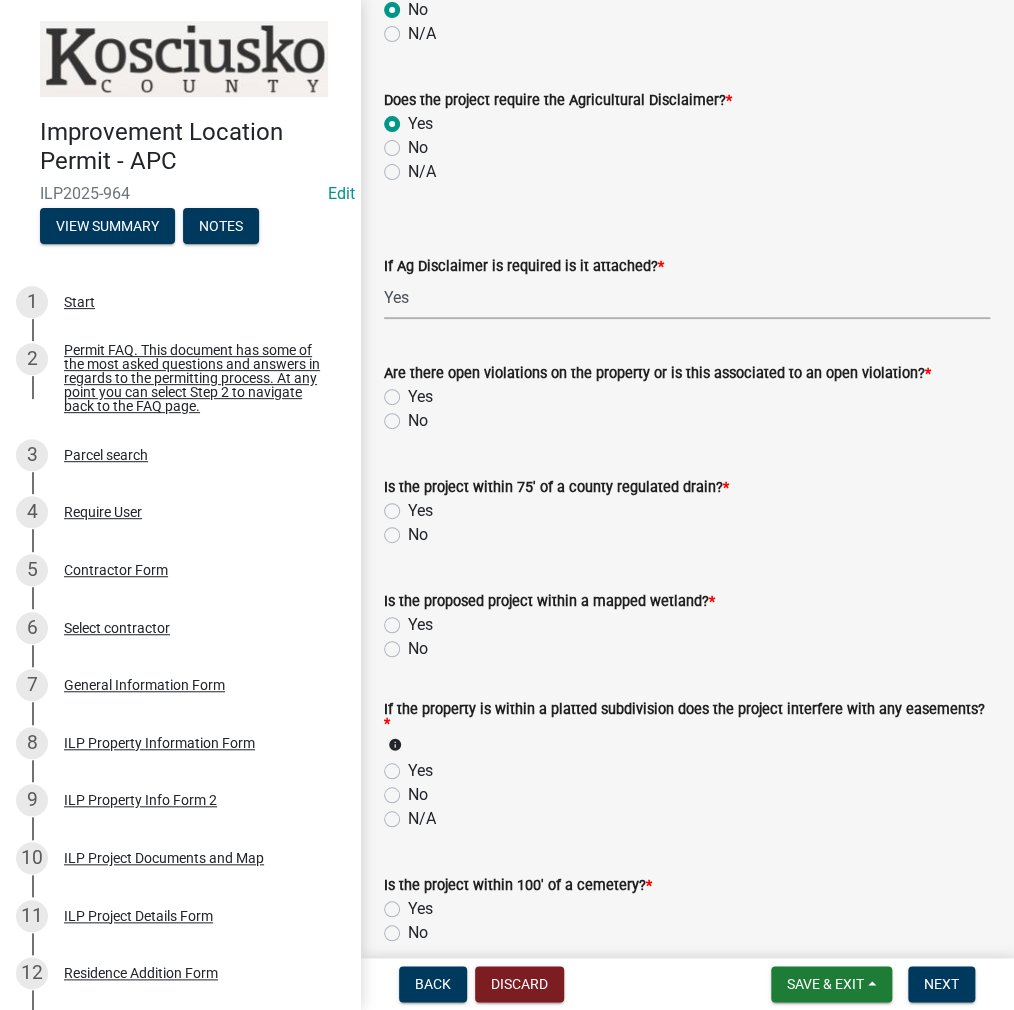 click on "No" 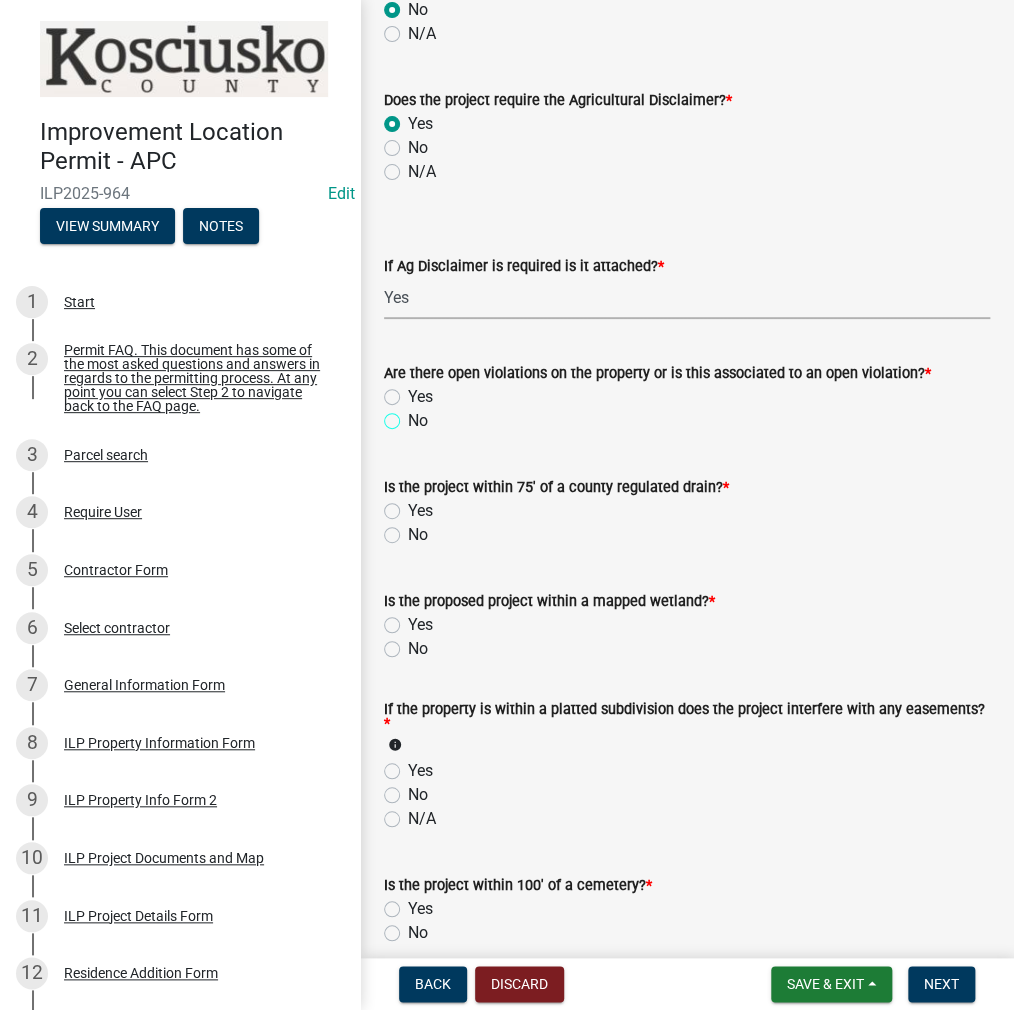 click on "No" at bounding box center (414, 415) 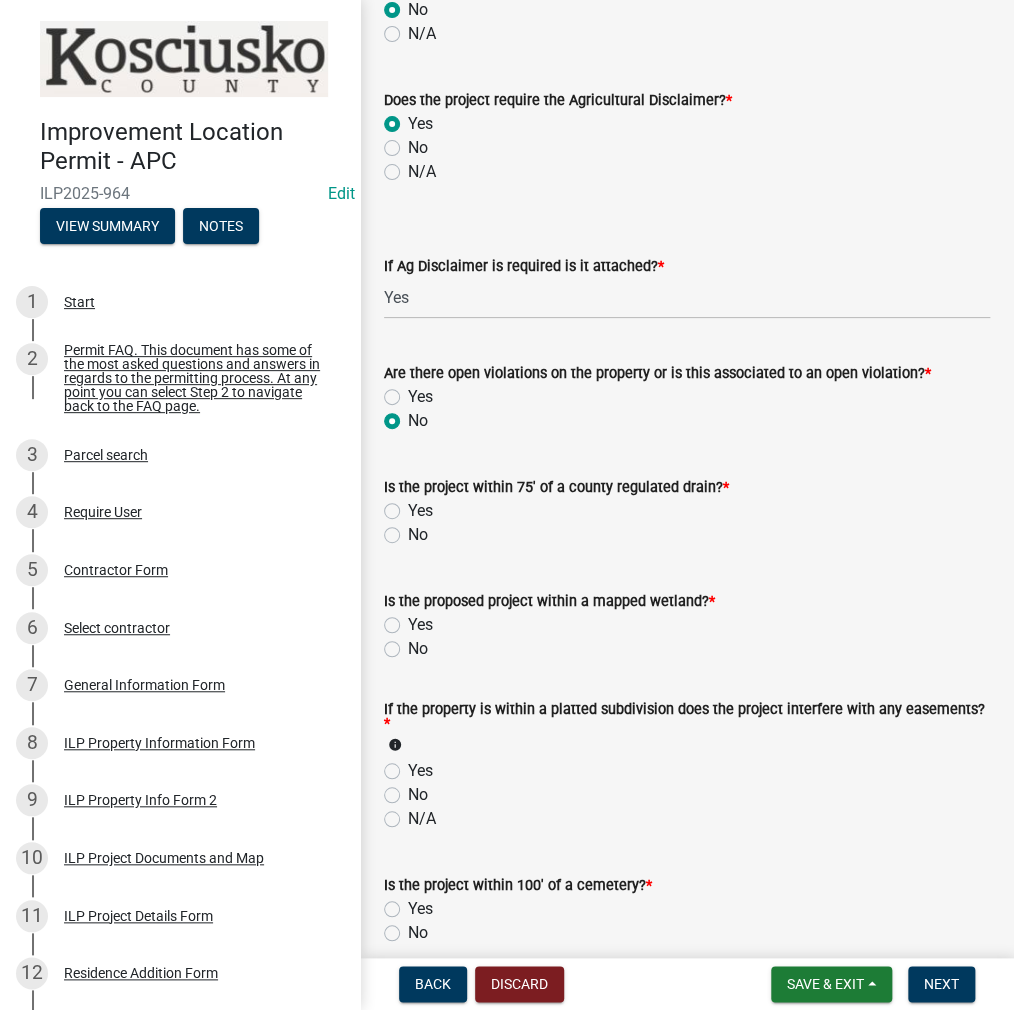 click on "No" 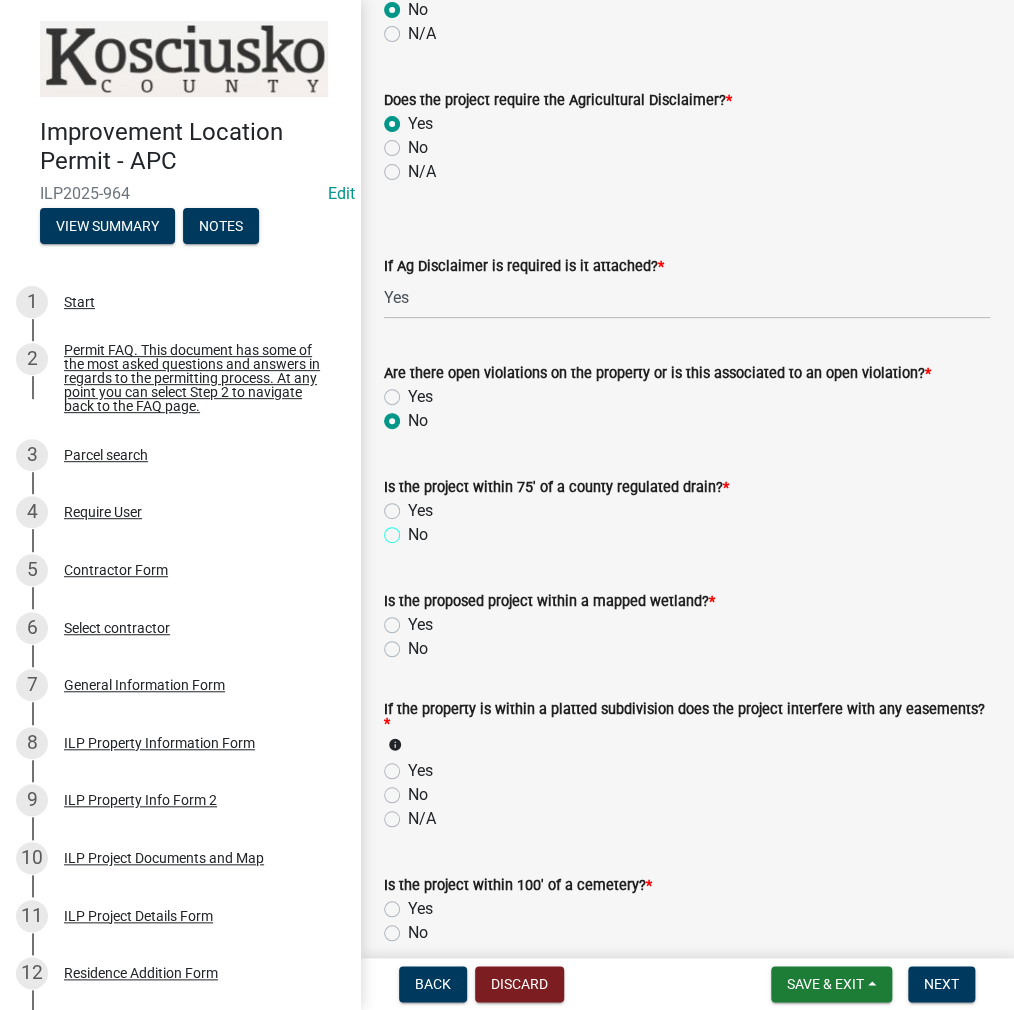 click on "No" at bounding box center (414, 529) 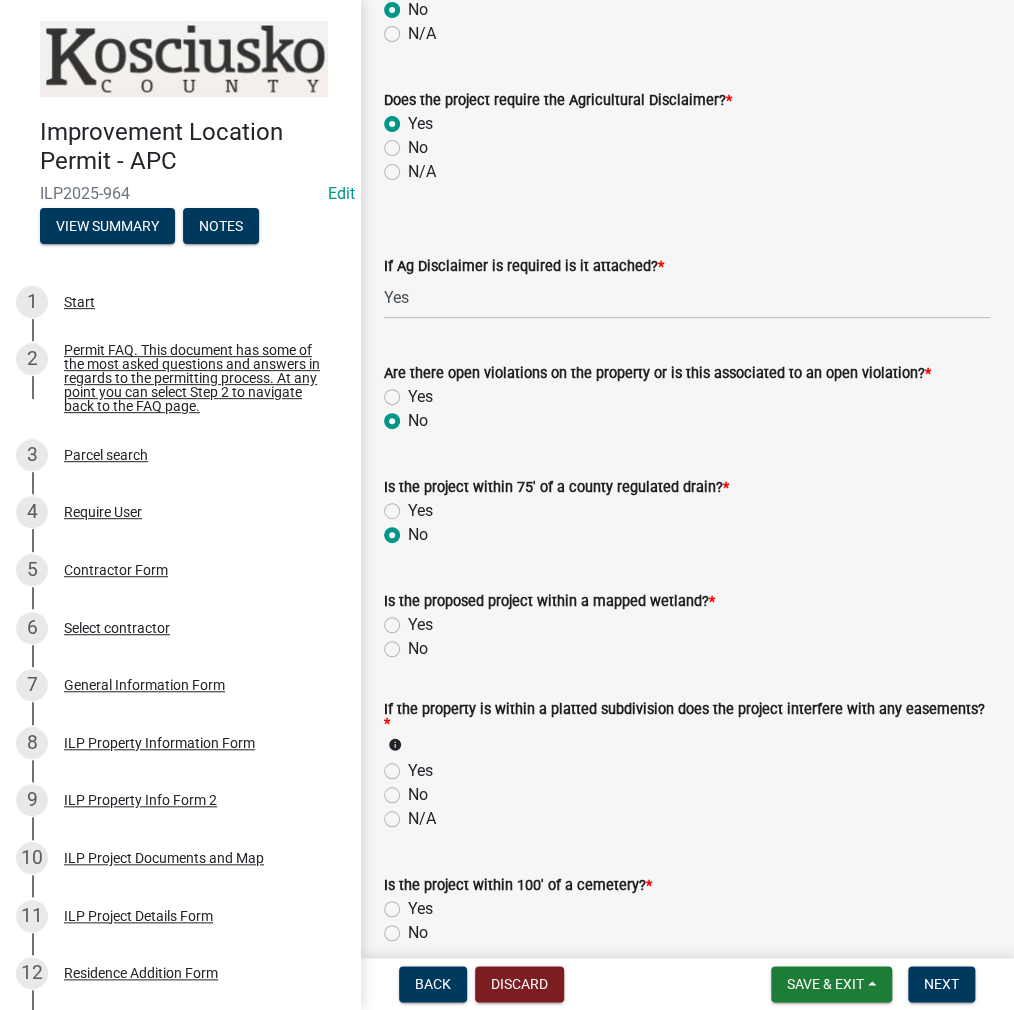 click on "No" 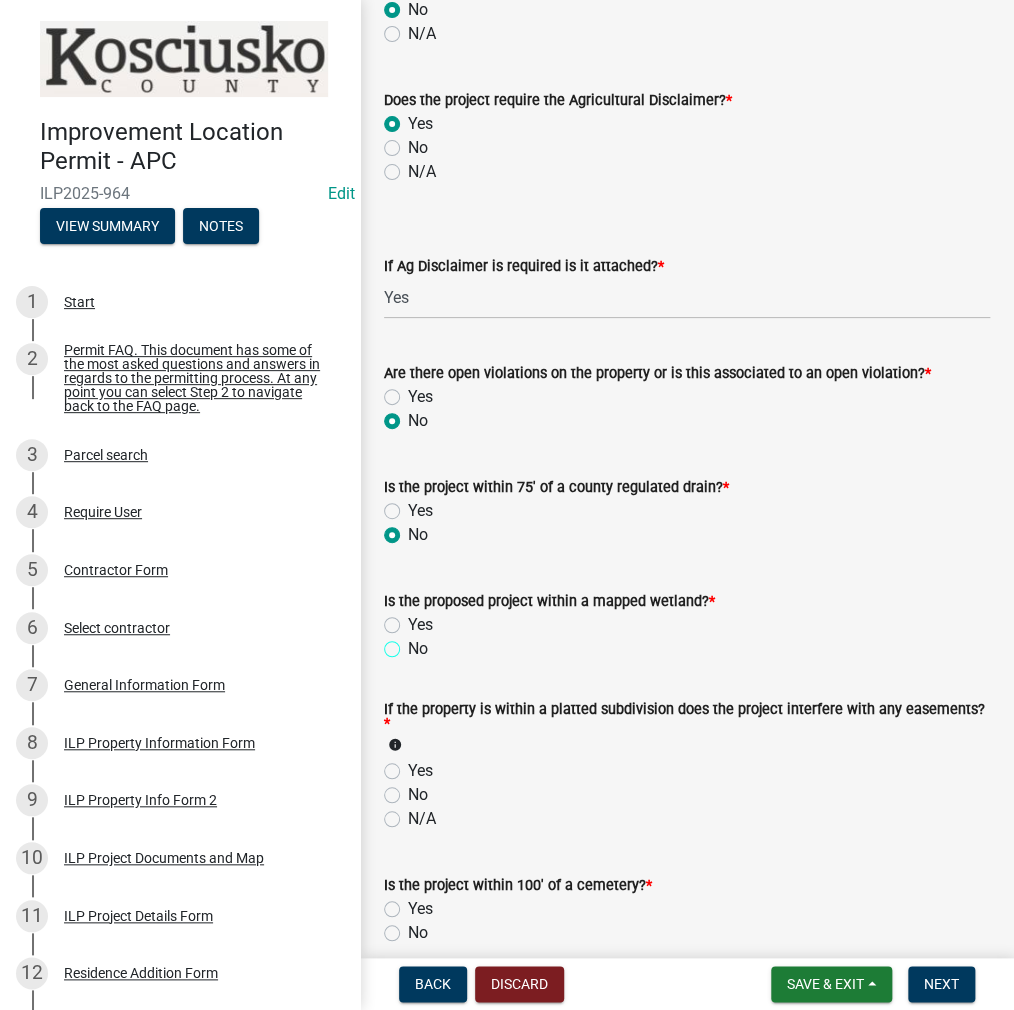 click on "No" at bounding box center [414, 643] 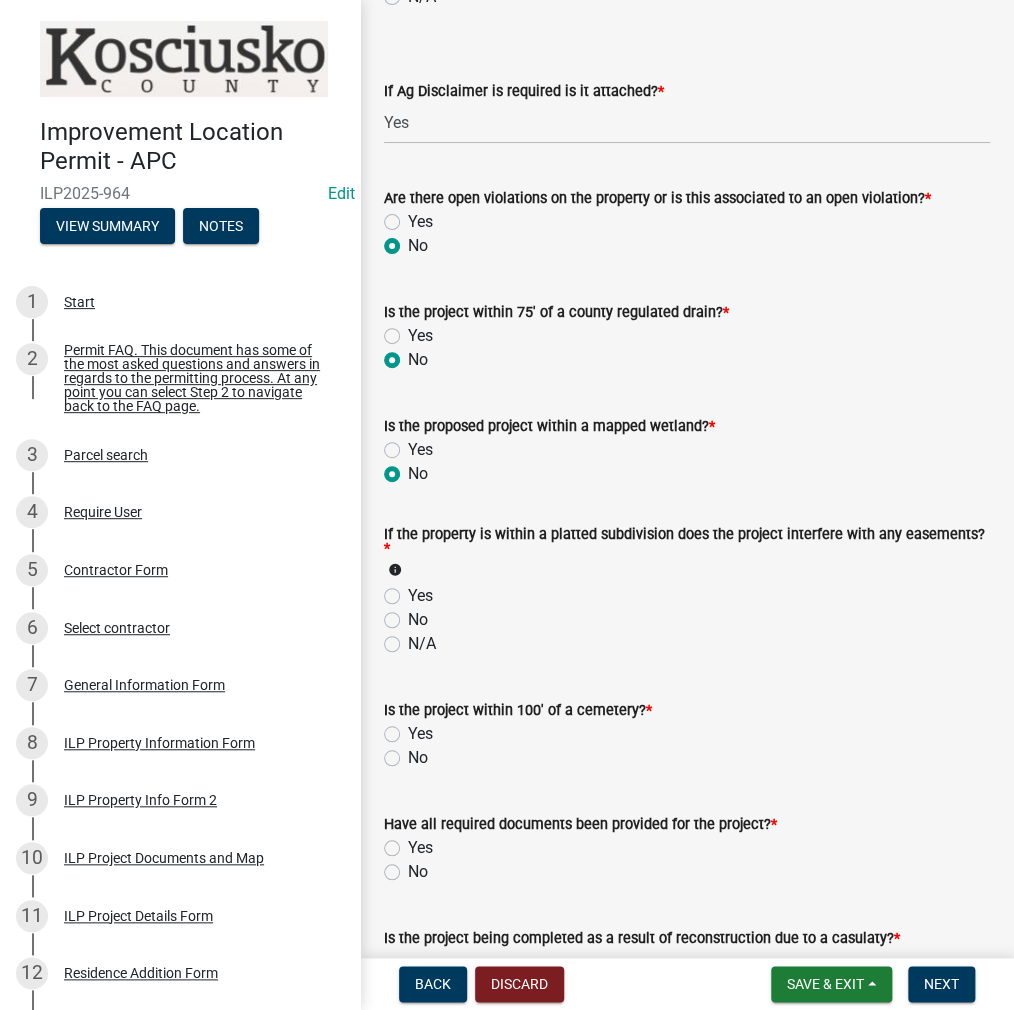 scroll, scrollTop: 1700, scrollLeft: 0, axis: vertical 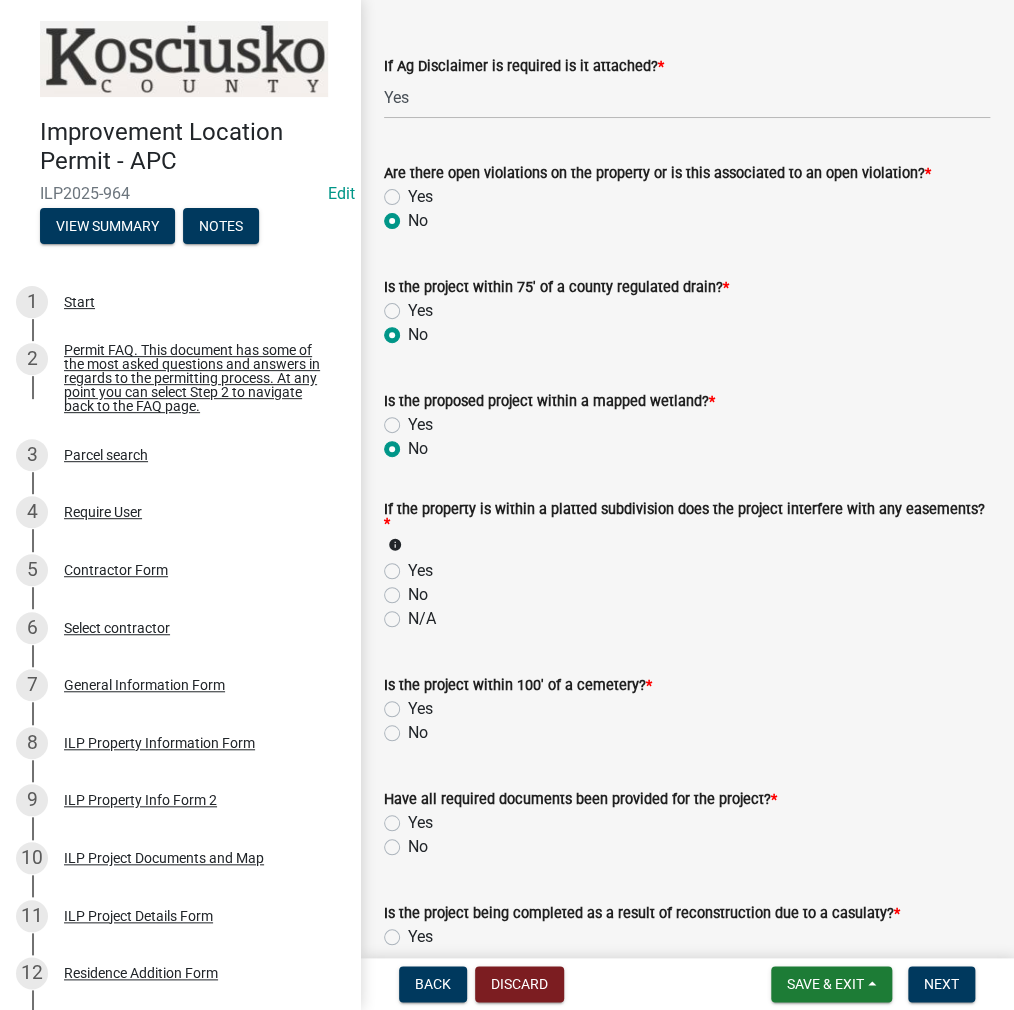 click on "No" 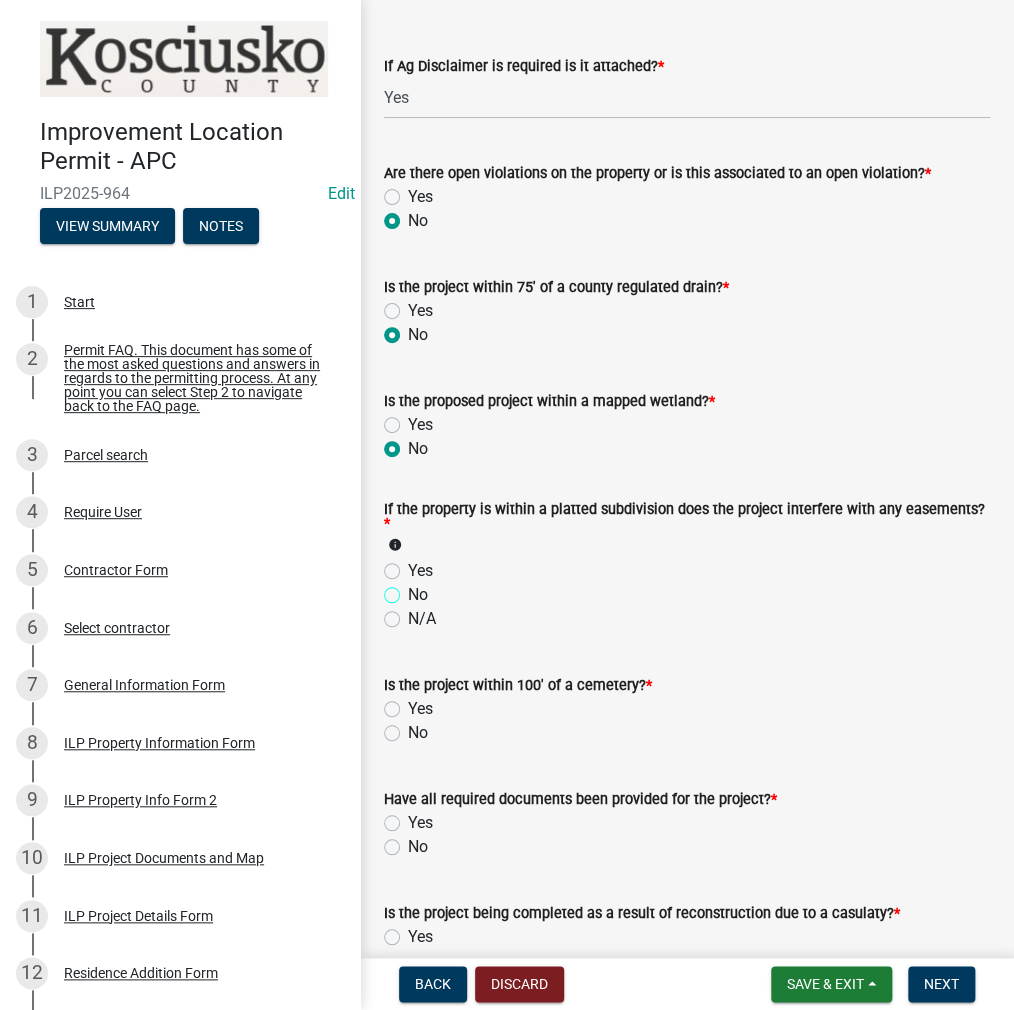 click on "No" at bounding box center (414, 589) 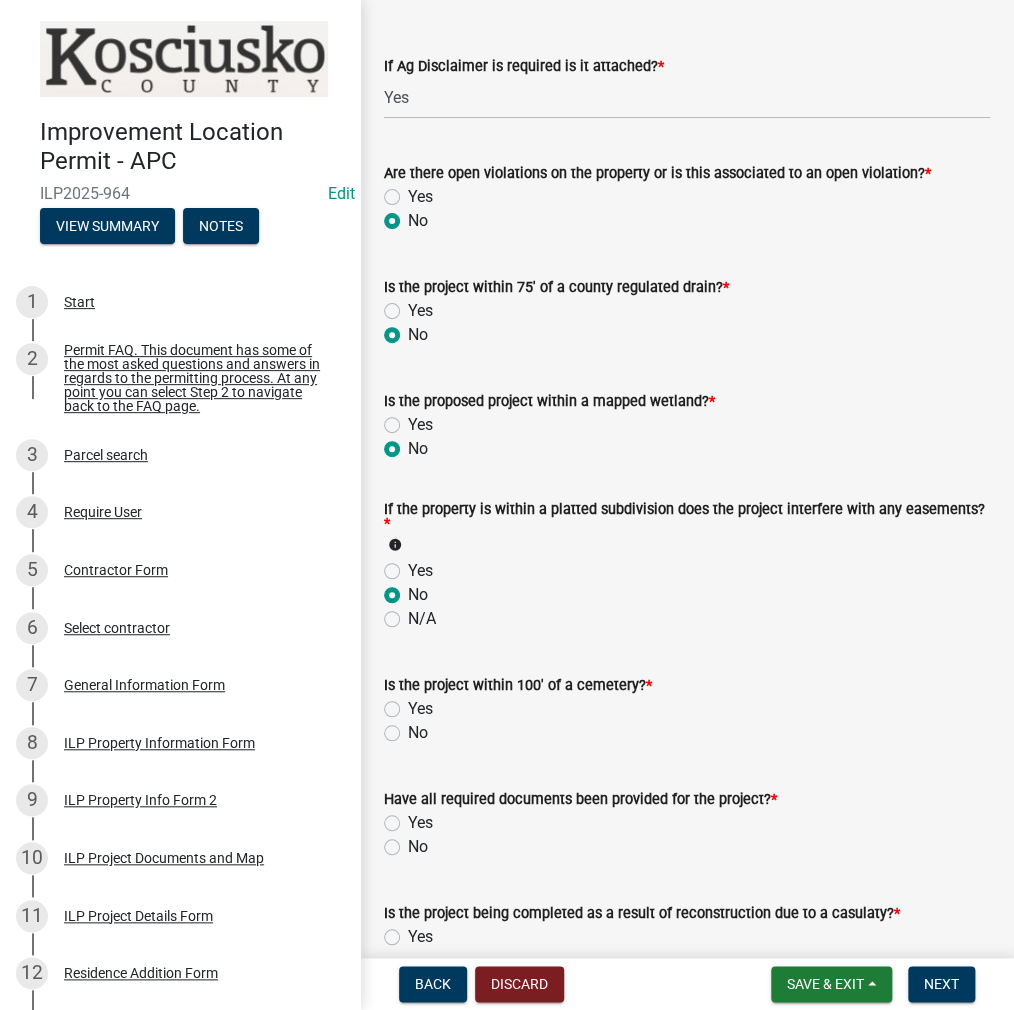click on "No" 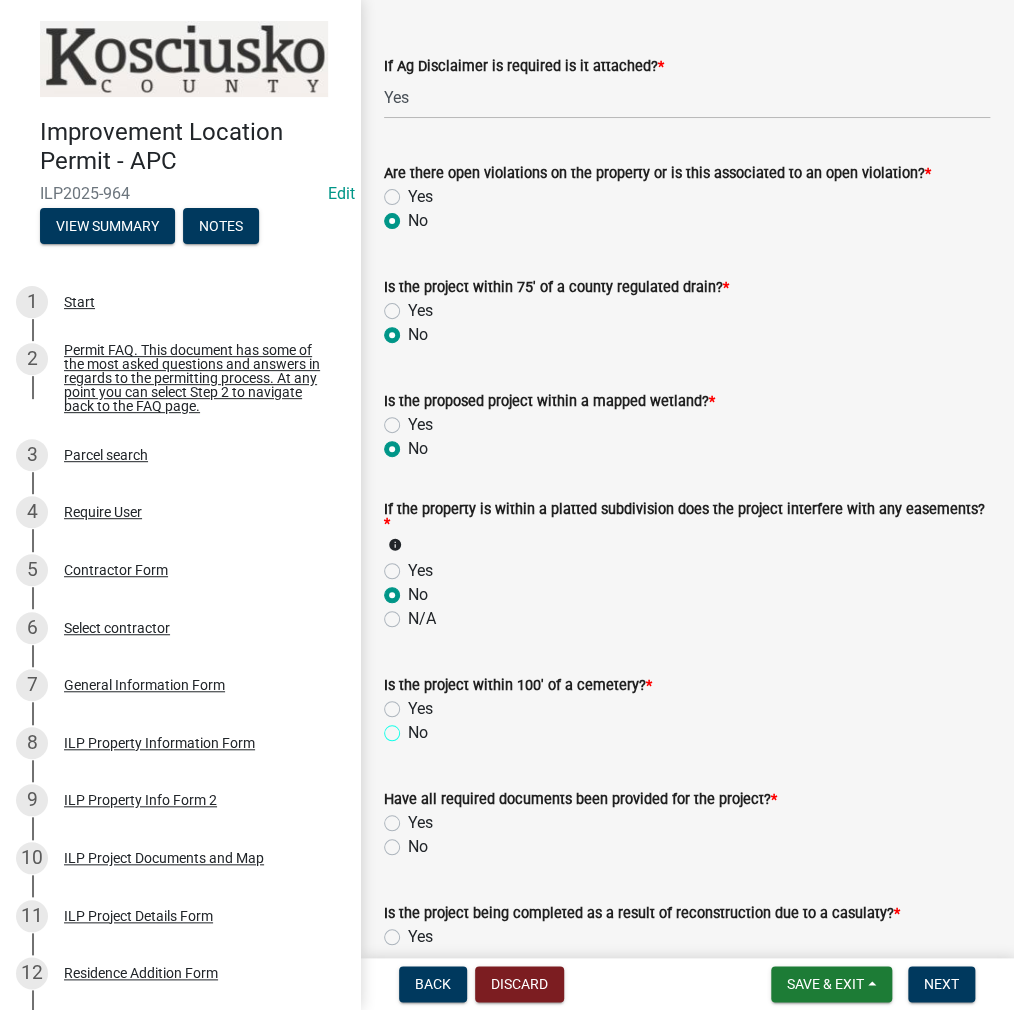 click on "No" at bounding box center (414, 727) 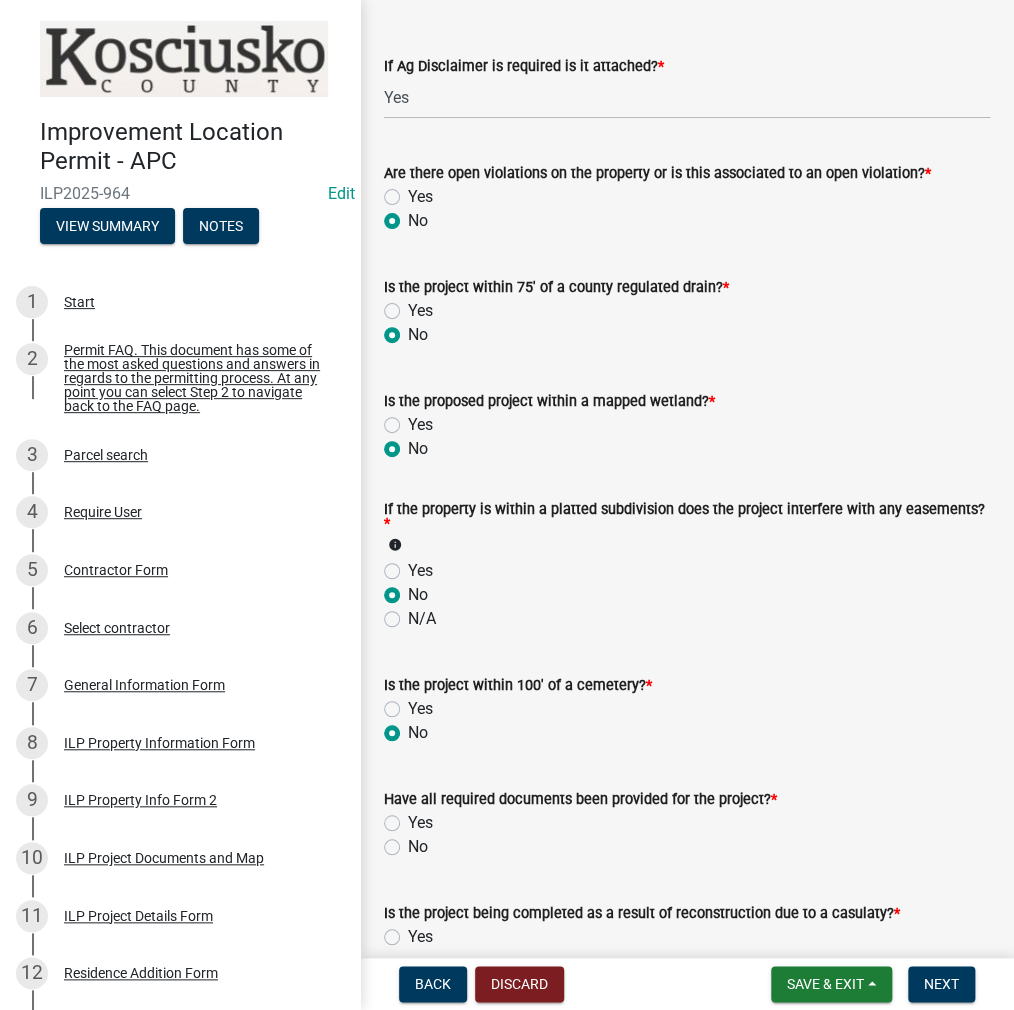 click on "Yes" 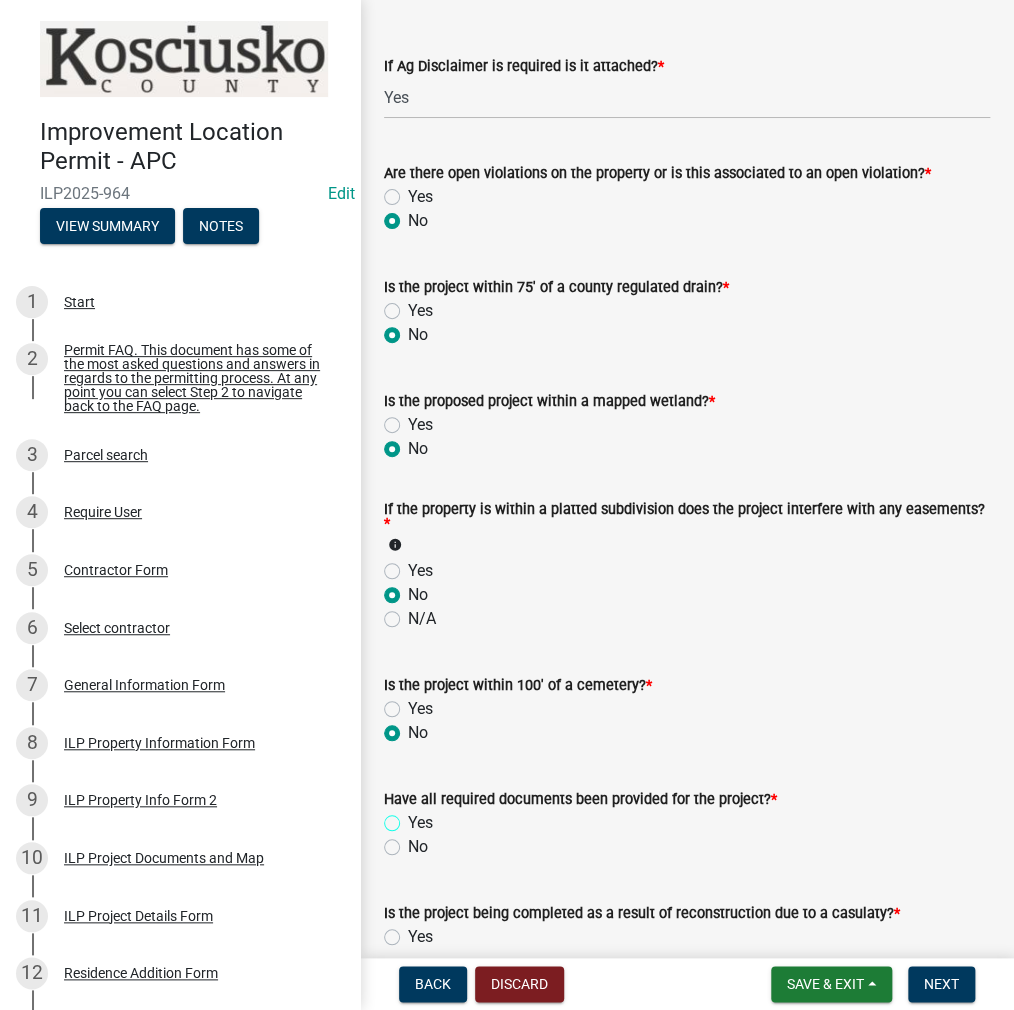 click on "Yes" at bounding box center [414, 817] 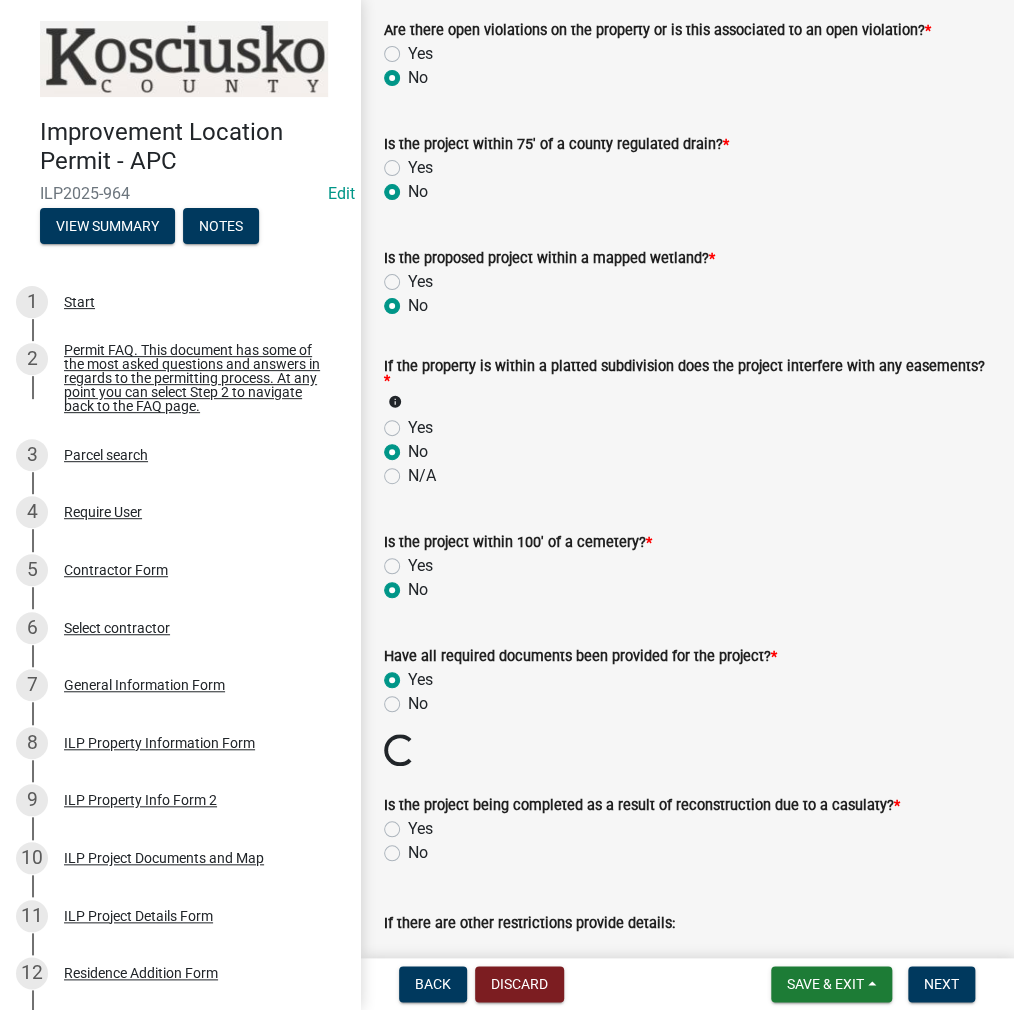 scroll, scrollTop: 2000, scrollLeft: 0, axis: vertical 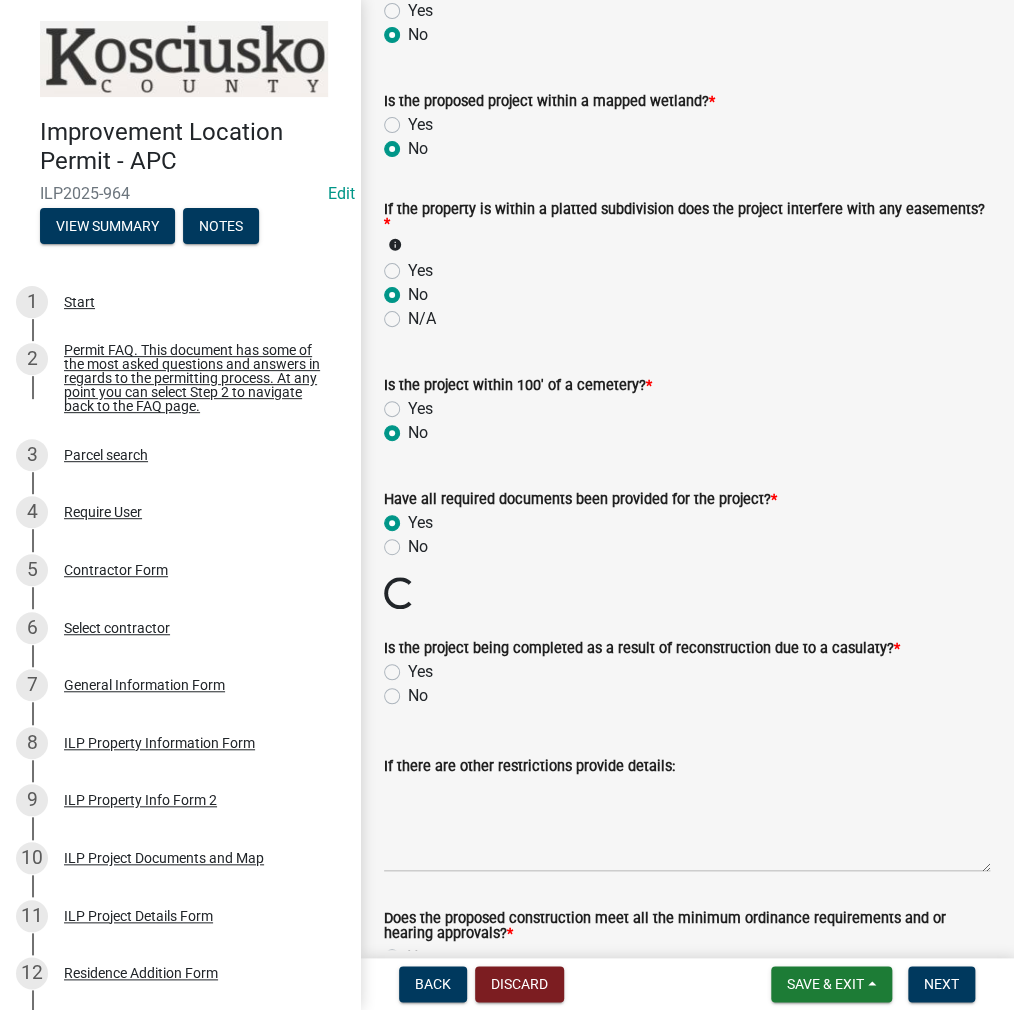 click on "No" 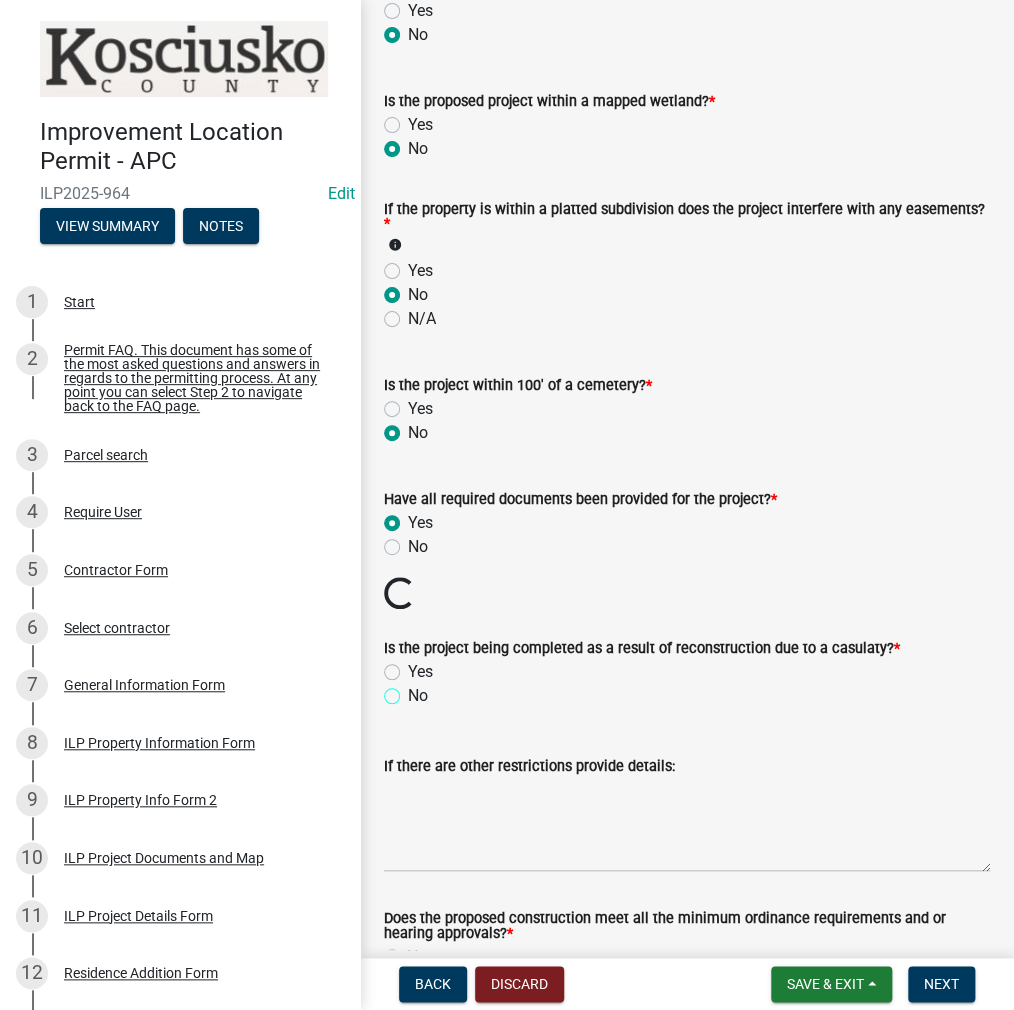 click on "No" at bounding box center (414, 690) 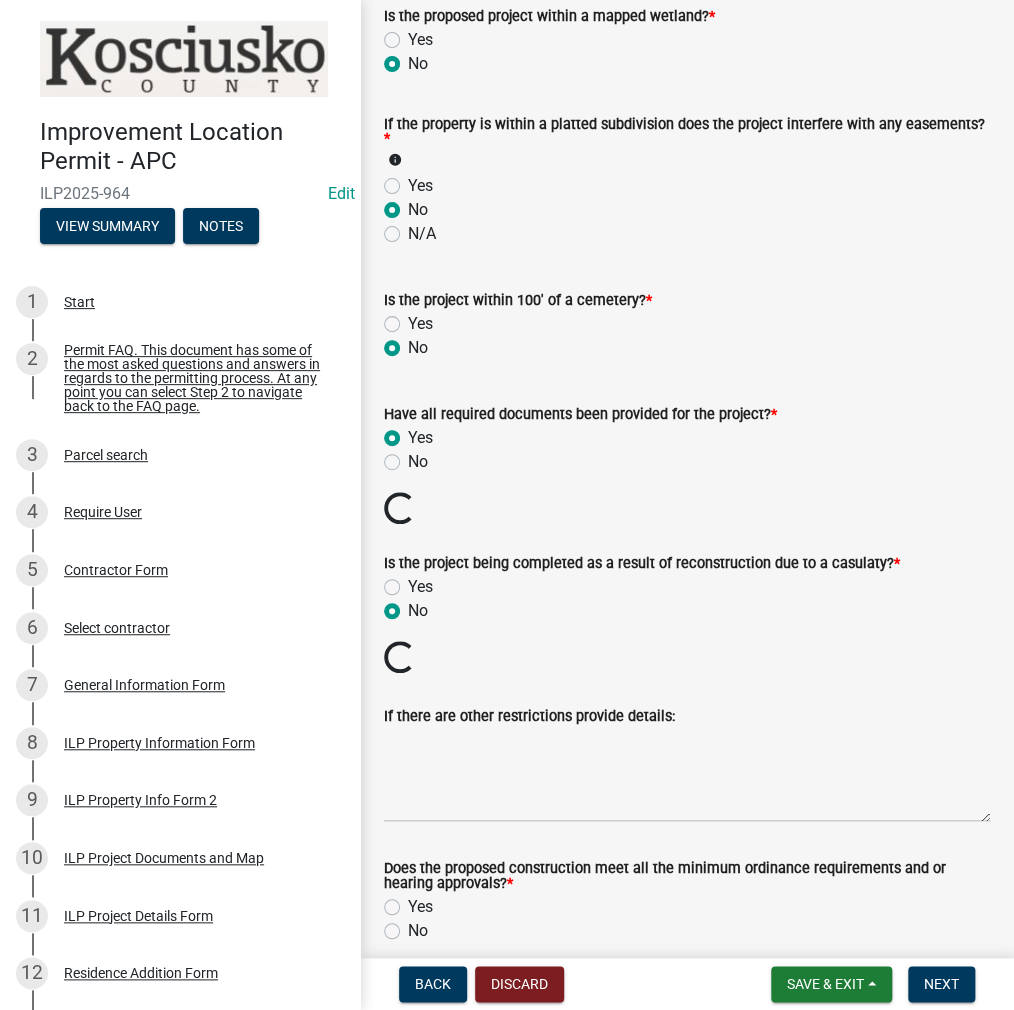 scroll, scrollTop: 2173, scrollLeft: 0, axis: vertical 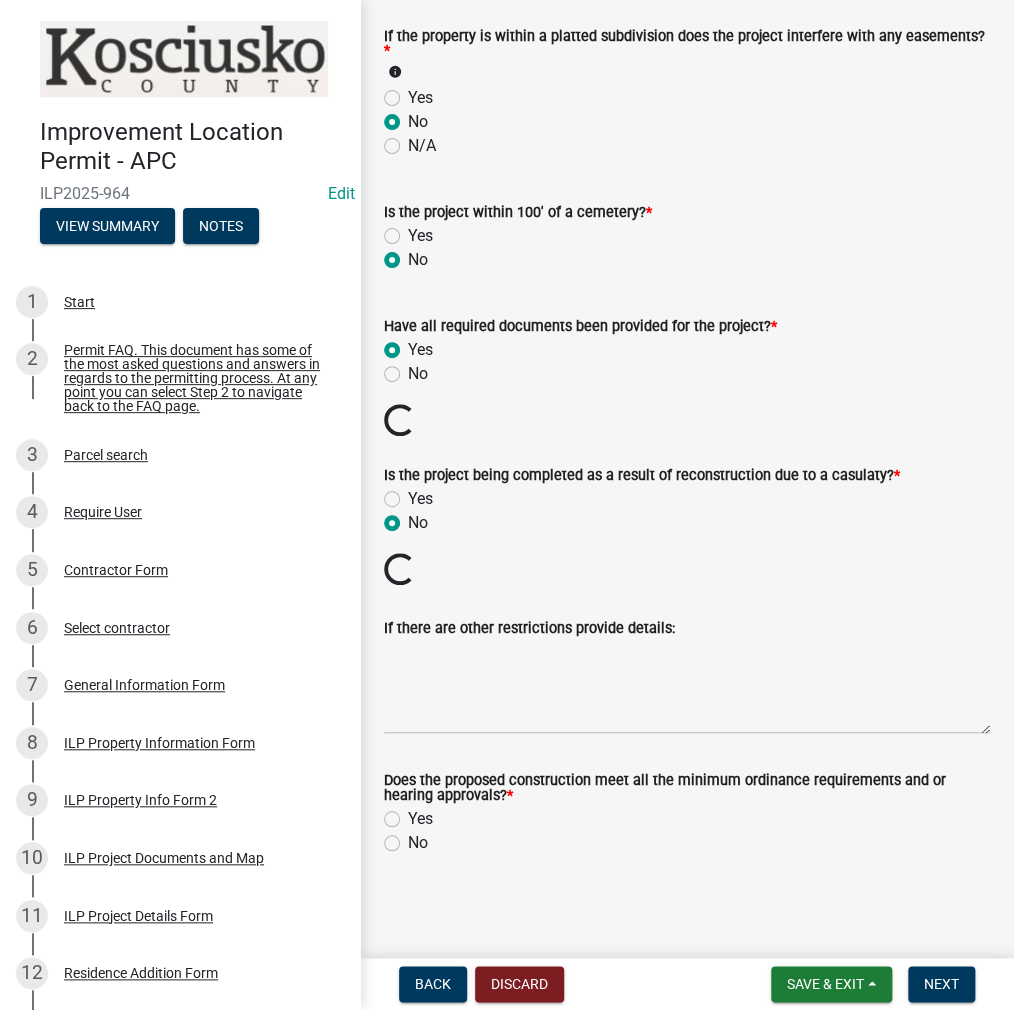 click on "Yes" 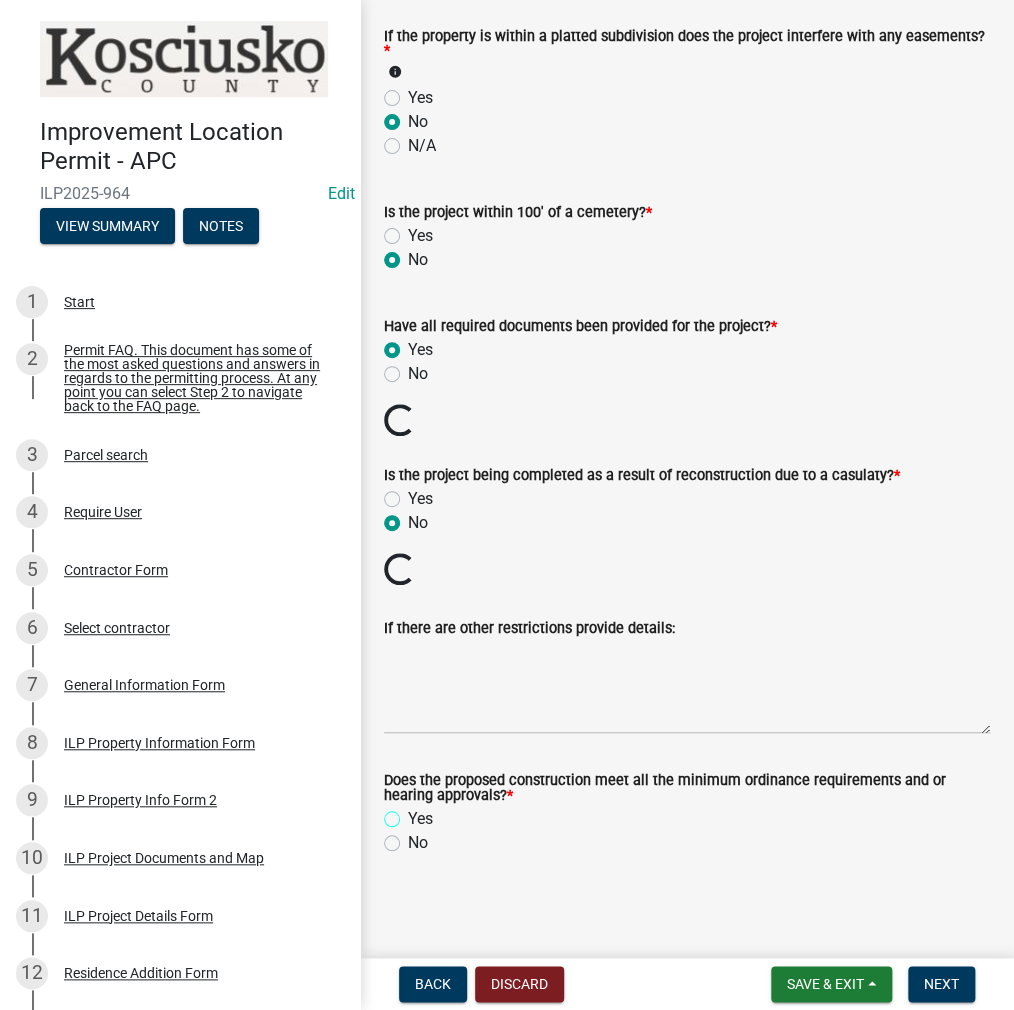 click on "Yes" at bounding box center (414, 813) 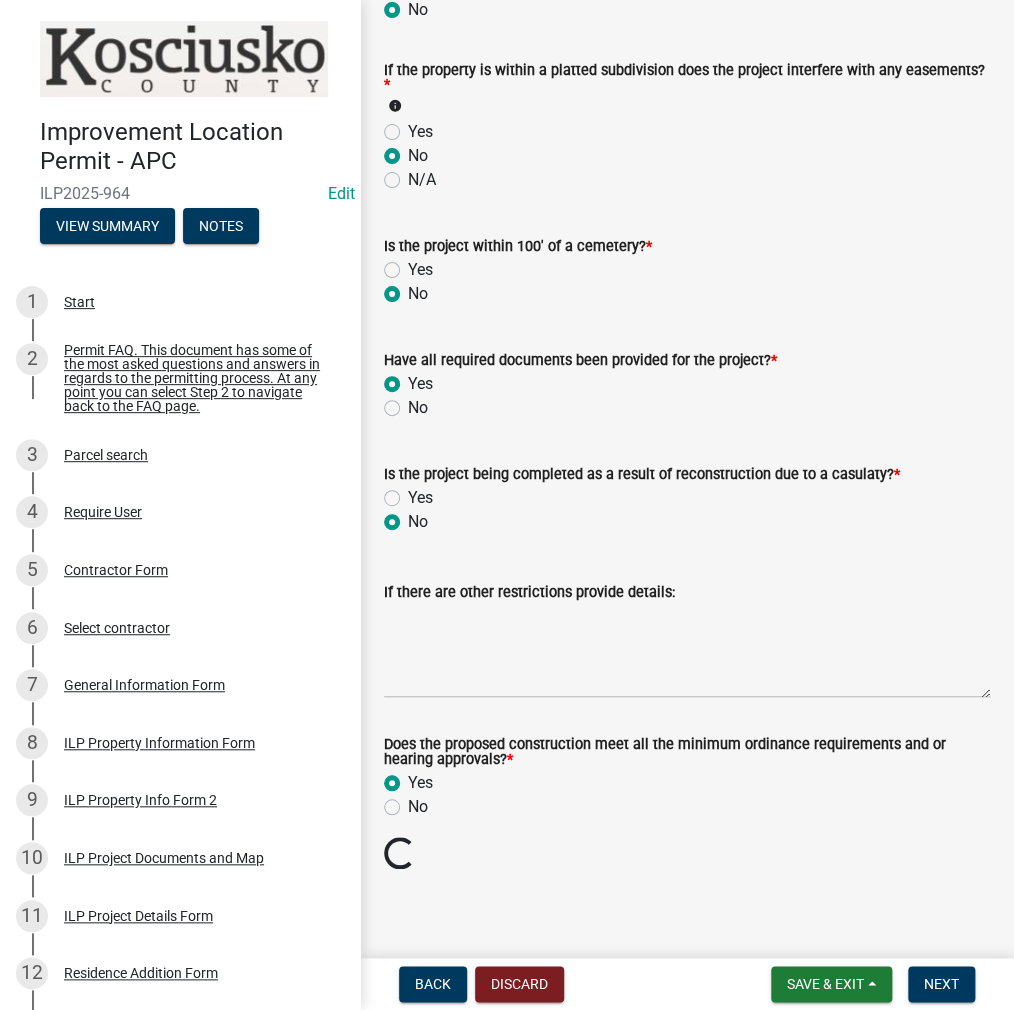 scroll, scrollTop: 2104, scrollLeft: 0, axis: vertical 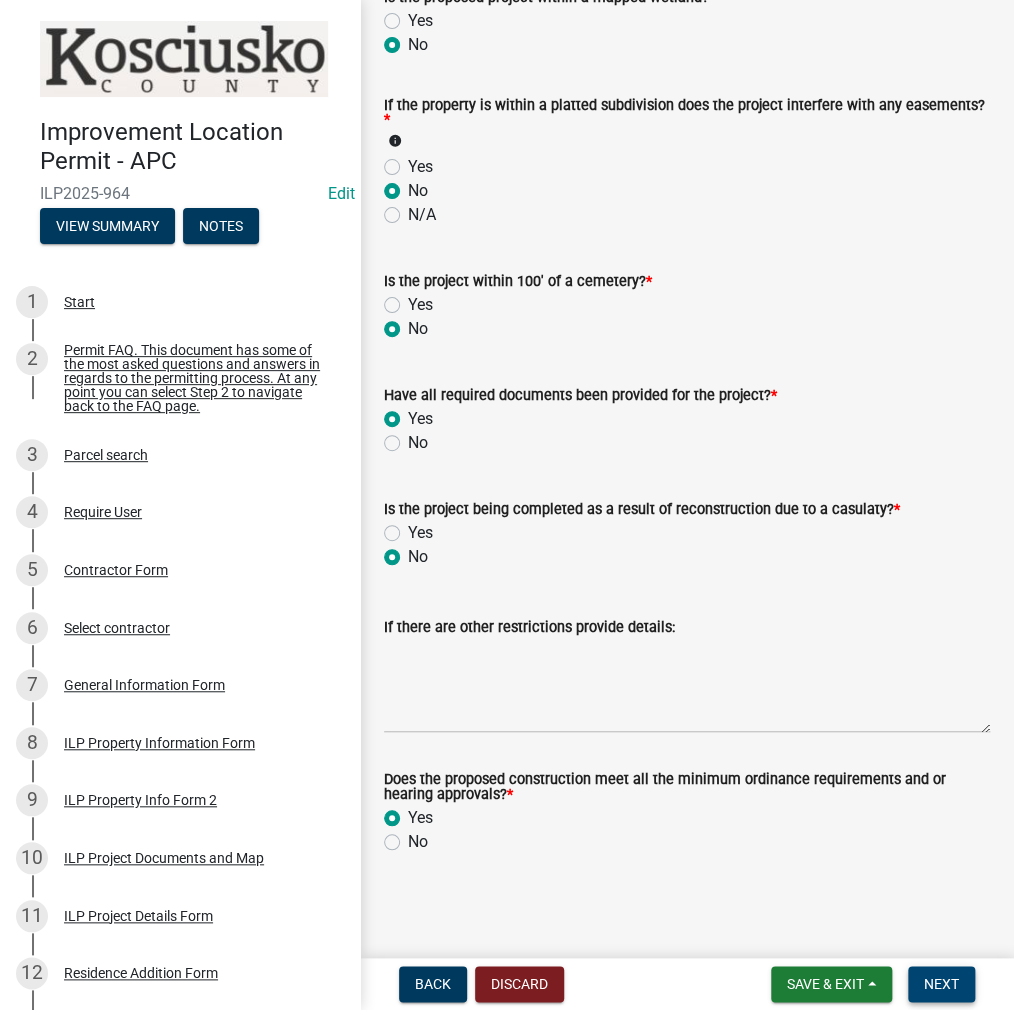 click on "Next" at bounding box center (941, 984) 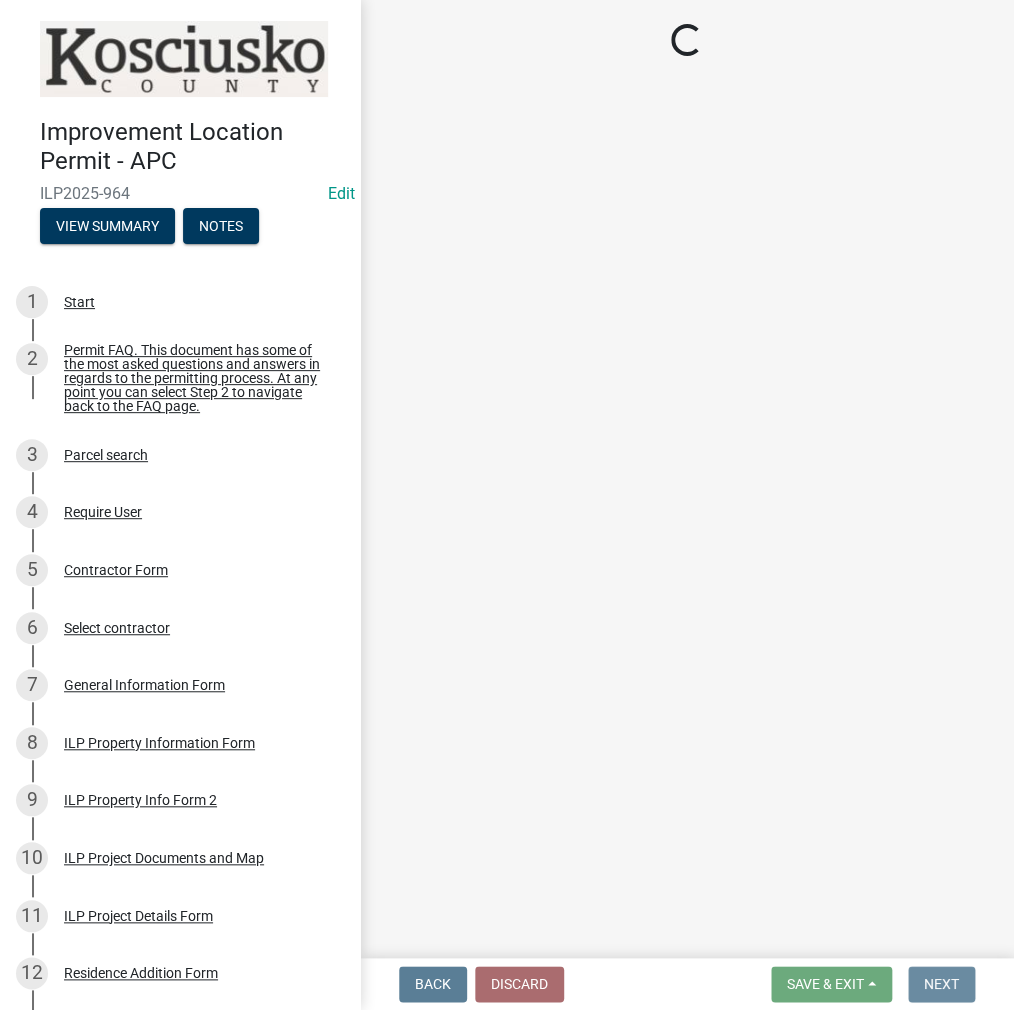 scroll, scrollTop: 0, scrollLeft: 0, axis: both 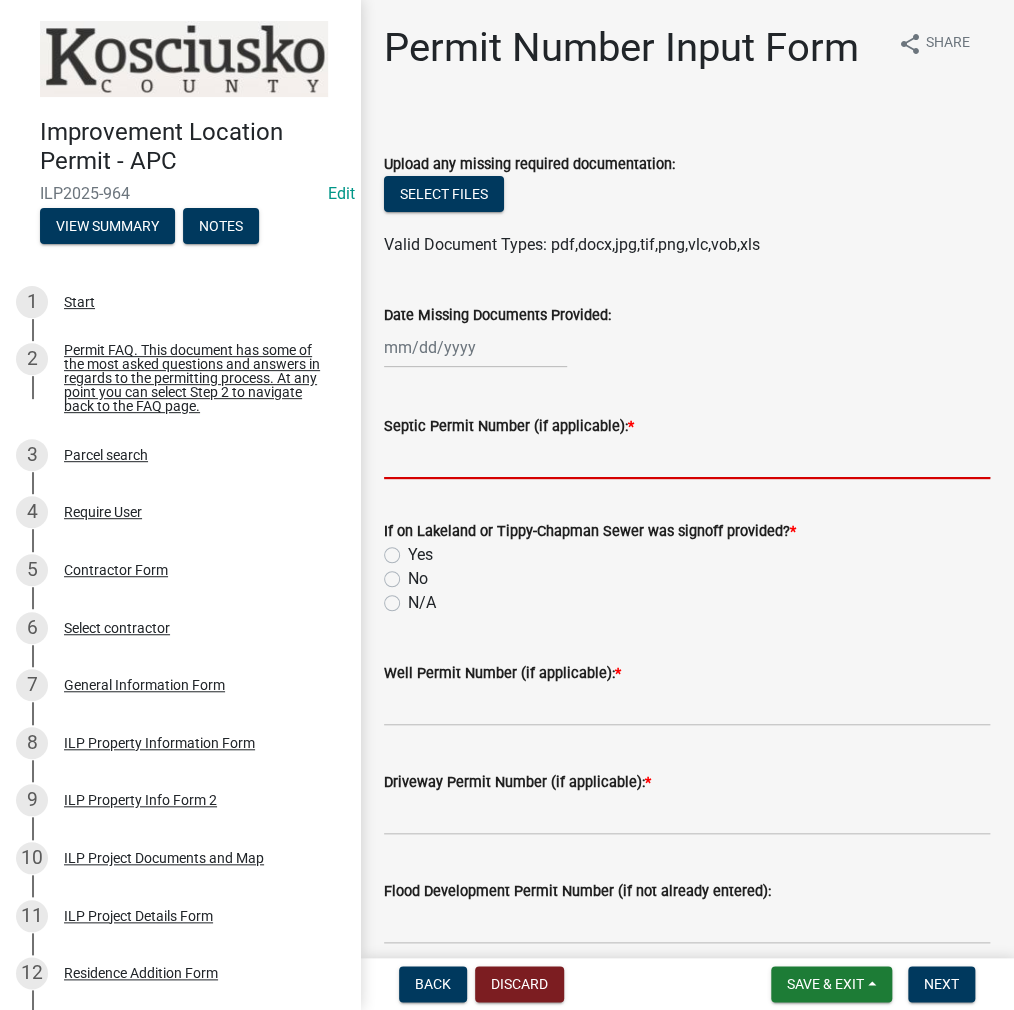 click on "Septic Permit Number (if applicable):  *" at bounding box center (687, 458) 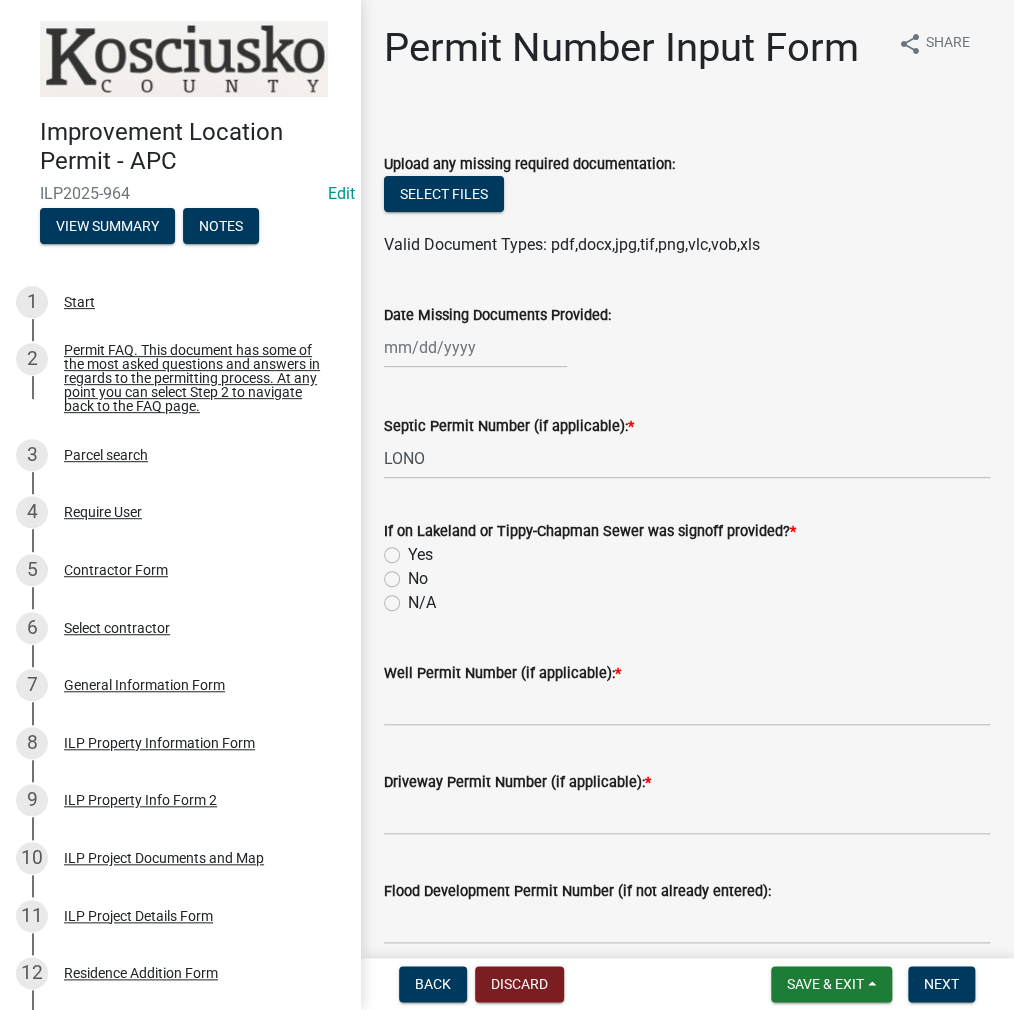 click on "N/A" 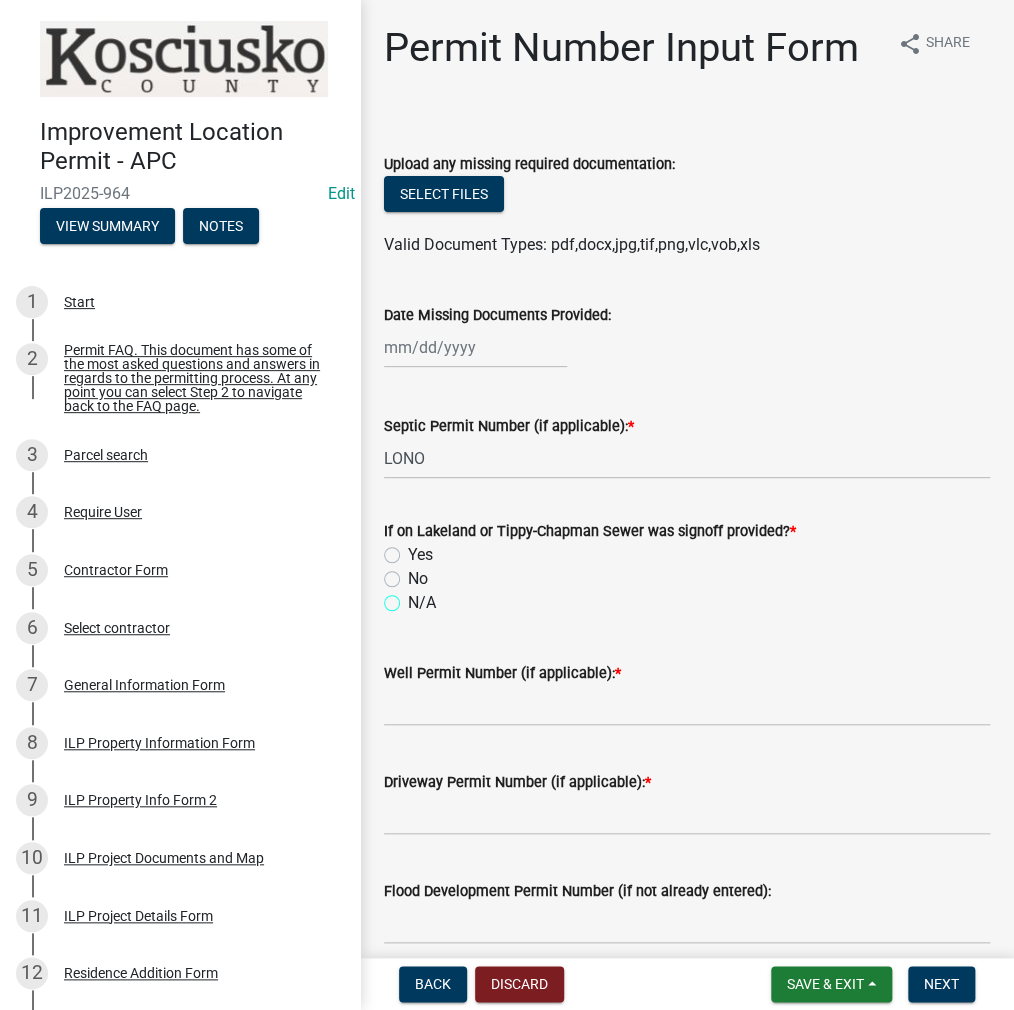 click on "N/A" at bounding box center (414, 597) 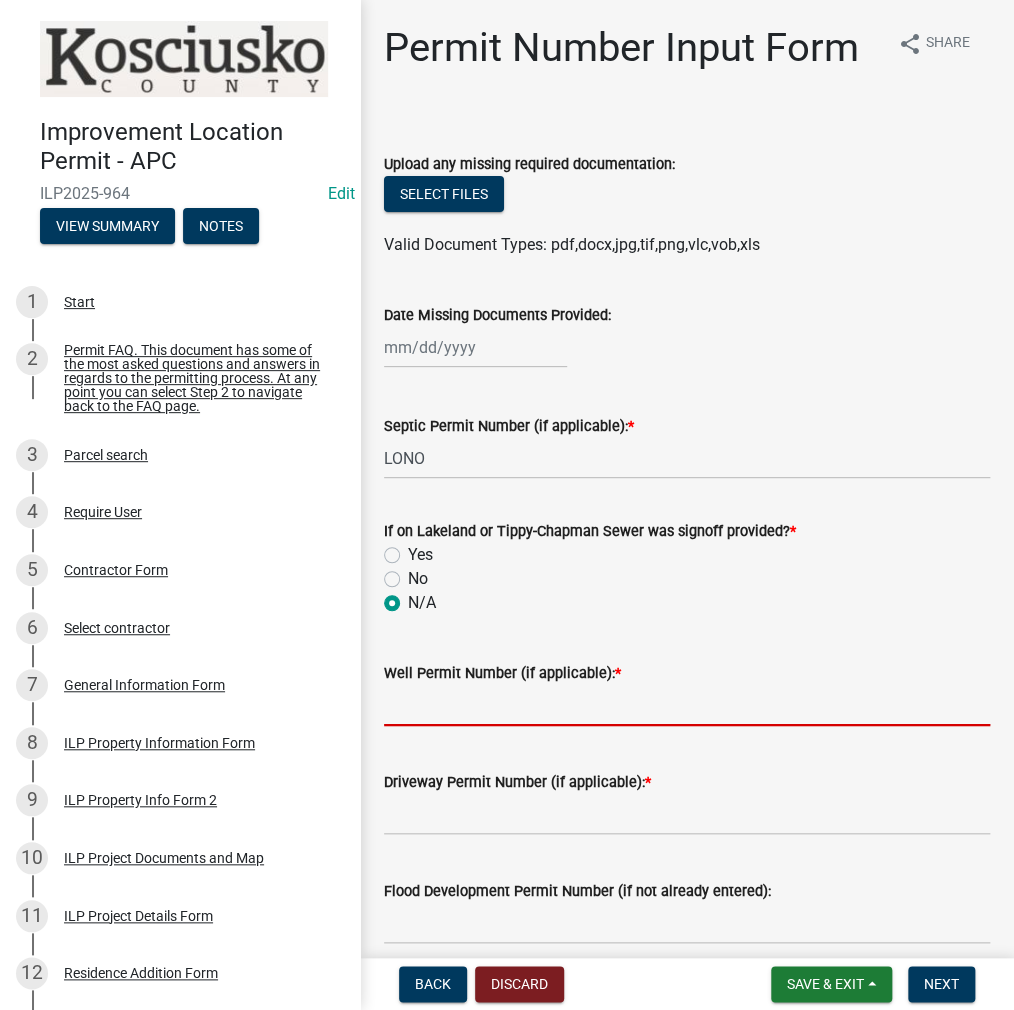 click on "Well Permit Number (if applicable):  *" at bounding box center (687, 705) 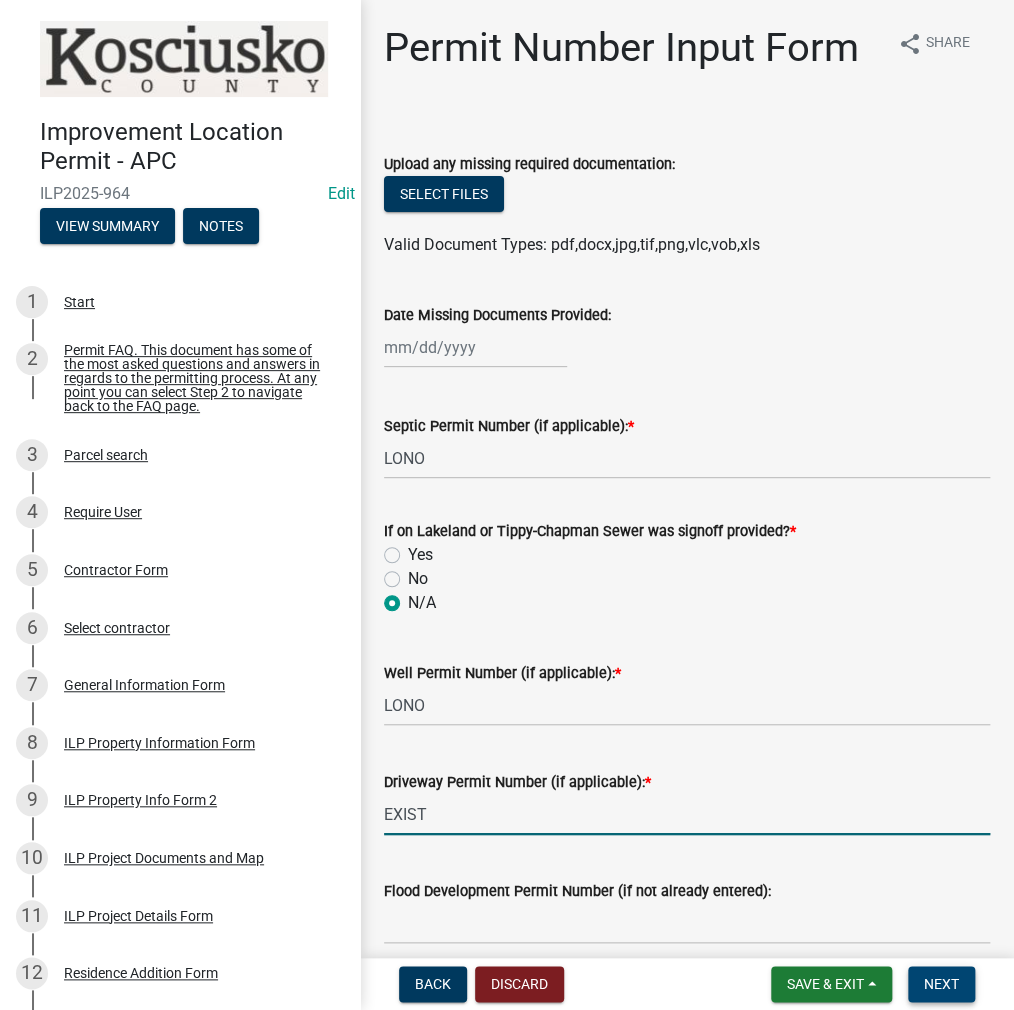click on "Next" at bounding box center (941, 984) 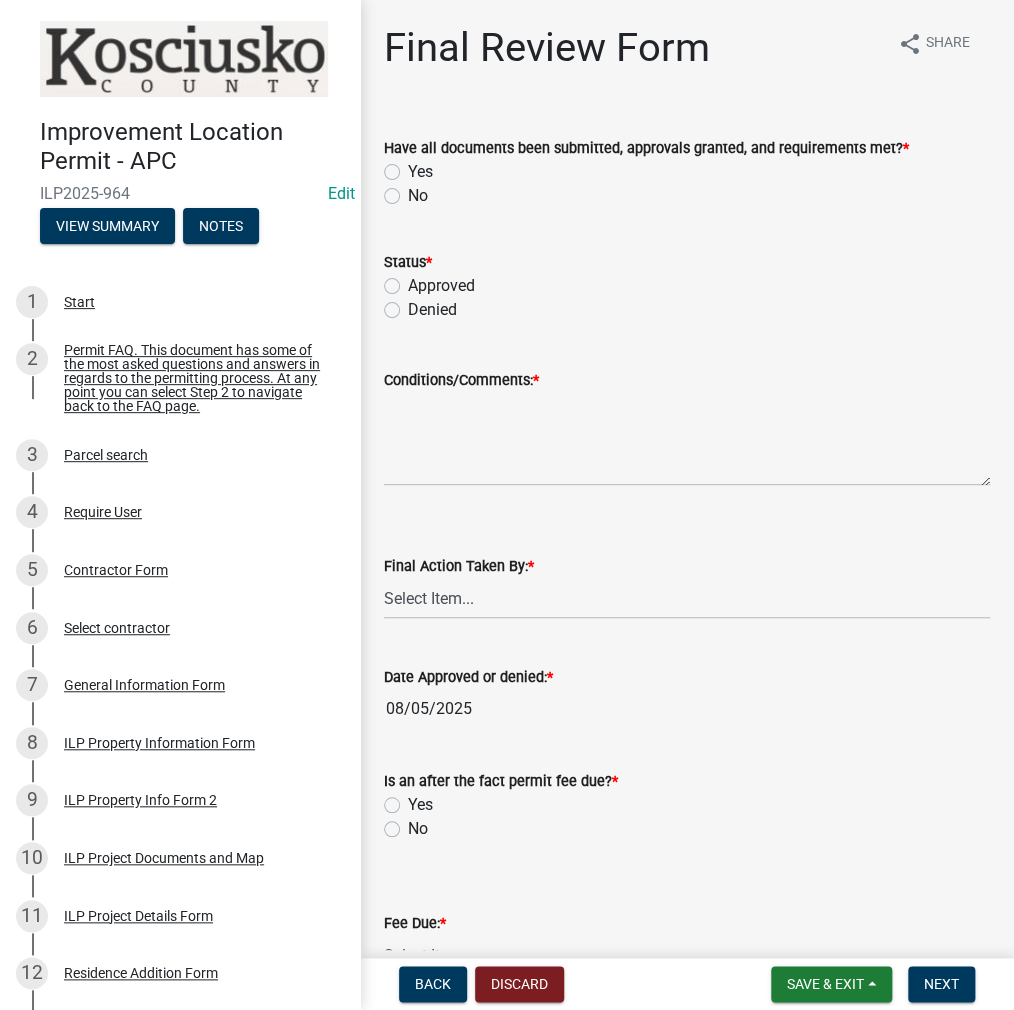 click on "Yes" 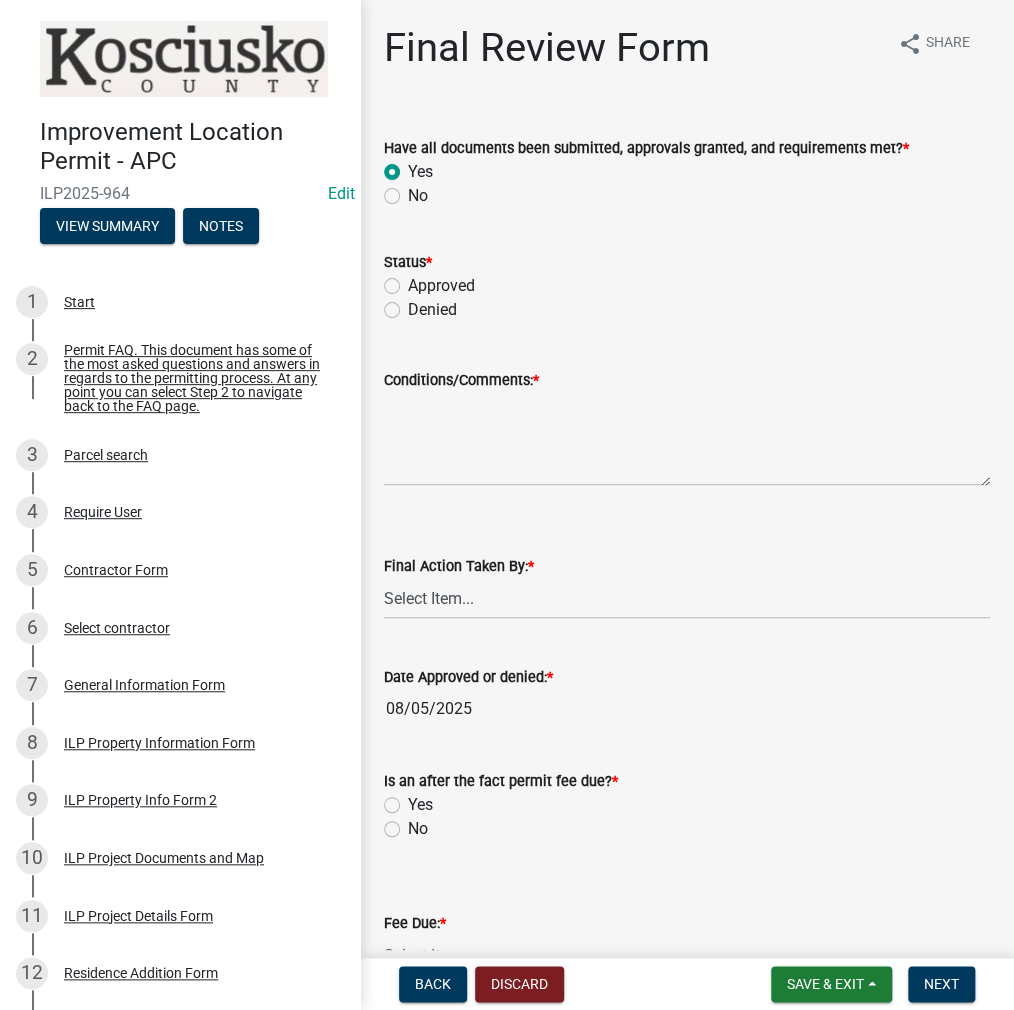 drag, startPoint x: 396, startPoint y: 281, endPoint x: 399, endPoint y: 303, distance: 22.203604 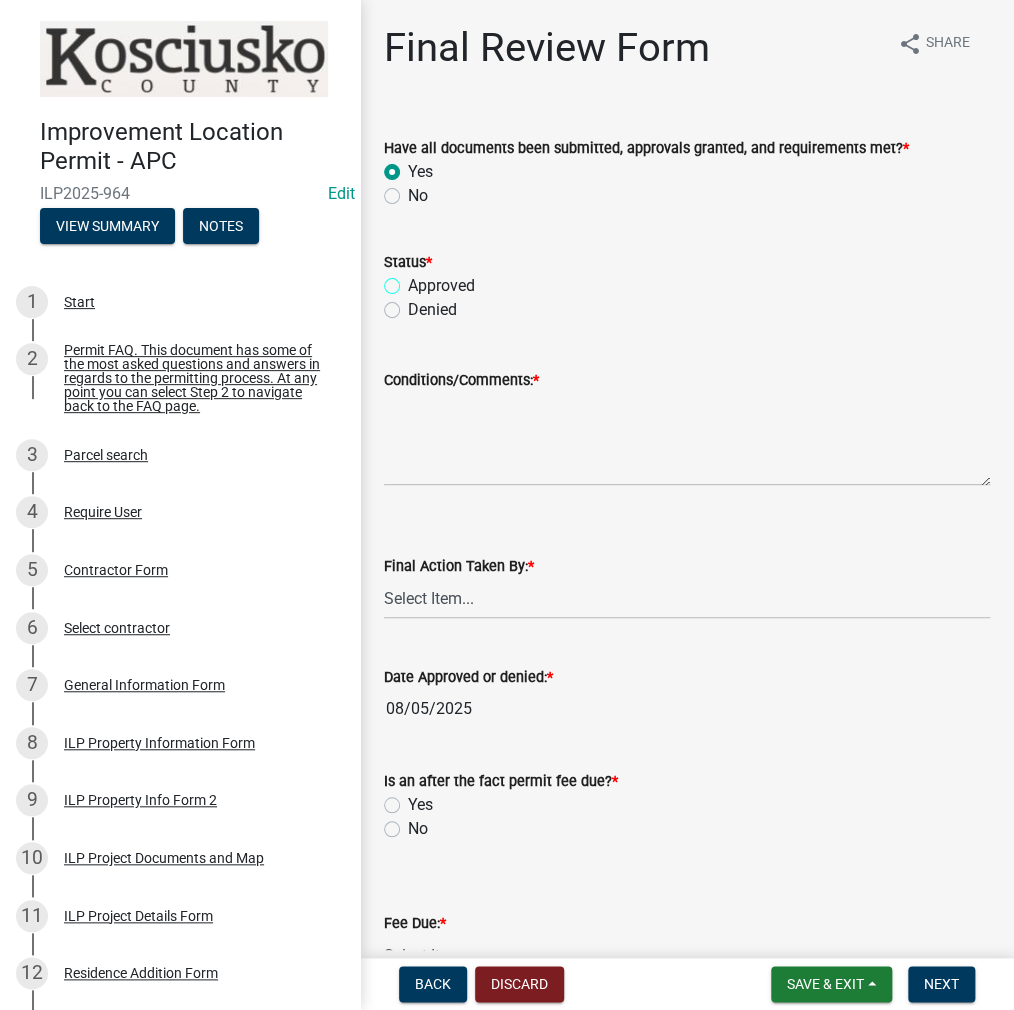 click on "Approved" at bounding box center [414, 280] 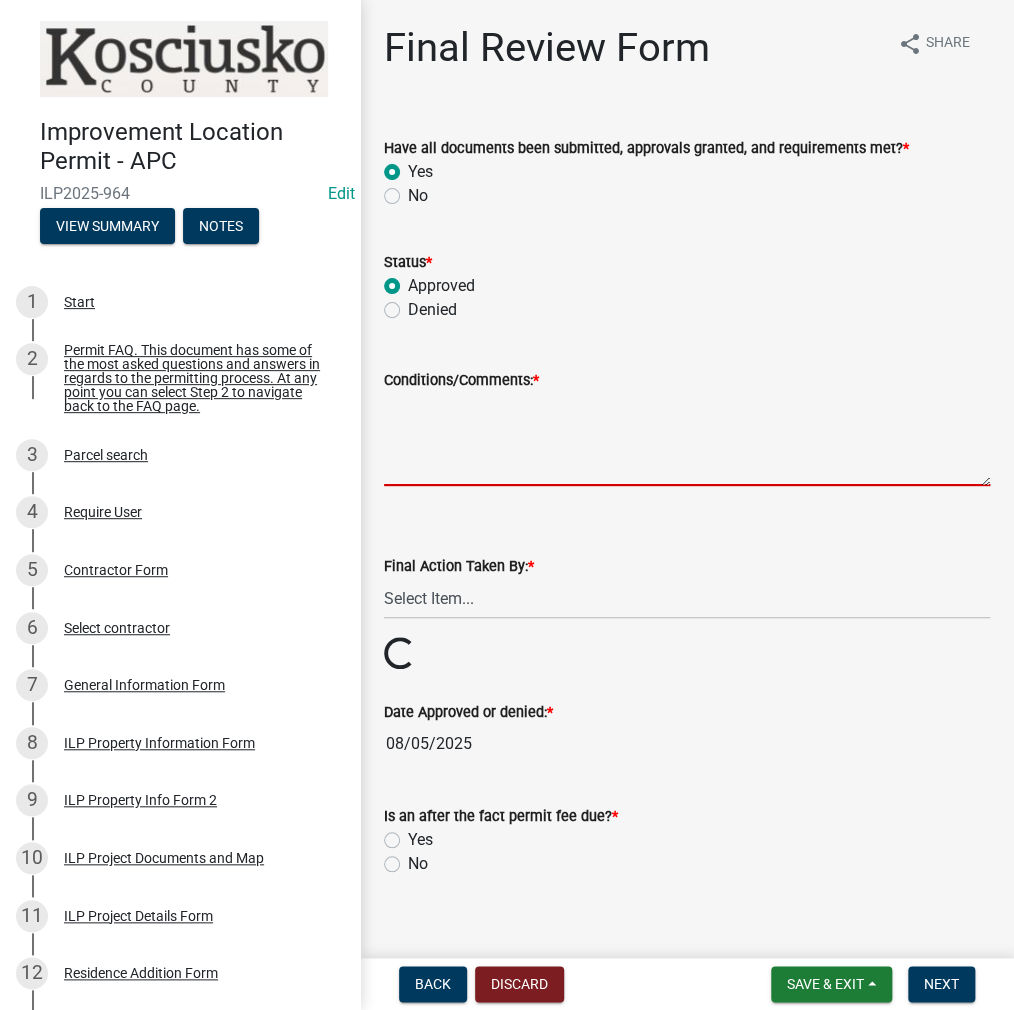 click on "Conditions/Comments:  *" at bounding box center (687, 439) 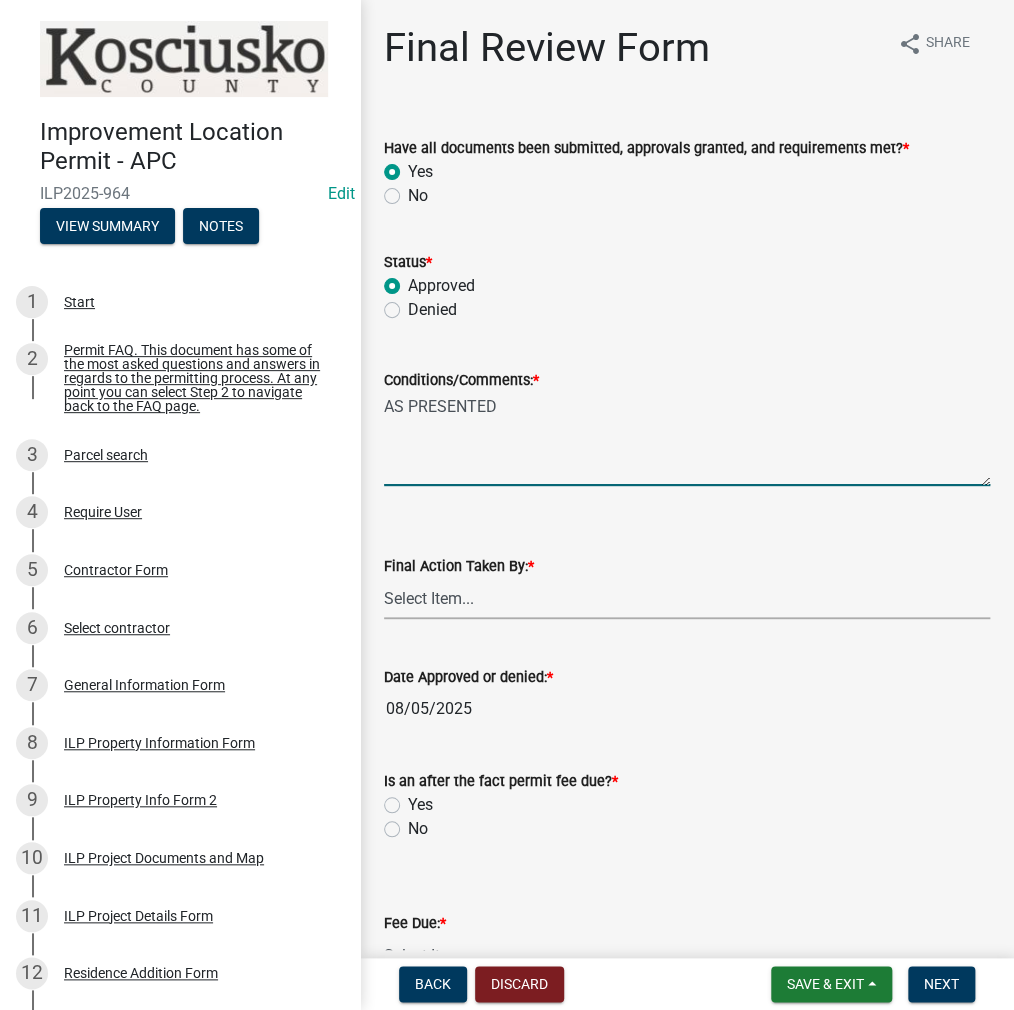 click on "Select Item...   MMS   LT   AT   CS   AH   Vacant" at bounding box center (687, 598) 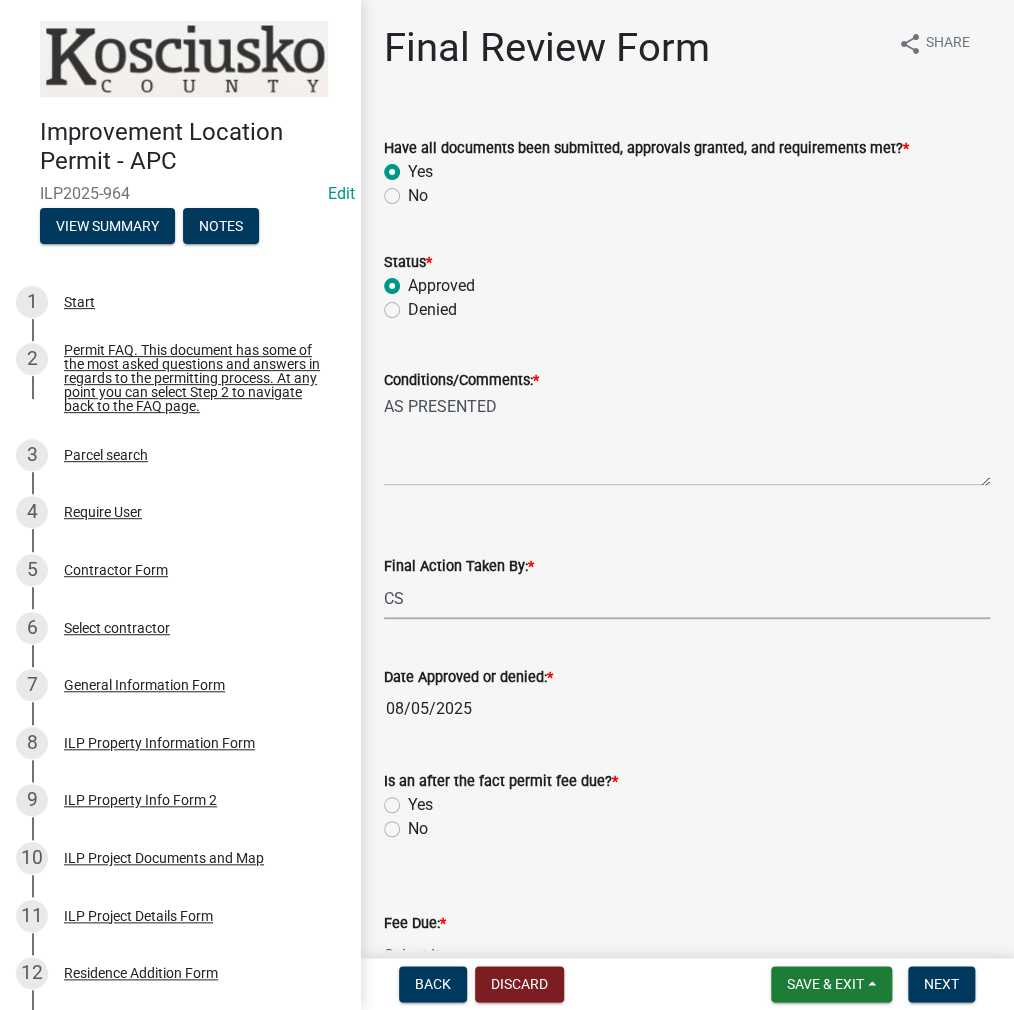 click on "Select Item...   MMS   LT   AT   CS   AH   Vacant" at bounding box center (687, 598) 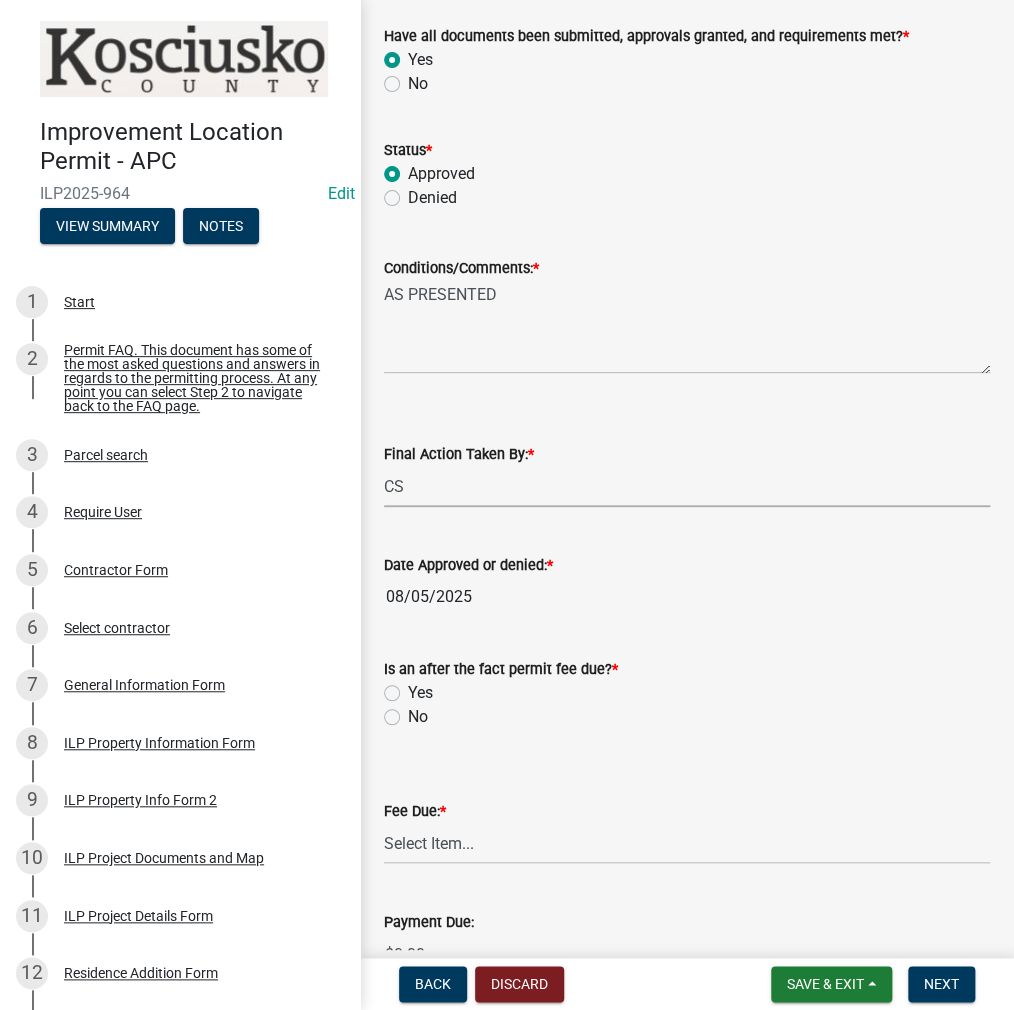 scroll, scrollTop: 346, scrollLeft: 0, axis: vertical 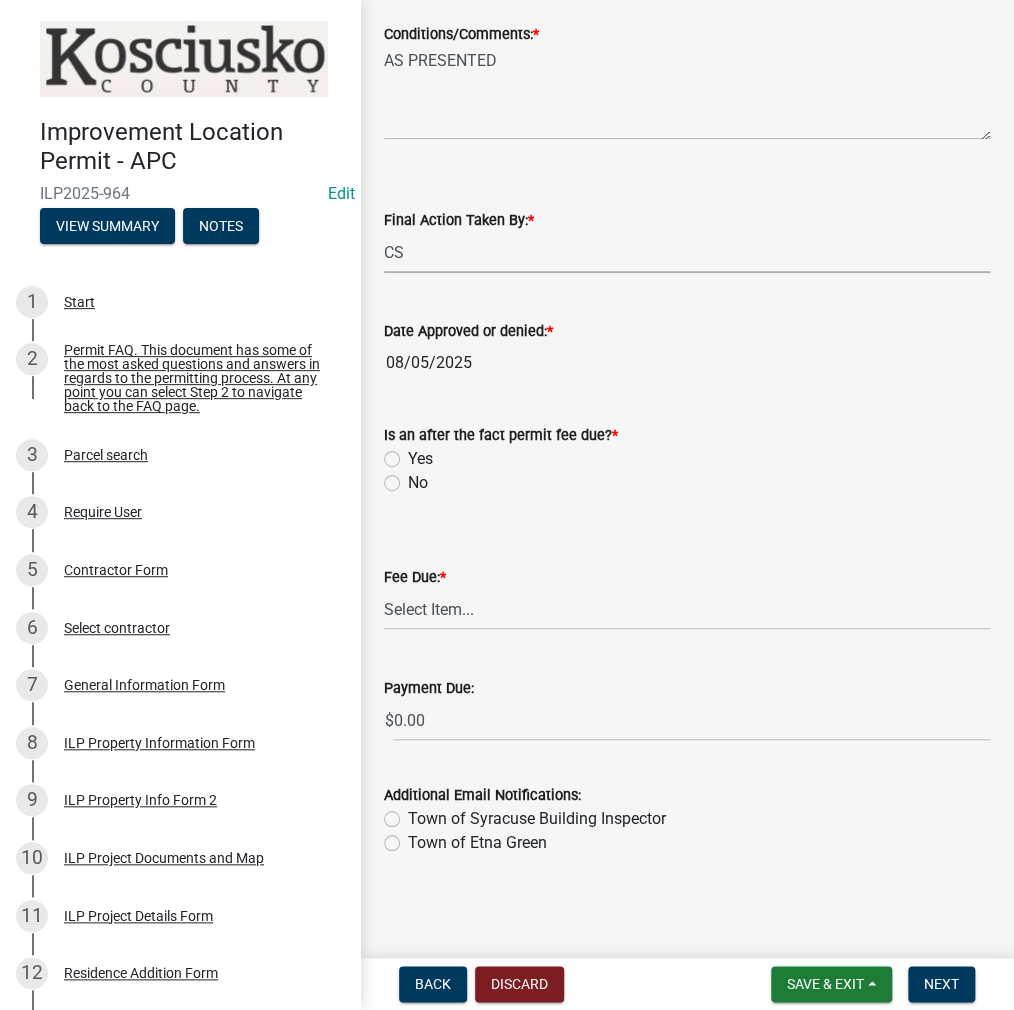 click on "No" 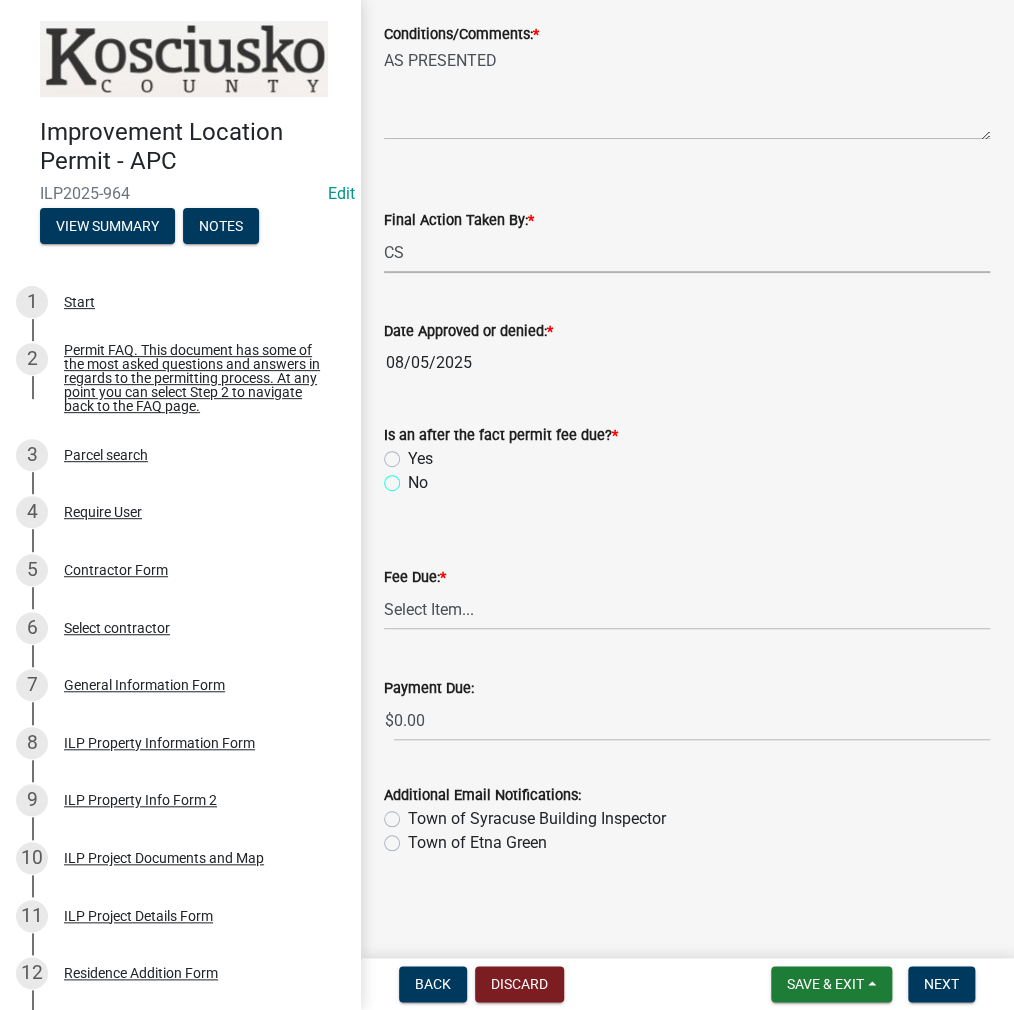 click on "No" at bounding box center [414, 477] 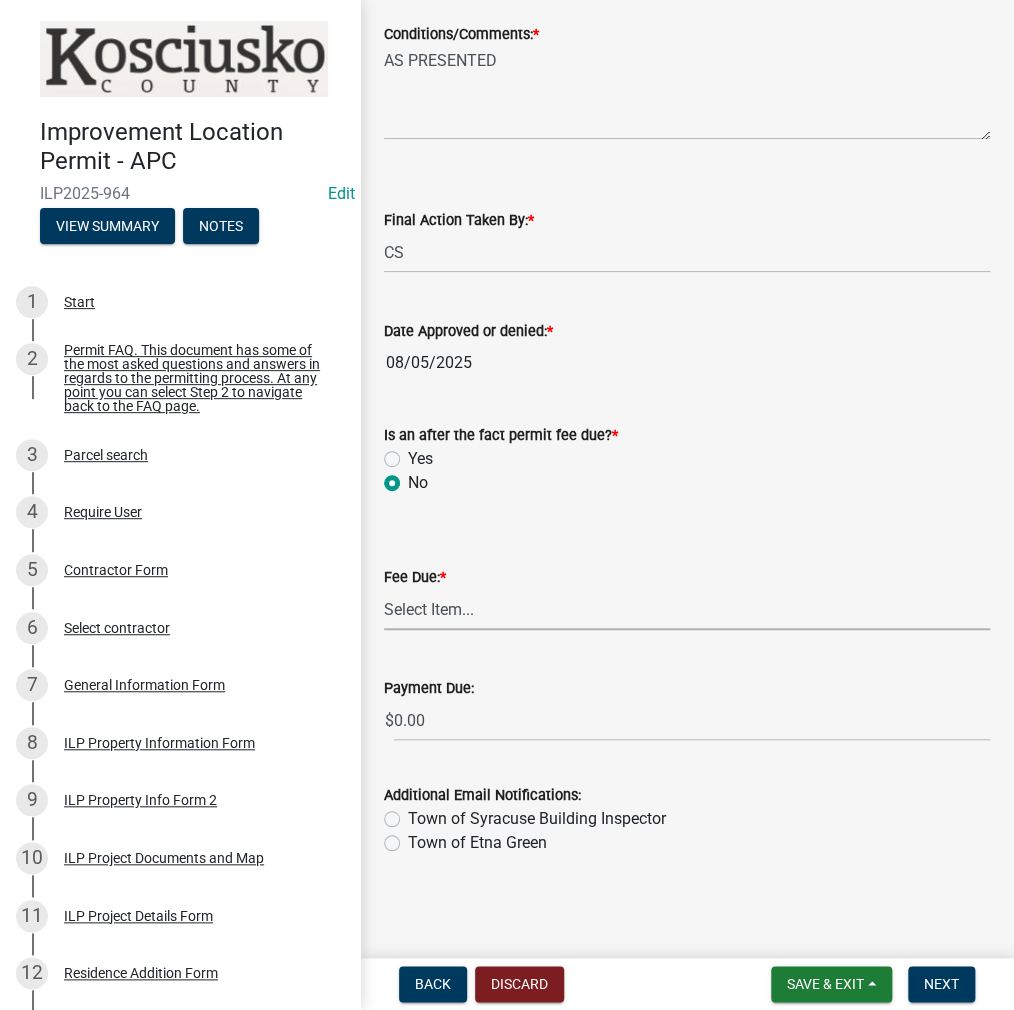 click on "Select Item...   N/A   $10.00   $25.00   $125.00   $250   $500   $500 + $10.00 for every 10 sq. ft. over 5000   $1000" at bounding box center (687, 609) 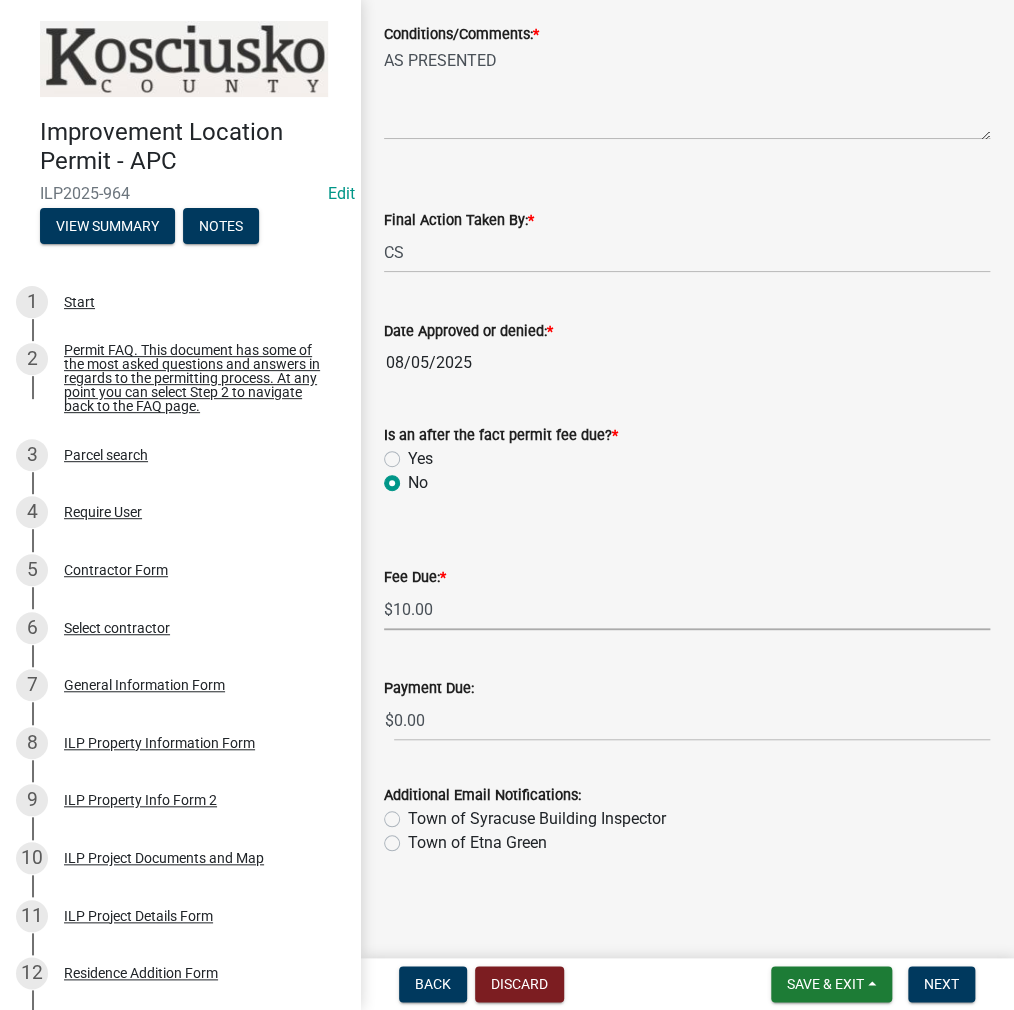 click on "Select Item...   N/A   $10.00   $25.00   $125.00   $250   $500   $500 + $10.00 for every 10 sq. ft. over 5000   $1000" at bounding box center [687, 609] 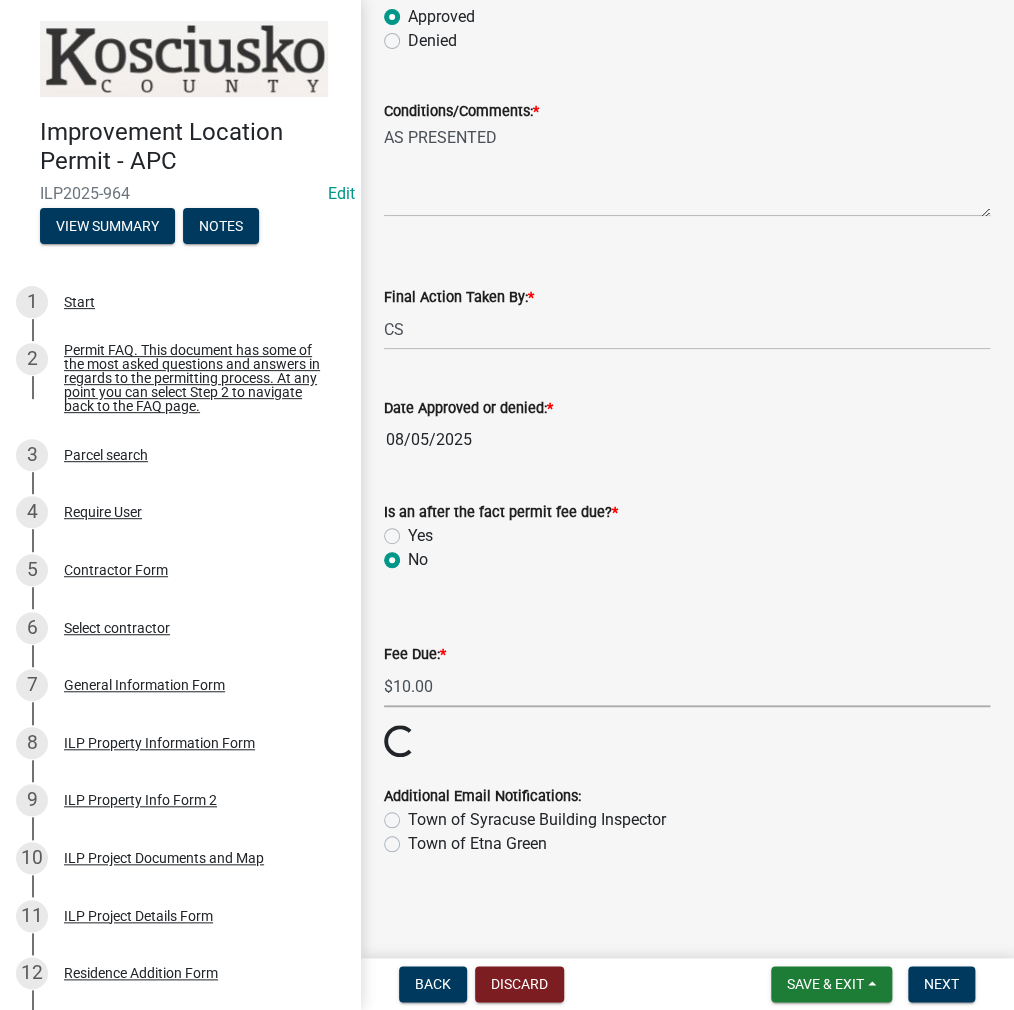 scroll, scrollTop: 346, scrollLeft: 0, axis: vertical 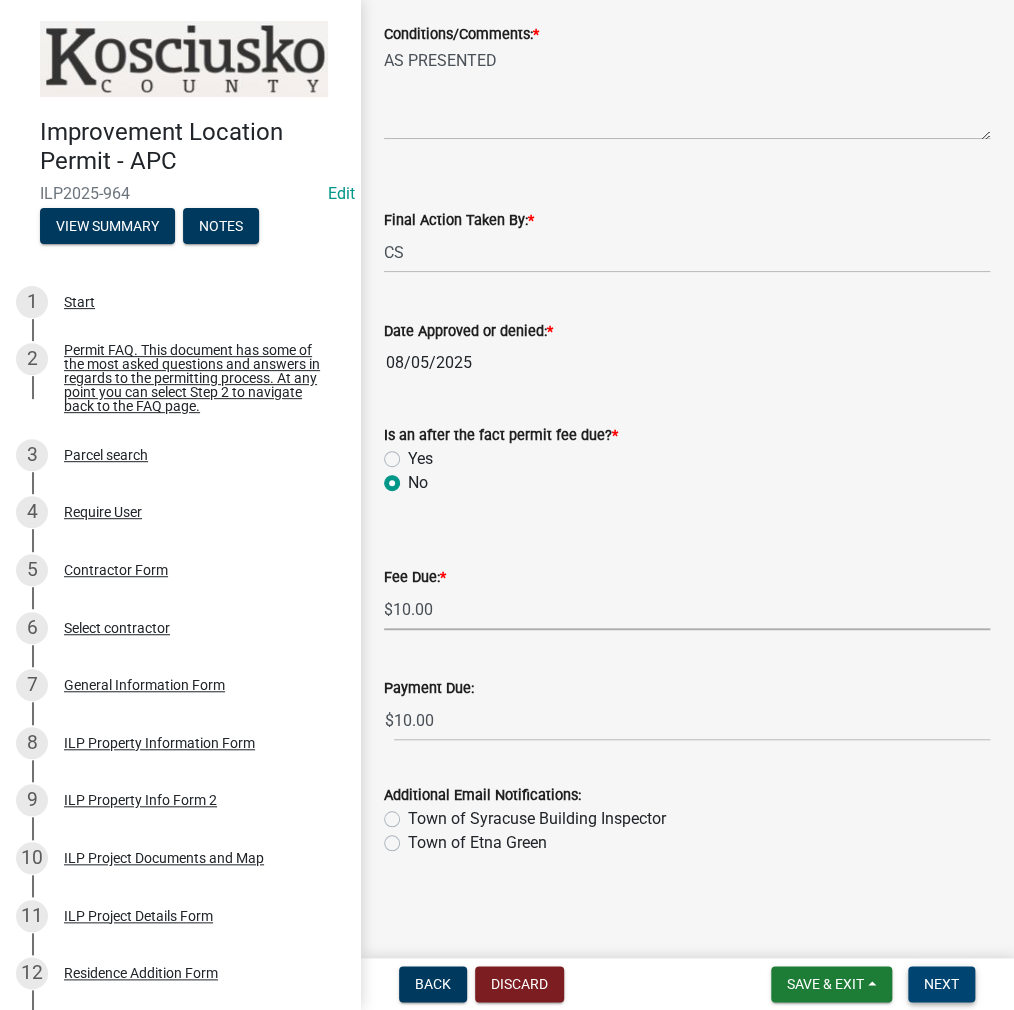 click on "Next" at bounding box center (941, 984) 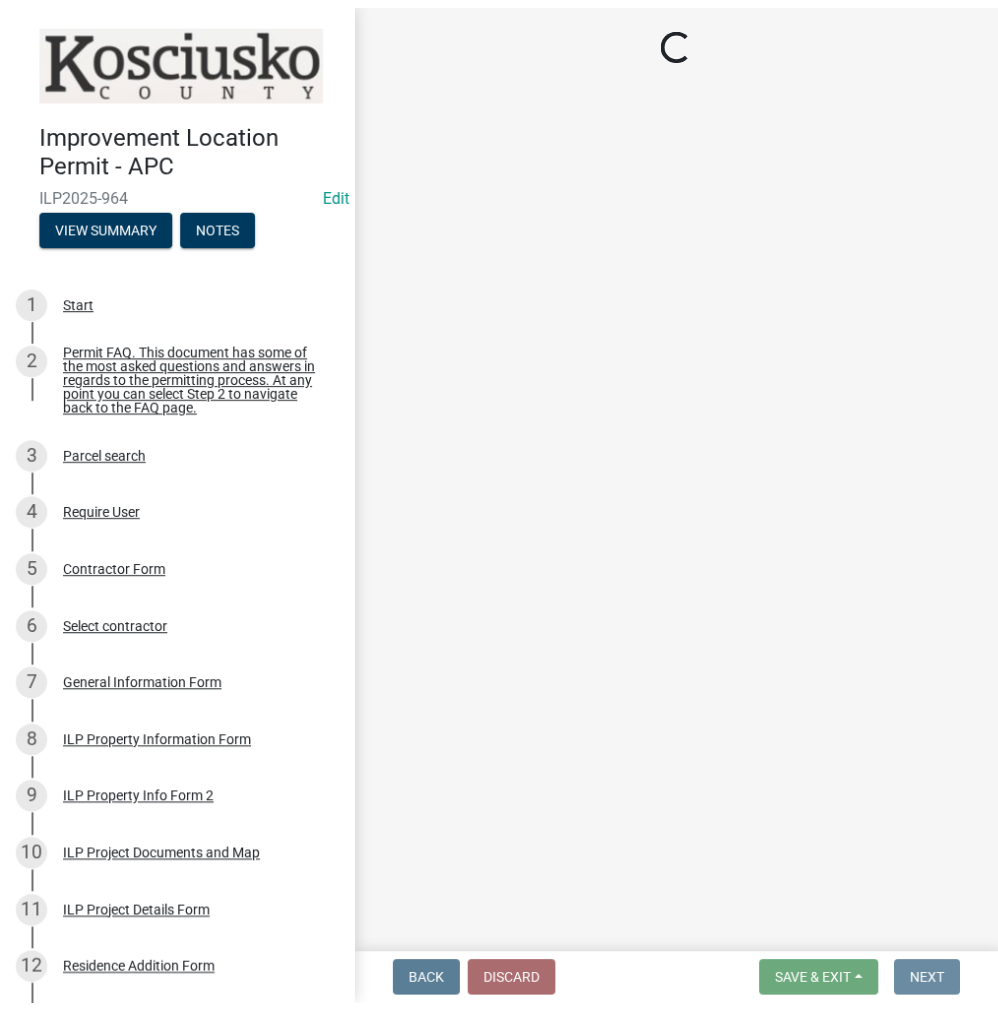 scroll, scrollTop: 0, scrollLeft: 0, axis: both 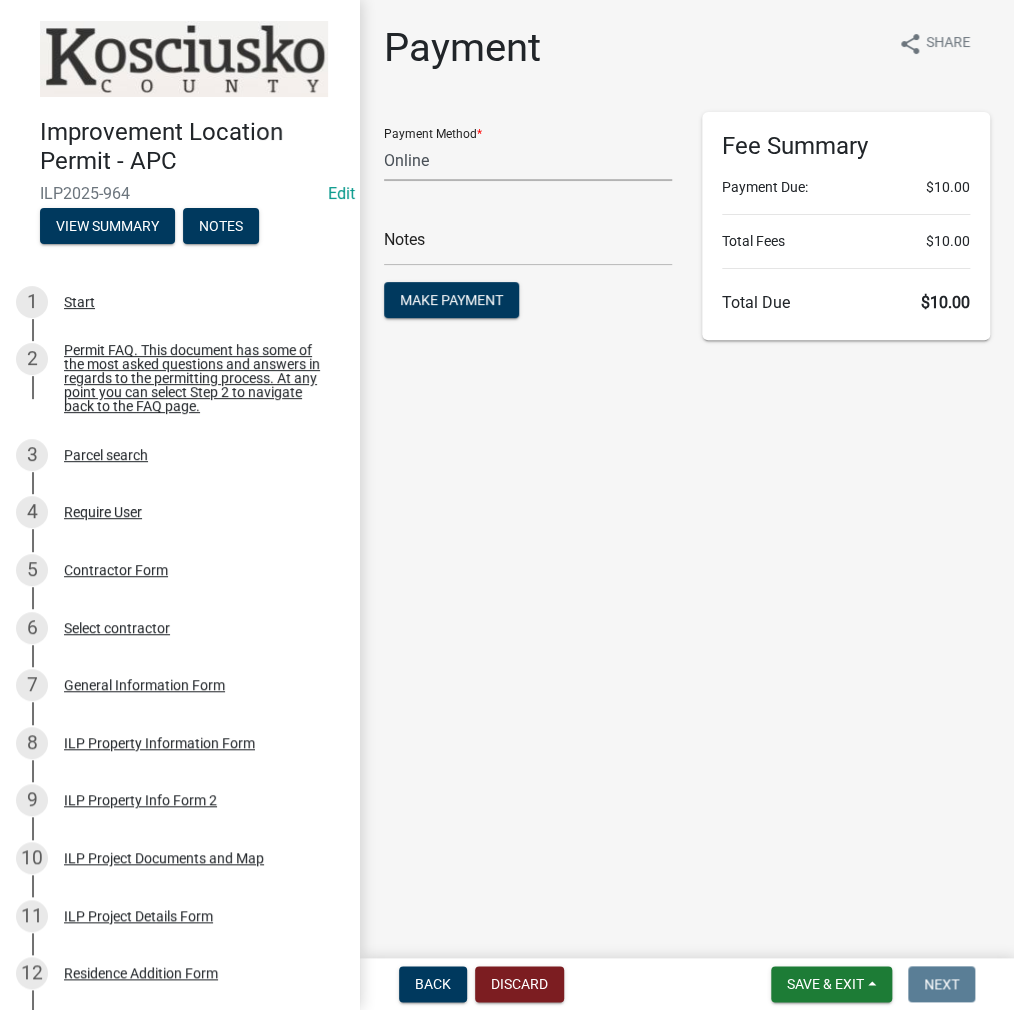click on "Credit Card POS Check Cash Online" 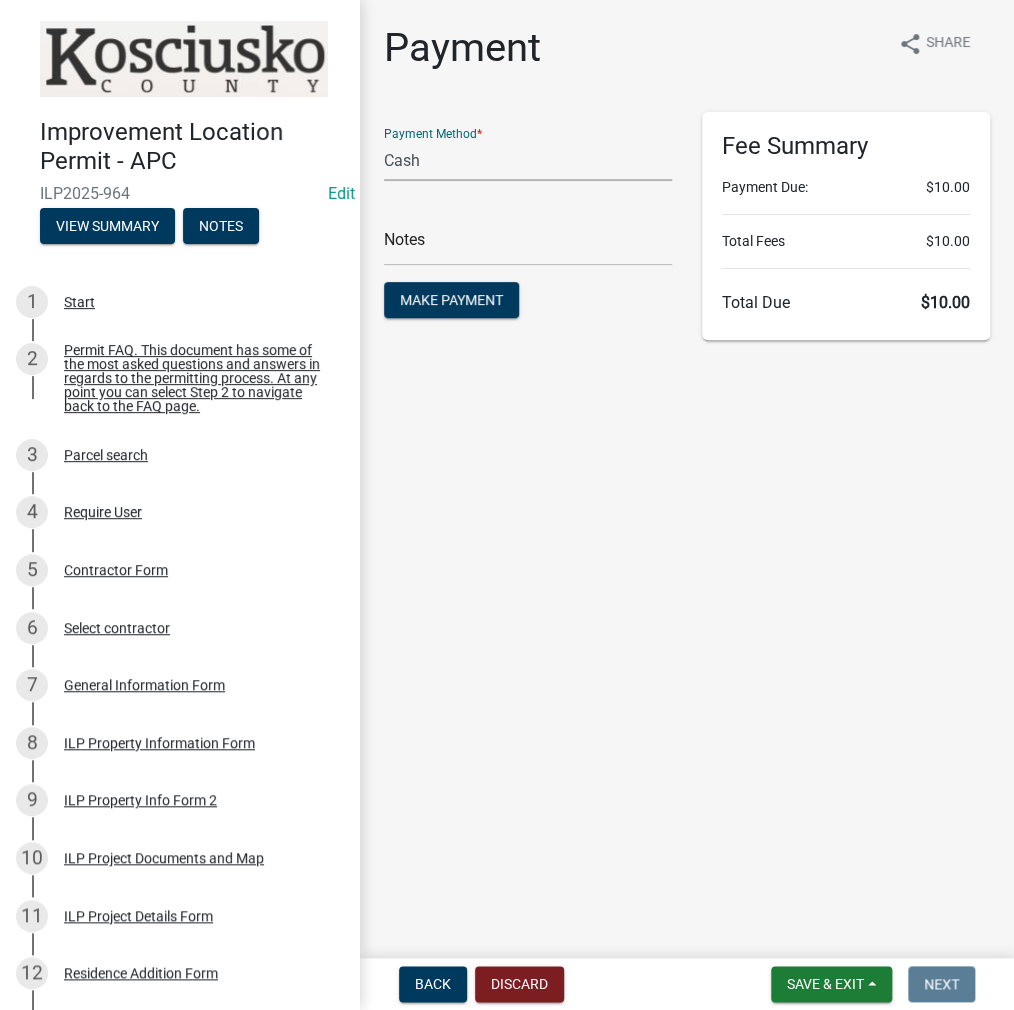 click on "Credit Card POS Check Cash Online" 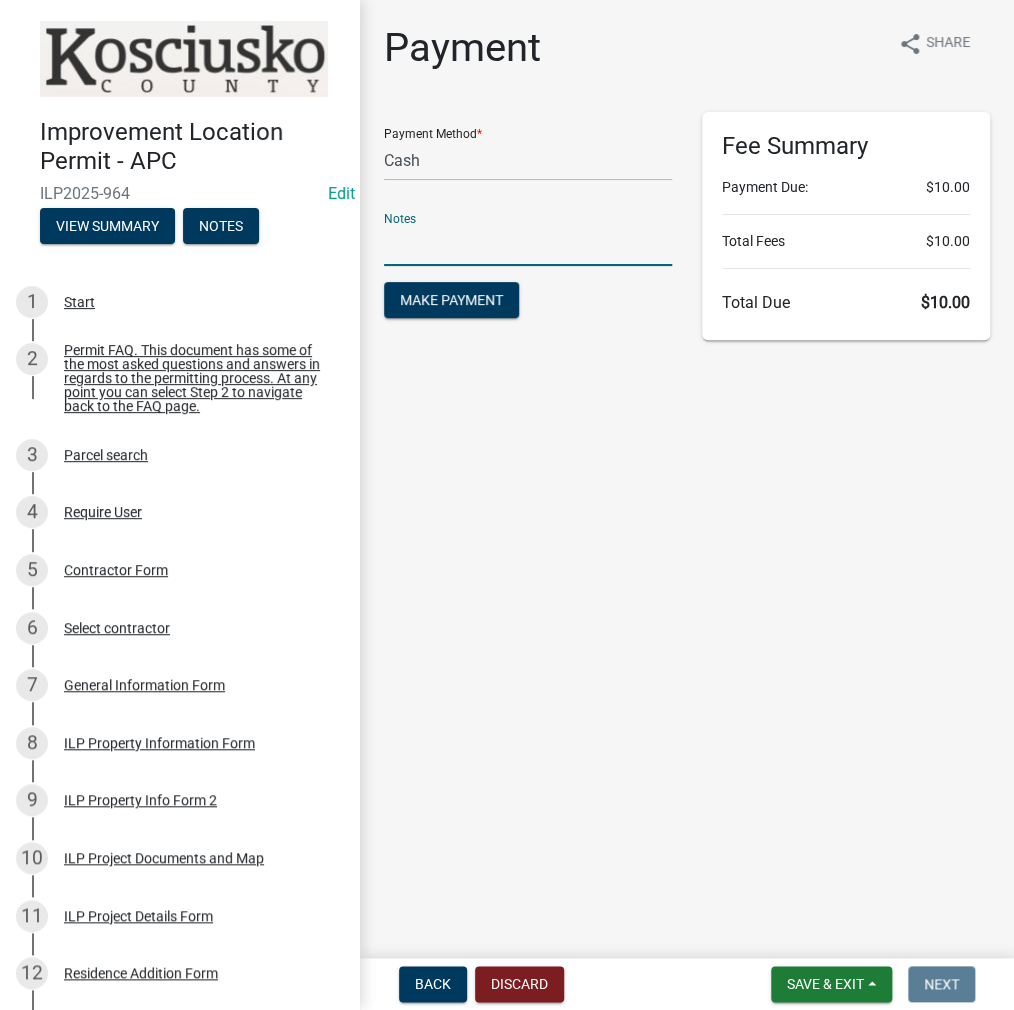 click 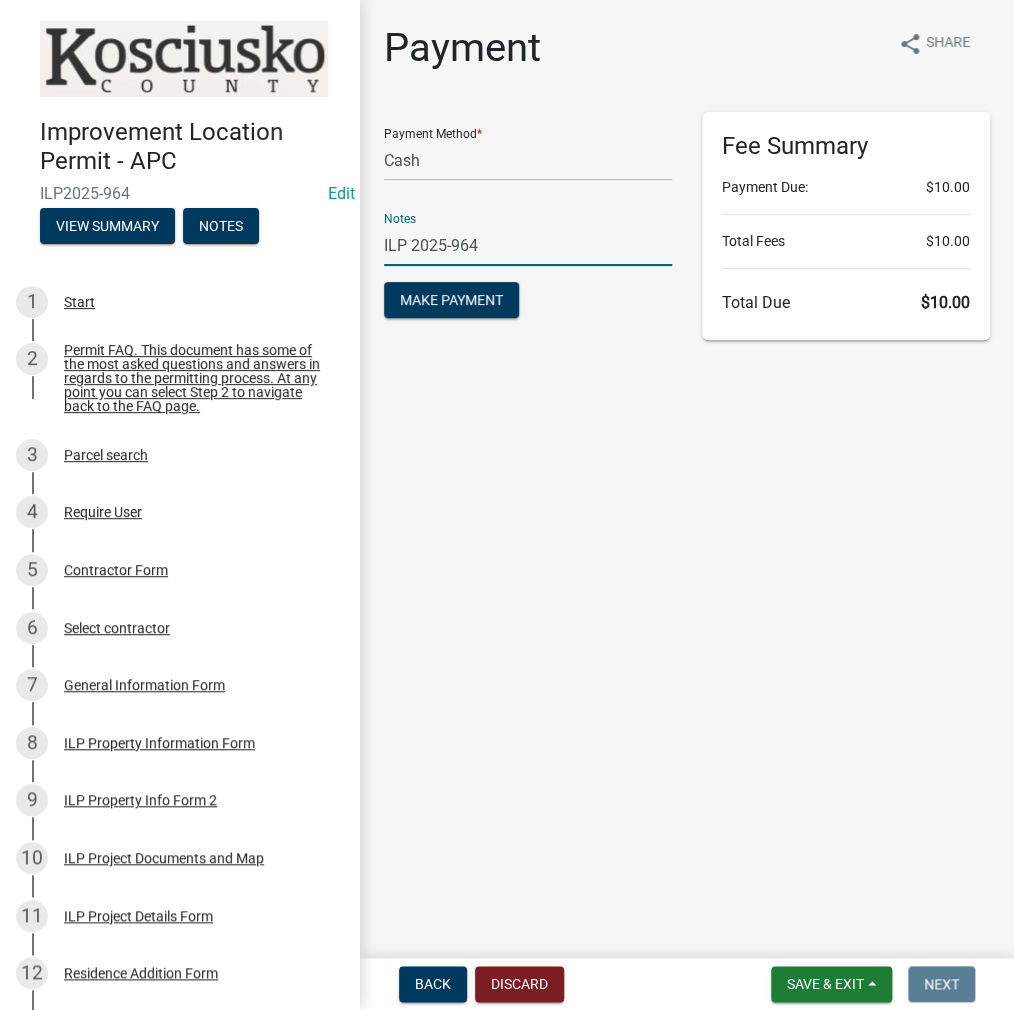 click on "Make Payment" 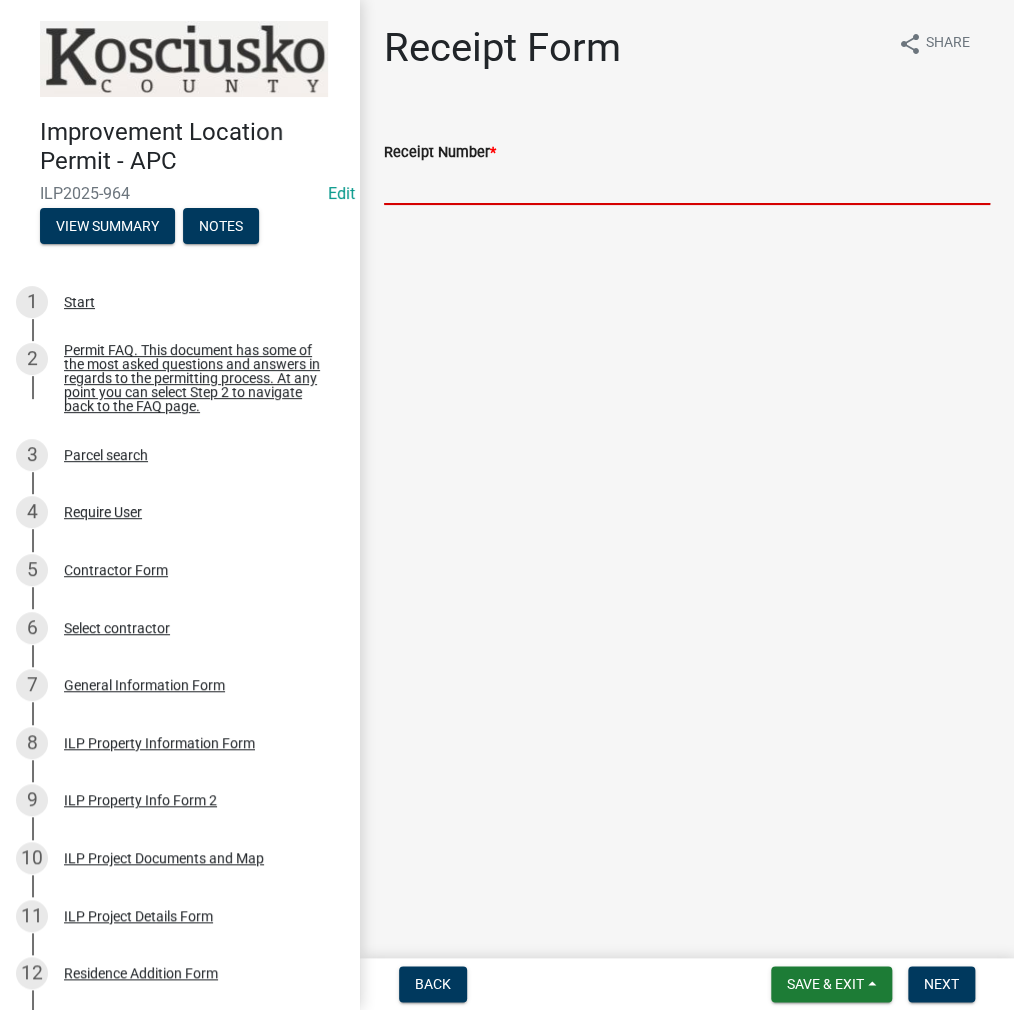 click on "Receipt Number  *" at bounding box center (687, 184) 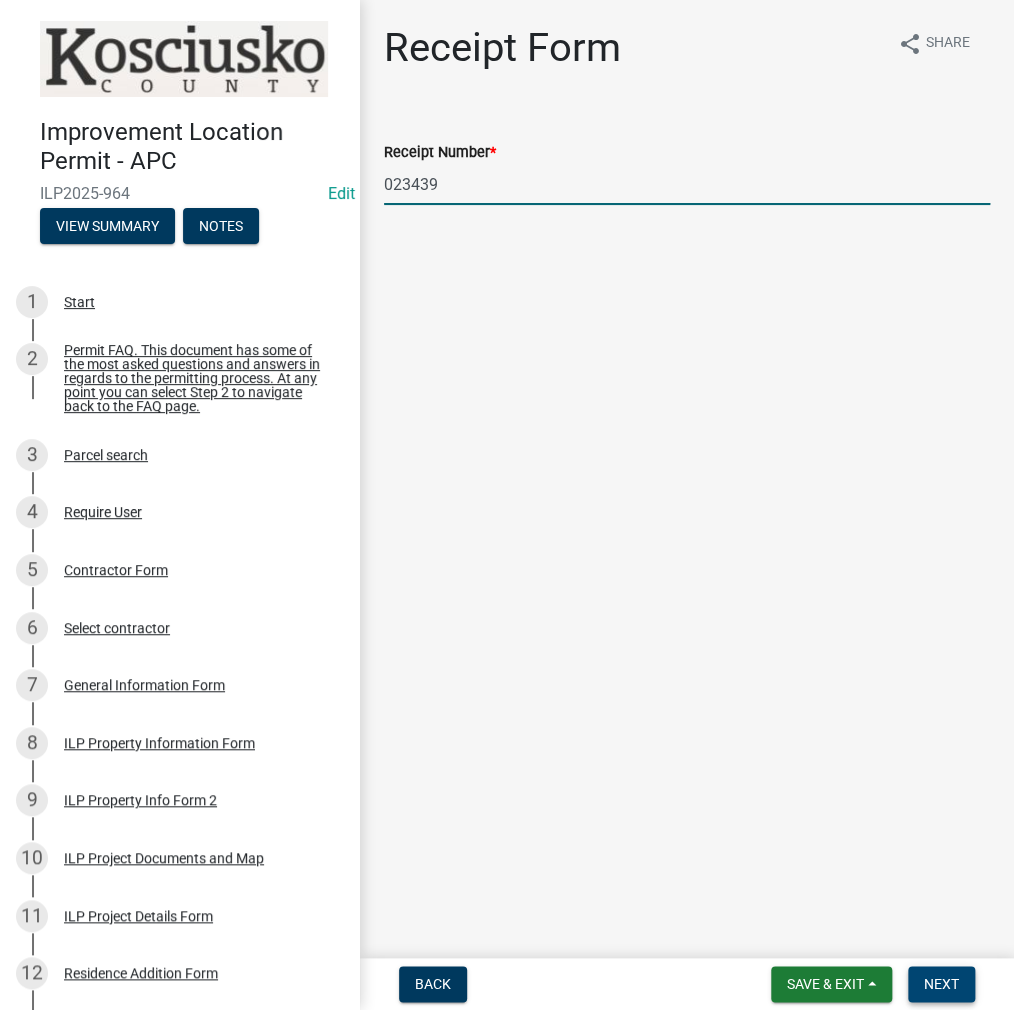 click on "Next" at bounding box center (941, 984) 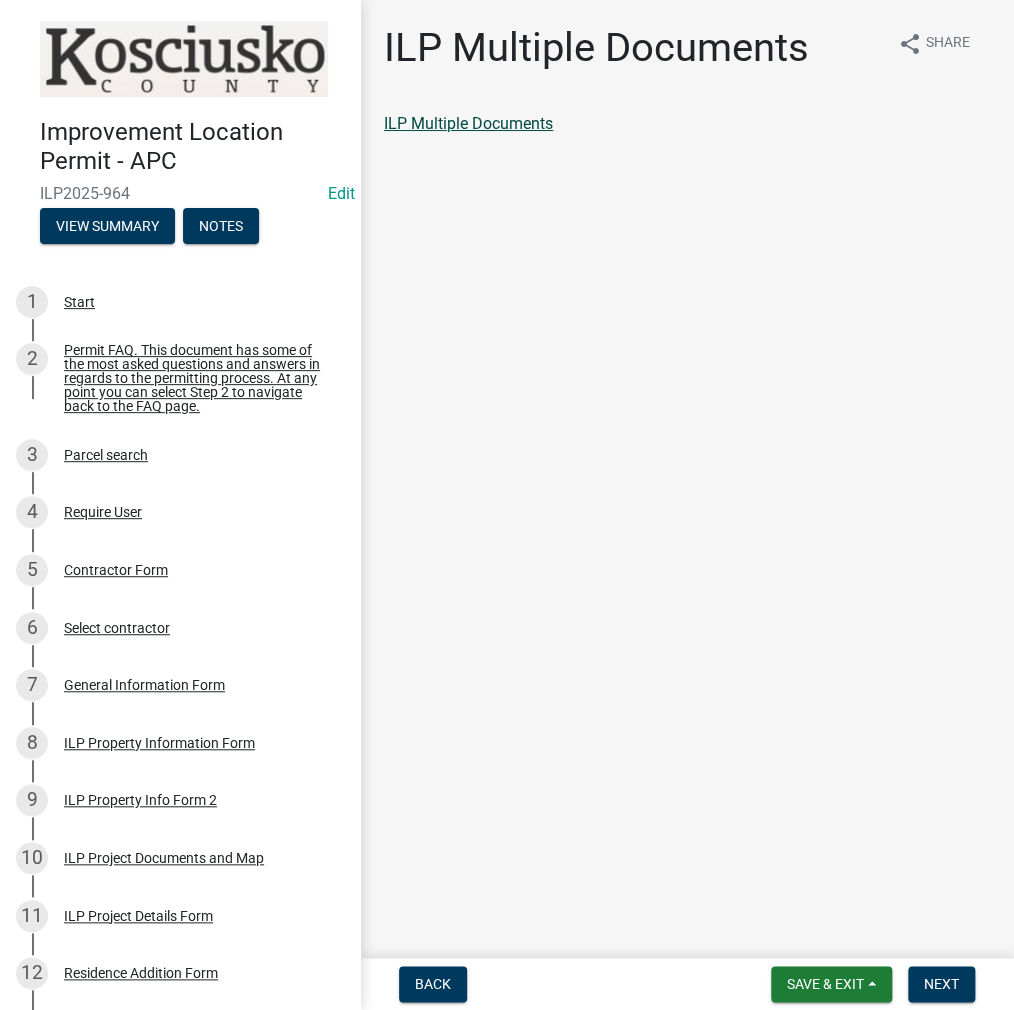 click on "ILP Multiple Documents" 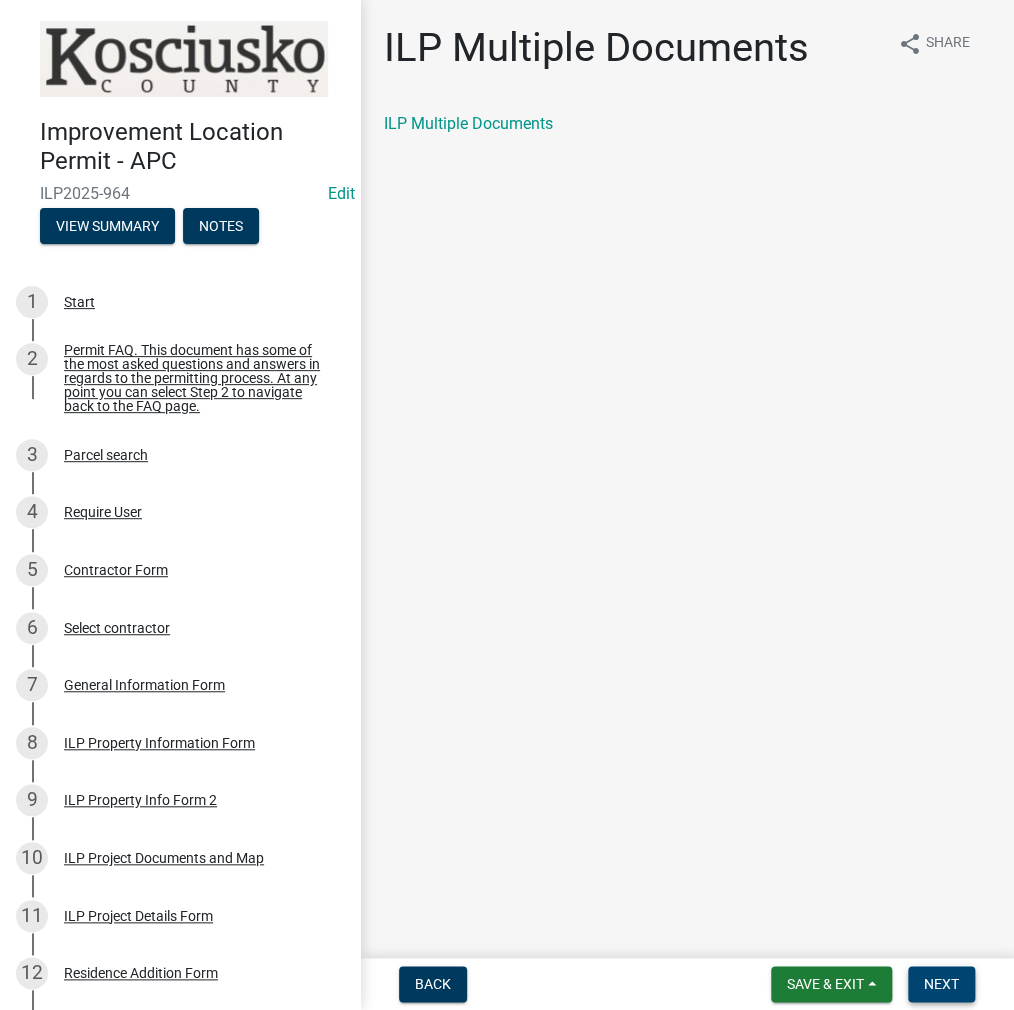 click on "Next" at bounding box center [941, 984] 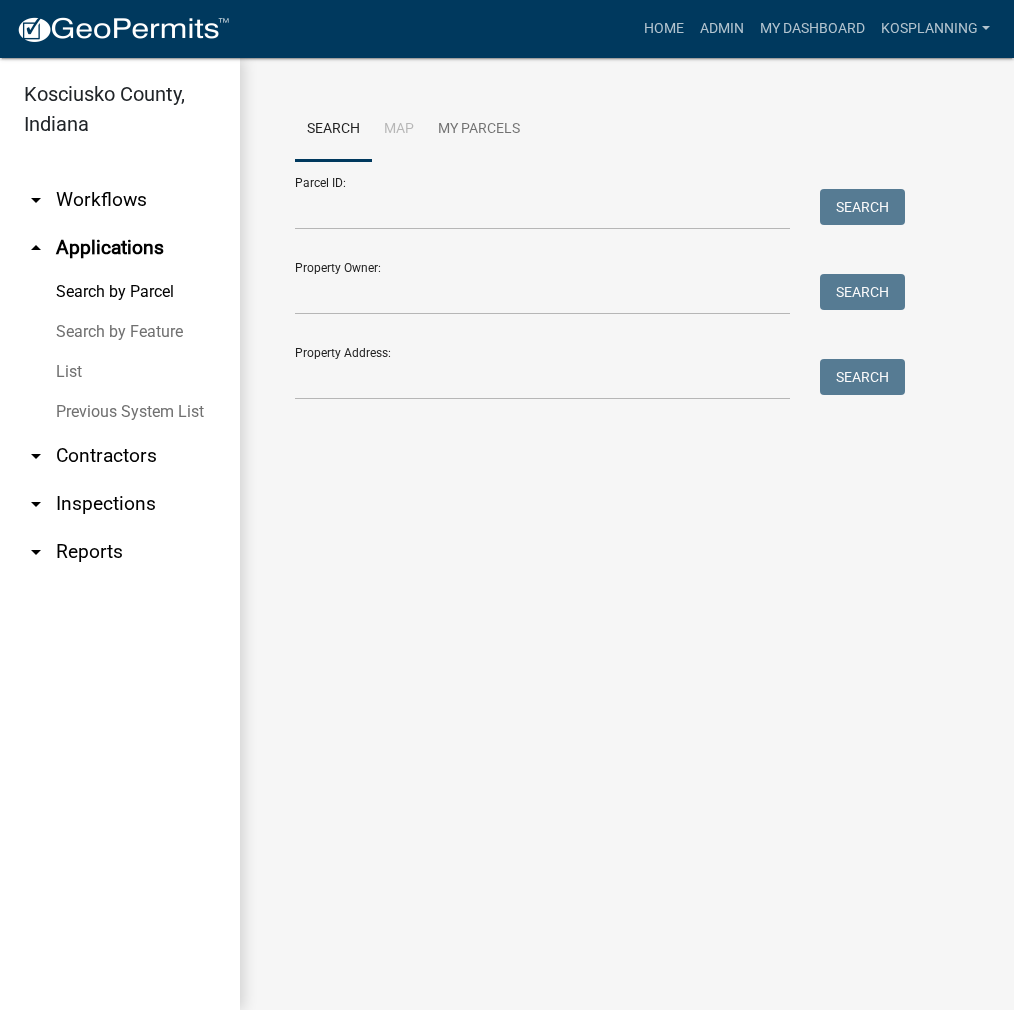 scroll, scrollTop: 0, scrollLeft: 0, axis: both 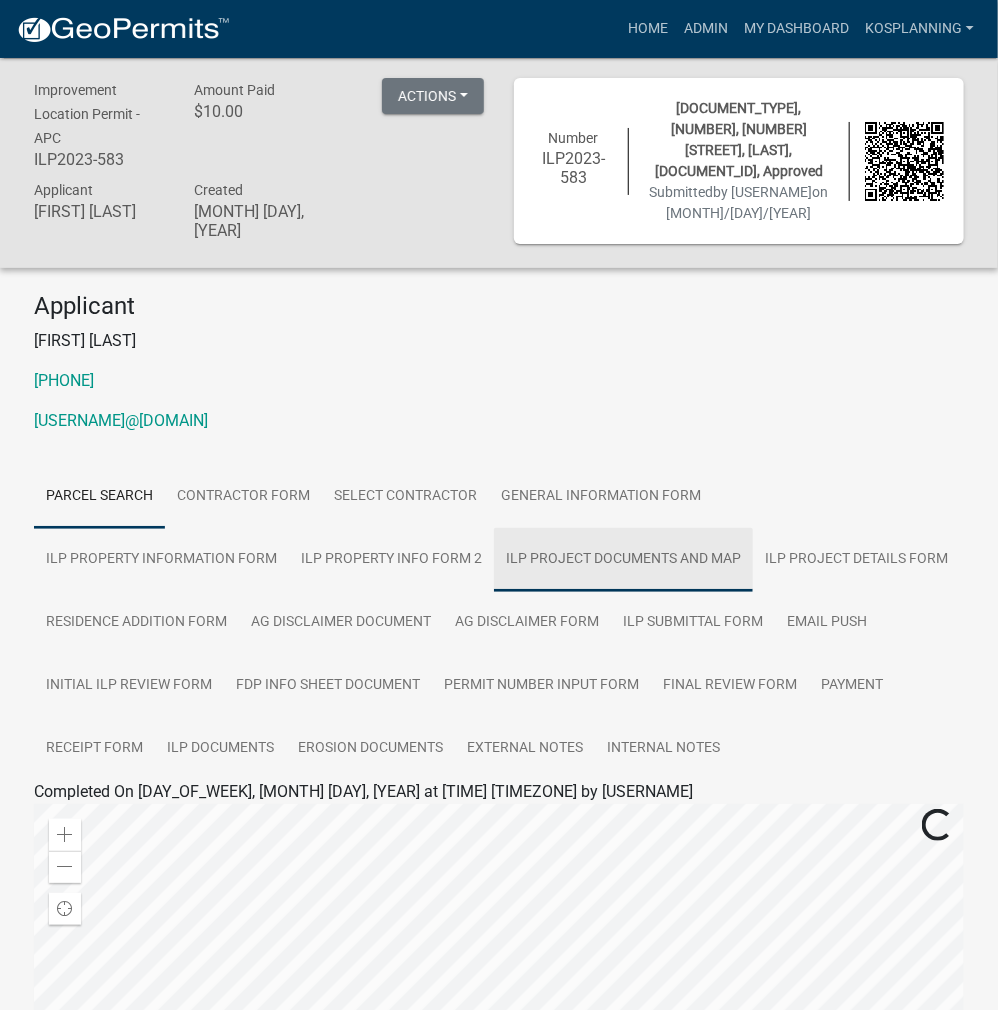 click on "ILP Project Documents and Map" at bounding box center (623, 560) 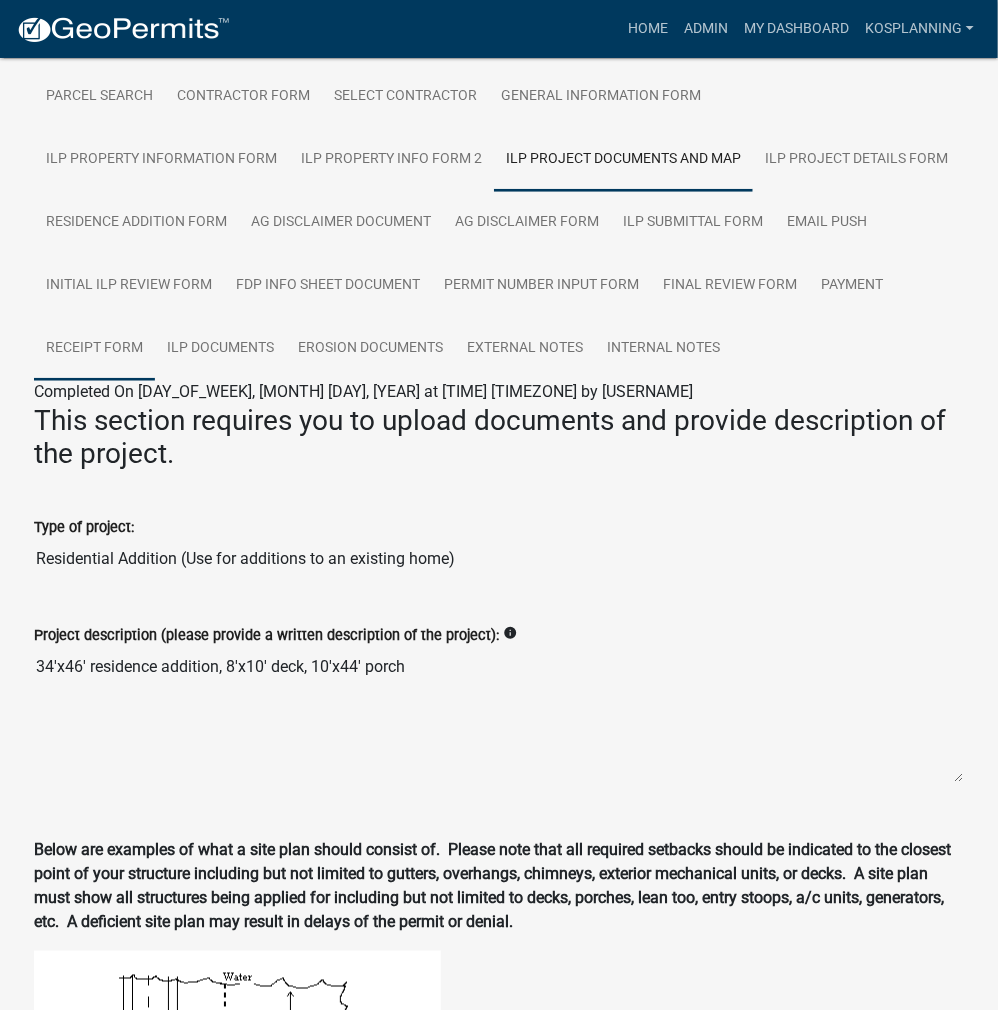 scroll, scrollTop: 0, scrollLeft: 0, axis: both 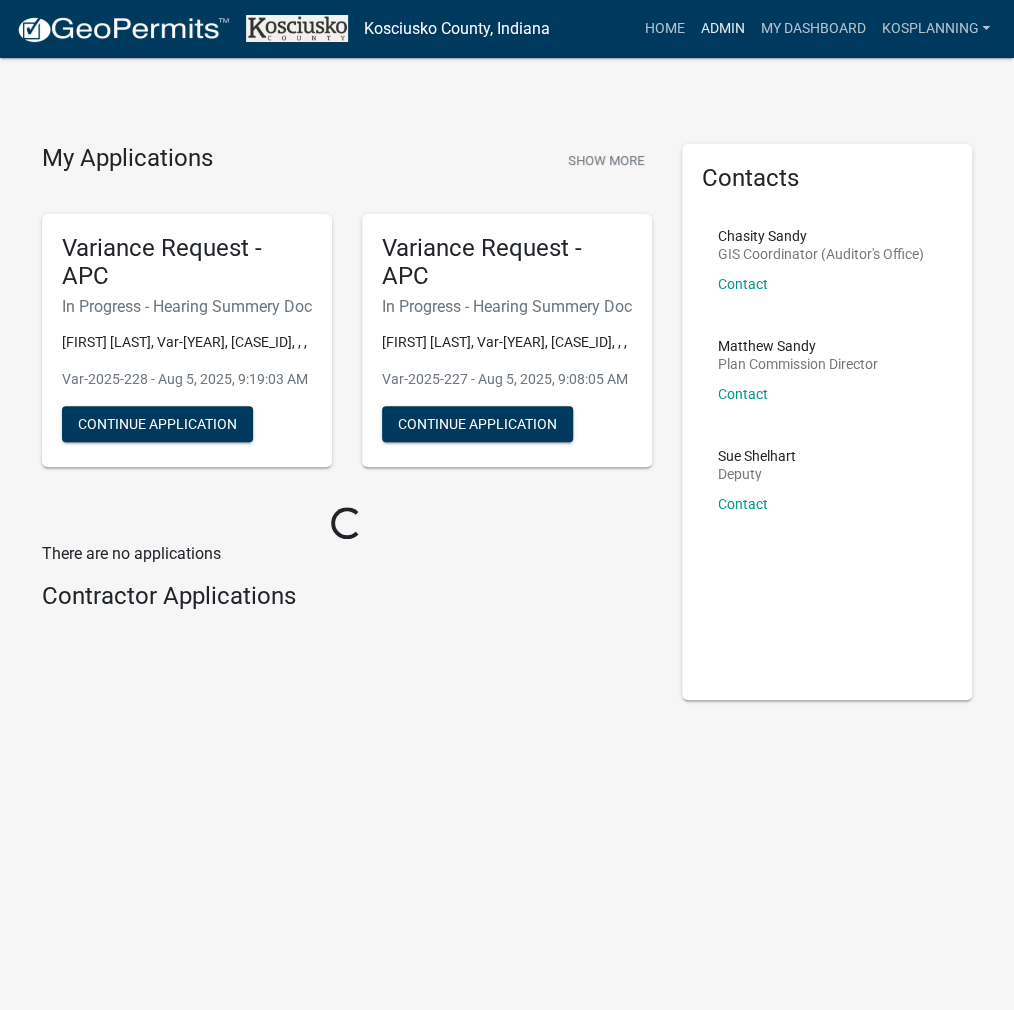 click on "Admin" at bounding box center (722, 29) 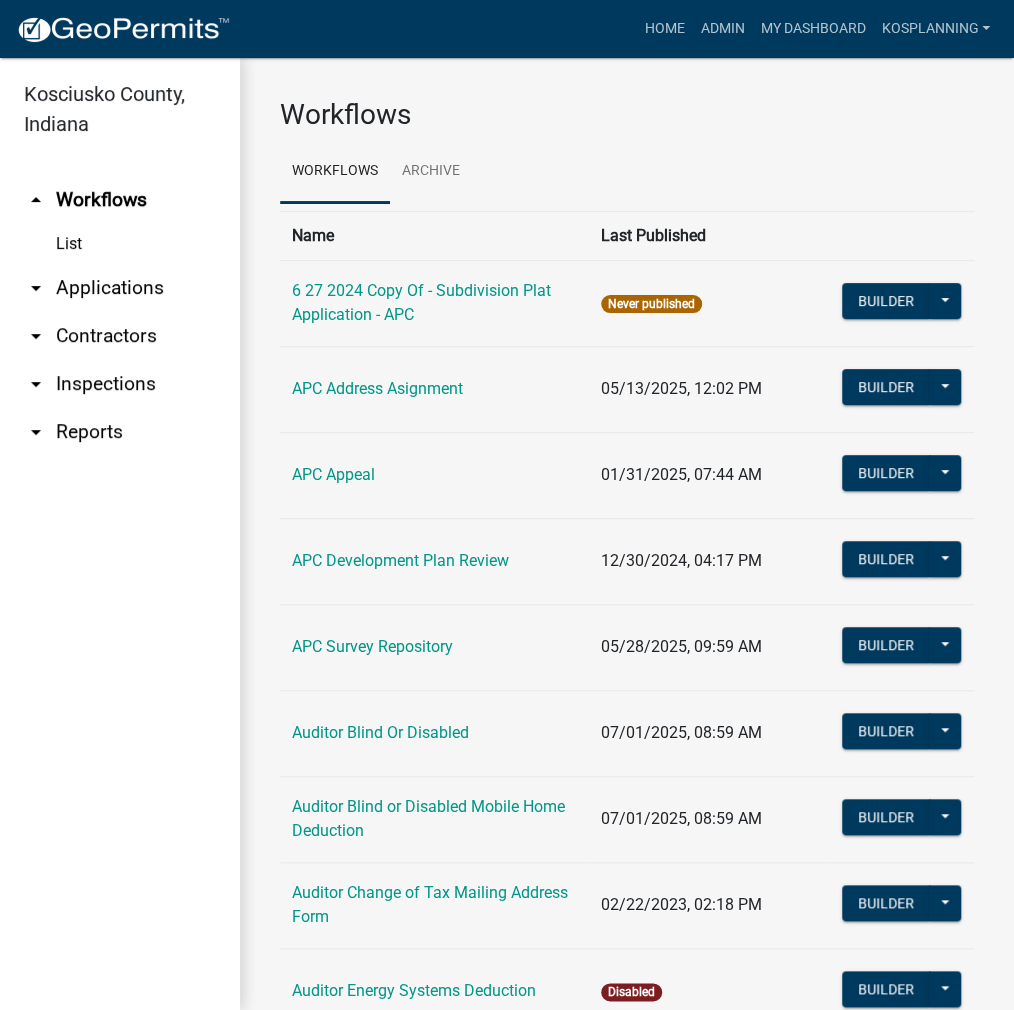 click on "arrow_drop_down   Applications" at bounding box center [120, 288] 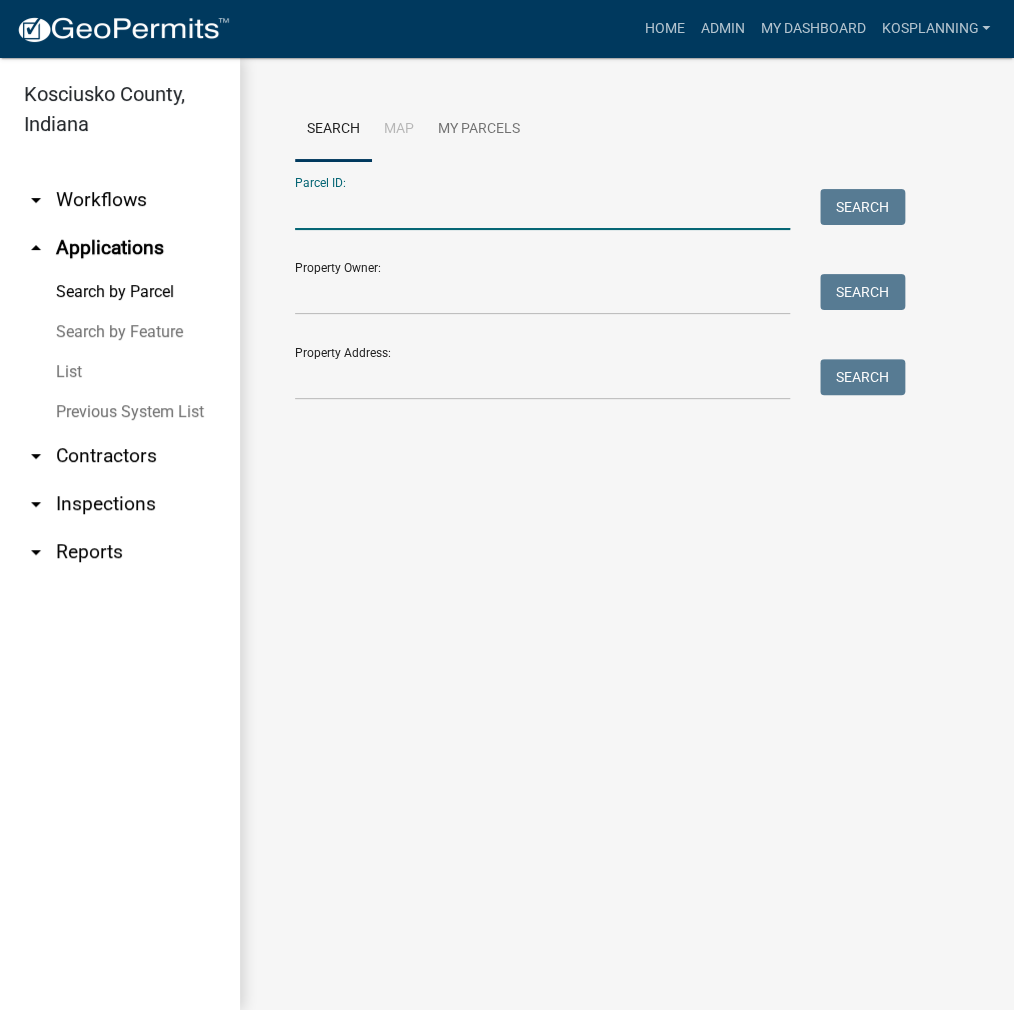 click on "Parcel ID:" at bounding box center (542, 209) 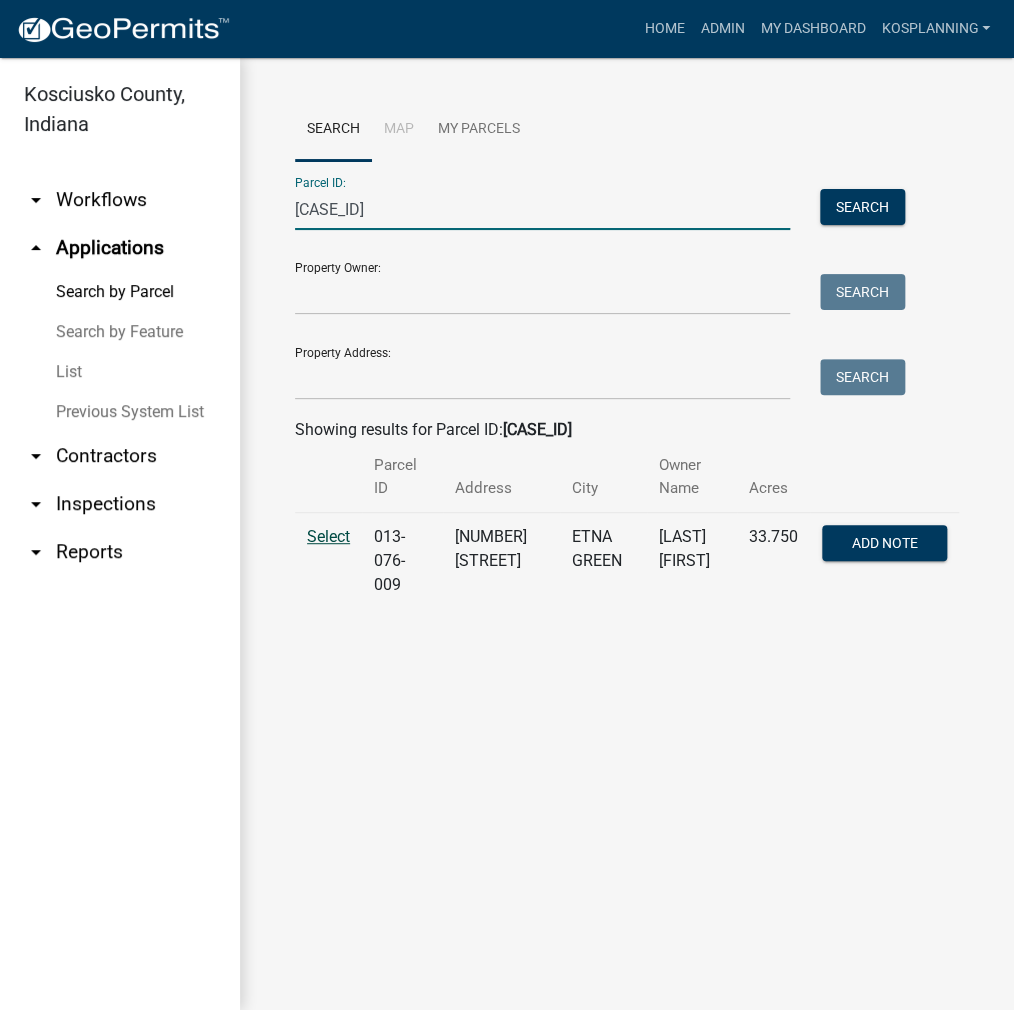 type on "013076009" 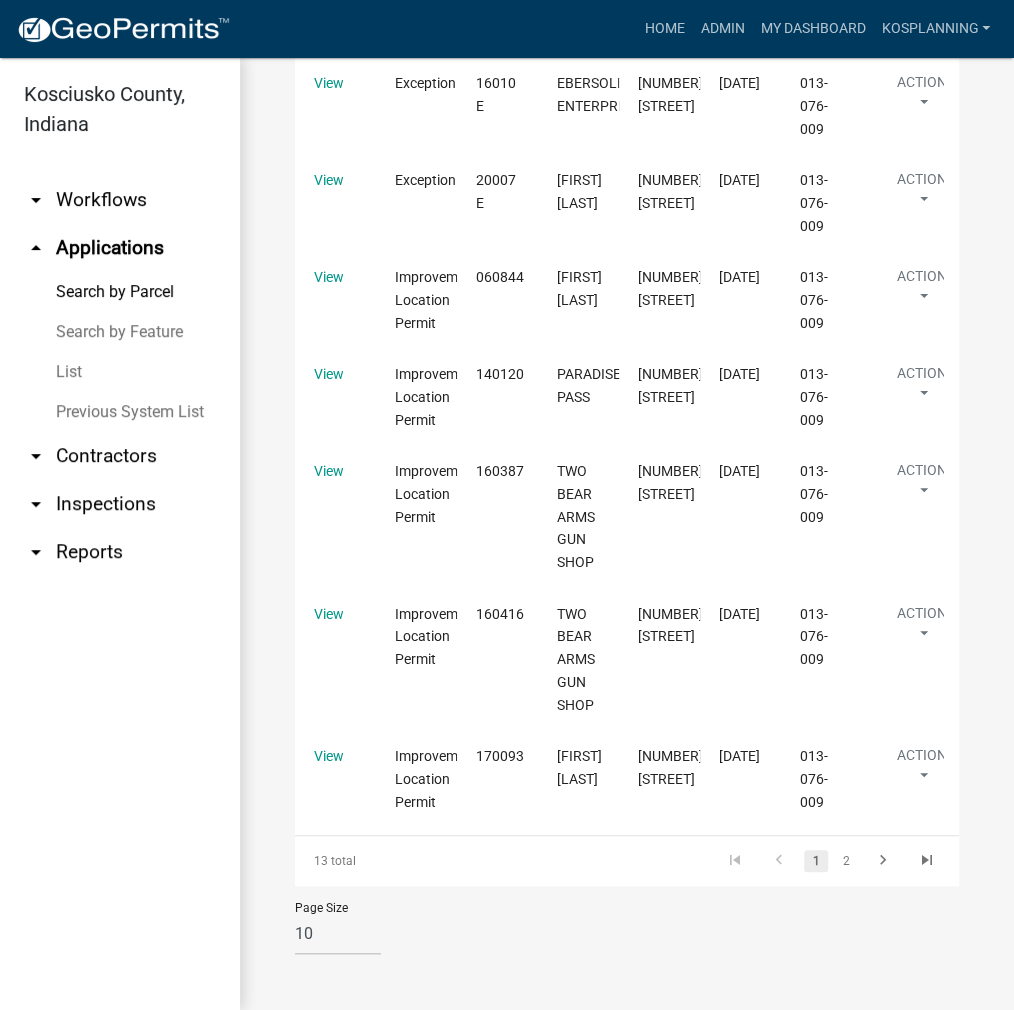 scroll, scrollTop: 3300, scrollLeft: 0, axis: vertical 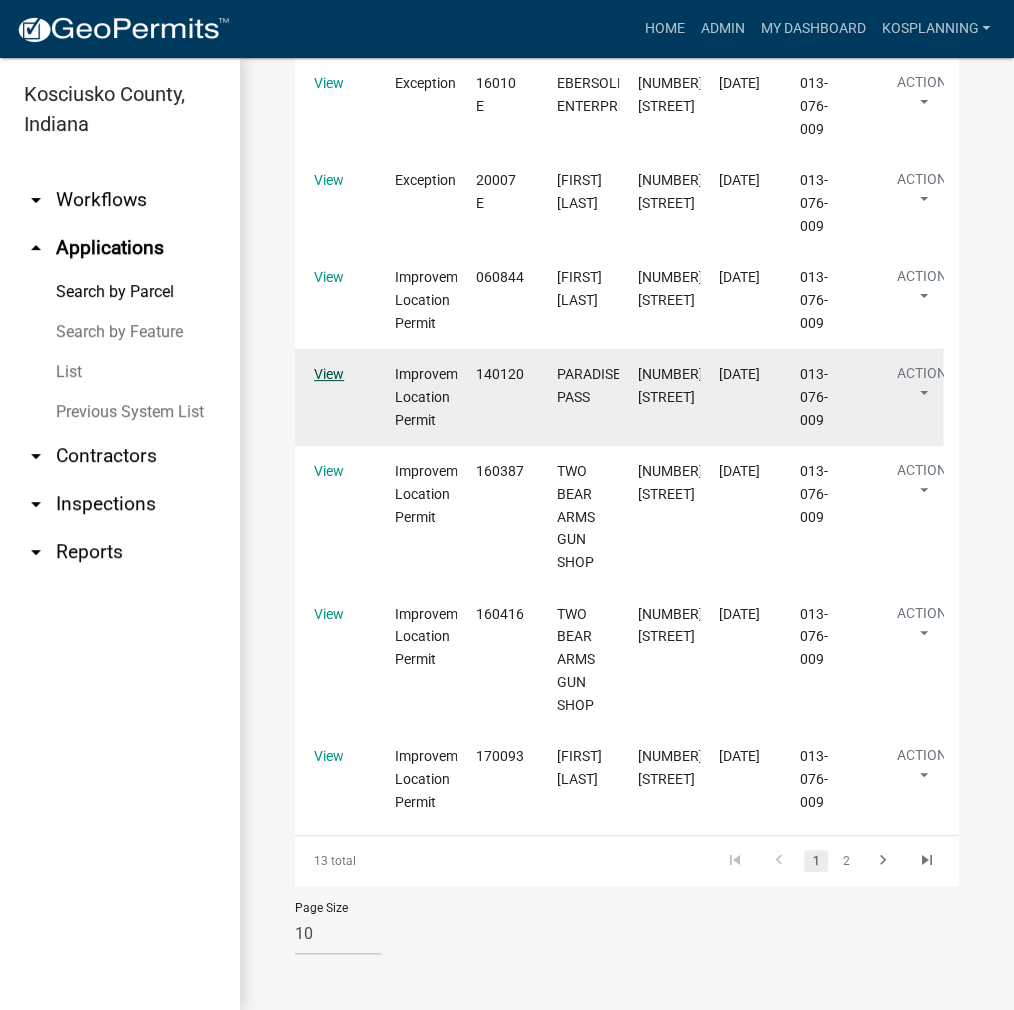 click on "View" at bounding box center [329, 374] 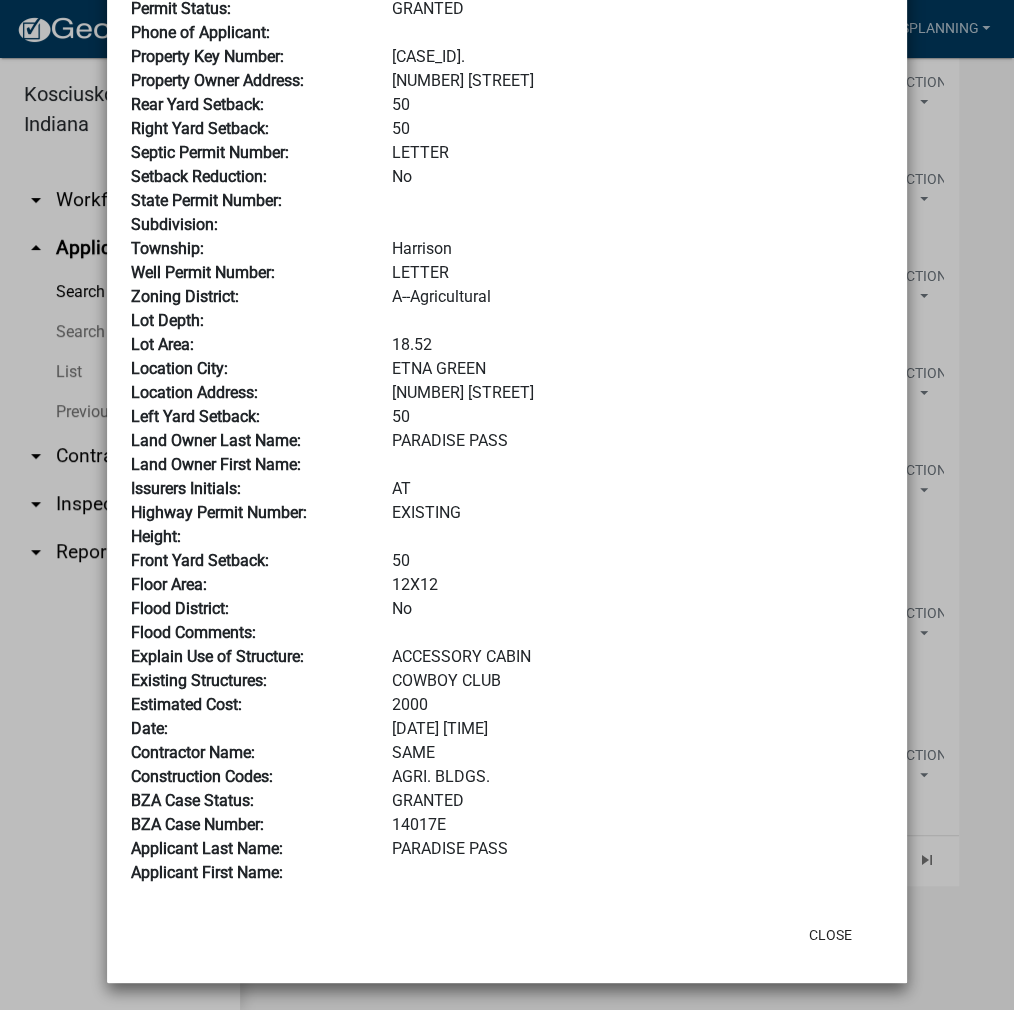 scroll, scrollTop: 268, scrollLeft: 0, axis: vertical 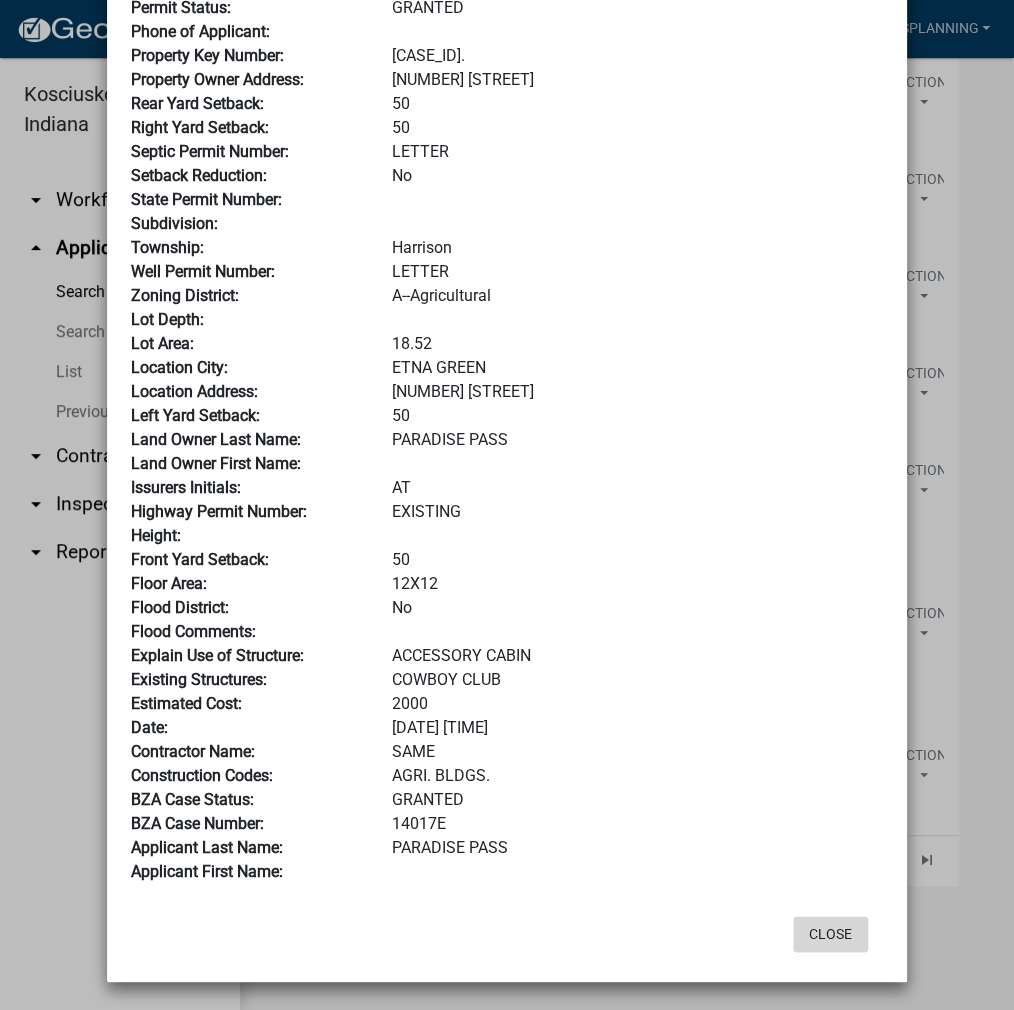 click on "Close" 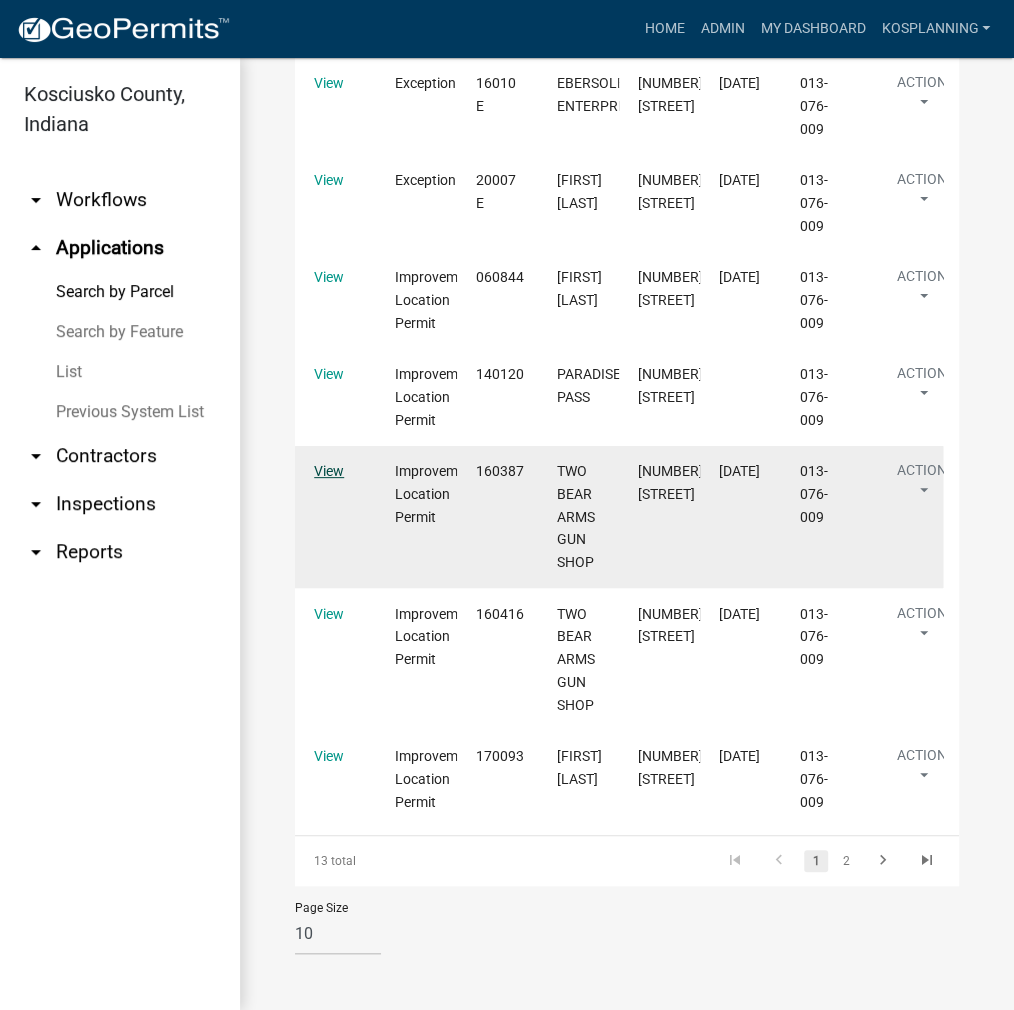 click on "View" at bounding box center (329, 471) 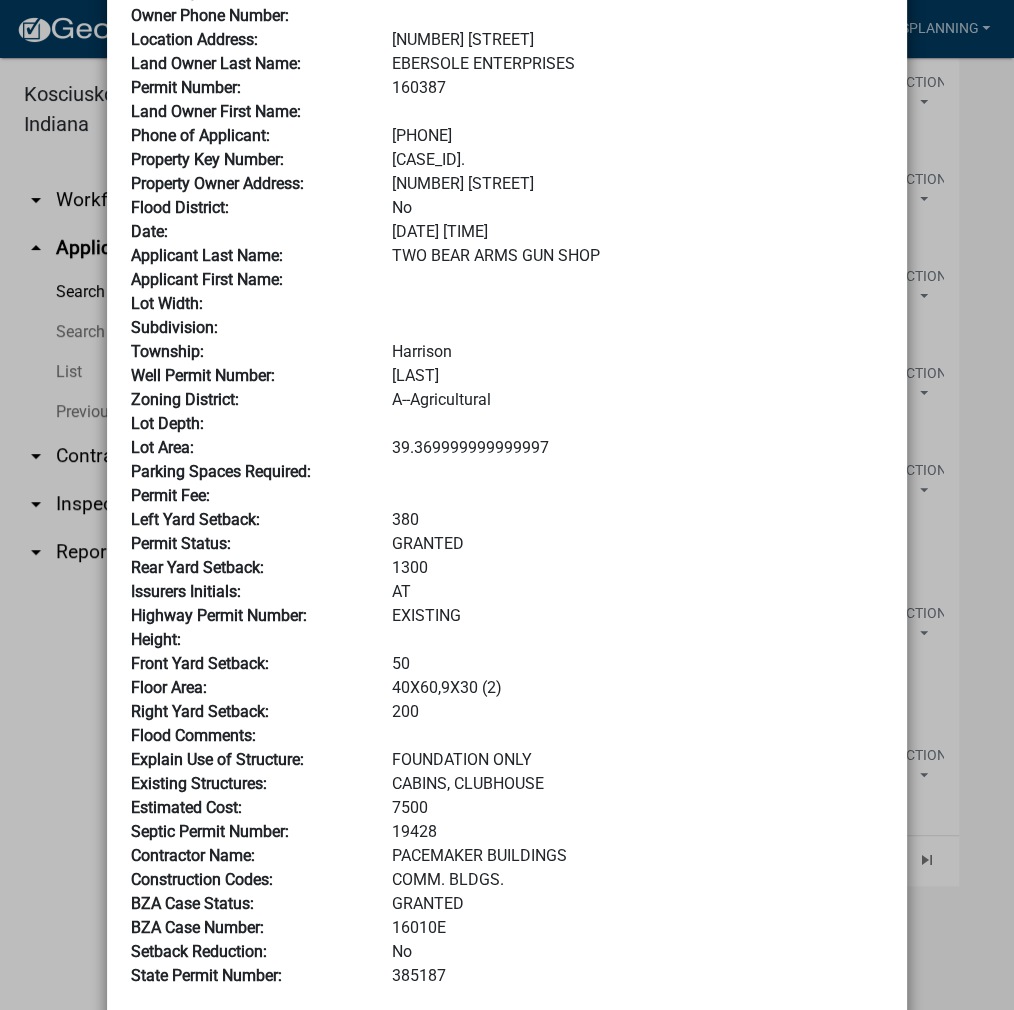 scroll, scrollTop: 268, scrollLeft: 0, axis: vertical 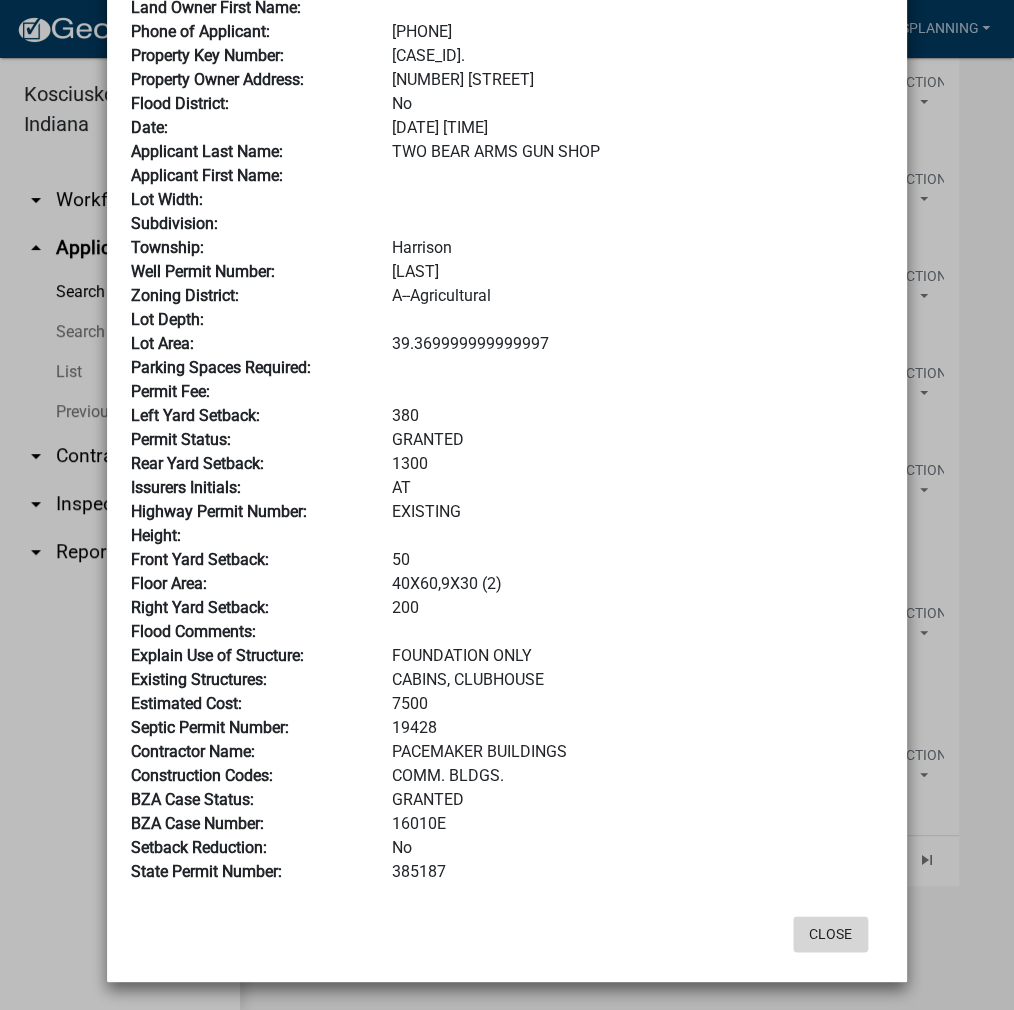 click on "Close" 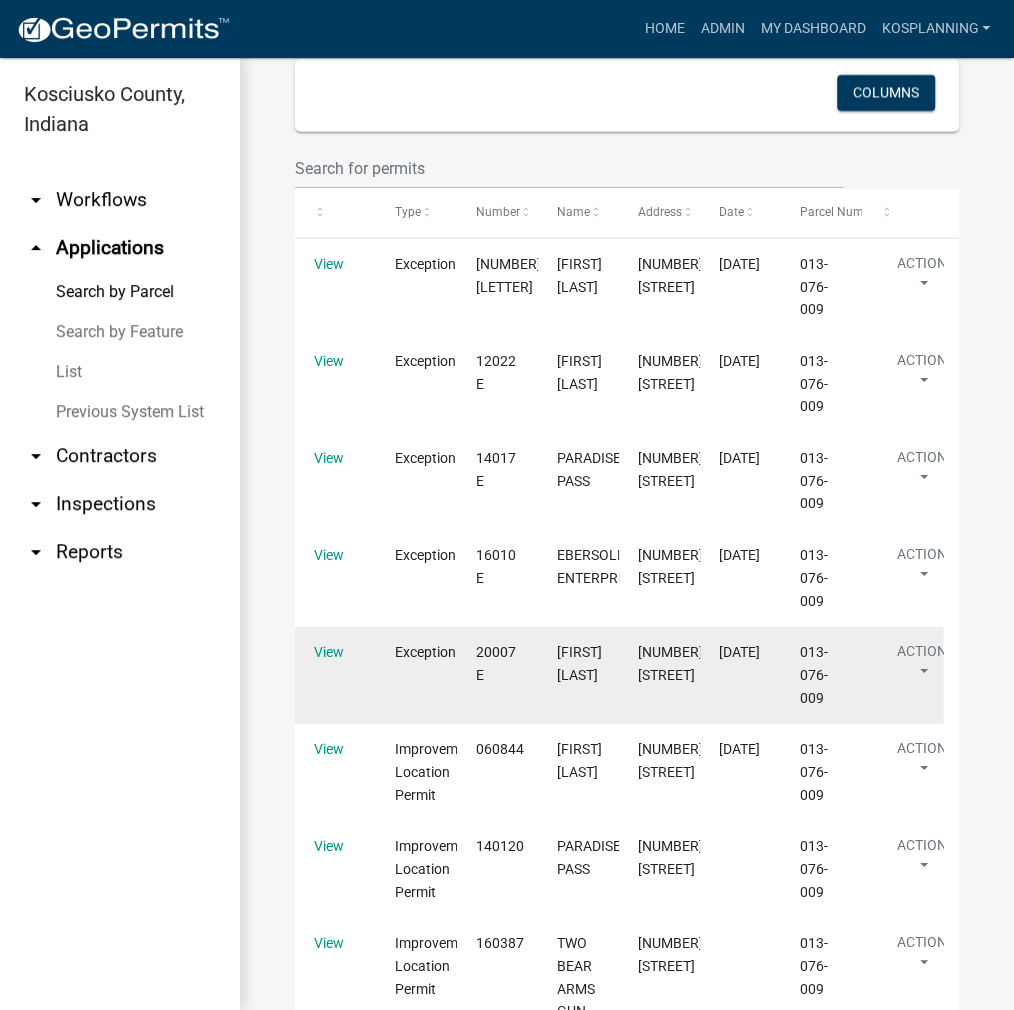 scroll, scrollTop: 2000, scrollLeft: 0, axis: vertical 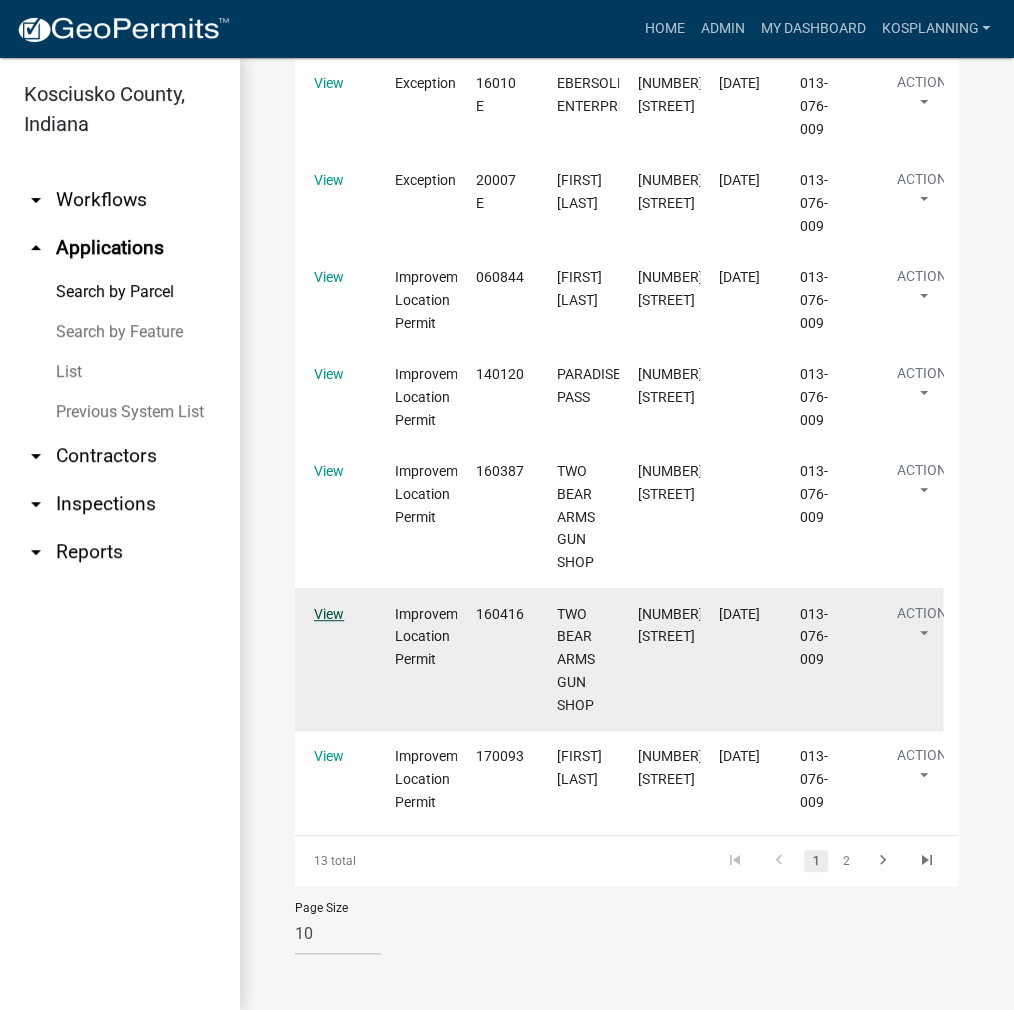 click on "View" at bounding box center (329, 614) 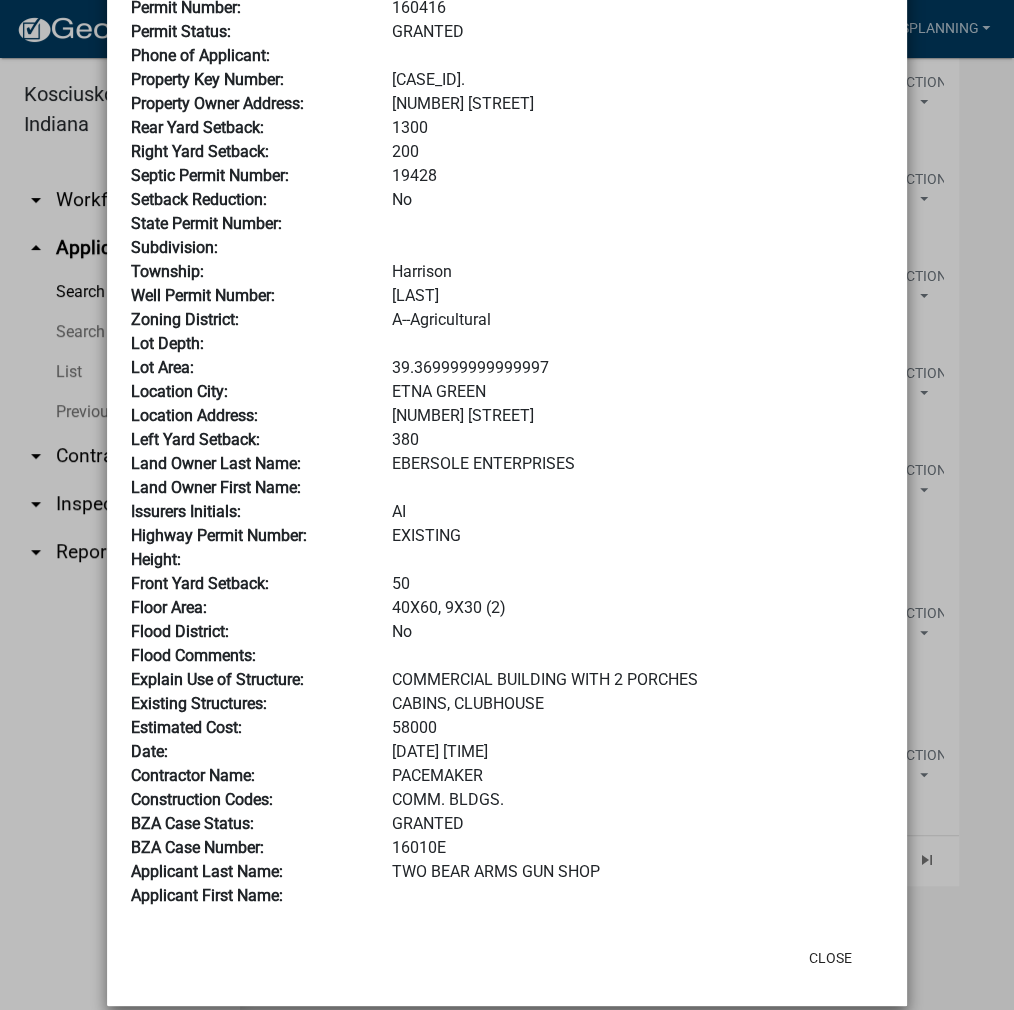 scroll, scrollTop: 268, scrollLeft: 0, axis: vertical 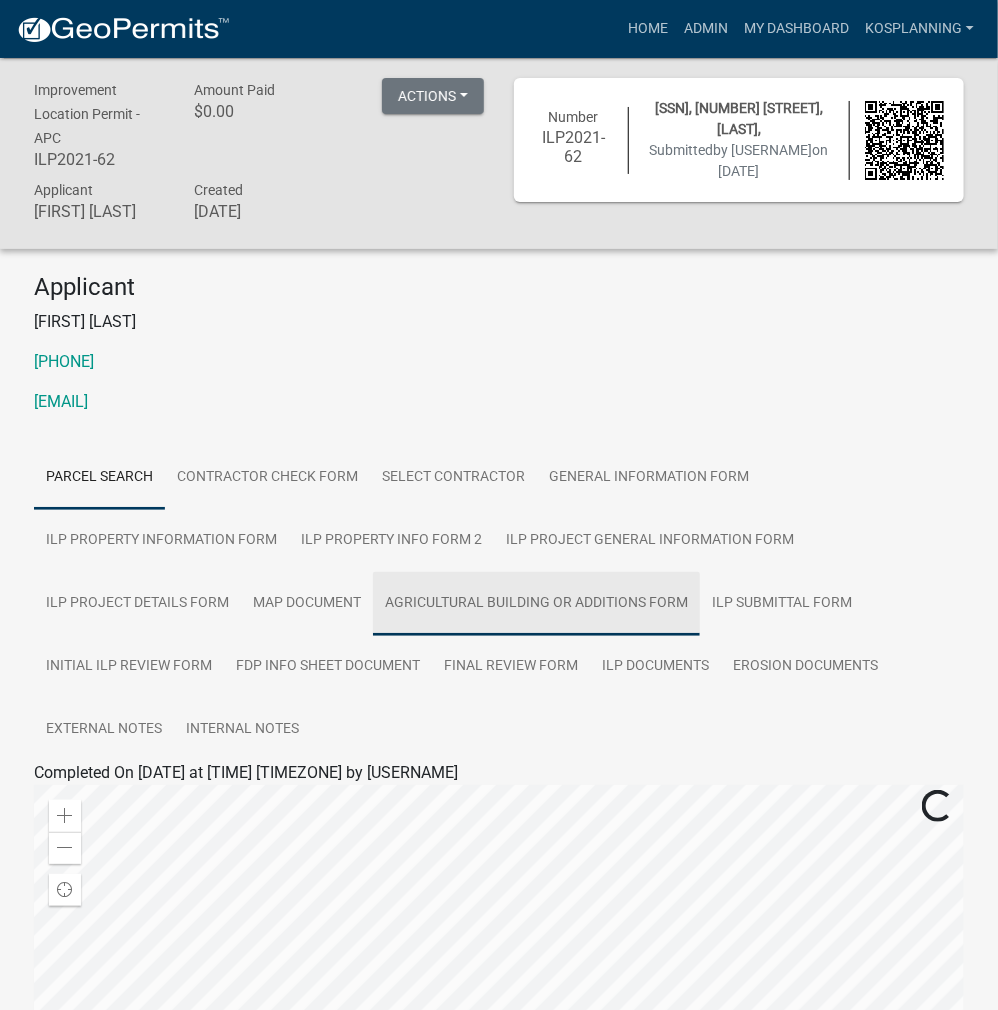 click on "Agricultural Building or additions Form" at bounding box center (536, 604) 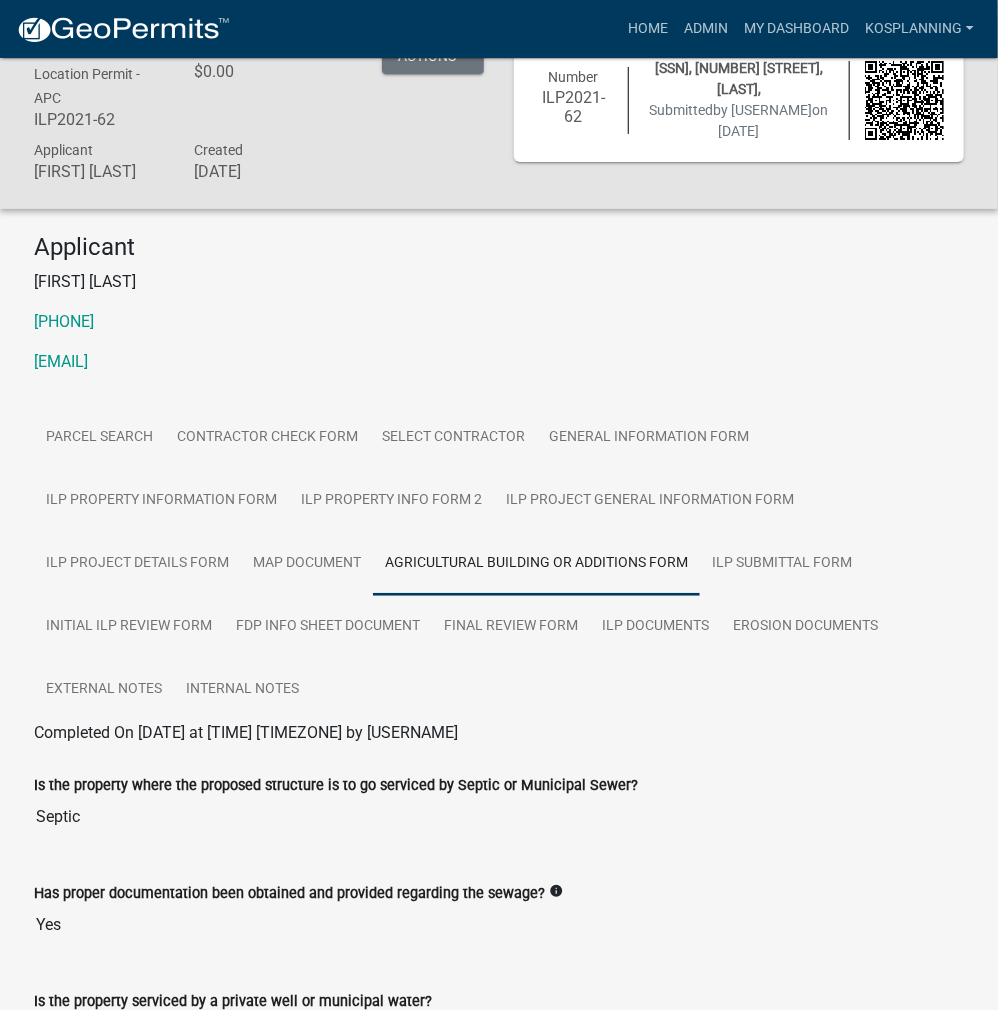 scroll, scrollTop: 0, scrollLeft: 0, axis: both 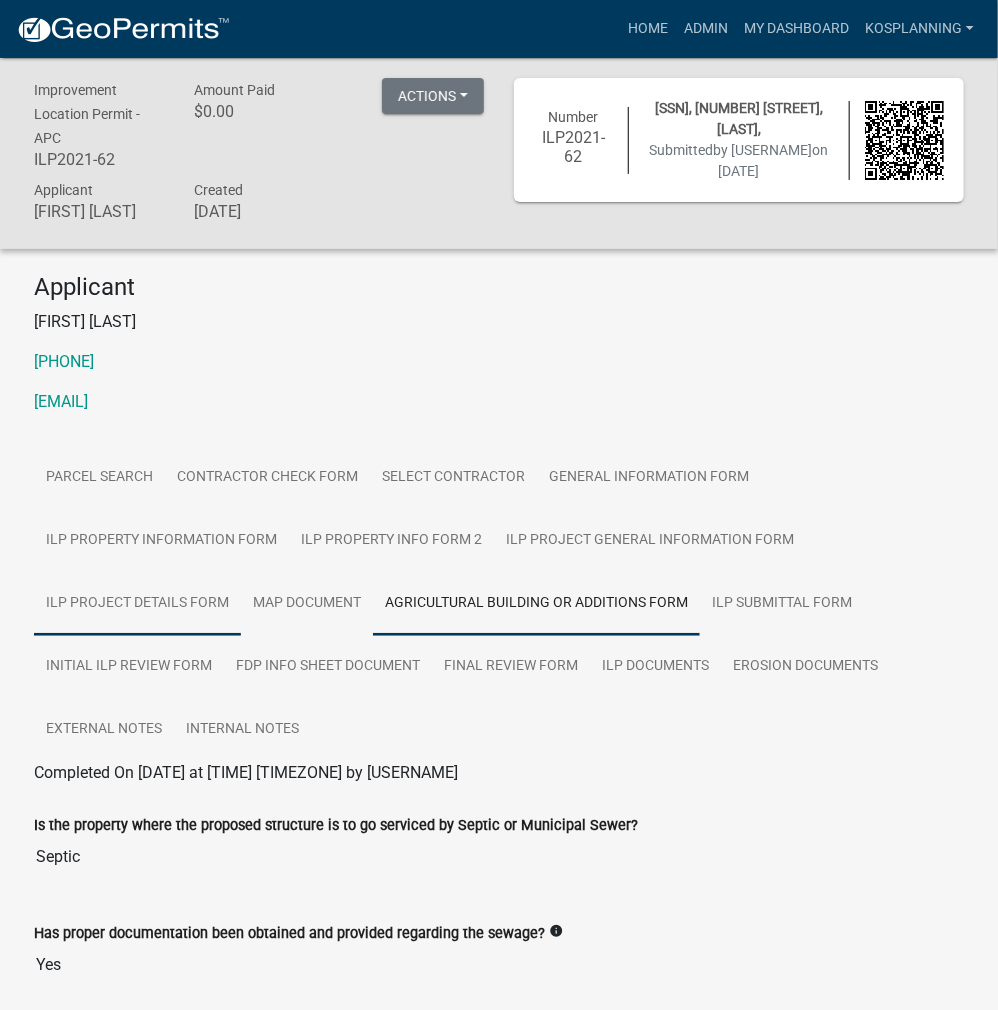 click on "ILP Project Details Form" at bounding box center (137, 604) 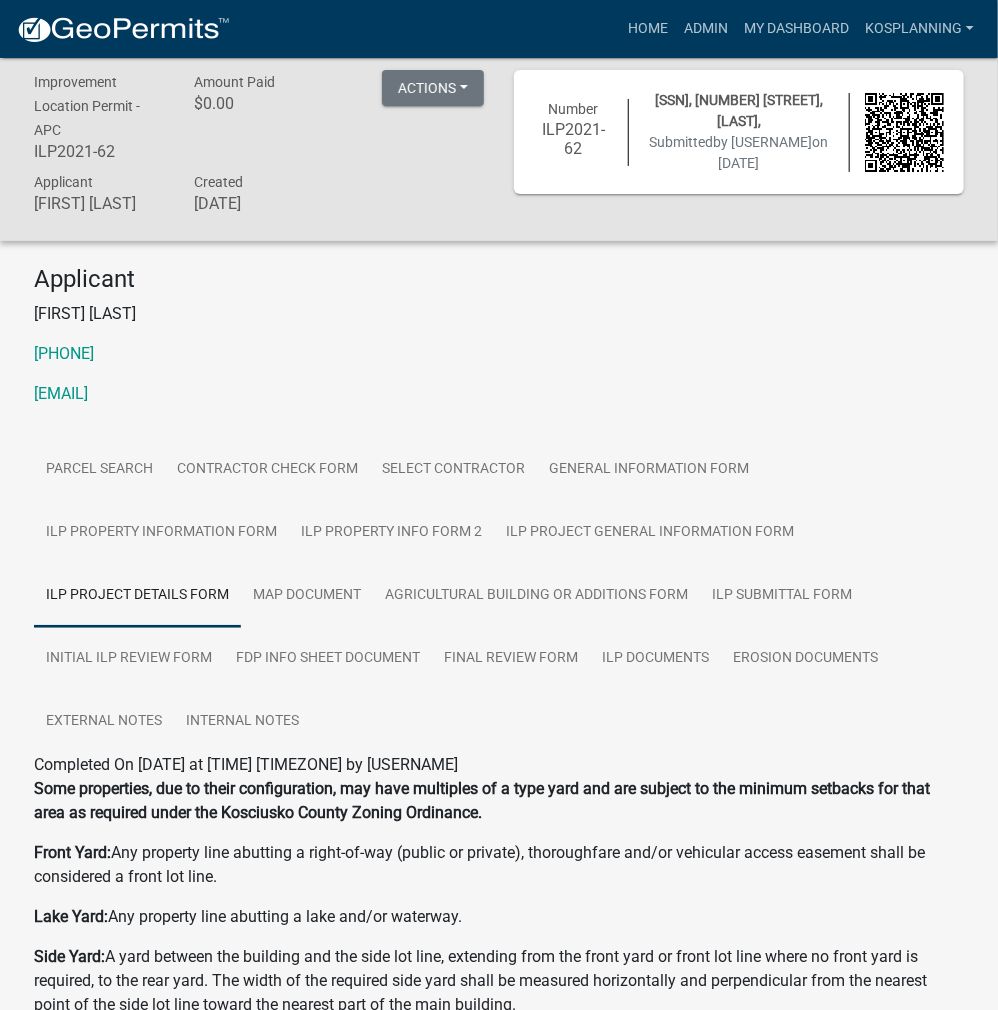 scroll, scrollTop: 0, scrollLeft: 0, axis: both 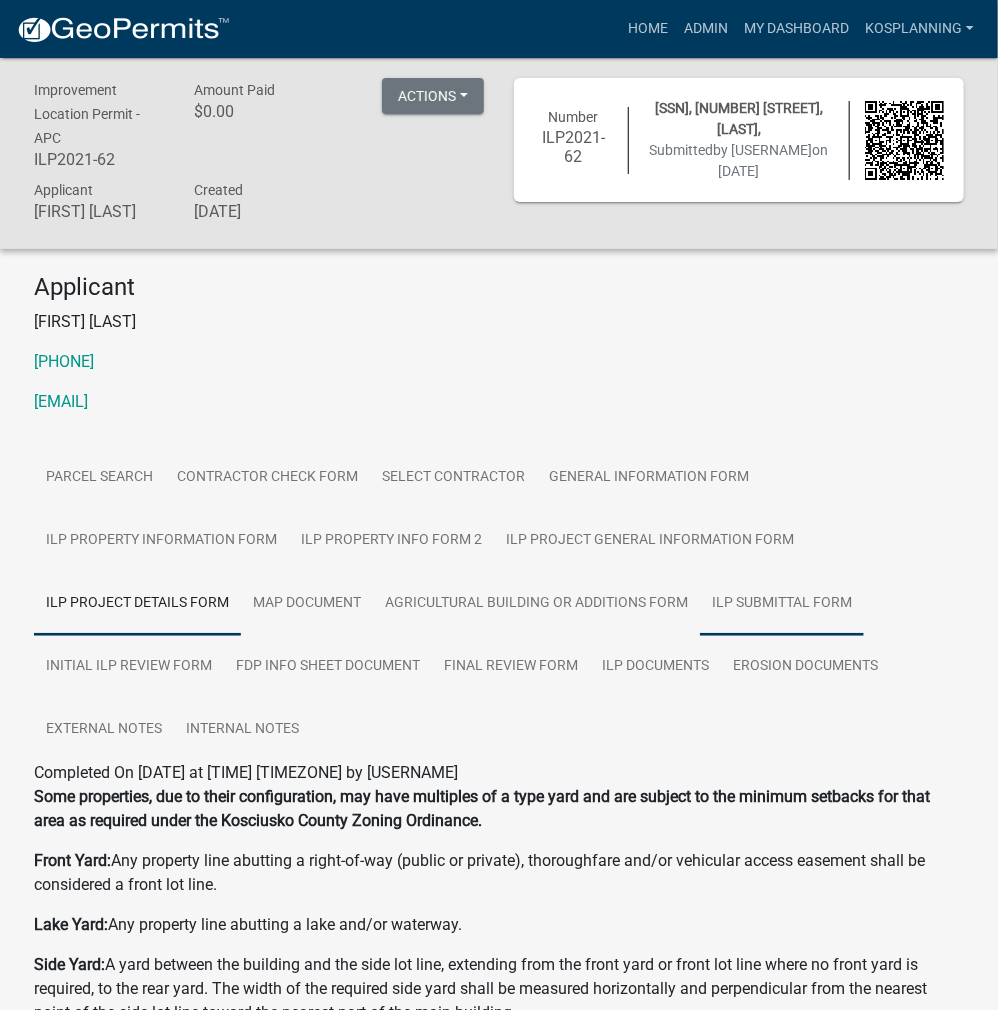 click on "ILP Submittal Form" at bounding box center (782, 604) 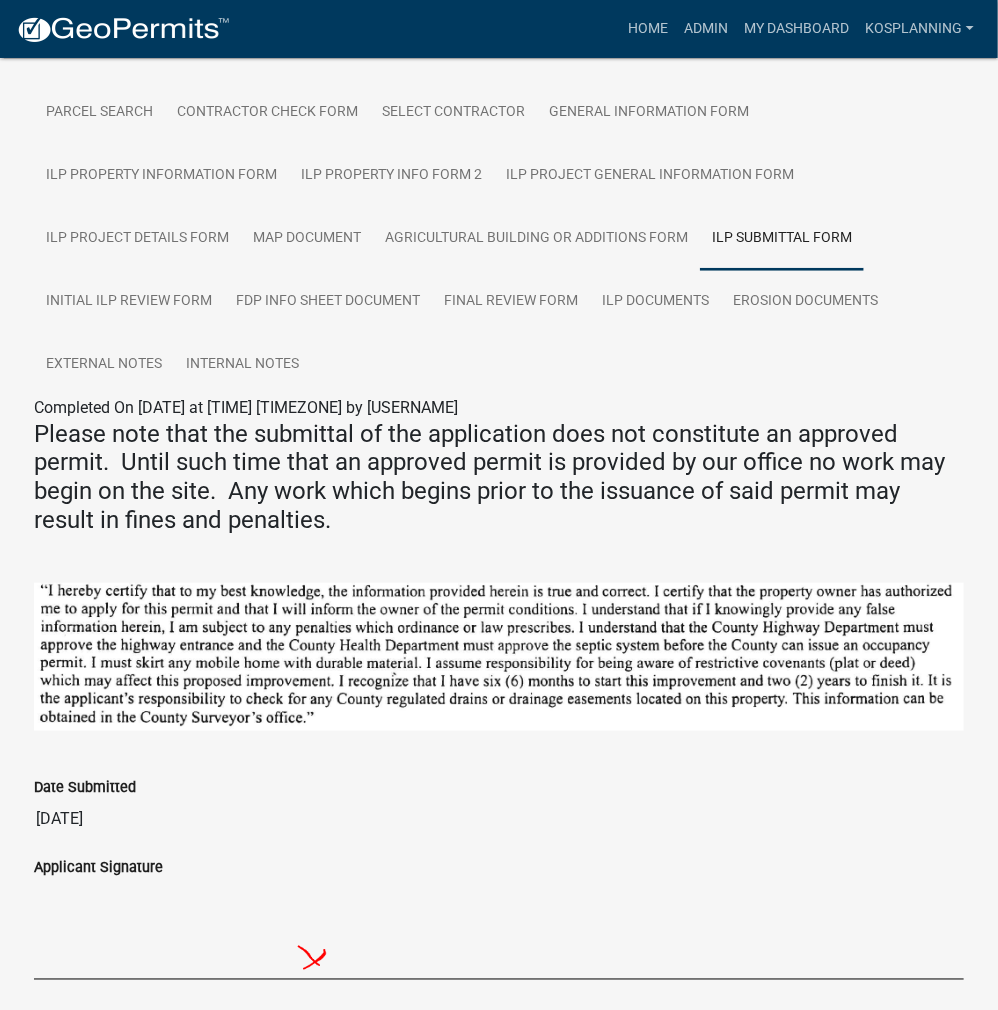 scroll, scrollTop: 242, scrollLeft: 0, axis: vertical 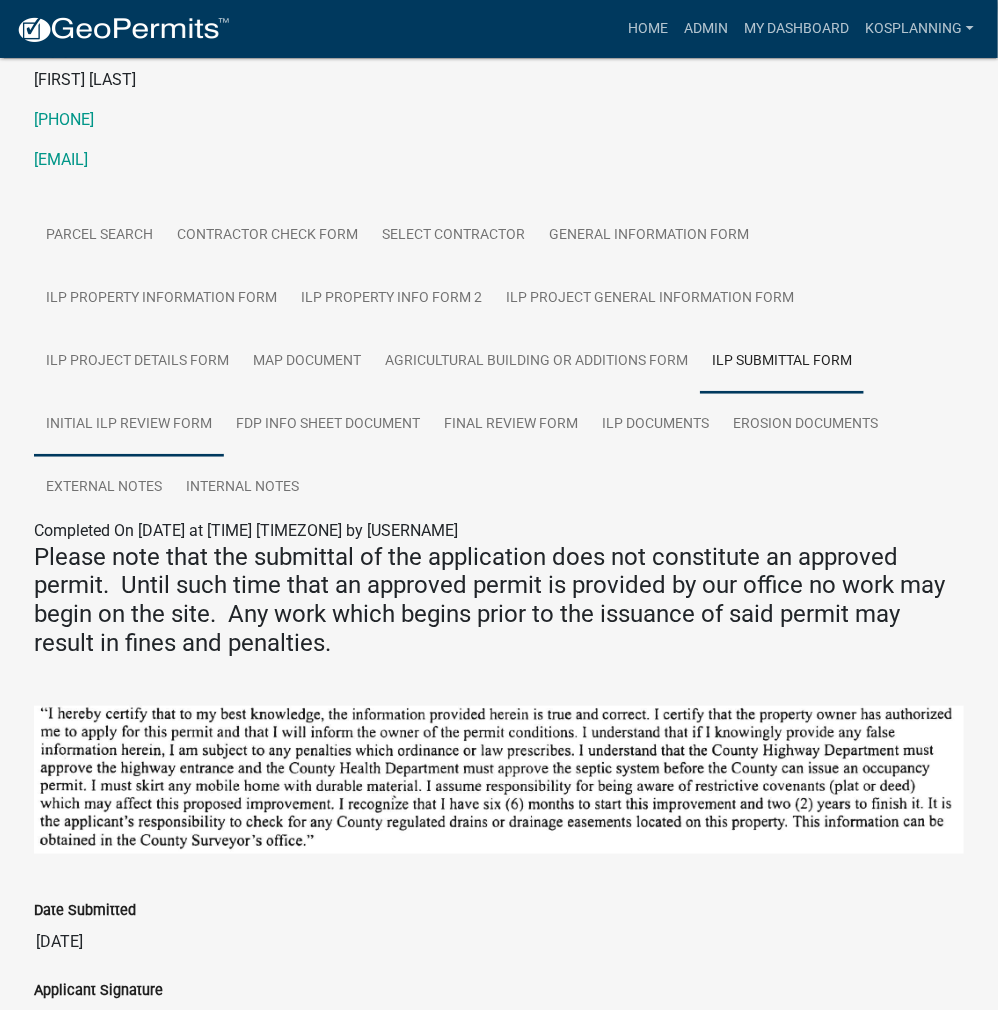 click on "Initial ILP Review Form" at bounding box center (129, 425) 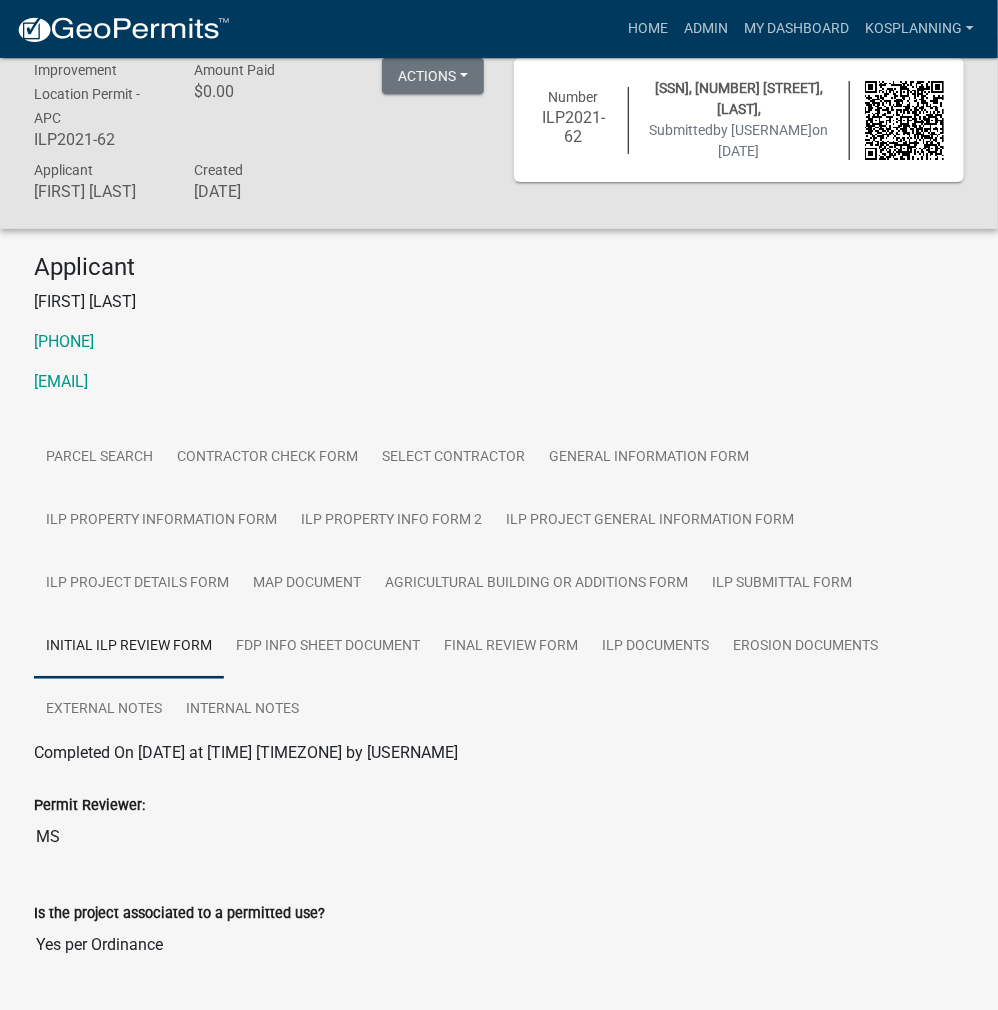 scroll, scrollTop: 0, scrollLeft: 0, axis: both 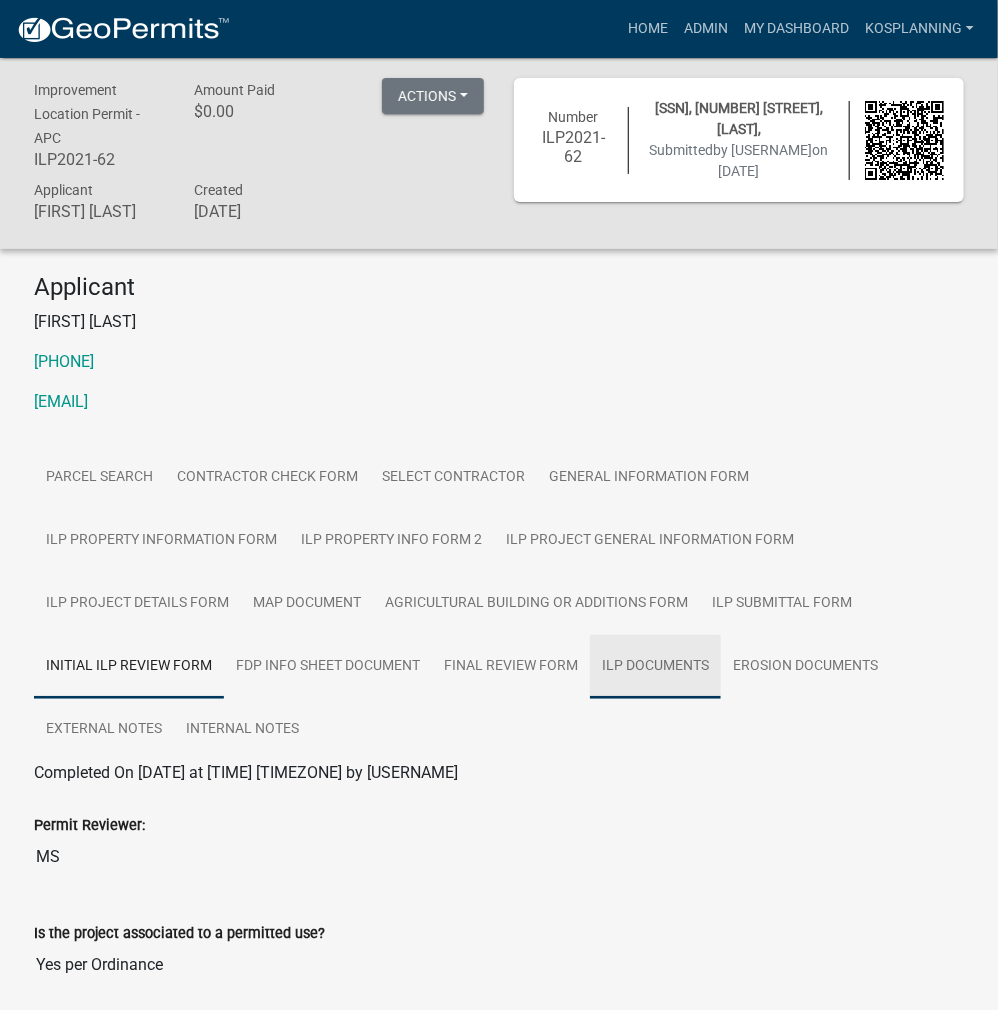 click on "ILP Documents" at bounding box center [655, 667] 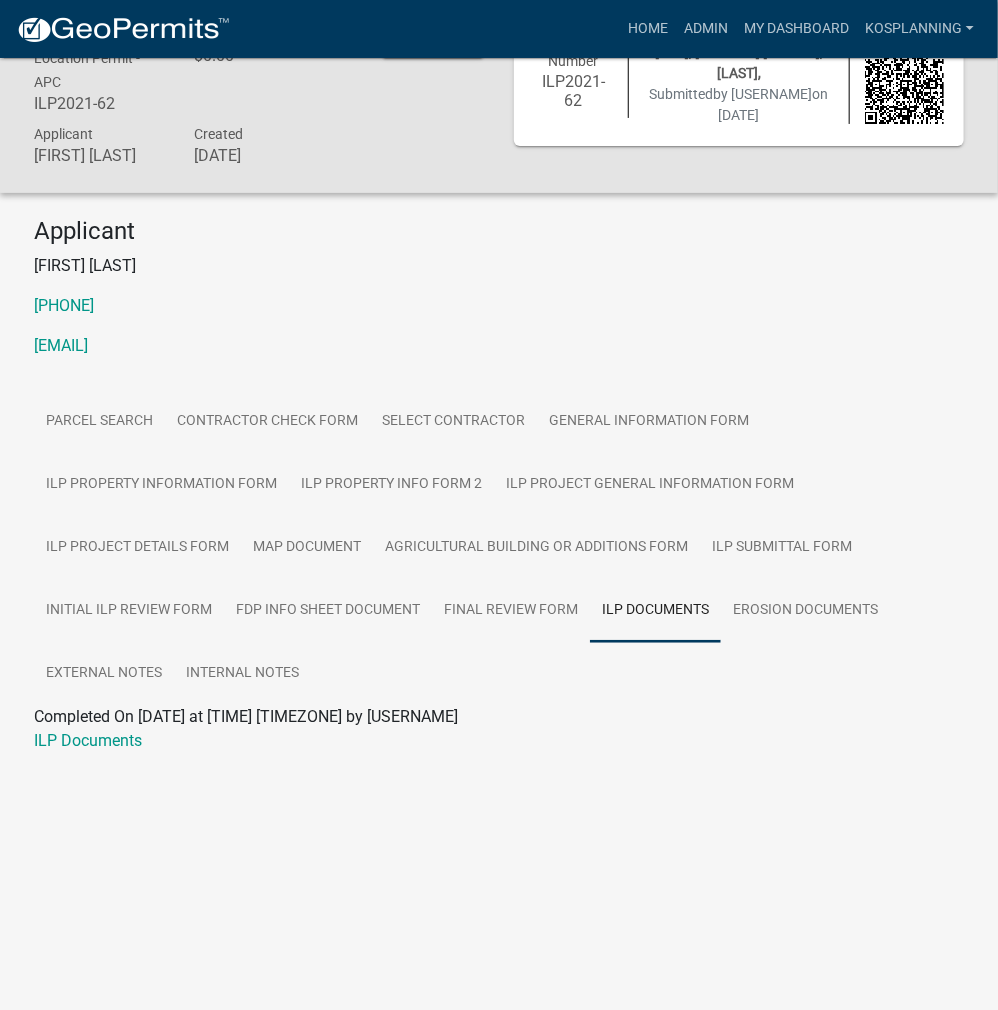 scroll, scrollTop: 58, scrollLeft: 0, axis: vertical 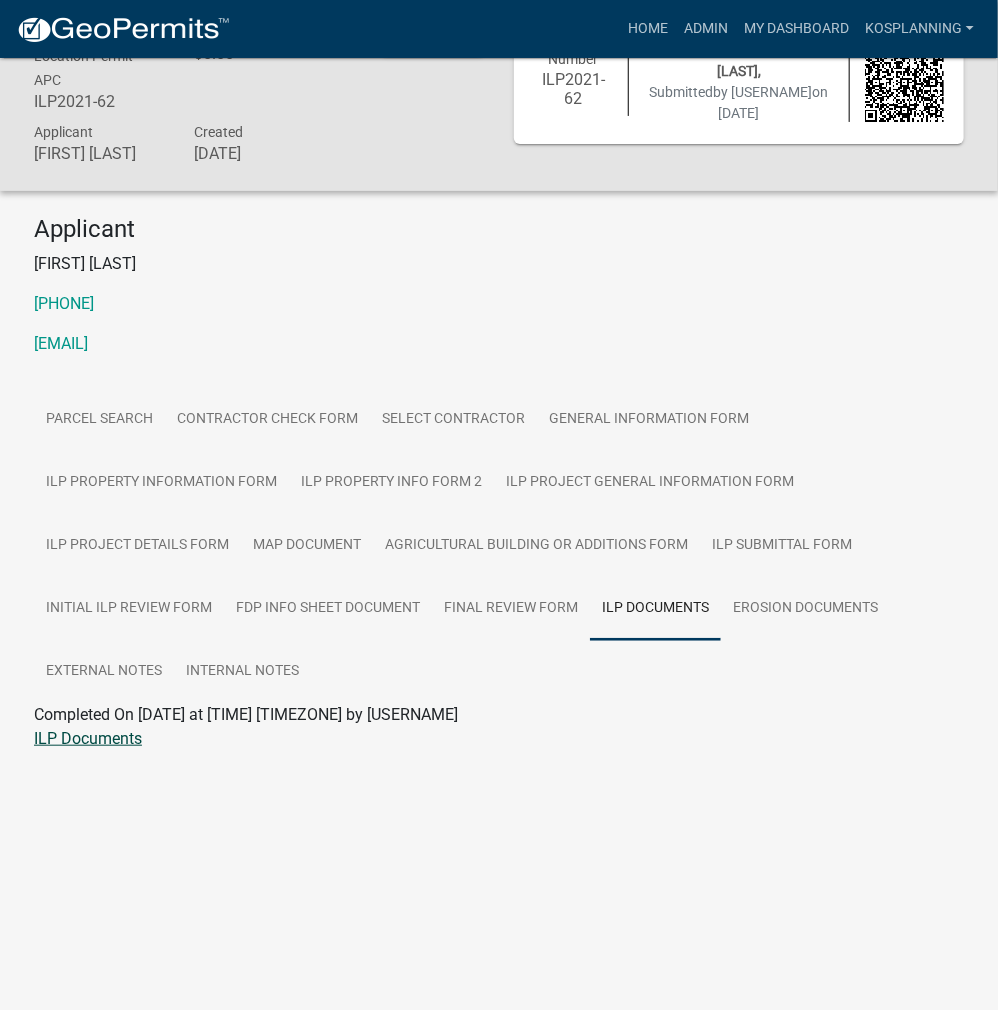 click on "ILP Documents" 